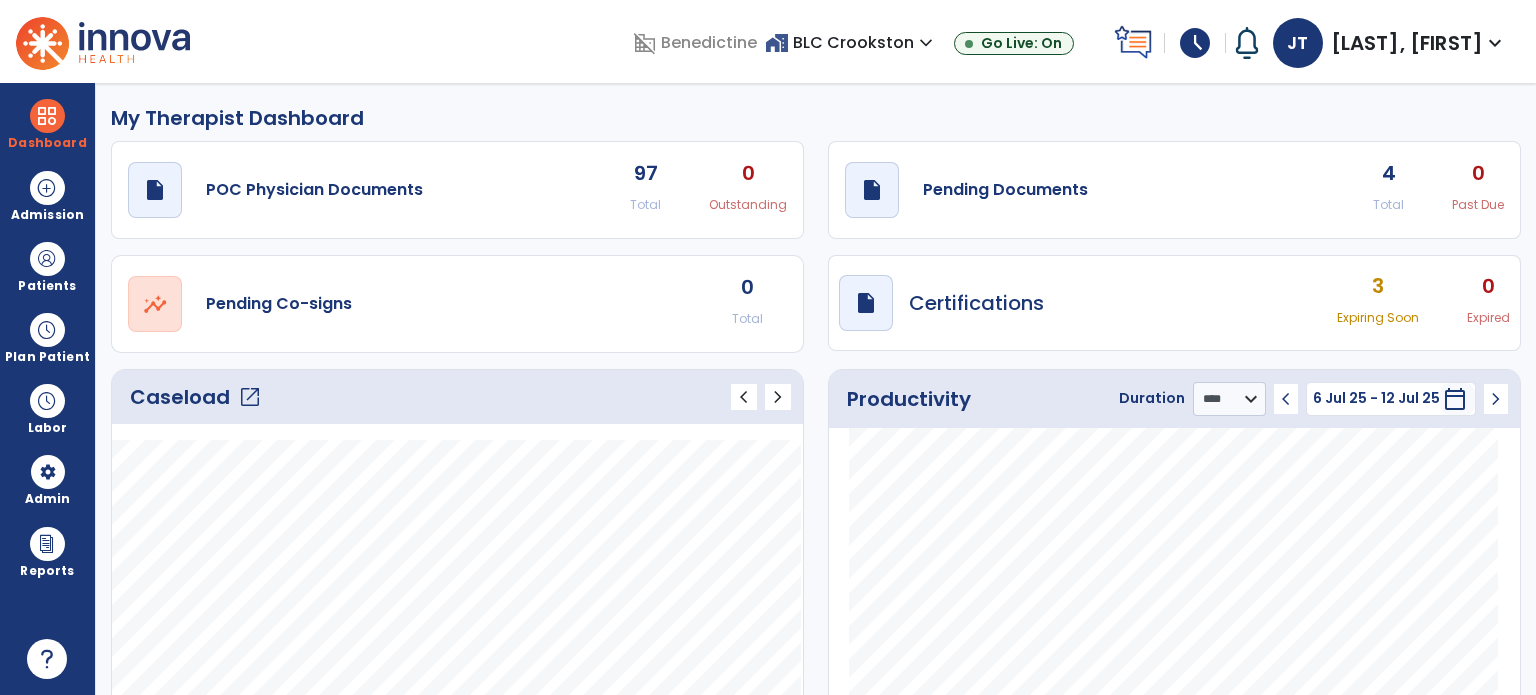 select on "****" 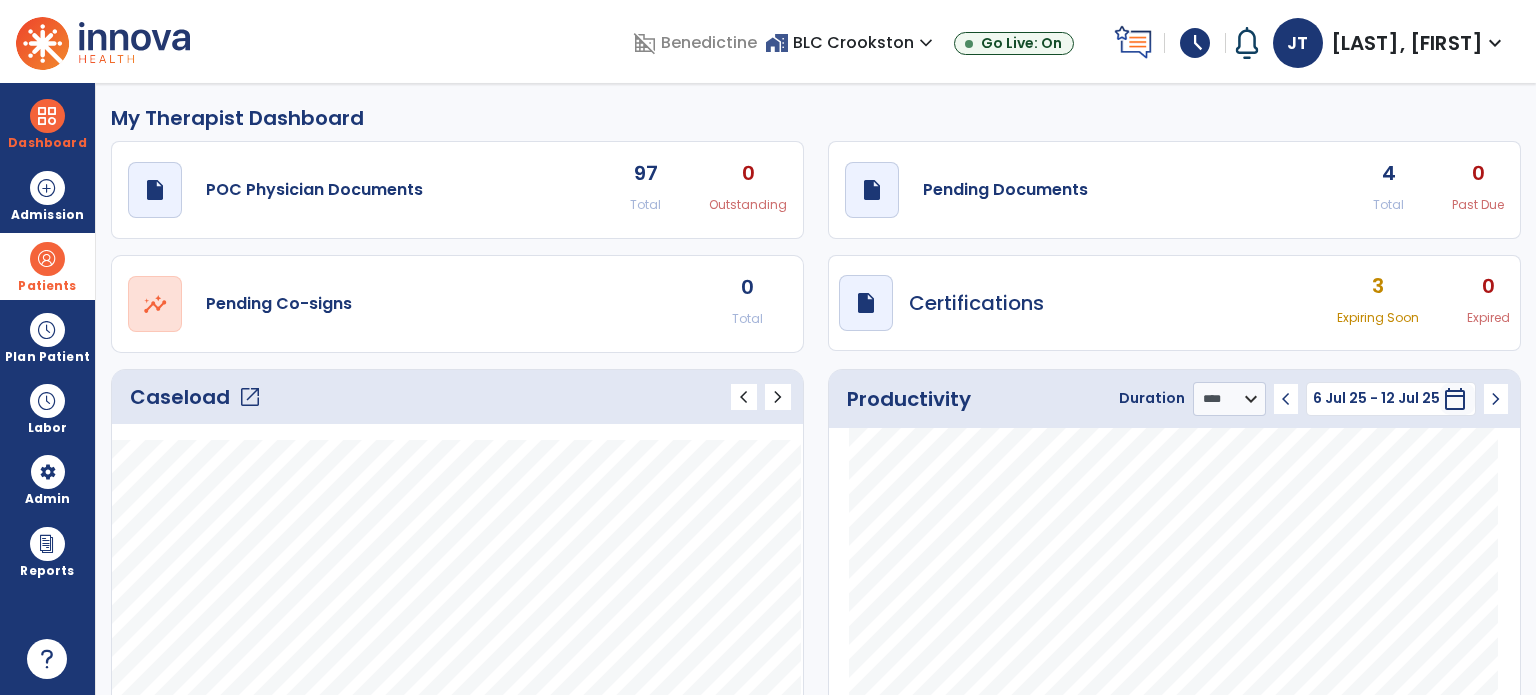 click at bounding box center (47, 259) 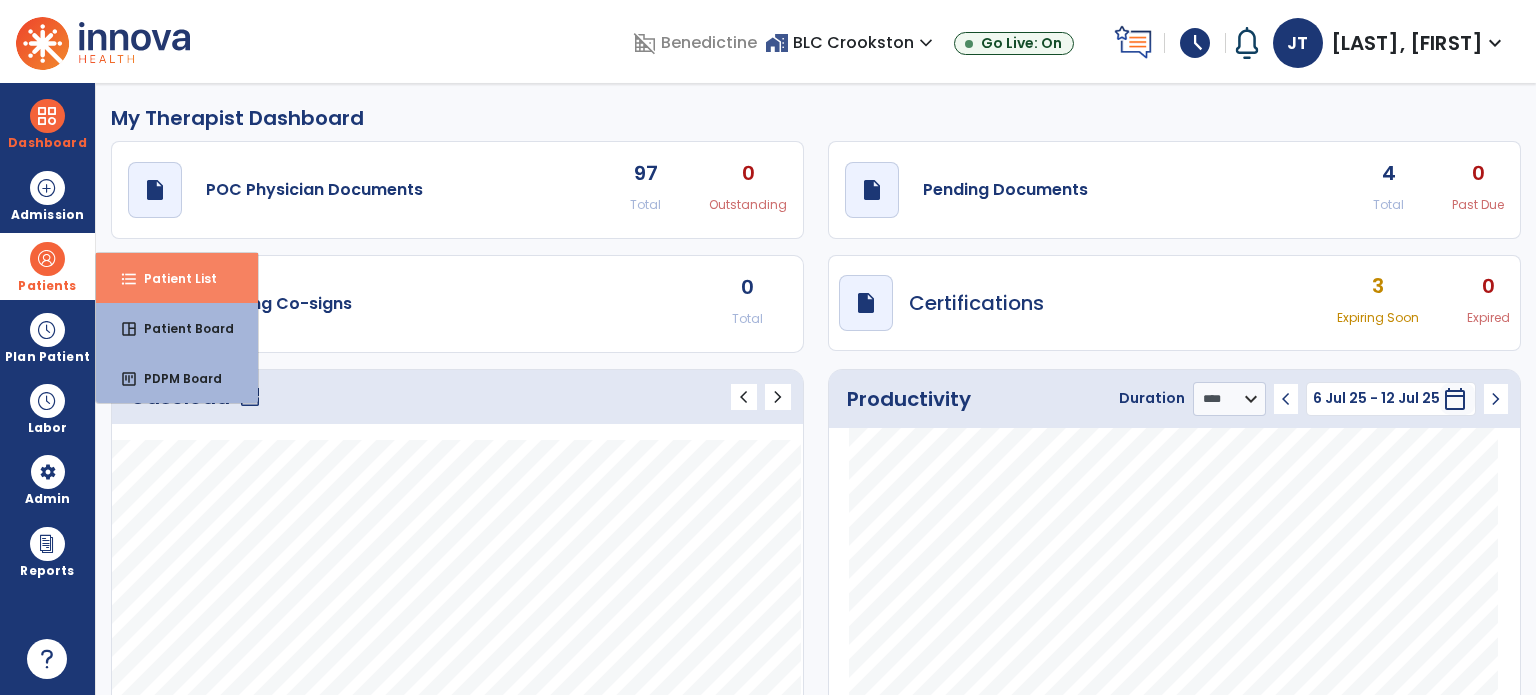 click on "format_list_bulleted  Patient List" at bounding box center [177, 278] 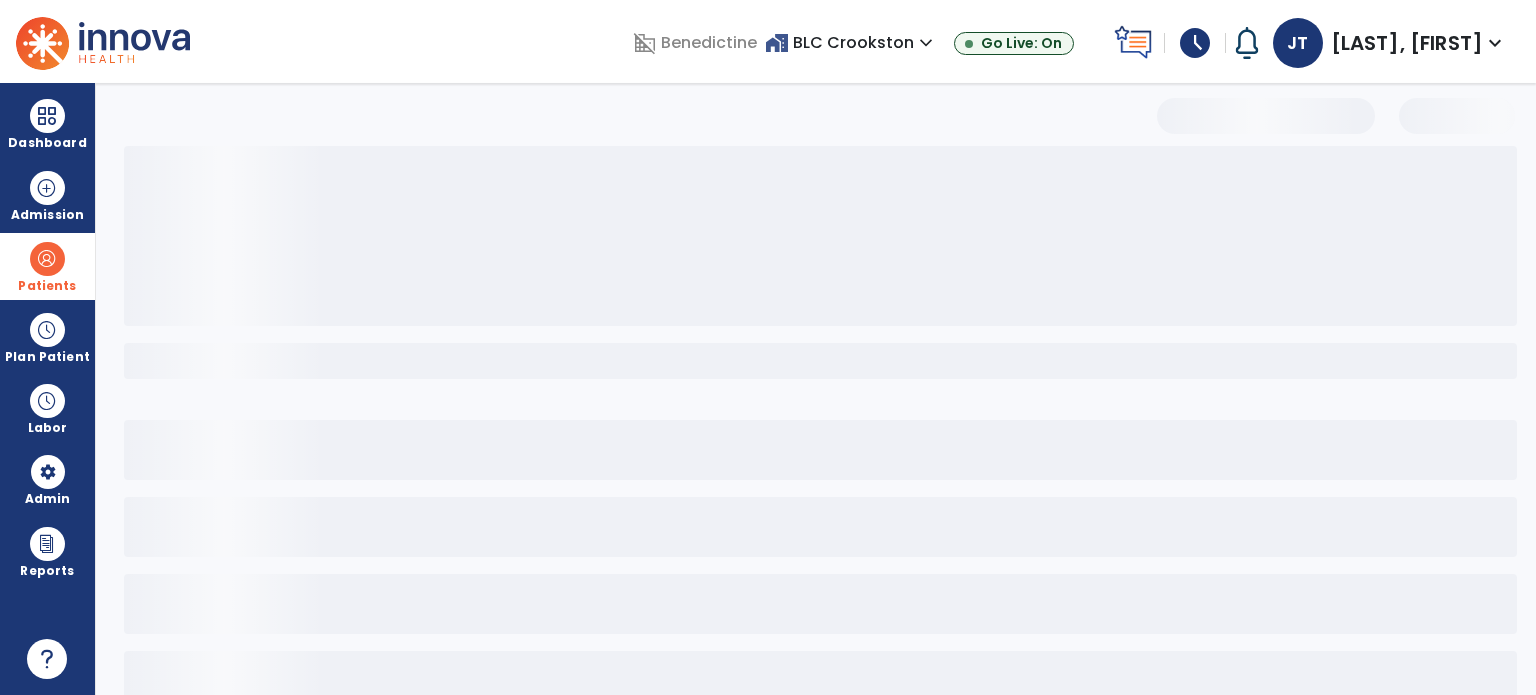 select on "***" 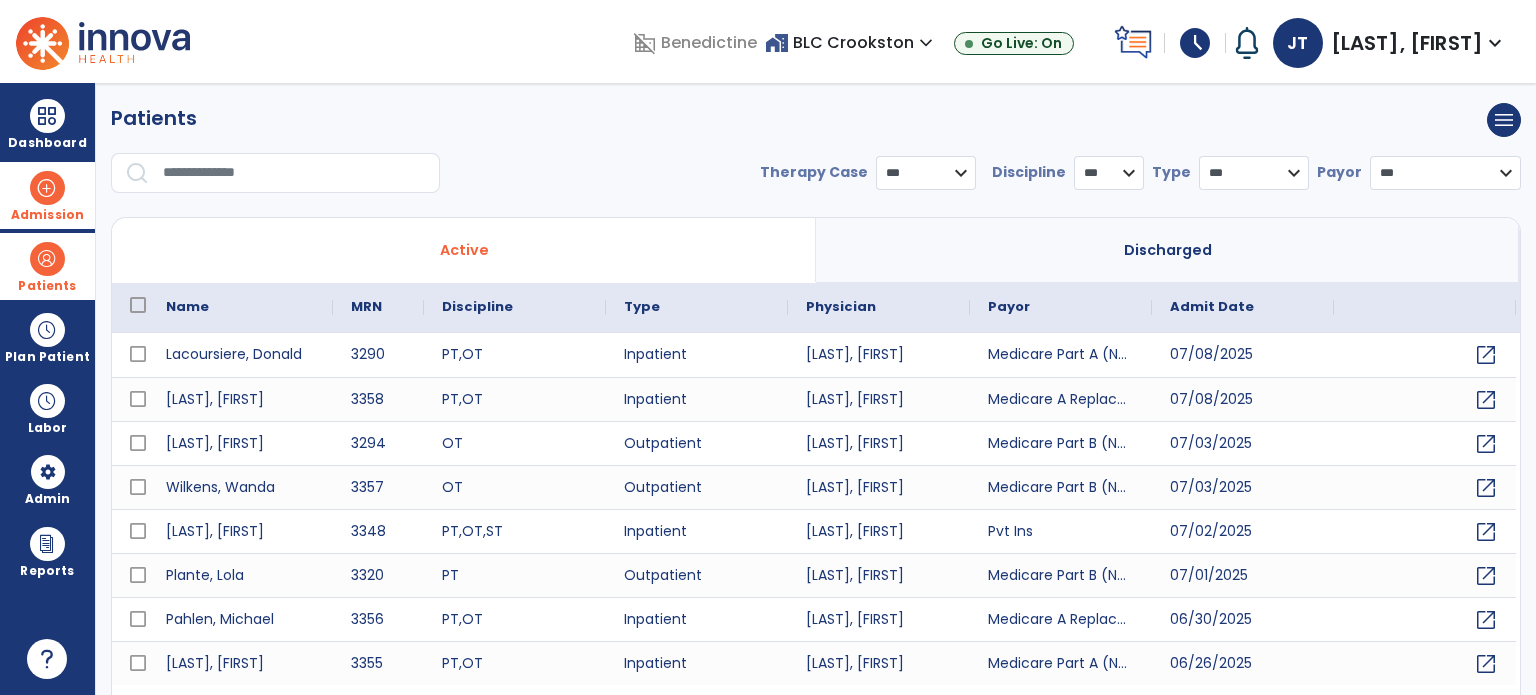 click at bounding box center (47, 188) 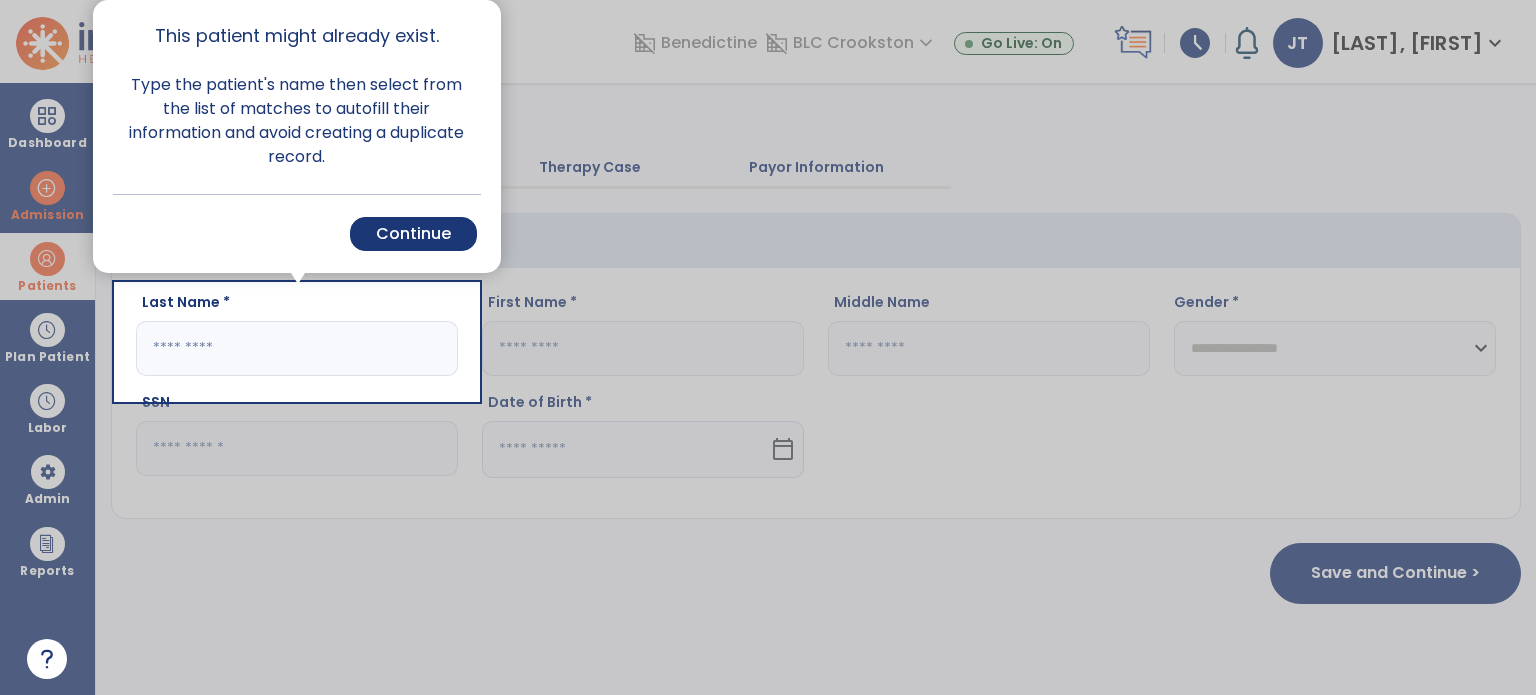 click at bounding box center (297, 547) 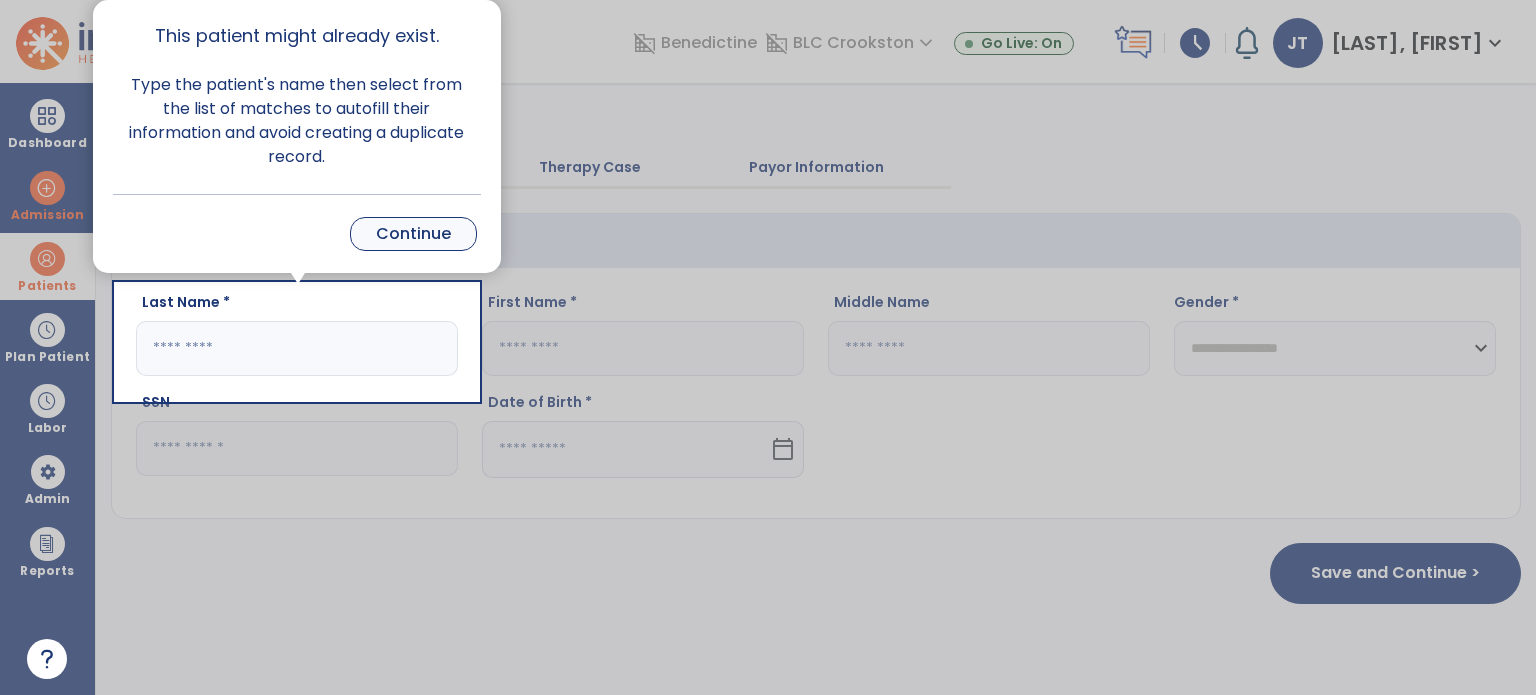 click on "Continue" at bounding box center [413, 234] 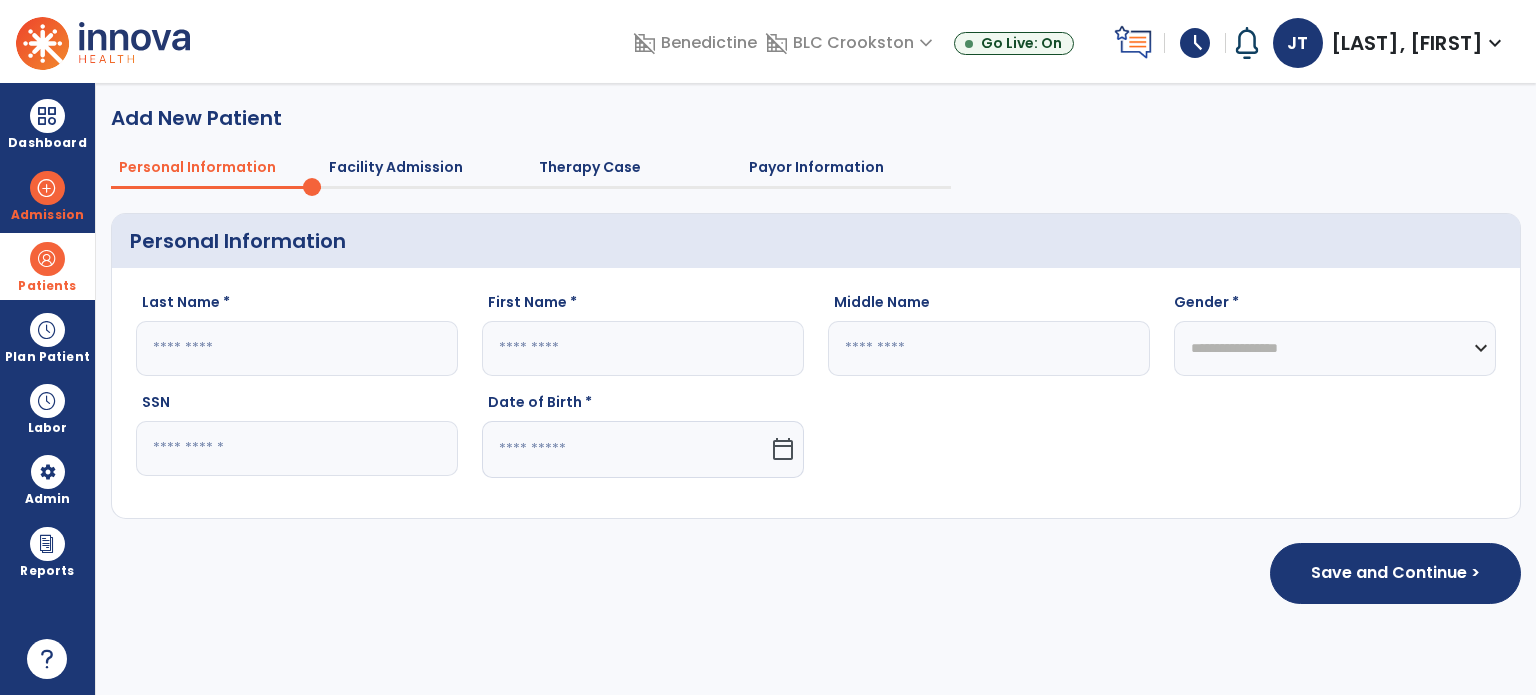 click at bounding box center (47, 259) 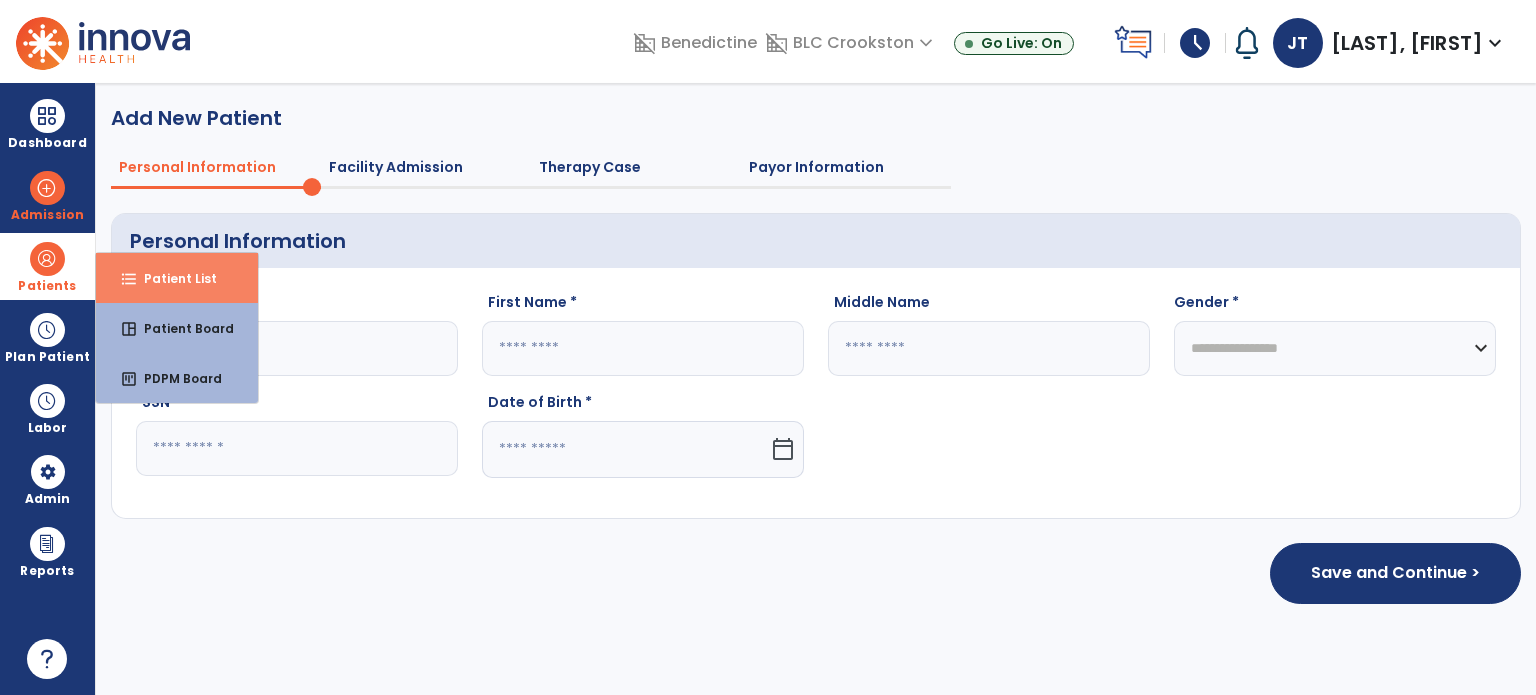 click on "format_list_bulleted  Patient List" at bounding box center (177, 278) 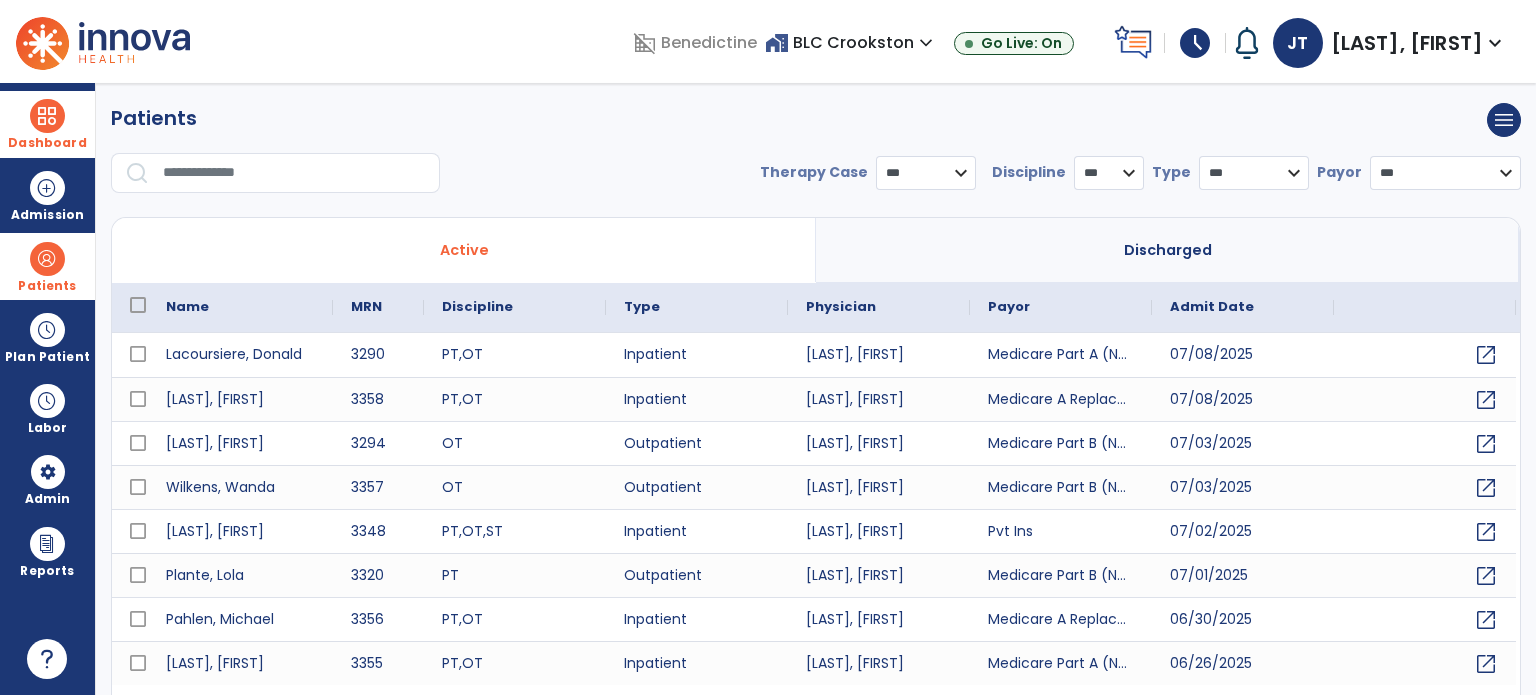 click at bounding box center [47, 116] 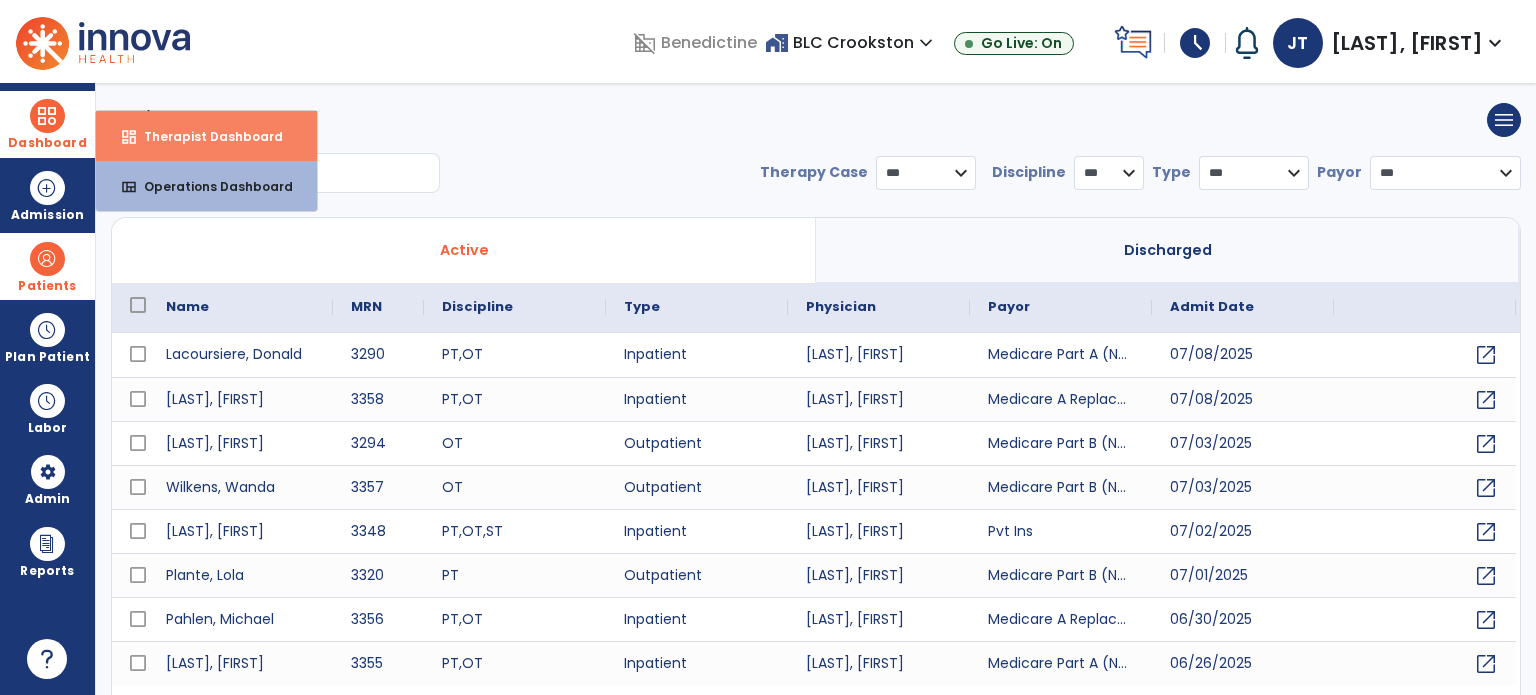 click on "Therapist Dashboard" at bounding box center [205, 136] 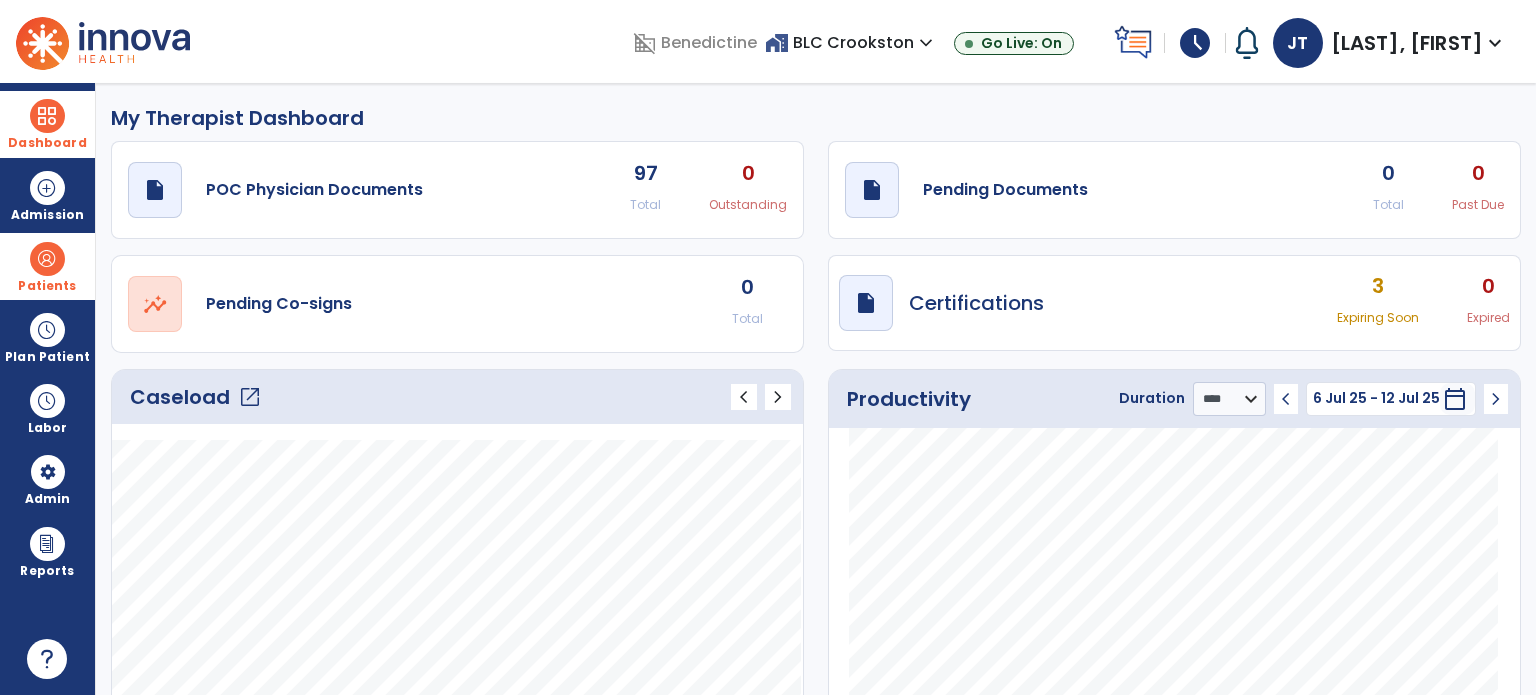 click on "open_in_new" 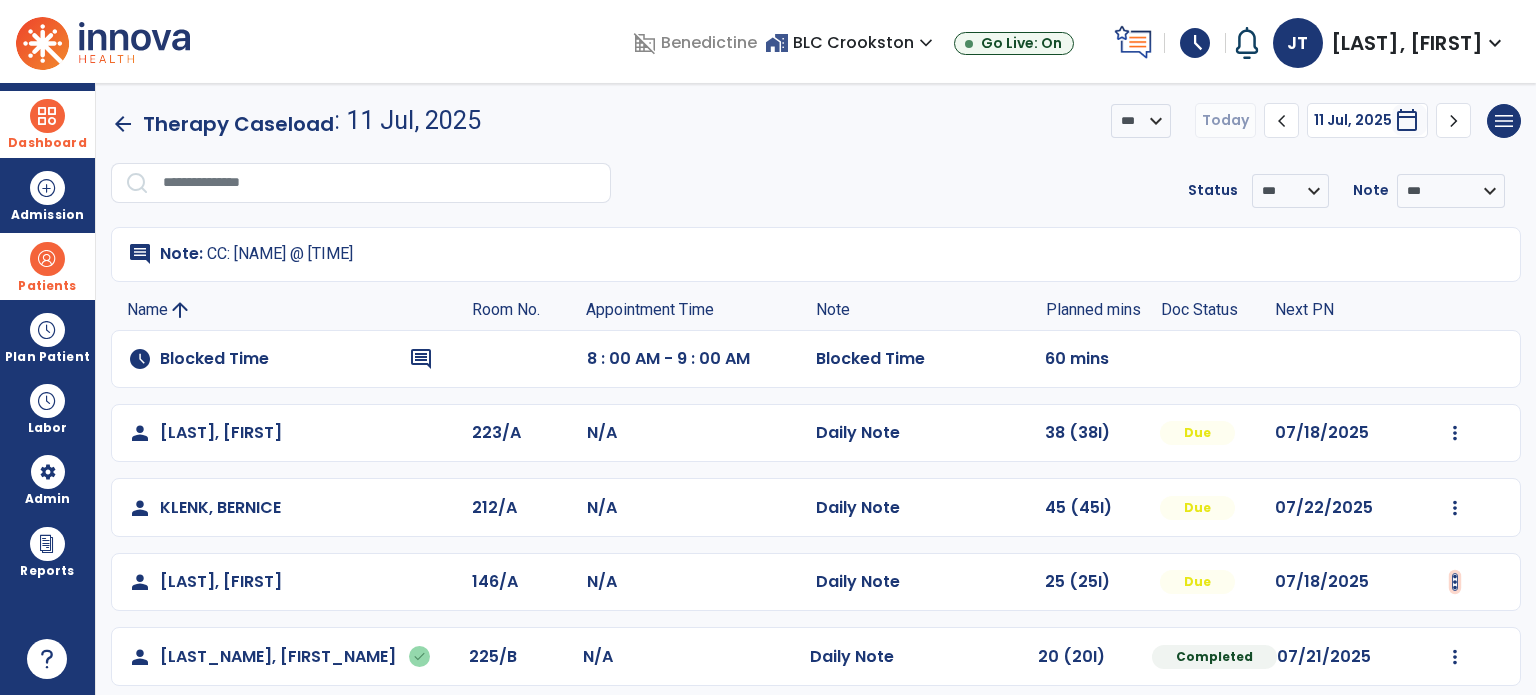 click at bounding box center (1455, 433) 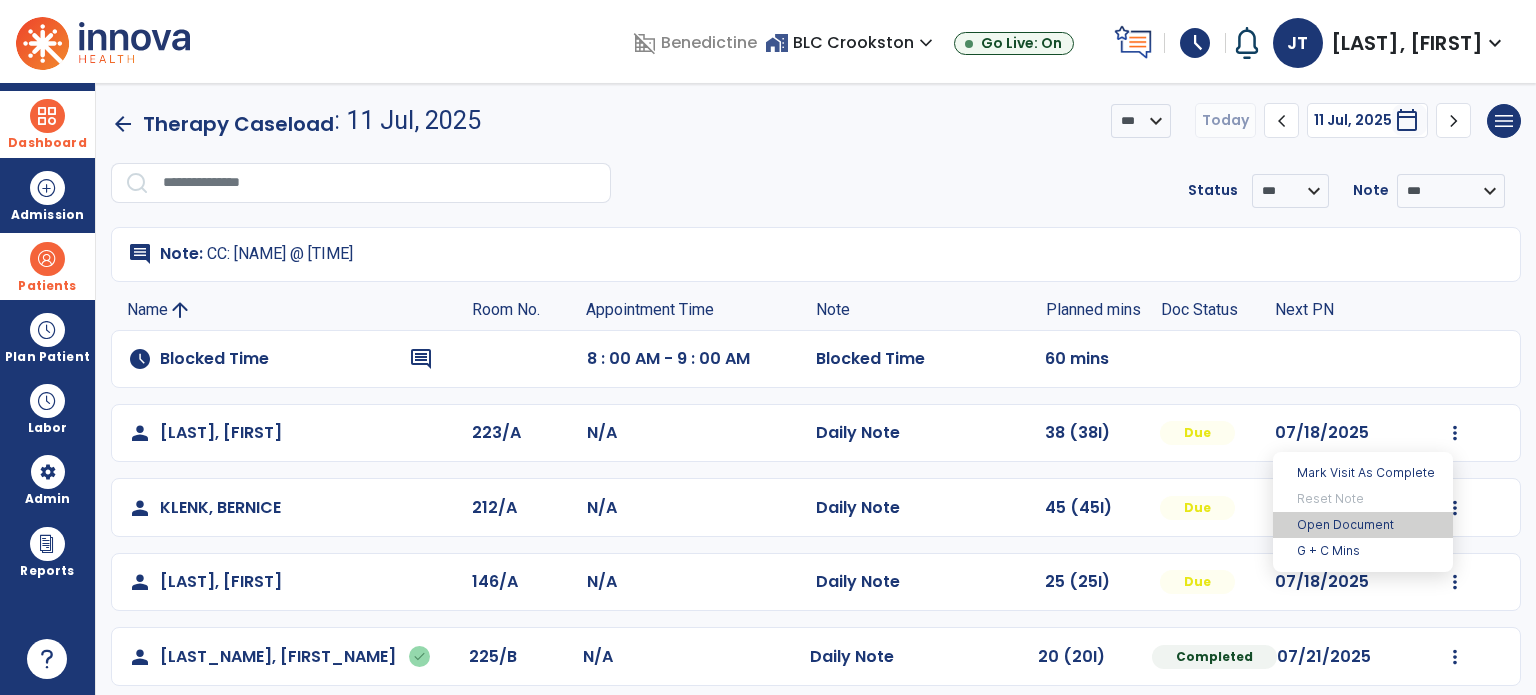 click on "Open Document" at bounding box center (1363, 525) 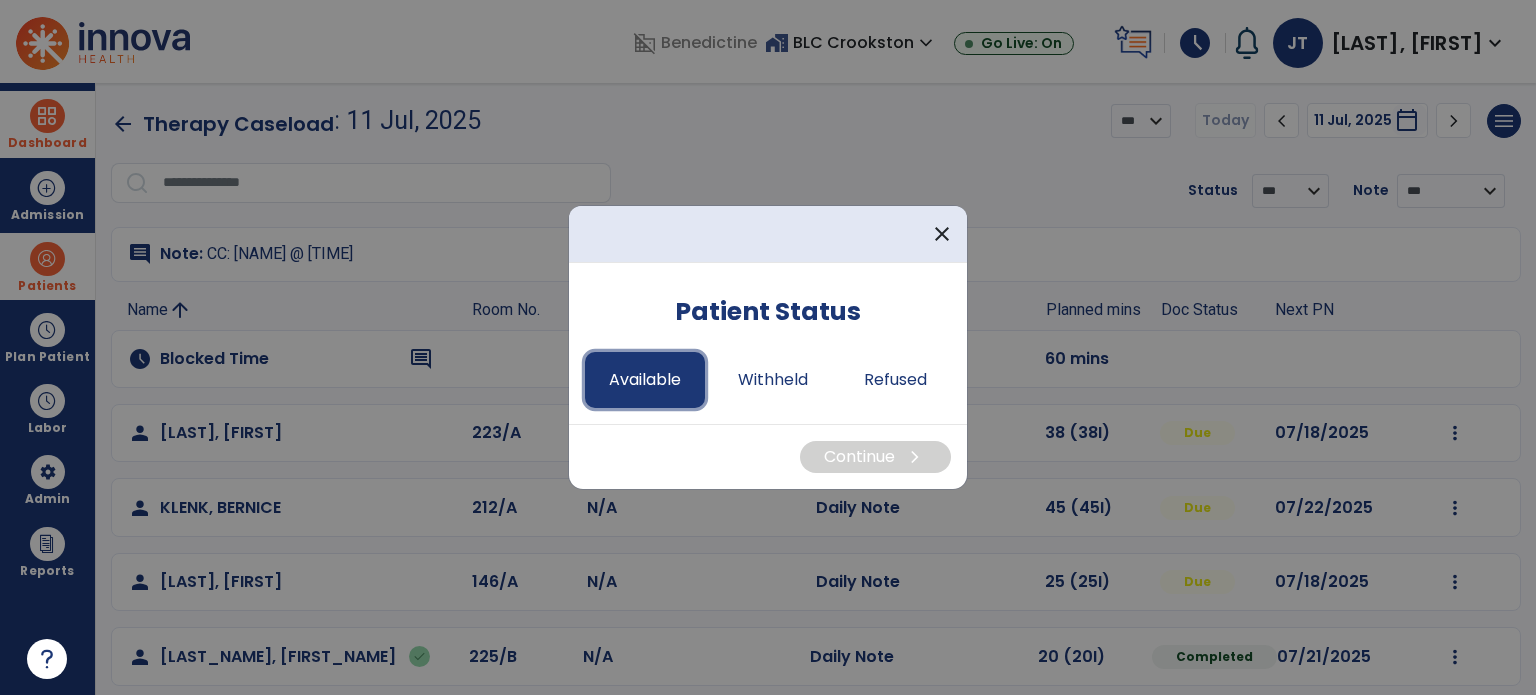 click on "Available" at bounding box center [645, 380] 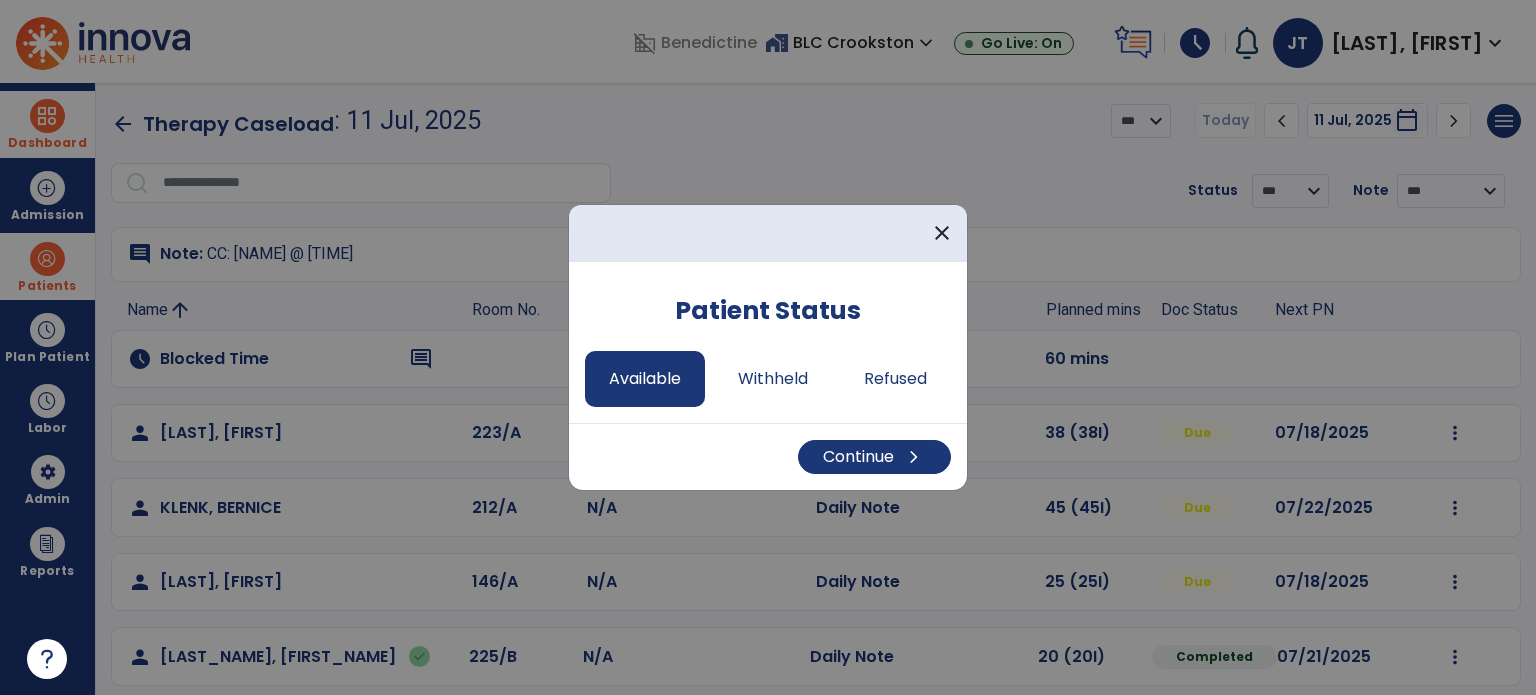click on "Continue   chevron_right" at bounding box center (768, 456) 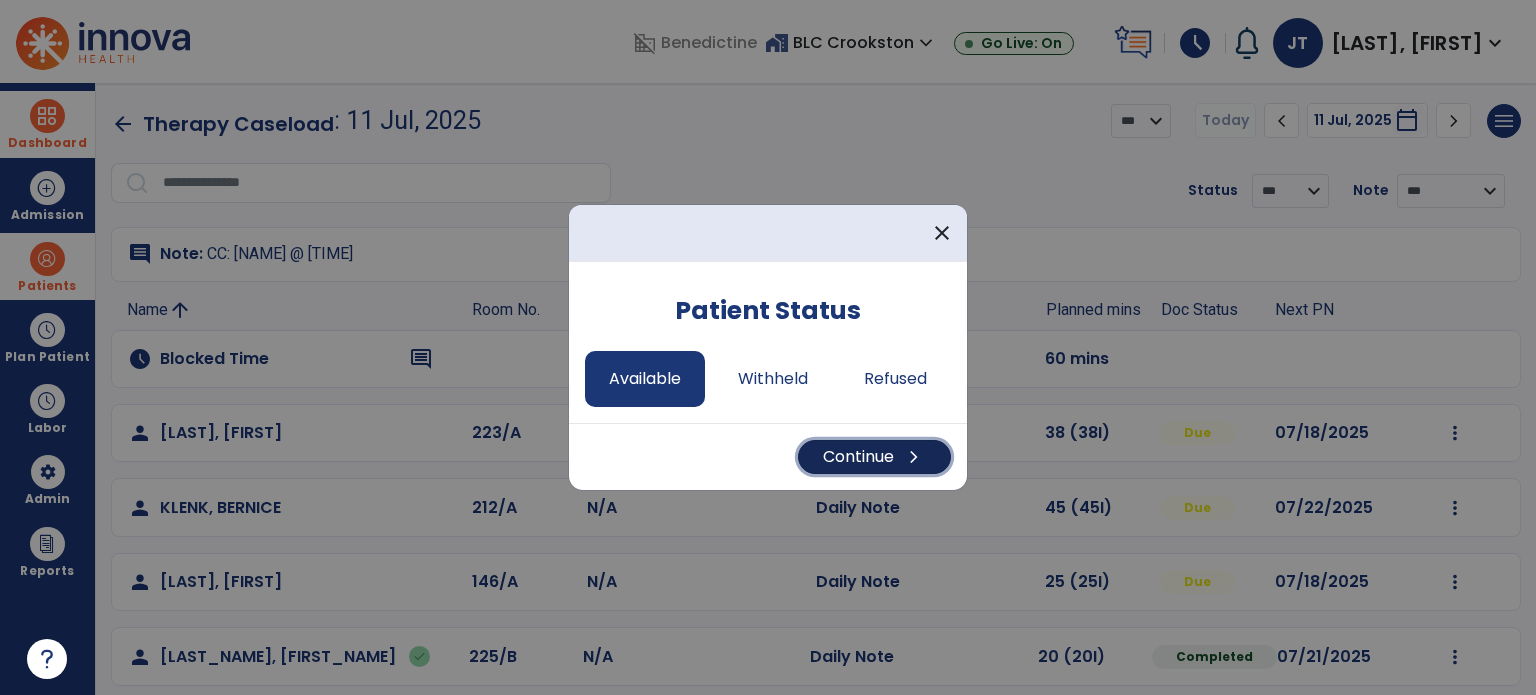 click on "Continue   chevron_right" at bounding box center [874, 457] 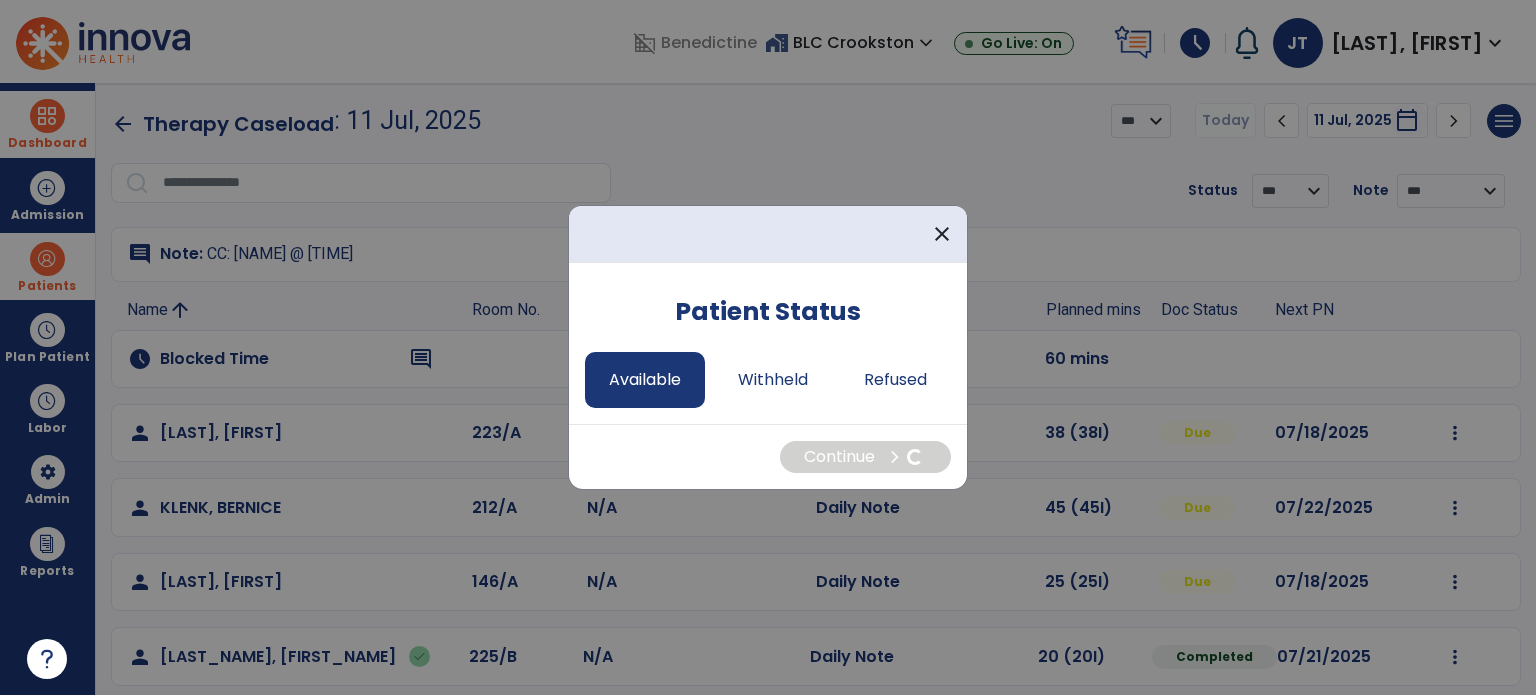 select on "*" 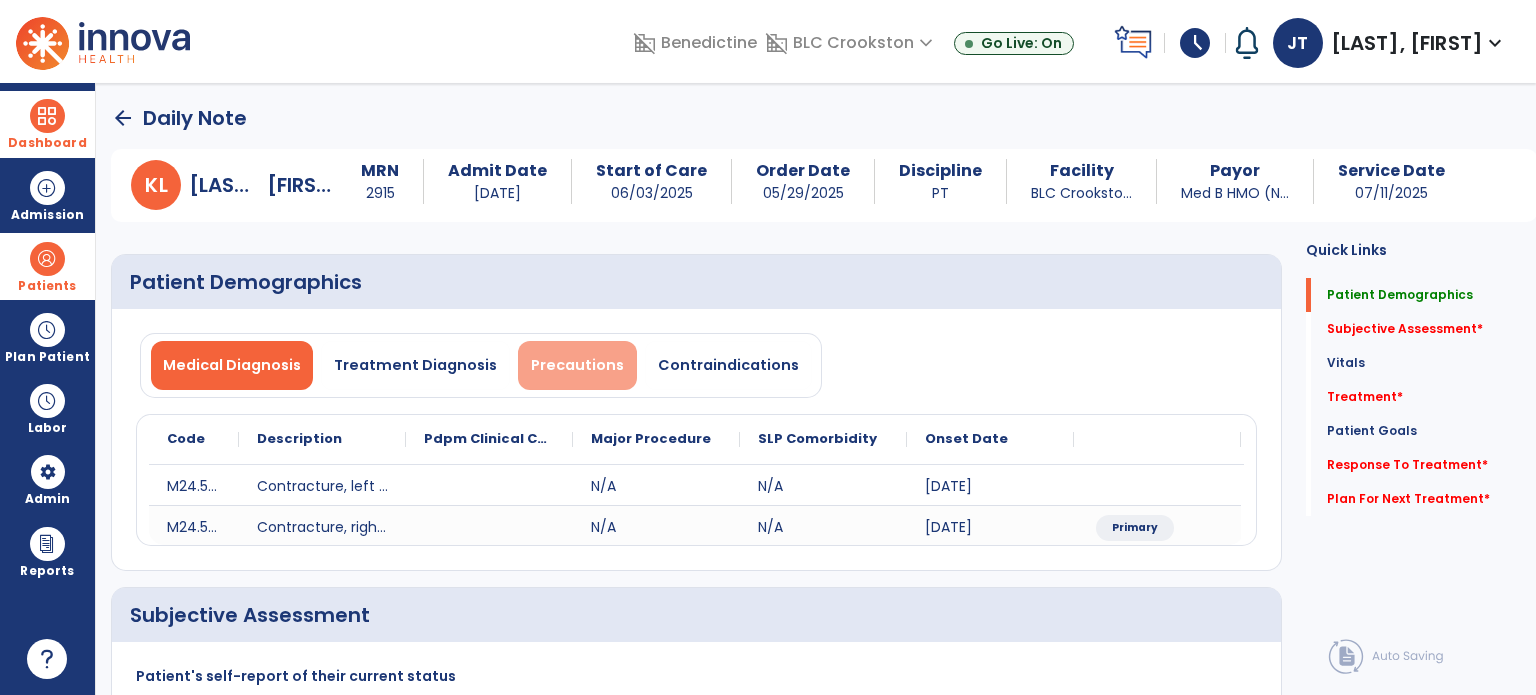 click on "Precautions" at bounding box center [577, 365] 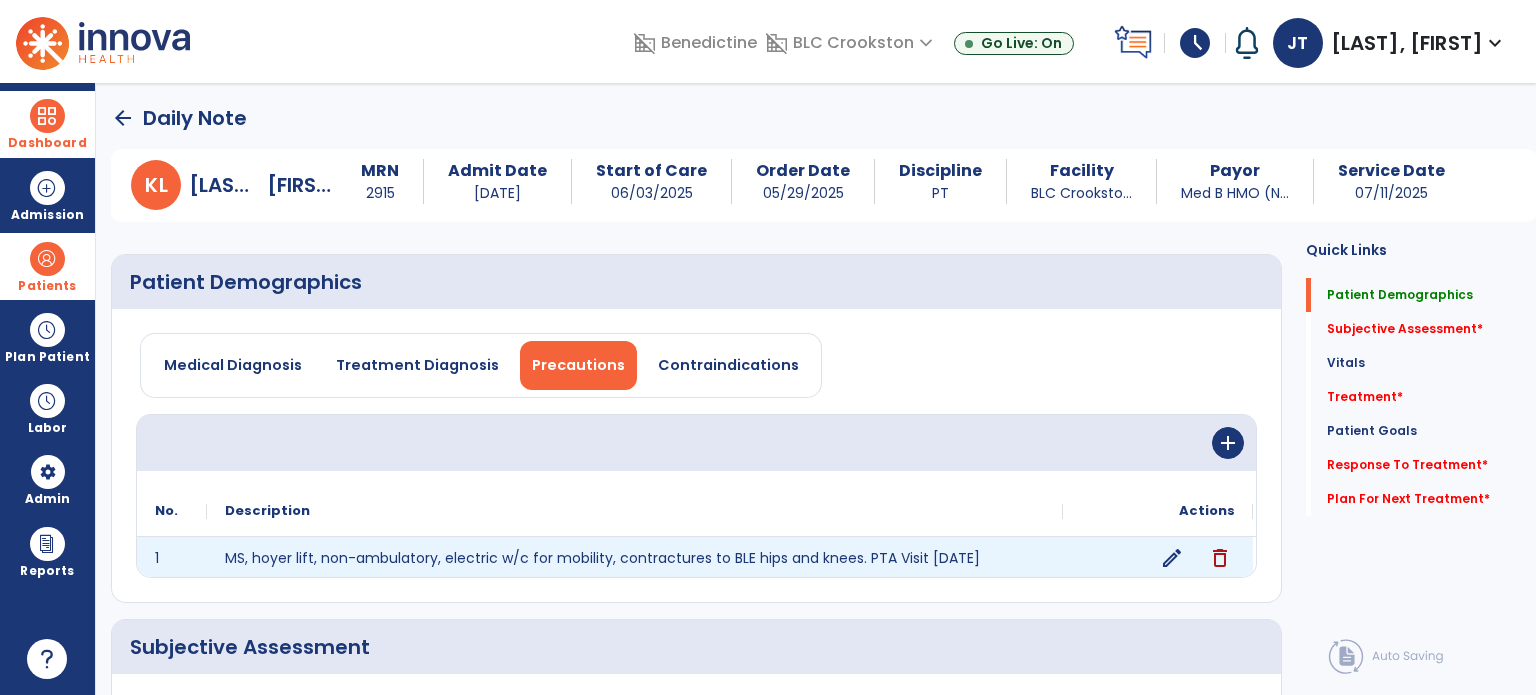 click on "edit" 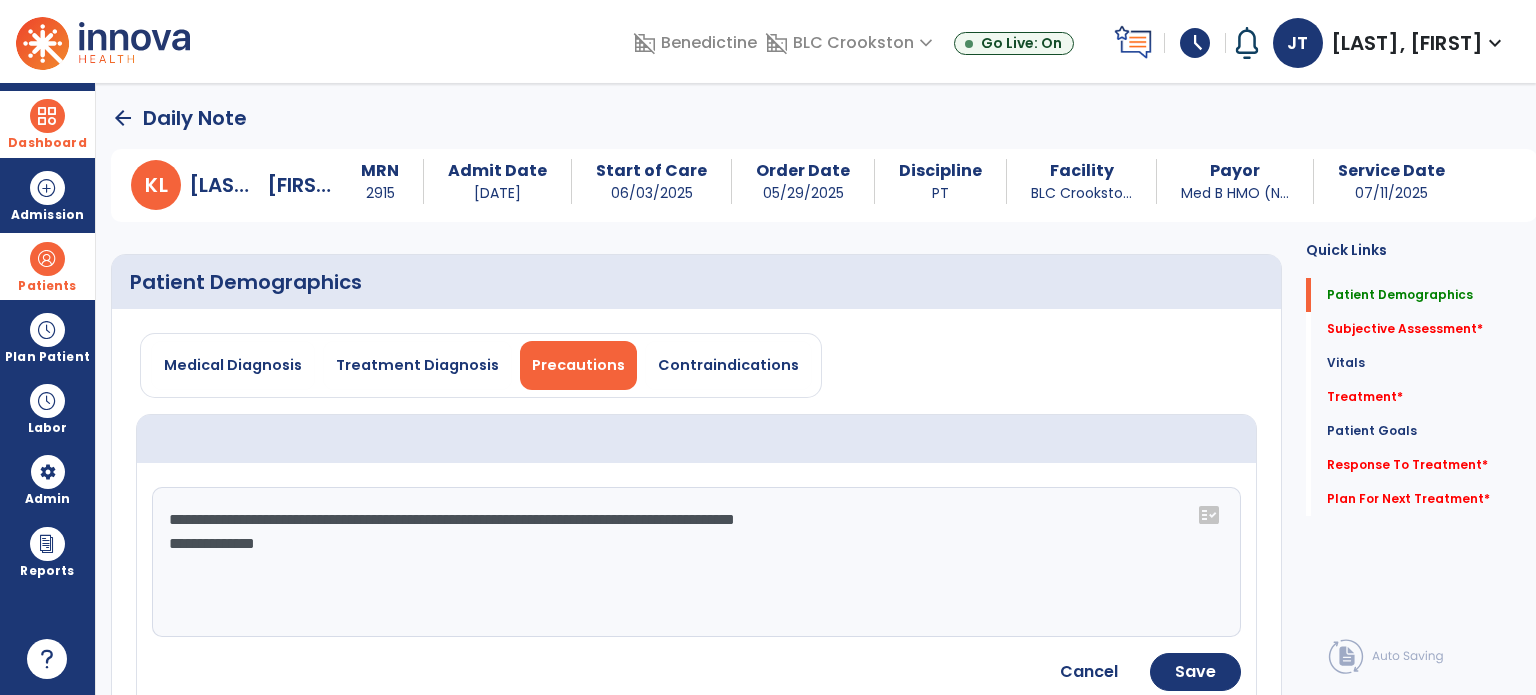 click on "**********" 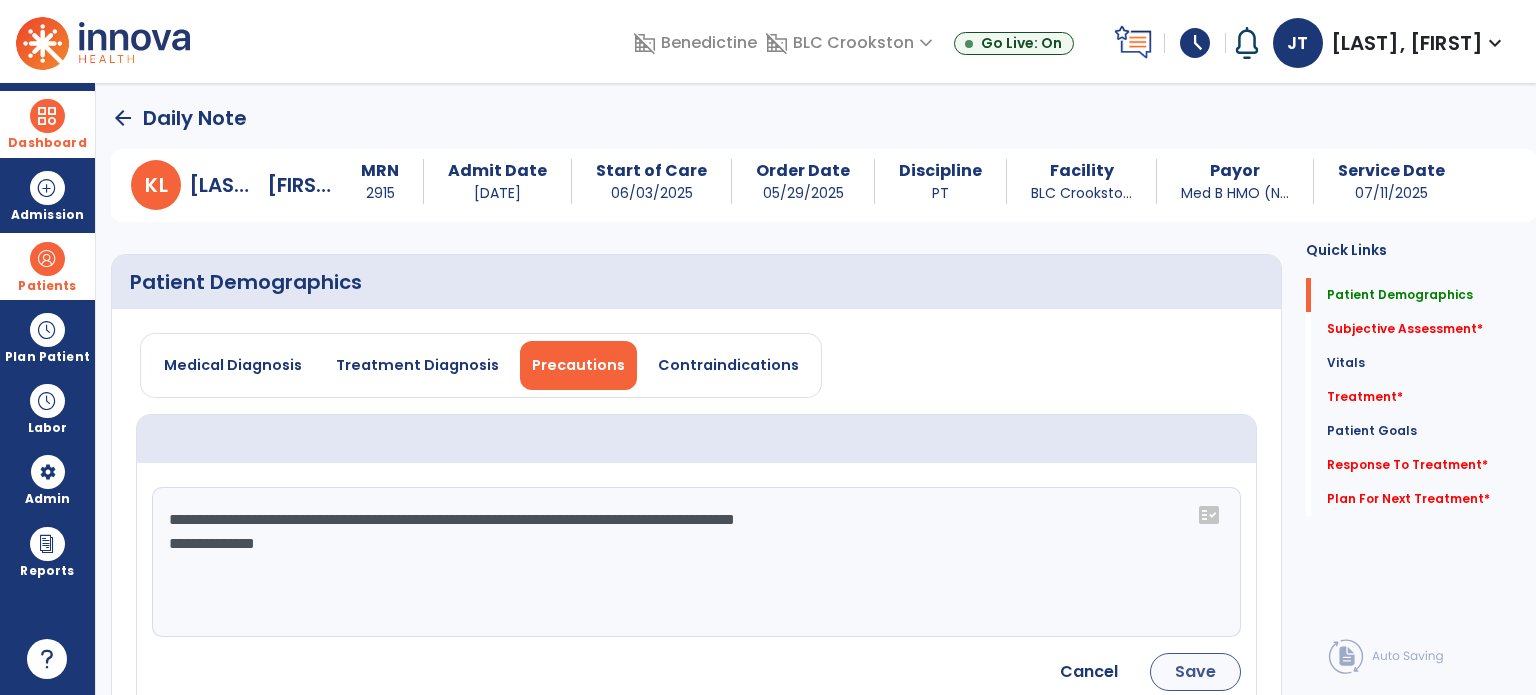 type on "**********" 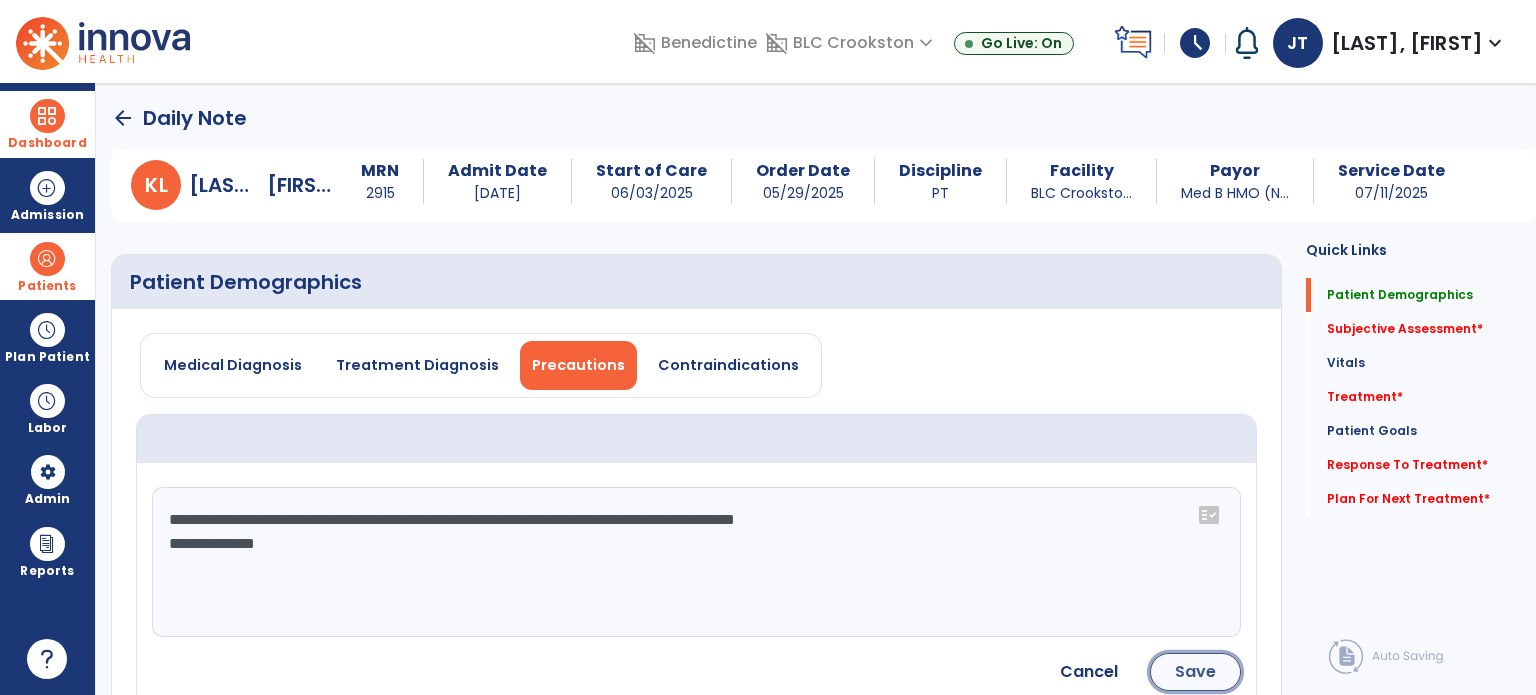 click on "Save" 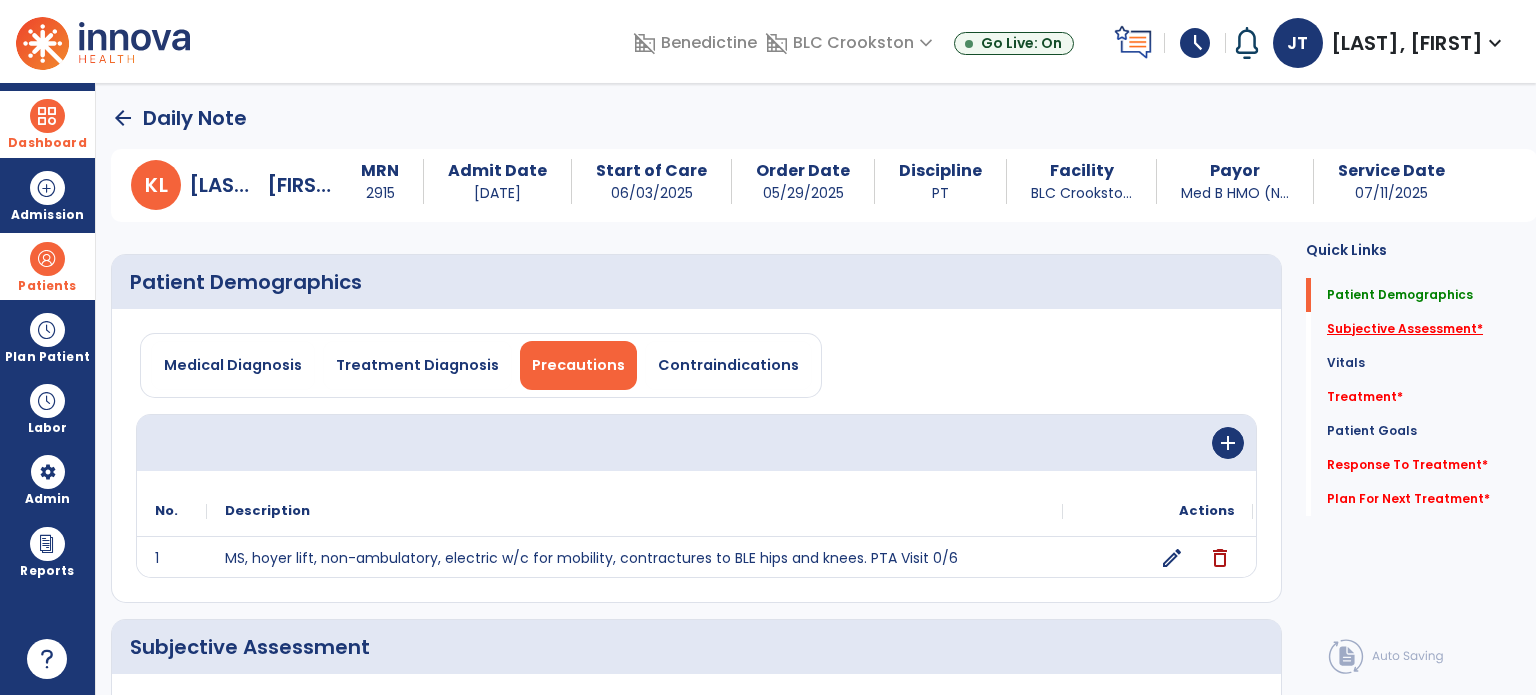 click on "Subjective Assessment   *" 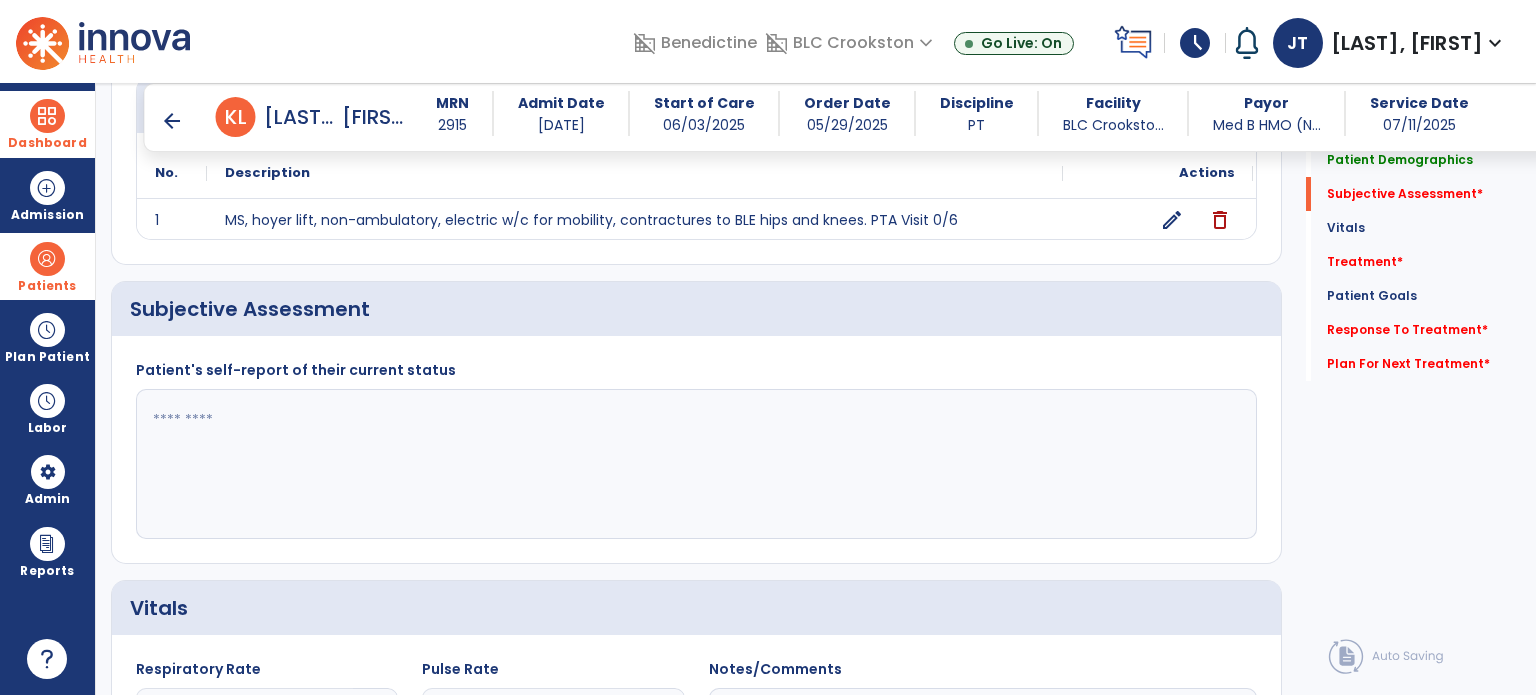 scroll, scrollTop: 370, scrollLeft: 0, axis: vertical 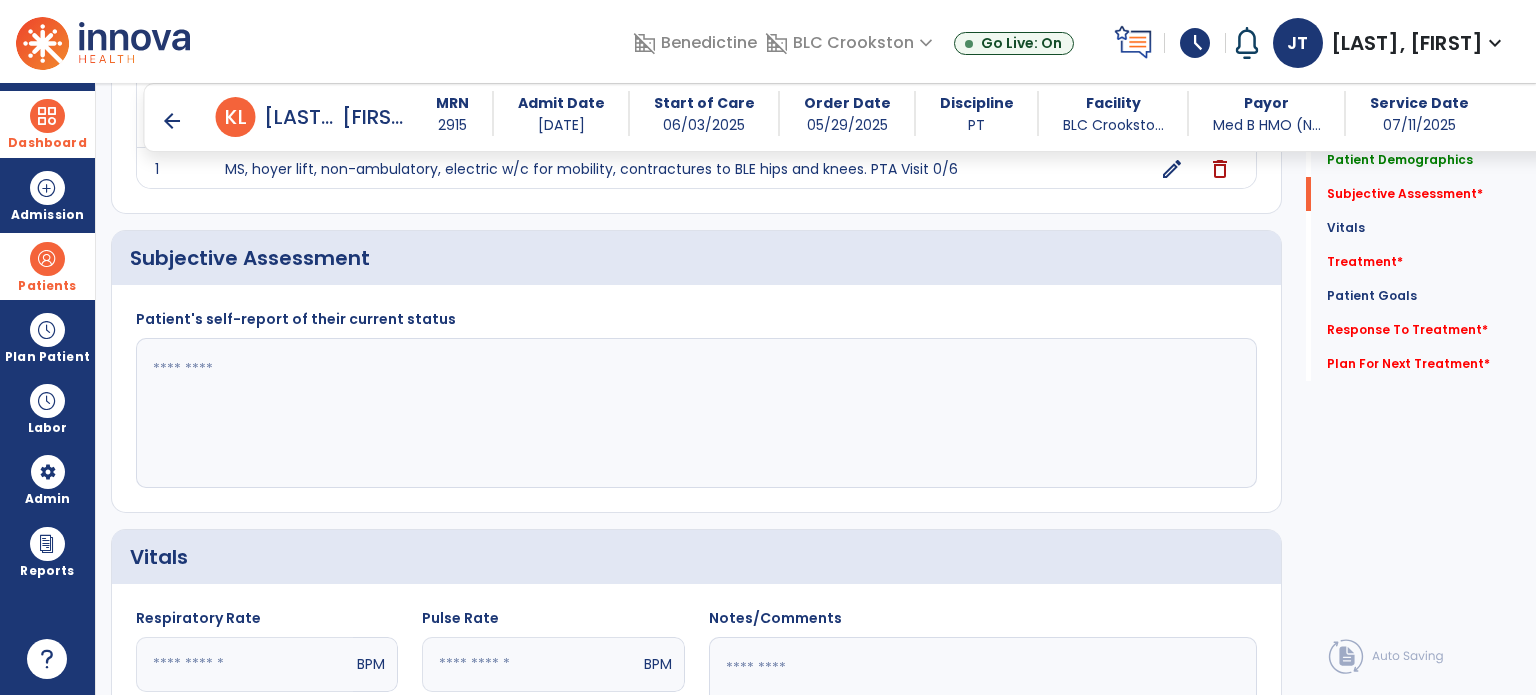 click 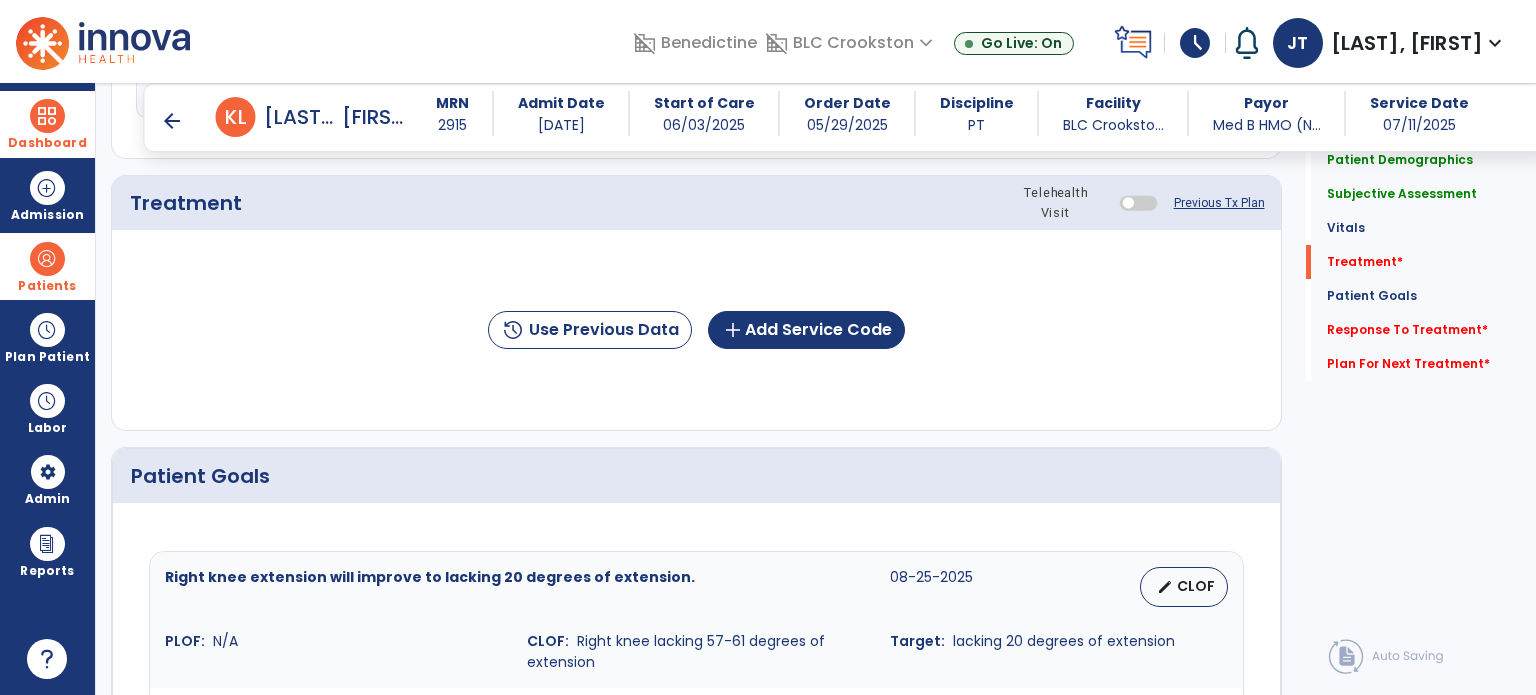 scroll, scrollTop: 1156, scrollLeft: 0, axis: vertical 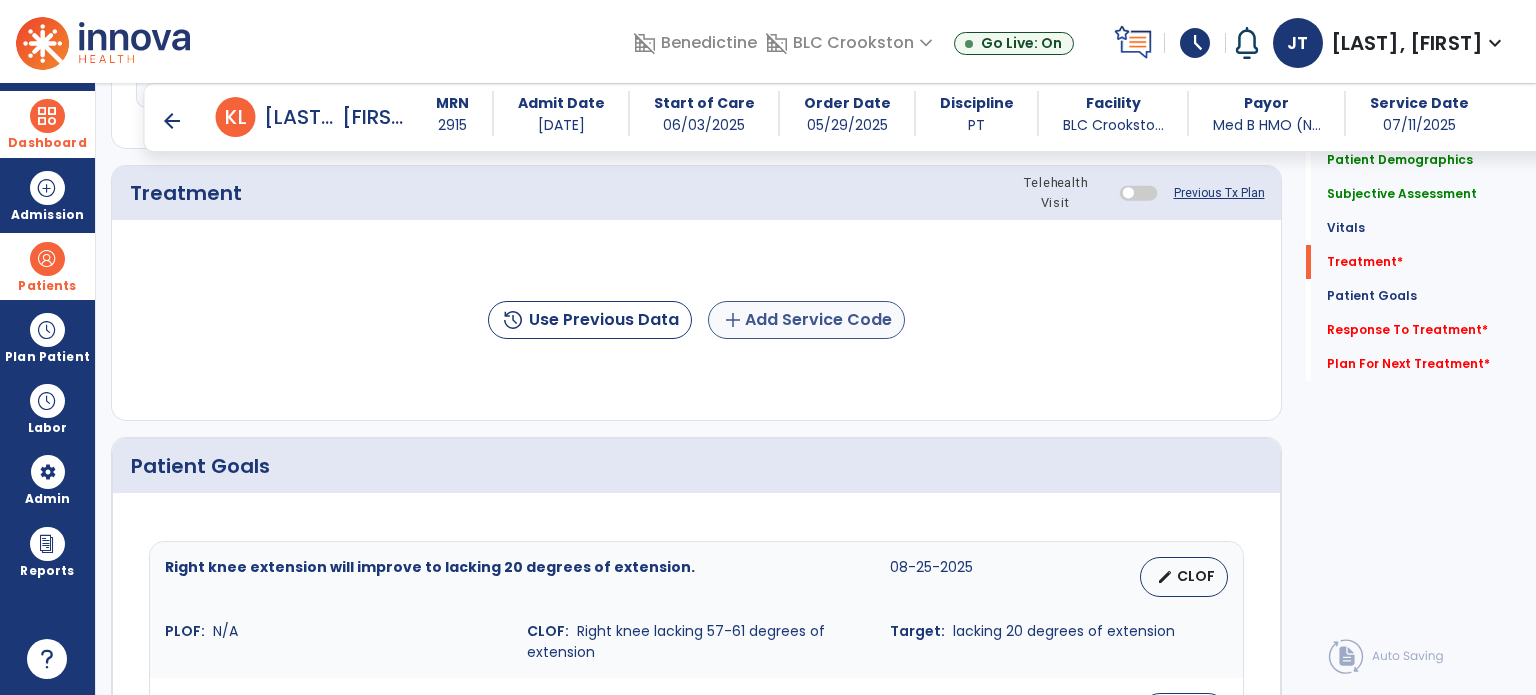 type on "**********" 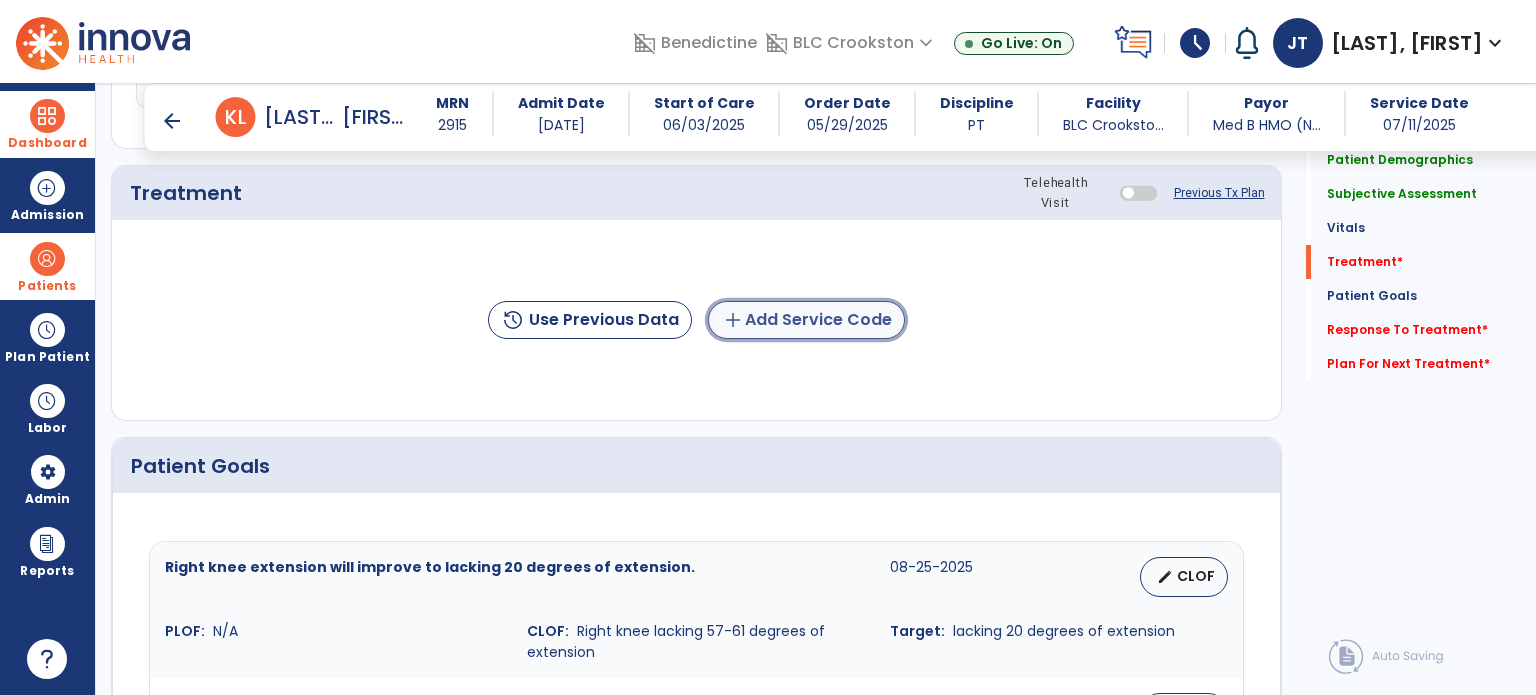 click on "add  Add Service Code" 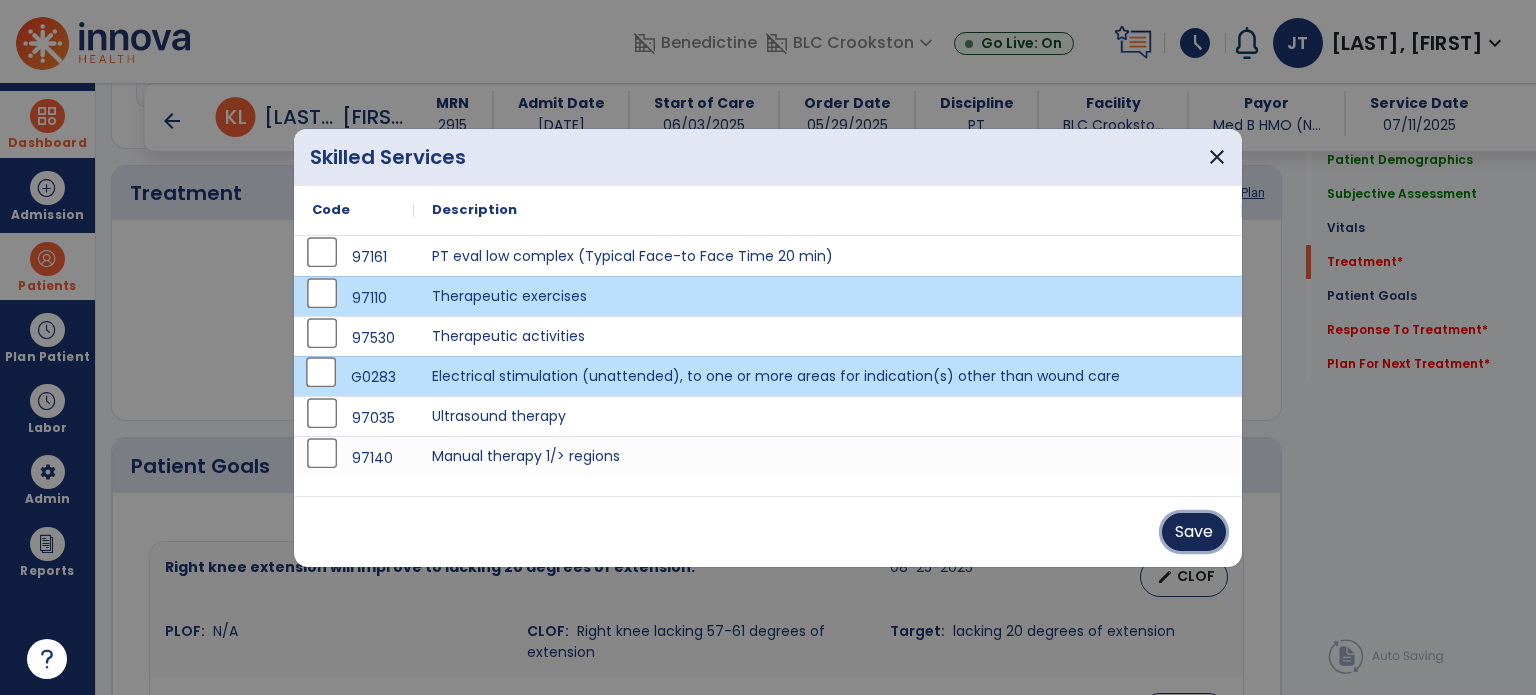 click on "Save" at bounding box center (1194, 532) 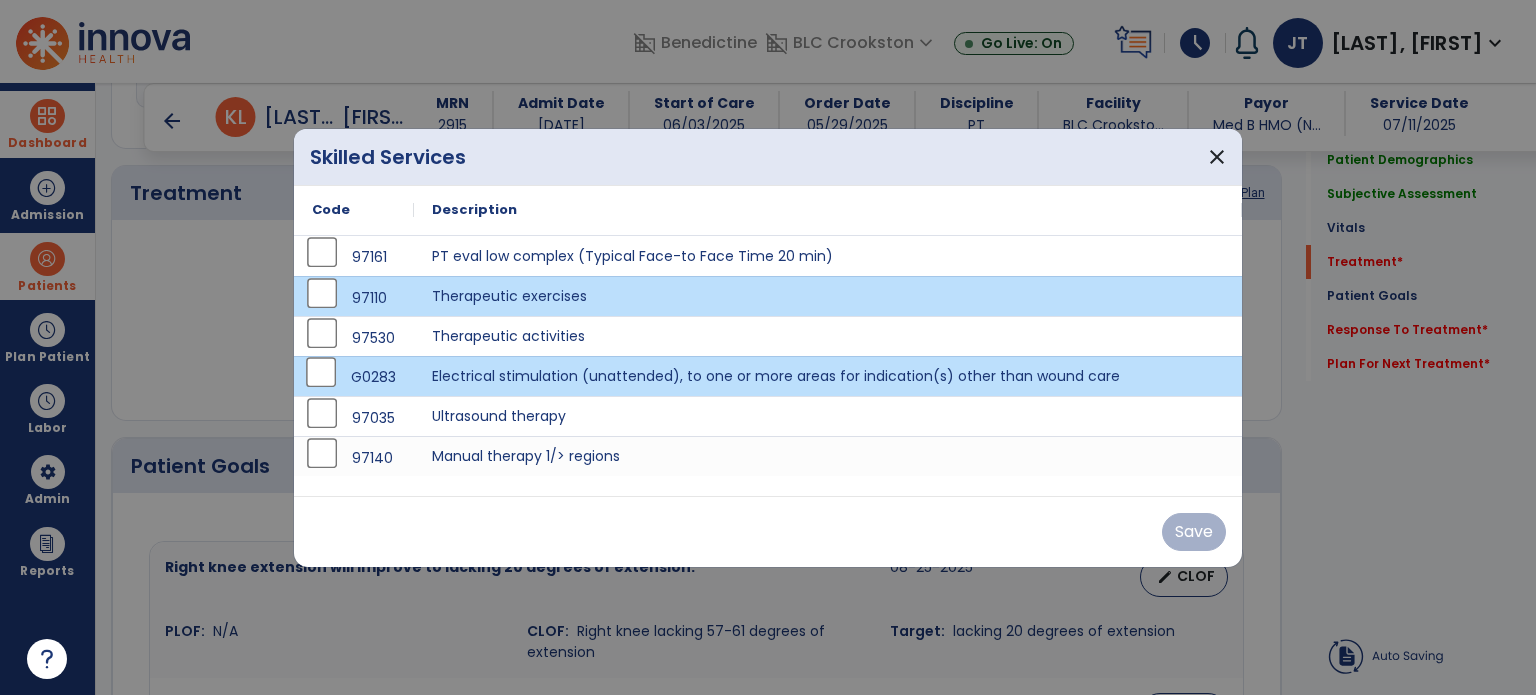 click on "Save" at bounding box center [768, 531] 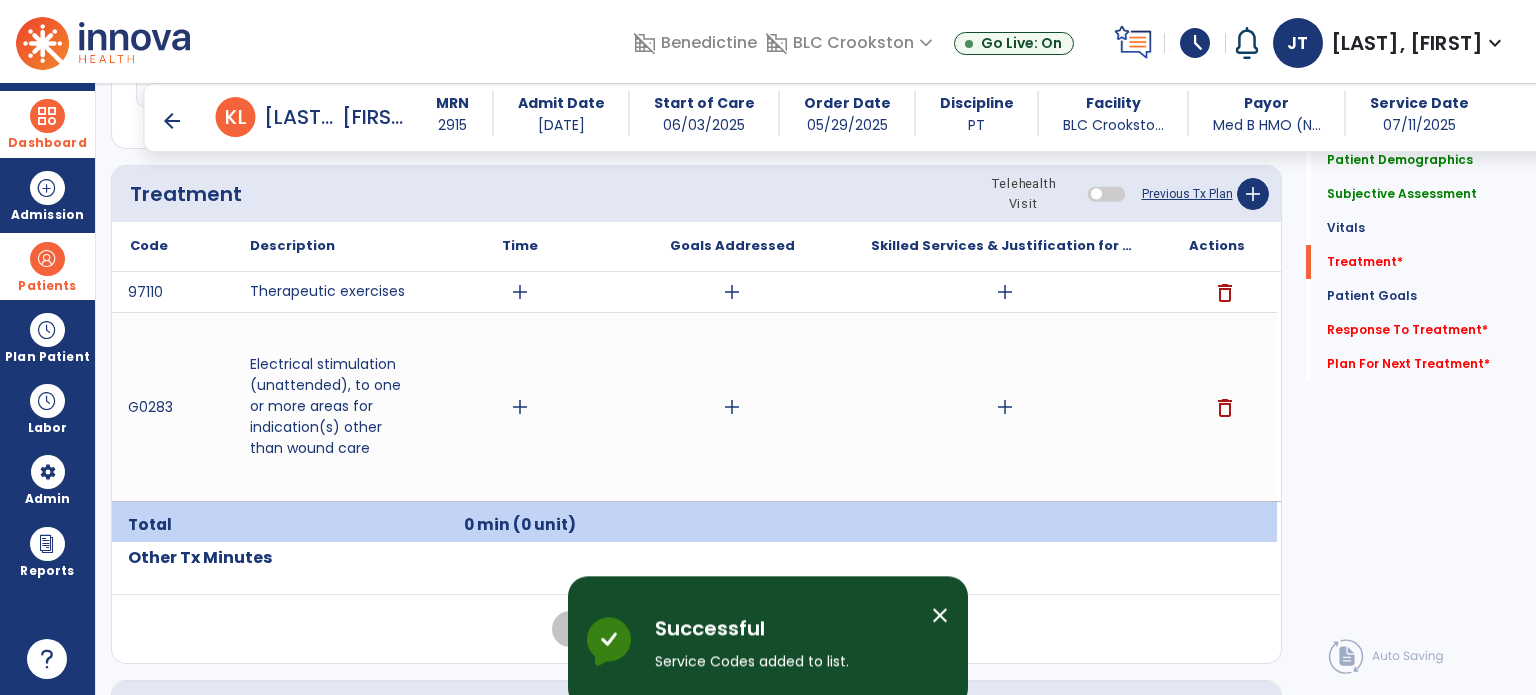 click on "Patient Demographics  Medical Diagnosis   Treatment Diagnosis   Precautions   Contraindications       add
No.
Description
Actions
1" 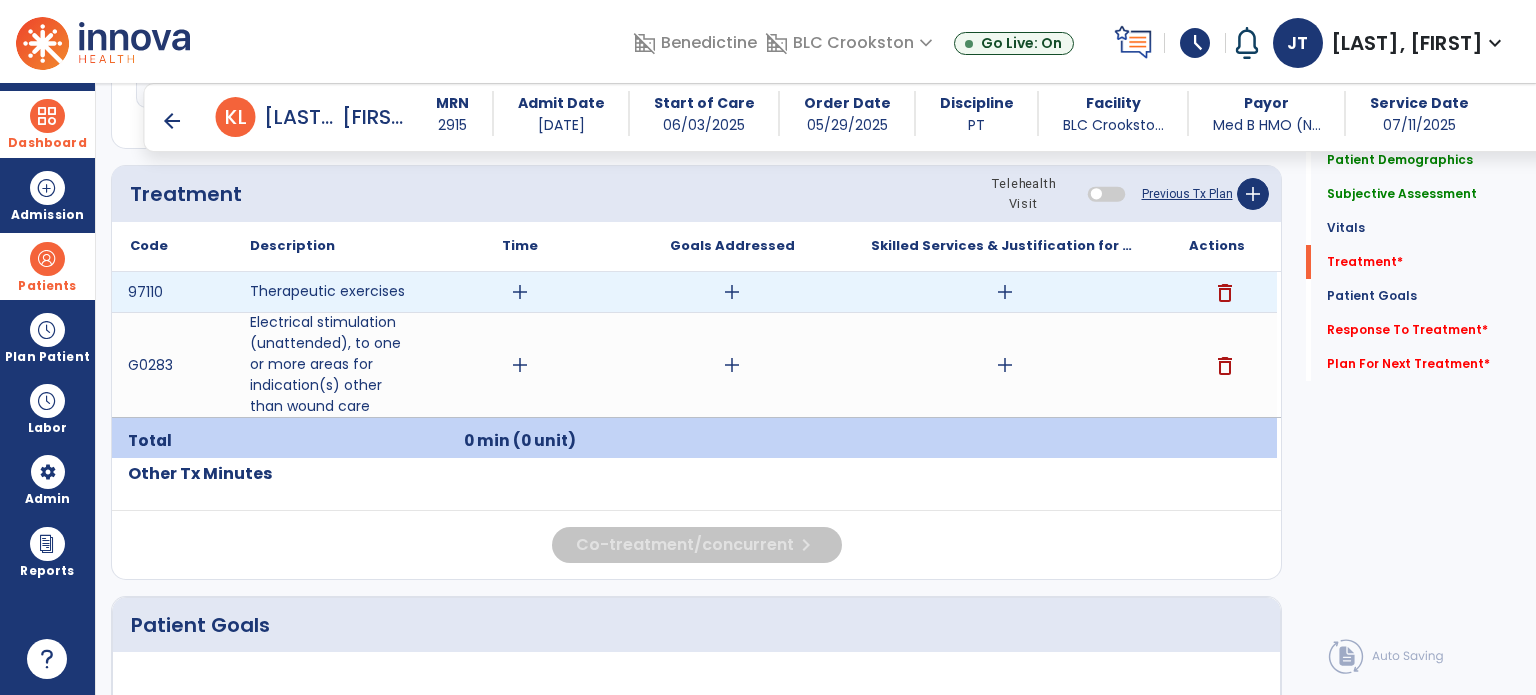 click on "add" at bounding box center (520, 292) 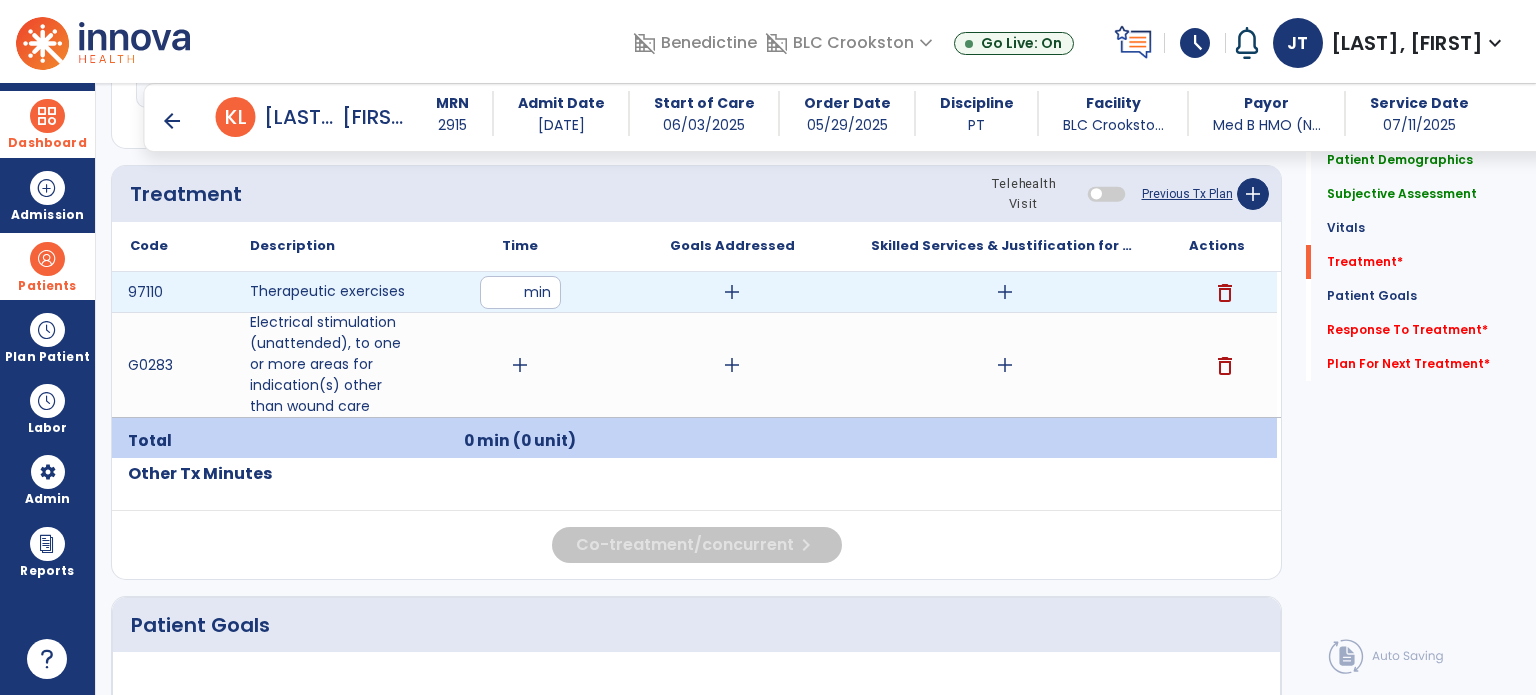 type on "**" 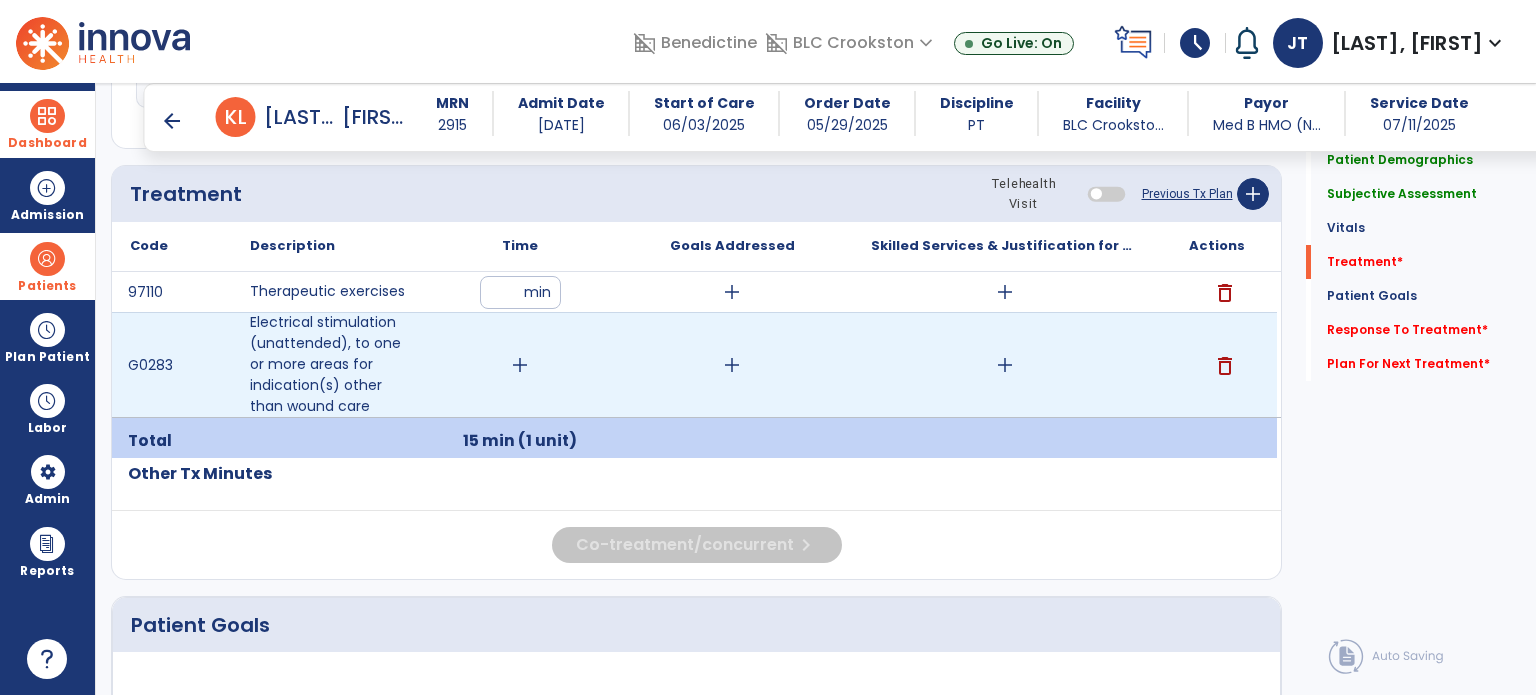 click on "add" at bounding box center (520, 365) 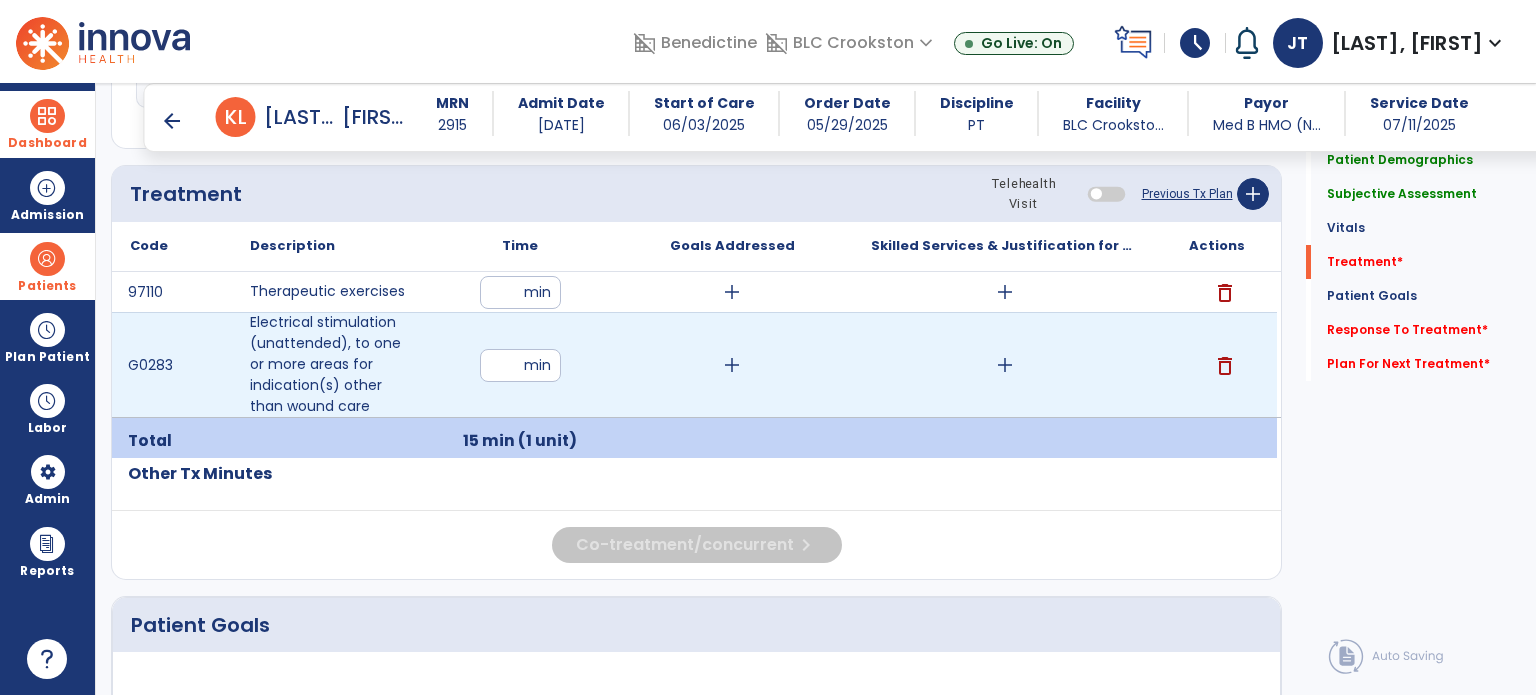 type on "**" 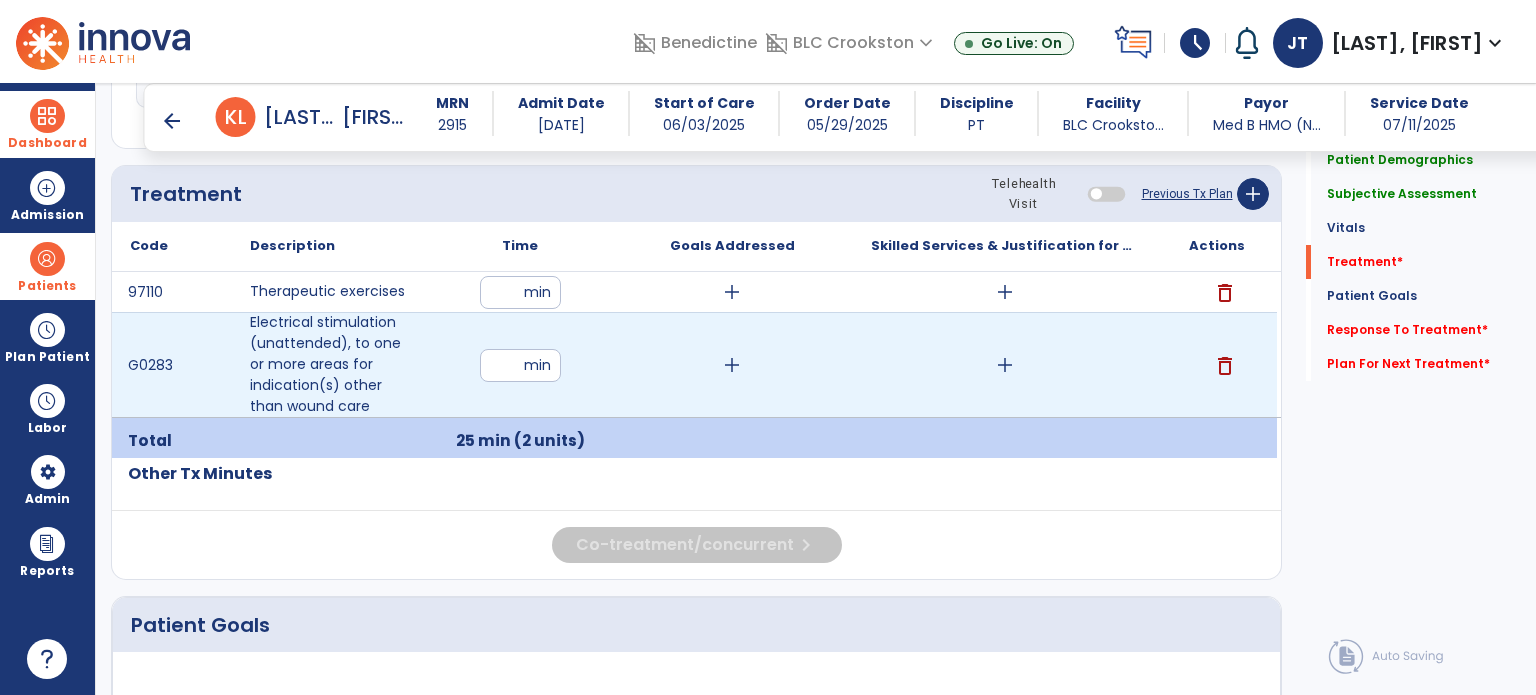 click on "add" at bounding box center (732, 365) 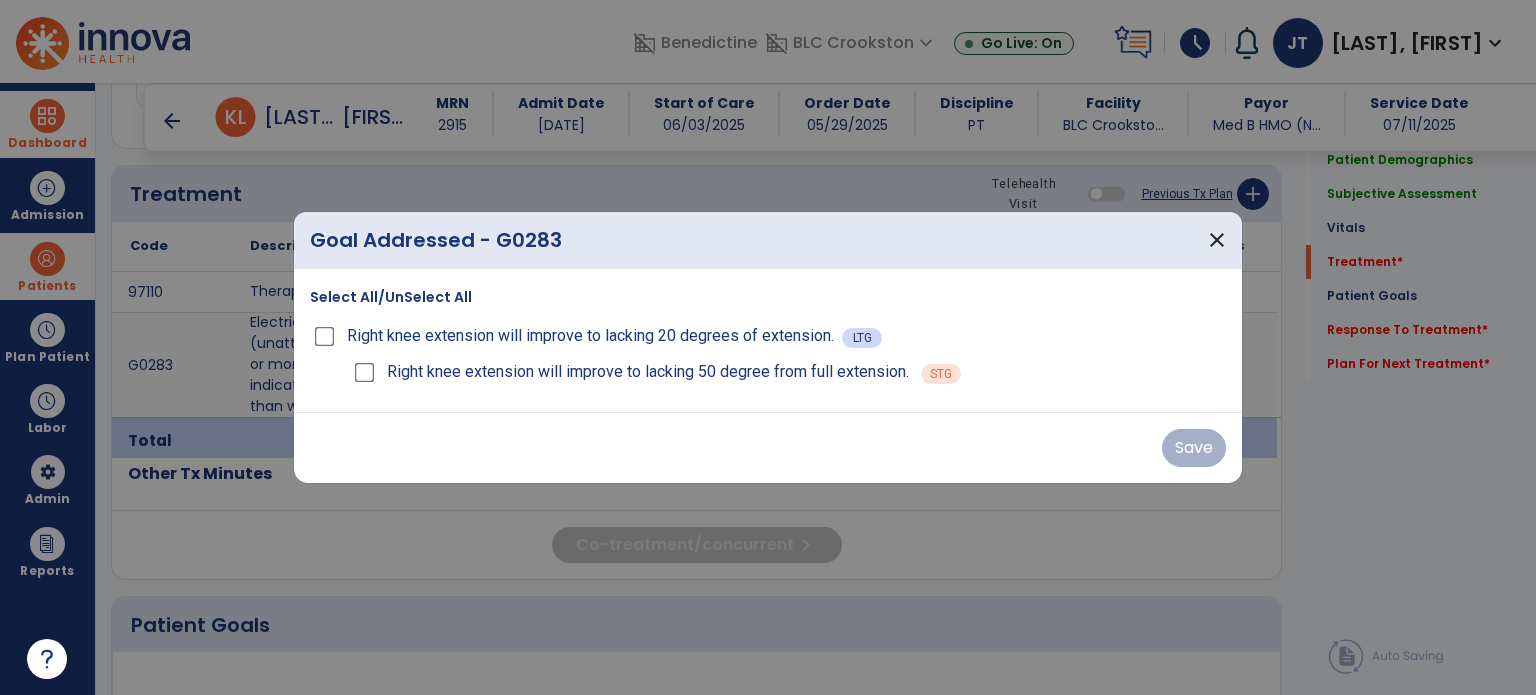 click on "Select All/UnSelect All" at bounding box center [391, 297] 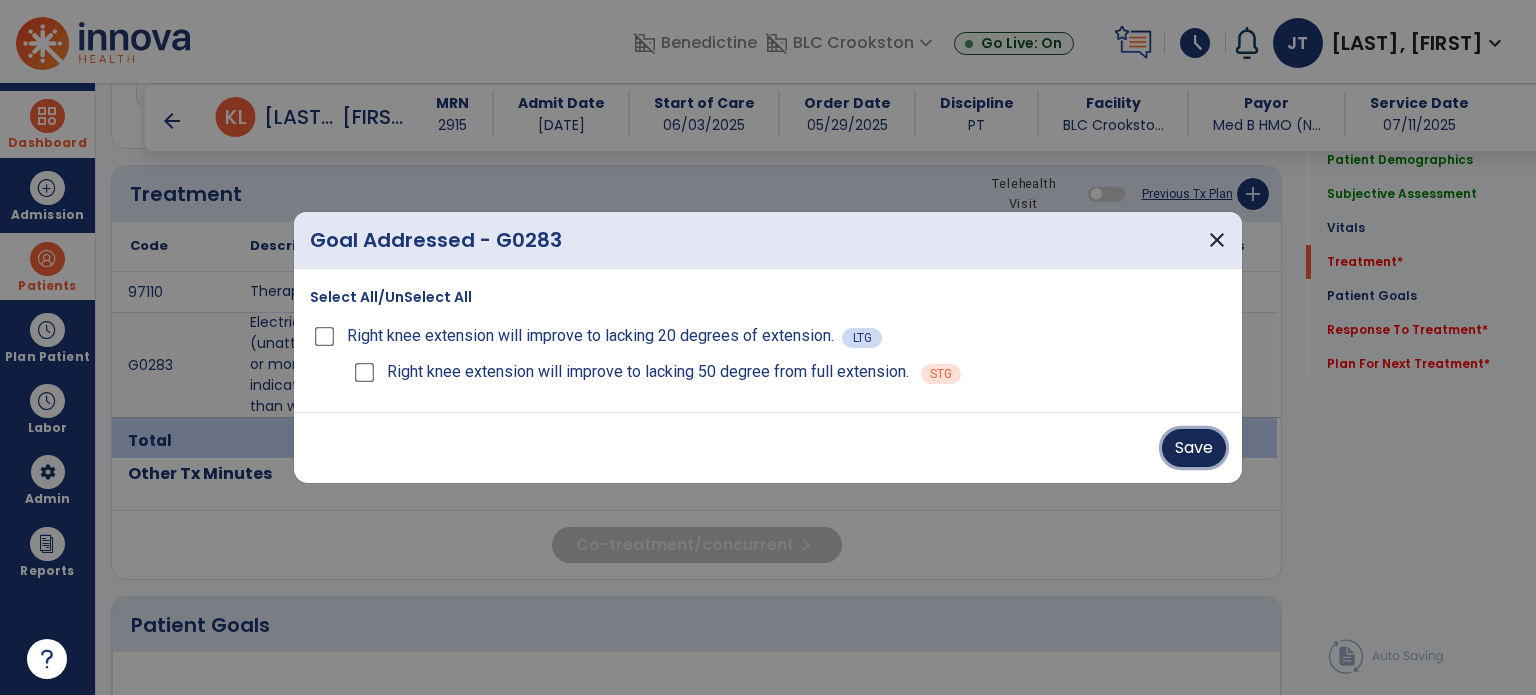 click on "Save" at bounding box center [1194, 448] 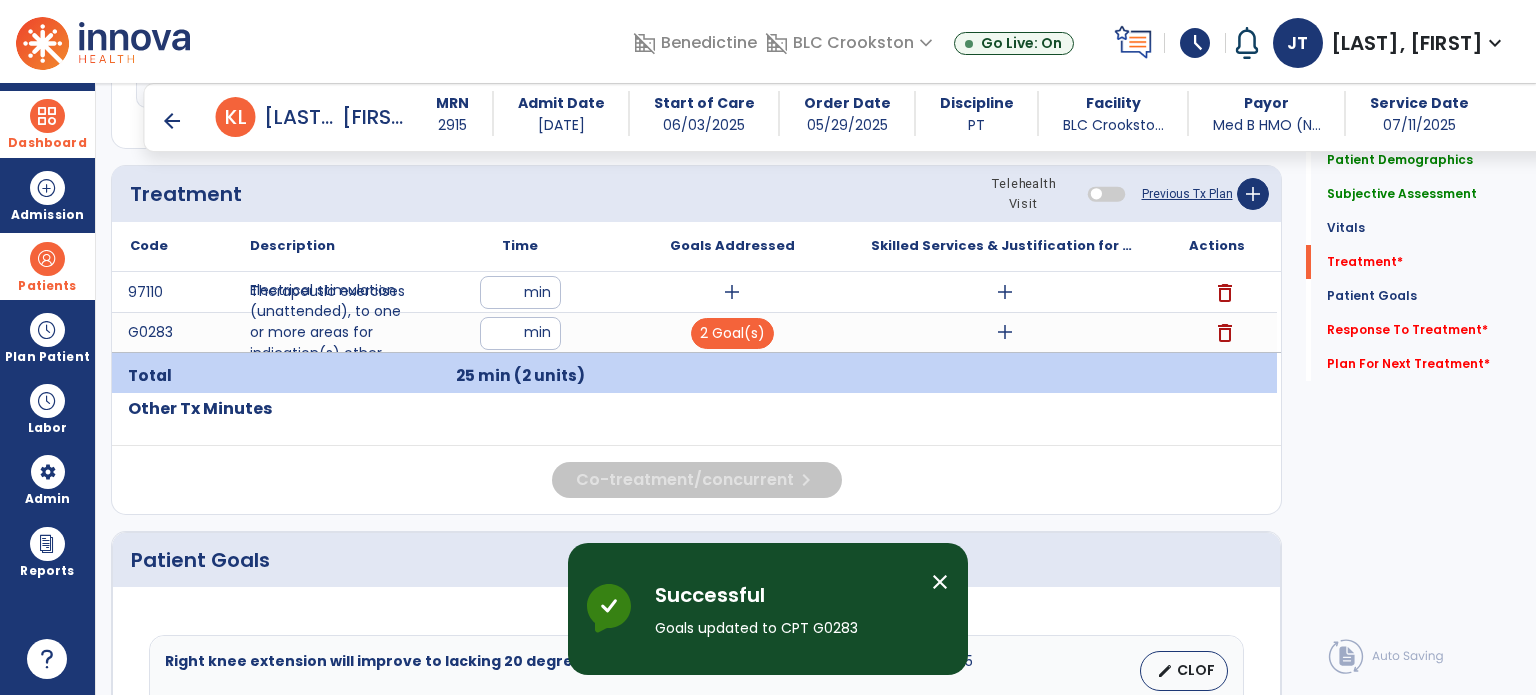 click on "Code
Description
Time" 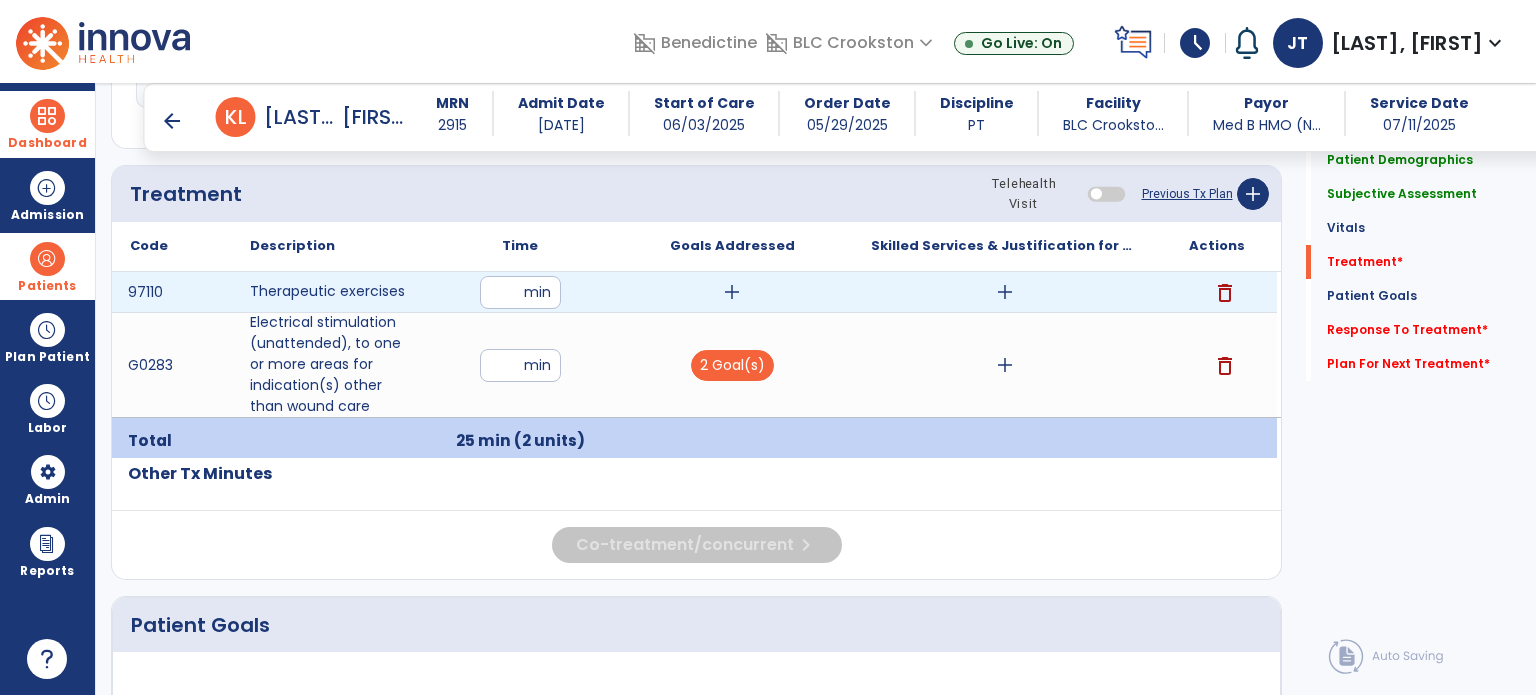 click on "add" at bounding box center (732, 292) 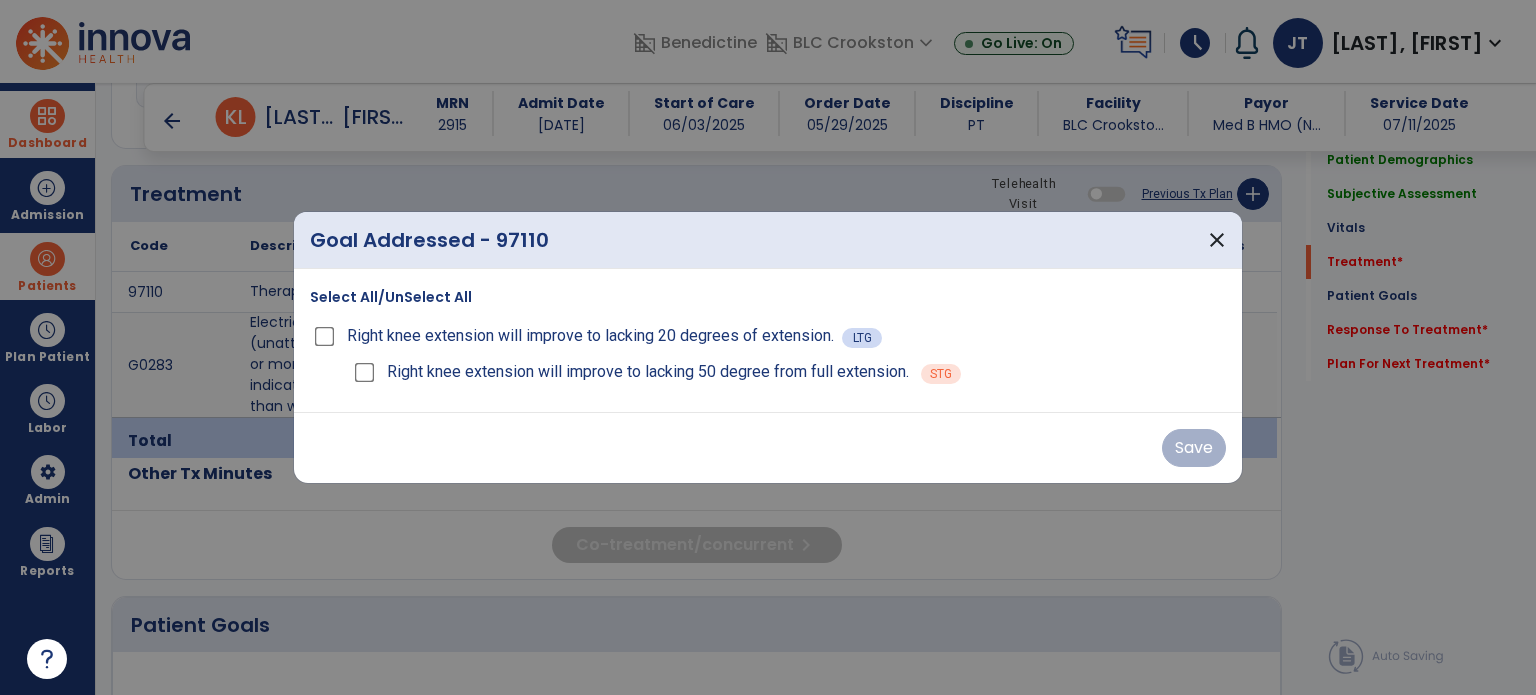click on "Select All/UnSelect All" at bounding box center (391, 297) 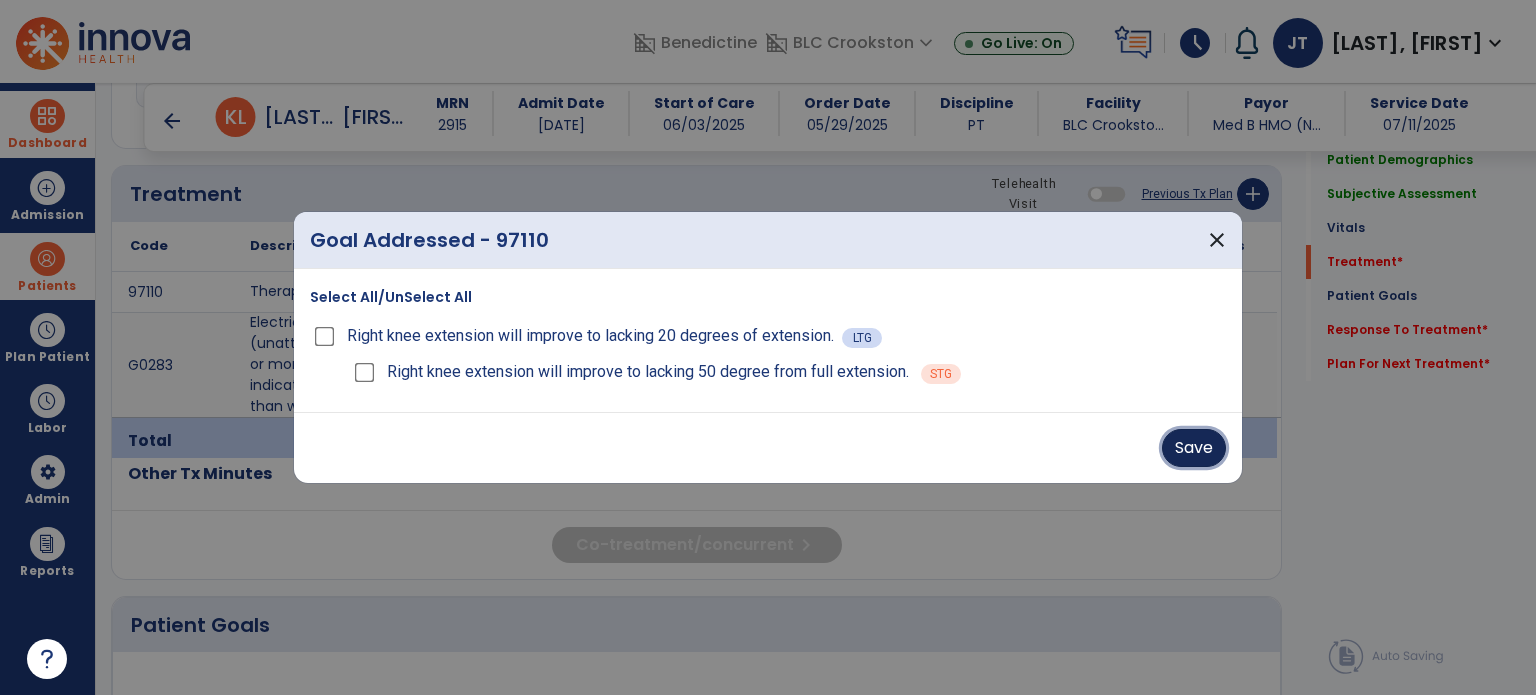 click on "Save" at bounding box center (1194, 448) 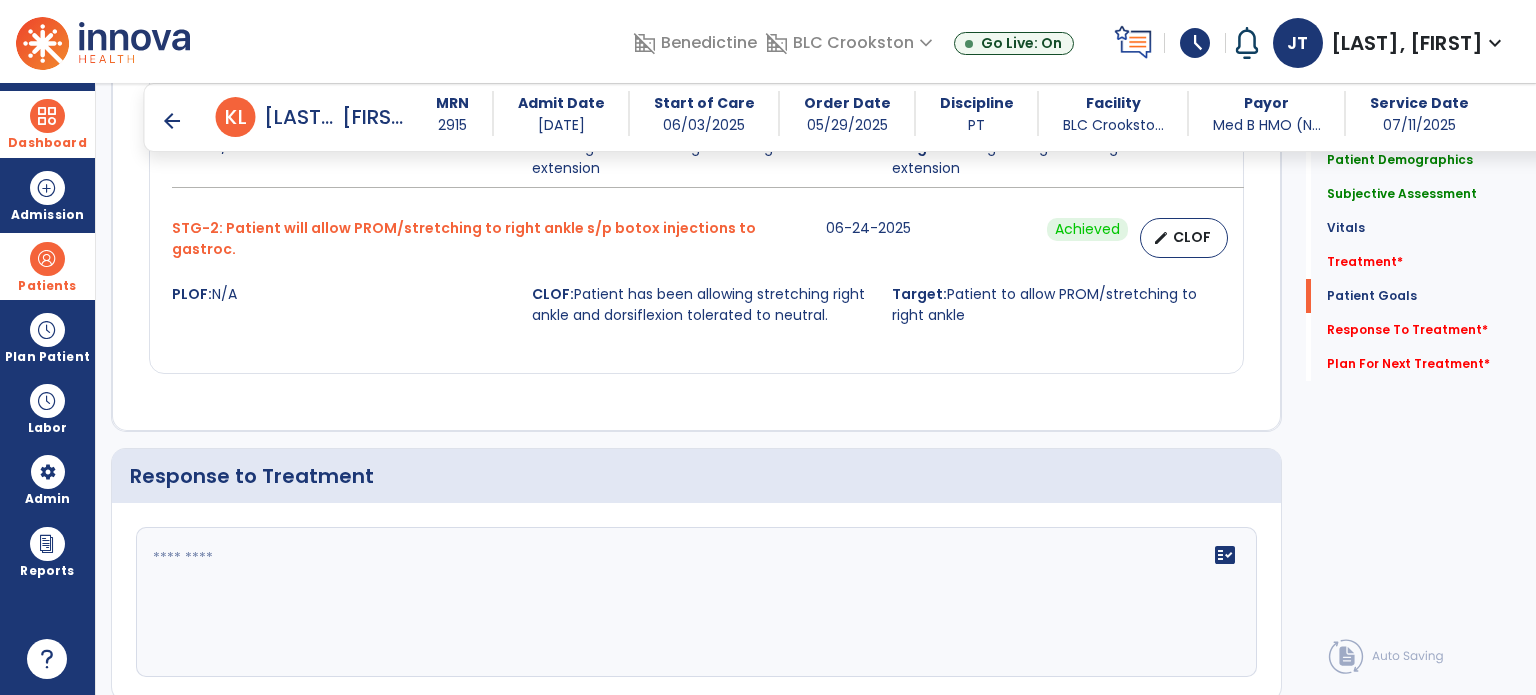 scroll, scrollTop: 2002, scrollLeft: 0, axis: vertical 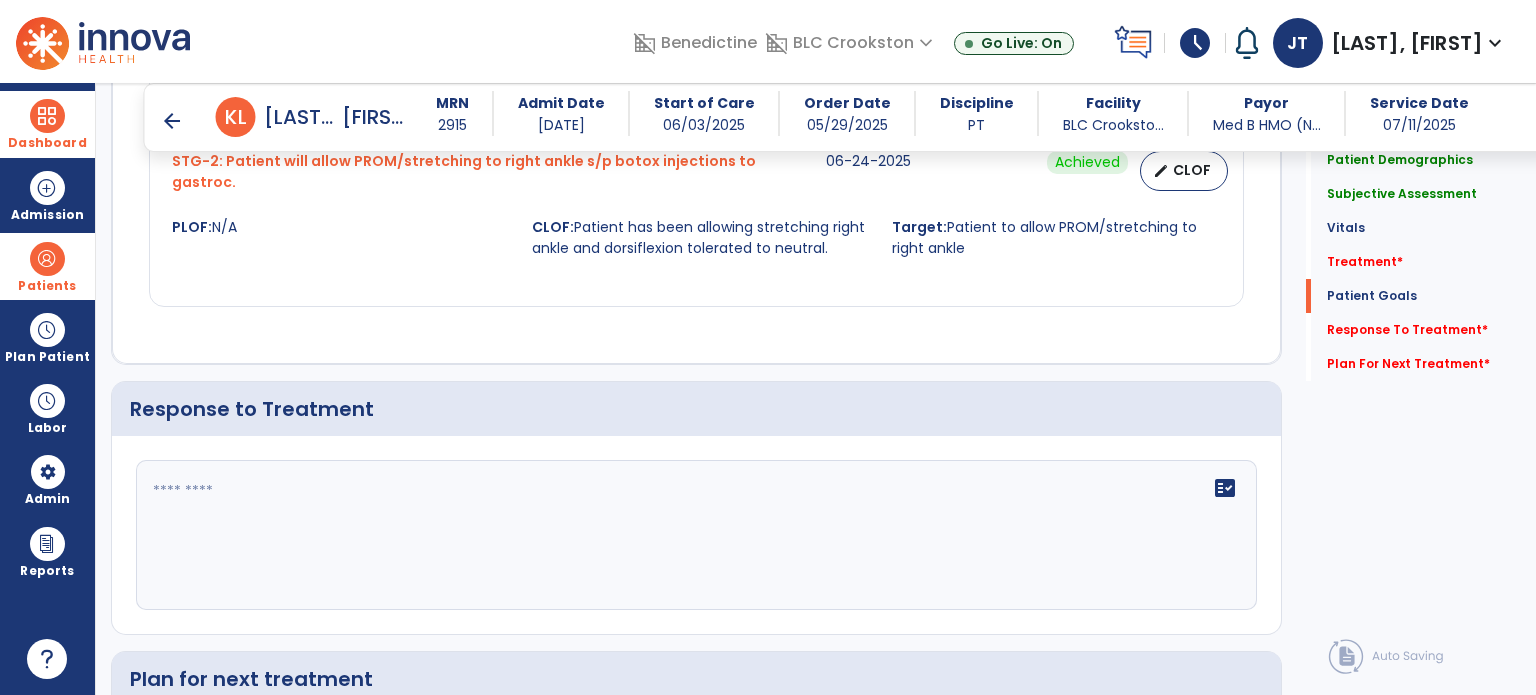 click on "fact_check" 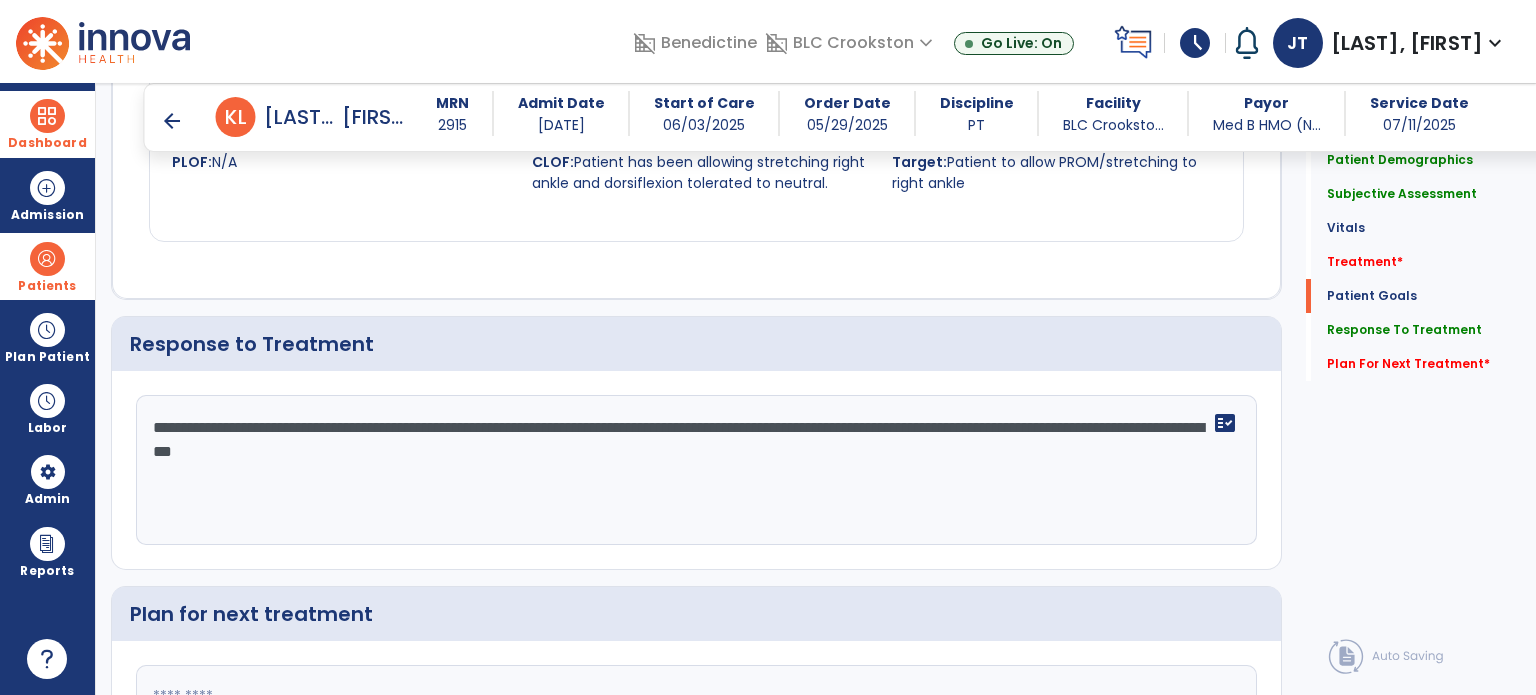 scroll, scrollTop: 2002, scrollLeft: 0, axis: vertical 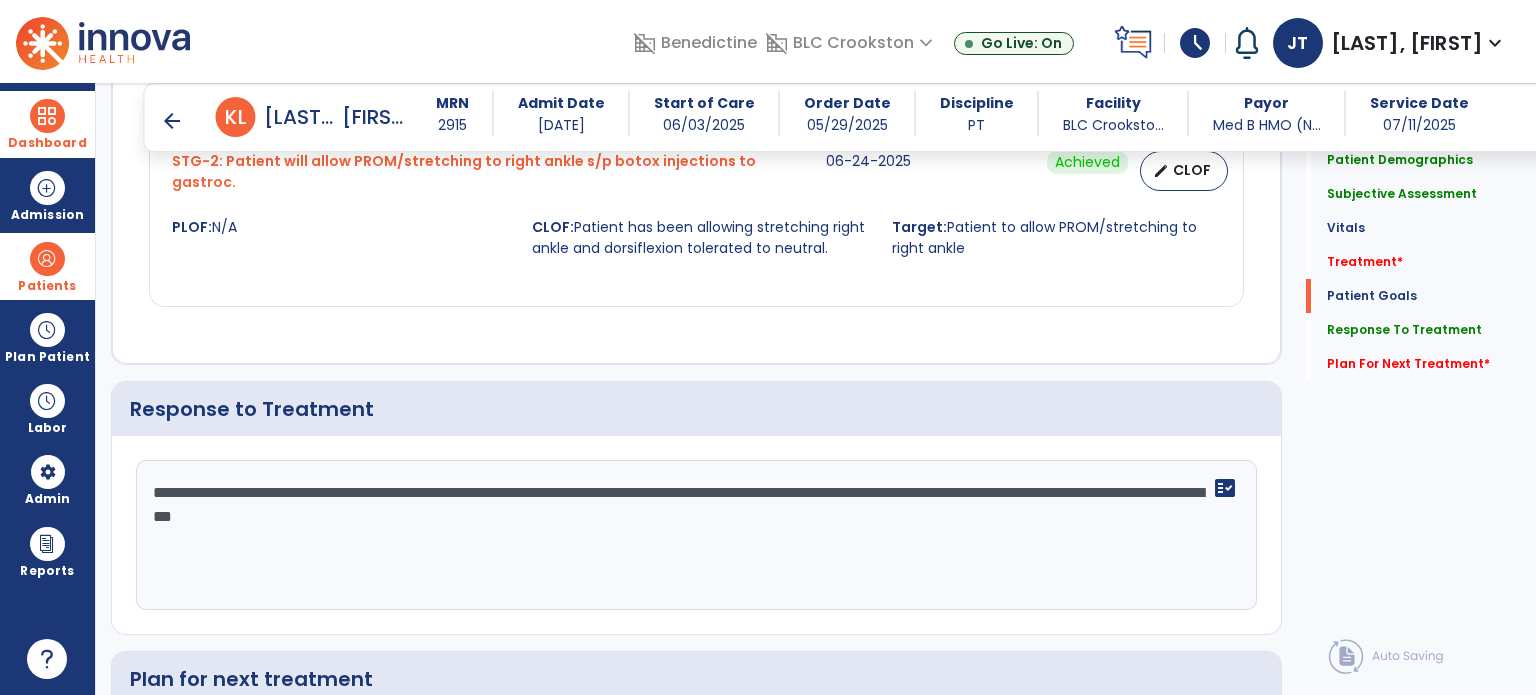type on "**********" 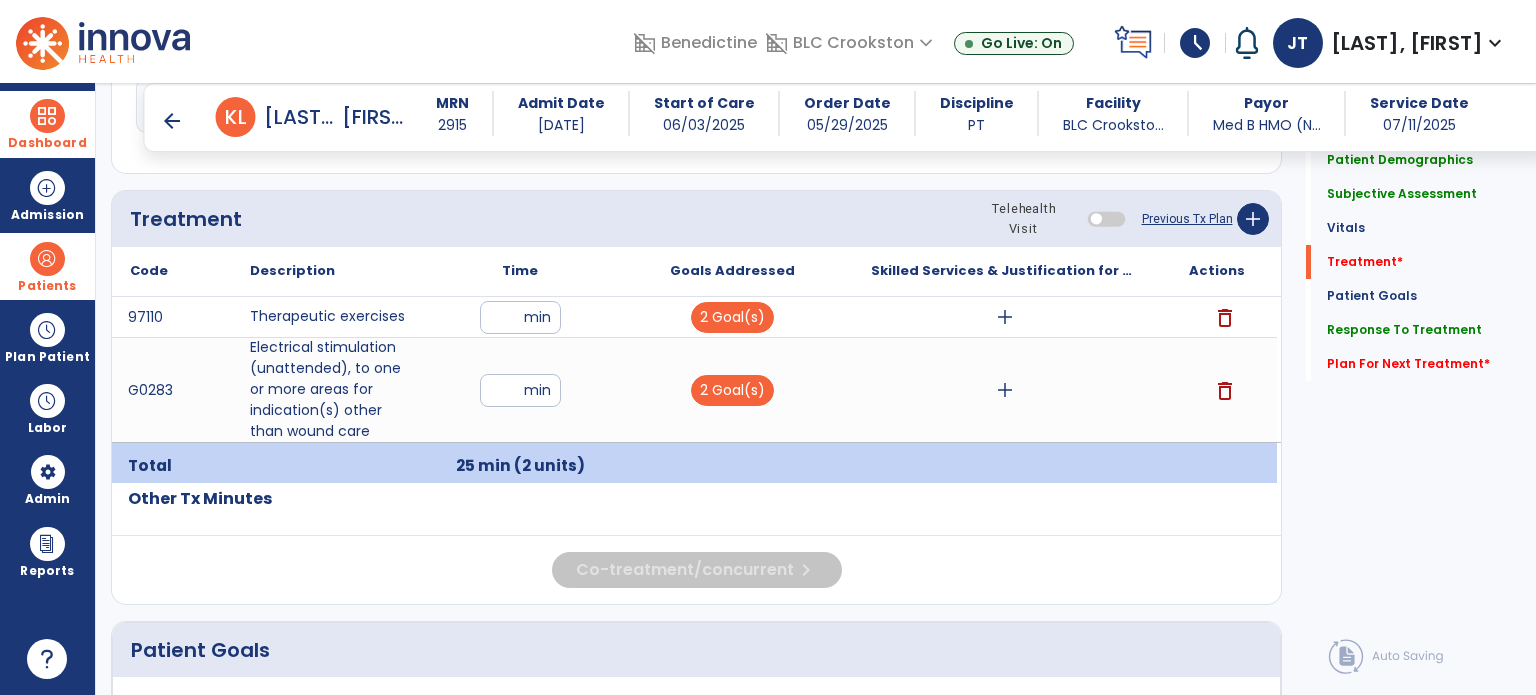 scroll, scrollTop: 1124, scrollLeft: 0, axis: vertical 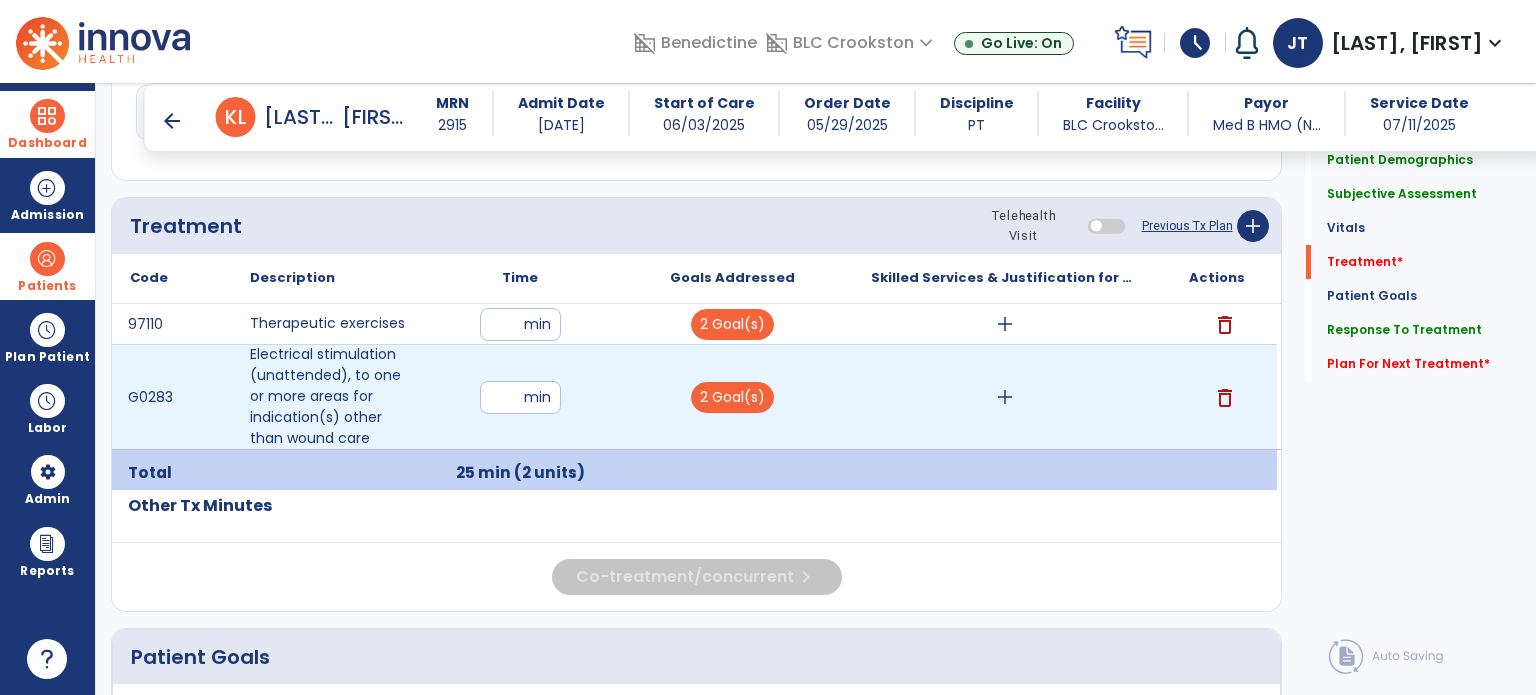 click on "add" at bounding box center (1005, 397) 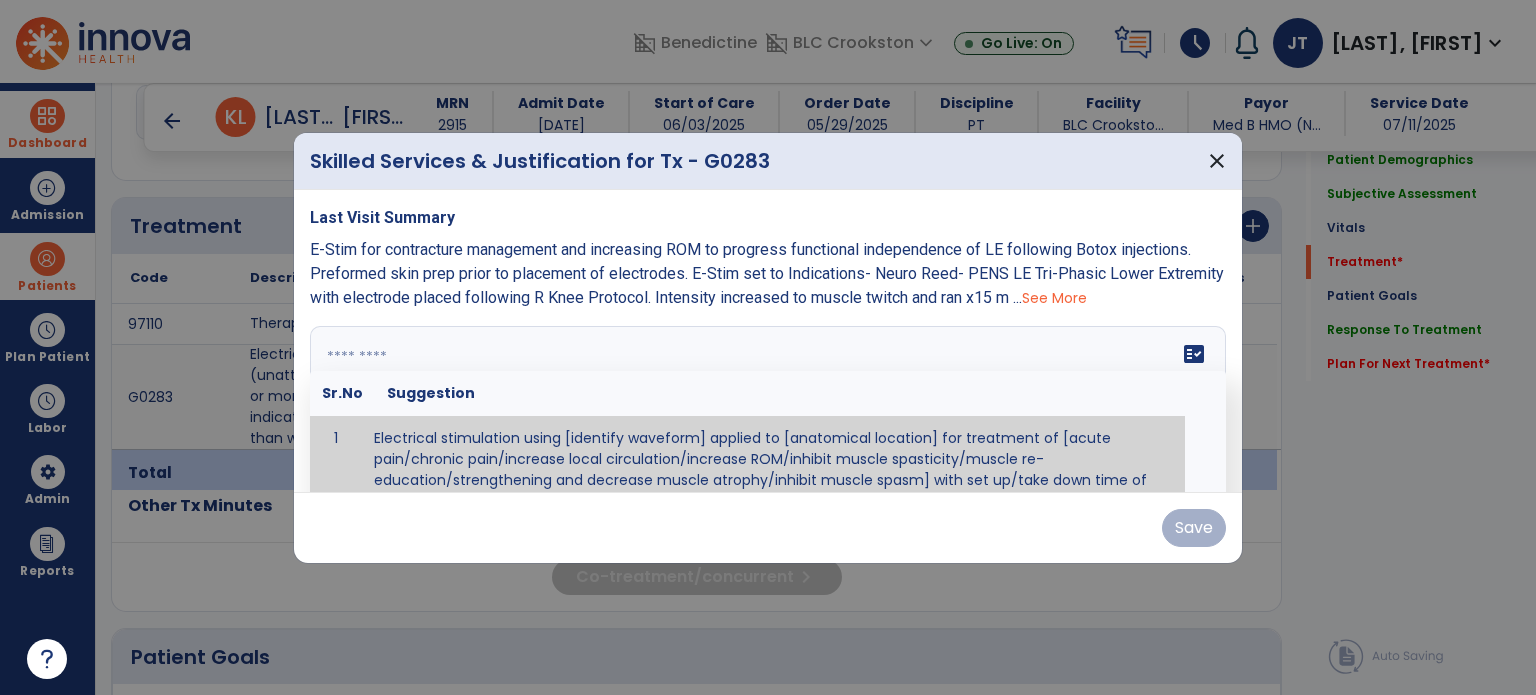 click on "fact_check  Sr.No Suggestion 1 Electrical stimulation using [identify waveform] applied to [anatomical location] for treatment of [acute pain/chronic pain/increase local circulation/increase ROM/inhibit muscle spasticity/muscle re-education/strengthening and decrease muscle atrophy/inhibit muscle spasm] with set up/take down time of [enter time] and run time of [enter time].  Skilled supervision during run time necessary due to [enter reason for skilled service].(Type of estim) to _________at ________x ______mins to ___________utilizing _____ set up. Focusing on (ms group) for (task)." at bounding box center (768, 401) 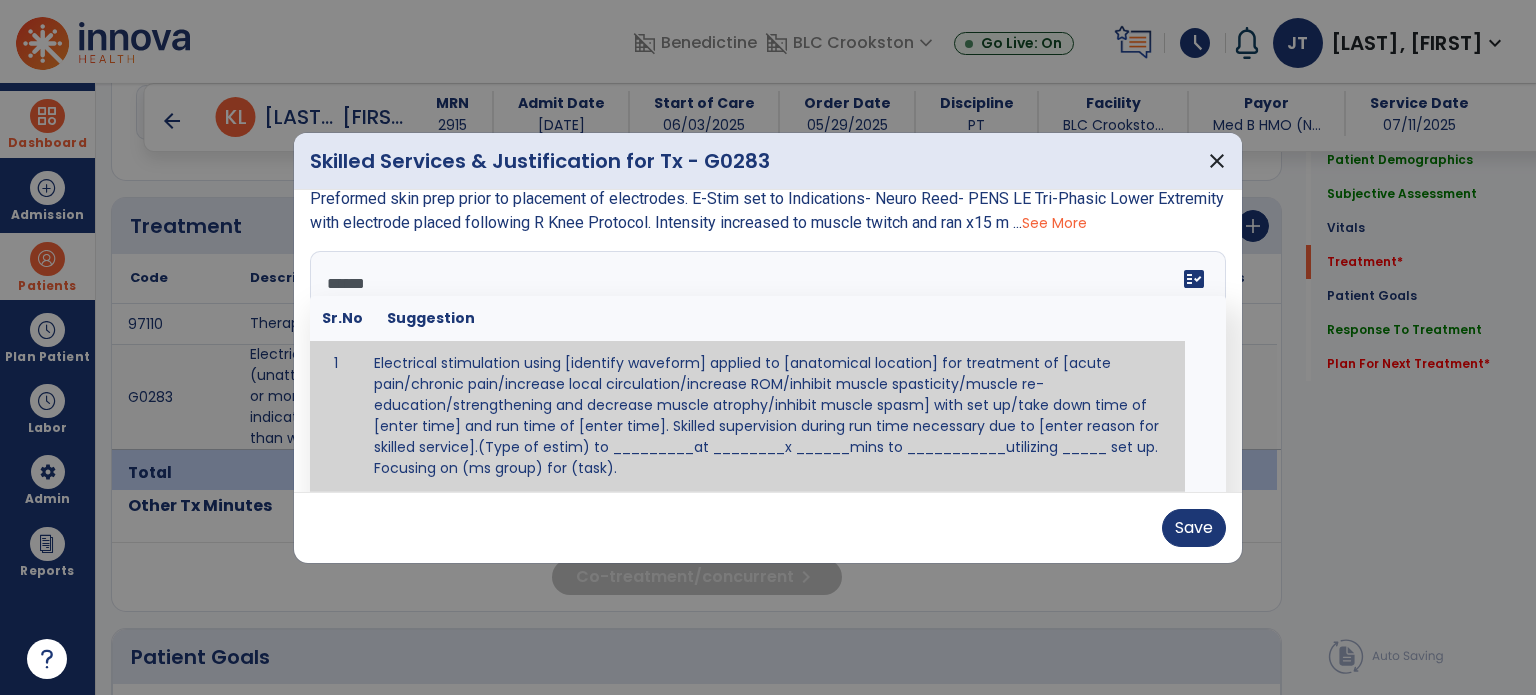 scroll, scrollTop: 0, scrollLeft: 0, axis: both 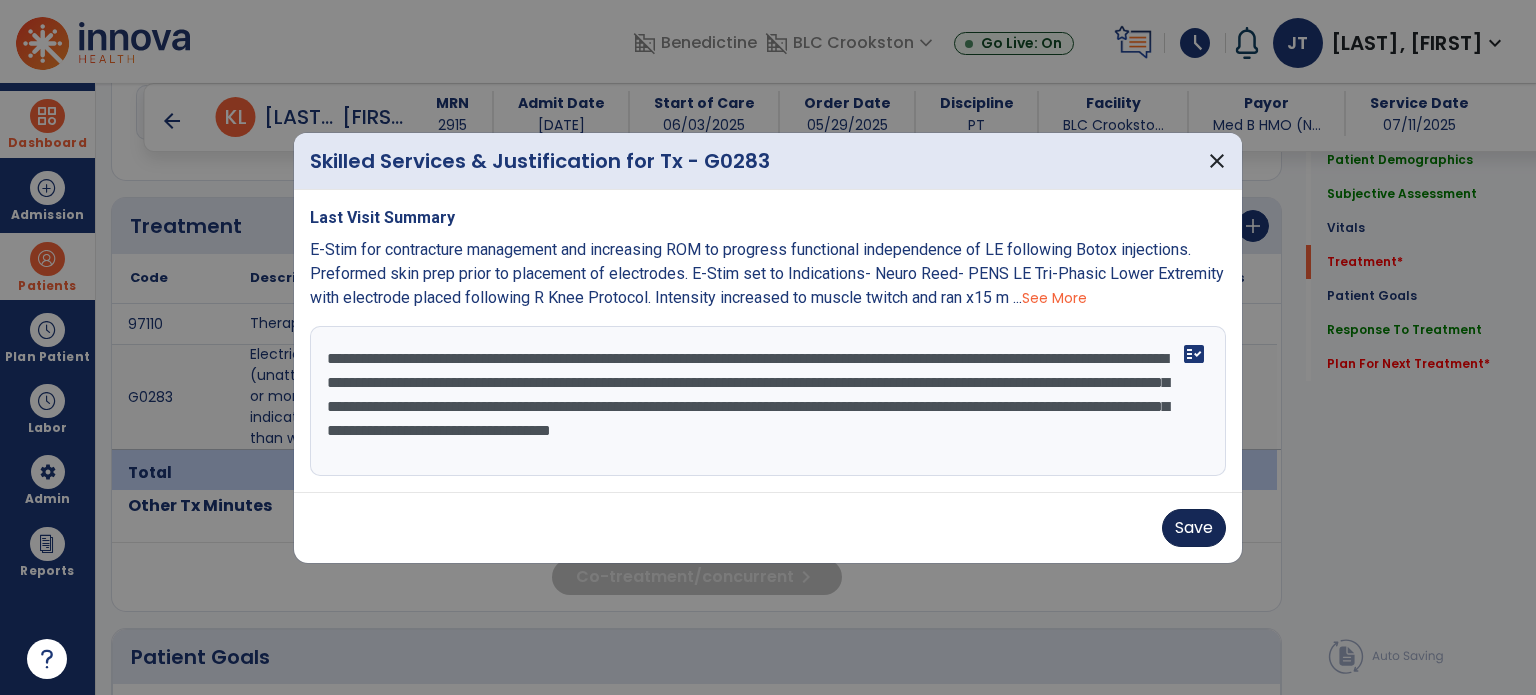 type on "**********" 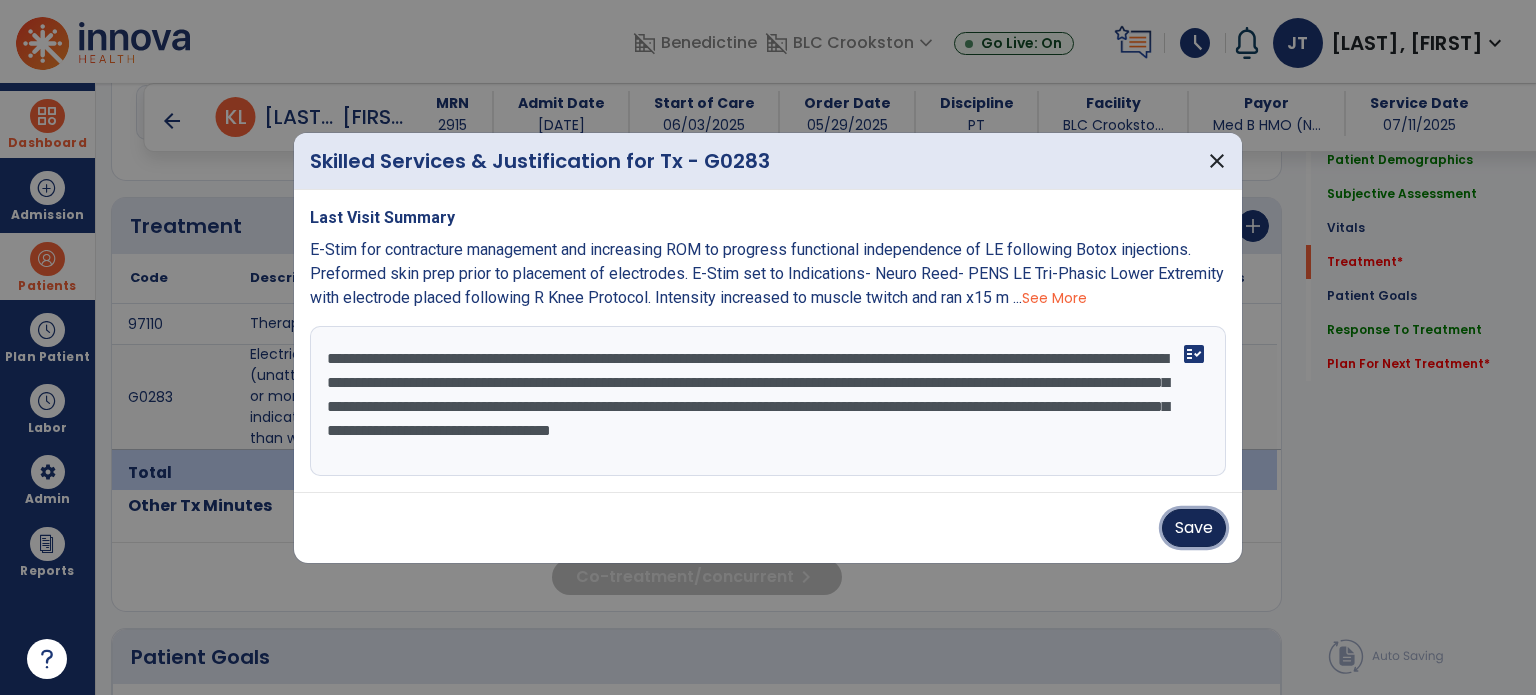 click on "Save" at bounding box center (1194, 528) 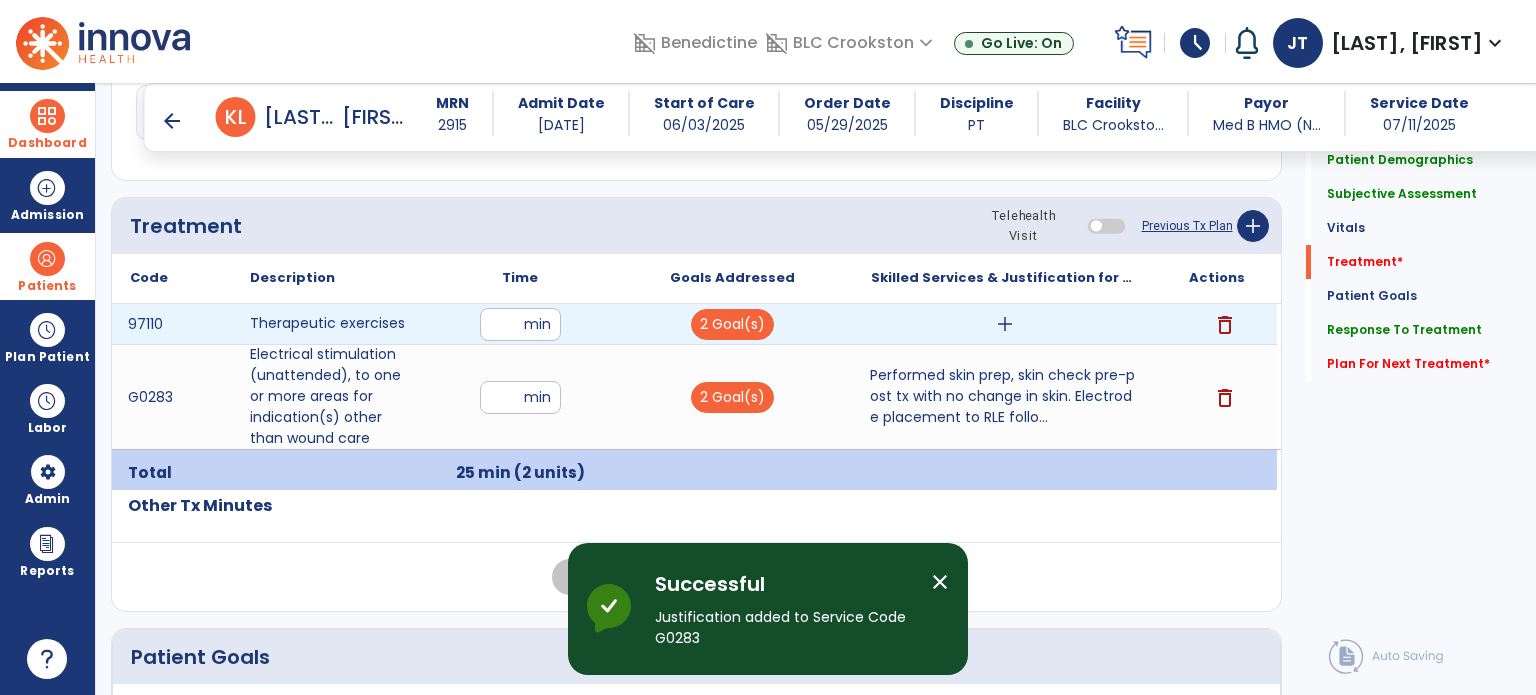 click on "add" at bounding box center (1005, 324) 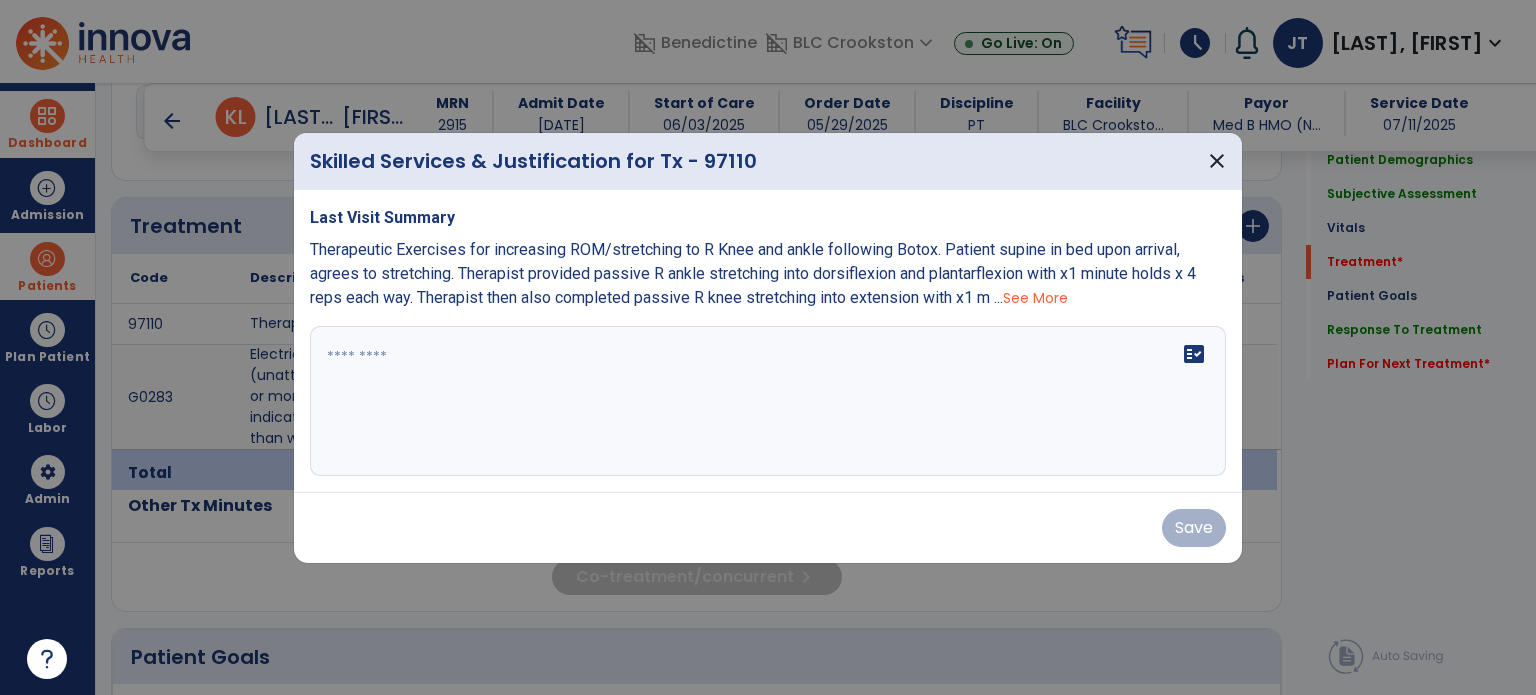 click at bounding box center [768, 401] 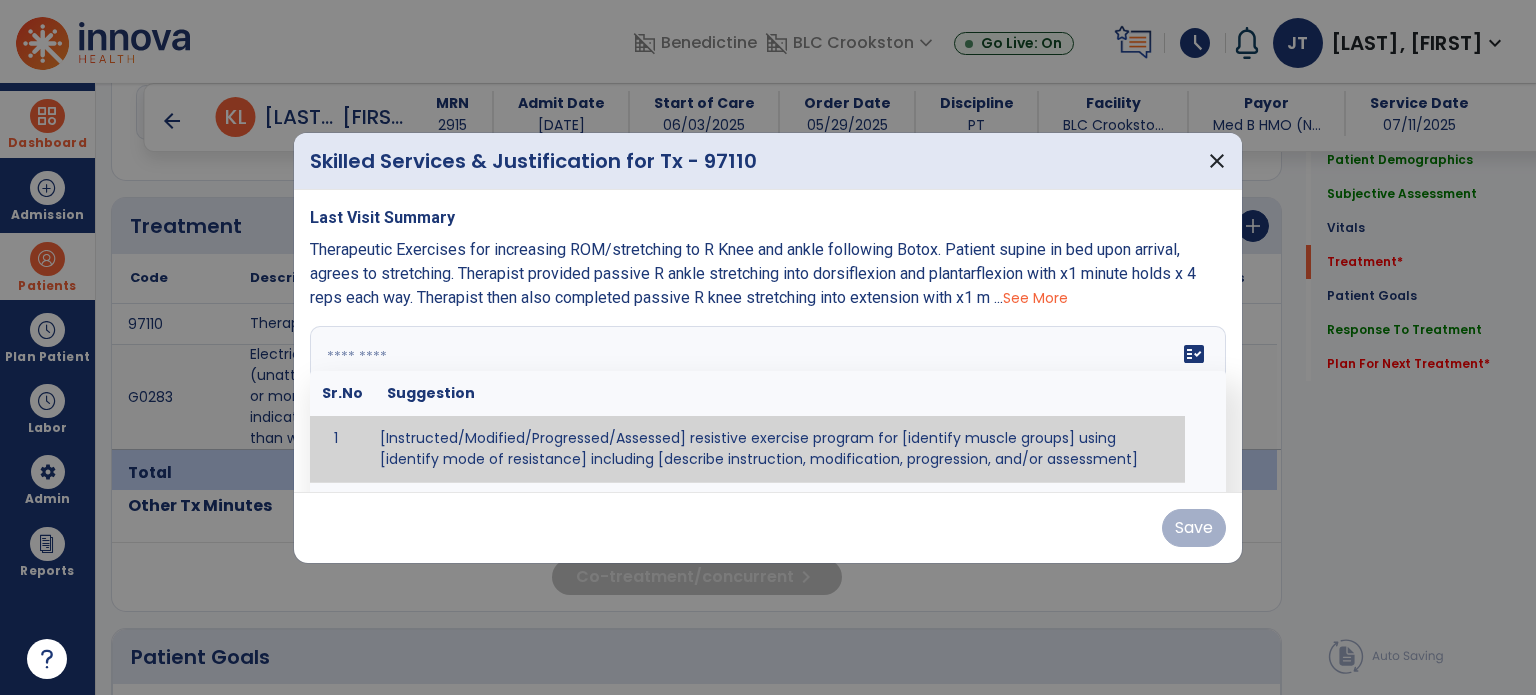 click at bounding box center (766, 401) 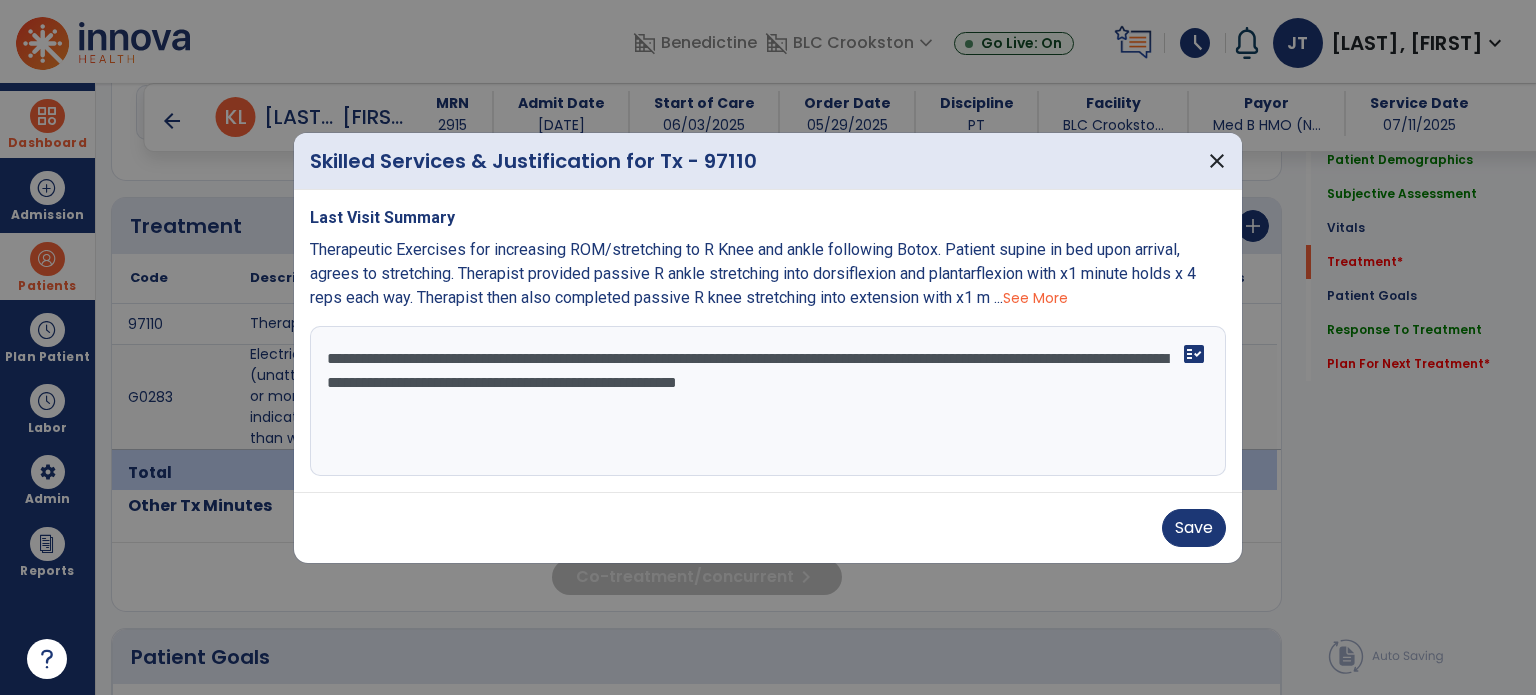 click on "**********" at bounding box center (768, 401) 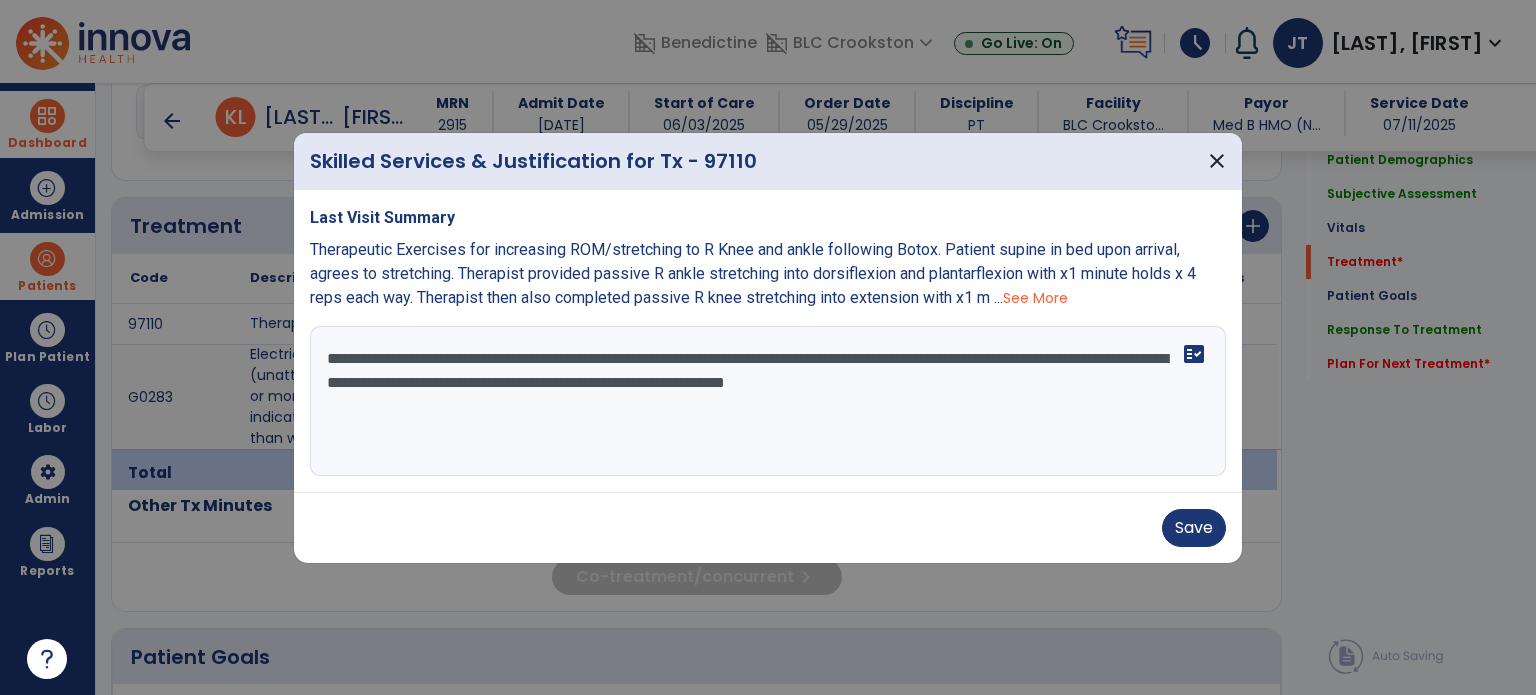 click on "**********" at bounding box center [768, 401] 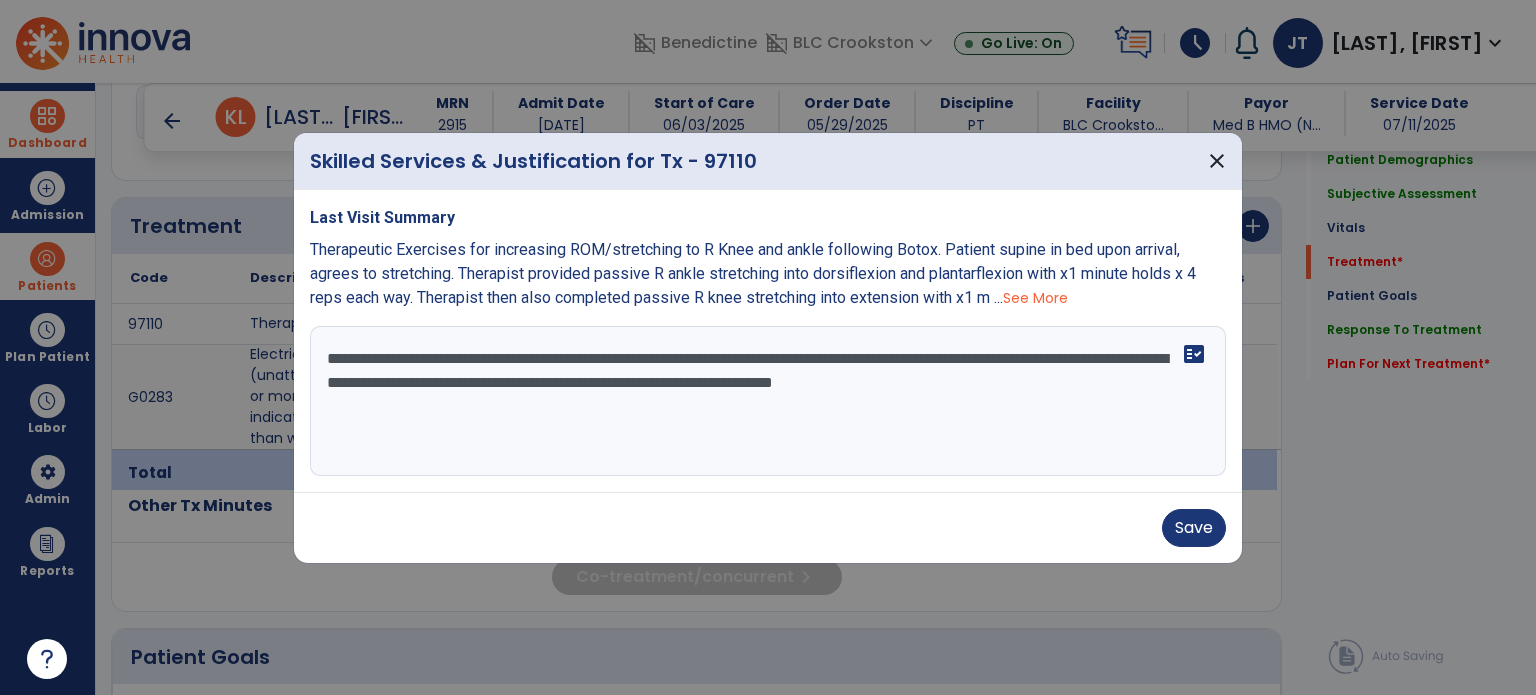 click on "**********" at bounding box center (768, 401) 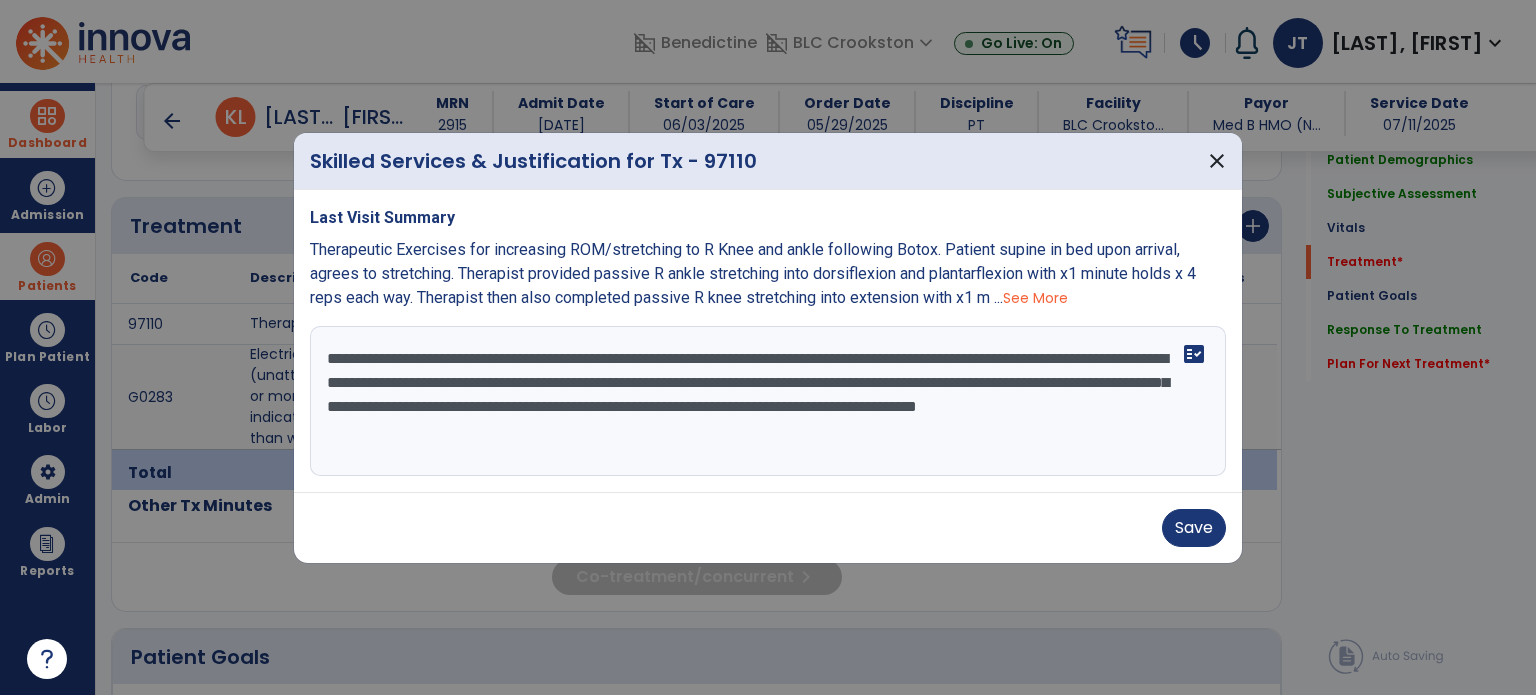 click on "**********" at bounding box center [768, 401] 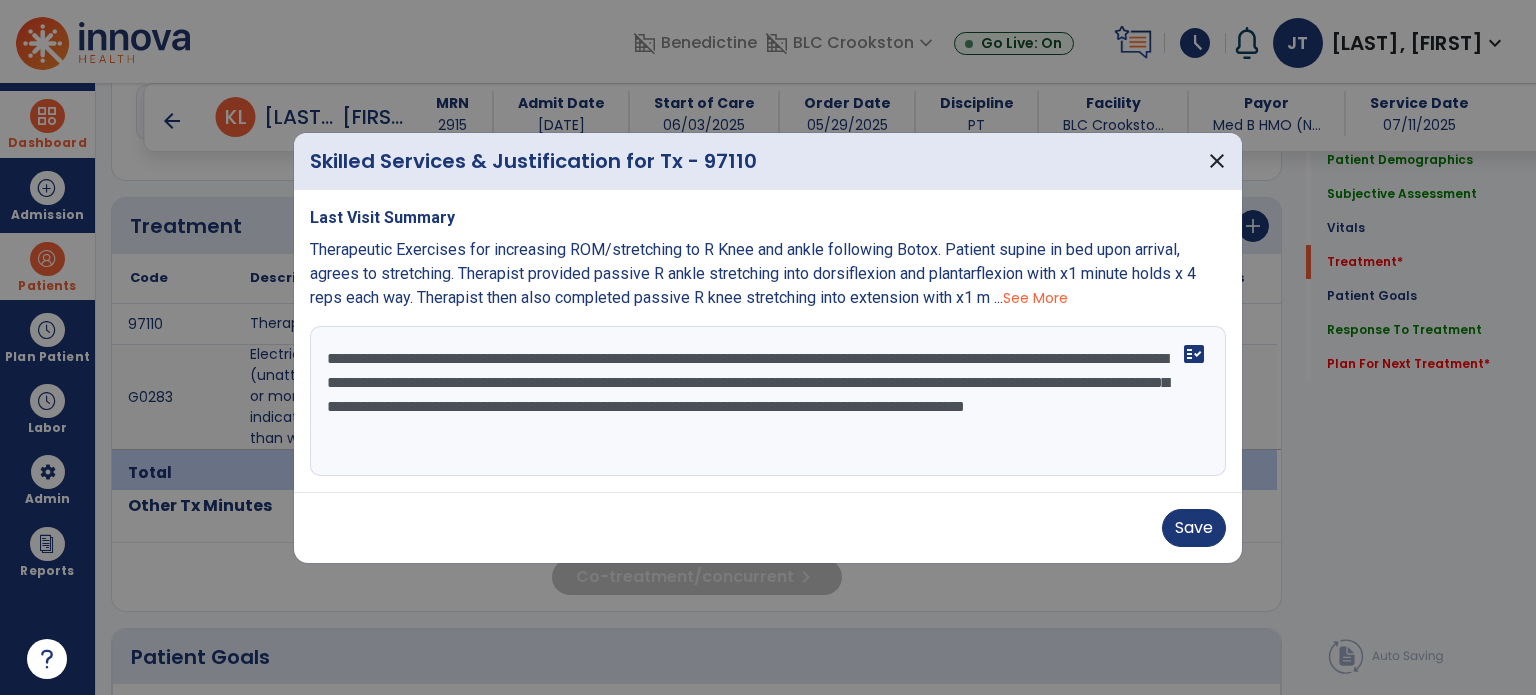 click on "**********" at bounding box center (768, 401) 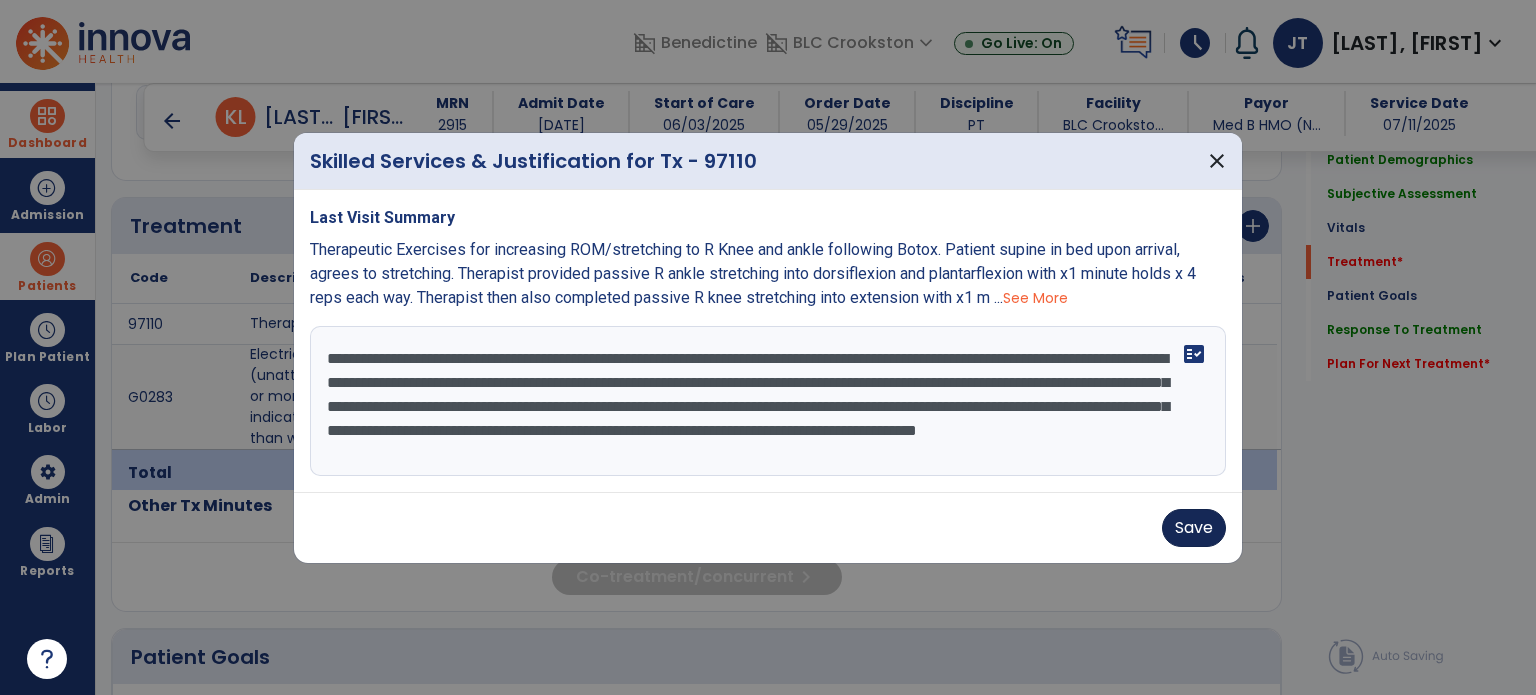 type on "**********" 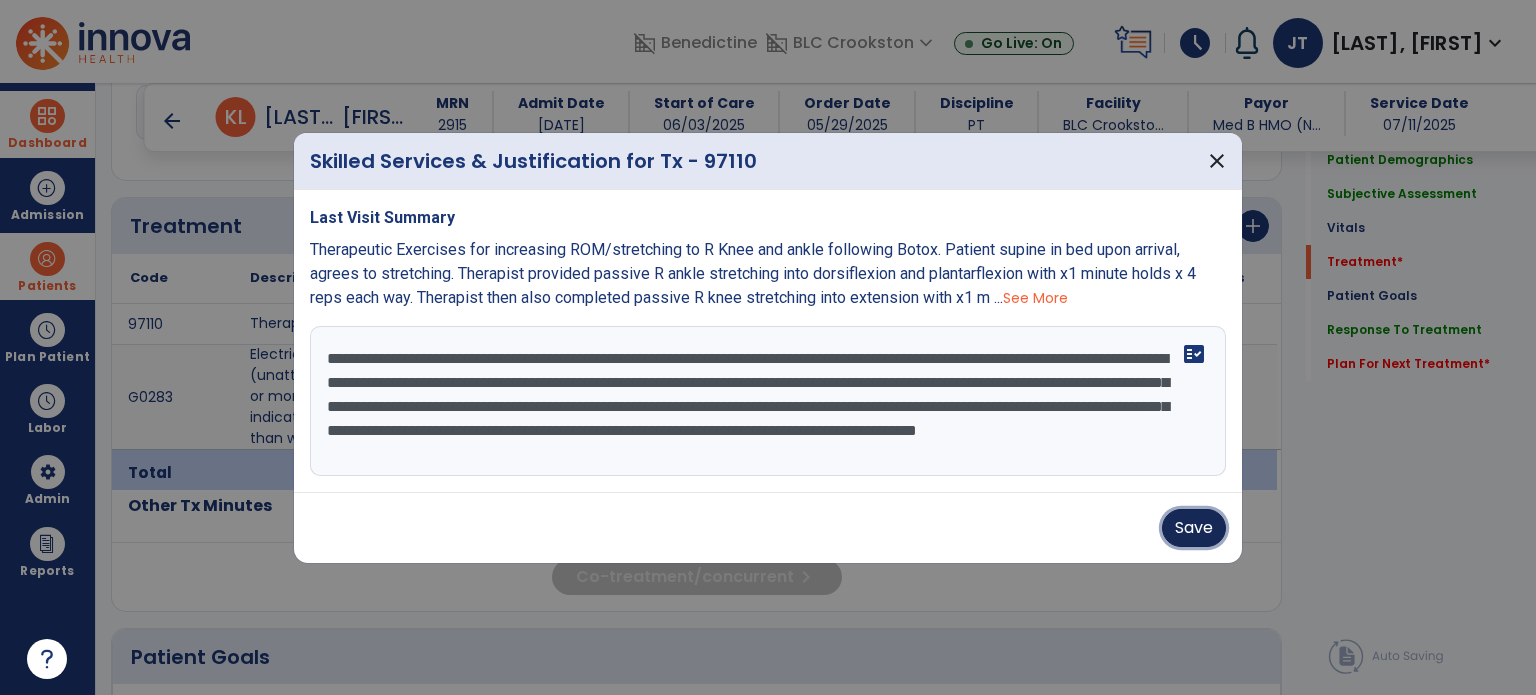 click on "Save" at bounding box center (1194, 528) 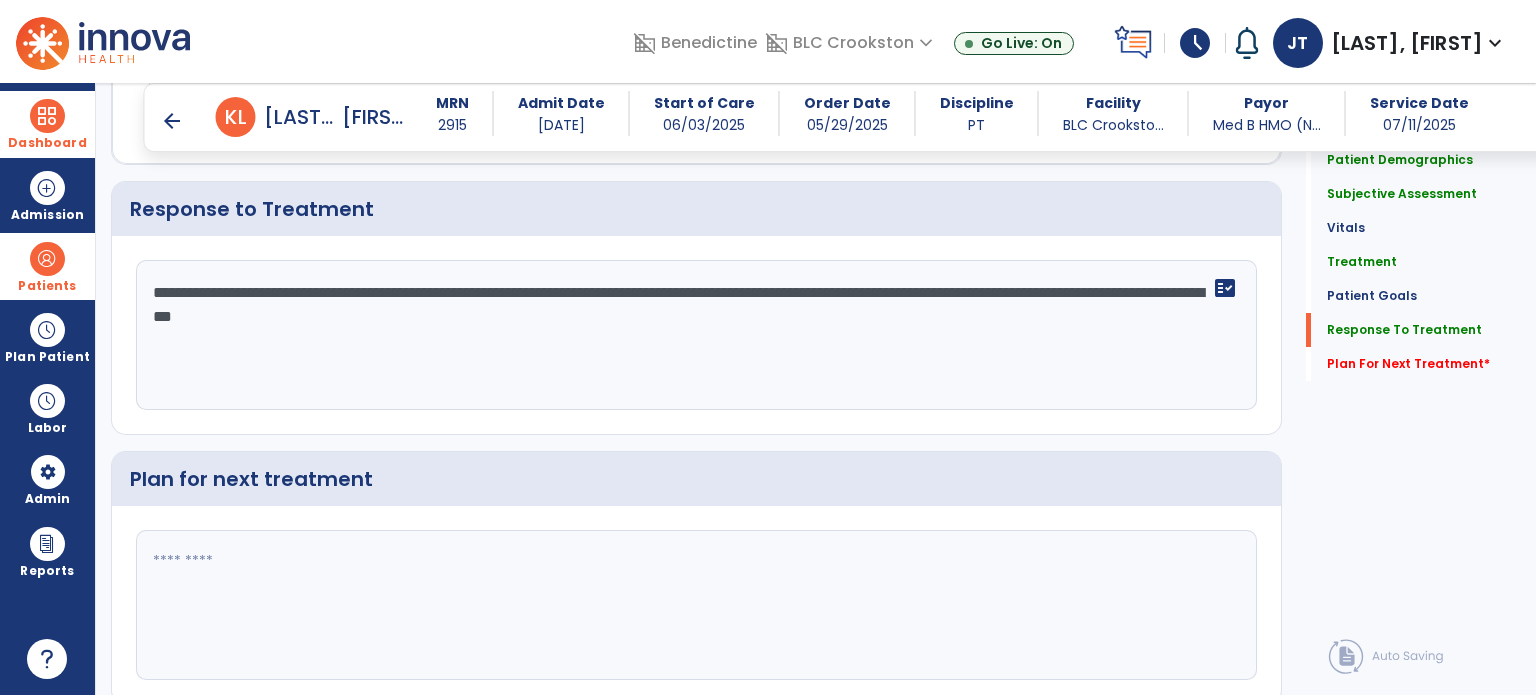 scroll, scrollTop: 2293, scrollLeft: 0, axis: vertical 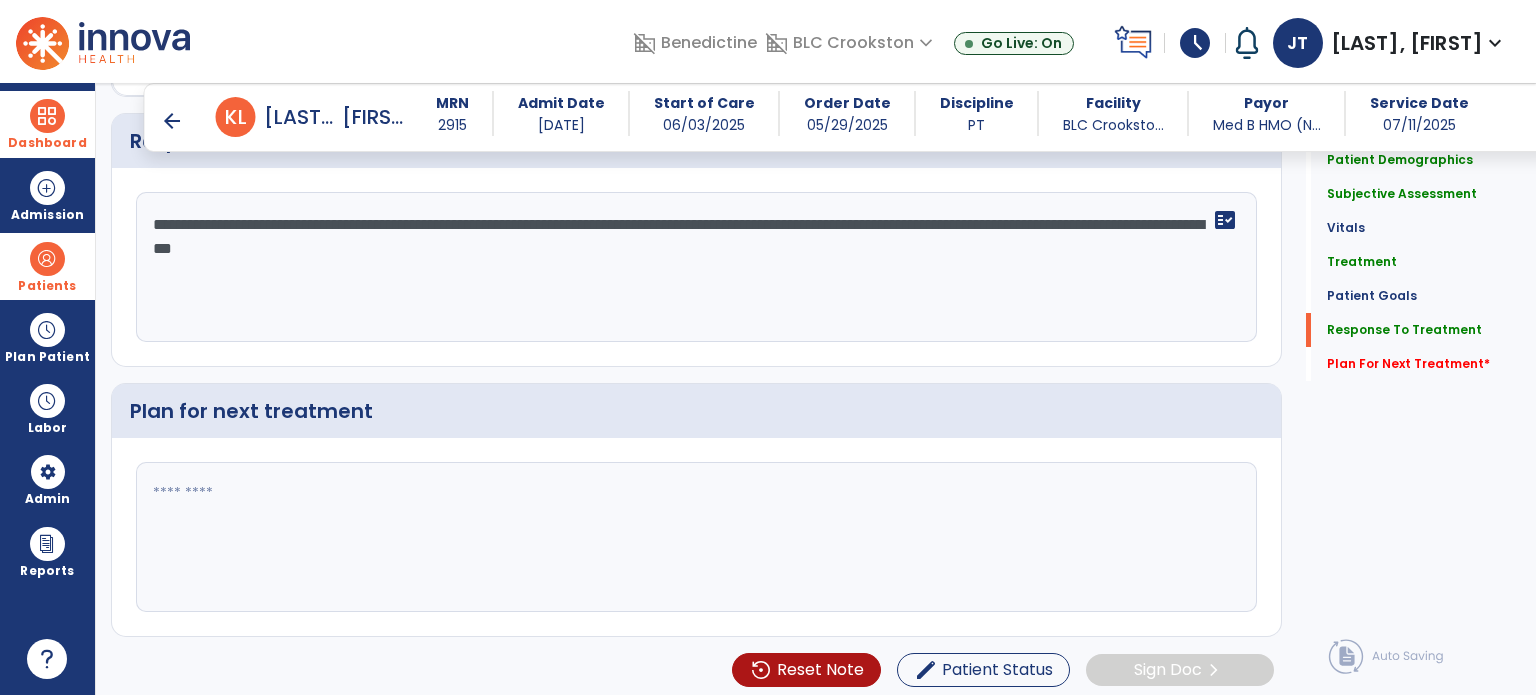 click 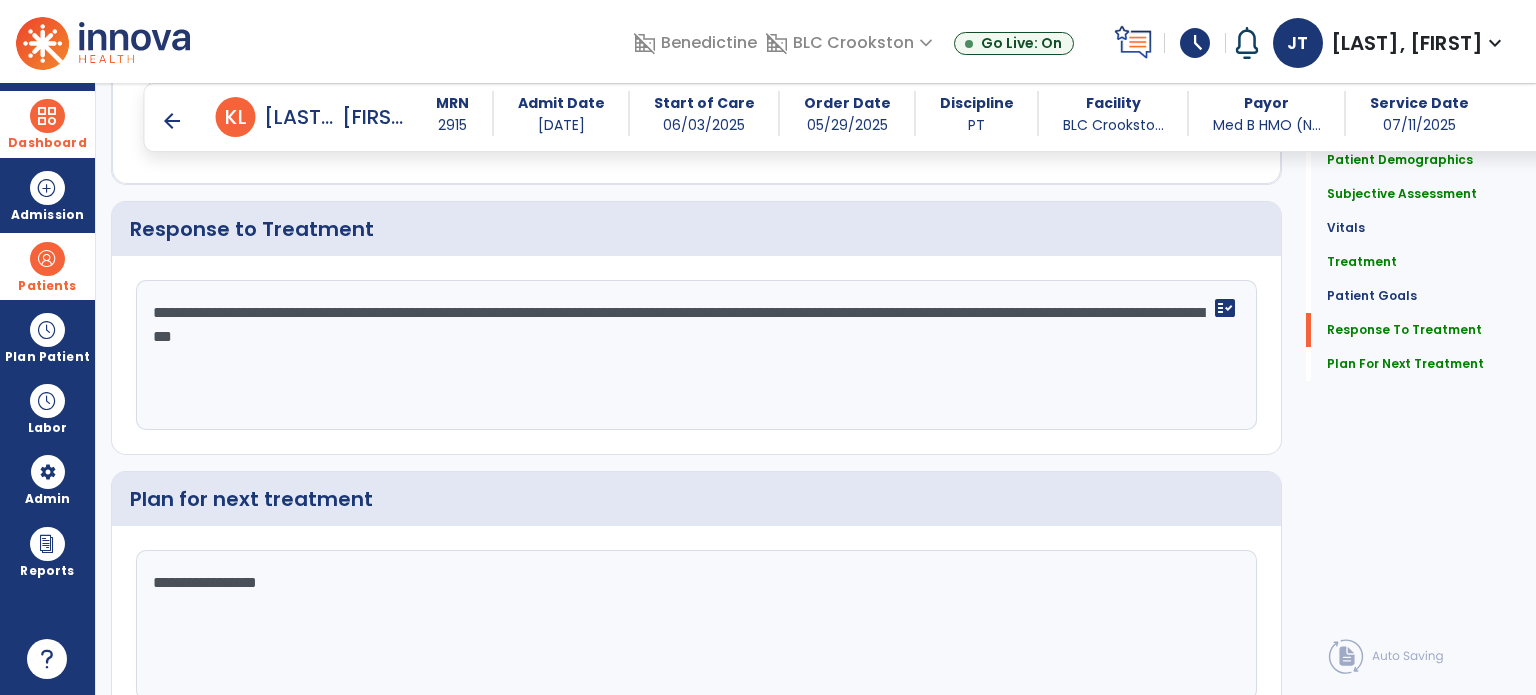 scroll, scrollTop: 2293, scrollLeft: 0, axis: vertical 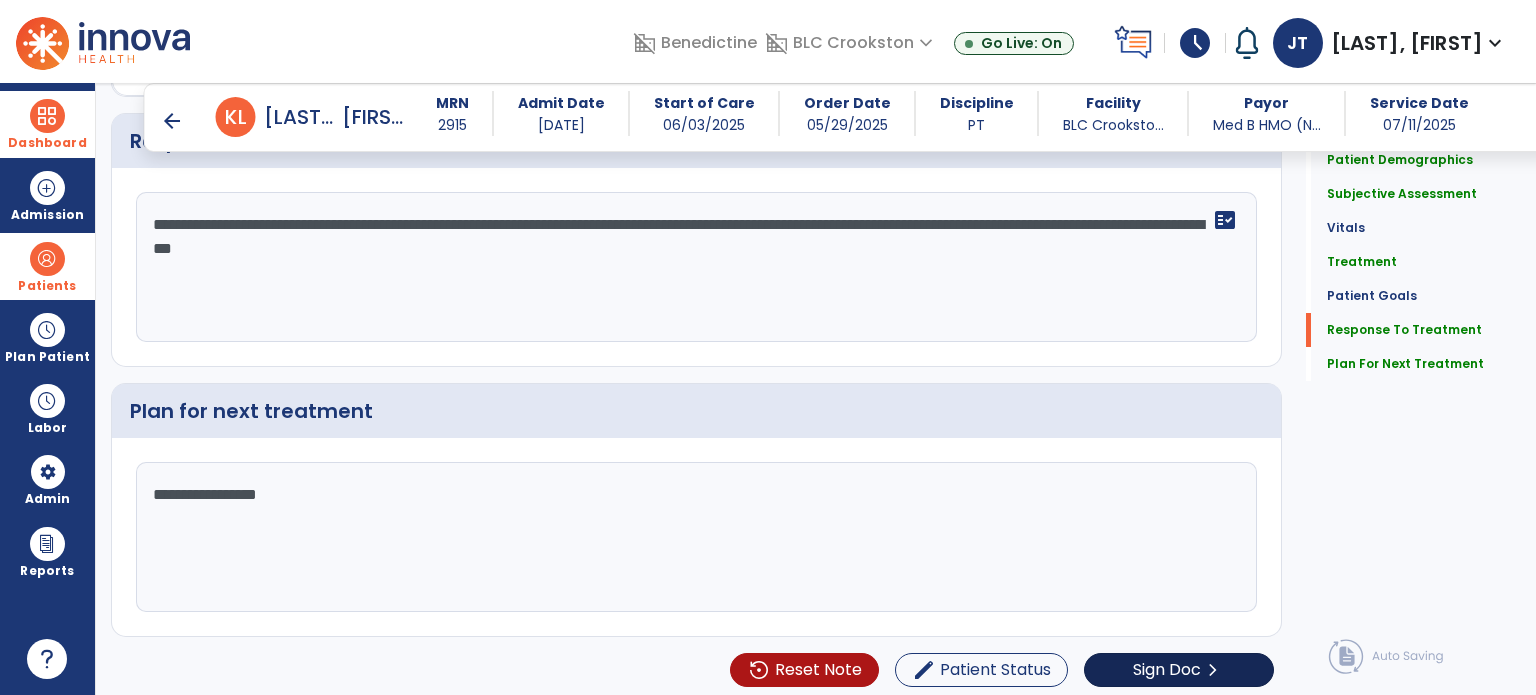 type on "**********" 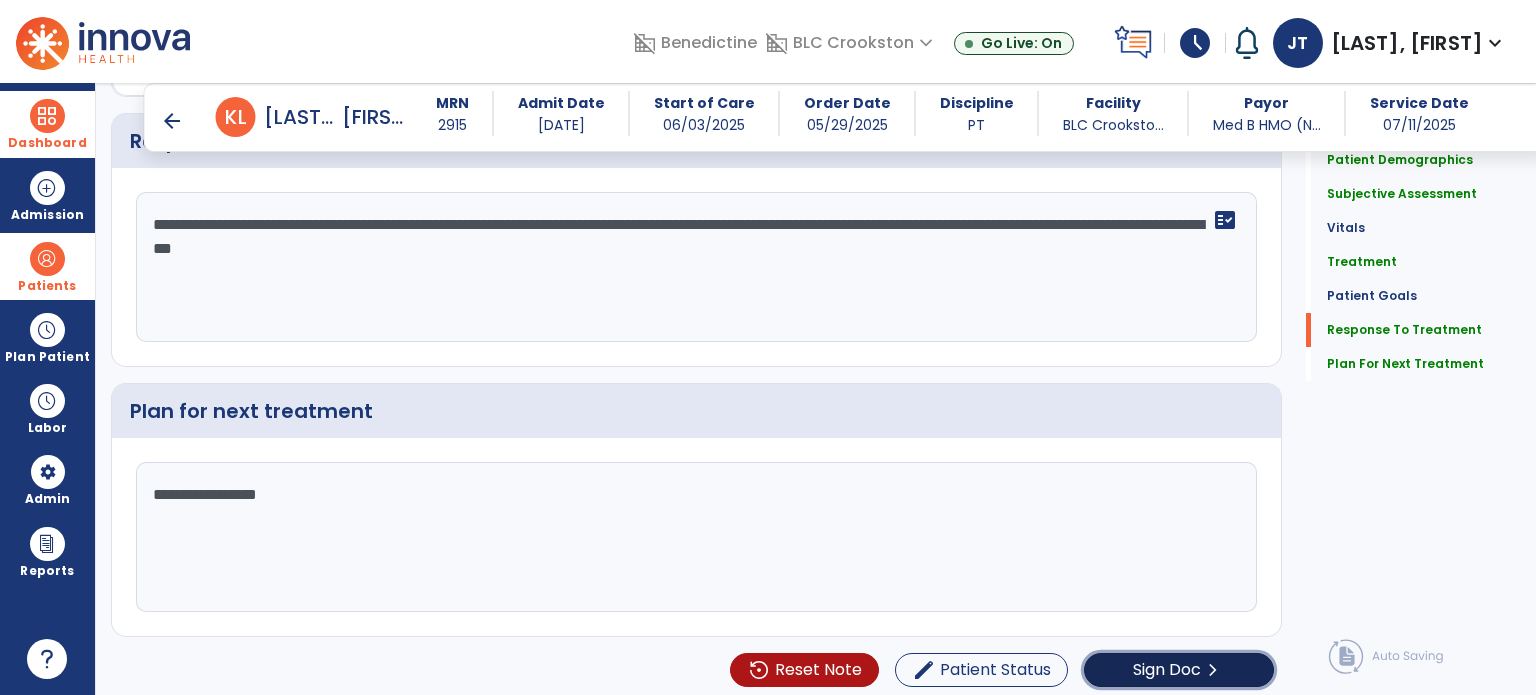 click on "Sign Doc" 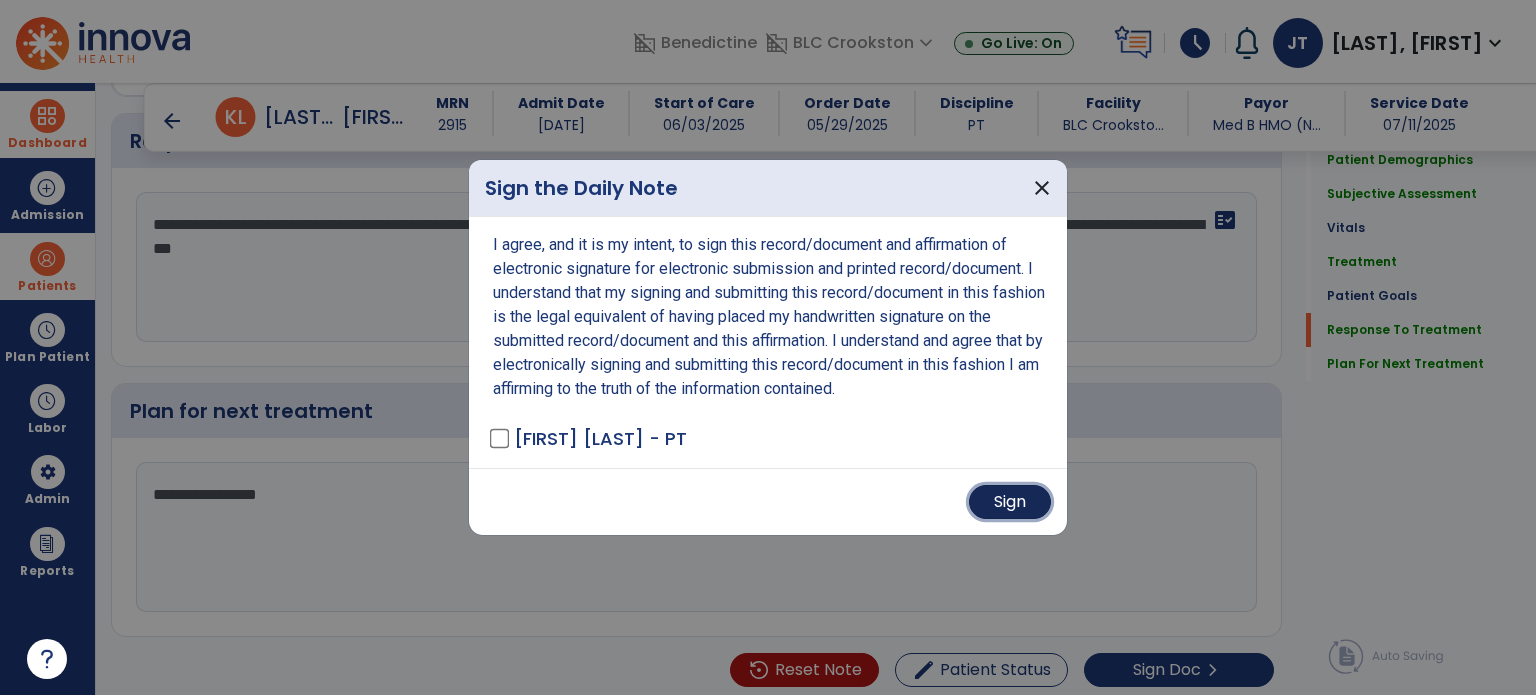 click on "Sign" at bounding box center (1010, 502) 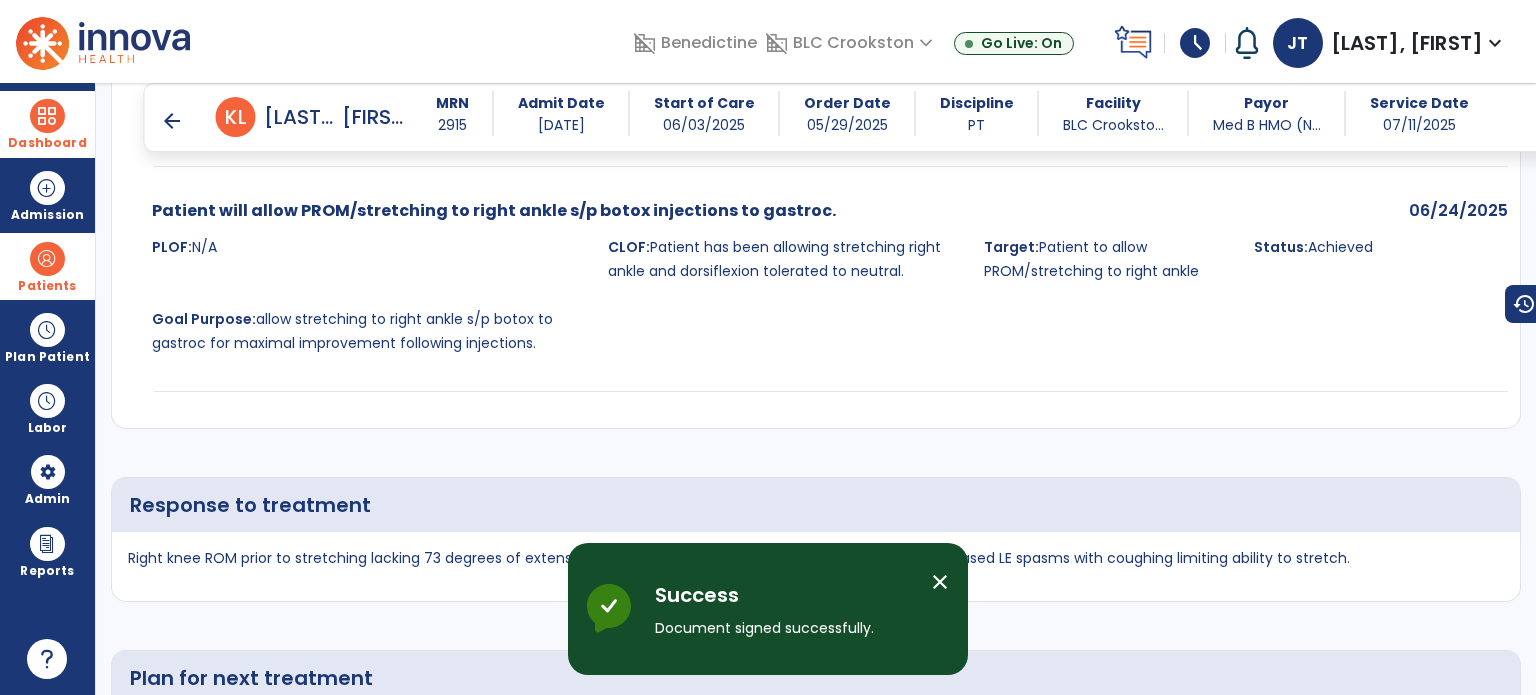 scroll, scrollTop: 3224, scrollLeft: 0, axis: vertical 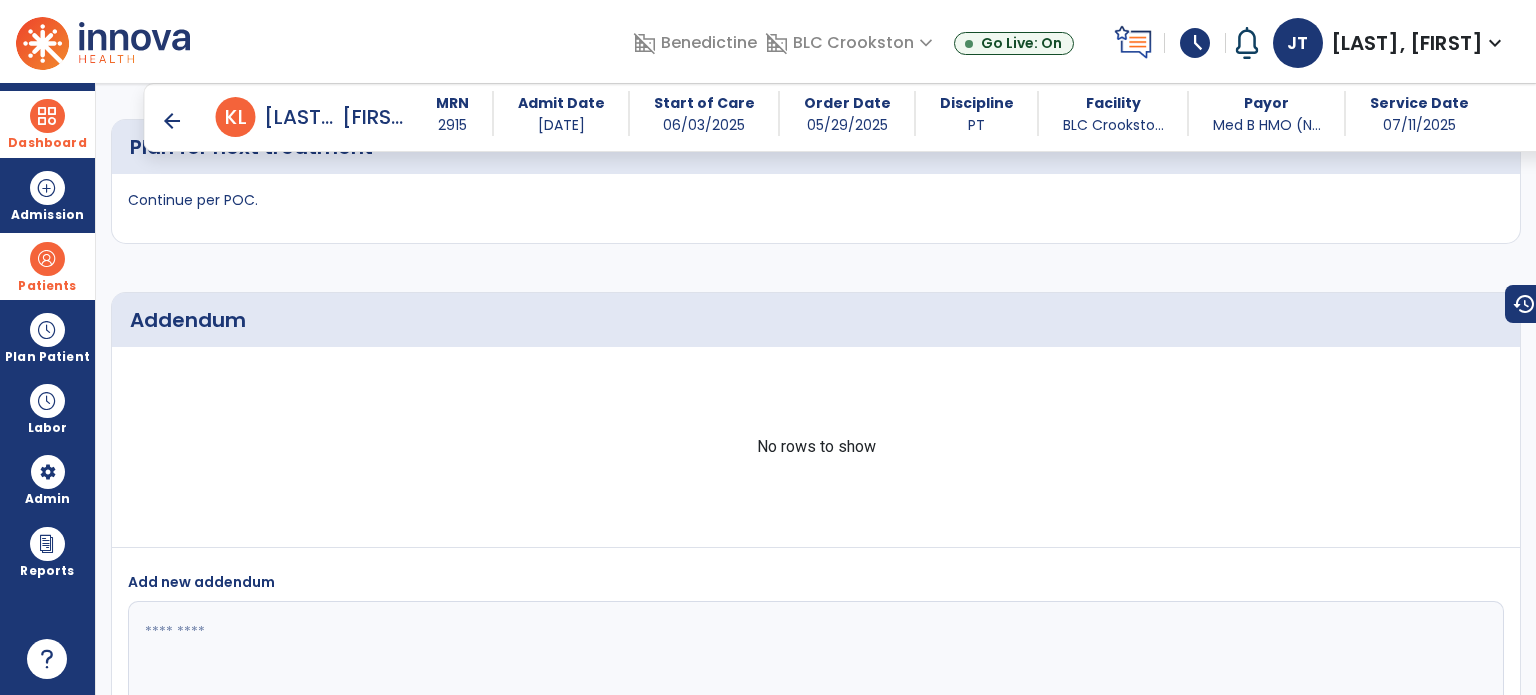 click on "arrow_back" at bounding box center (172, 121) 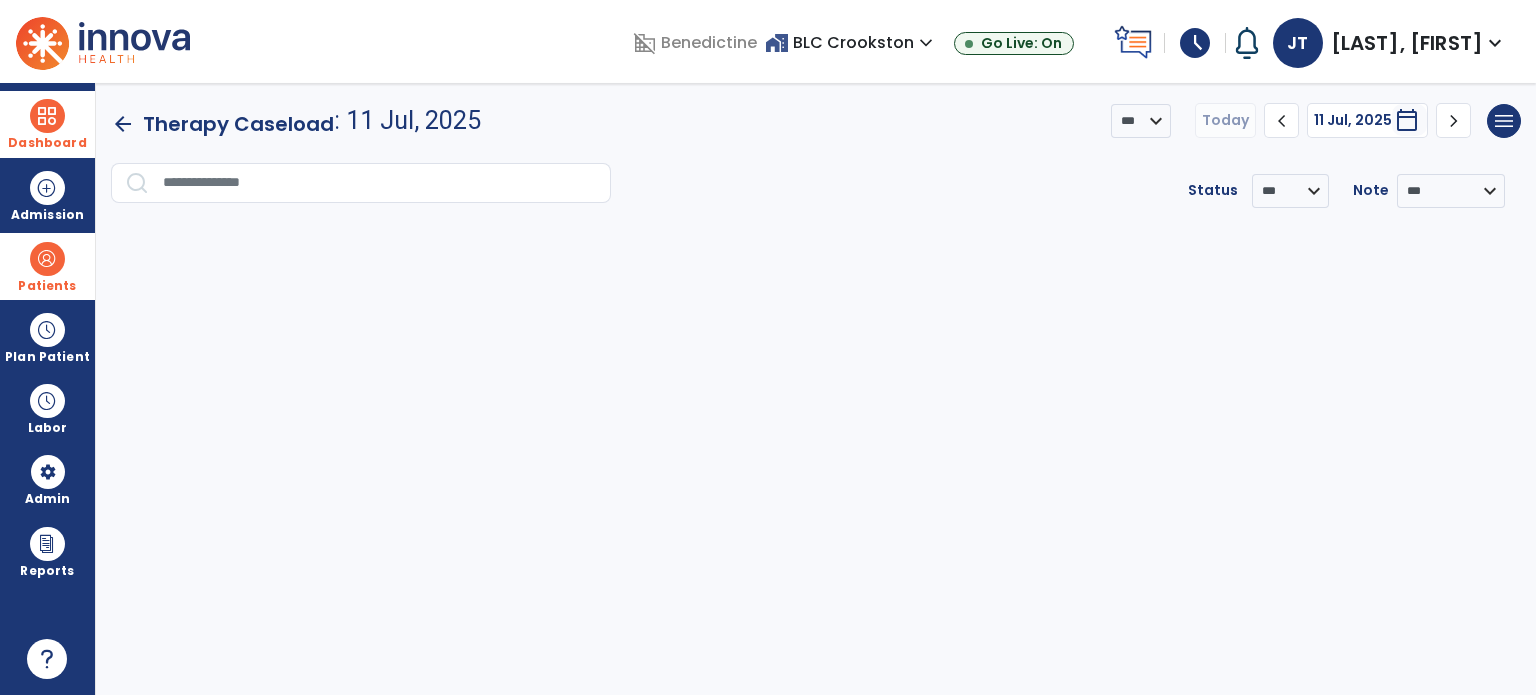 scroll, scrollTop: 0, scrollLeft: 0, axis: both 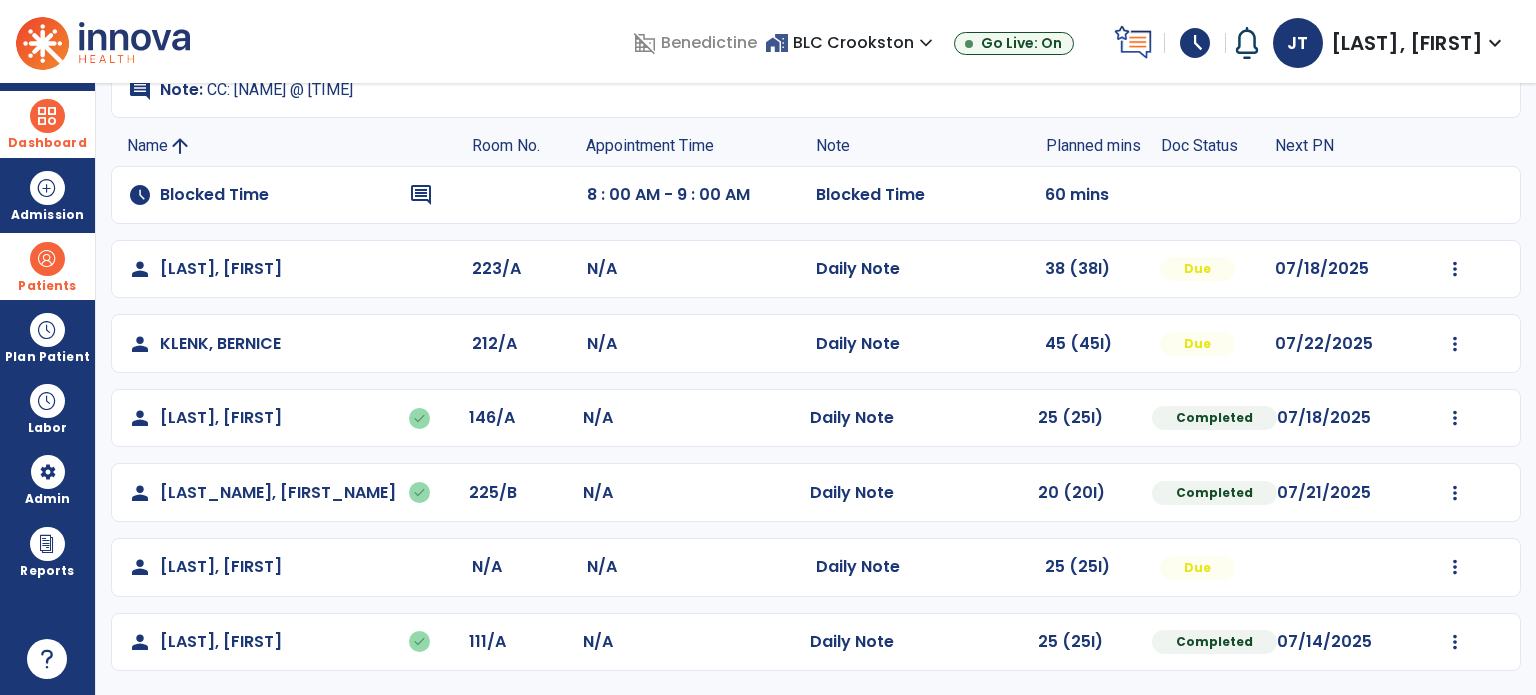 drag, startPoint x: 1512, startPoint y: 644, endPoint x: 1535, endPoint y: 457, distance: 188.40913 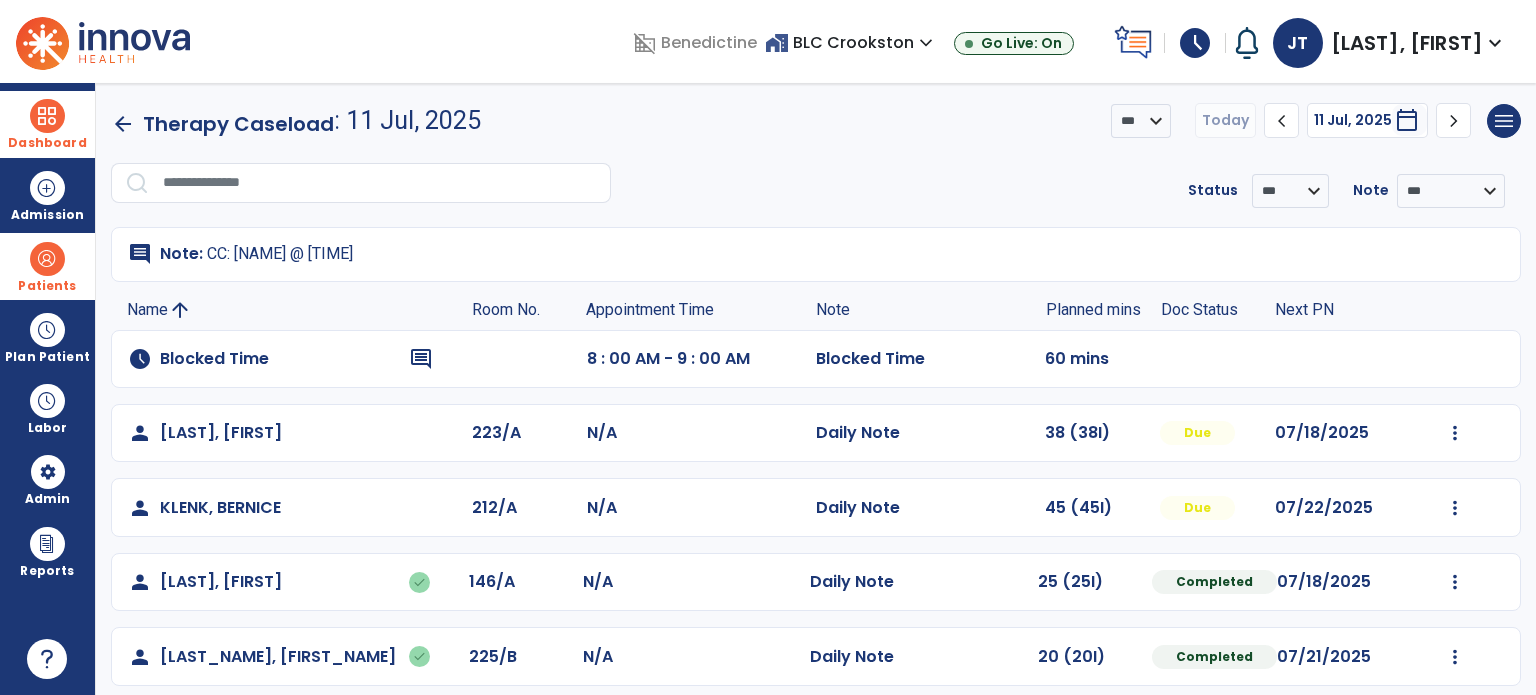scroll, scrollTop: 164, scrollLeft: 0, axis: vertical 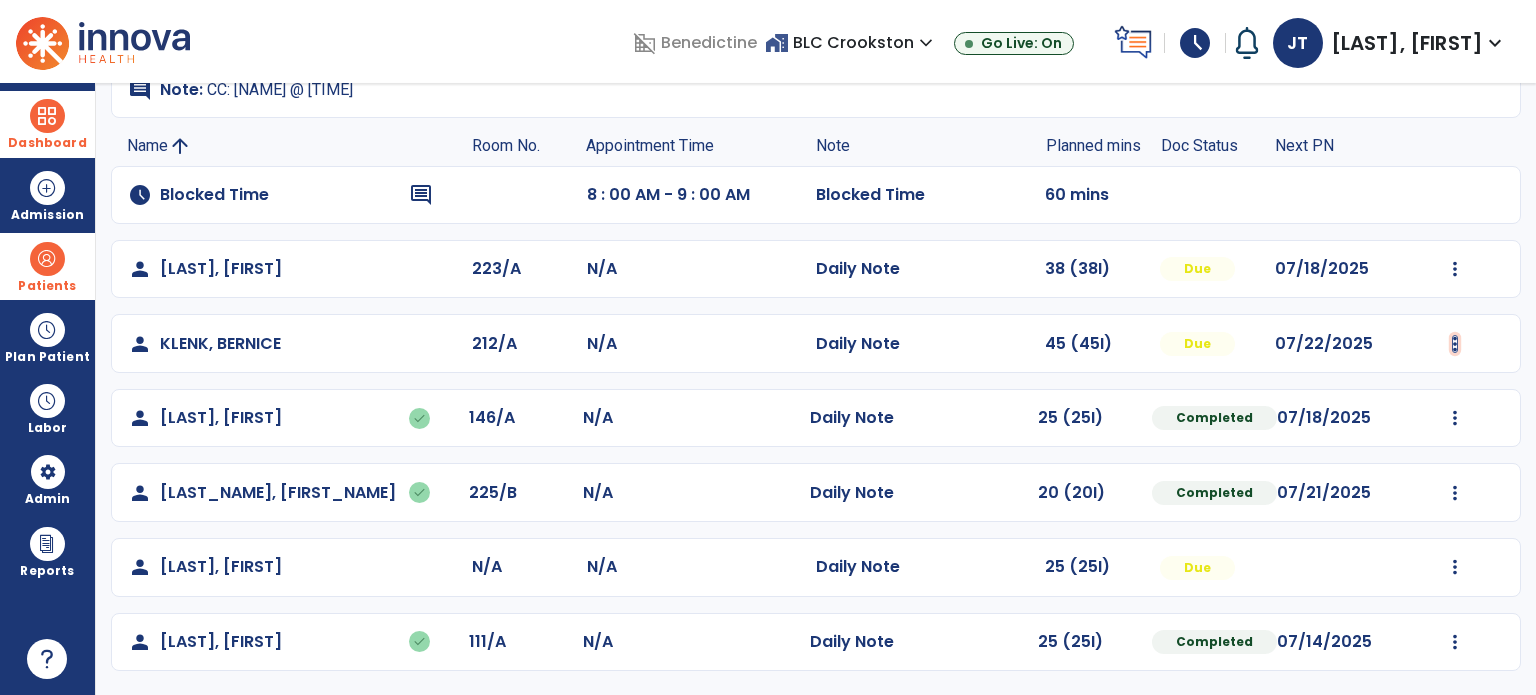 click at bounding box center (1455, 269) 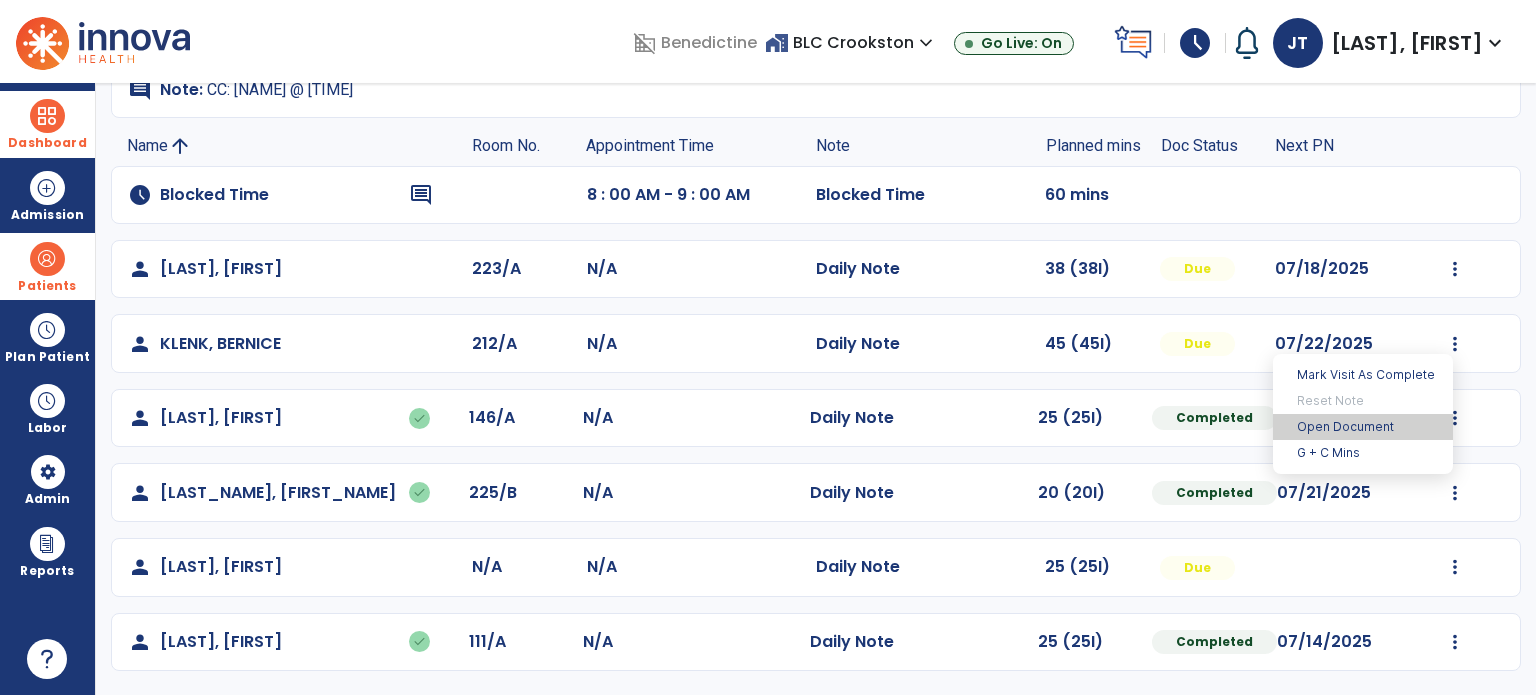 click on "Open Document" at bounding box center (1363, 427) 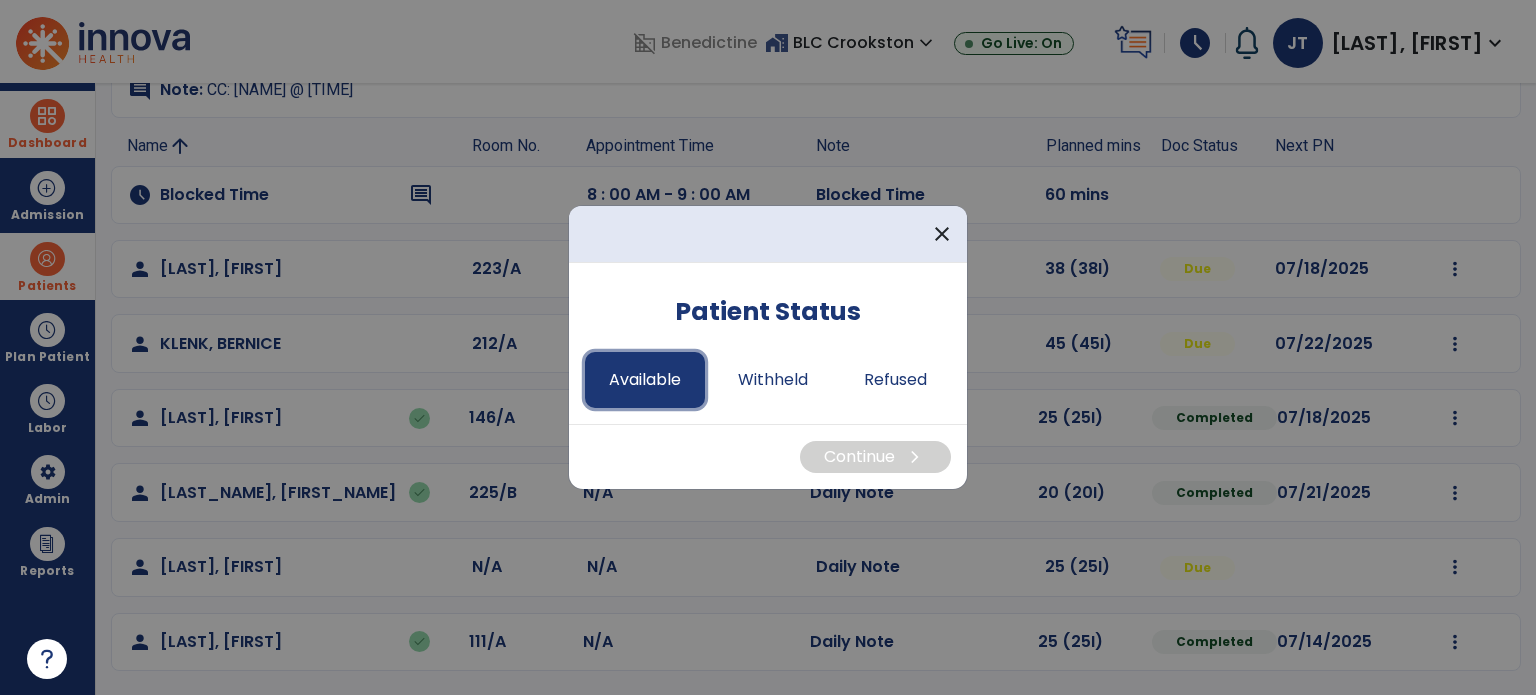click on "Available" at bounding box center [645, 380] 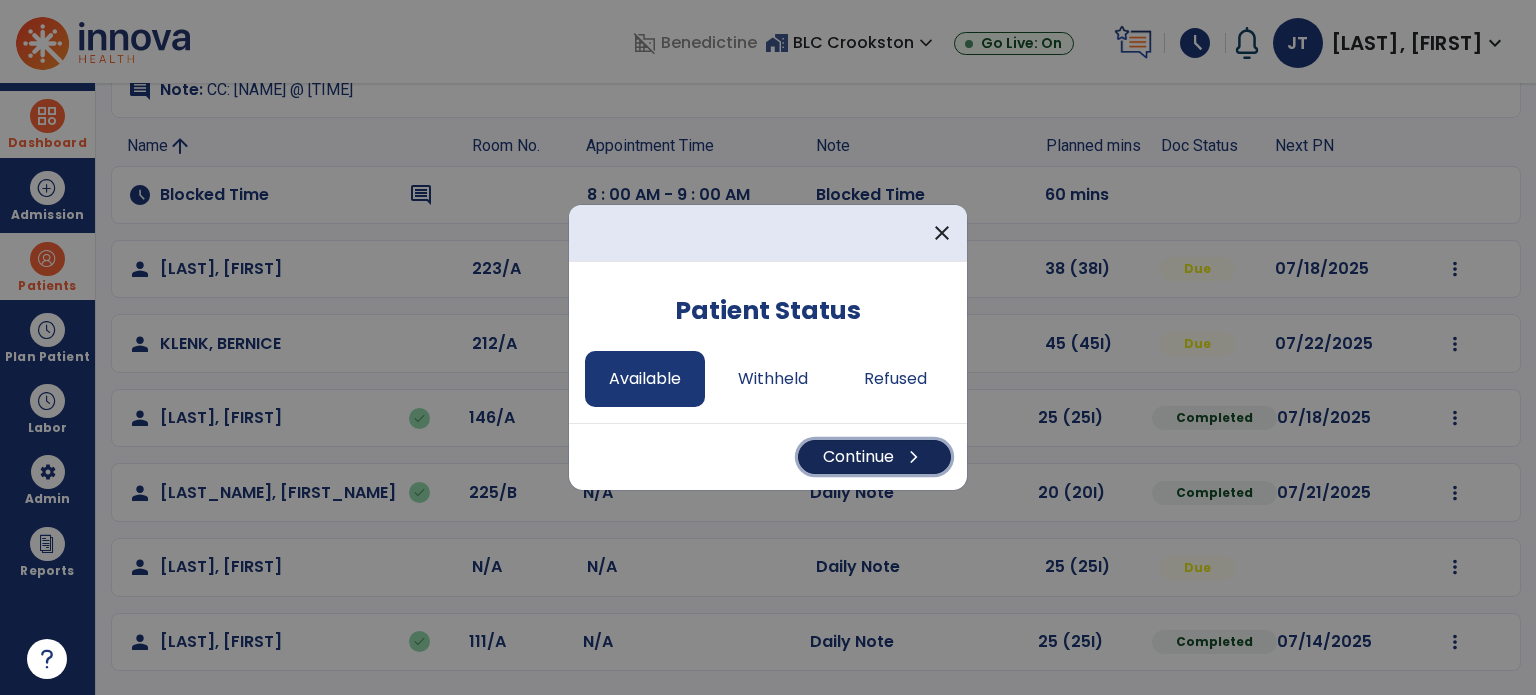 click on "chevron_right" at bounding box center (914, 457) 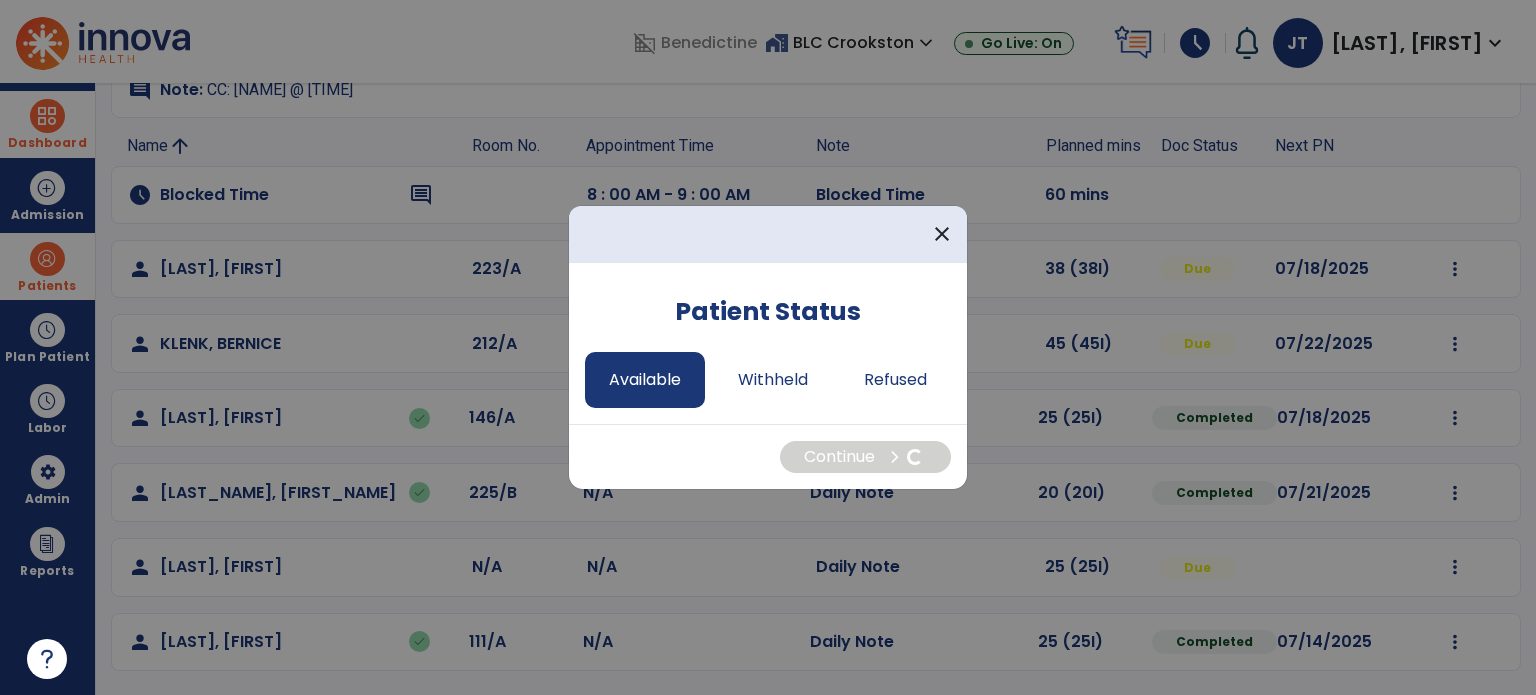 select on "*" 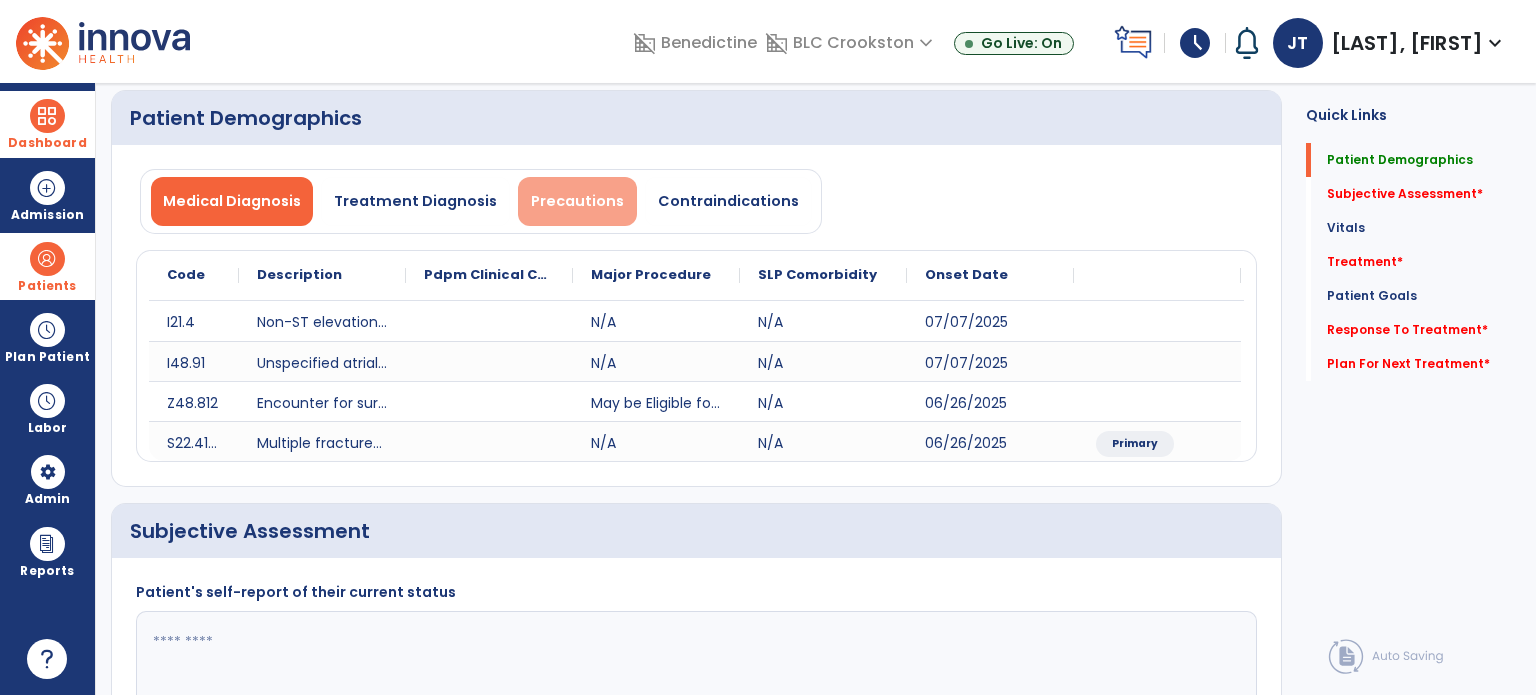 click on "Precautions" at bounding box center (577, 201) 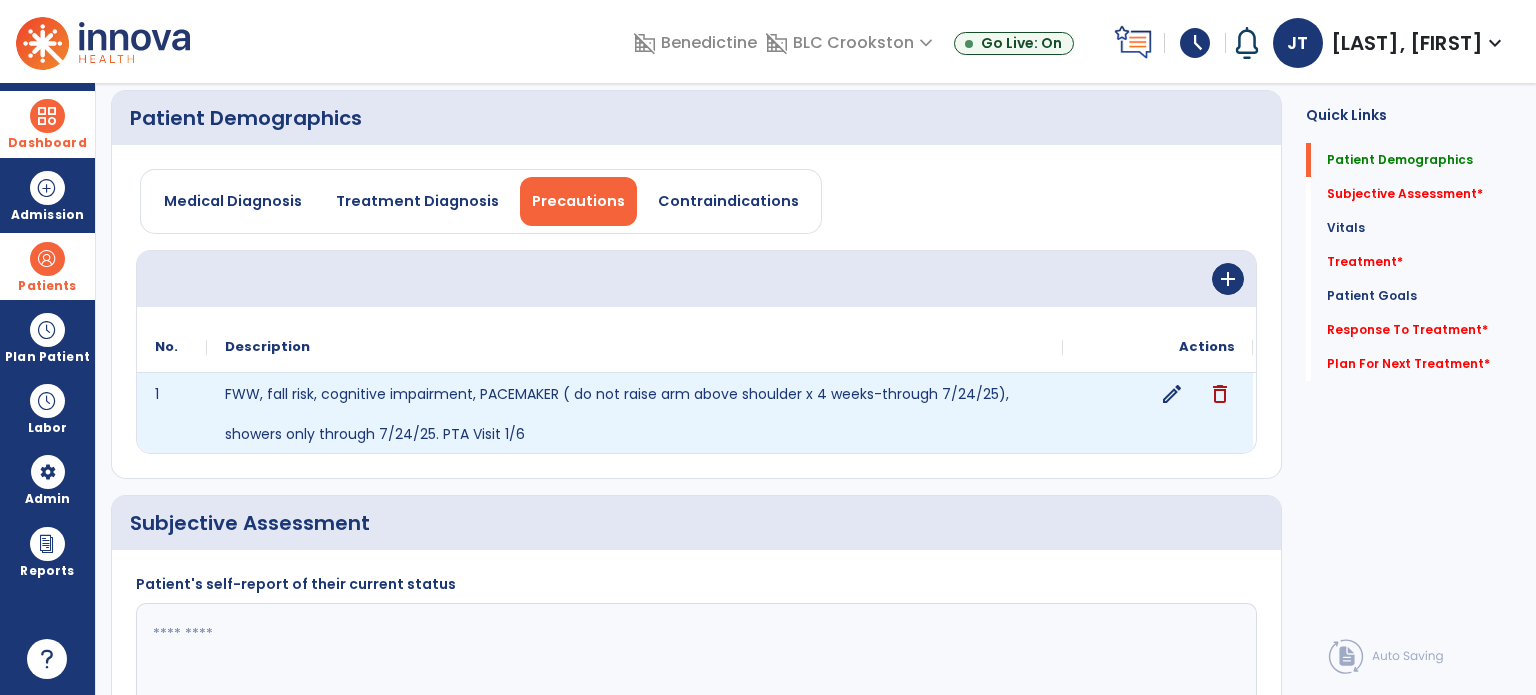click on "edit" 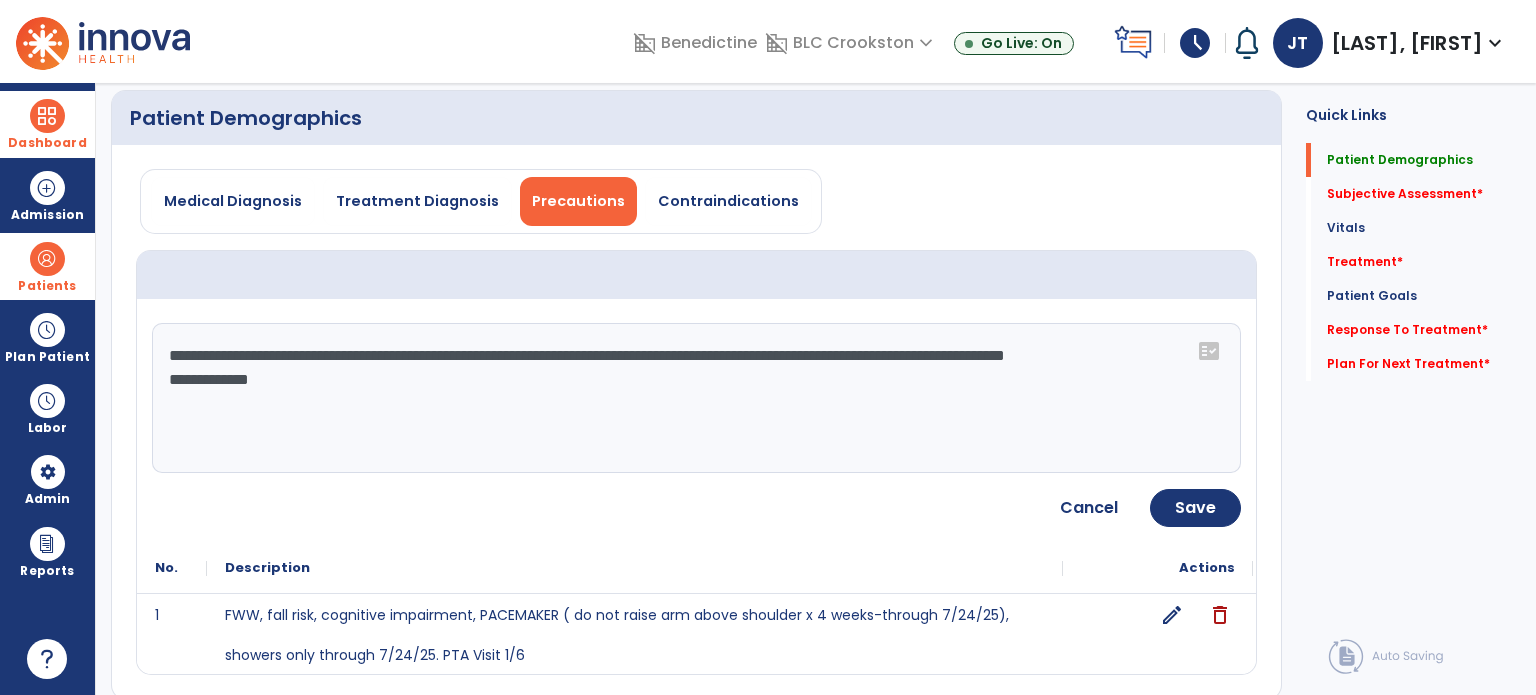 click on "**********" 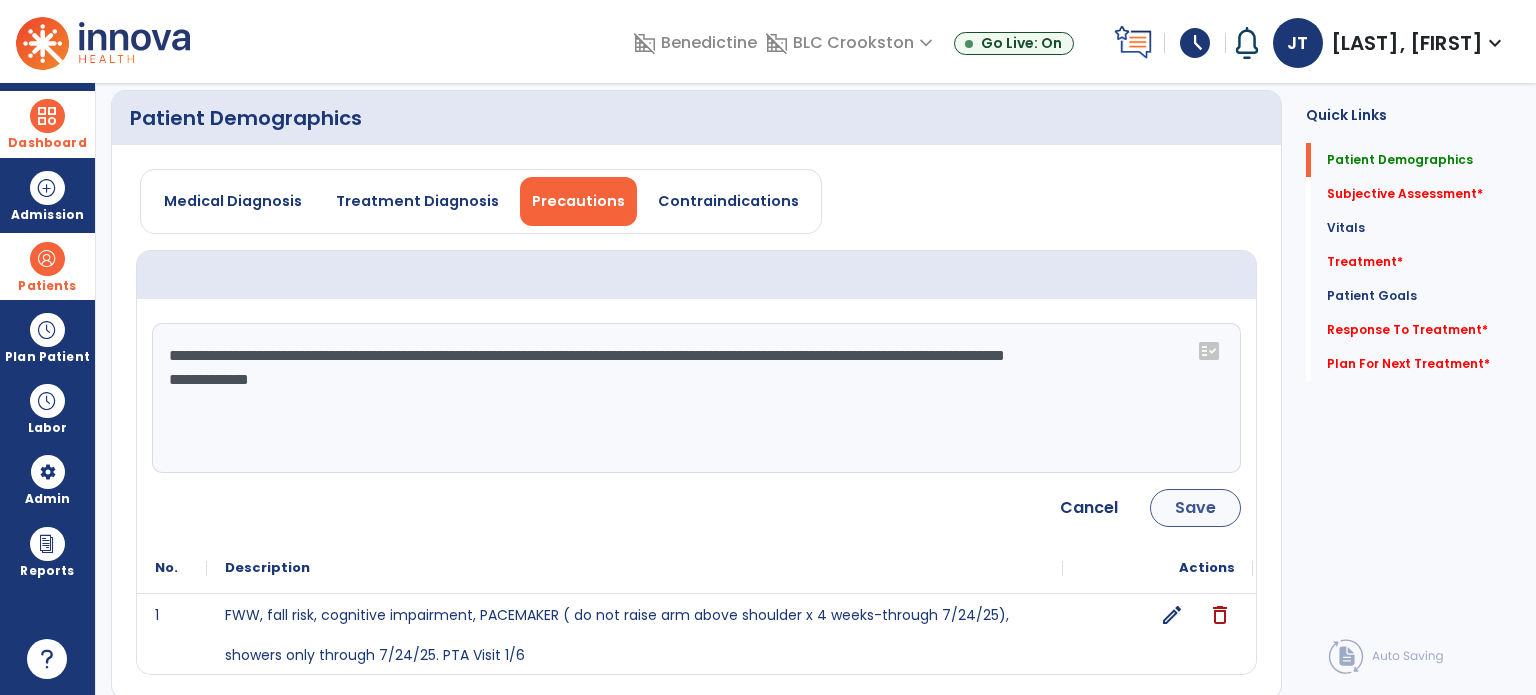 type on "**********" 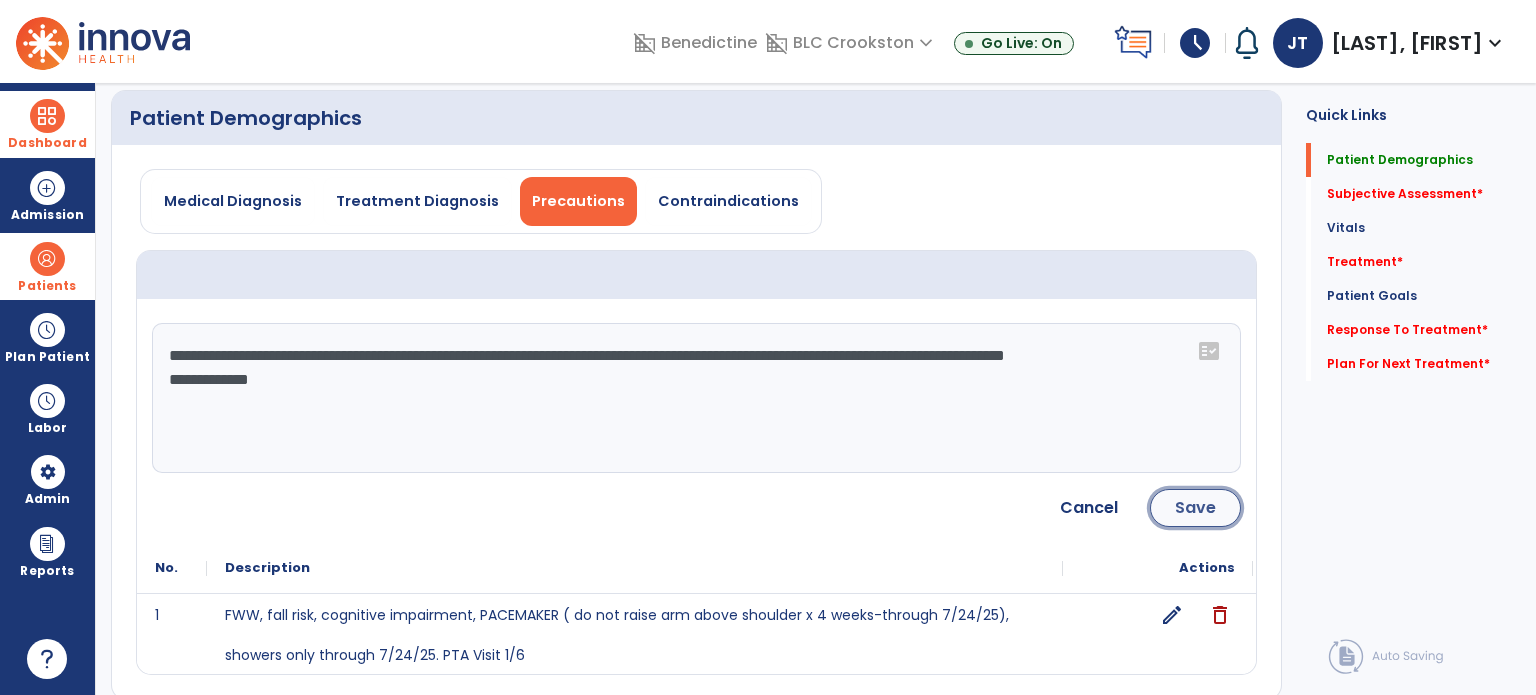 click on "Save" 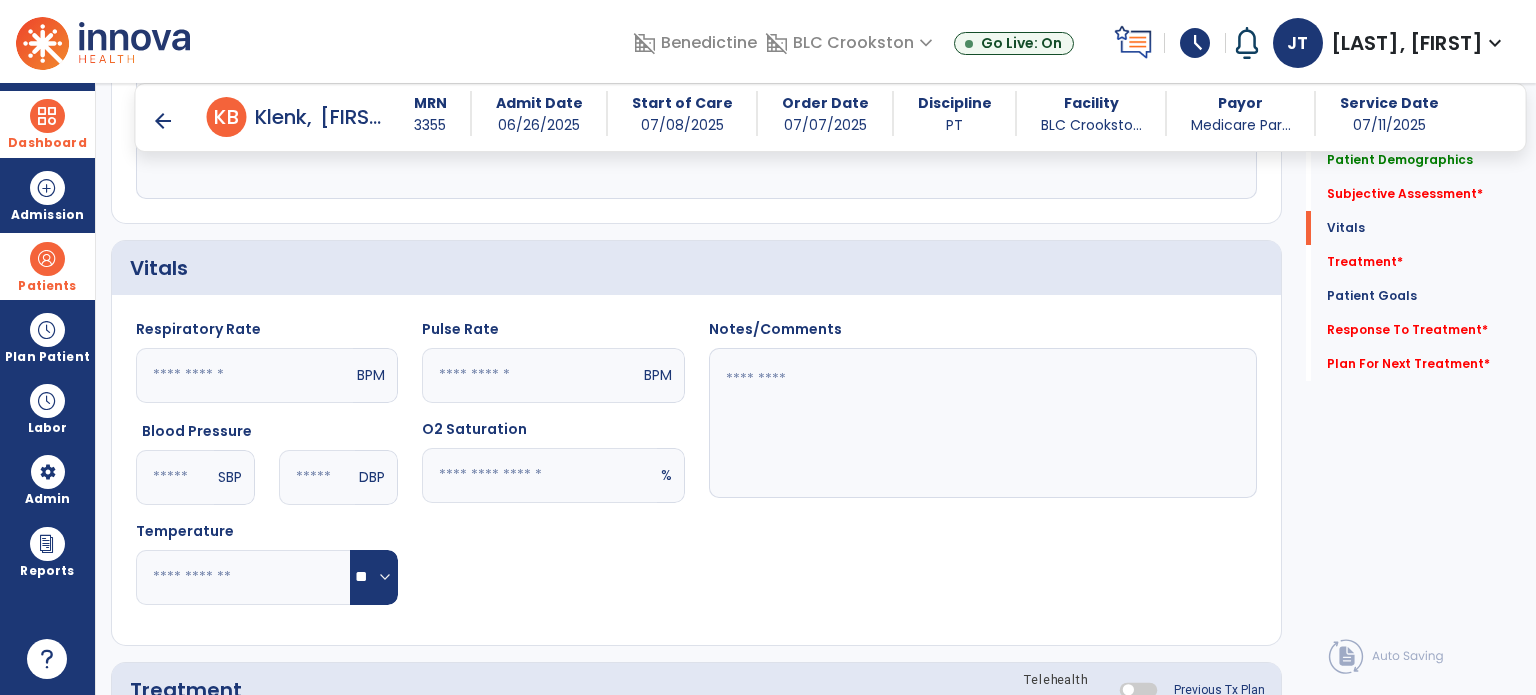 scroll, scrollTop: 1770, scrollLeft: 0, axis: vertical 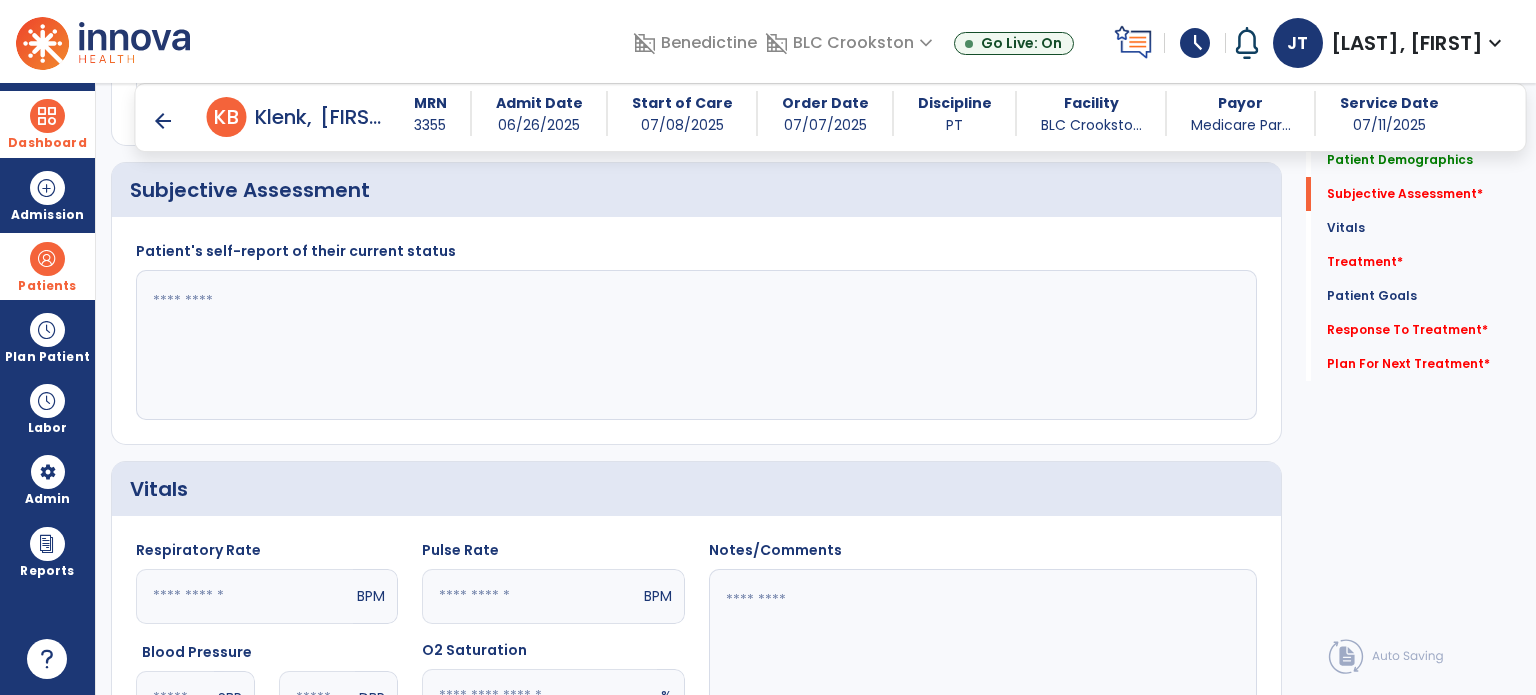 click 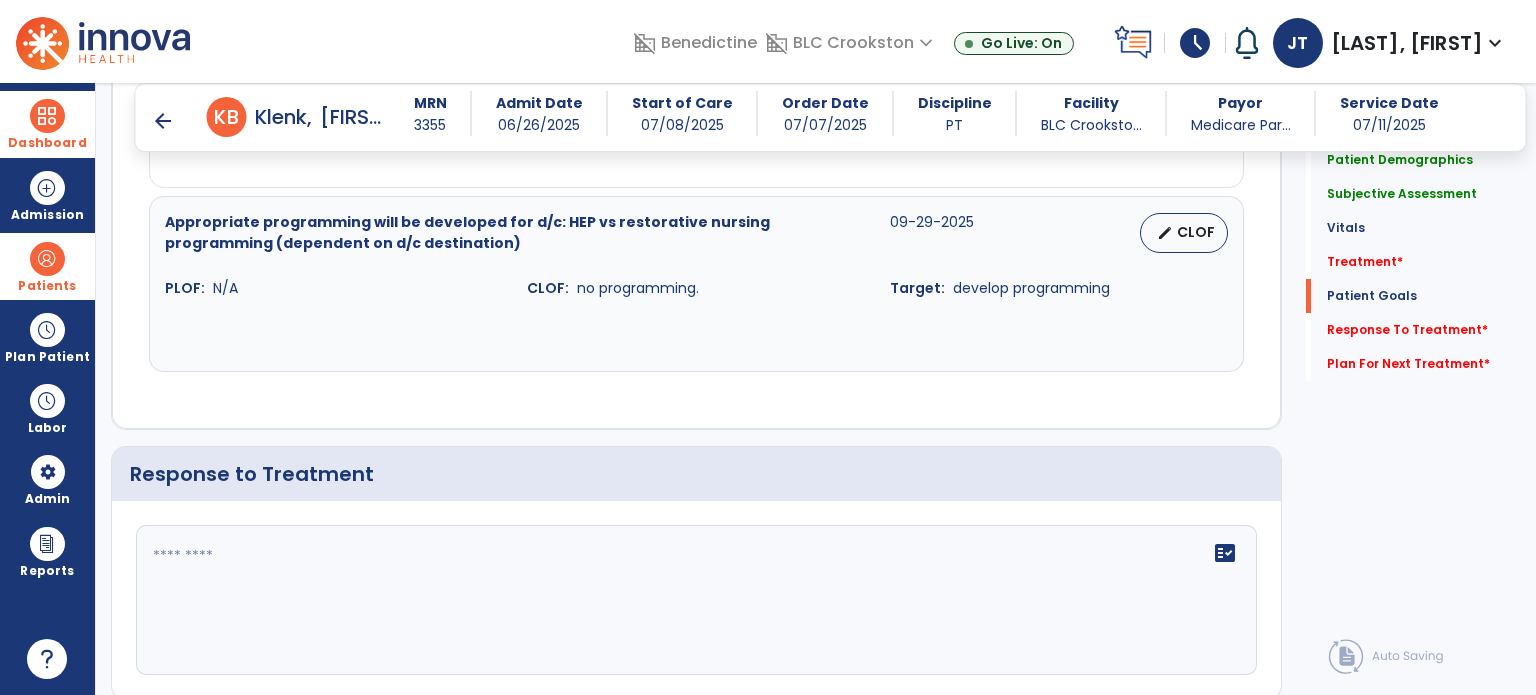 scroll, scrollTop: 2394, scrollLeft: 0, axis: vertical 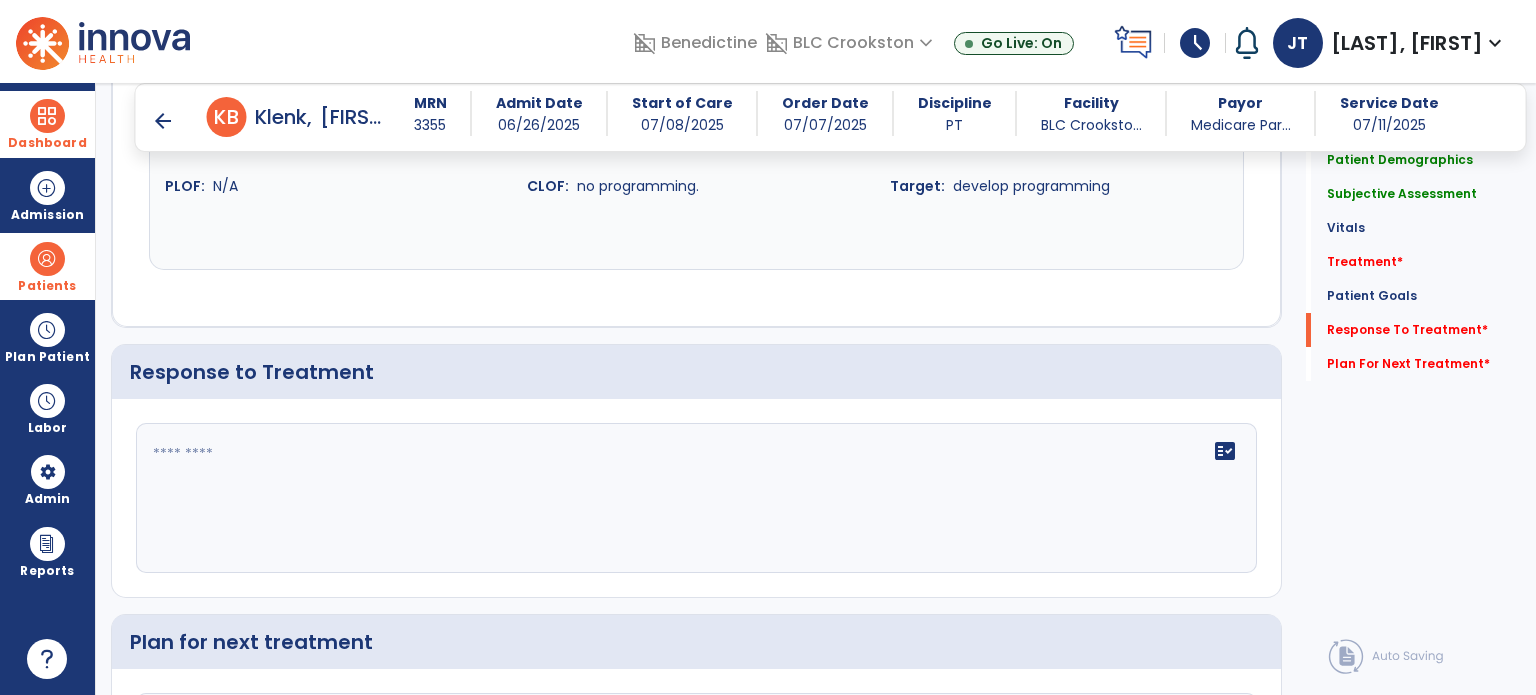 type on "**********" 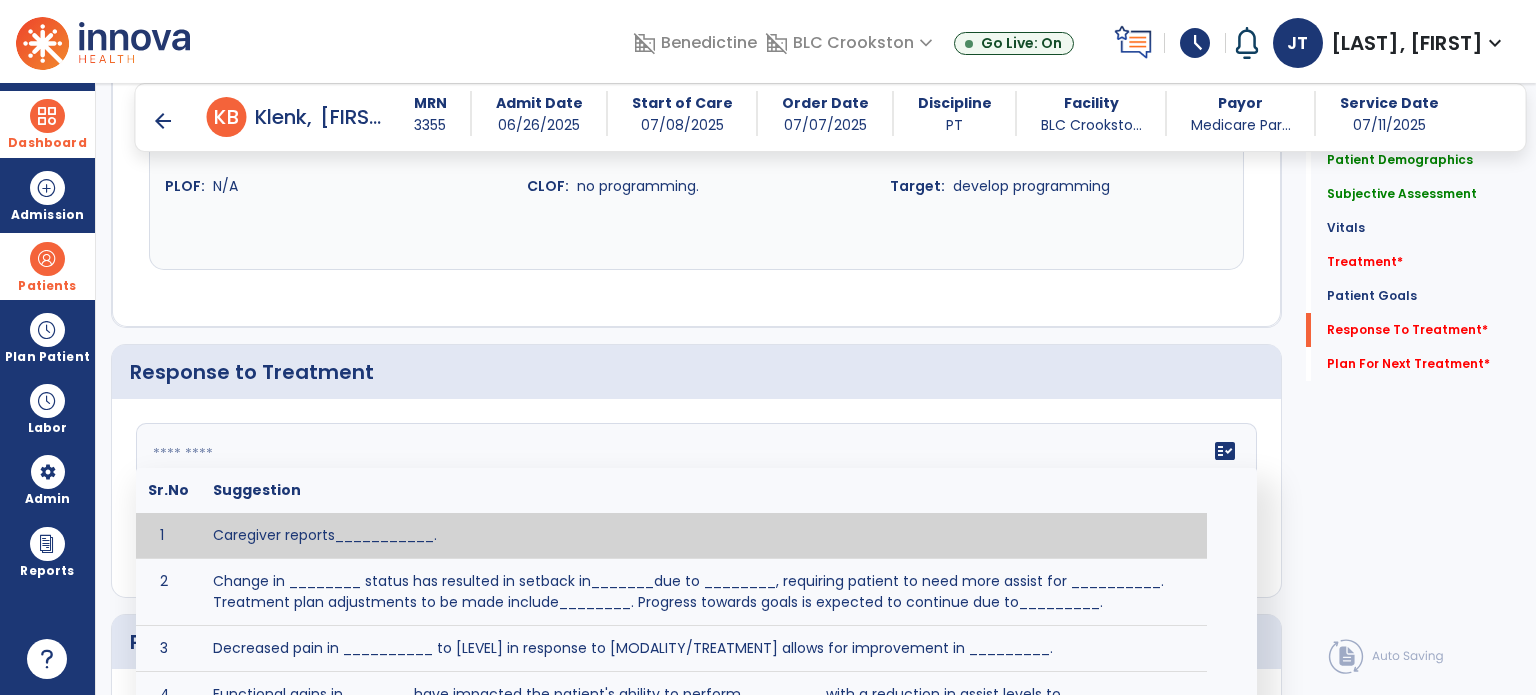click on "fact_check  Sr.No Suggestion 1 Caregiver reports___________. 2 Change in ________ status has resulted in setback in_______due to ________, requiring patient to need more assist for __________.   Treatment plan adjustments to be made include________.  Progress towards goals is expected to continue due to_________. 3 Decreased pain in __________ to [LEVEL] in response to [MODALITY/TREATMENT] allows for improvement in _________. 4 Functional gains in _______ have impacted the patient's ability to perform_________ with a reduction in assist levels to_________. 5 Functional progress this week has been significant due to__________. 6 Gains in ________ have improved the patient's ability to perform ______with decreased levels of assist to___________. 7 Improvement in ________allows patient to tolerate higher levels of challenges in_________. 8 Pain in [AREA] has decreased to [LEVEL] in response to [TREATMENT/MODALITY], allowing fore ease in completing__________. 9 10 11 12 13 14 15 16 17 18 19 20 21" 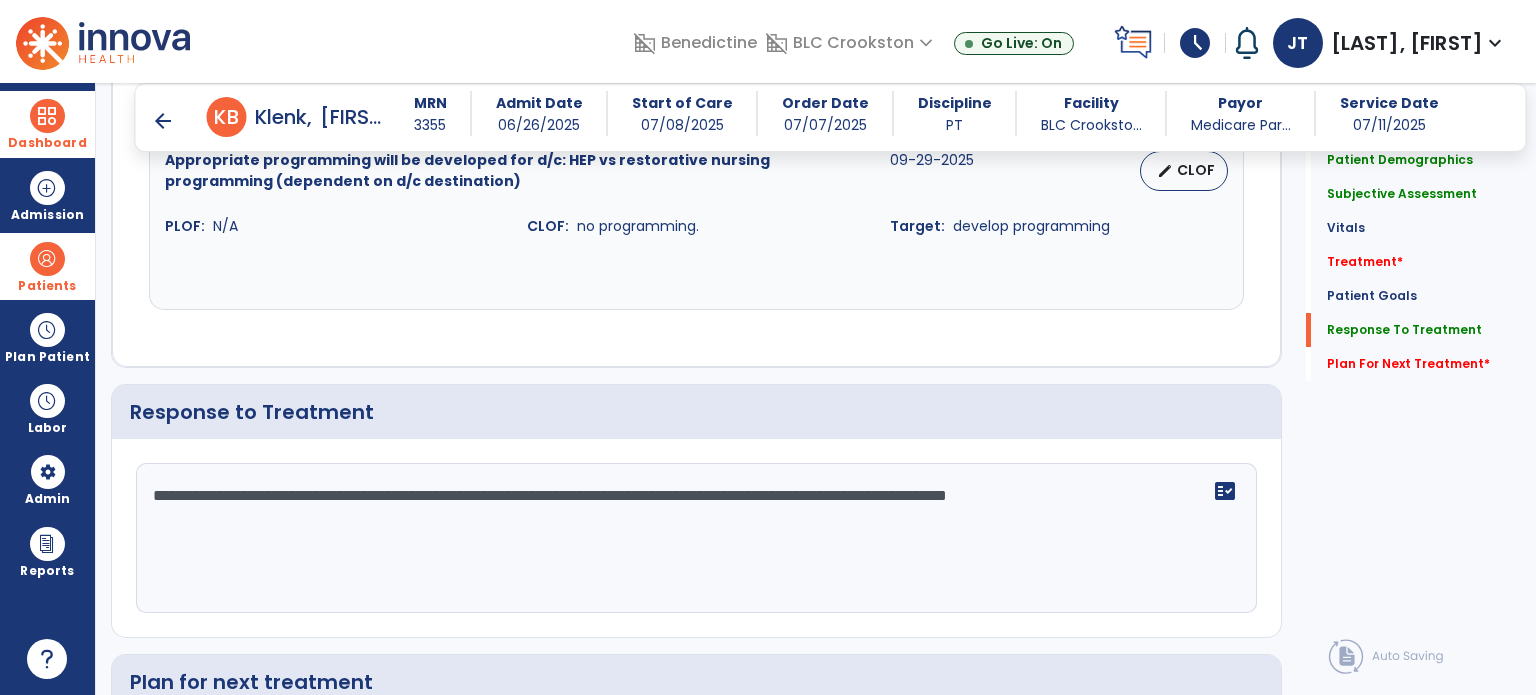 scroll, scrollTop: 2394, scrollLeft: 0, axis: vertical 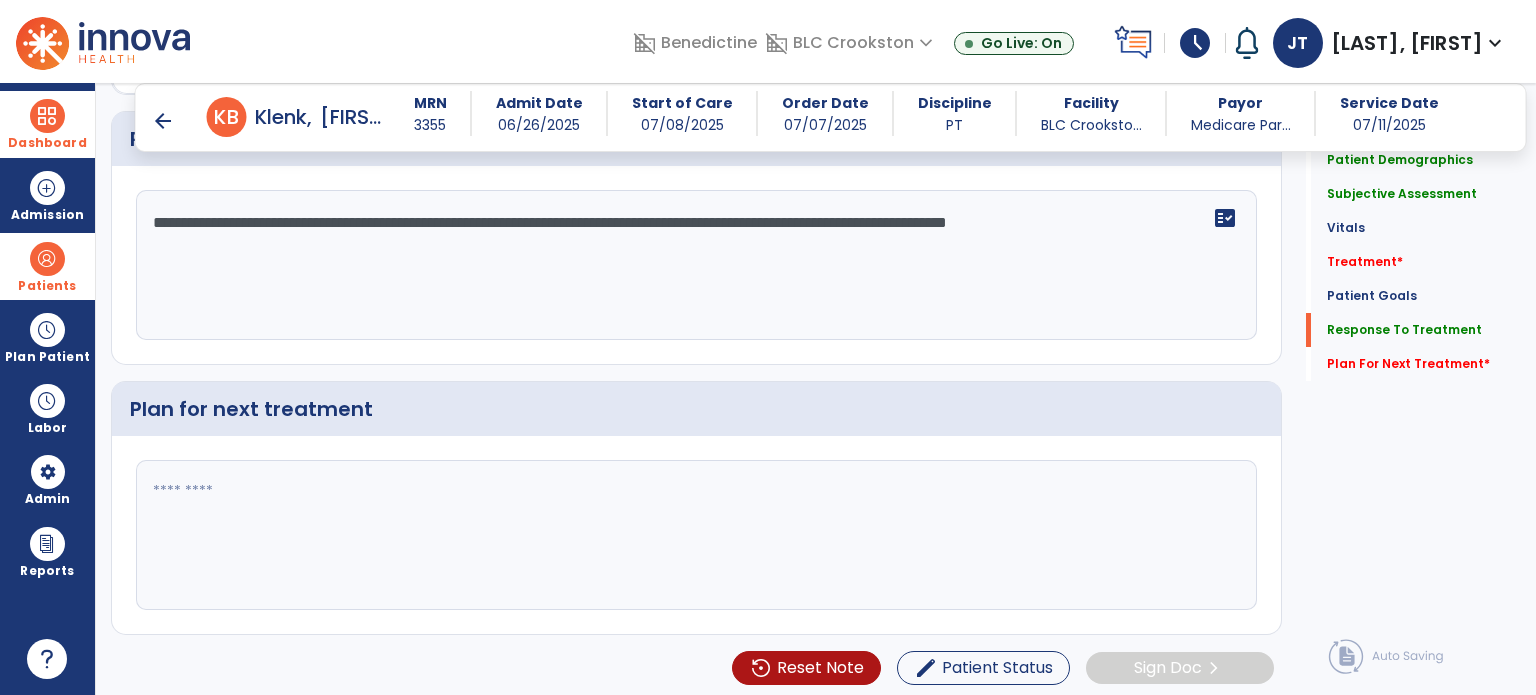 type on "**********" 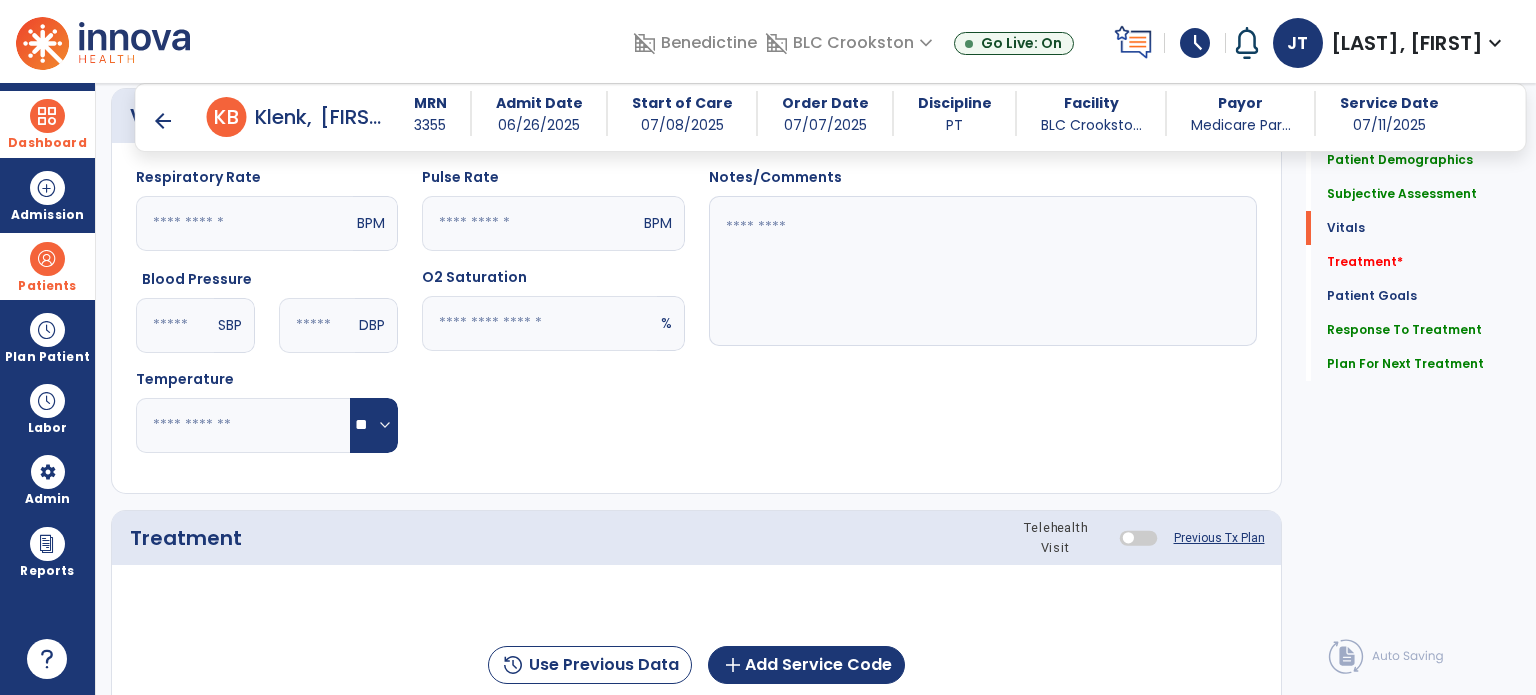scroll, scrollTop: 220, scrollLeft: 0, axis: vertical 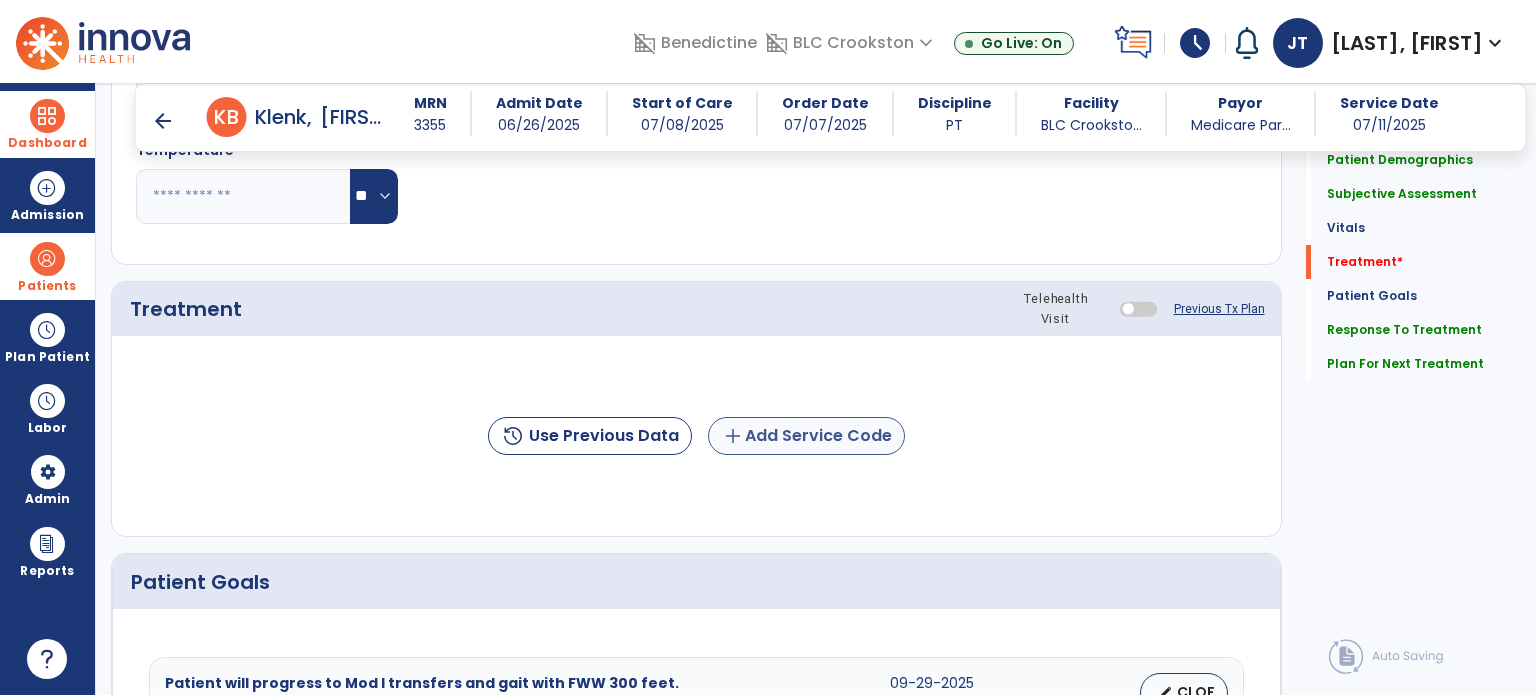 type on "**********" 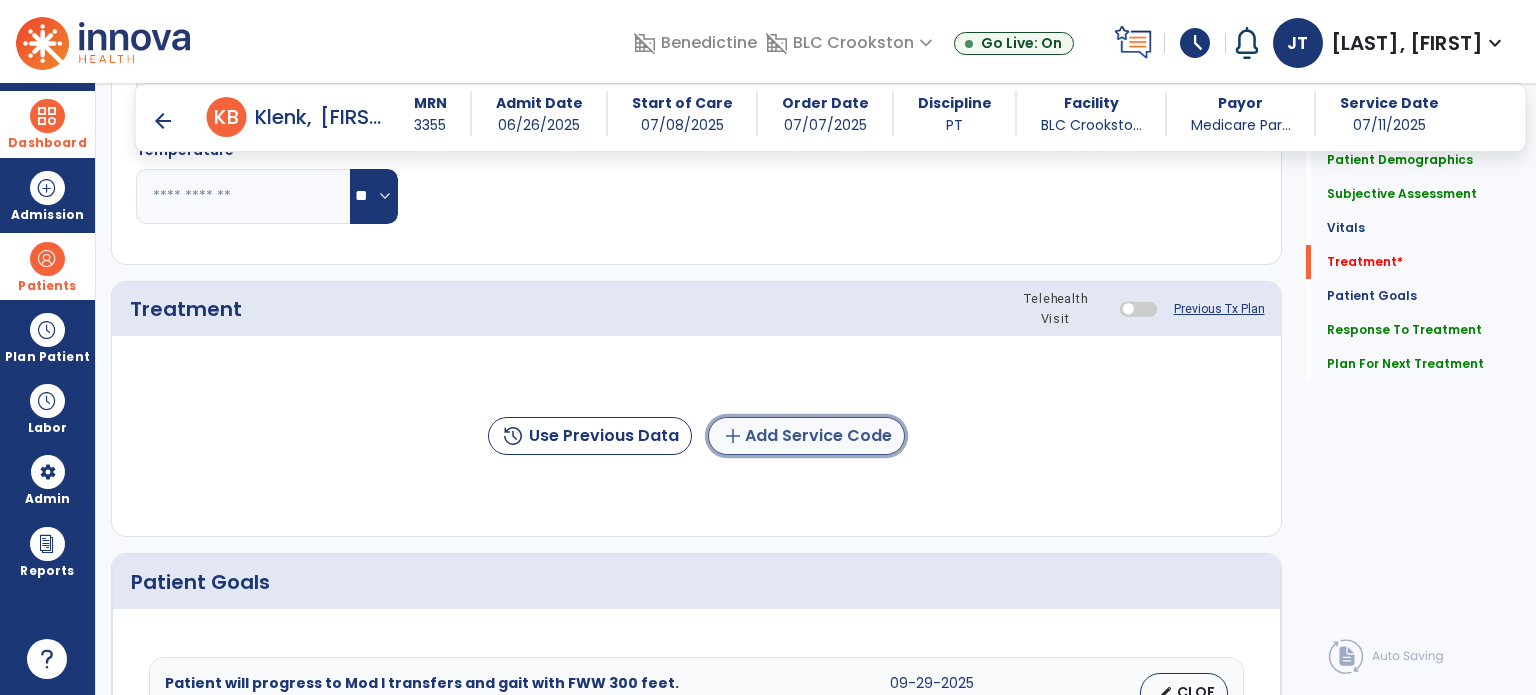 click on "add" 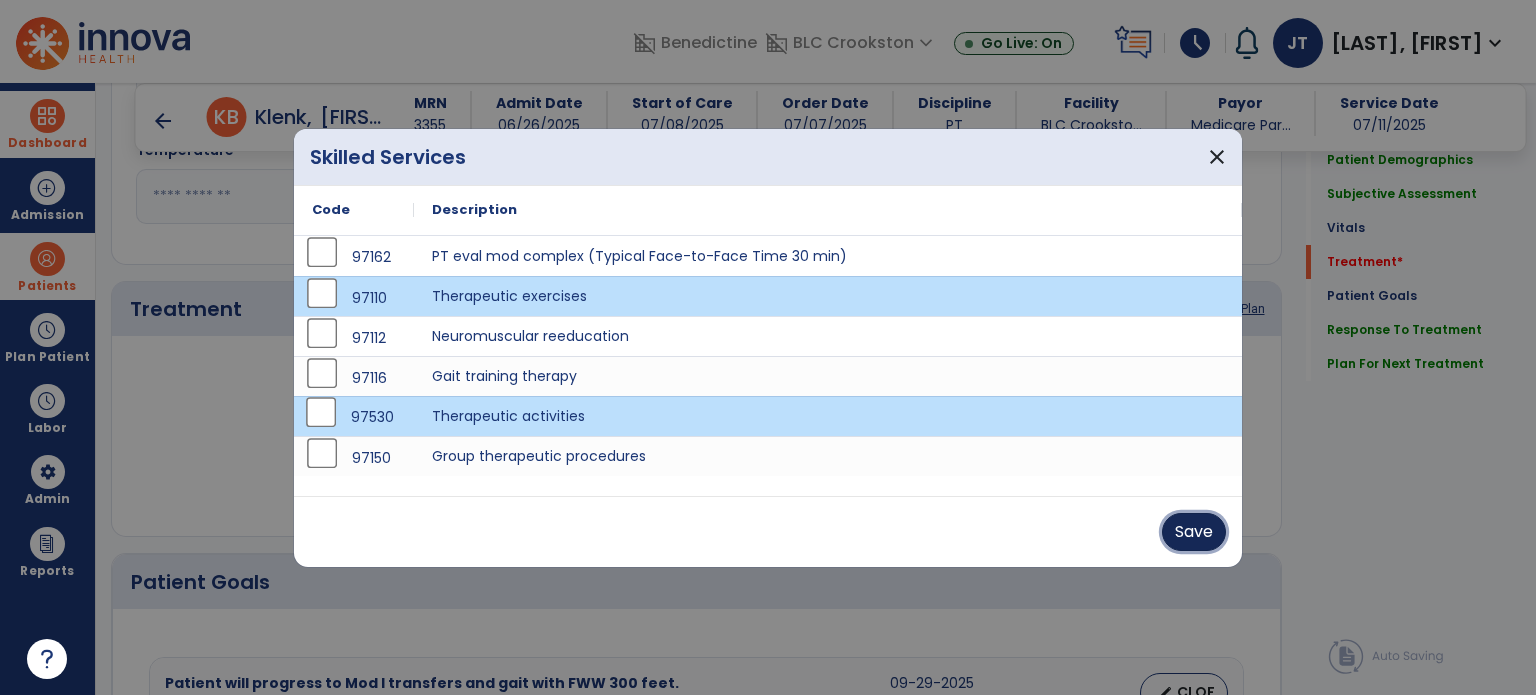 click on "Save" at bounding box center (1194, 532) 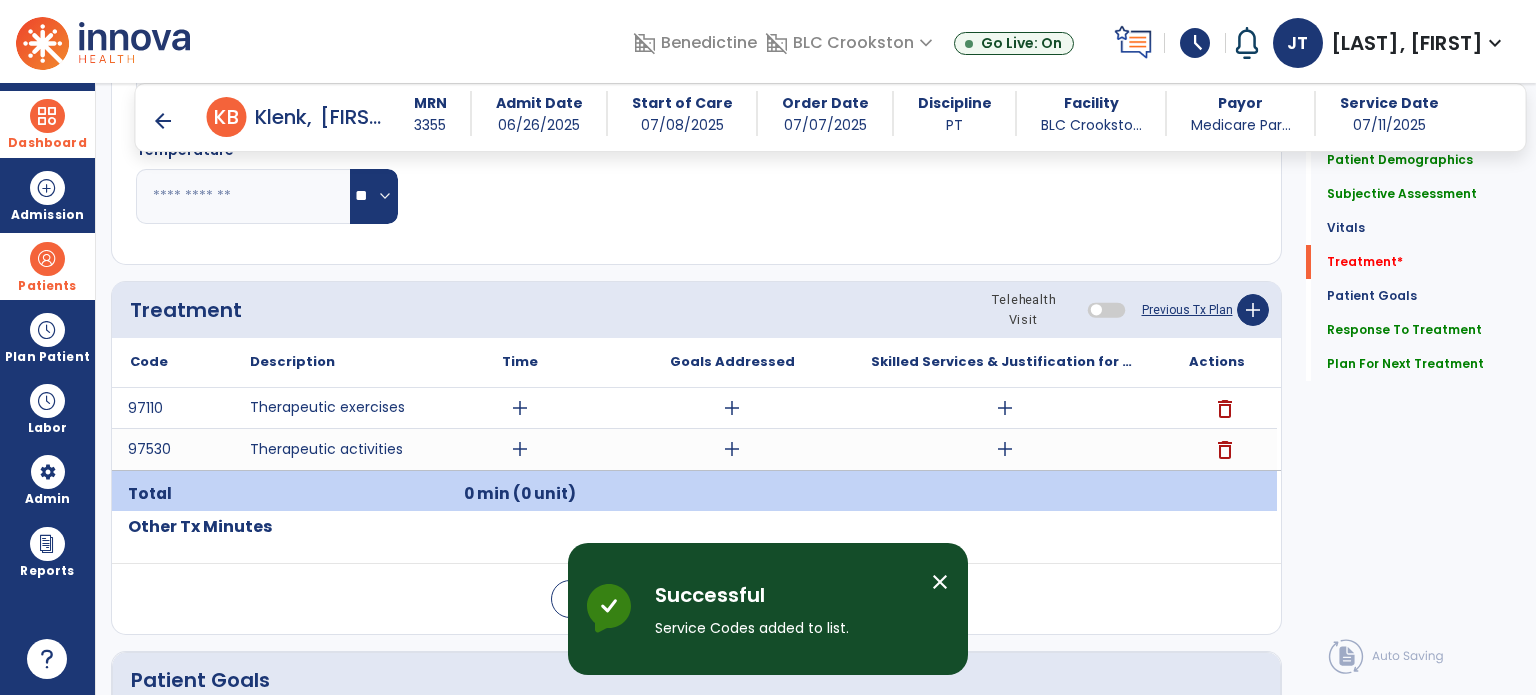 scroll, scrollTop: 1080, scrollLeft: 0, axis: vertical 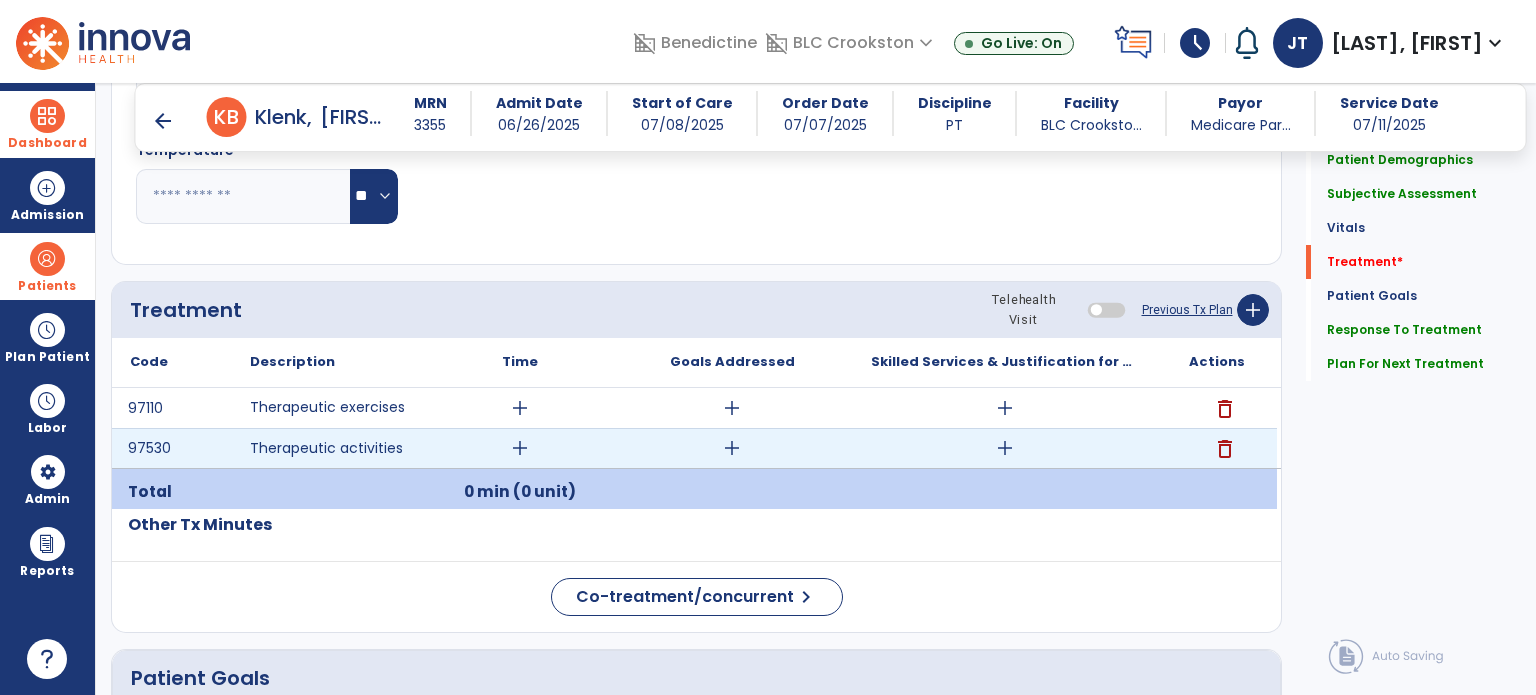 click on "add" at bounding box center [520, 448] 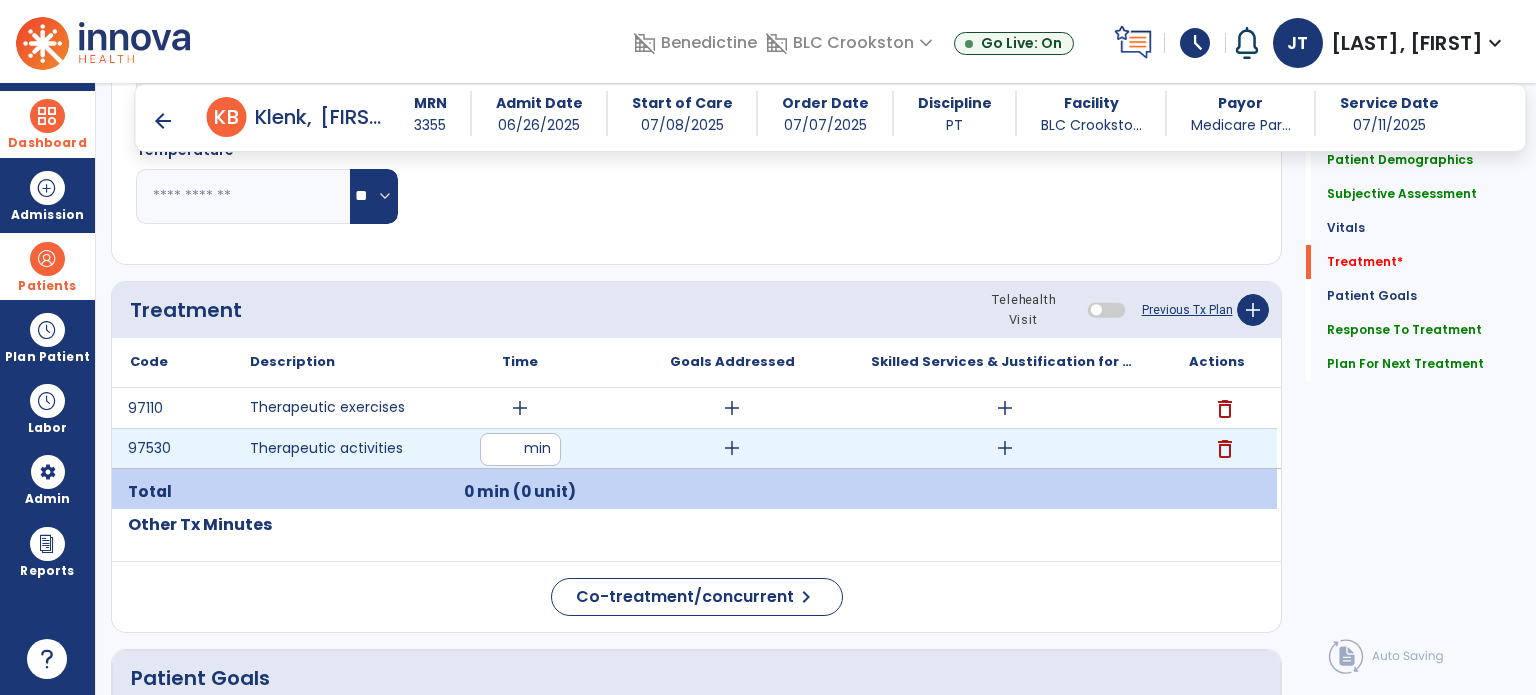type on "**" 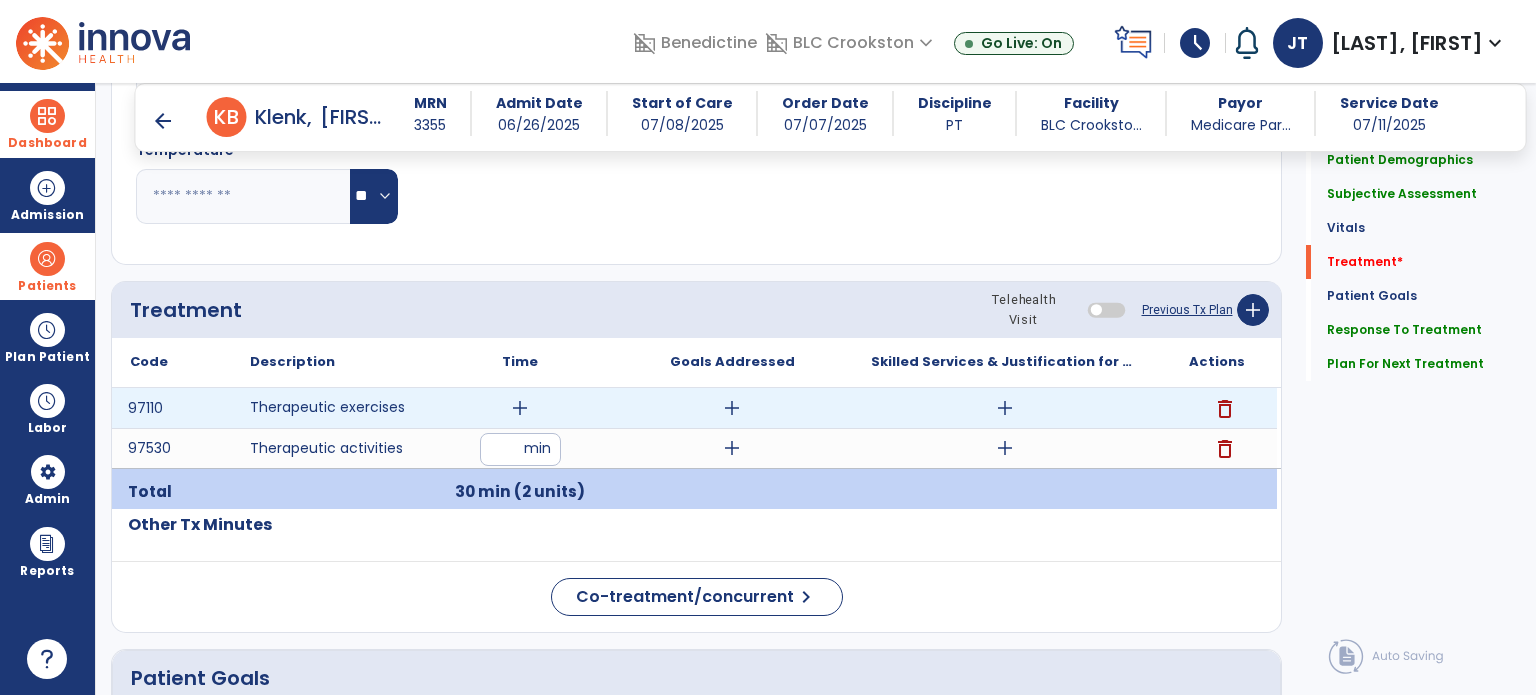 scroll, scrollTop: 1080, scrollLeft: 0, axis: vertical 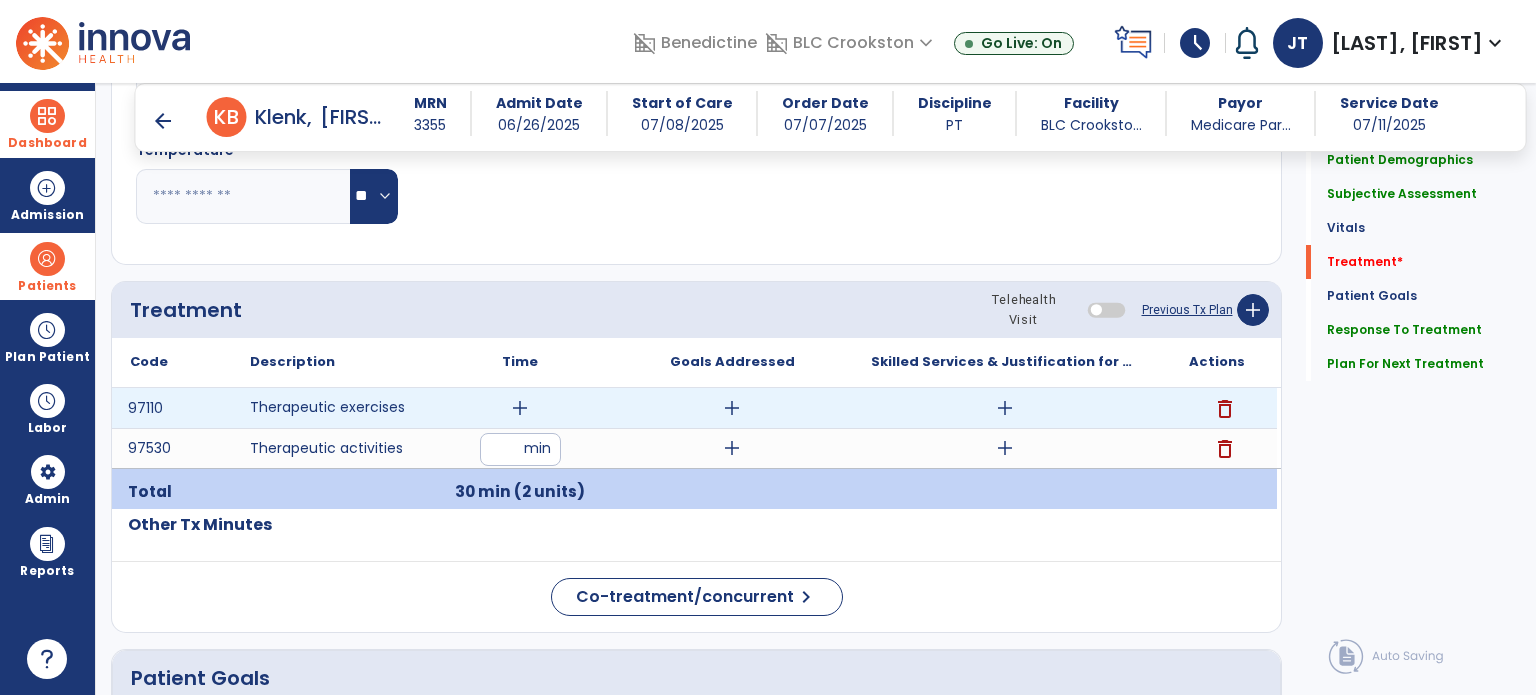click on "add" at bounding box center (520, 408) 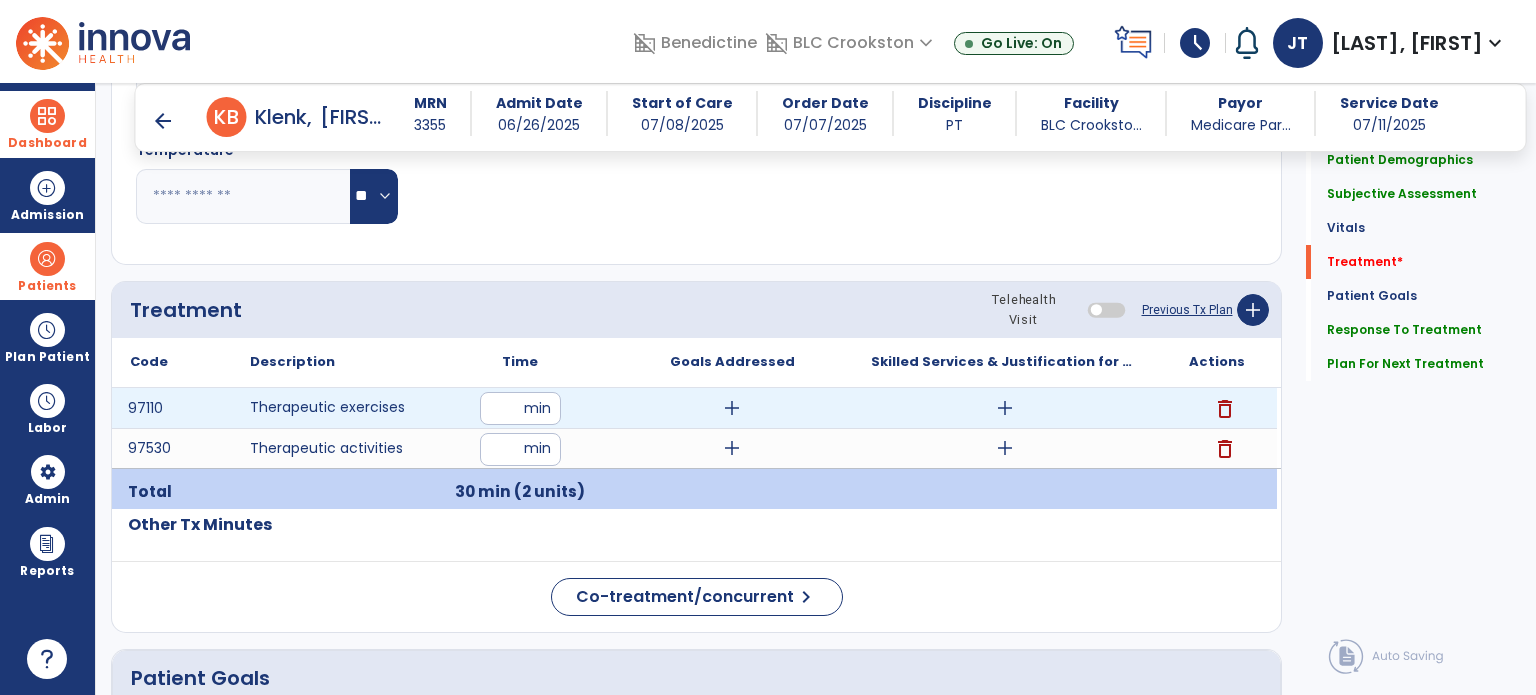 type on "**" 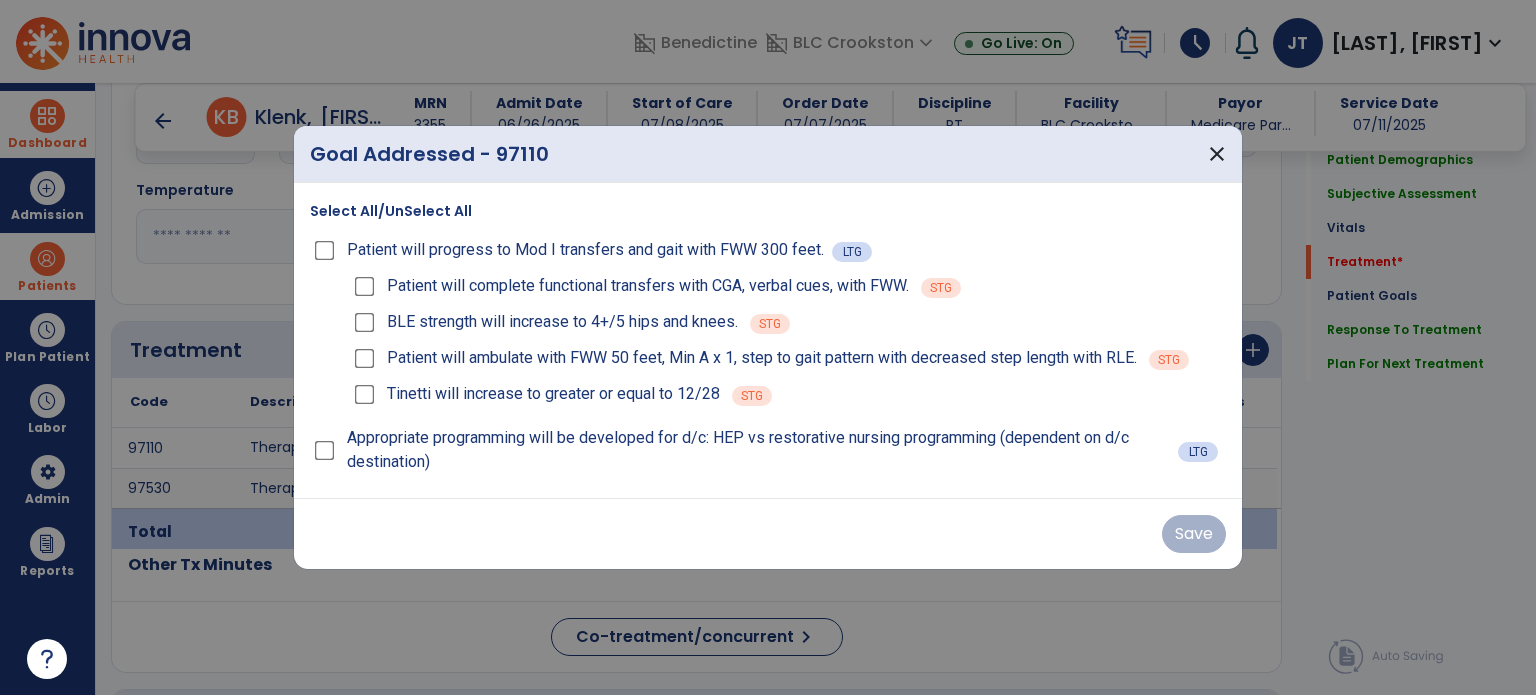 scroll, scrollTop: 1080, scrollLeft: 0, axis: vertical 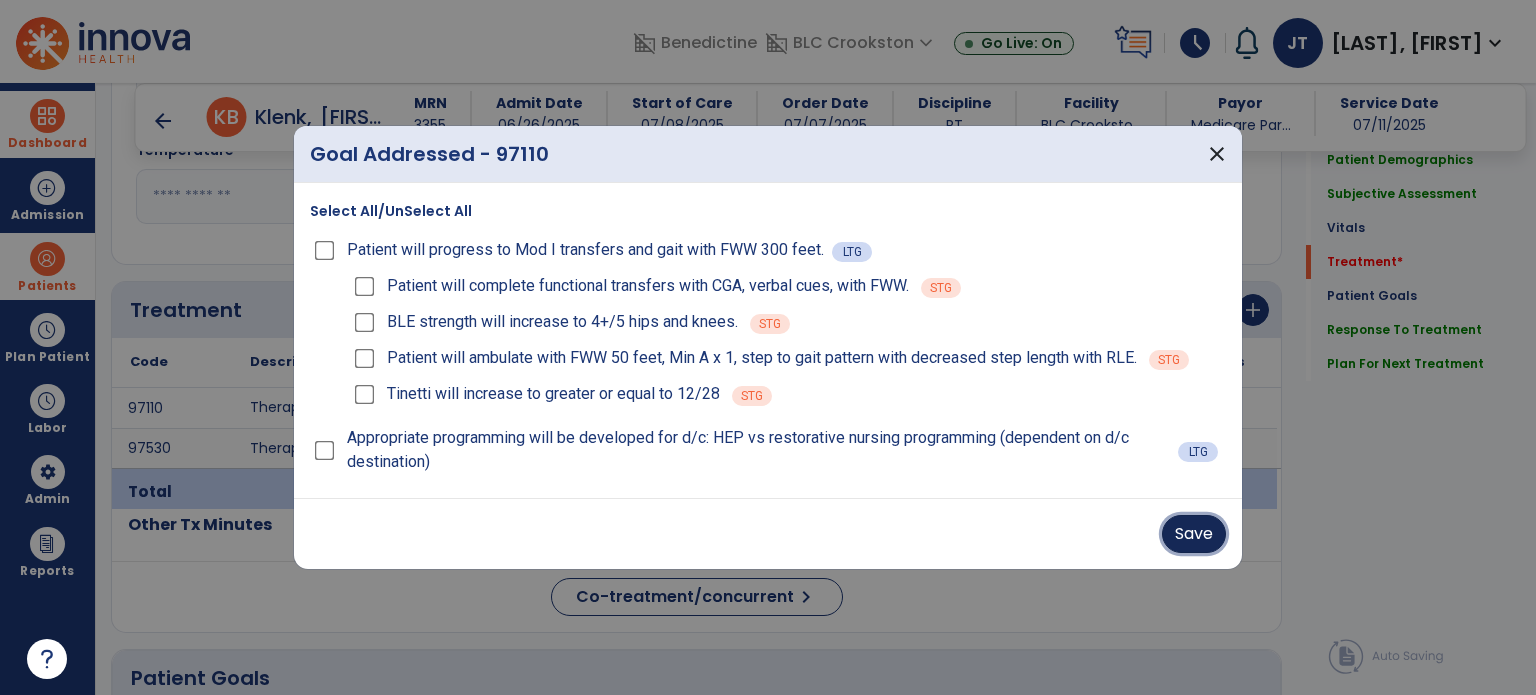 click on "Save" at bounding box center (1194, 534) 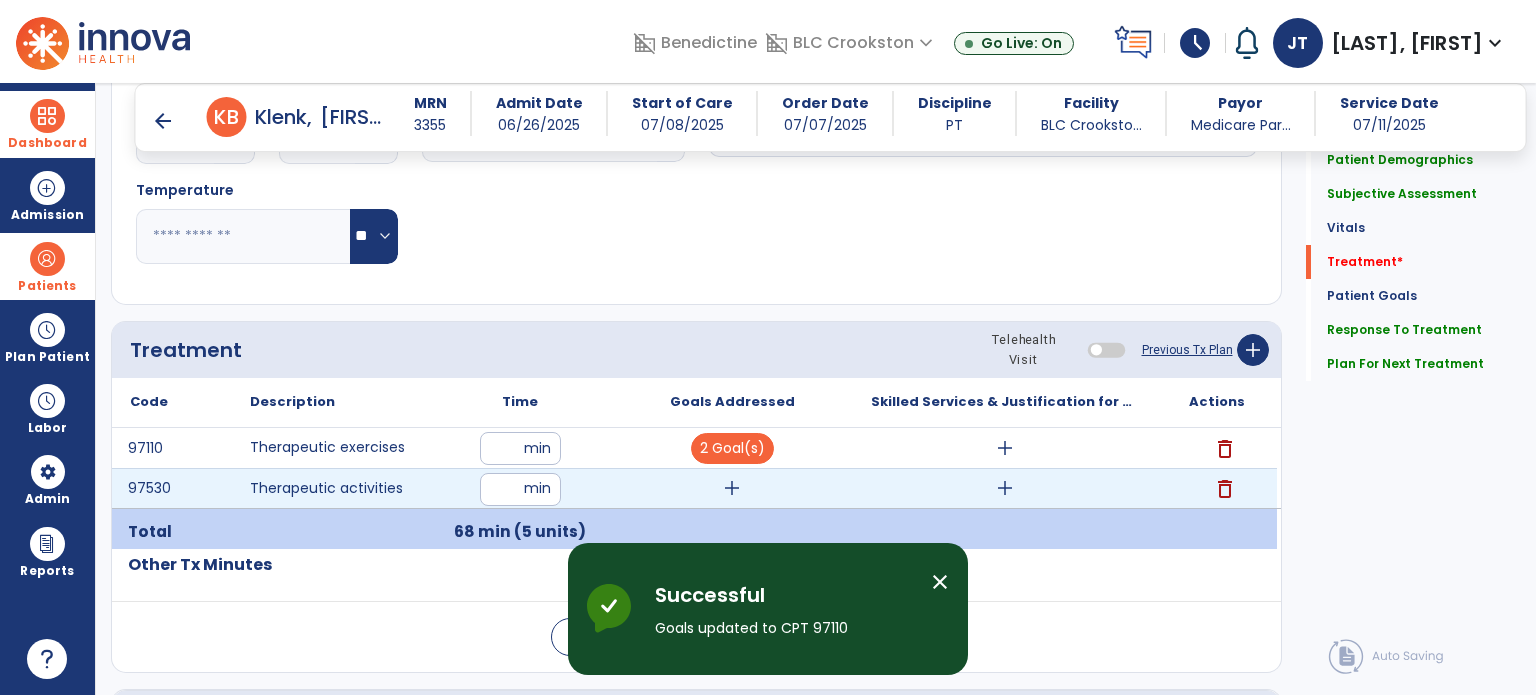 scroll, scrollTop: 1080, scrollLeft: 0, axis: vertical 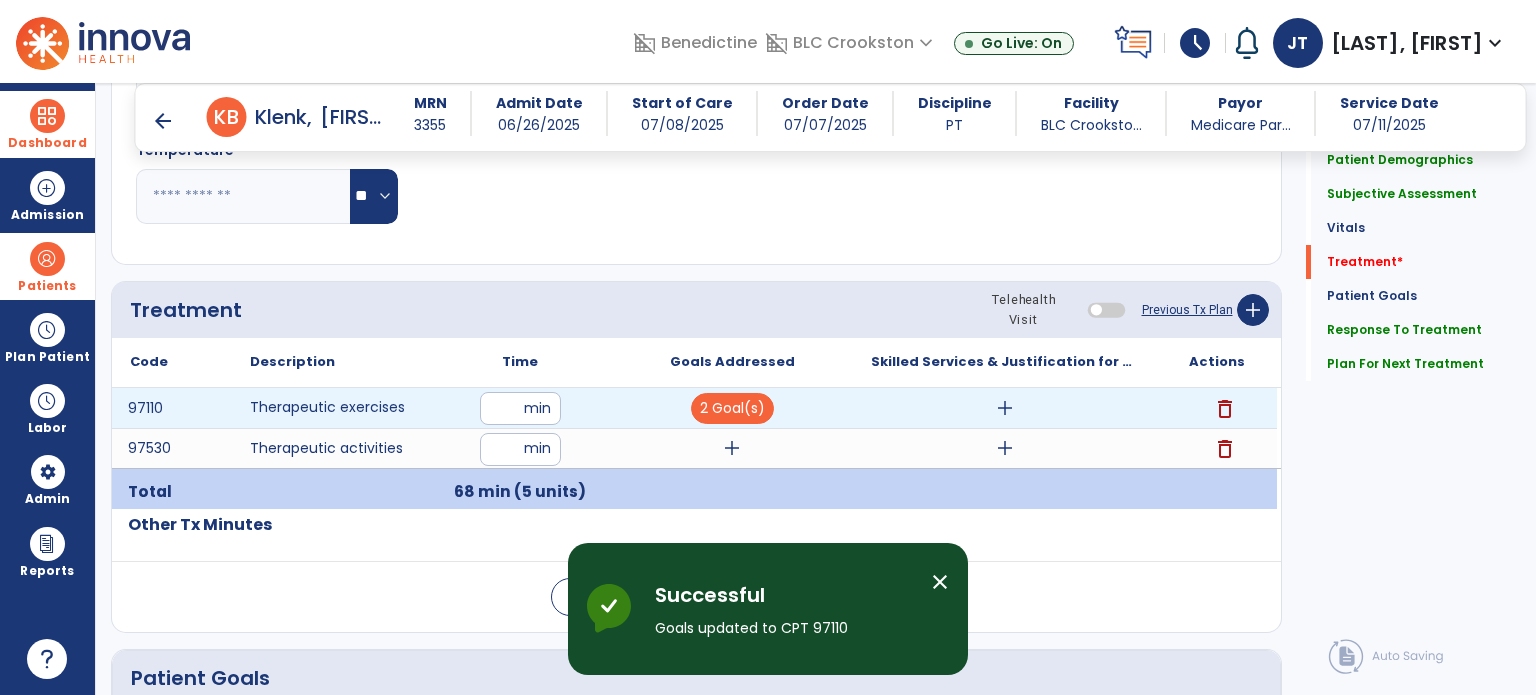 click on "add" at bounding box center [1005, 408] 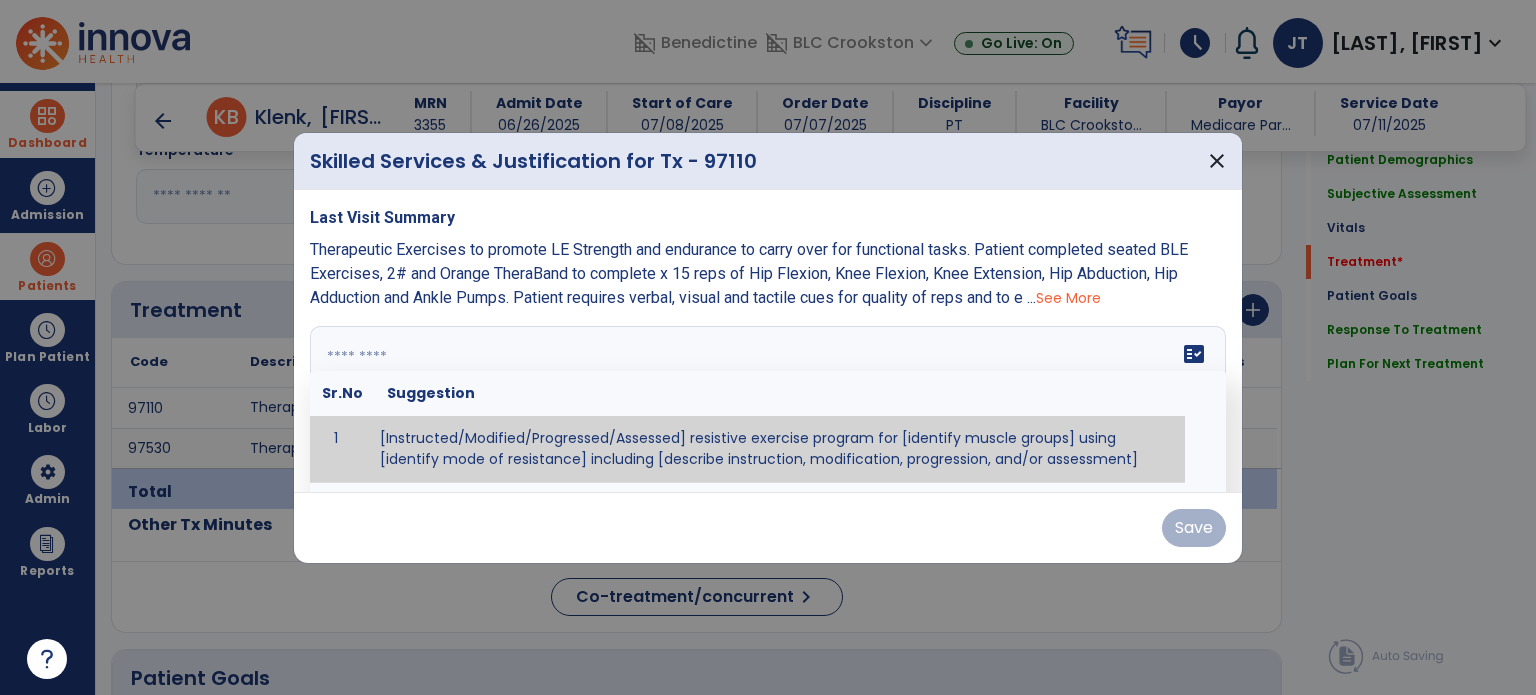 click on "fact_check  Sr.No Suggestion 1 [Instructed/Modified/Progressed/Assessed] resistive exercise program for [identify muscle groups] using [identify mode of resistance] including [describe instruction, modification, progression, and/or assessment] 2 [Instructed/Modified/Progressed/Assessed] aerobic exercise program using [identify equipment/mode] including [describe instruction, modification,progression, and/or assessment] 3 [Instructed/Modified/Progressed/Assessed] [PROM/A/AROM/AROM] program for [identify joint movements] using [contract-relax, over-pressure, inhibitory techniques, other] 4 [Assessed/Tested] aerobic capacity with administration of [aerobic capacity test]" at bounding box center (768, 401) 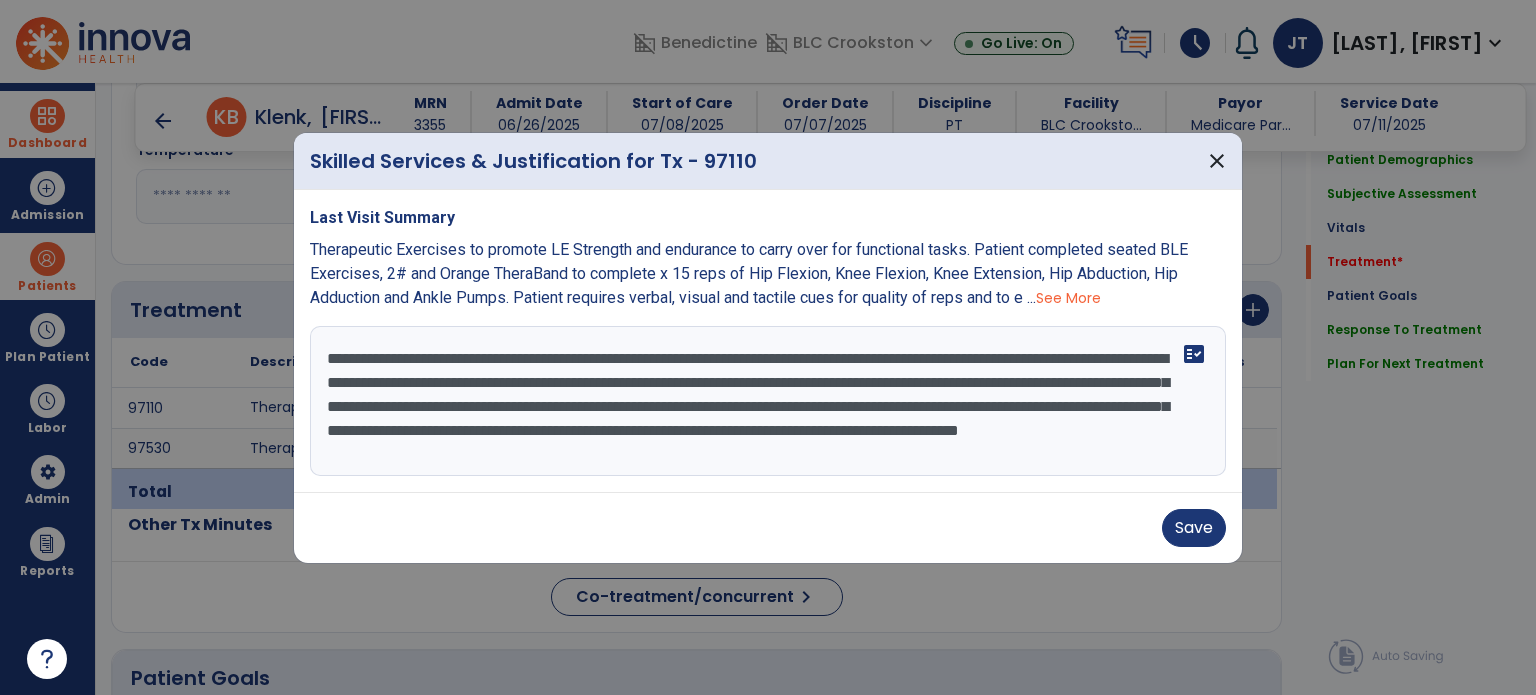 scroll, scrollTop: 15, scrollLeft: 0, axis: vertical 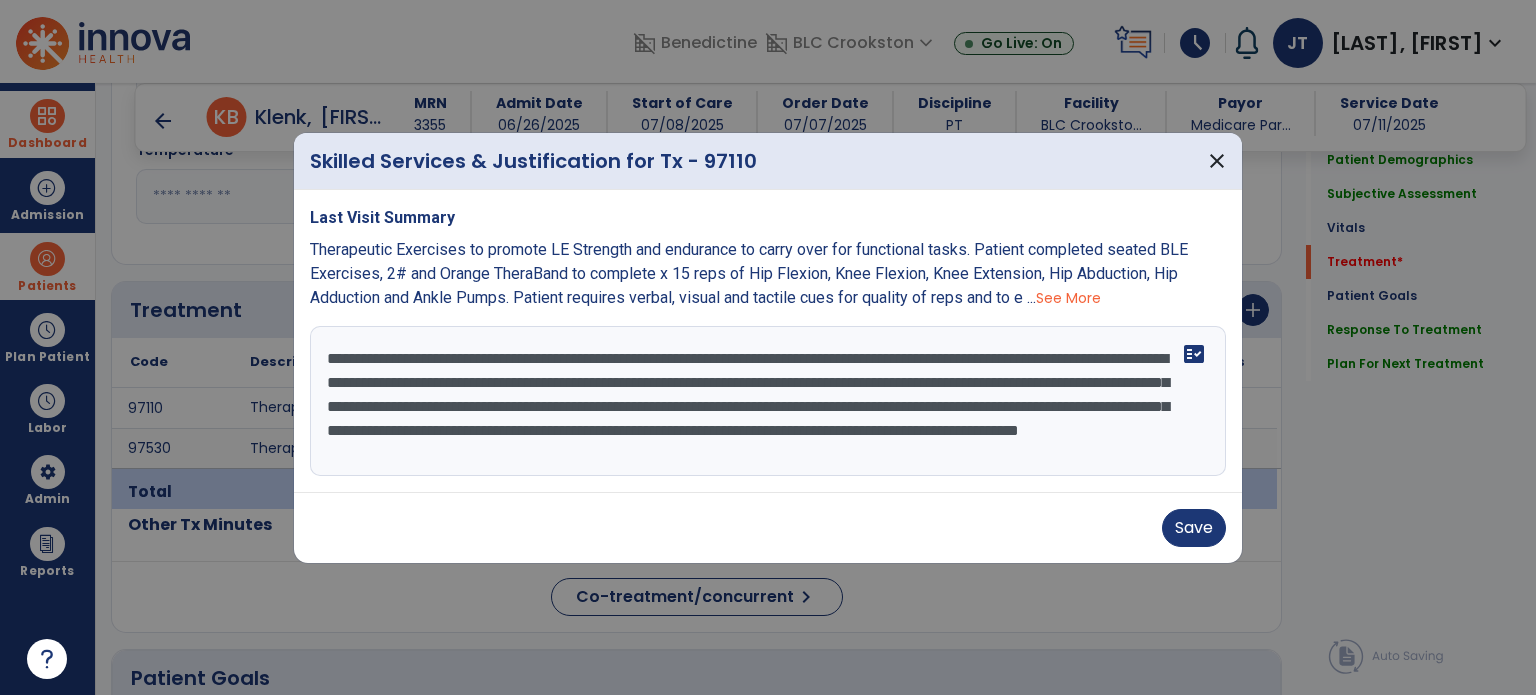 click on "**********" at bounding box center (768, 401) 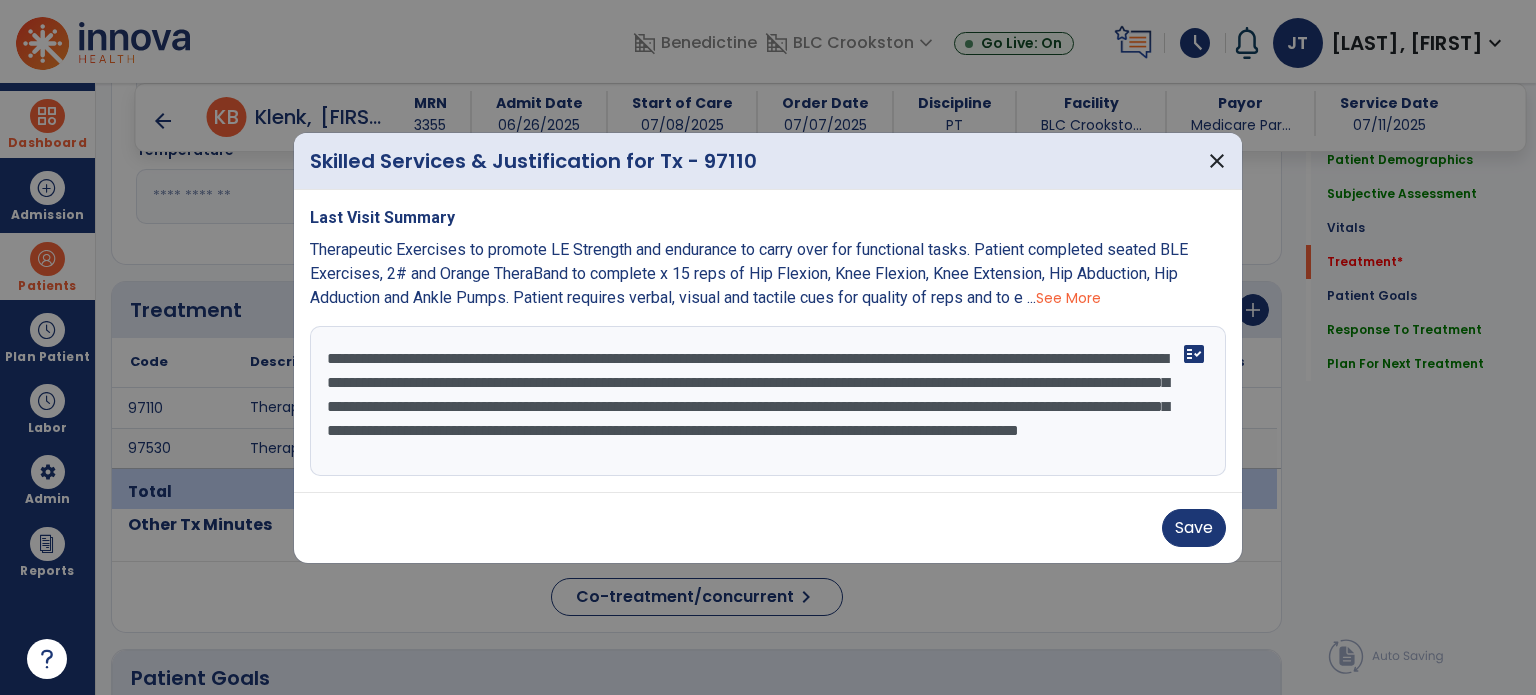click on "**********" at bounding box center [768, 401] 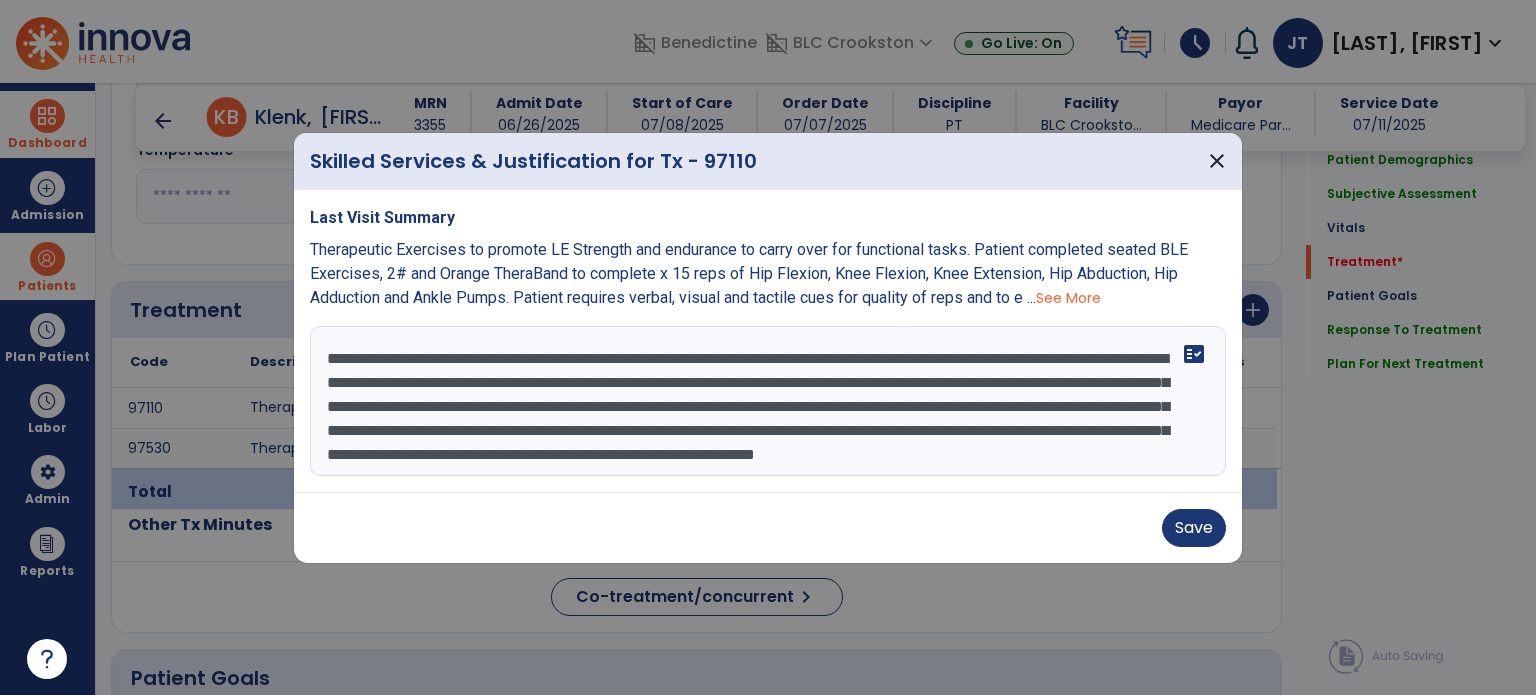scroll, scrollTop: 39, scrollLeft: 0, axis: vertical 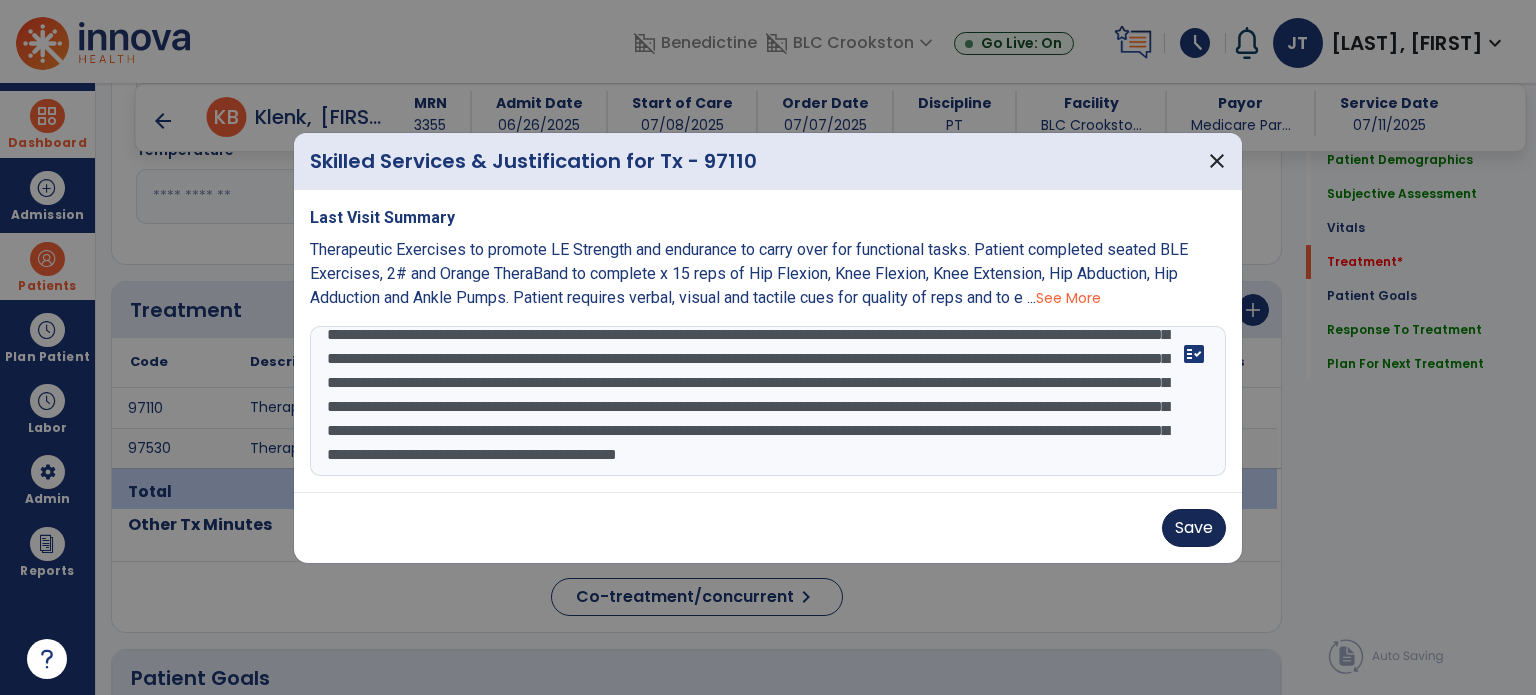 type on "**********" 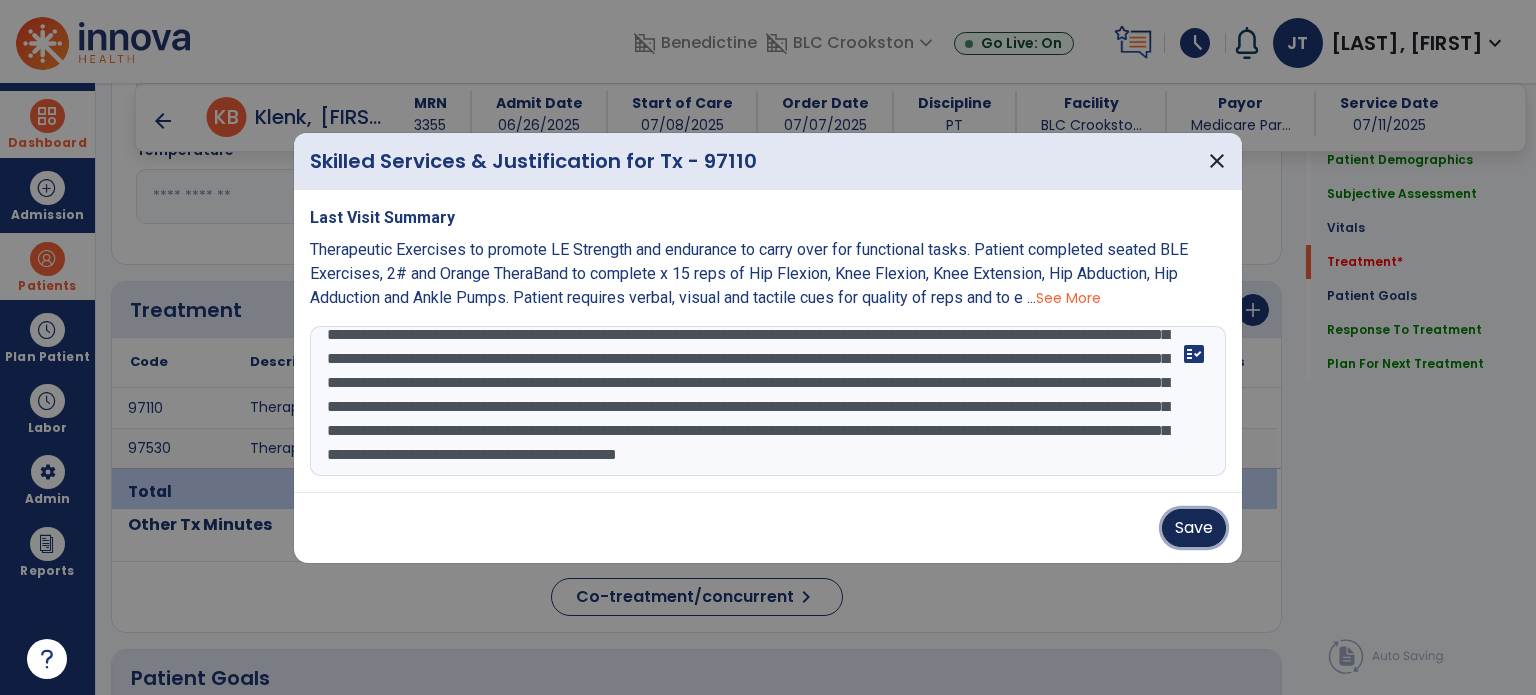 click on "Save" at bounding box center [1194, 528] 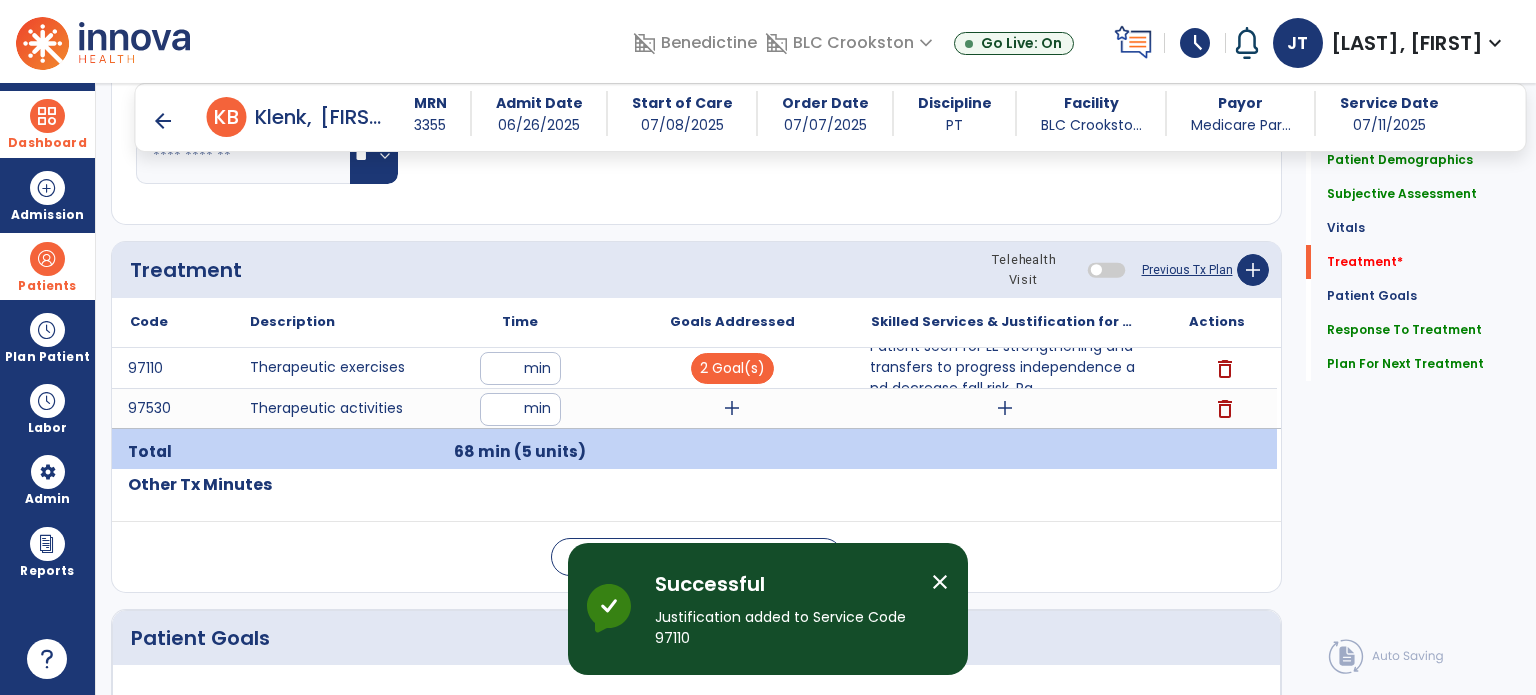 scroll, scrollTop: 1080, scrollLeft: 0, axis: vertical 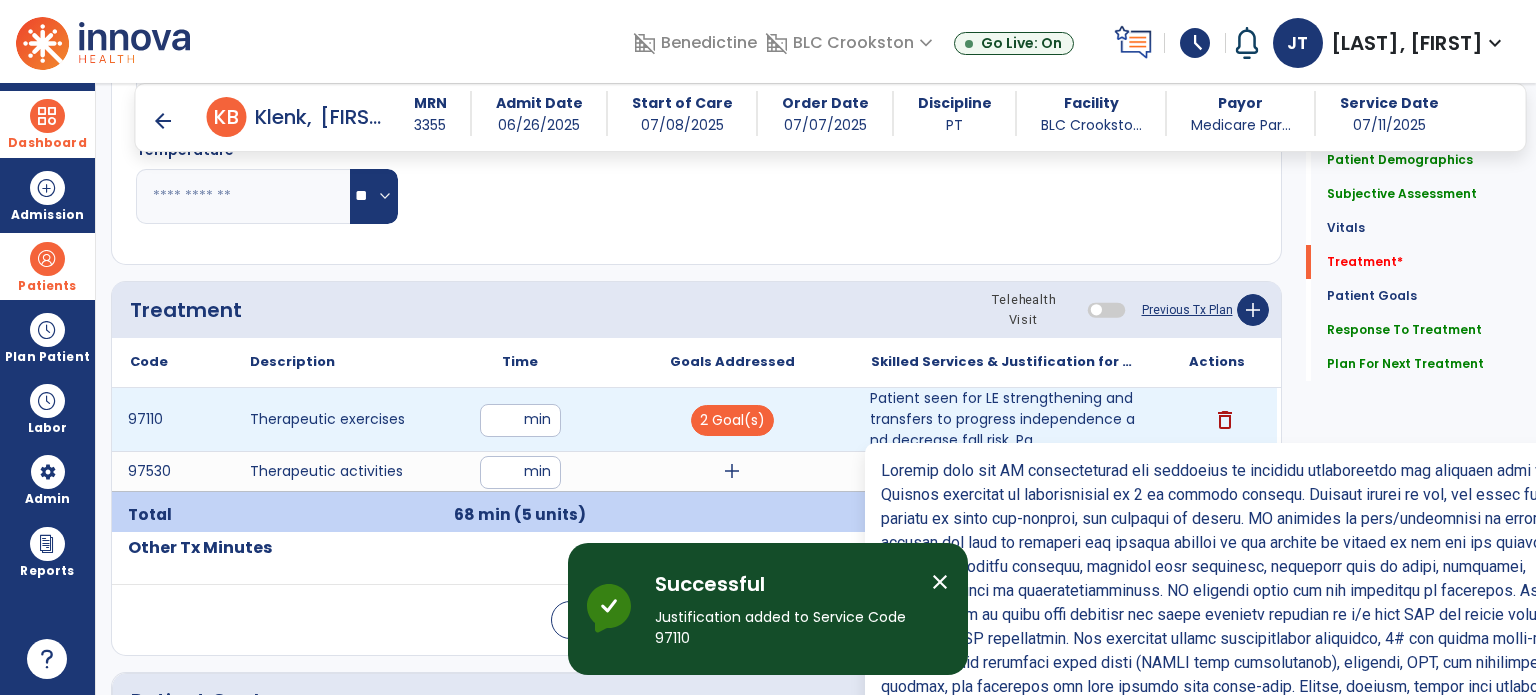 click on "Patient seen for LE strengthening and transfers to progress independence and decrease fall risk.  Pa..." at bounding box center (1004, 419) 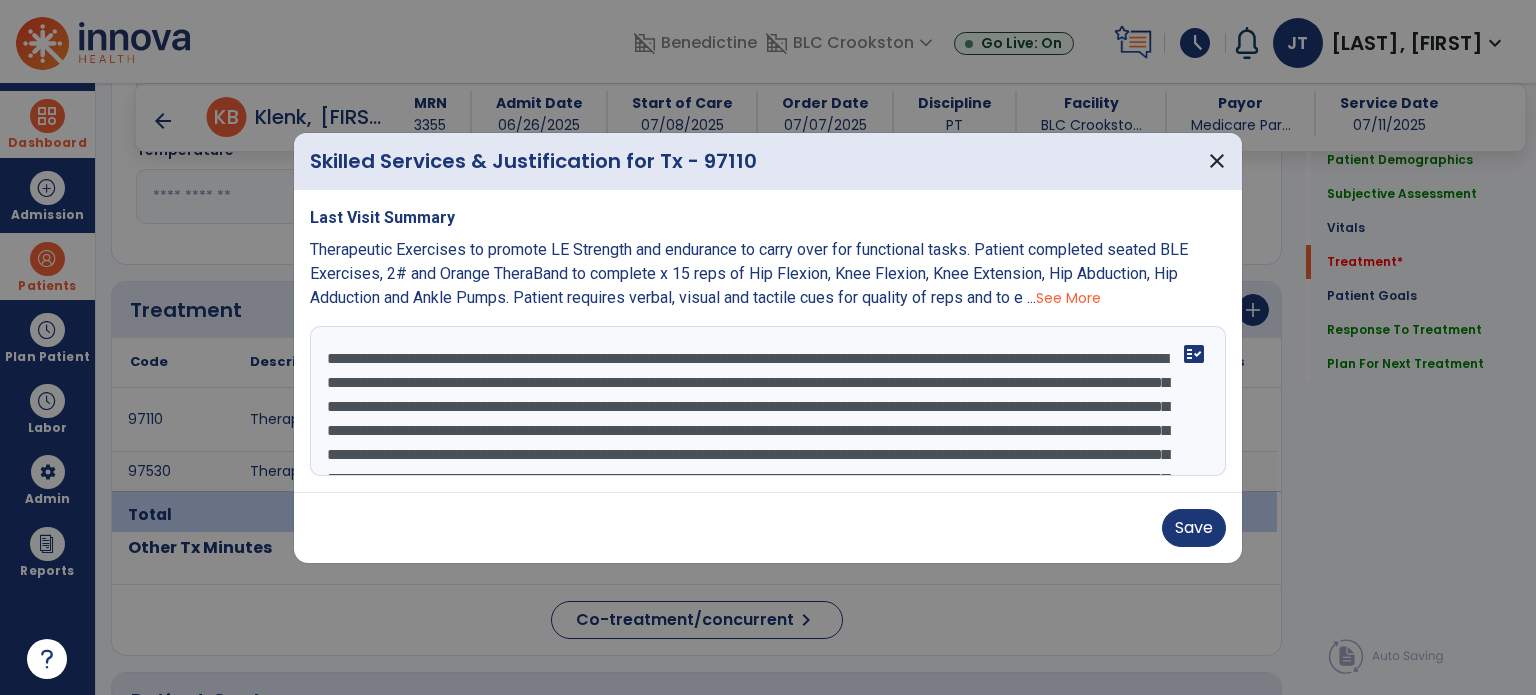 scroll, scrollTop: 168, scrollLeft: 0, axis: vertical 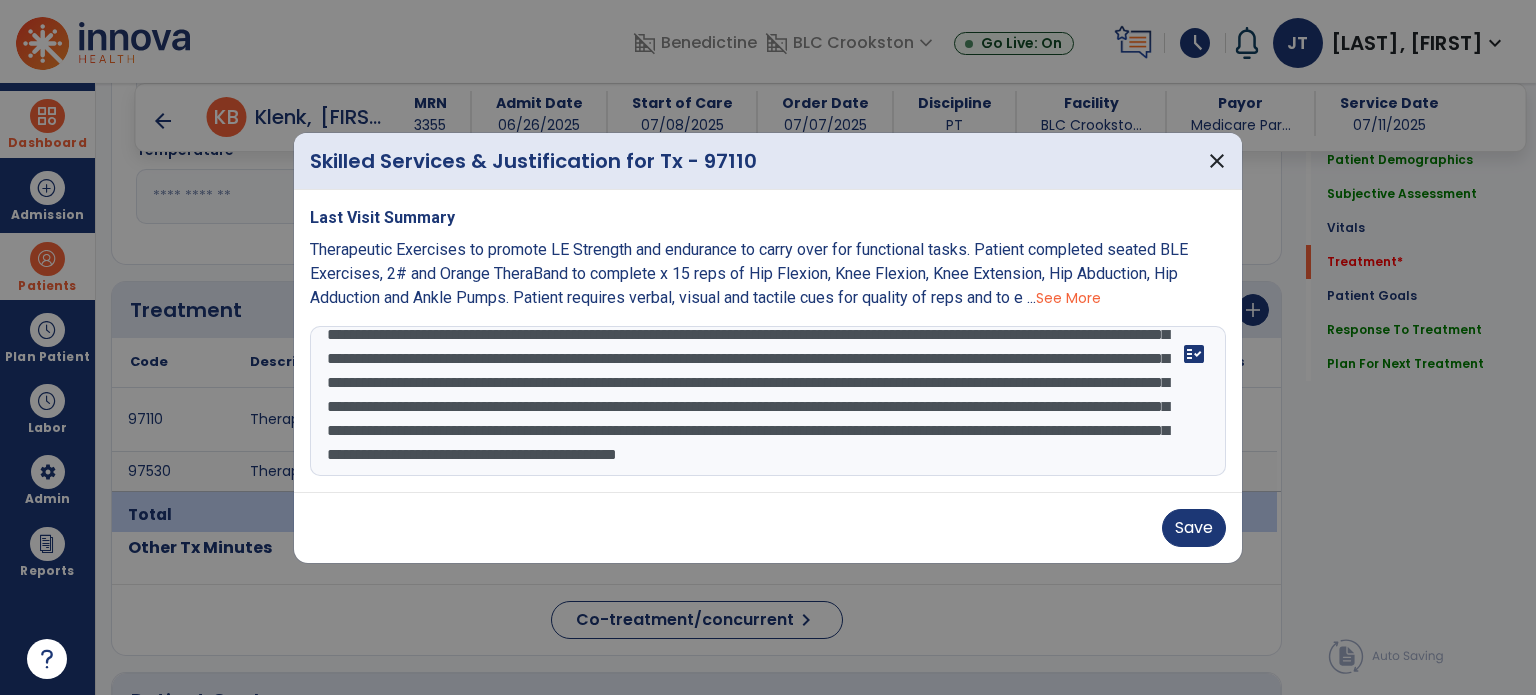 click at bounding box center [768, 401] 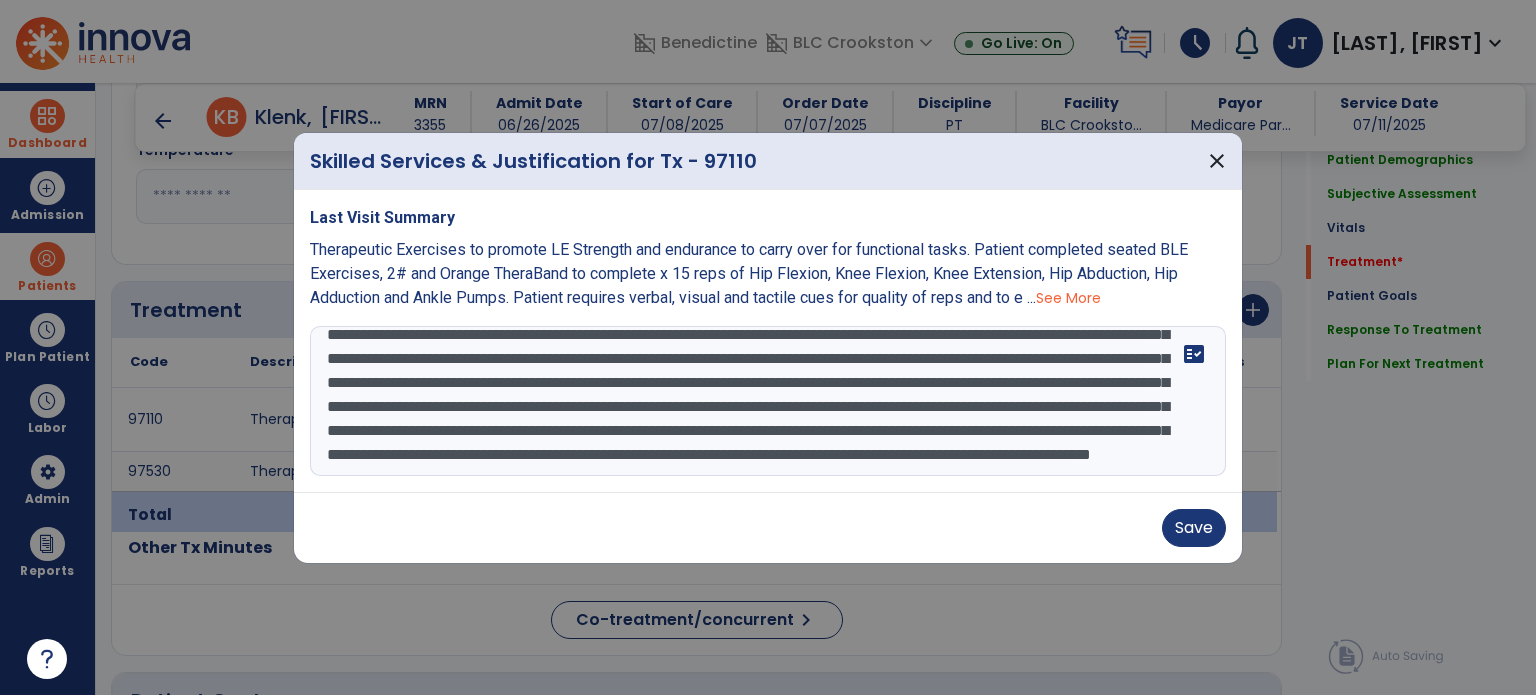 scroll, scrollTop: 183, scrollLeft: 0, axis: vertical 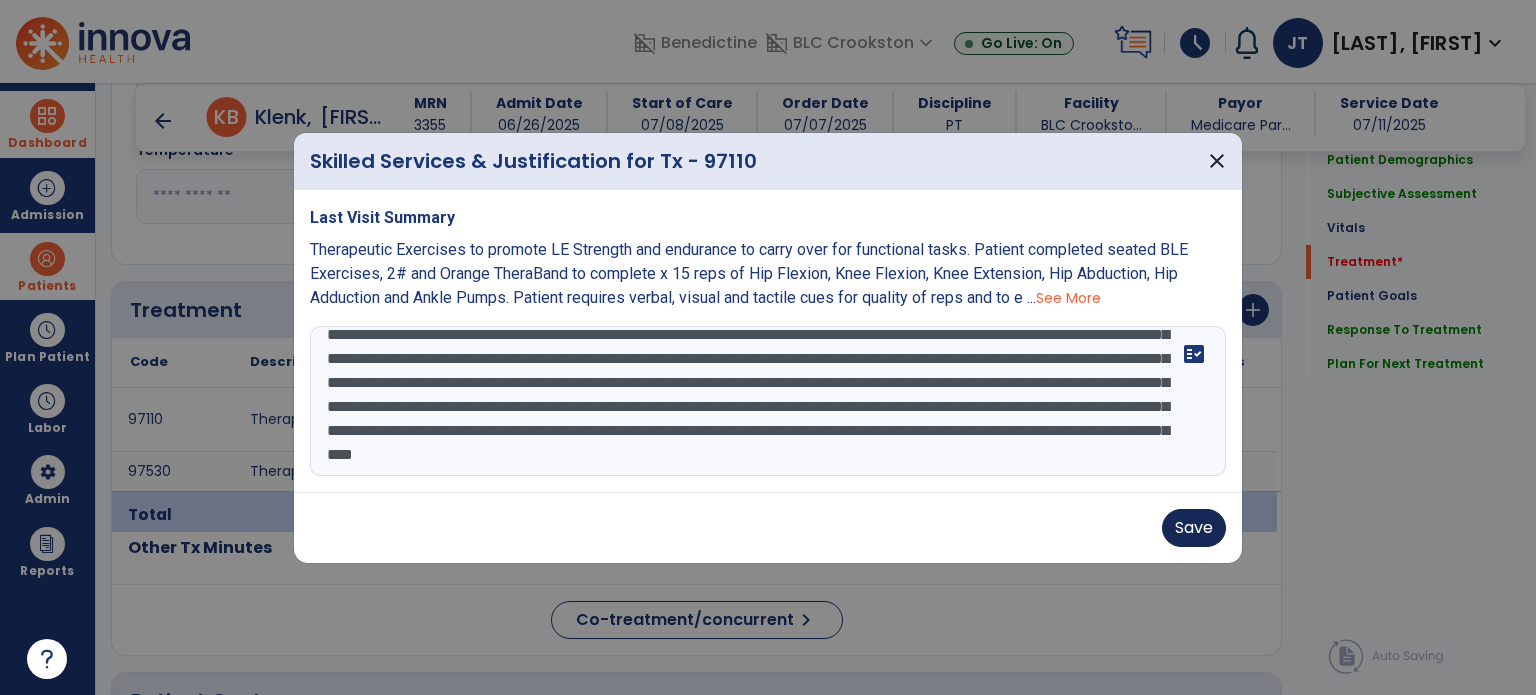 type on "**********" 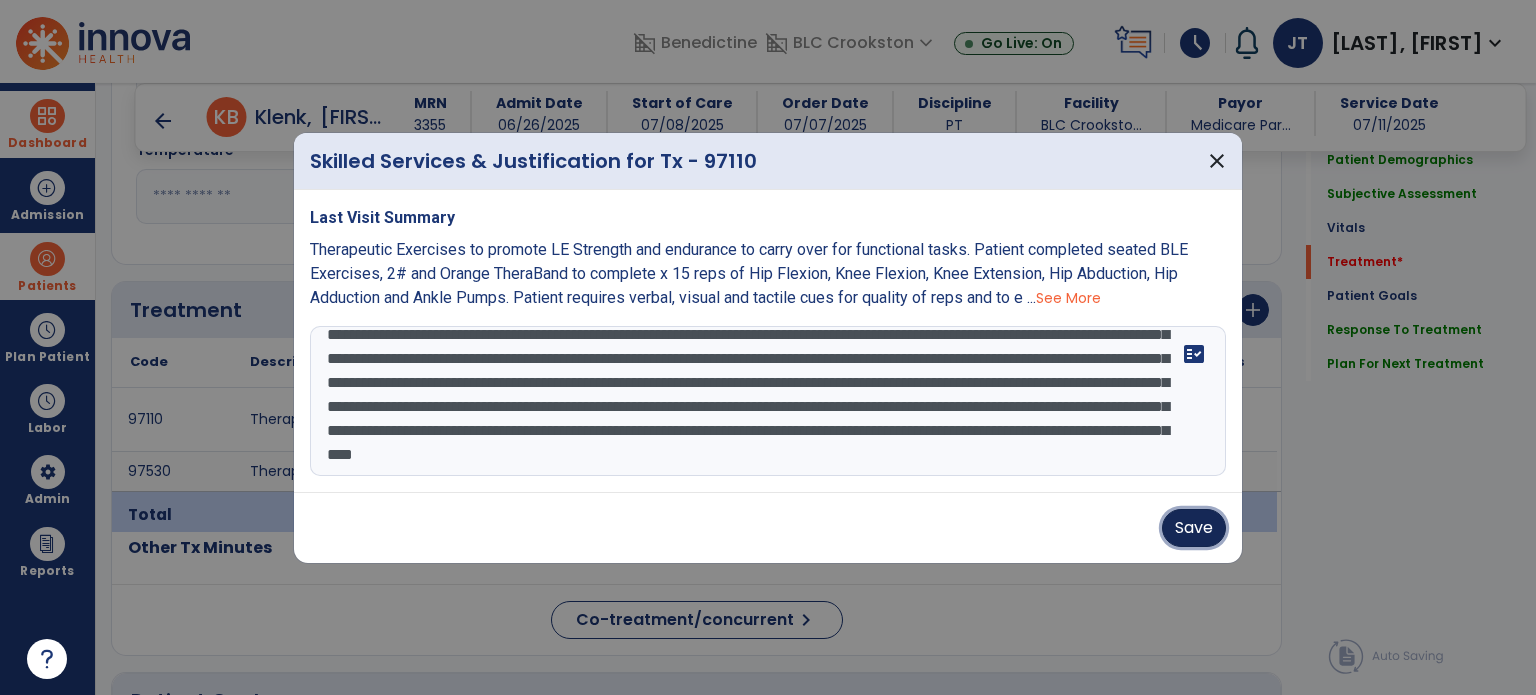 click on "Save" at bounding box center [1194, 528] 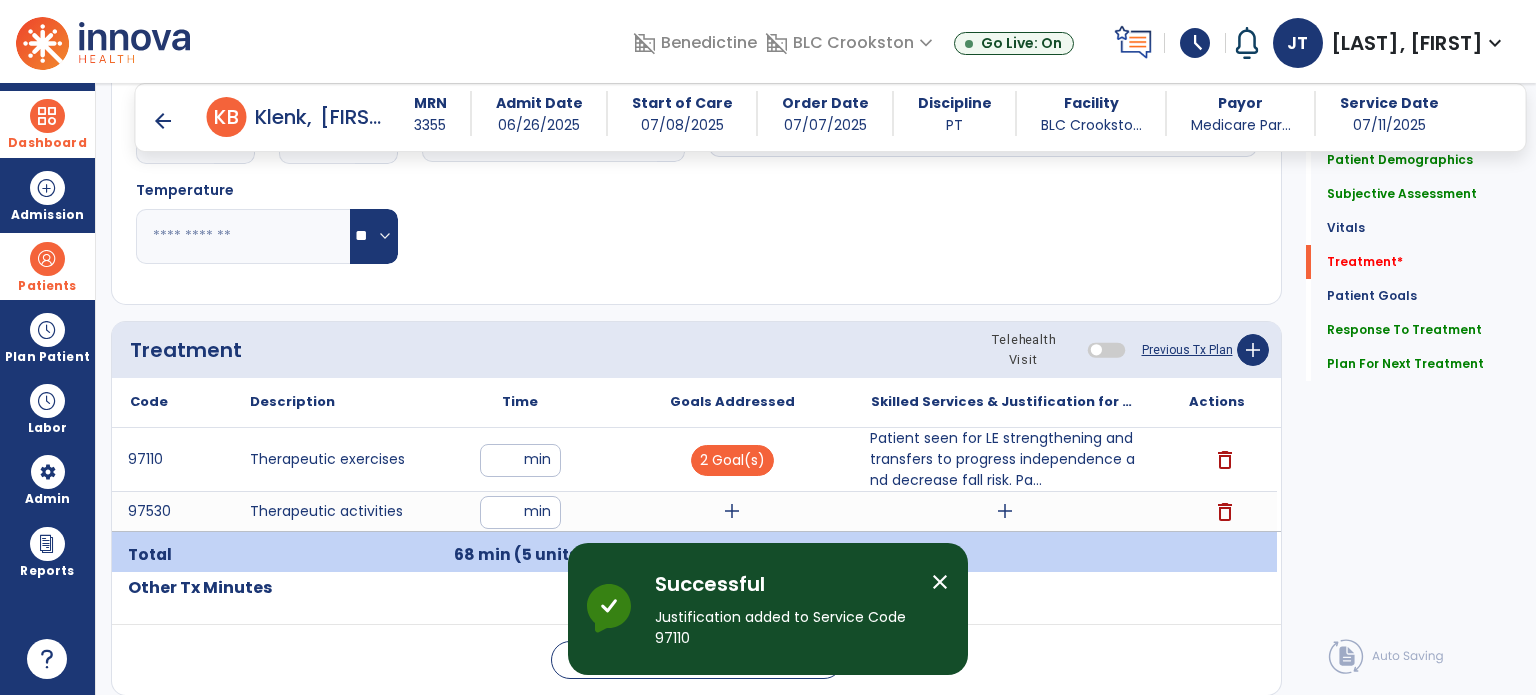 scroll, scrollTop: 1080, scrollLeft: 0, axis: vertical 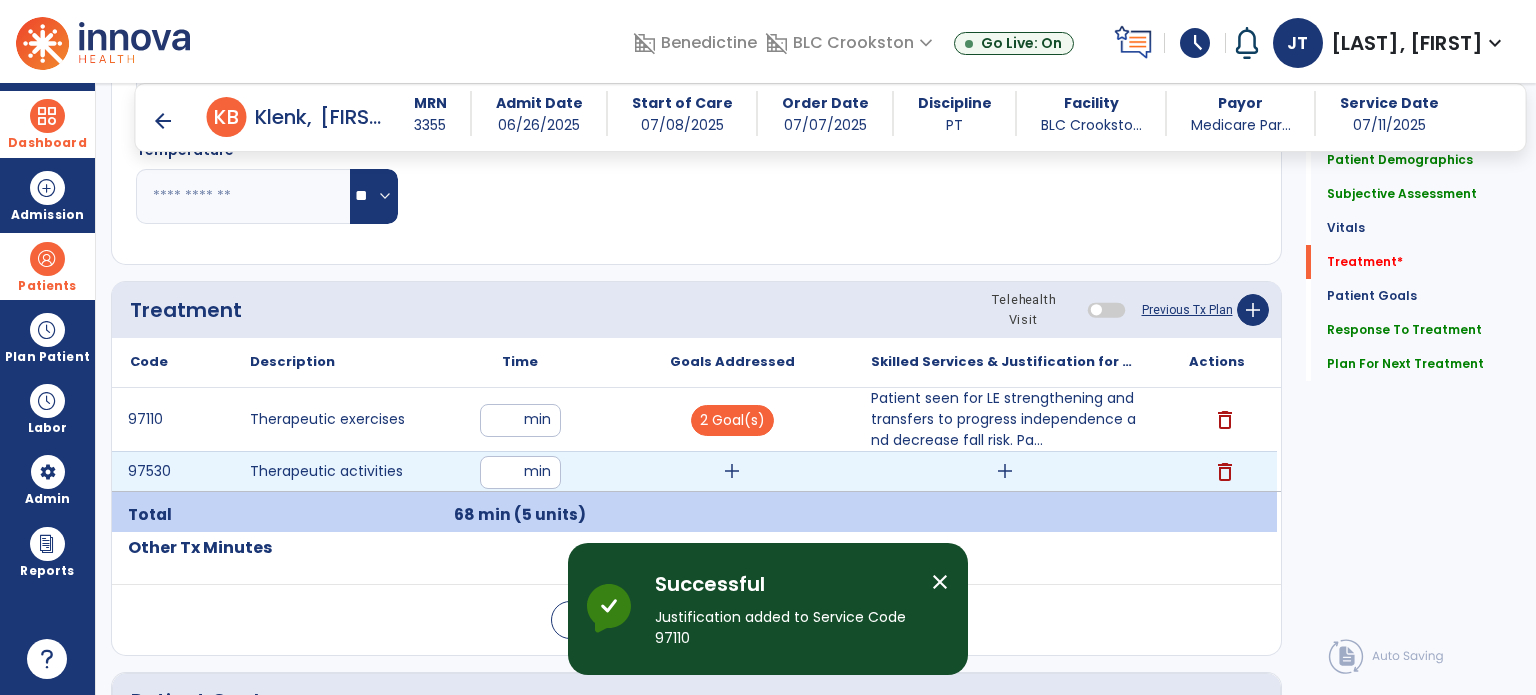 click on "add" at bounding box center (1005, 471) 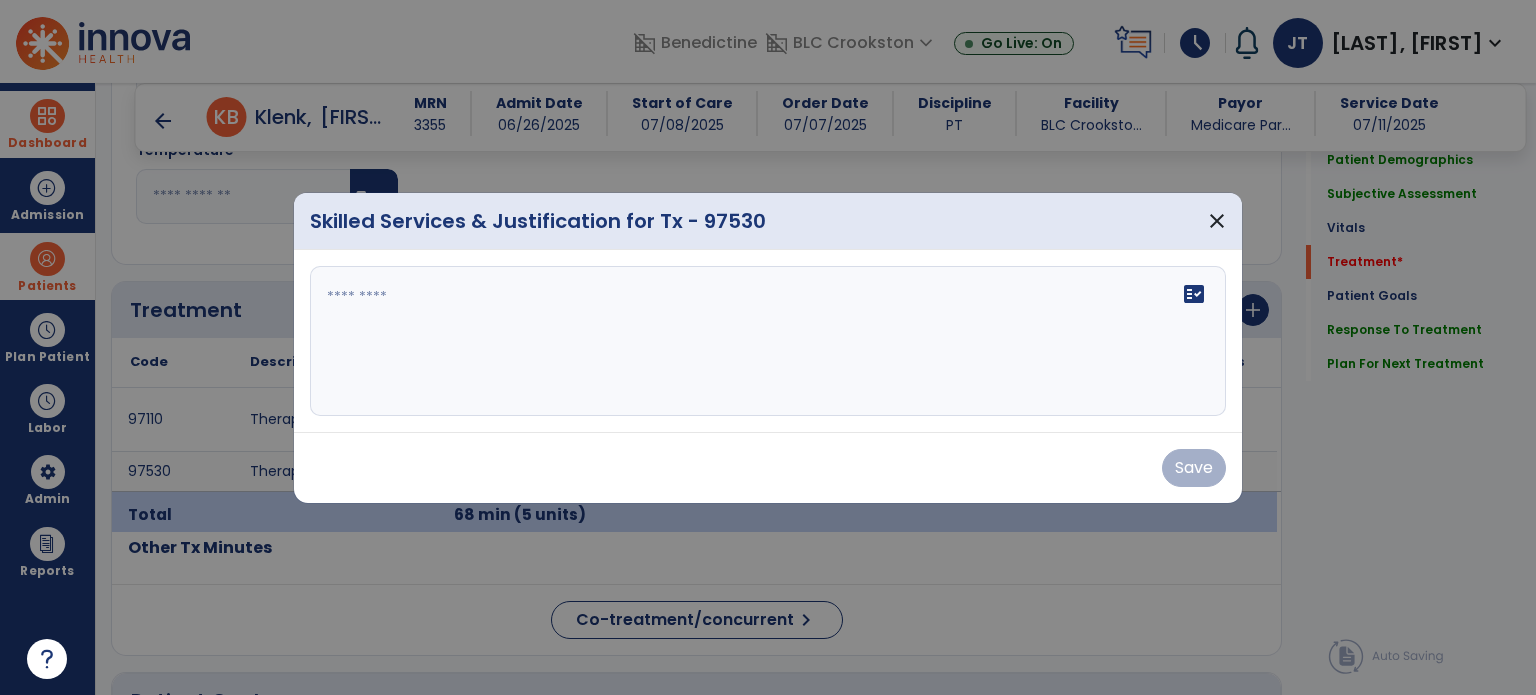 click on "fact_check" at bounding box center (768, 341) 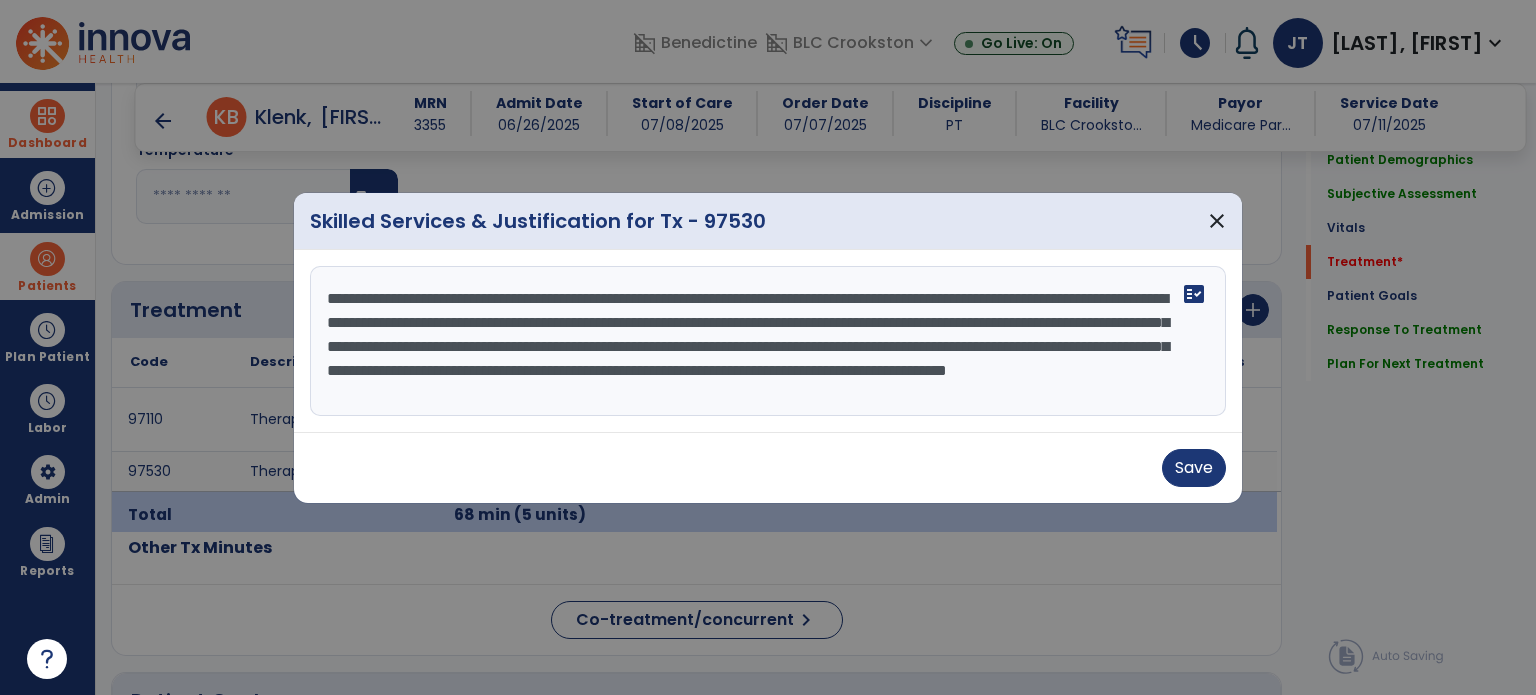 scroll, scrollTop: 15, scrollLeft: 0, axis: vertical 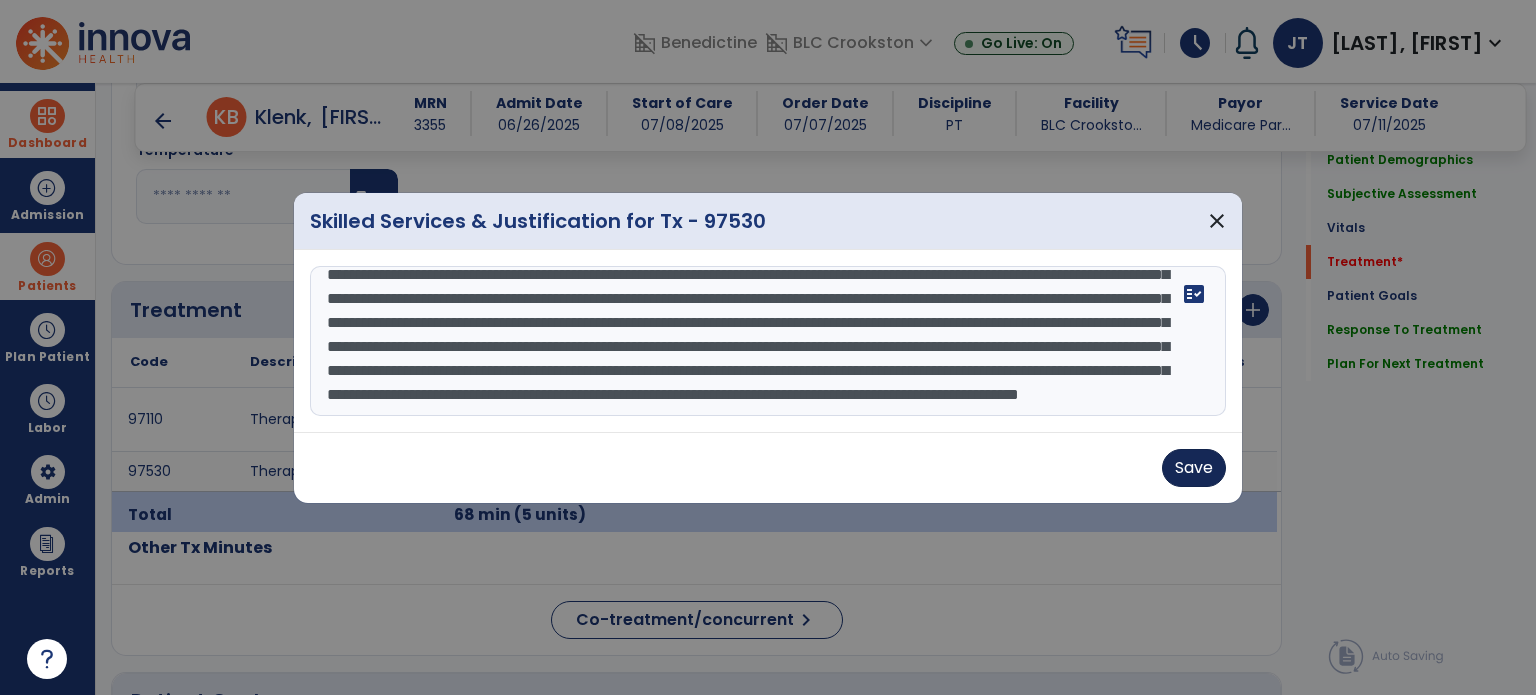type on "**********" 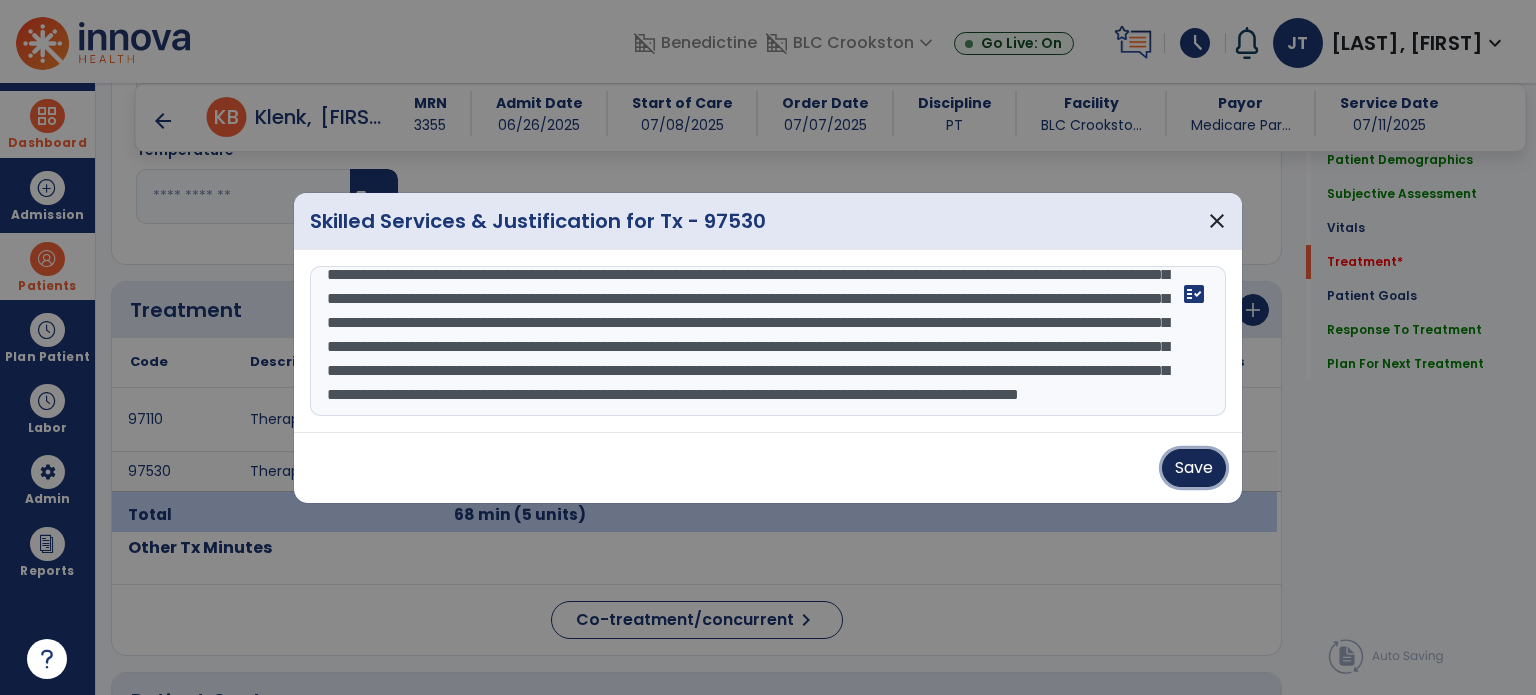 click on "Save" at bounding box center (1194, 468) 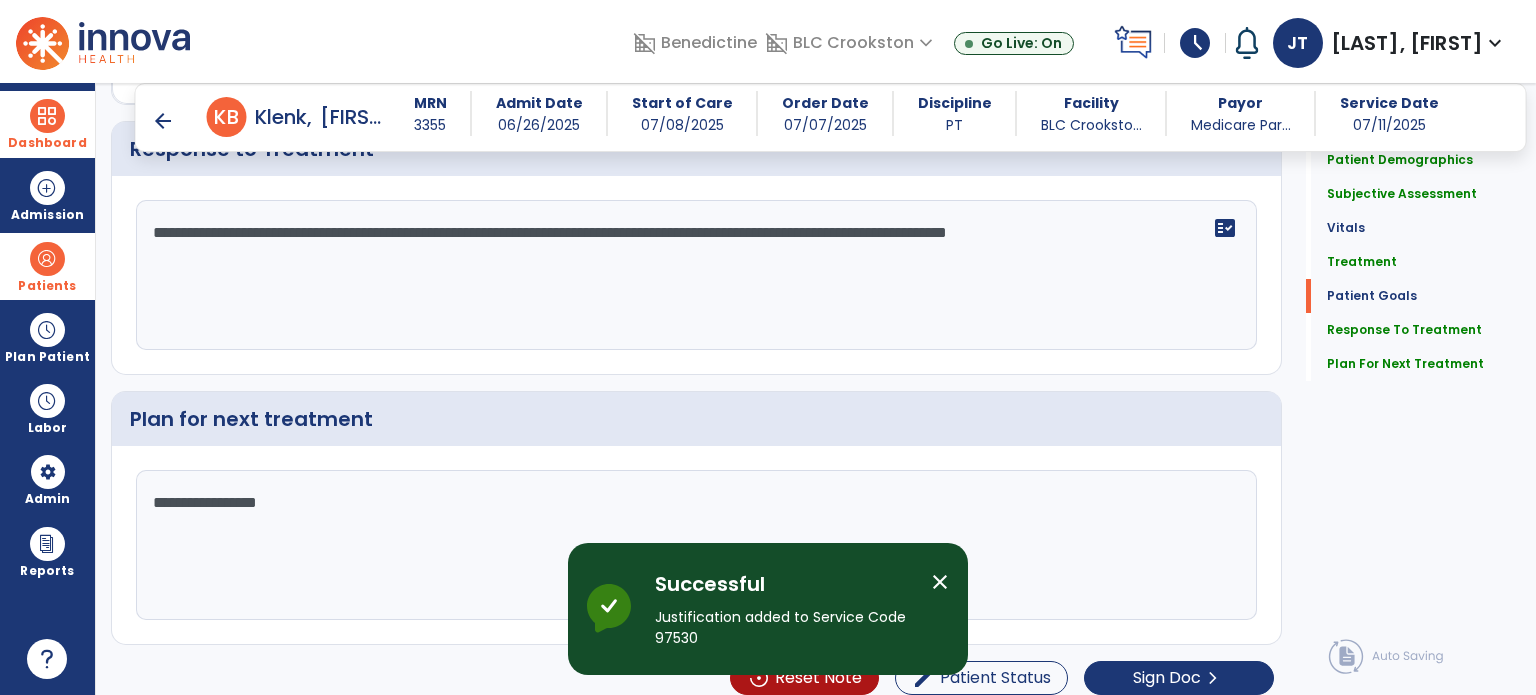scroll, scrollTop: 2768, scrollLeft: 0, axis: vertical 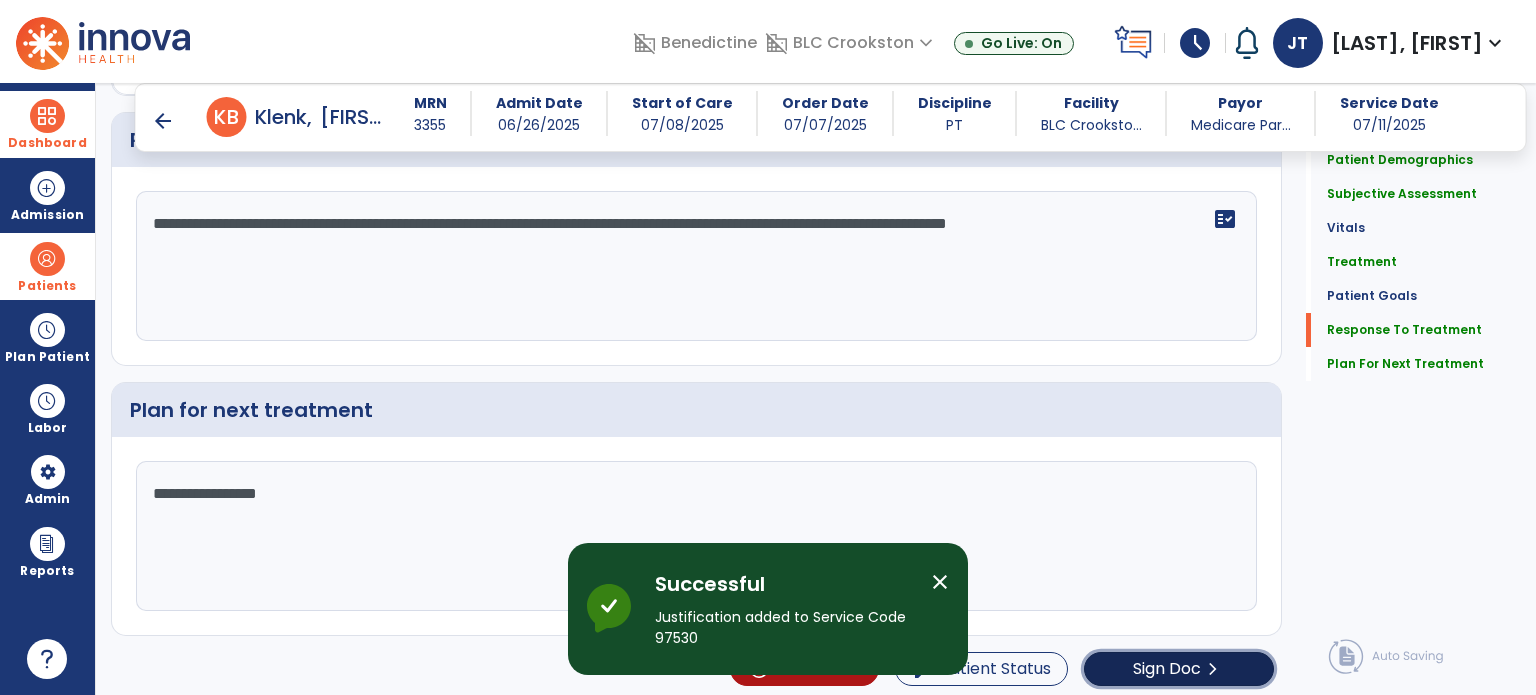 click on "chevron_right" 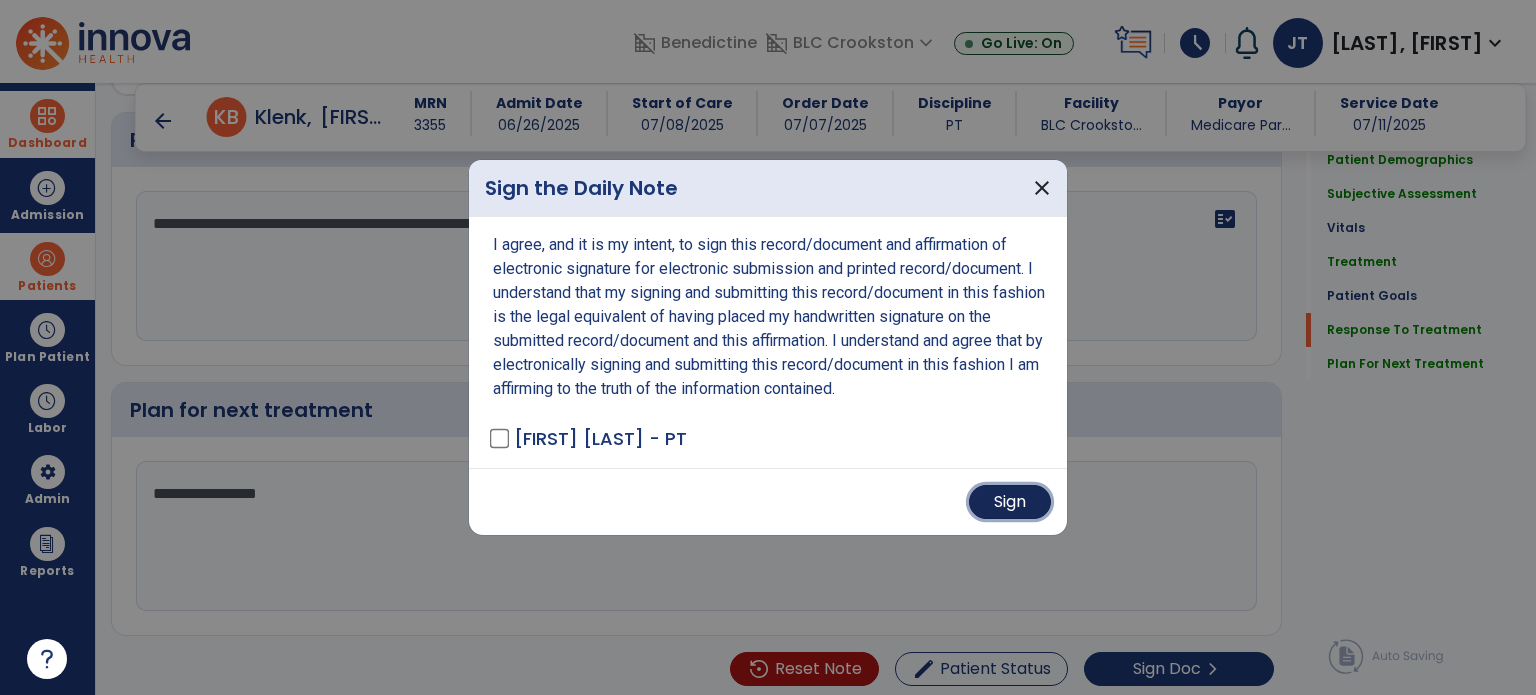 click on "Sign" at bounding box center (1010, 502) 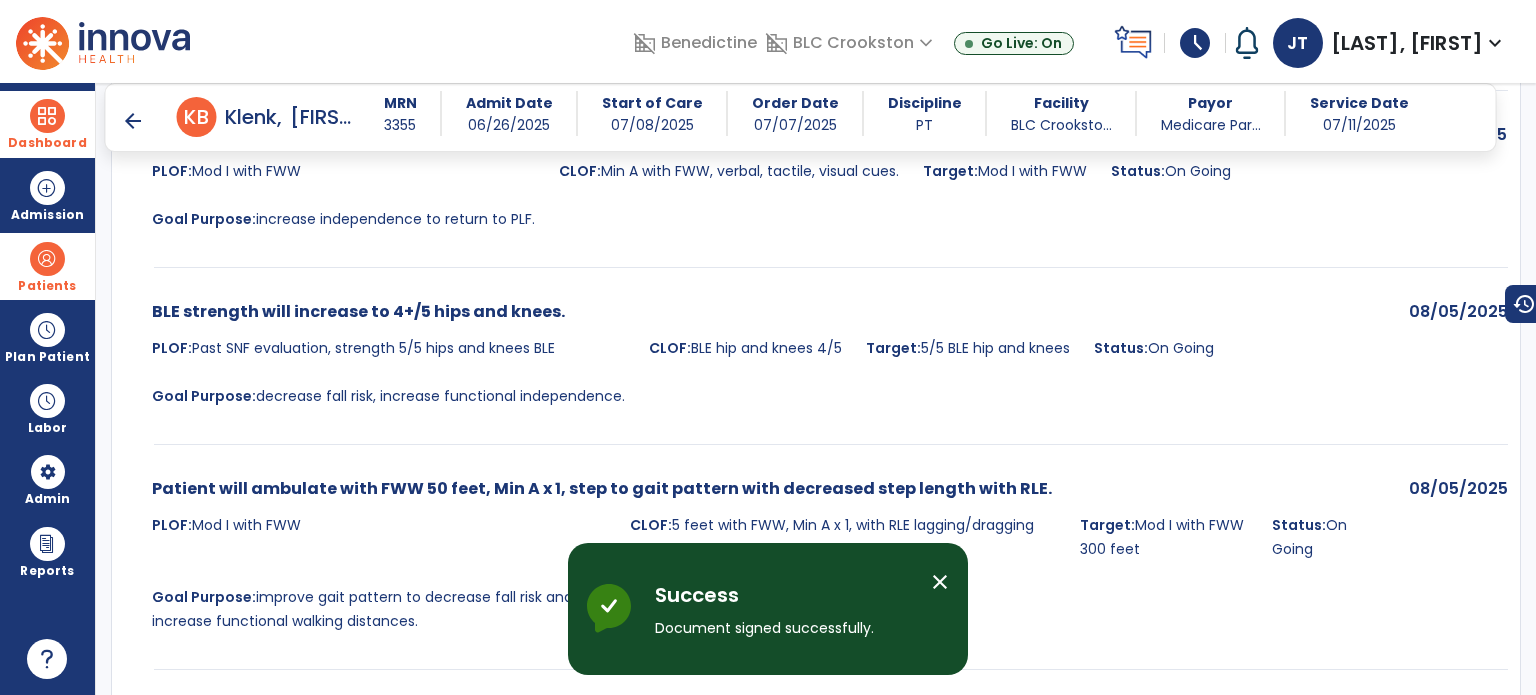 scroll, scrollTop: 4898, scrollLeft: 0, axis: vertical 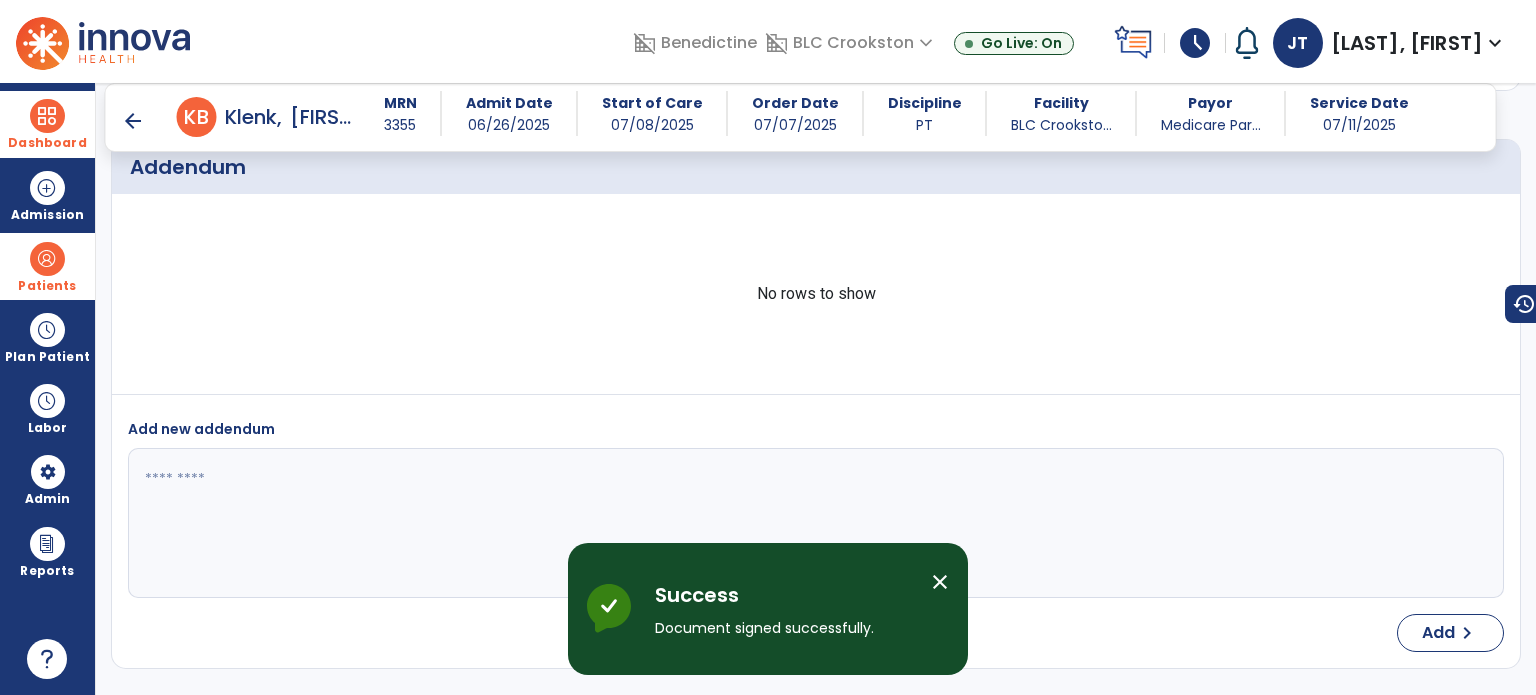 click on "arrow_back" at bounding box center [133, 121] 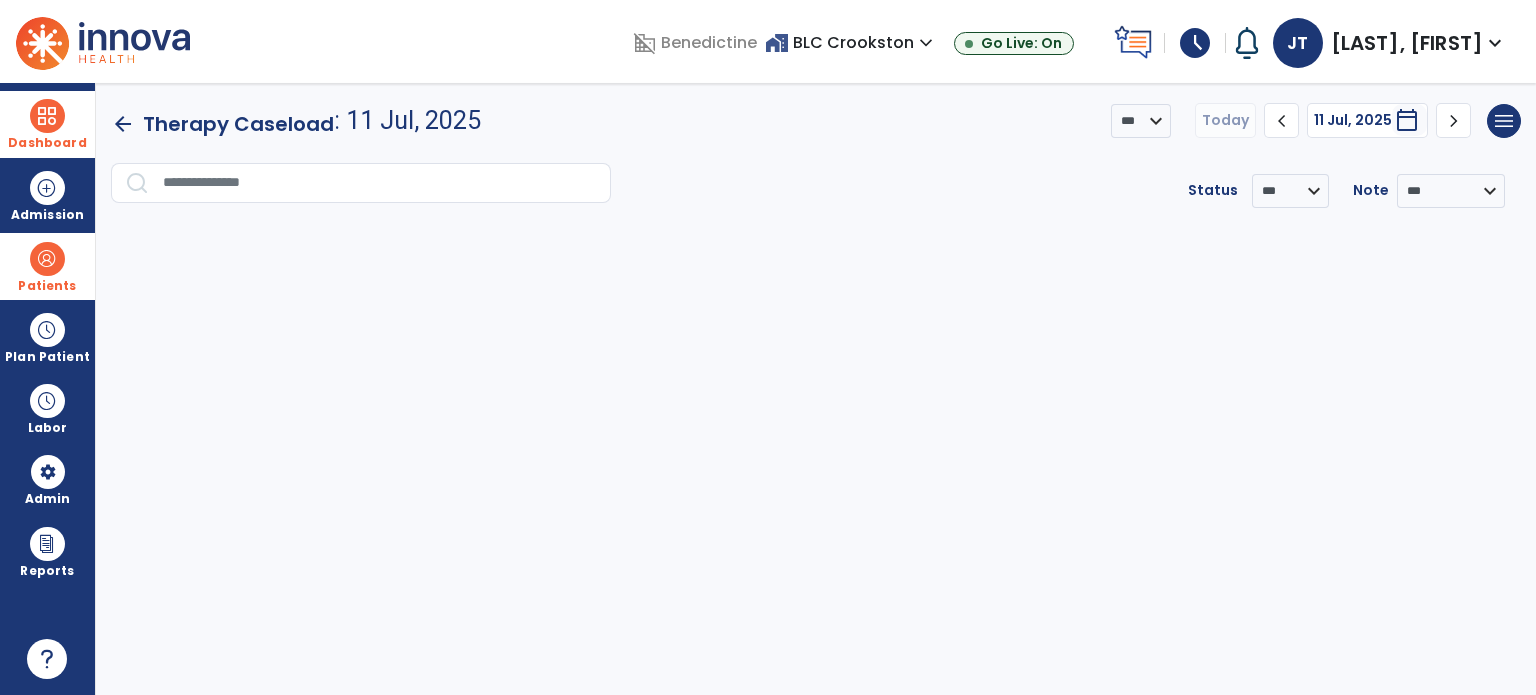 scroll, scrollTop: 0, scrollLeft: 0, axis: both 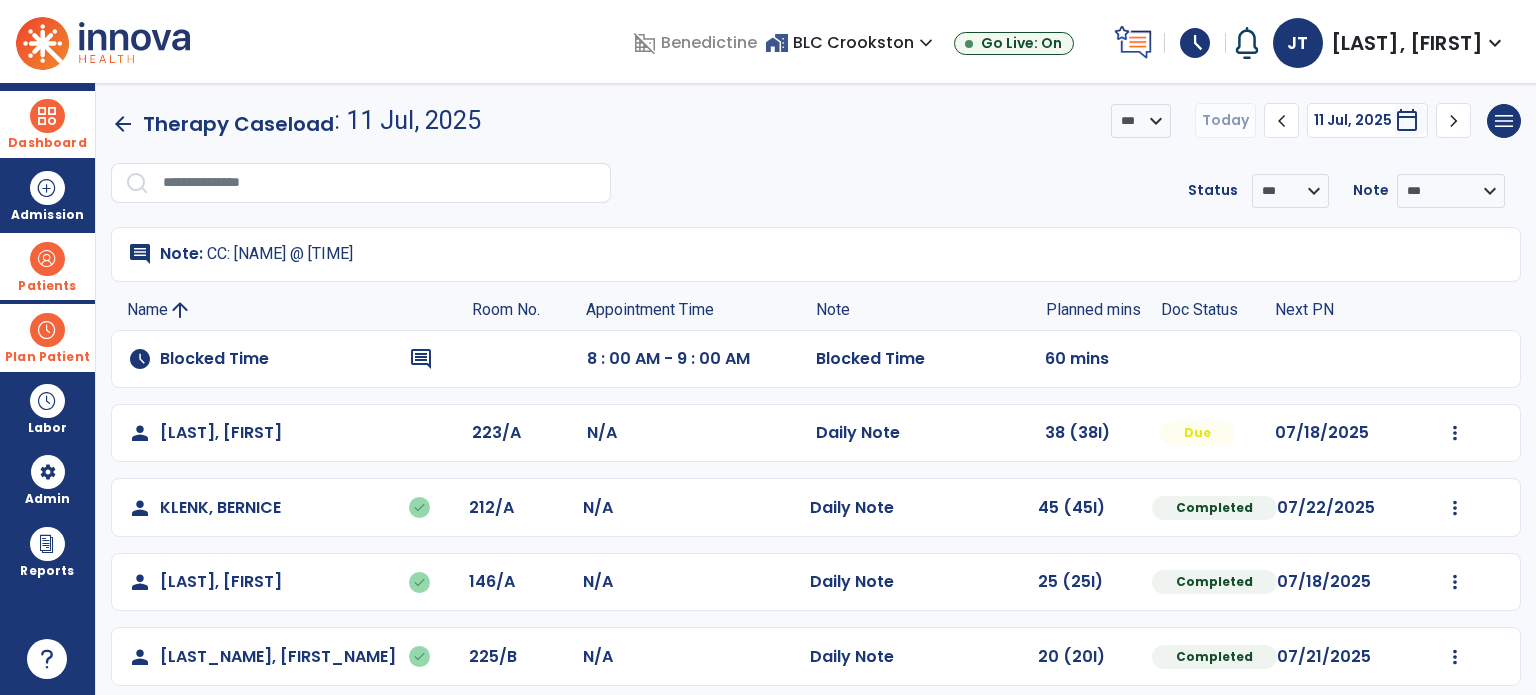click at bounding box center (47, 330) 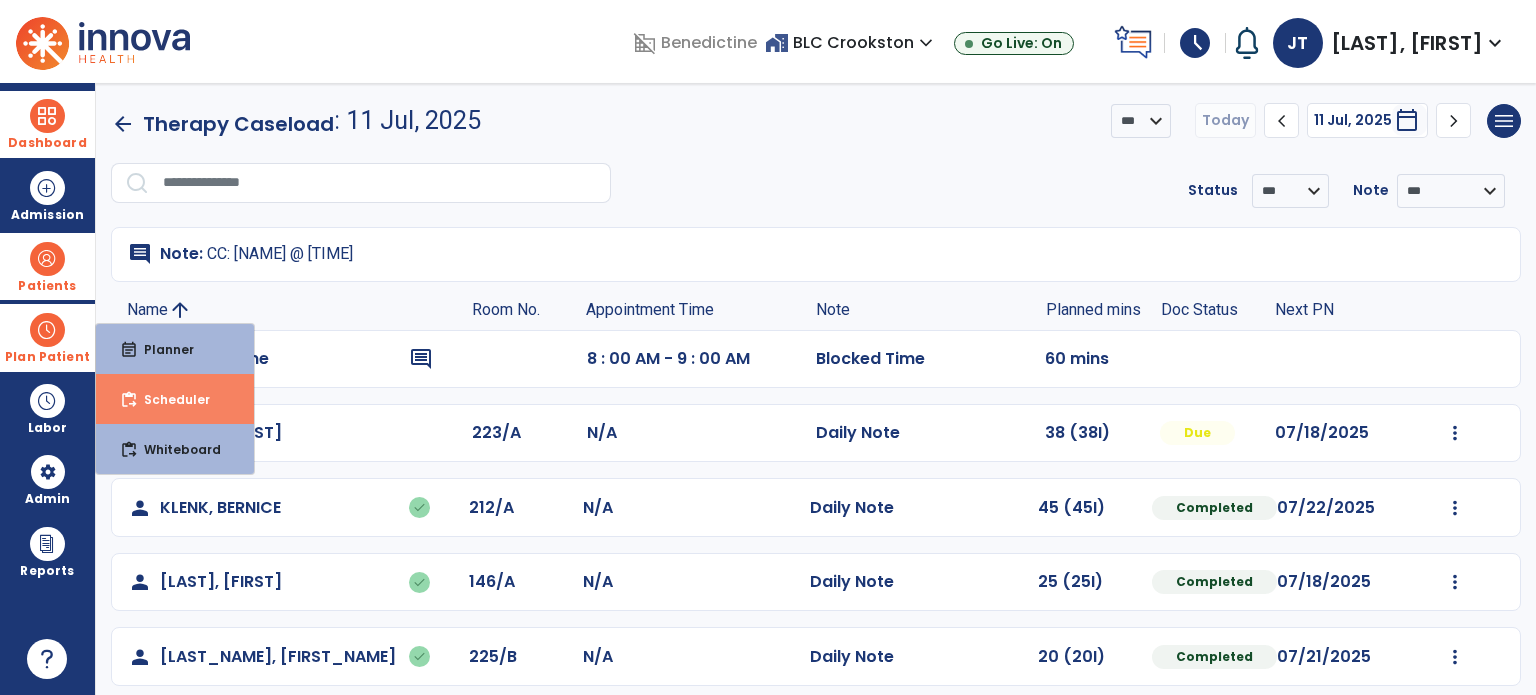 click on "Scheduler" at bounding box center (169, 399) 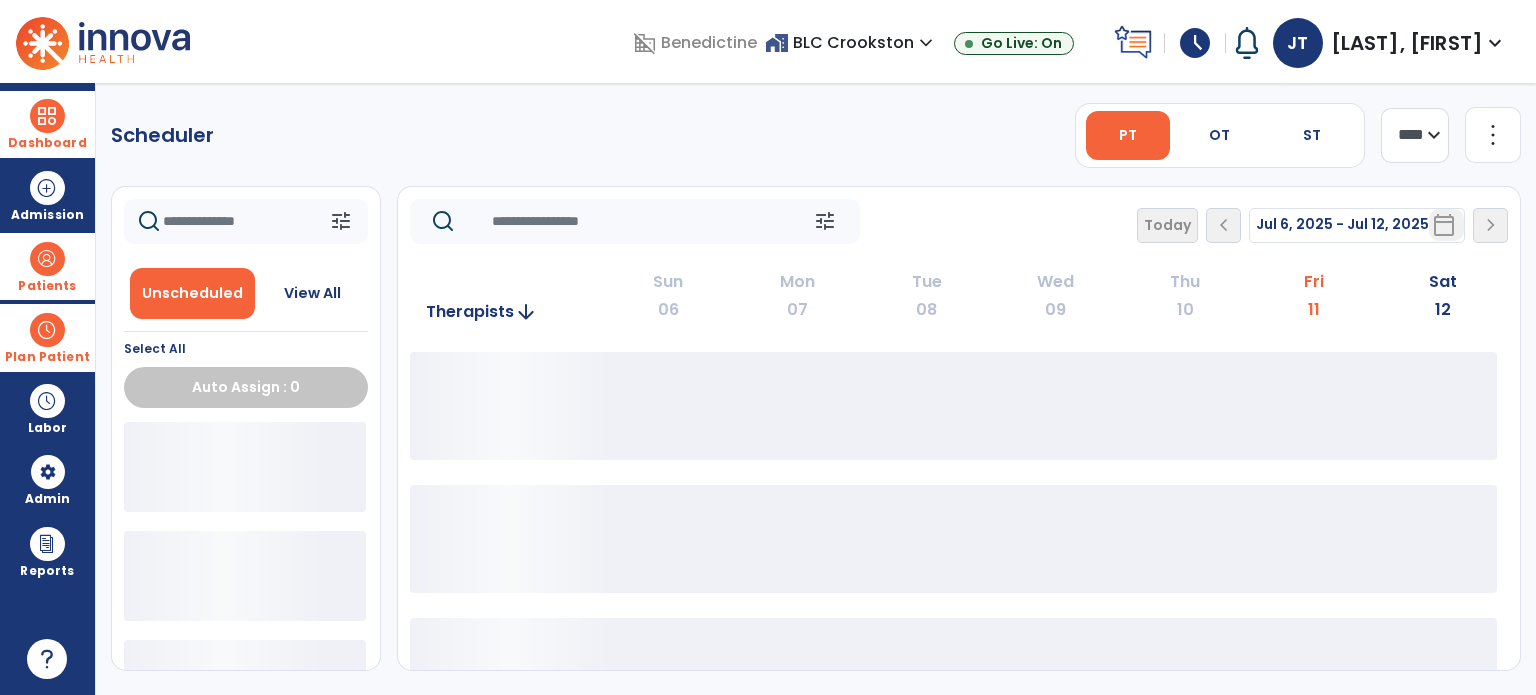 click on "**** ***" 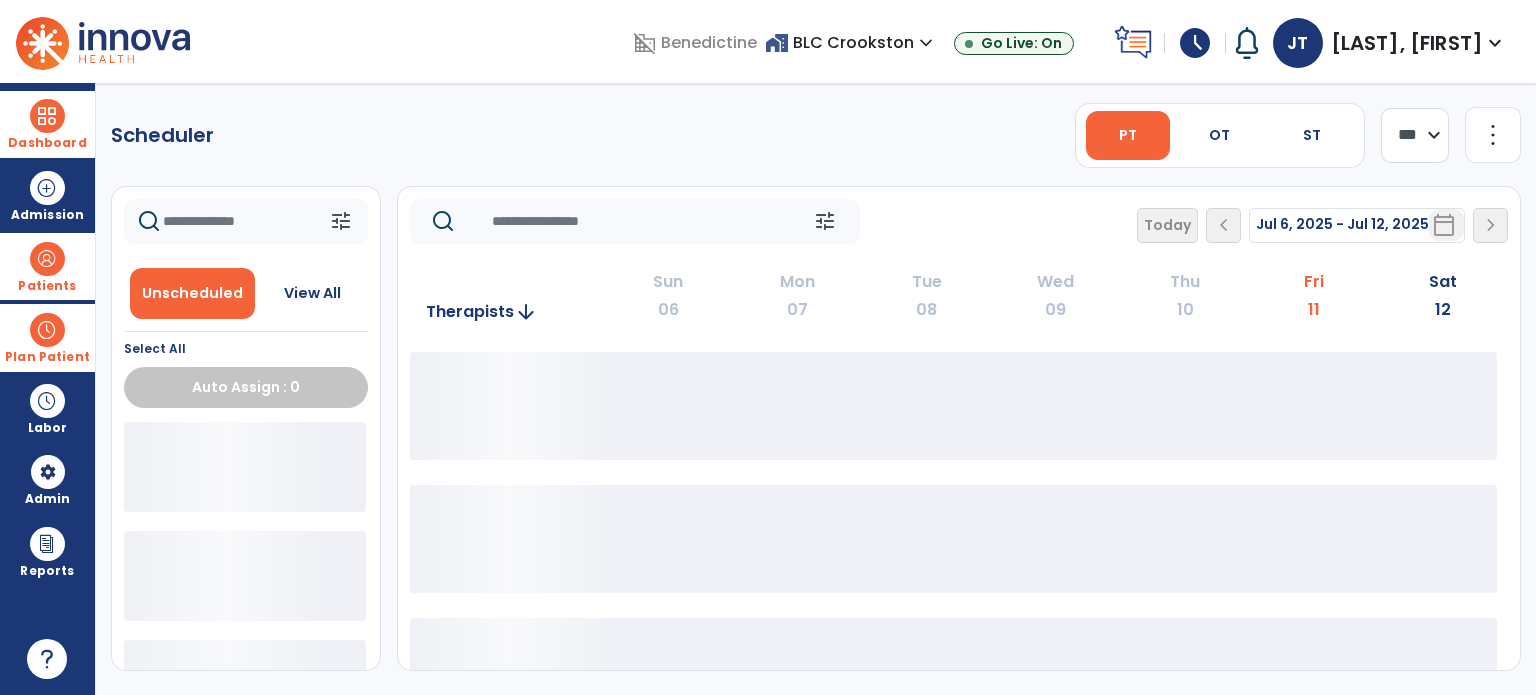 click on "**** ***" 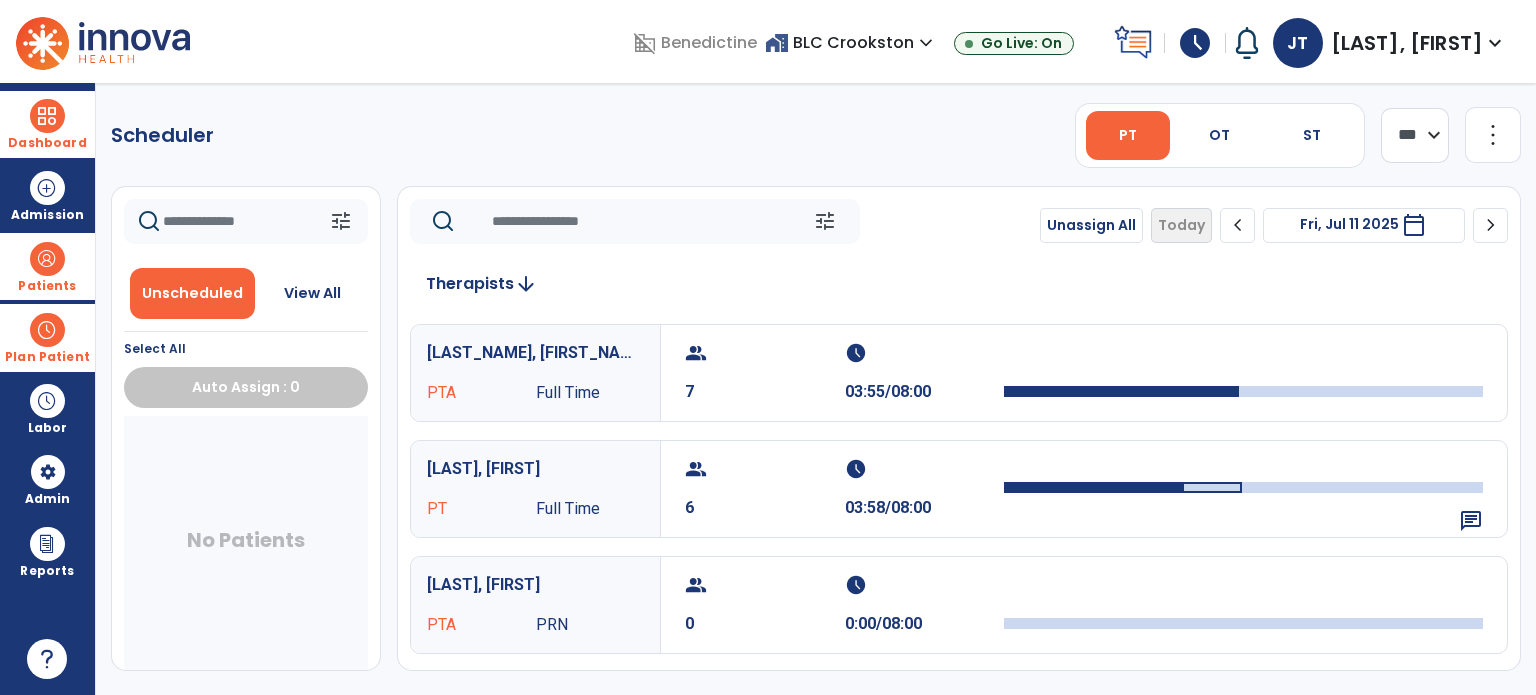 click on "calendar_today" at bounding box center (1414, 225) 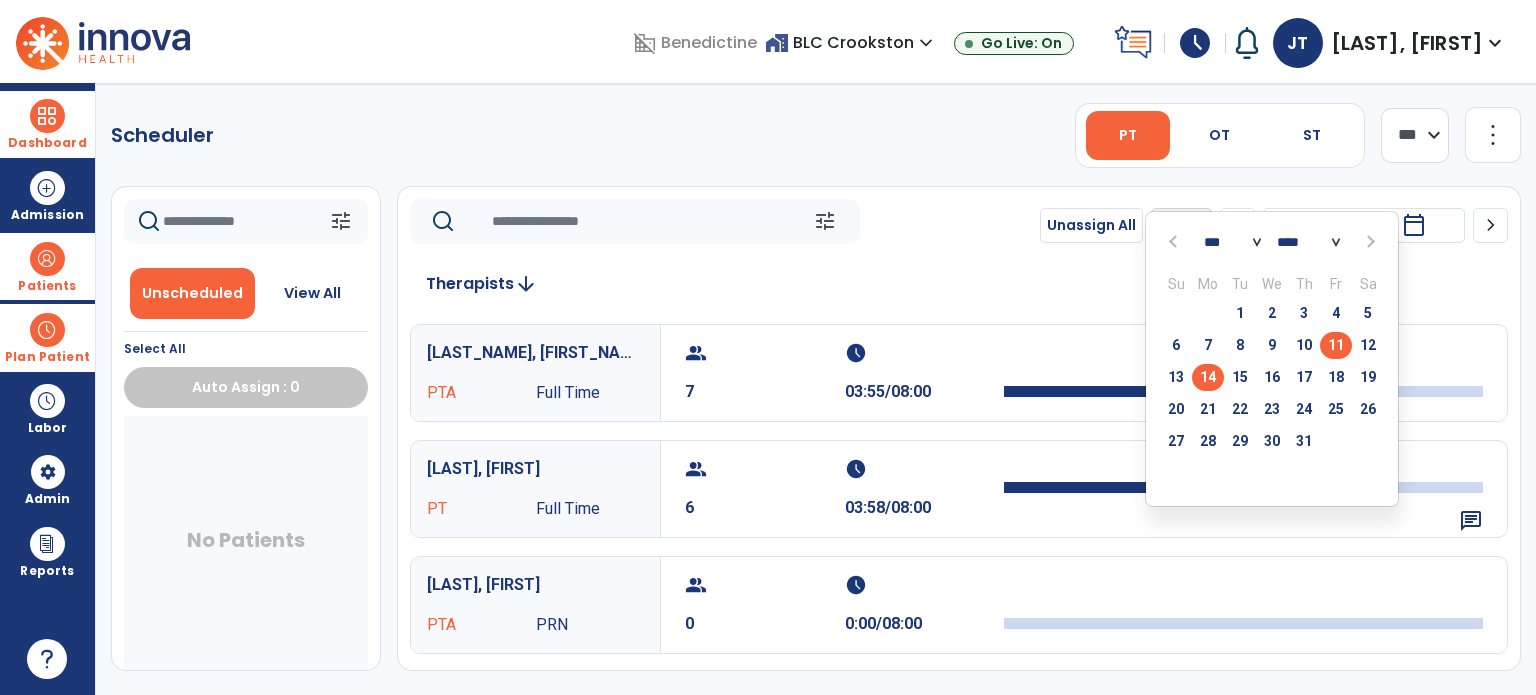 click on "14" at bounding box center [1208, 377] 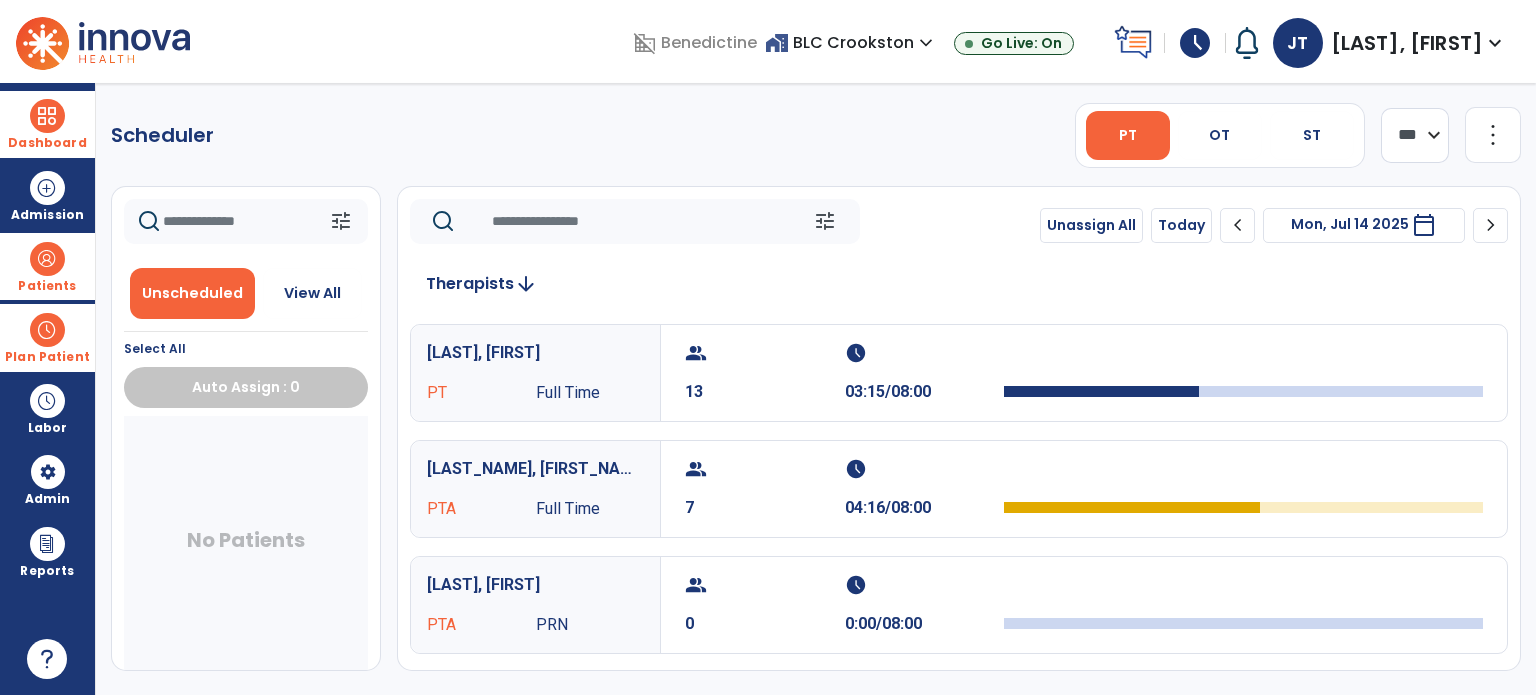 click on "13" at bounding box center (765, 392) 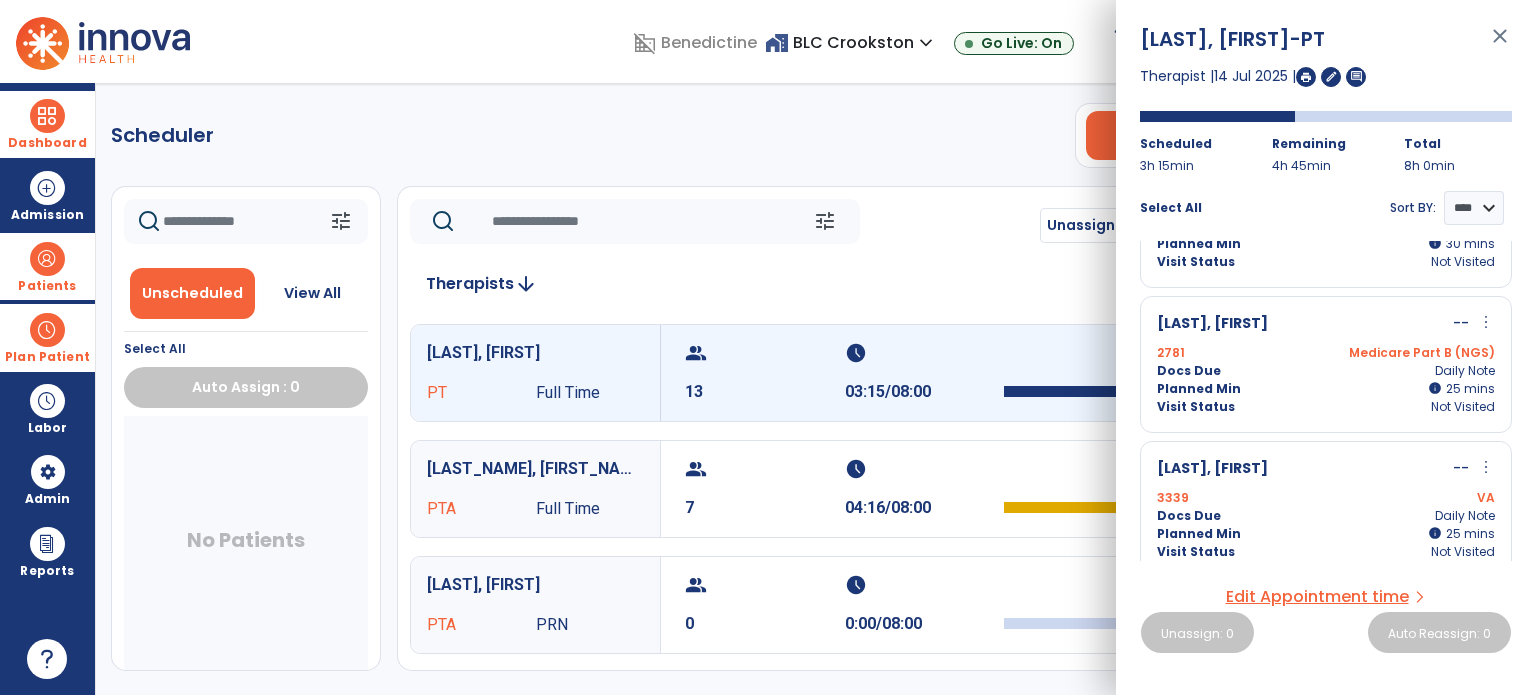 scroll, scrollTop: 248, scrollLeft: 0, axis: vertical 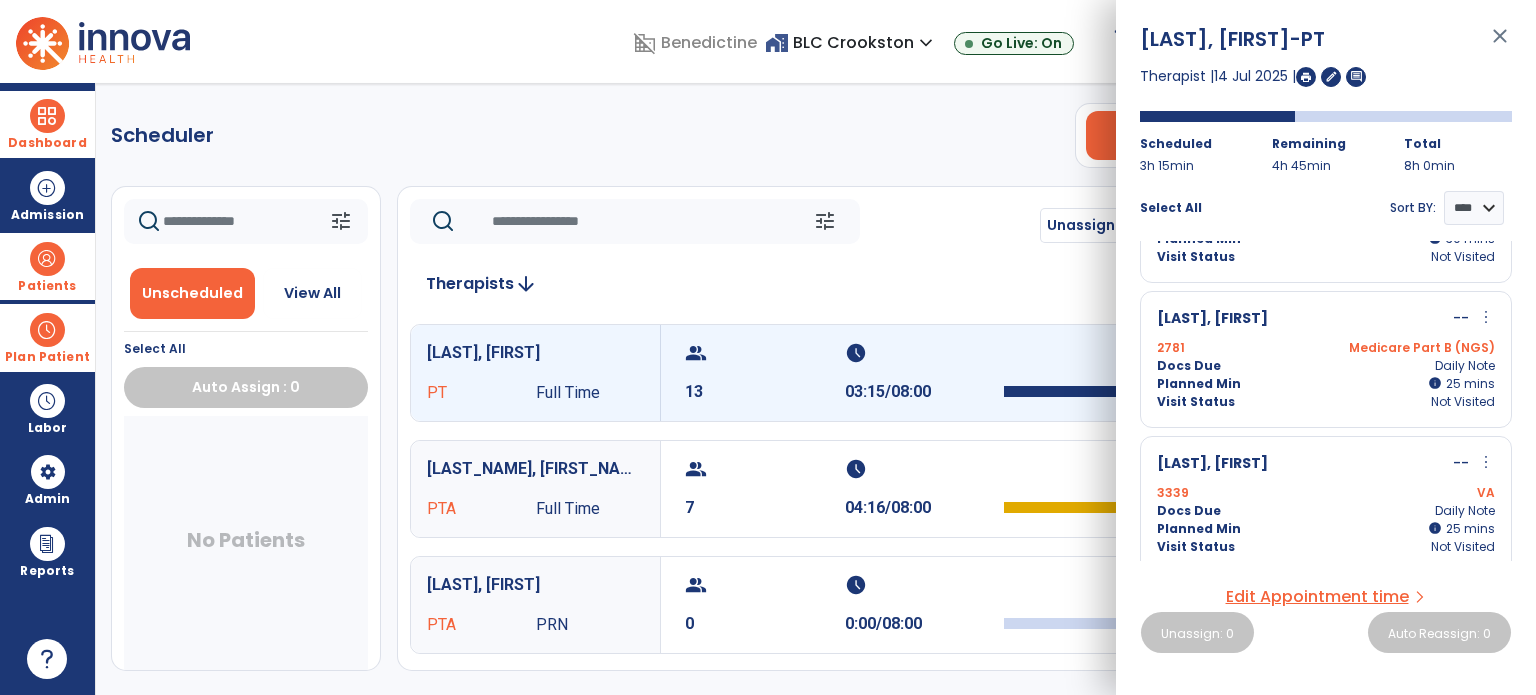 click on "more_vert" at bounding box center (1486, 317) 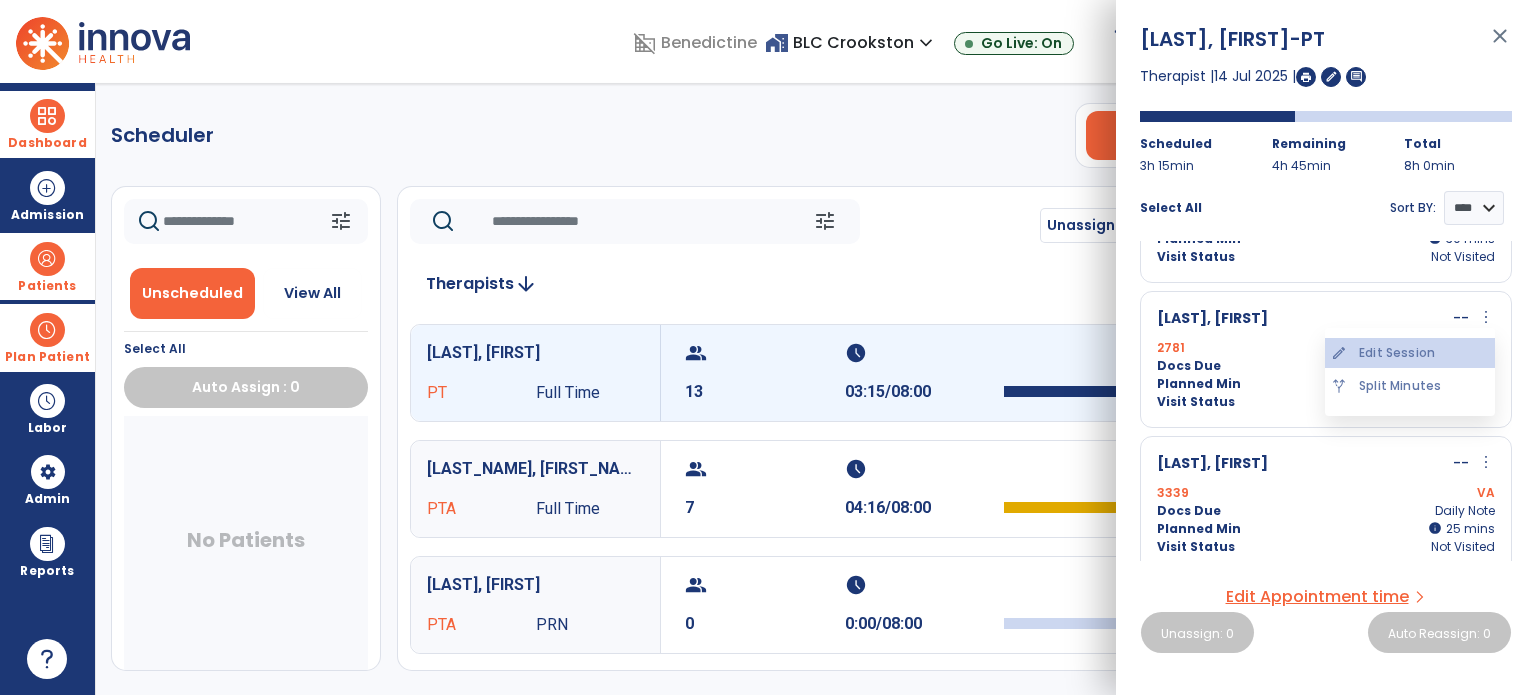 click on "edit   Edit Session" at bounding box center (1410, 353) 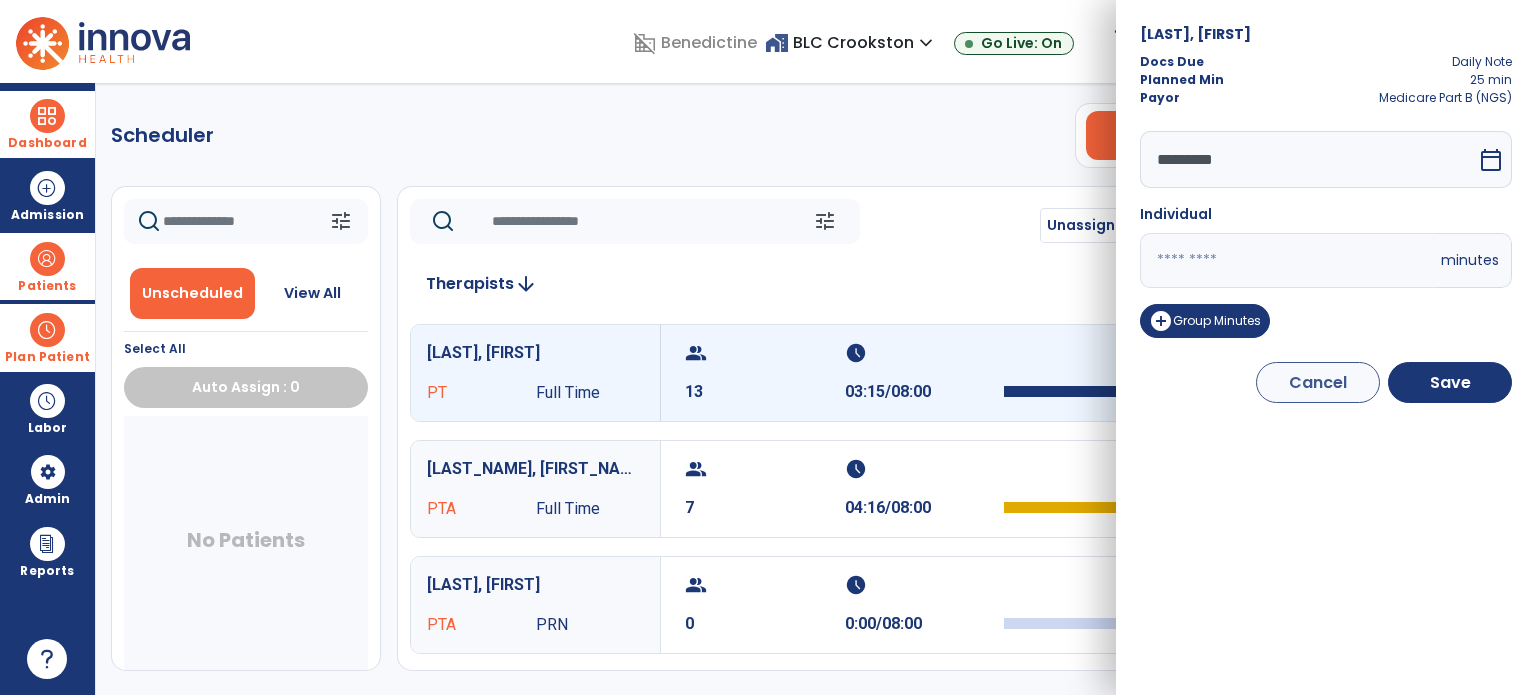 drag, startPoint x: 1189, startPoint y: 263, endPoint x: 1024, endPoint y: 225, distance: 169.31923 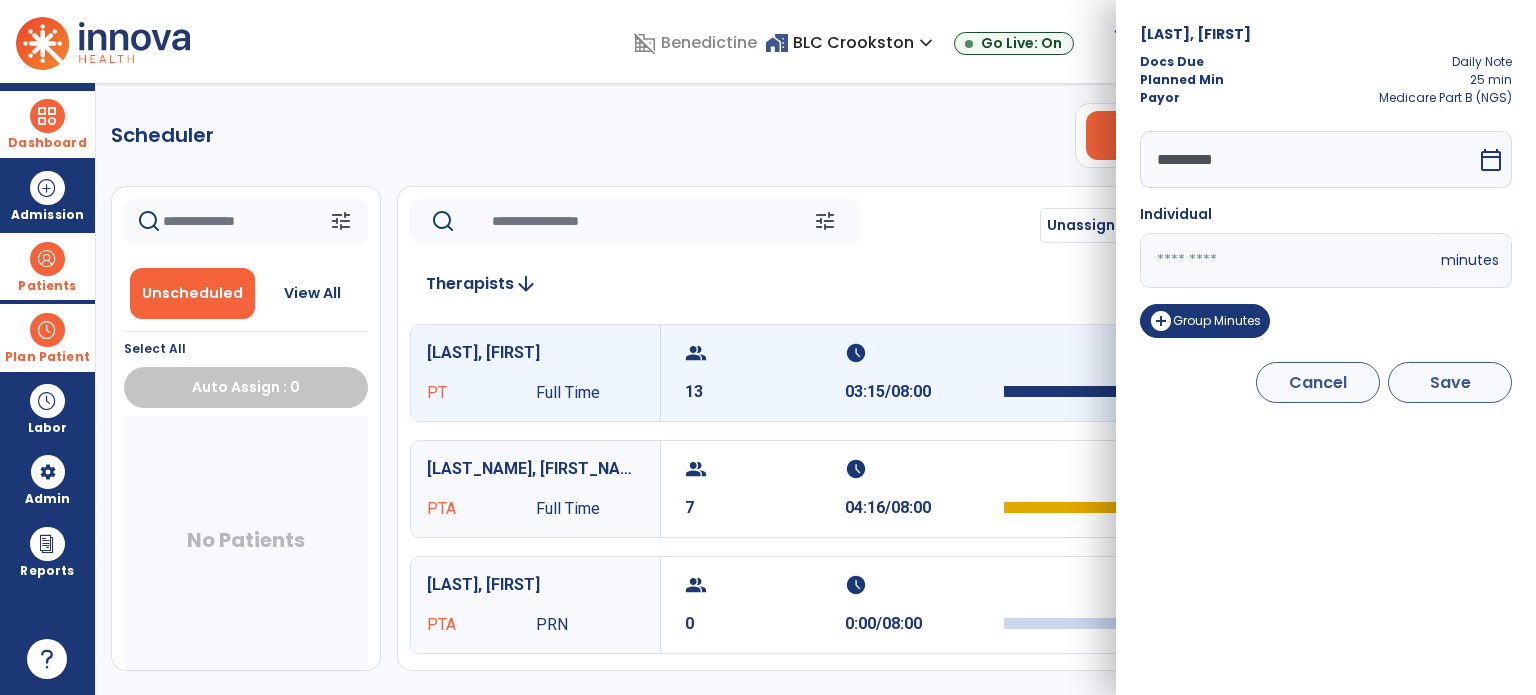 type on "**" 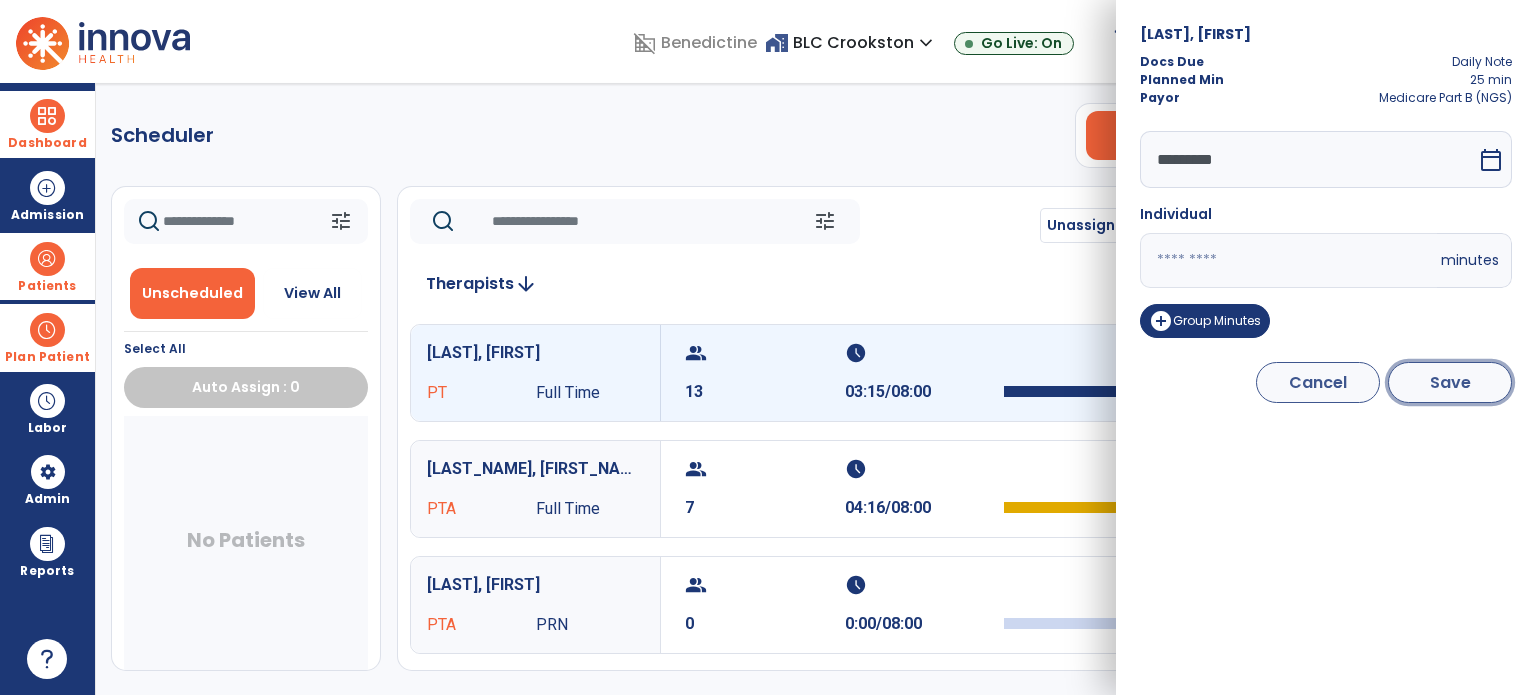 click on "Save" at bounding box center (1450, 382) 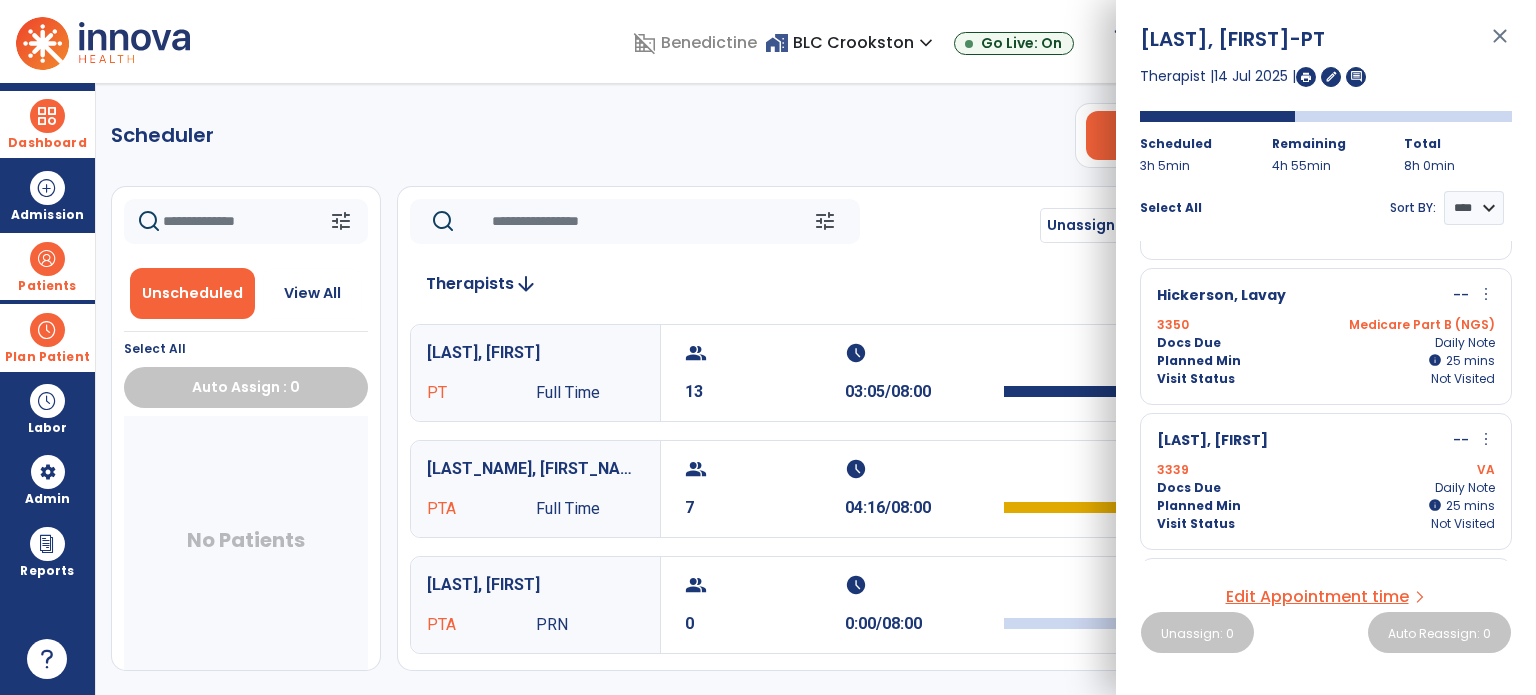 scroll, scrollTop: 280, scrollLeft: 0, axis: vertical 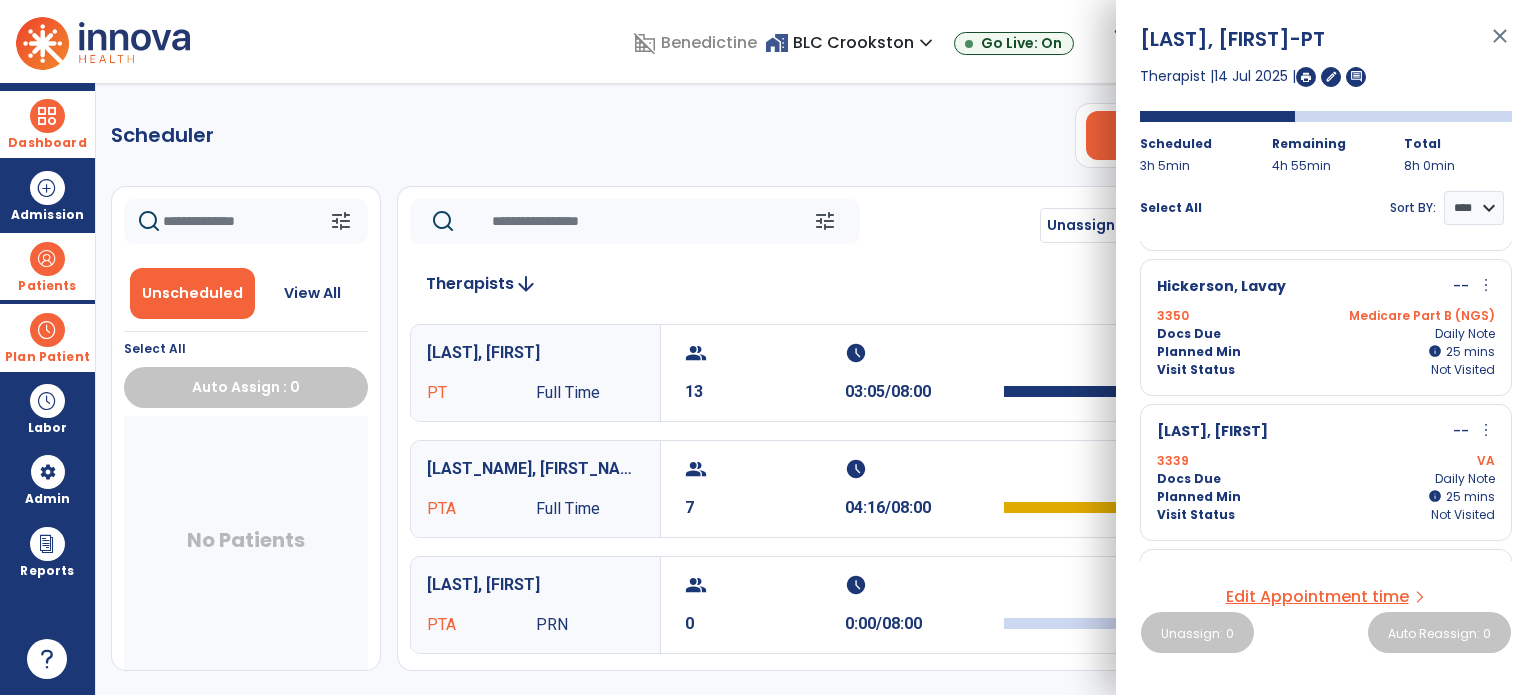 click on "tune   Unassign All   Today  chevron_left Mon, Jul 14 2025  *********  calendar_today  chevron_right" 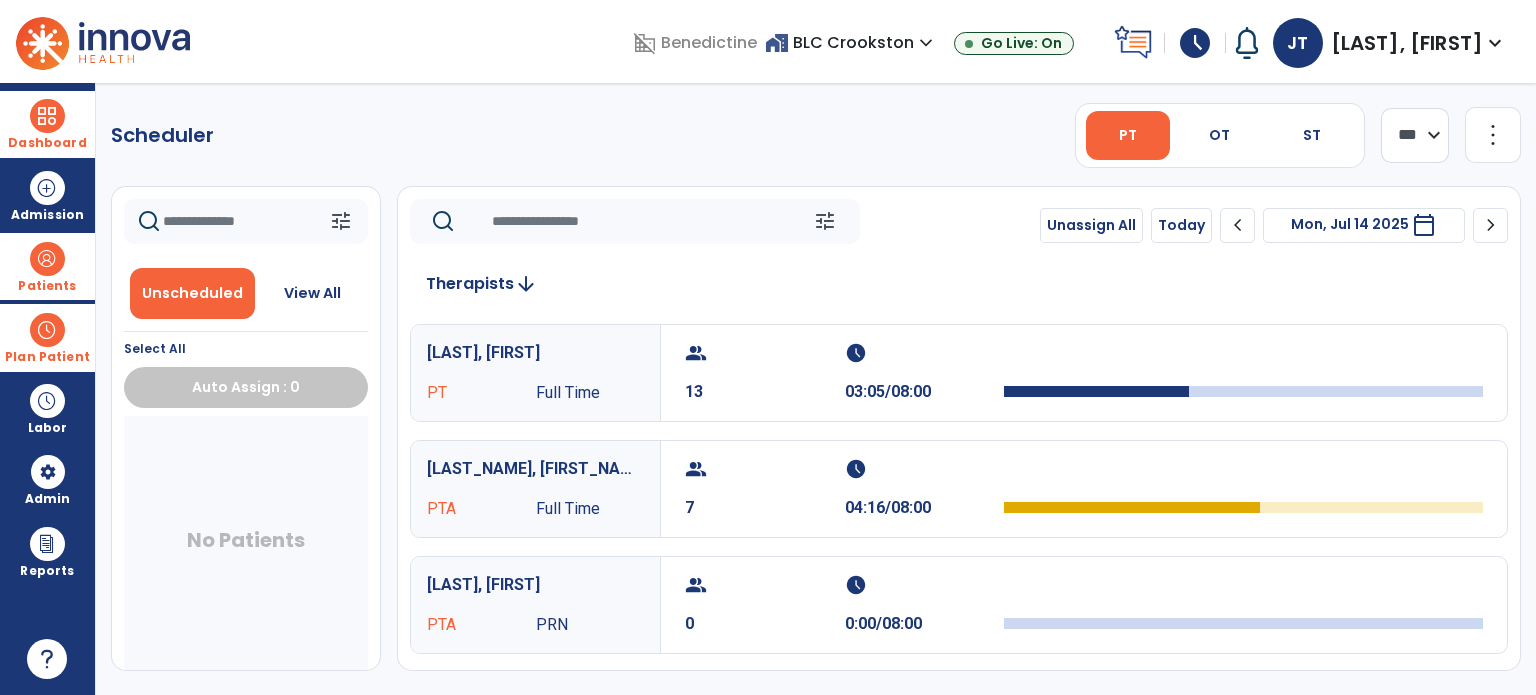 click on "Patients" at bounding box center [47, 266] 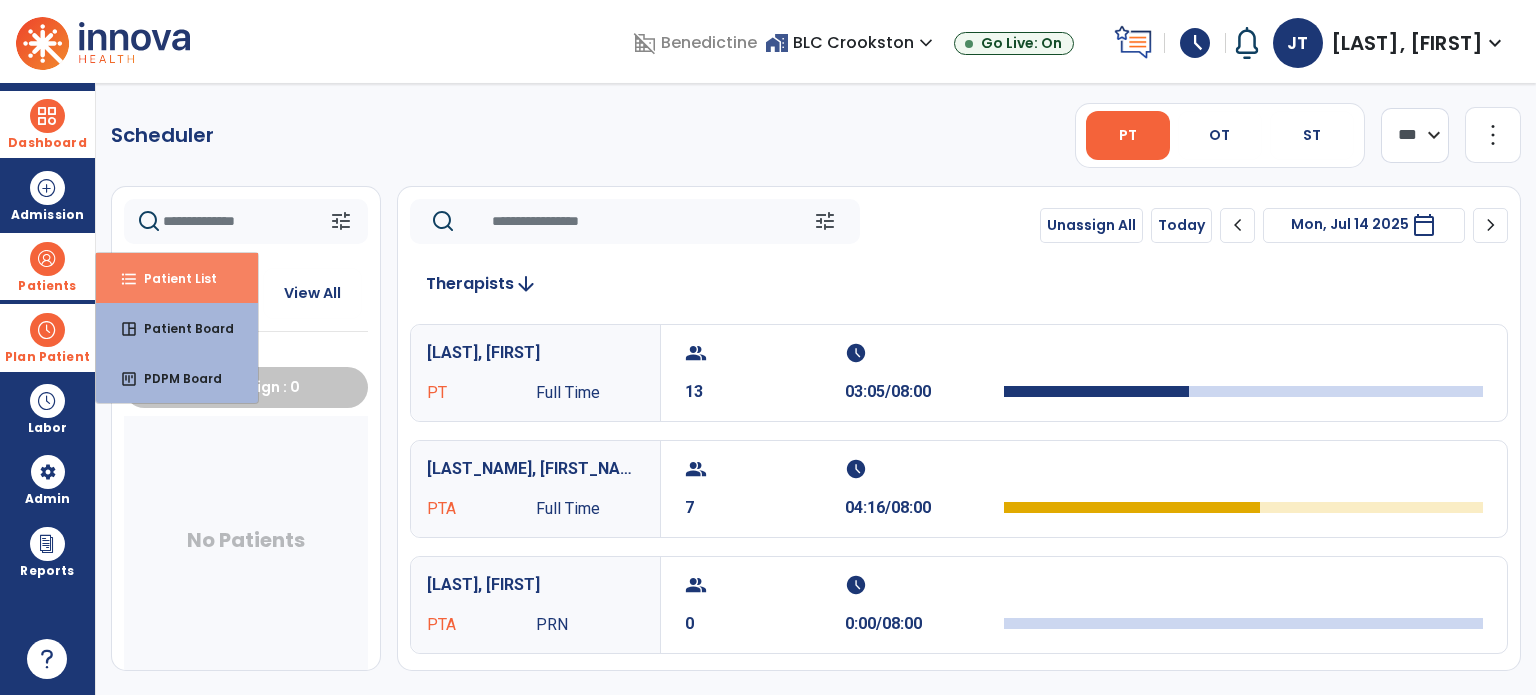 click on "Patient List" at bounding box center (172, 278) 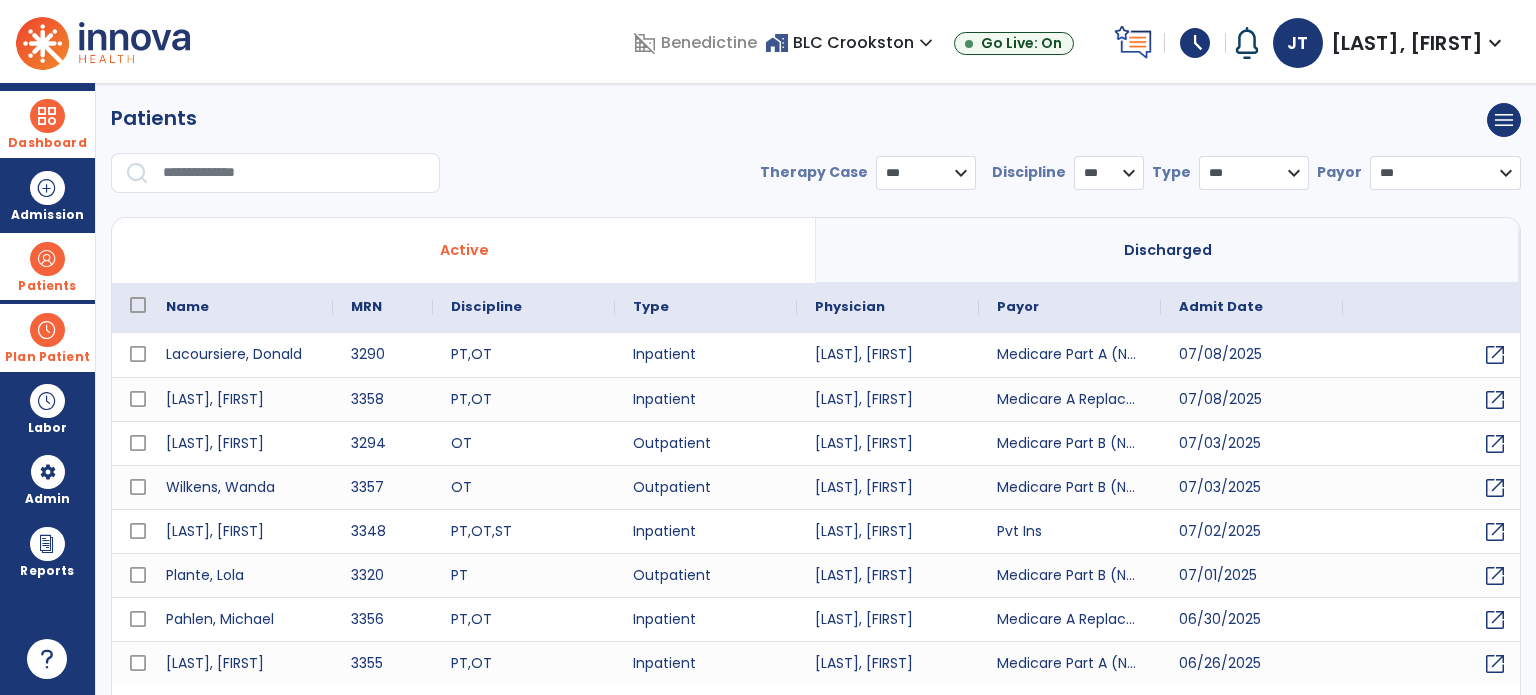 select on "***" 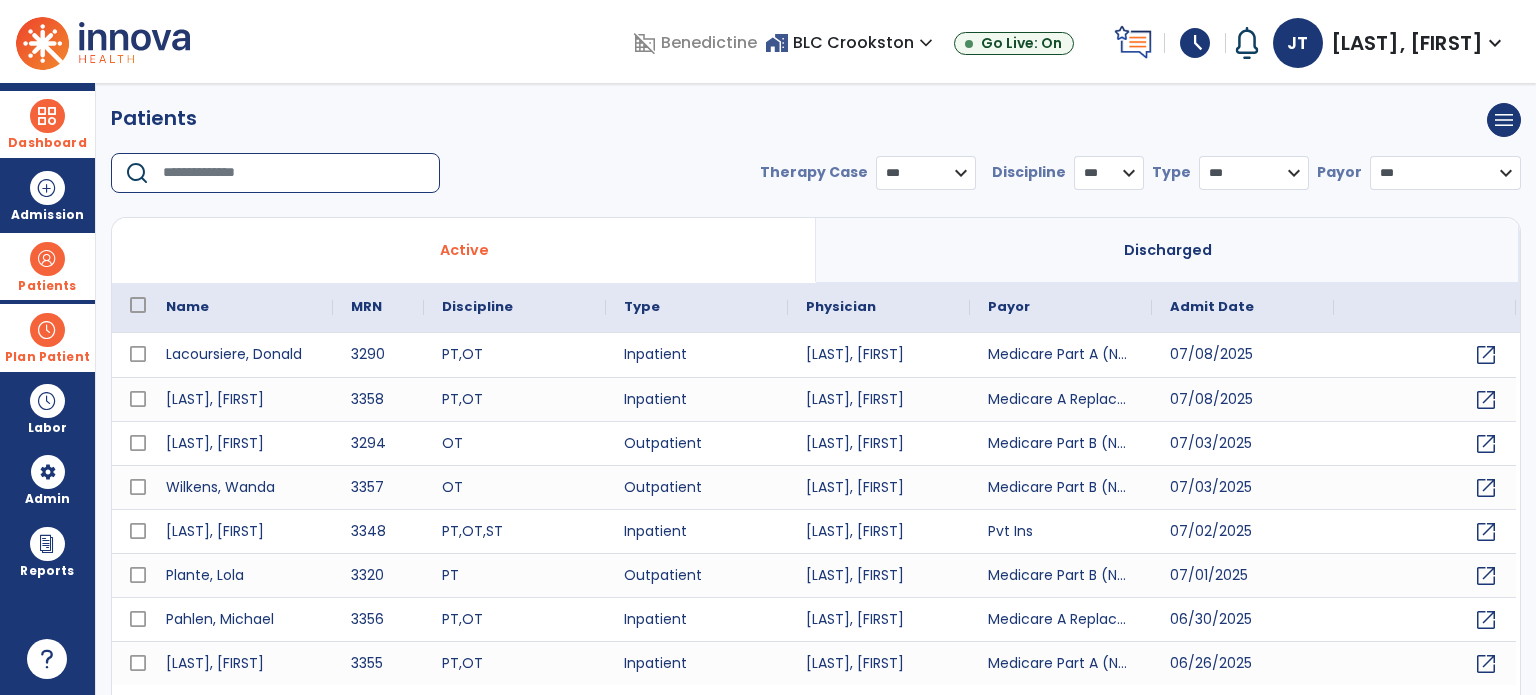 click at bounding box center [294, 173] 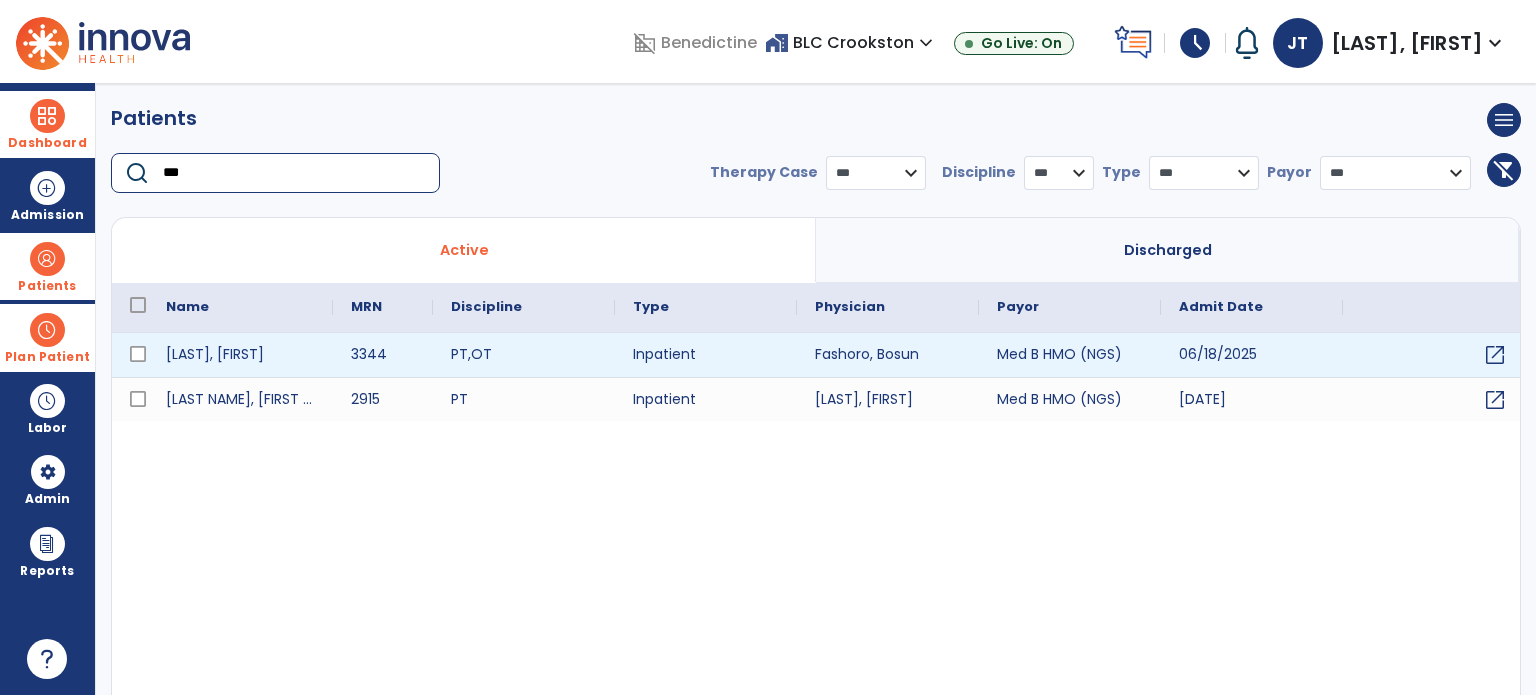 type on "***" 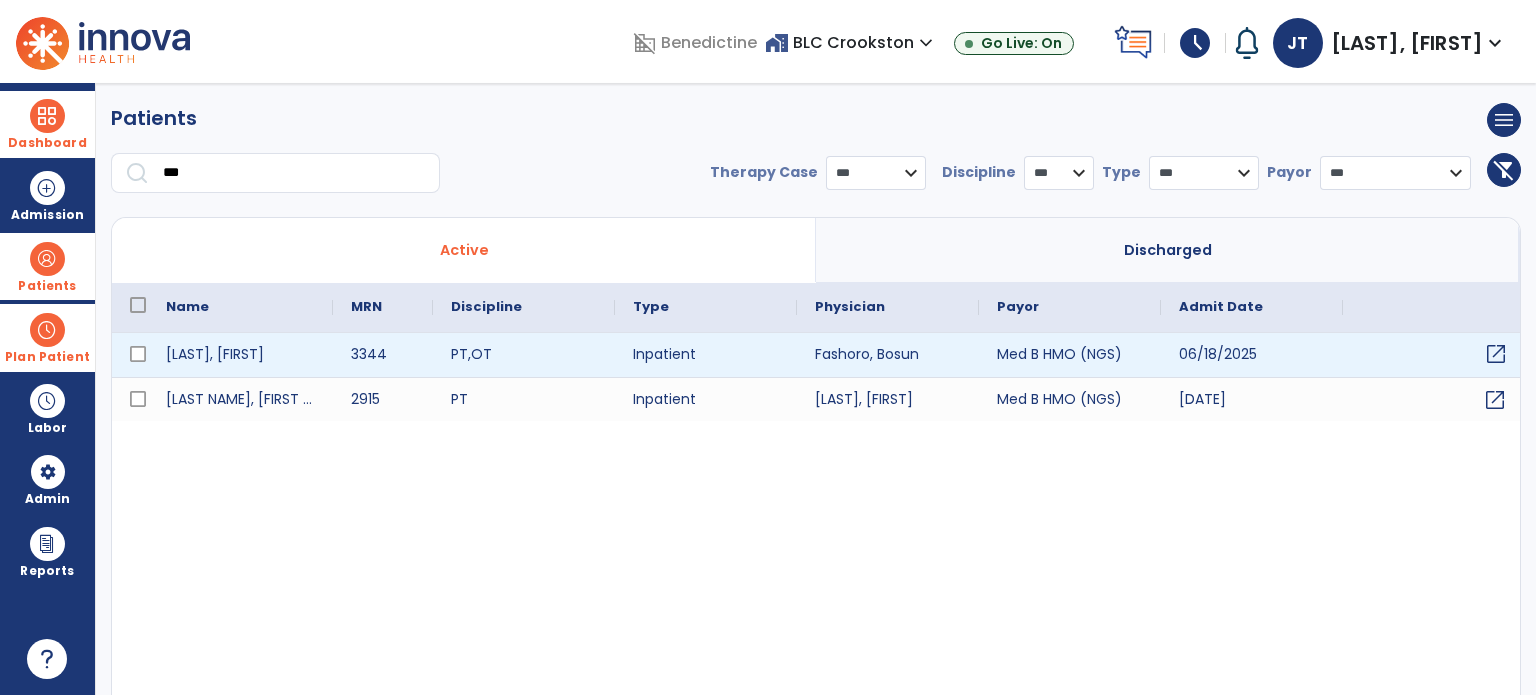 click on "open_in_new" at bounding box center [1496, 354] 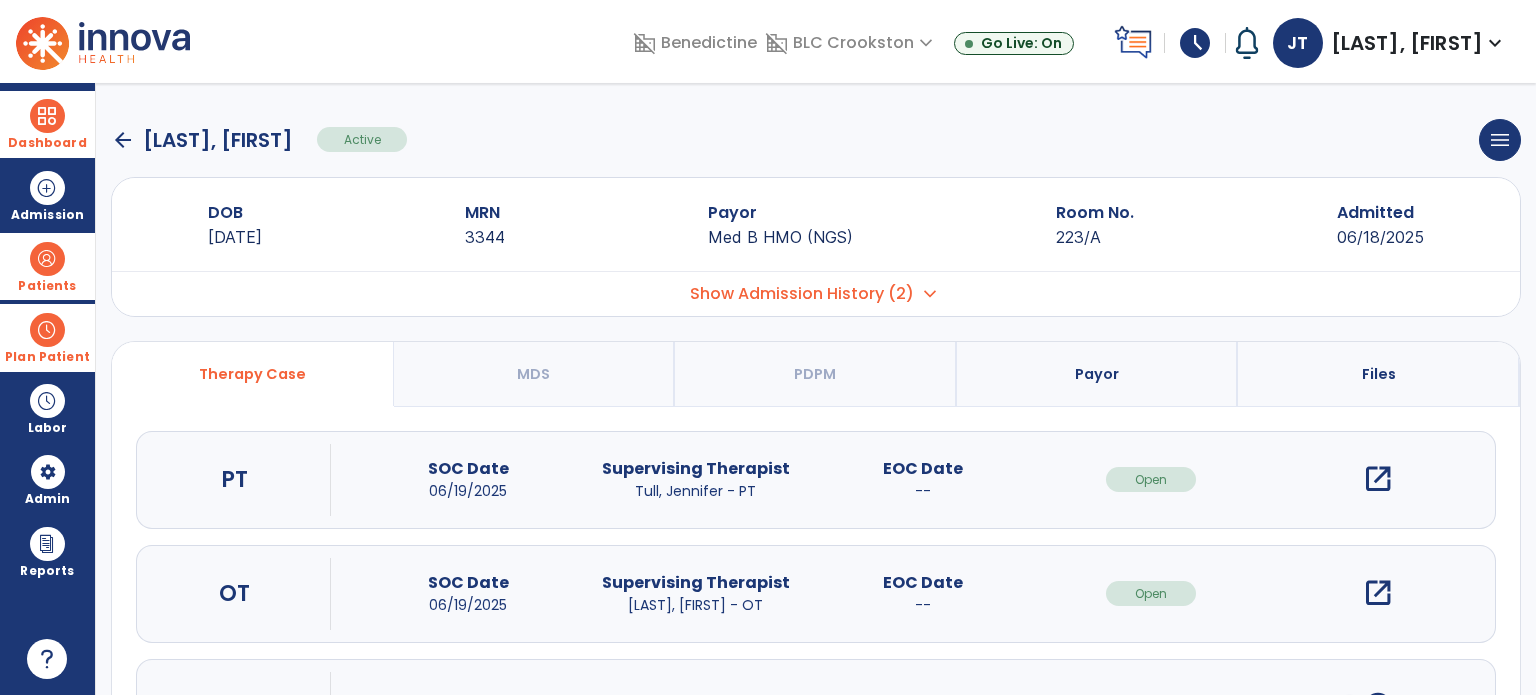 click on "open_in_new" at bounding box center (1378, 593) 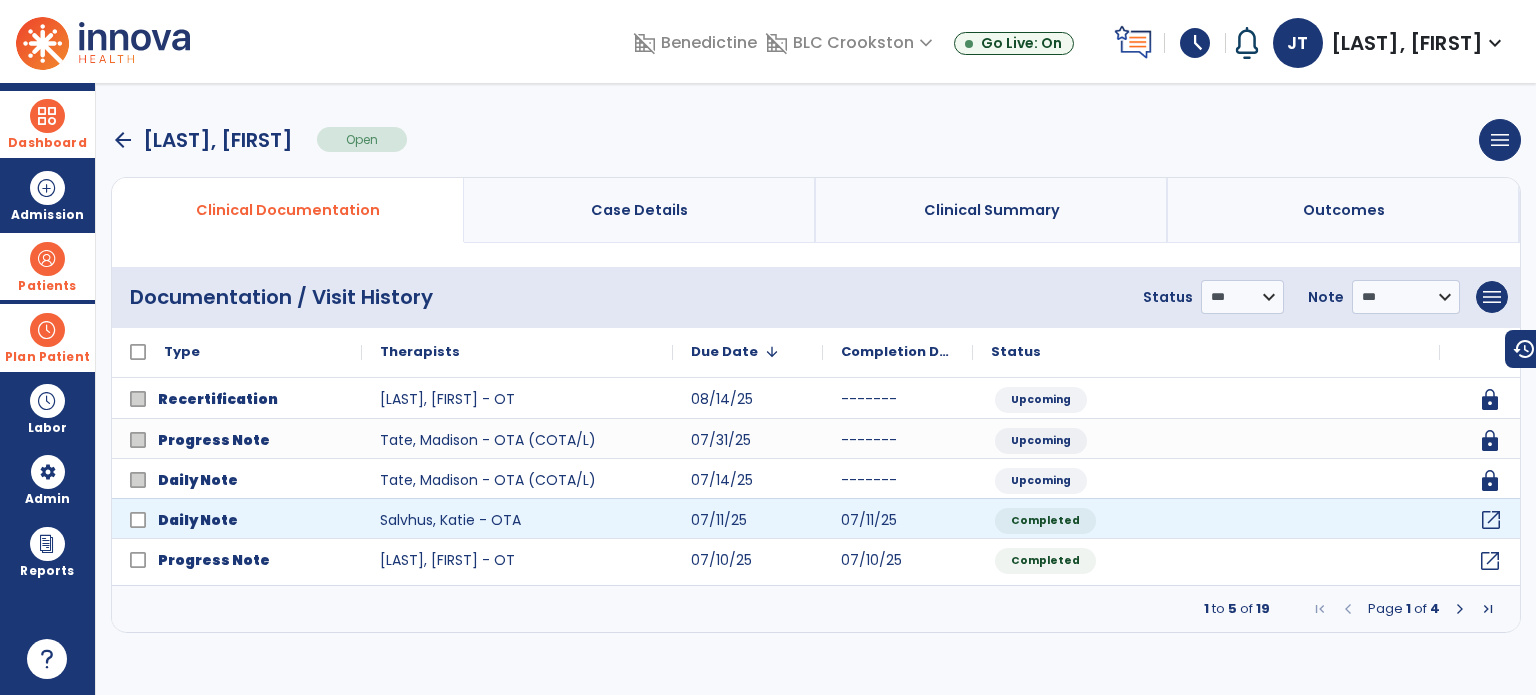 click on "open_in_new" 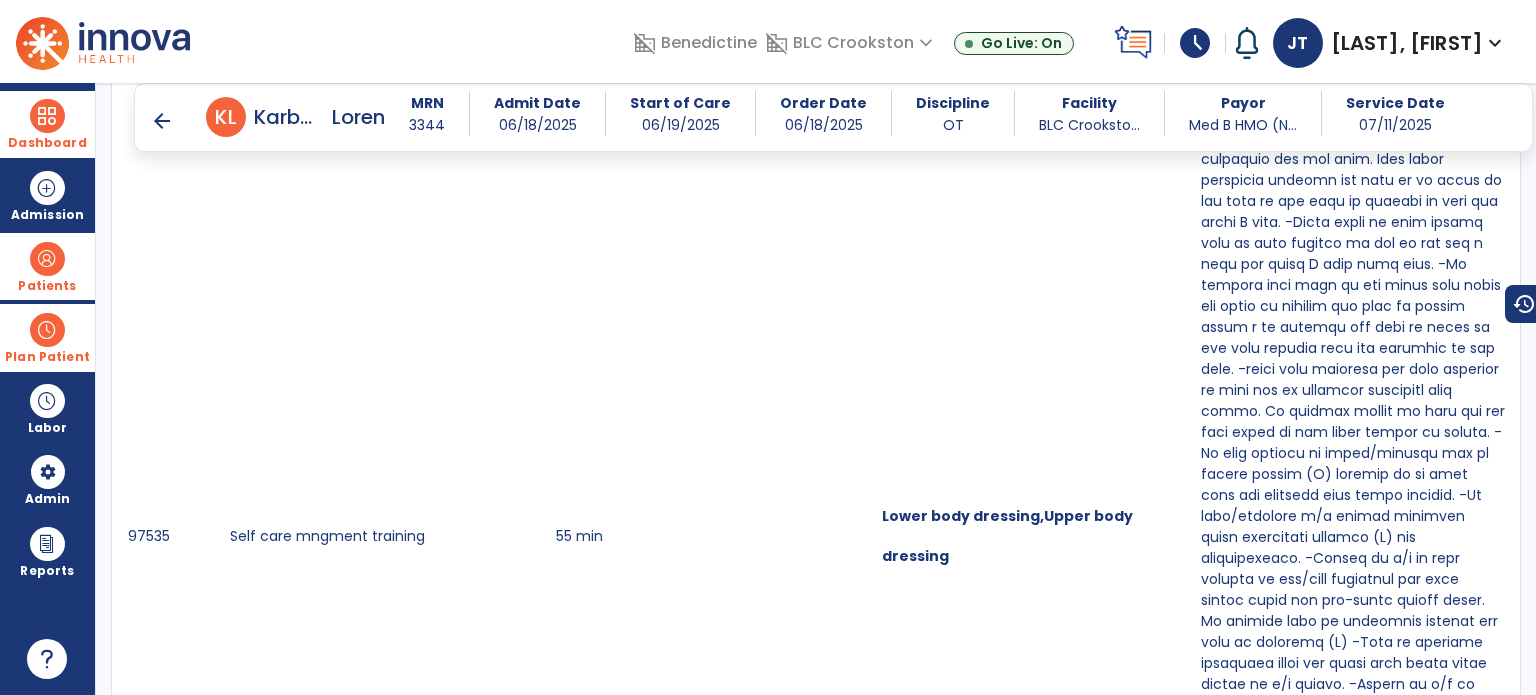 scroll, scrollTop: 1116, scrollLeft: 0, axis: vertical 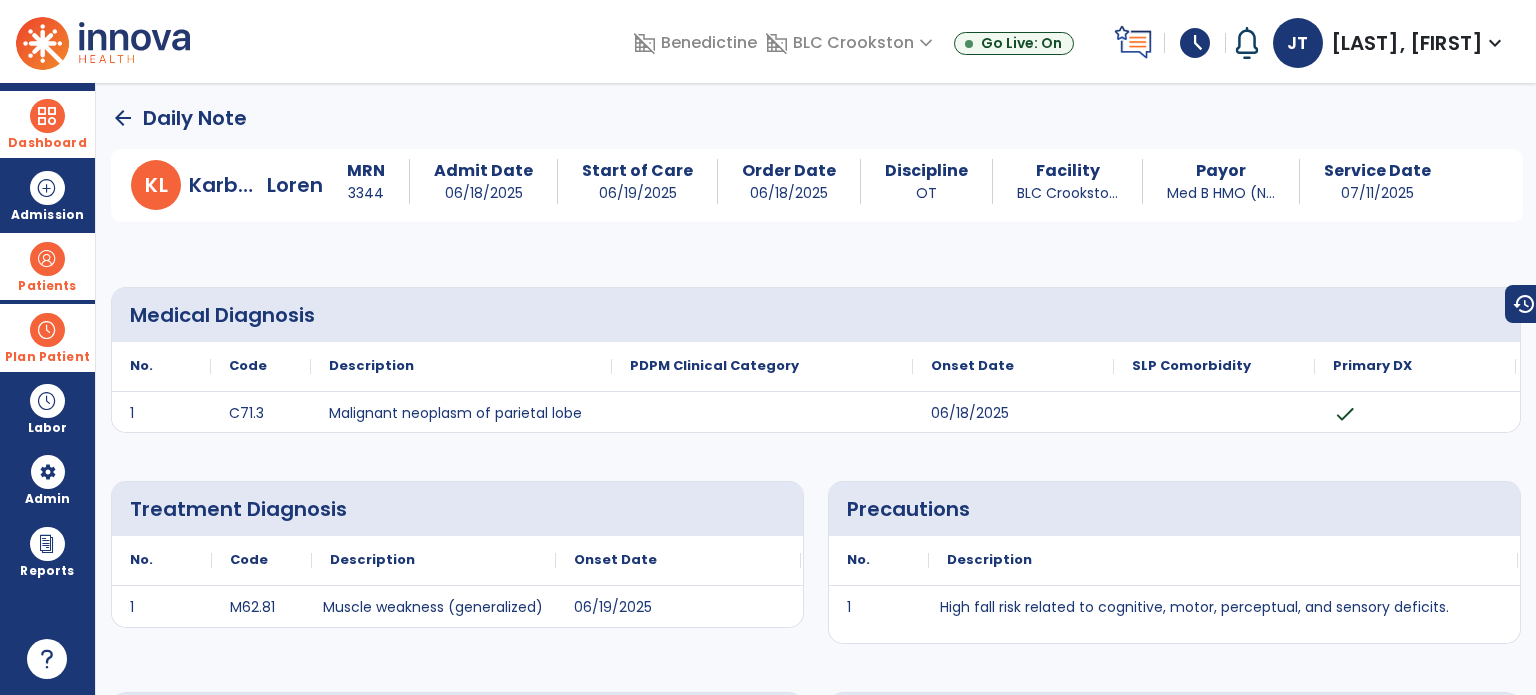 click on "arrow_back   Daily Note" 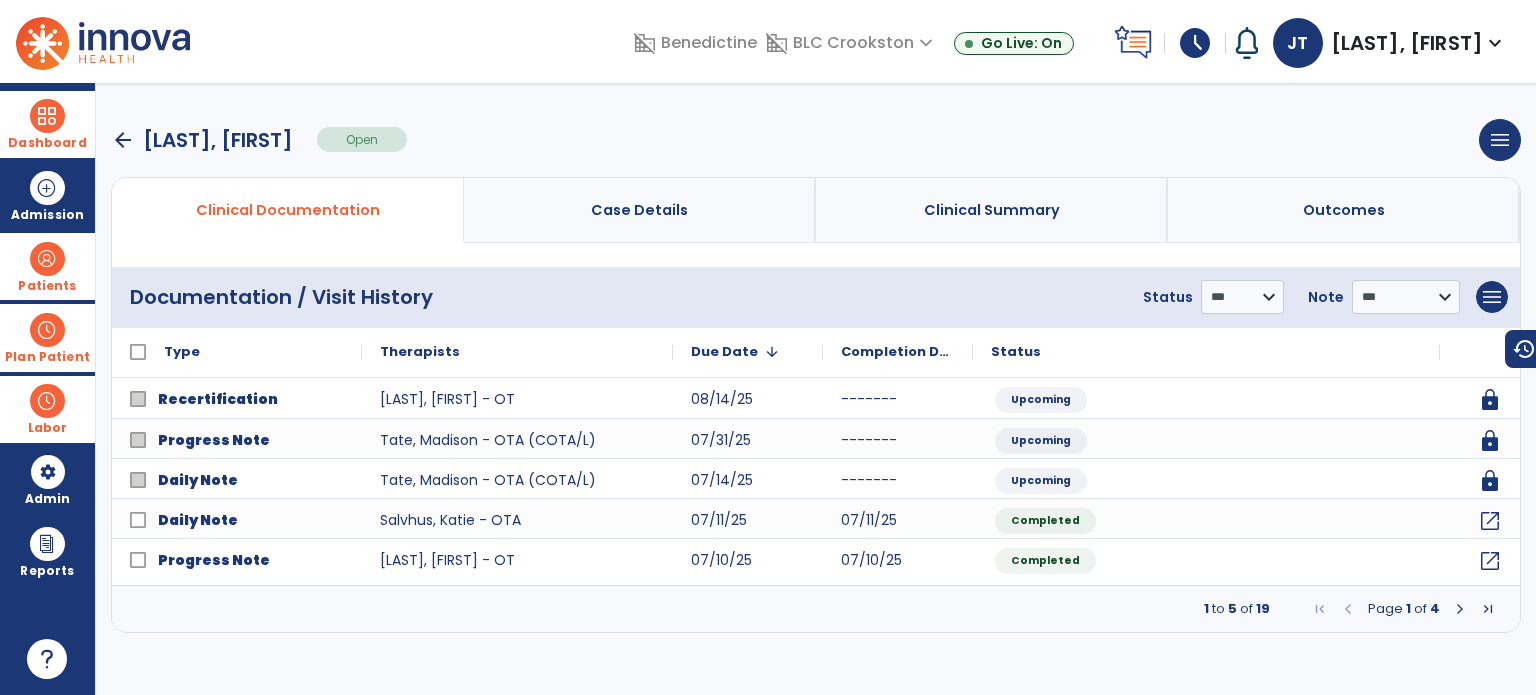 click at bounding box center (47, 401) 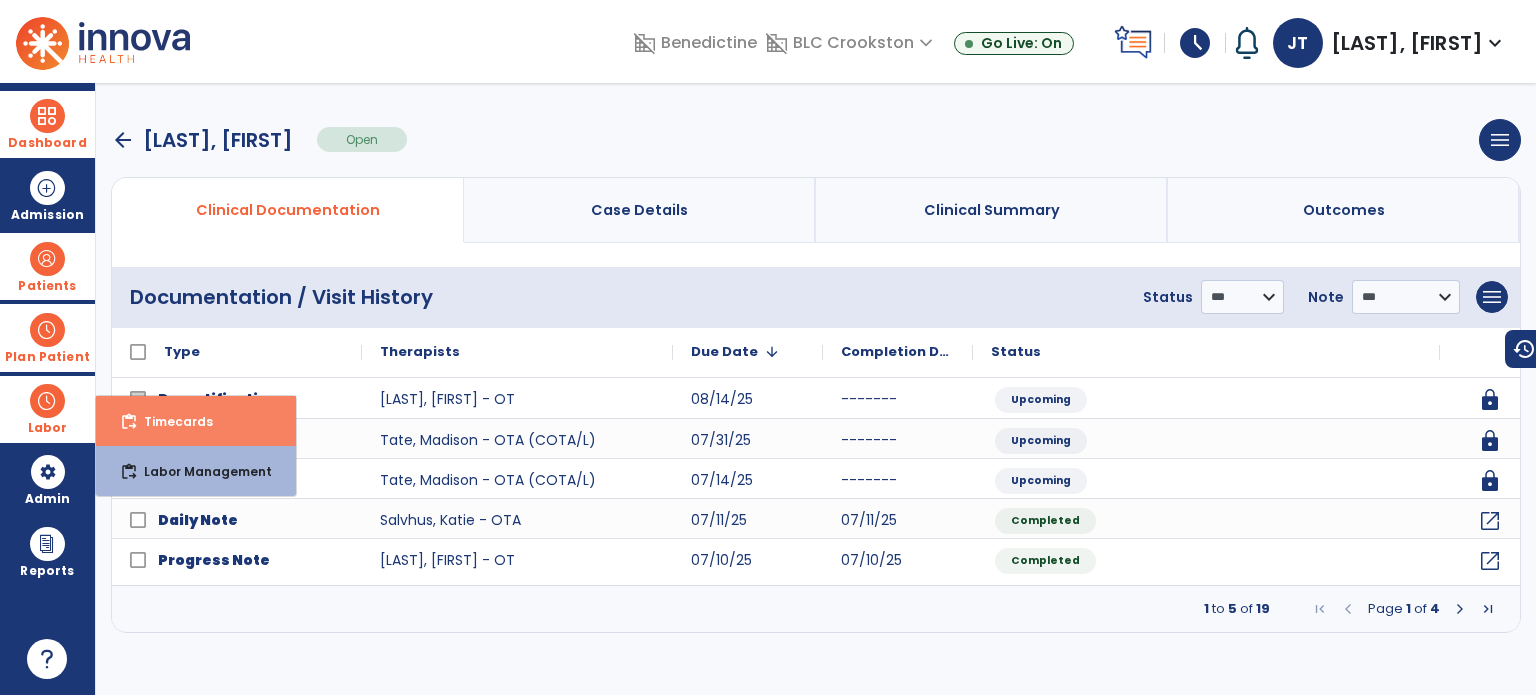 click on "Timecards" at bounding box center [170, 421] 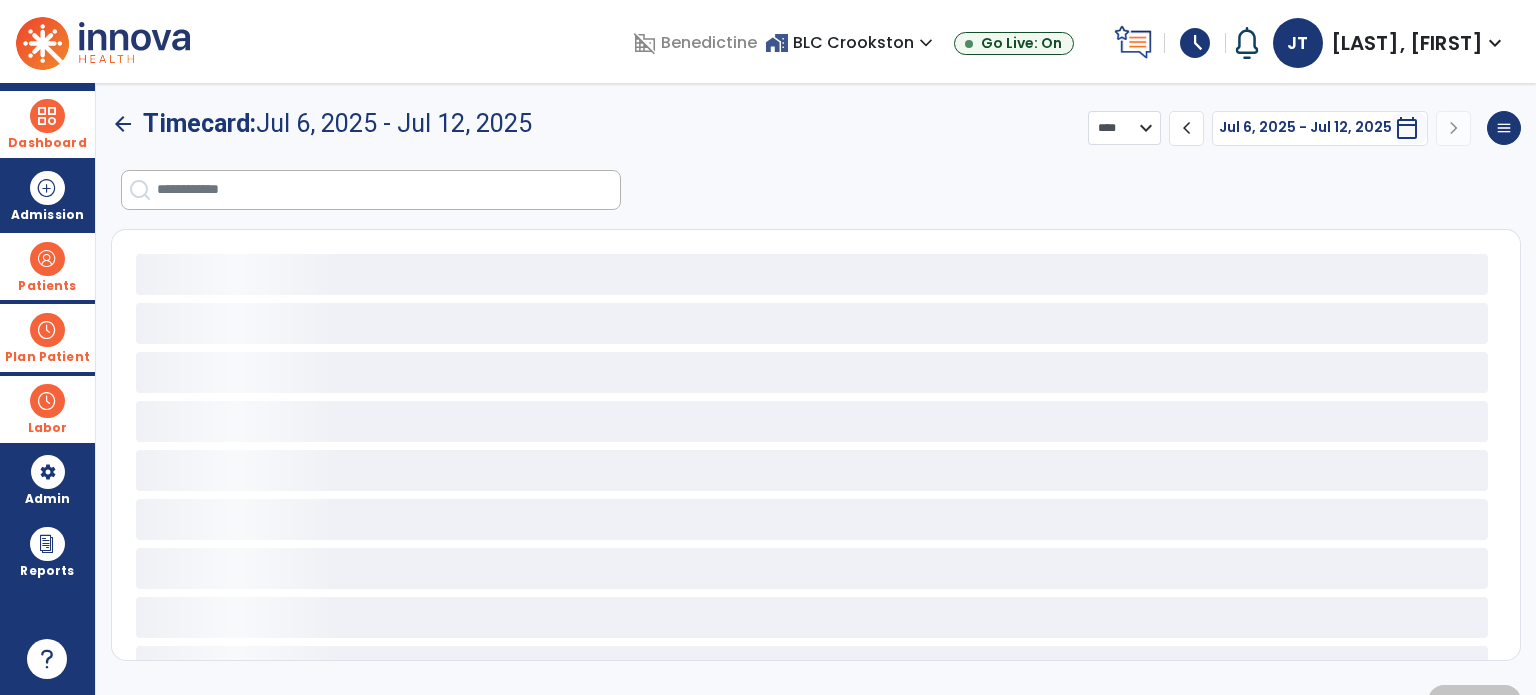 select on "***" 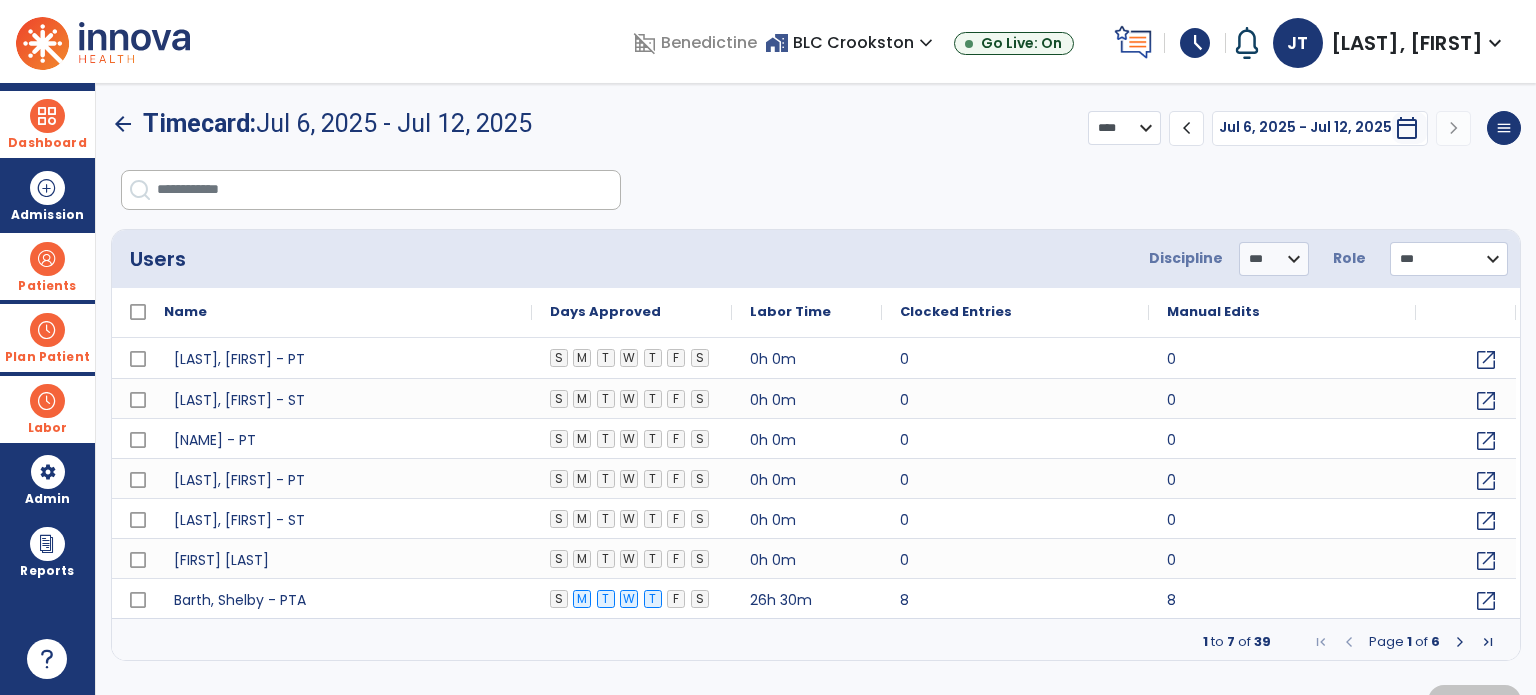 click at bounding box center (388, 190) 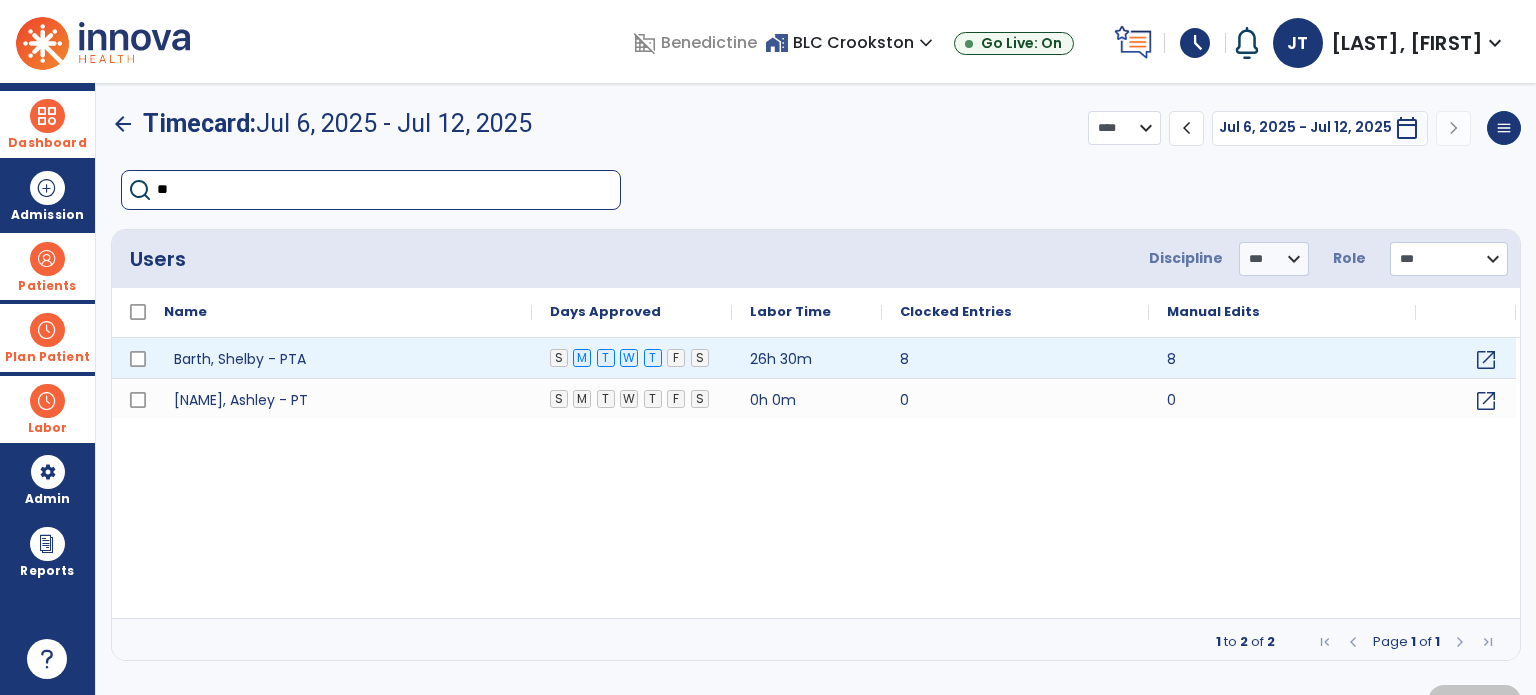 type on "**" 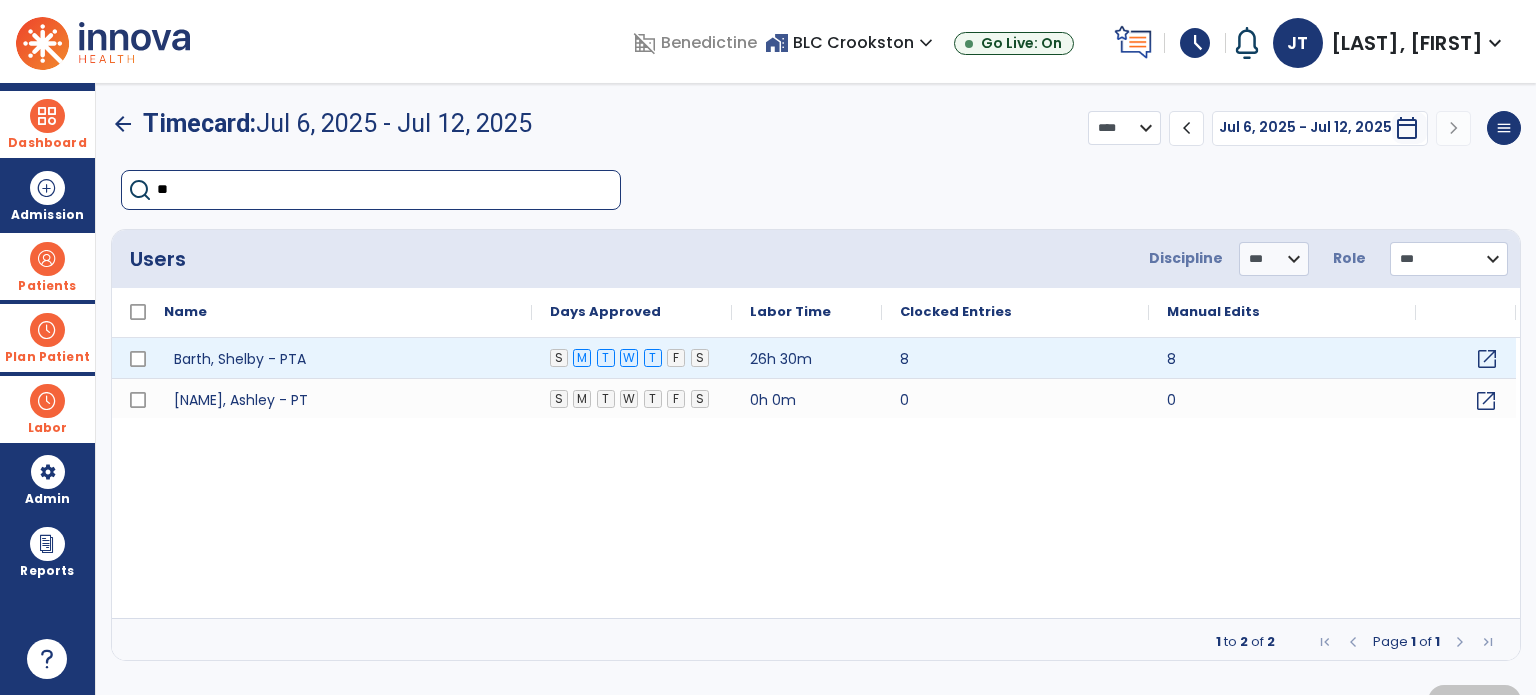 click on "open_in_new" 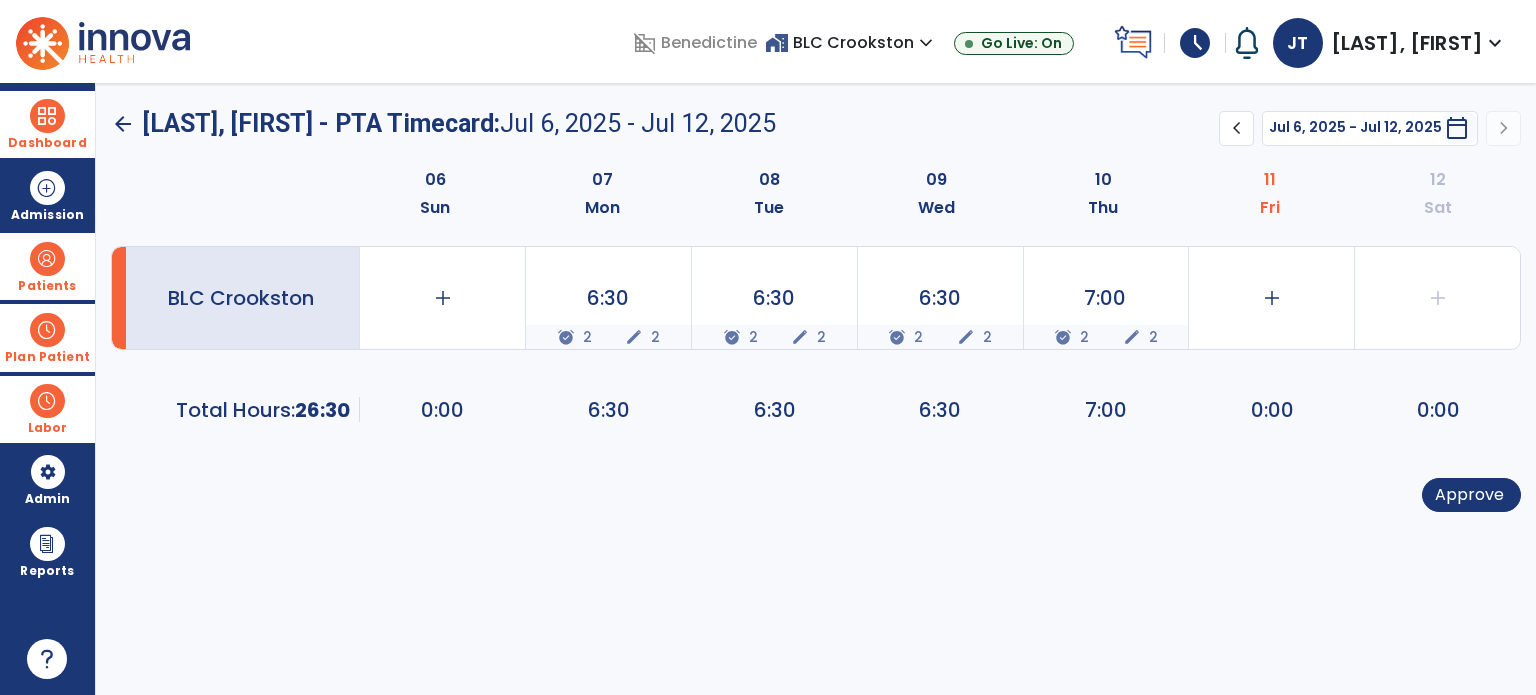 click on "arrow_back" 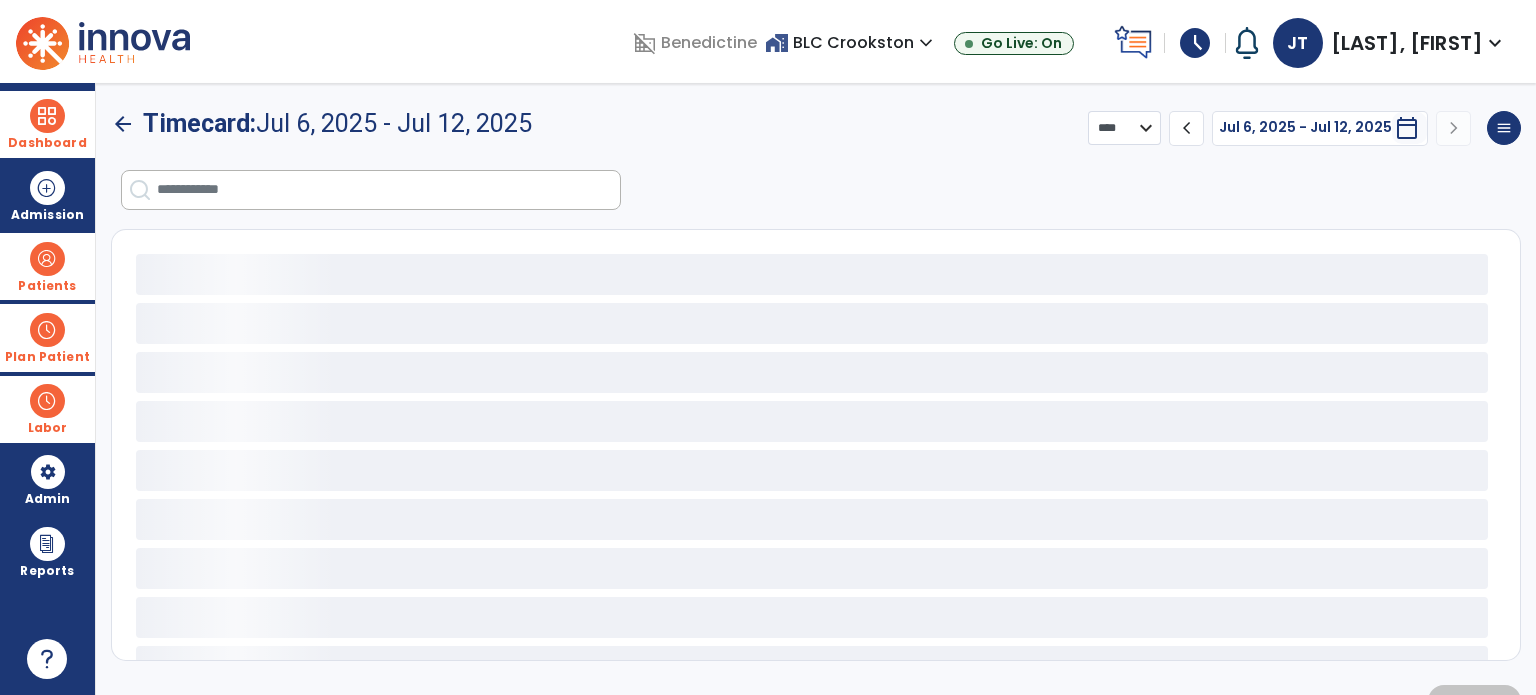 select on "***" 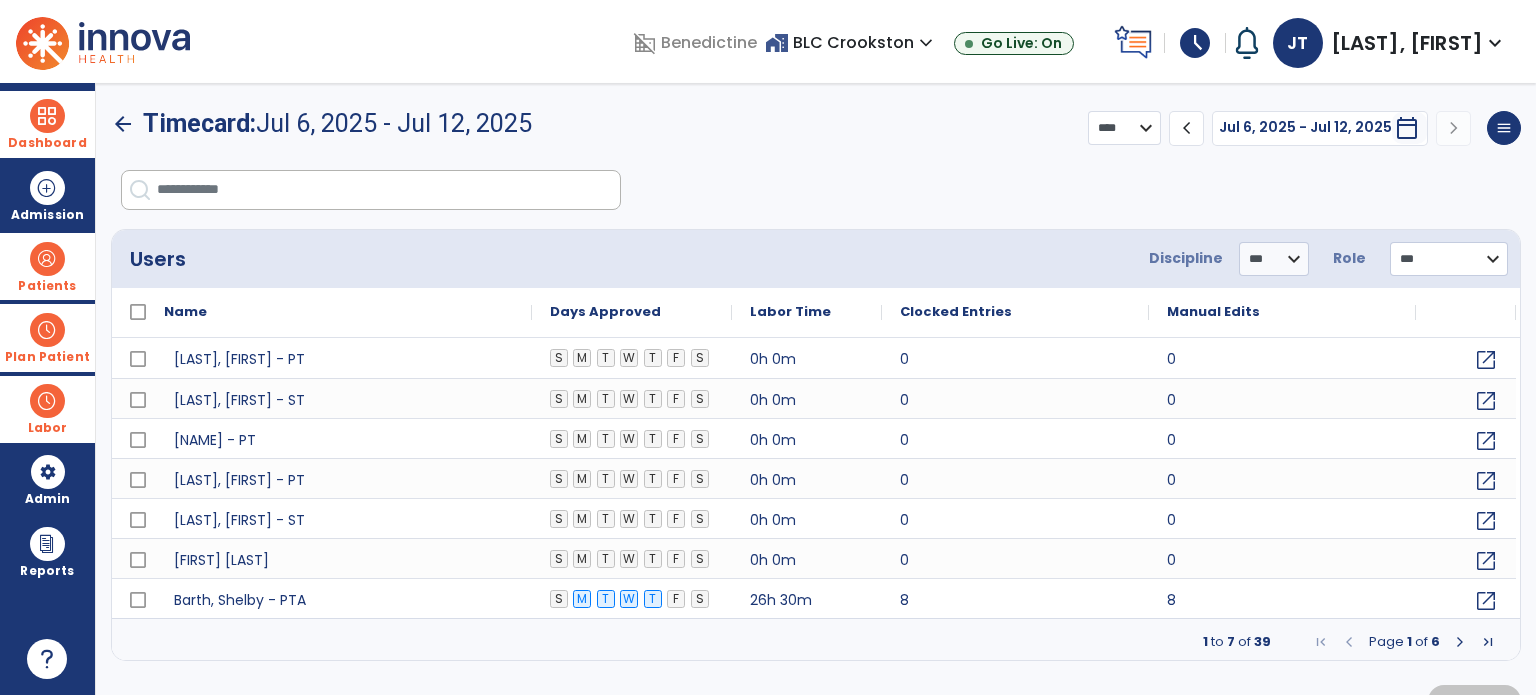 click at bounding box center [388, 190] 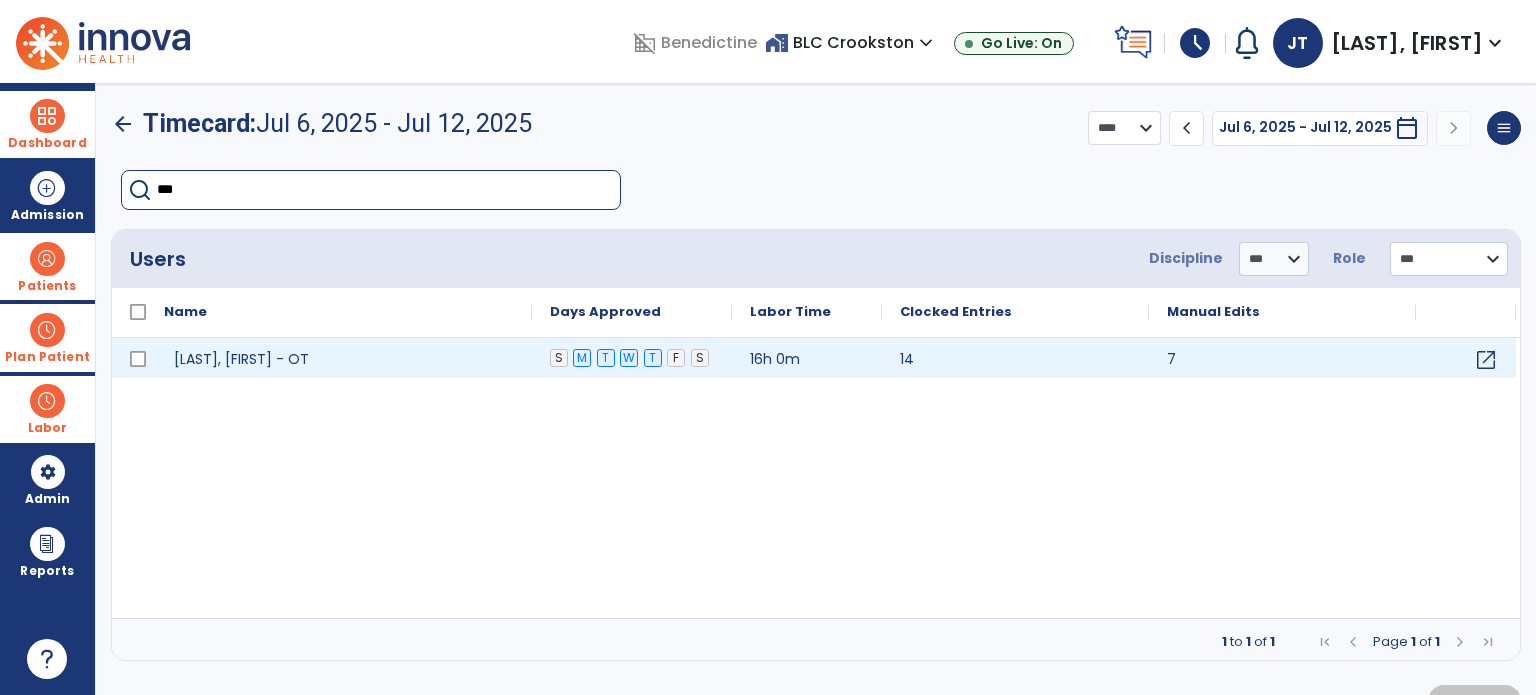 type on "***" 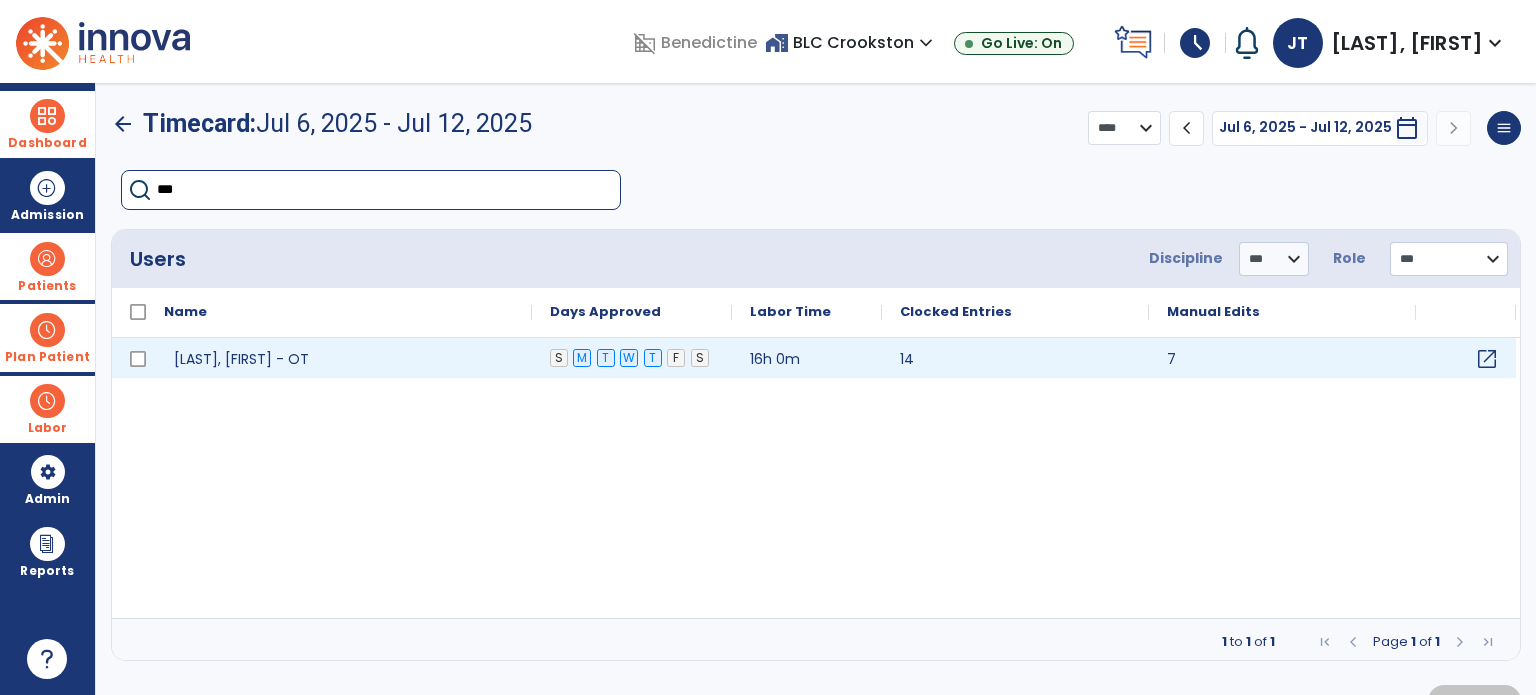 click on "open_in_new" 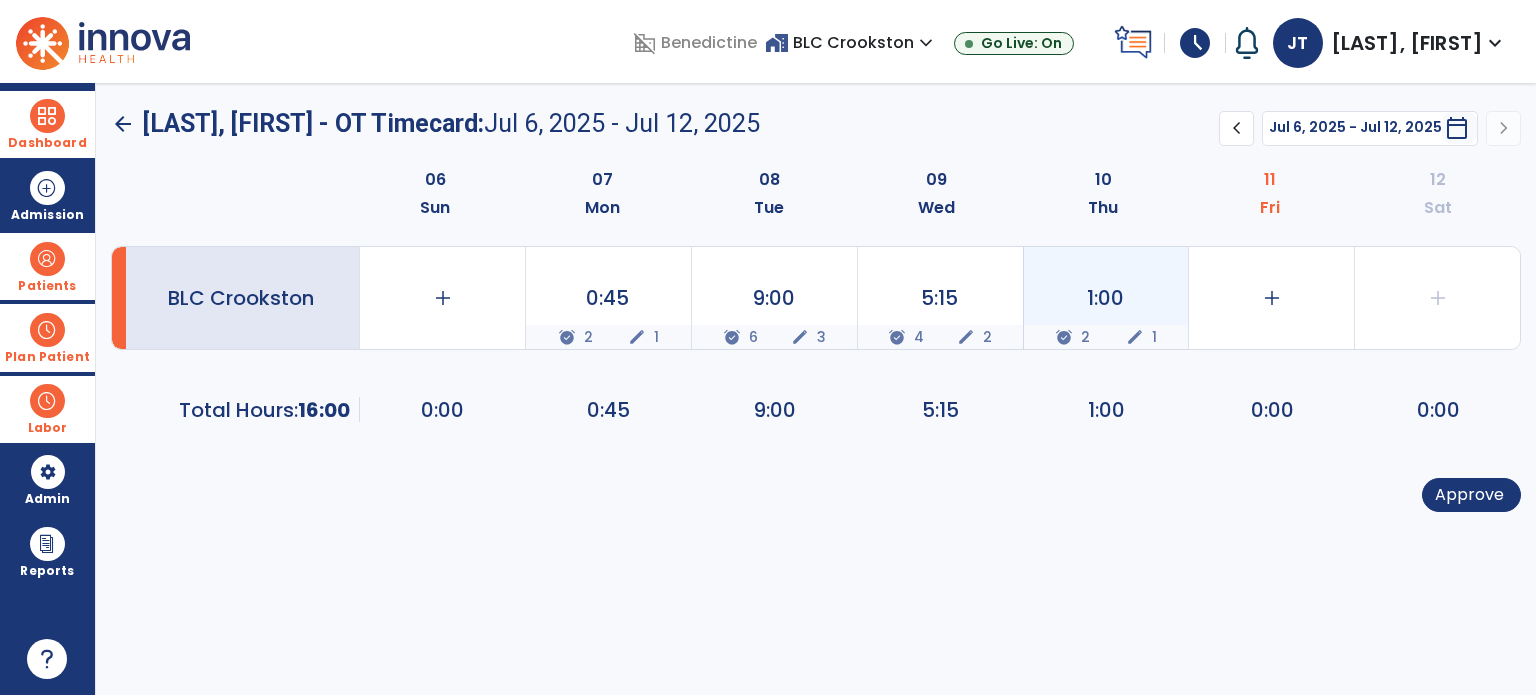 click on "edit" 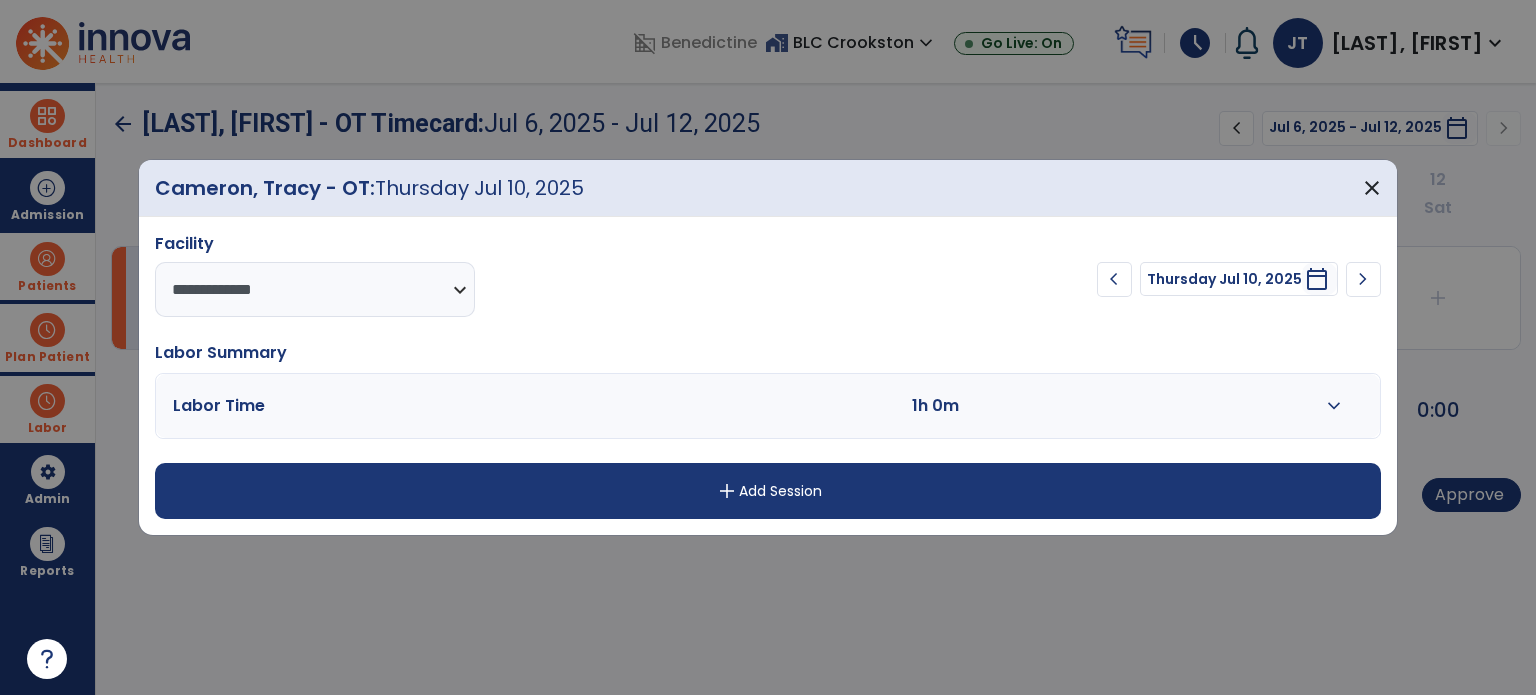 click on "expand_more" at bounding box center [1333, 406] 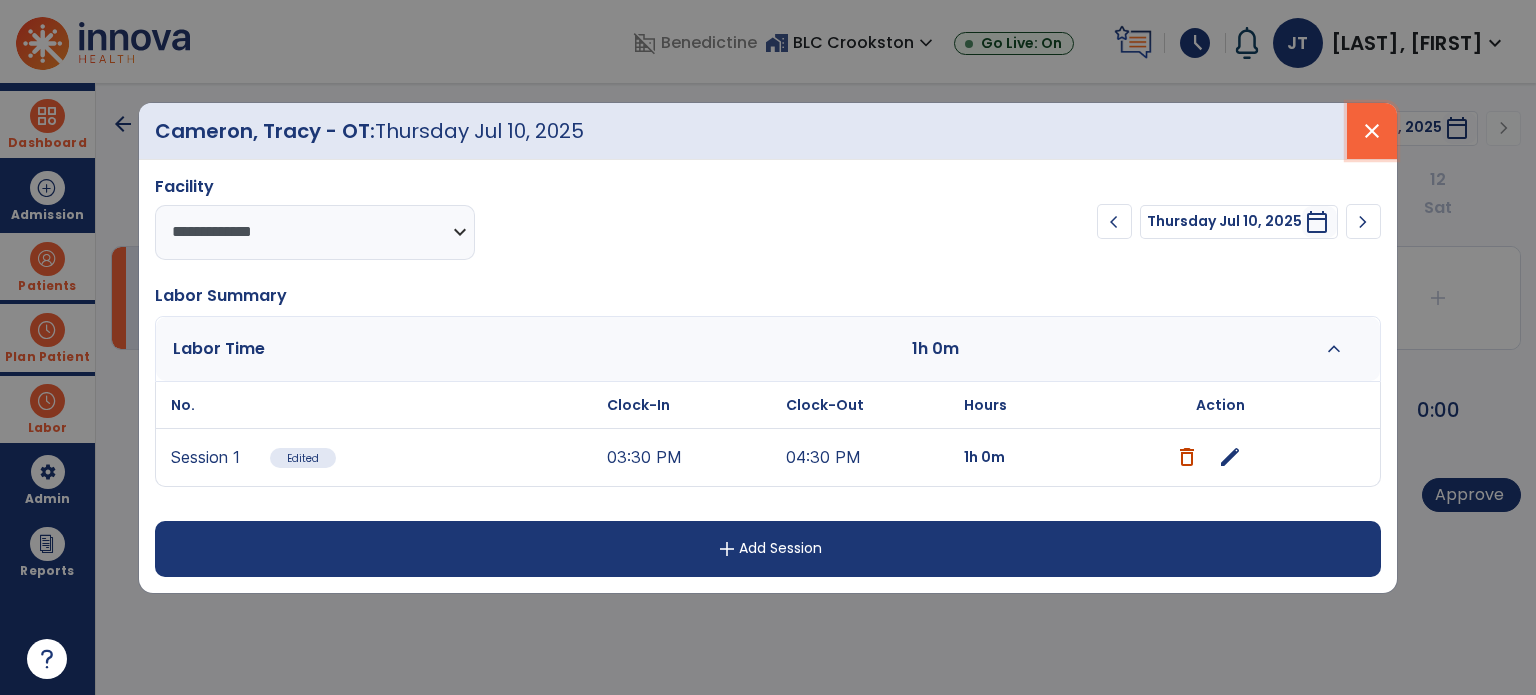click on "close" at bounding box center [1372, 131] 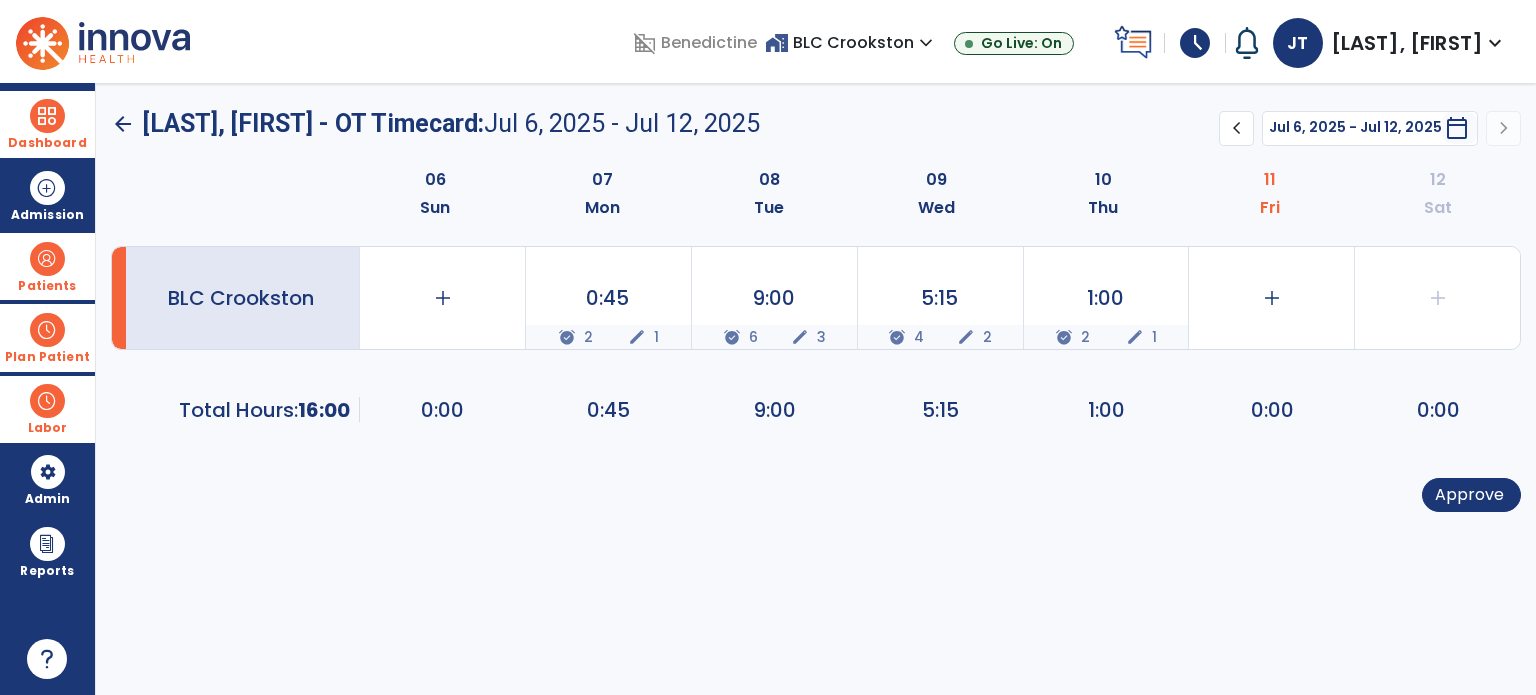 click on "arrow_back" 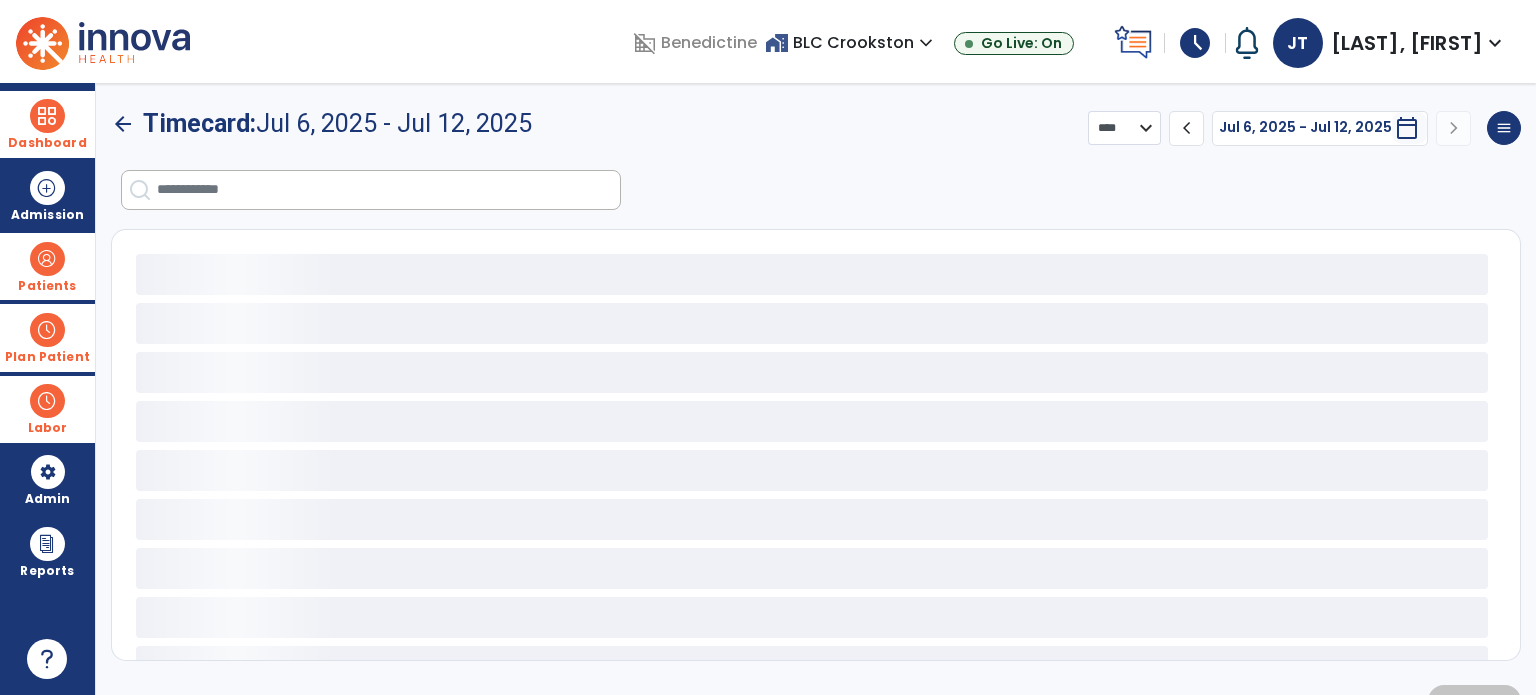 select on "***" 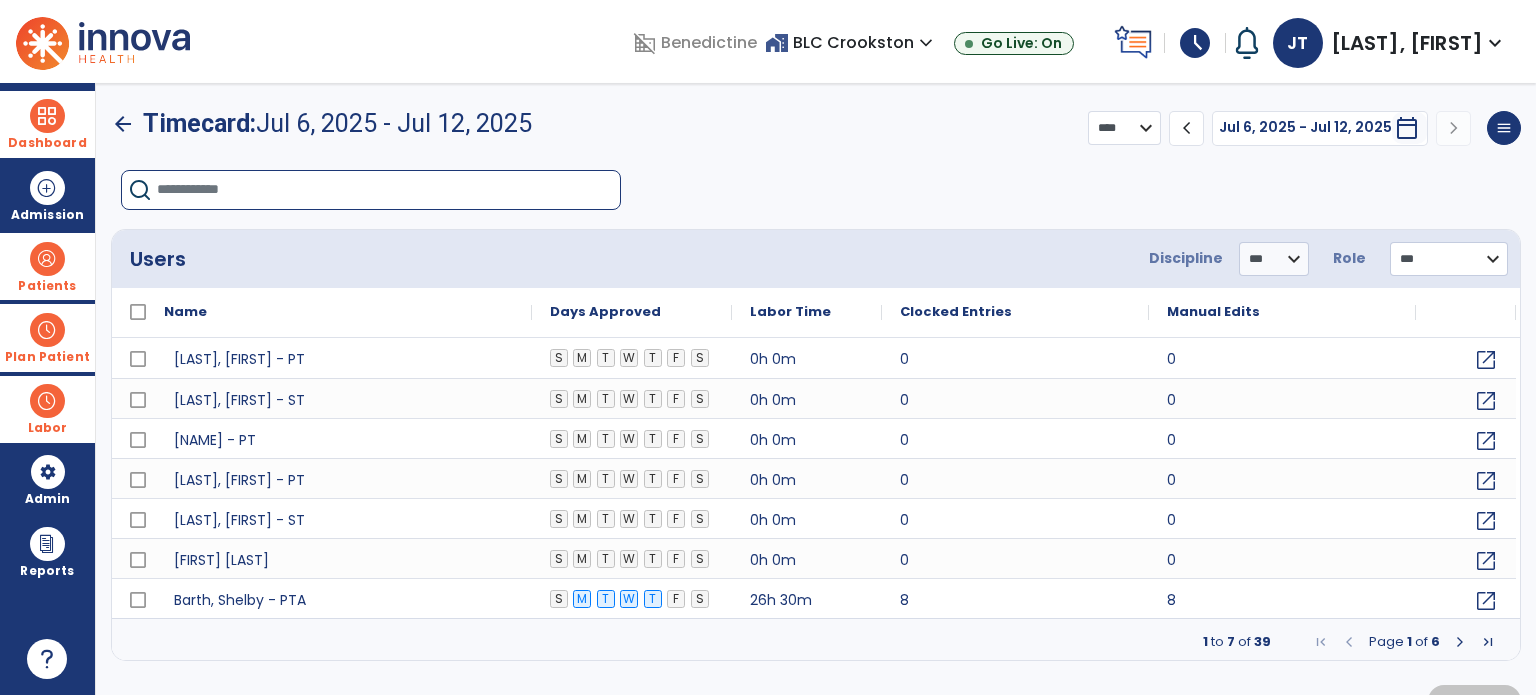 click at bounding box center (388, 190) 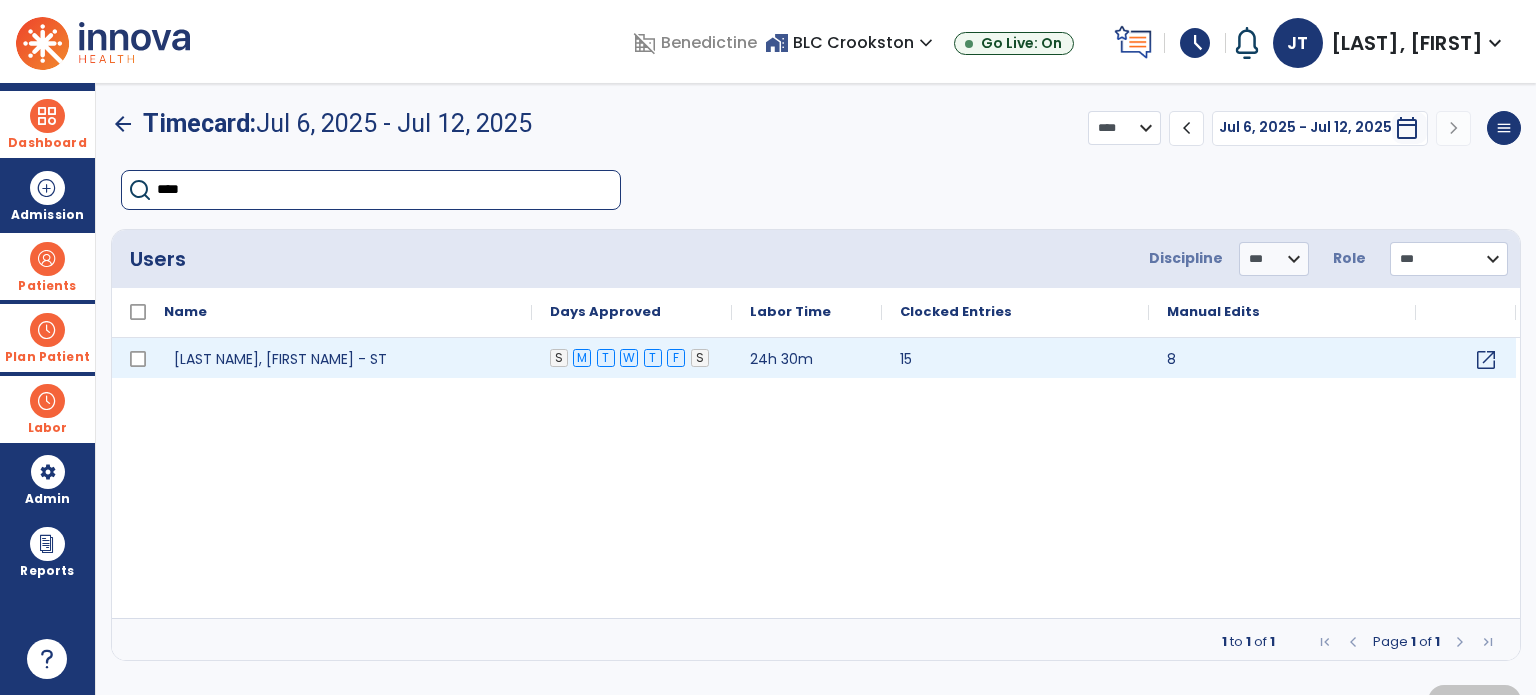 type on "****" 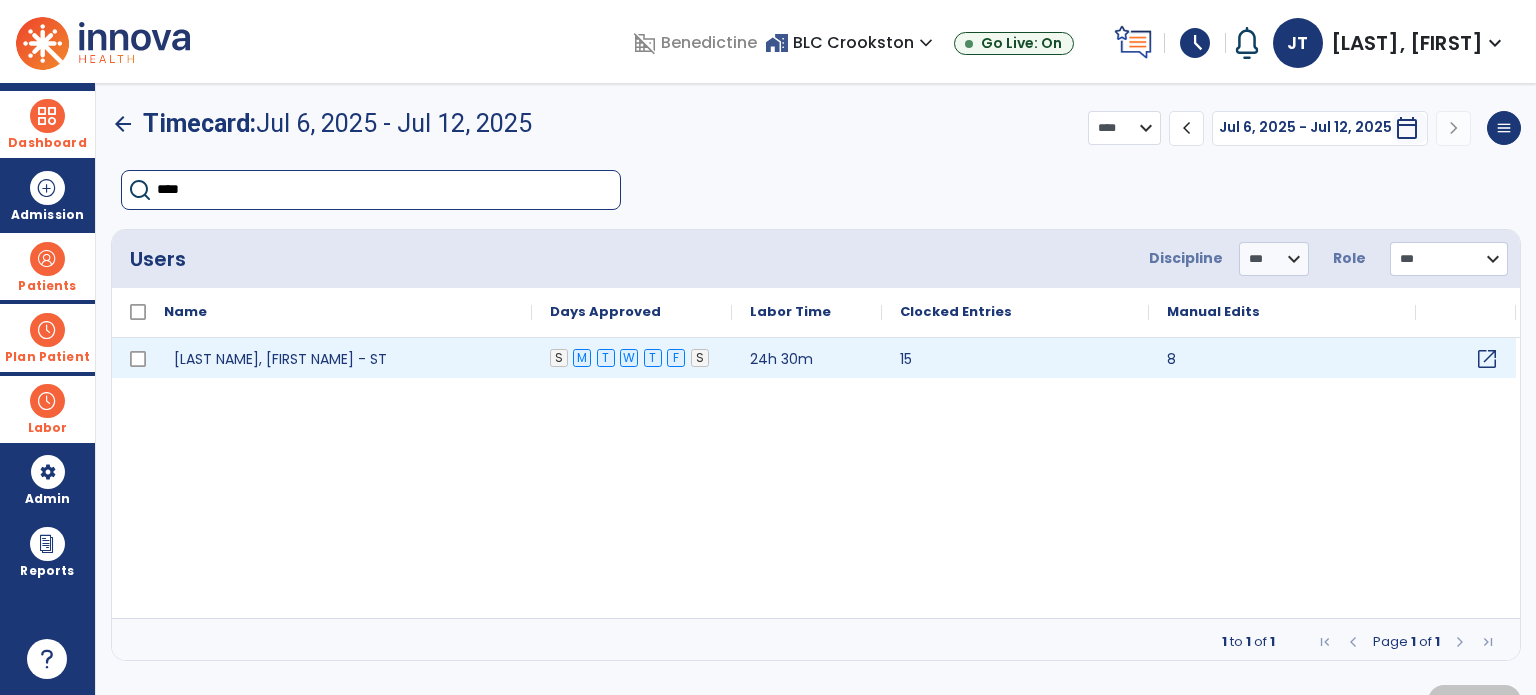 click on "open_in_new" 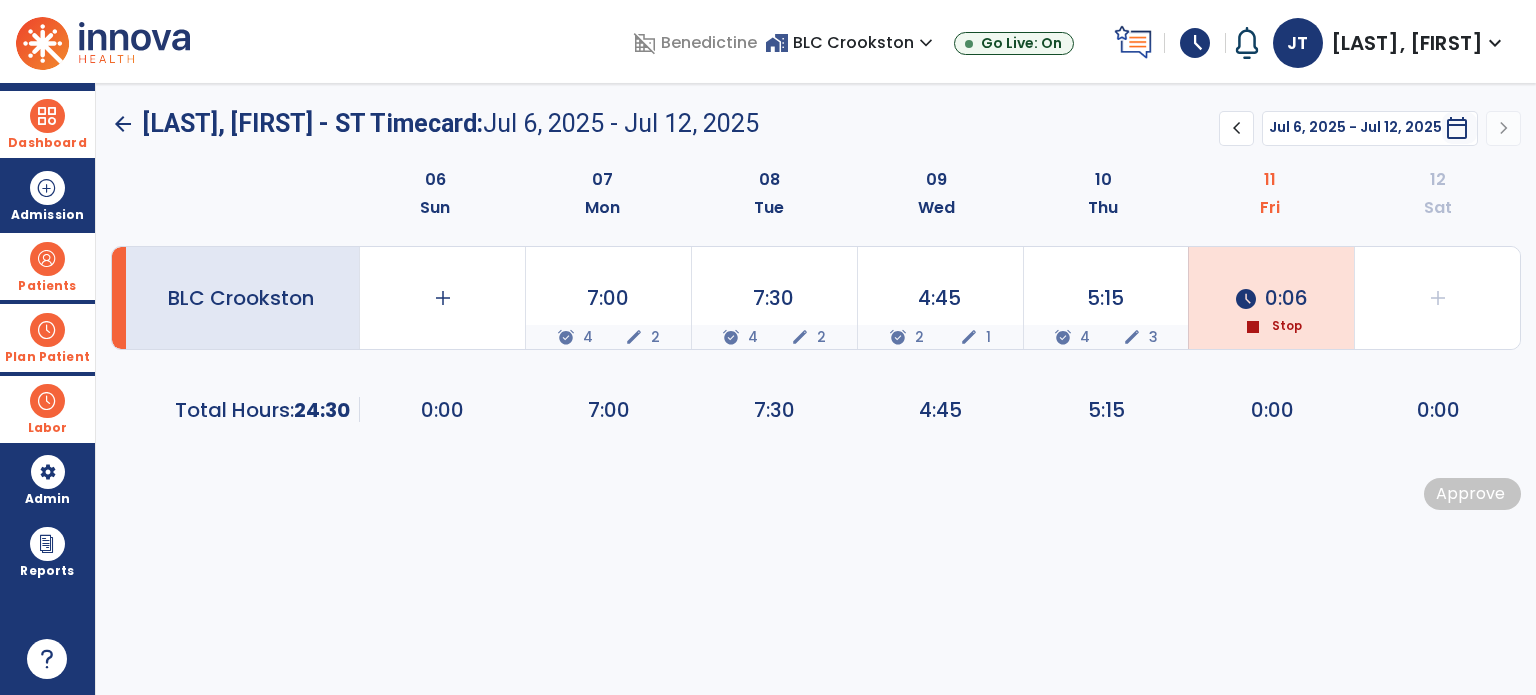 click on "arrow_back" 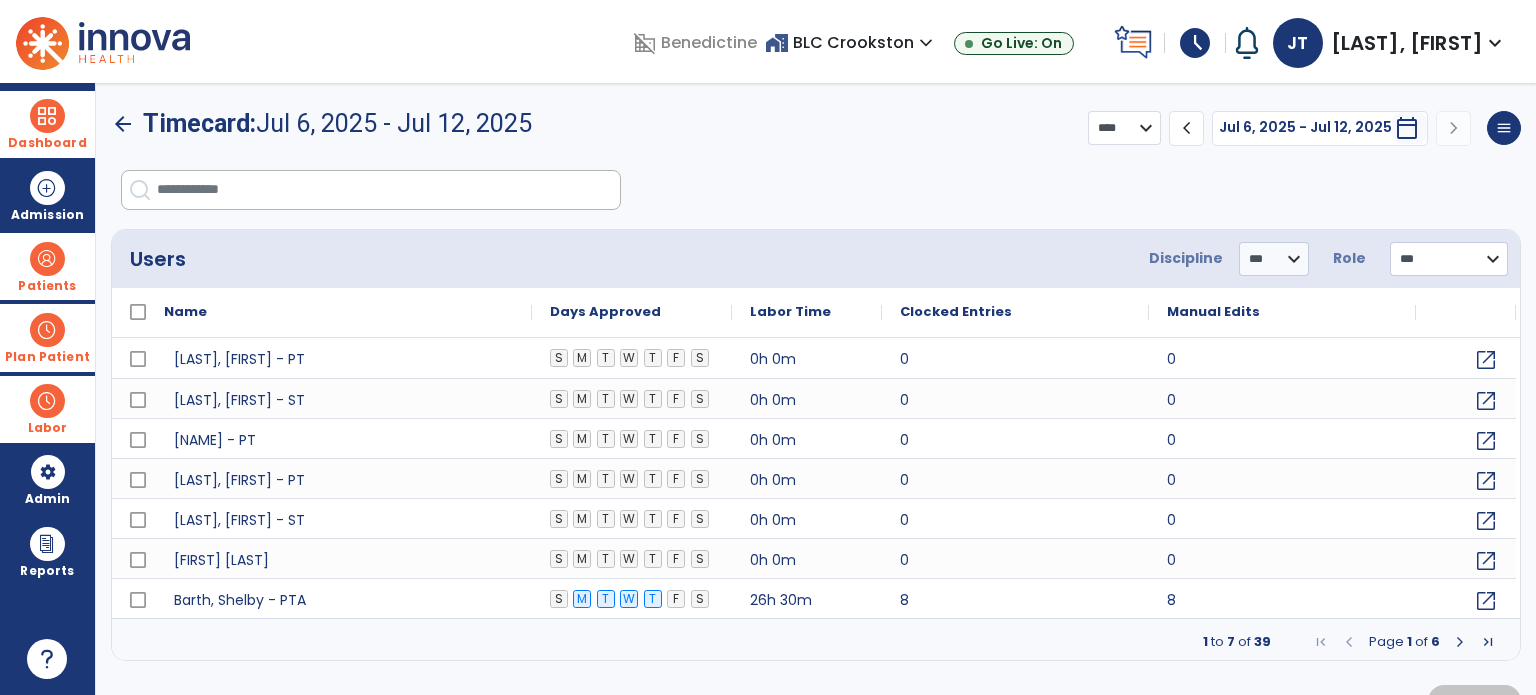 click at bounding box center (388, 190) 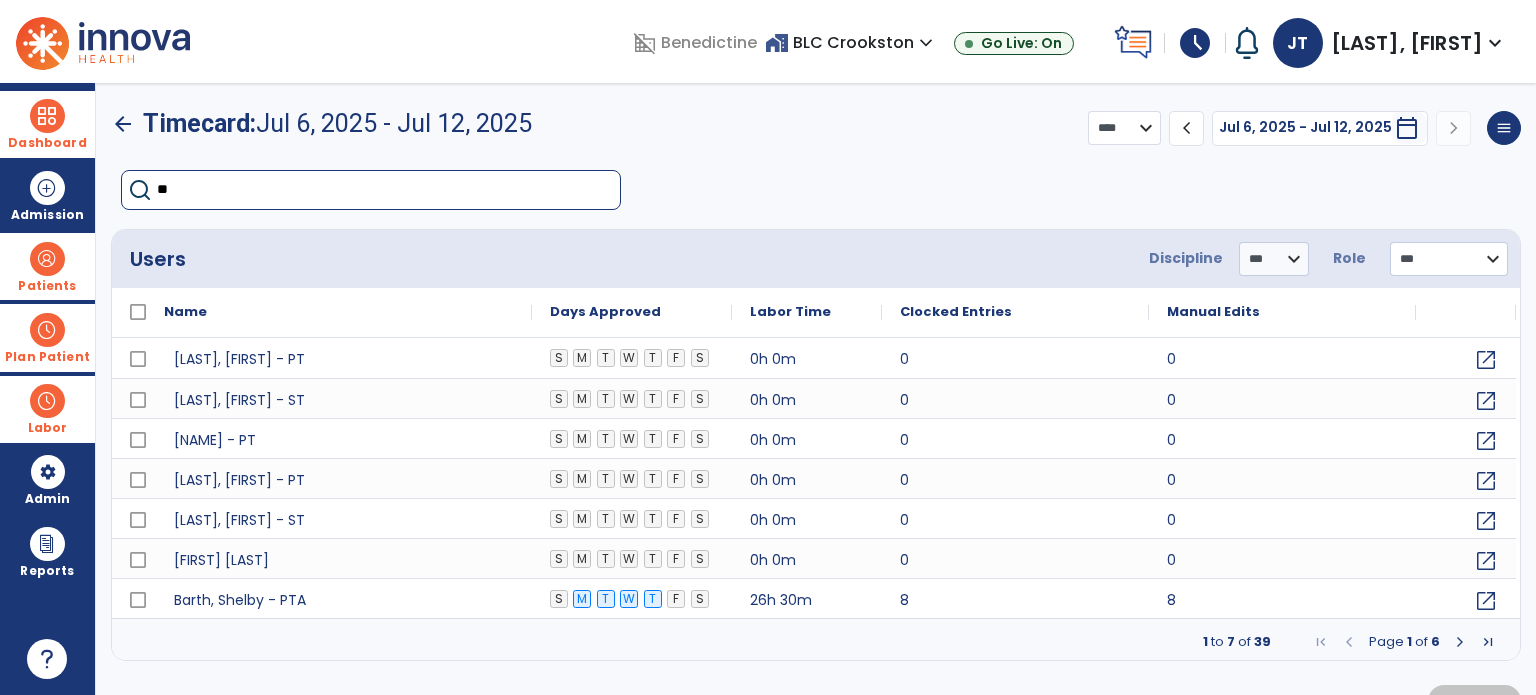 type on "***" 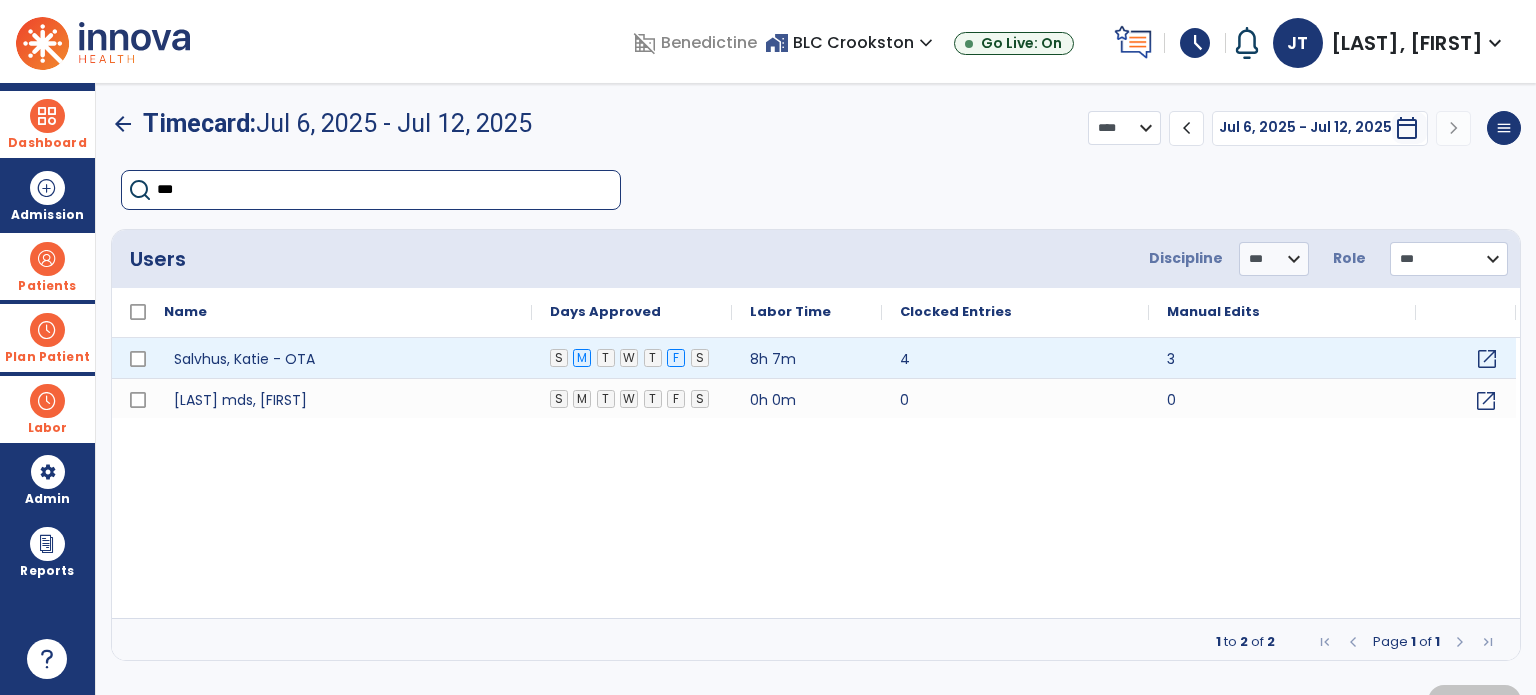 click on "open_in_new" 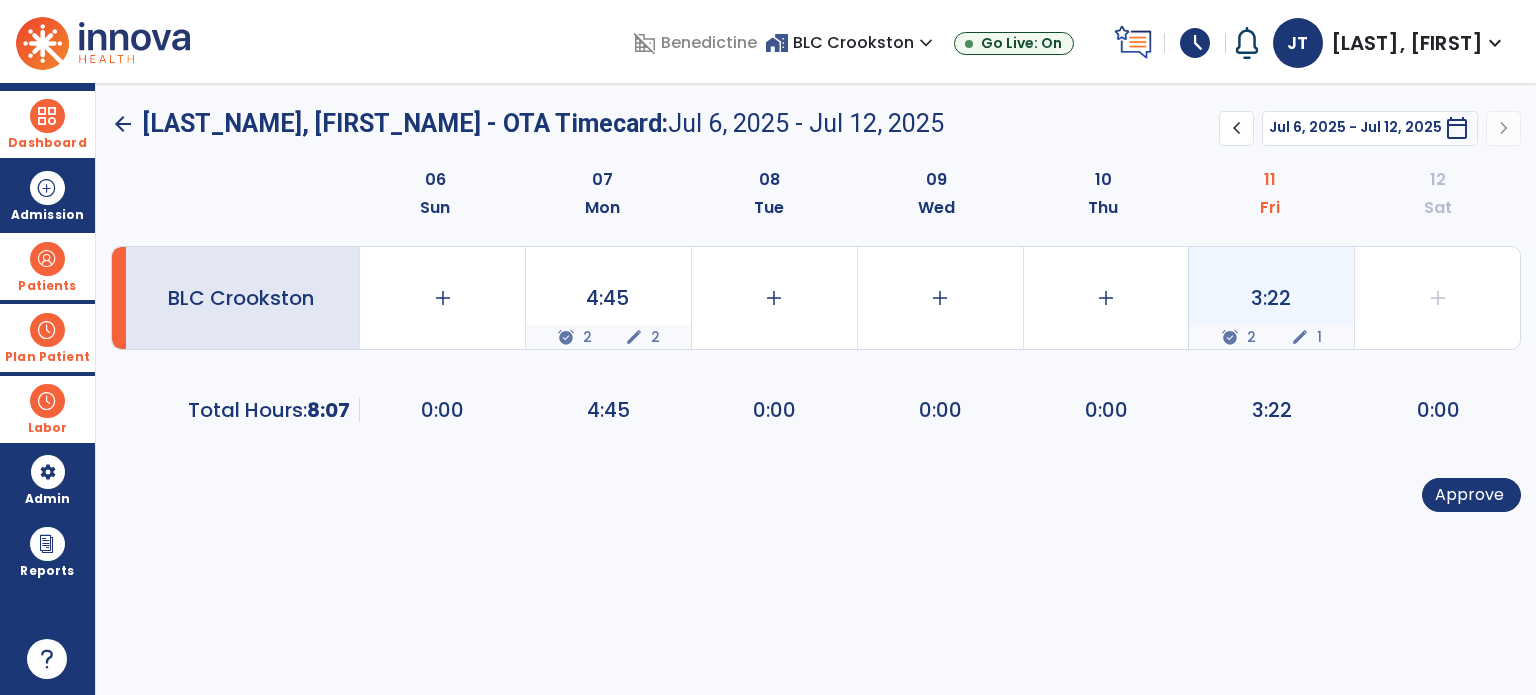click on "edit" 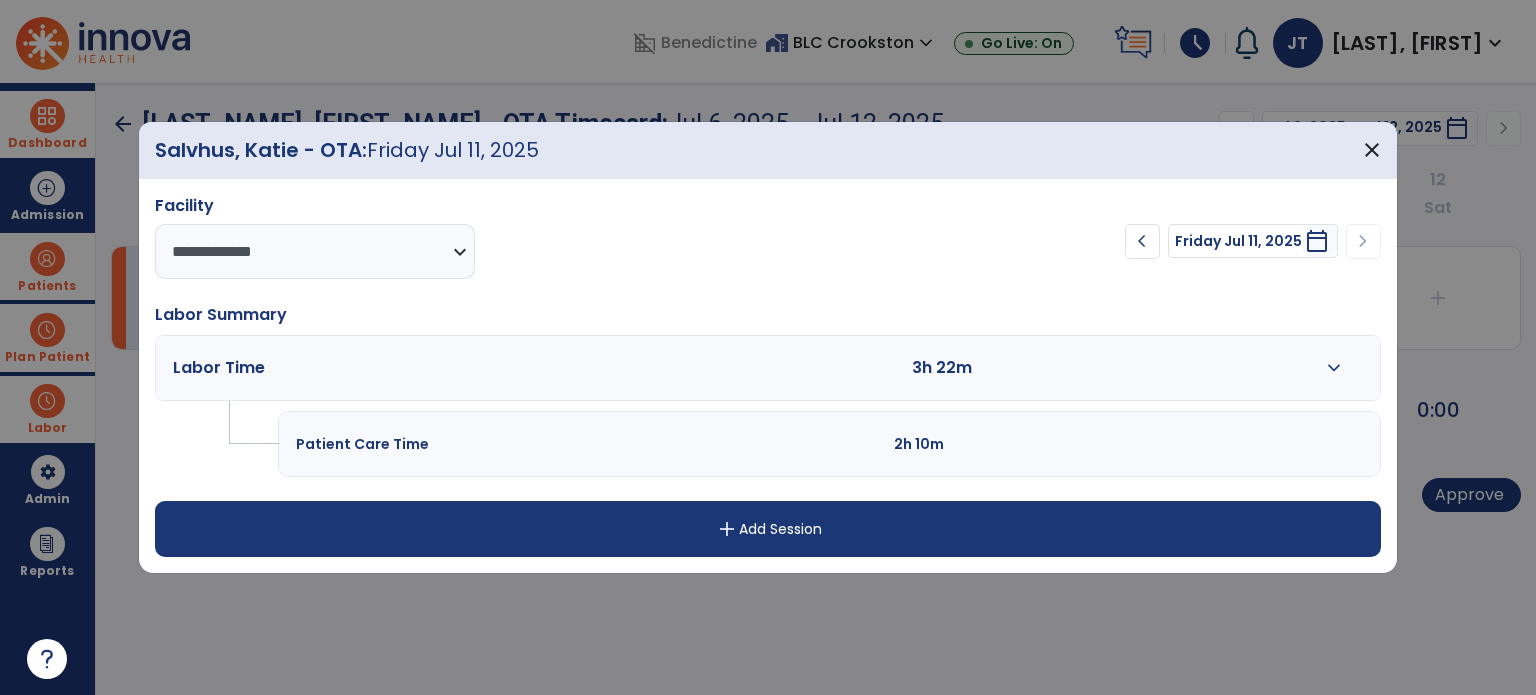 click on "expand_more" at bounding box center (1334, 368) 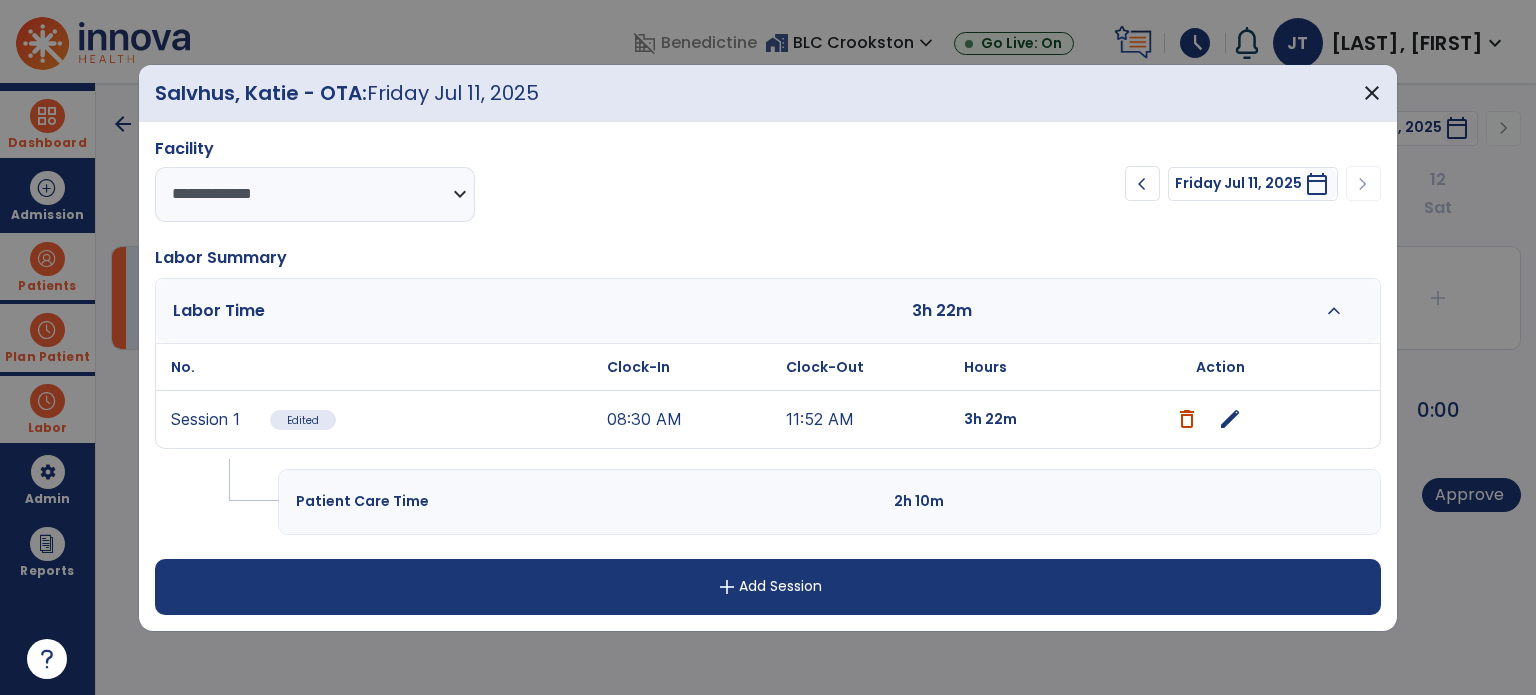 click on "edit" at bounding box center [1230, 419] 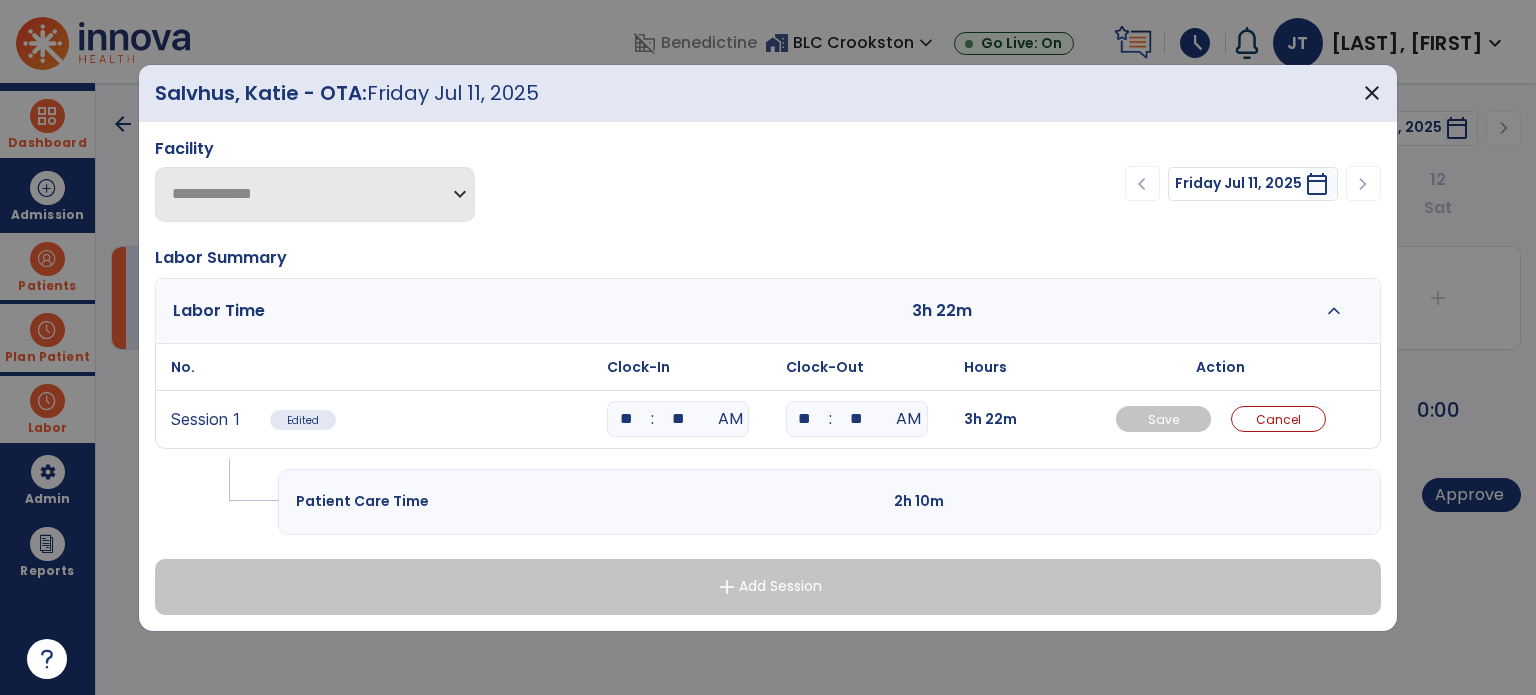 click on "**" at bounding box center (805, 419) 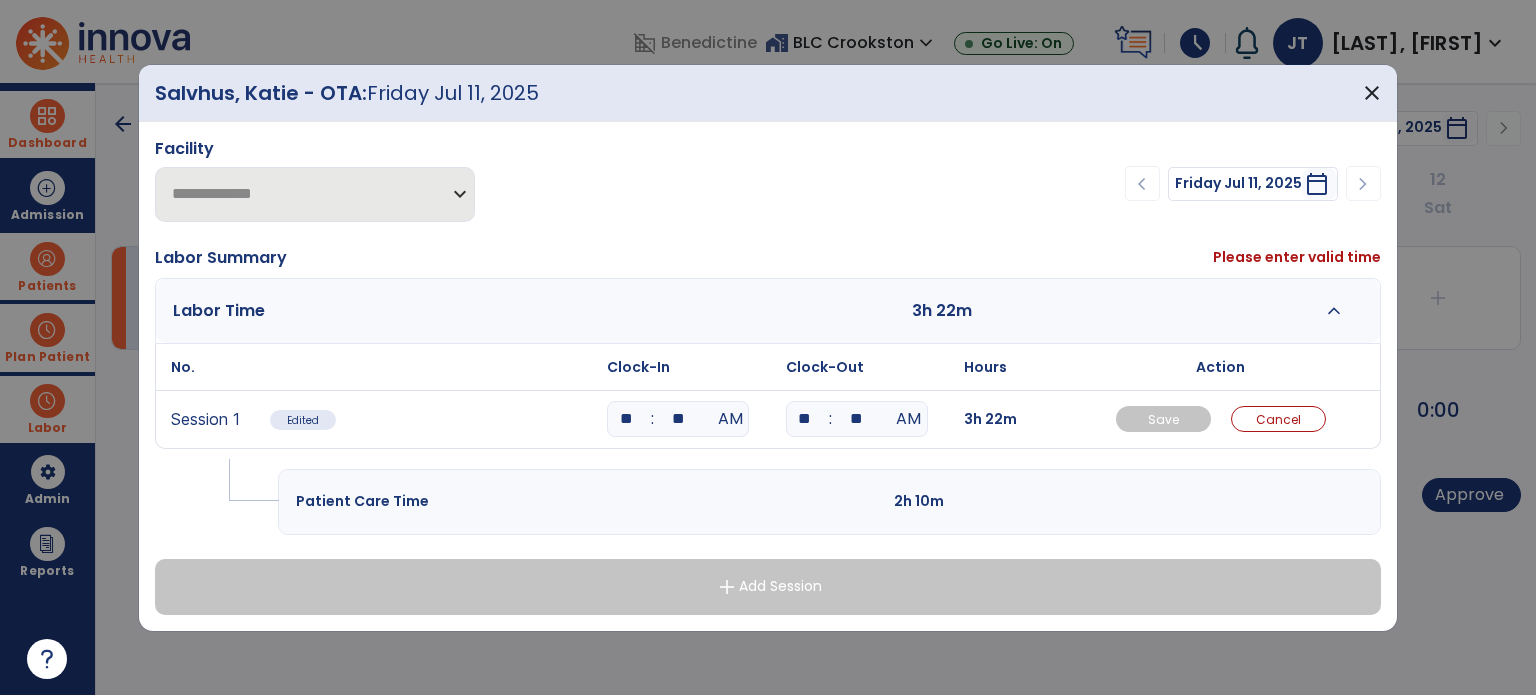 type on "*" 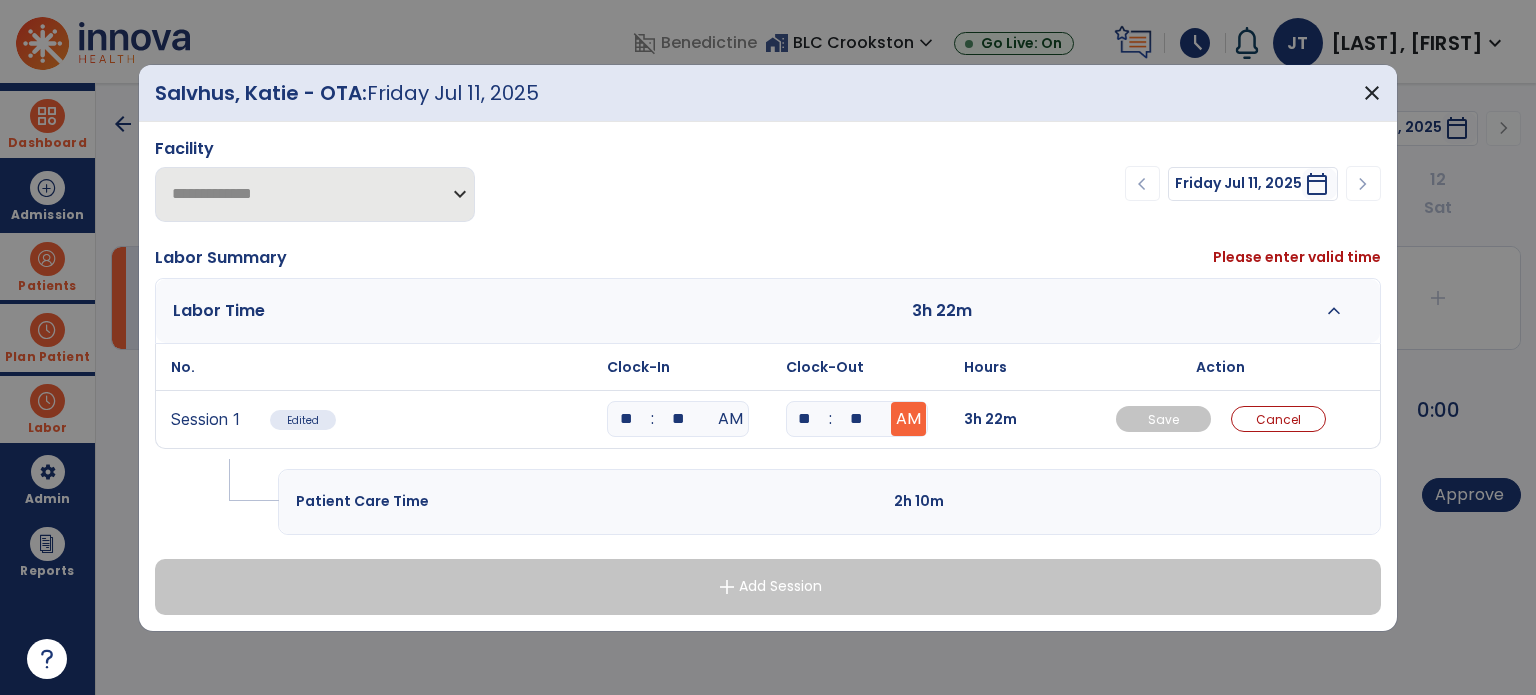 type on "**" 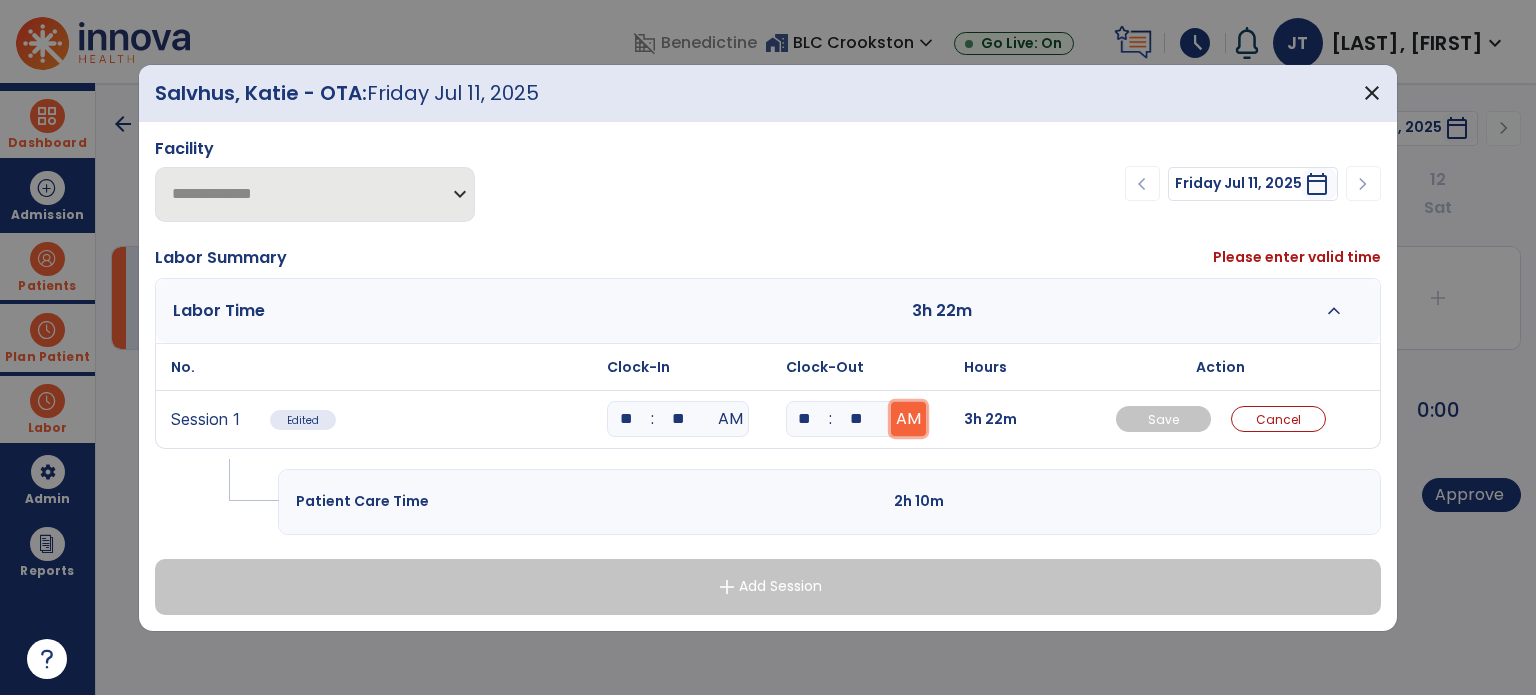 click on "AM" at bounding box center [908, 419] 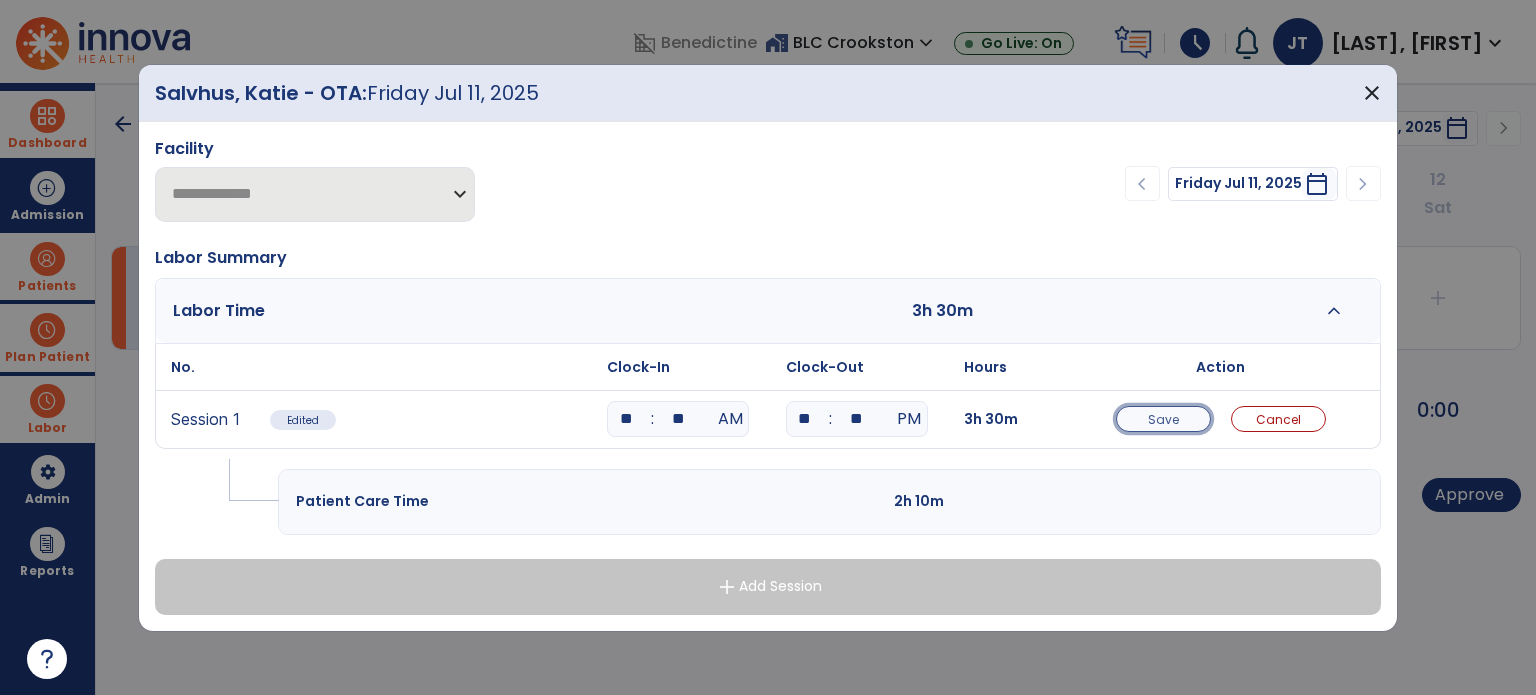 click on "Save" at bounding box center [1163, 419] 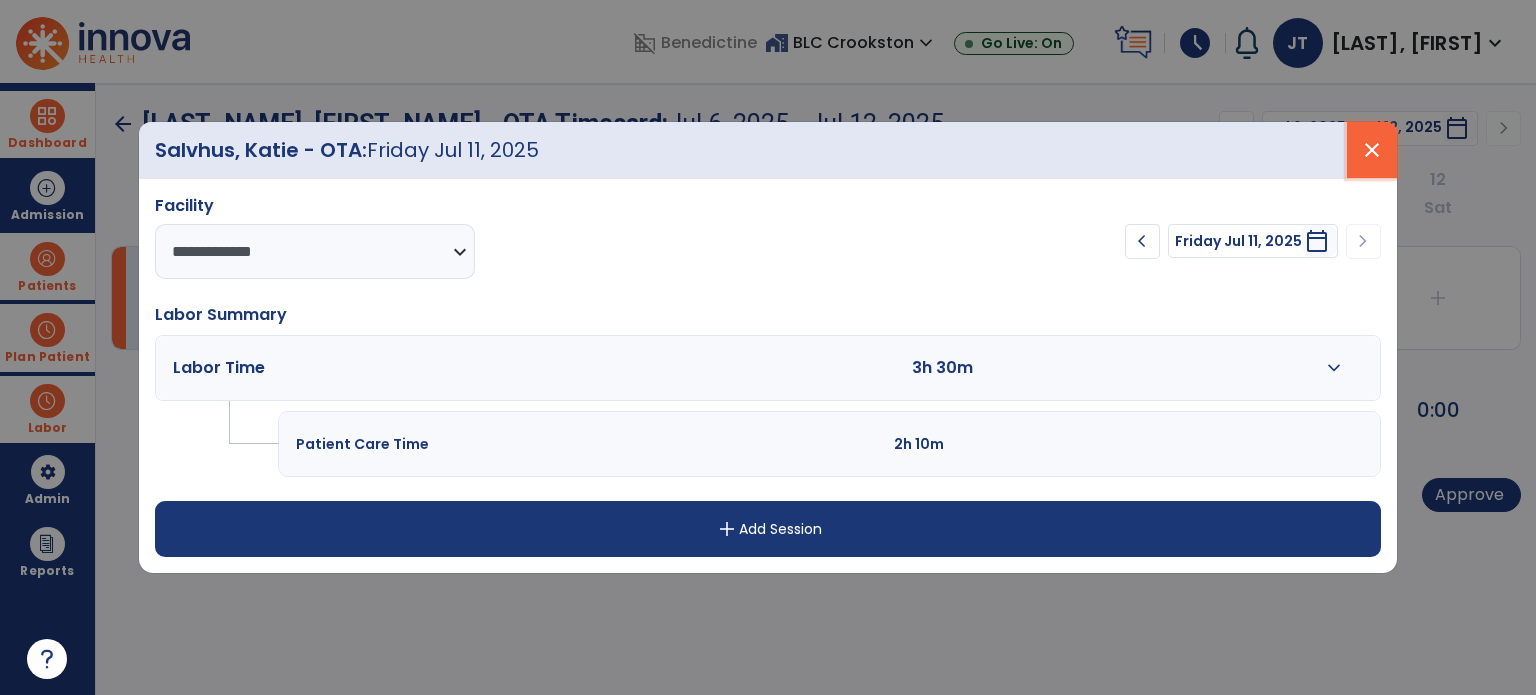 click on "close" at bounding box center (1372, 150) 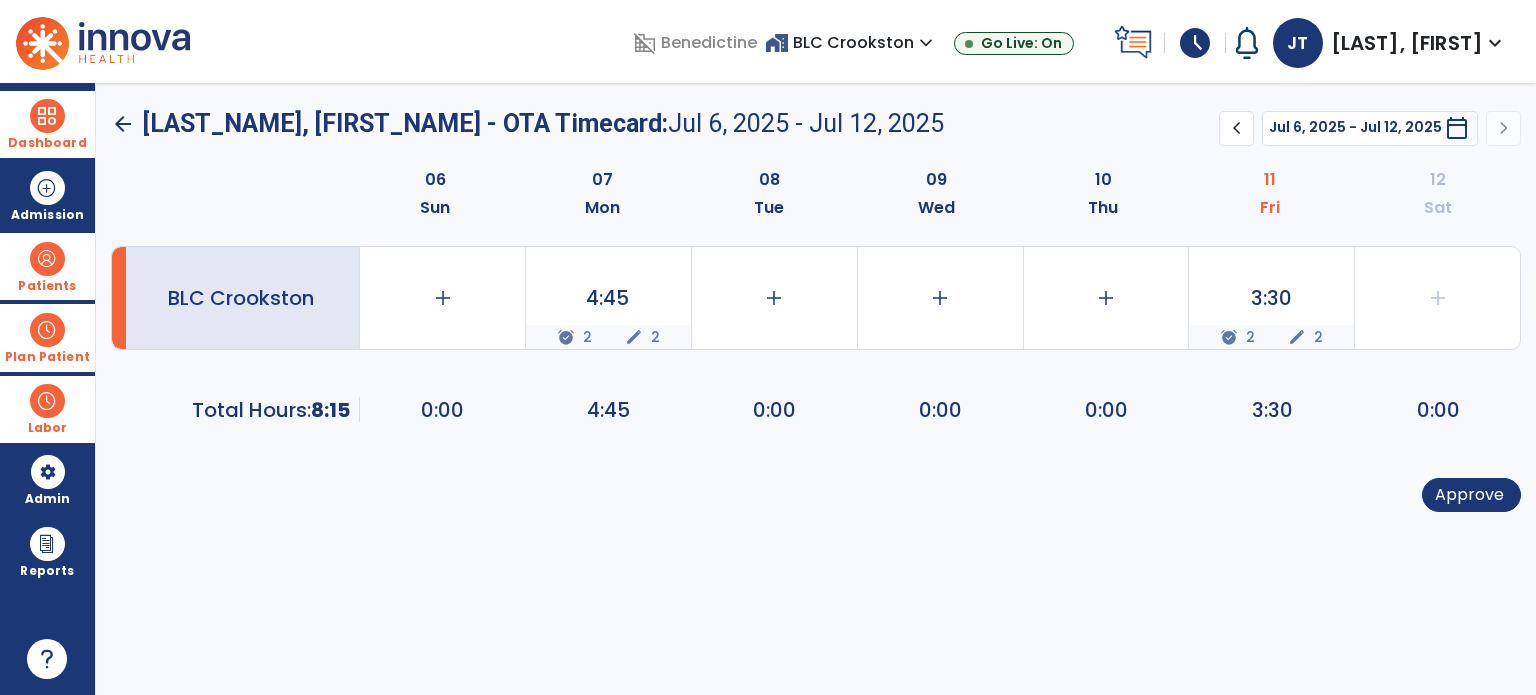 click on "arrow_back" 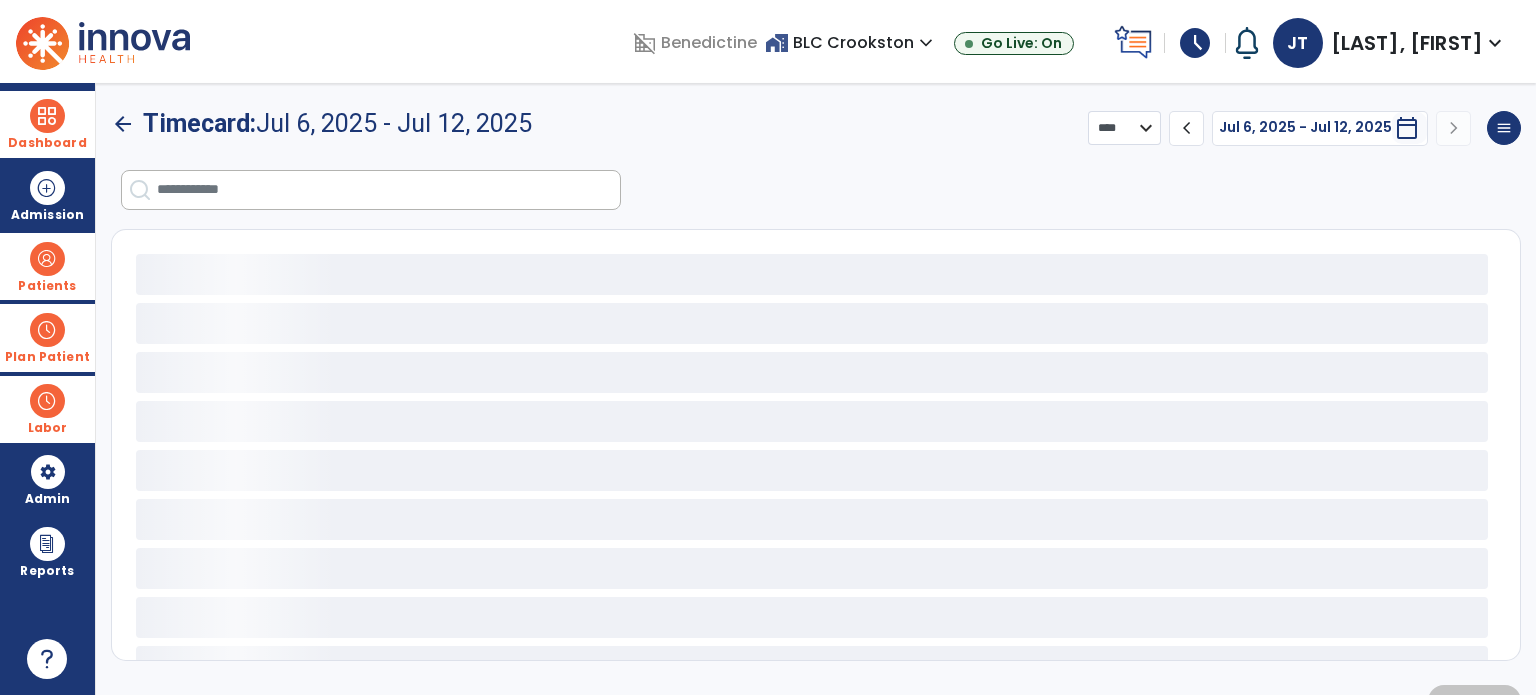 select on "***" 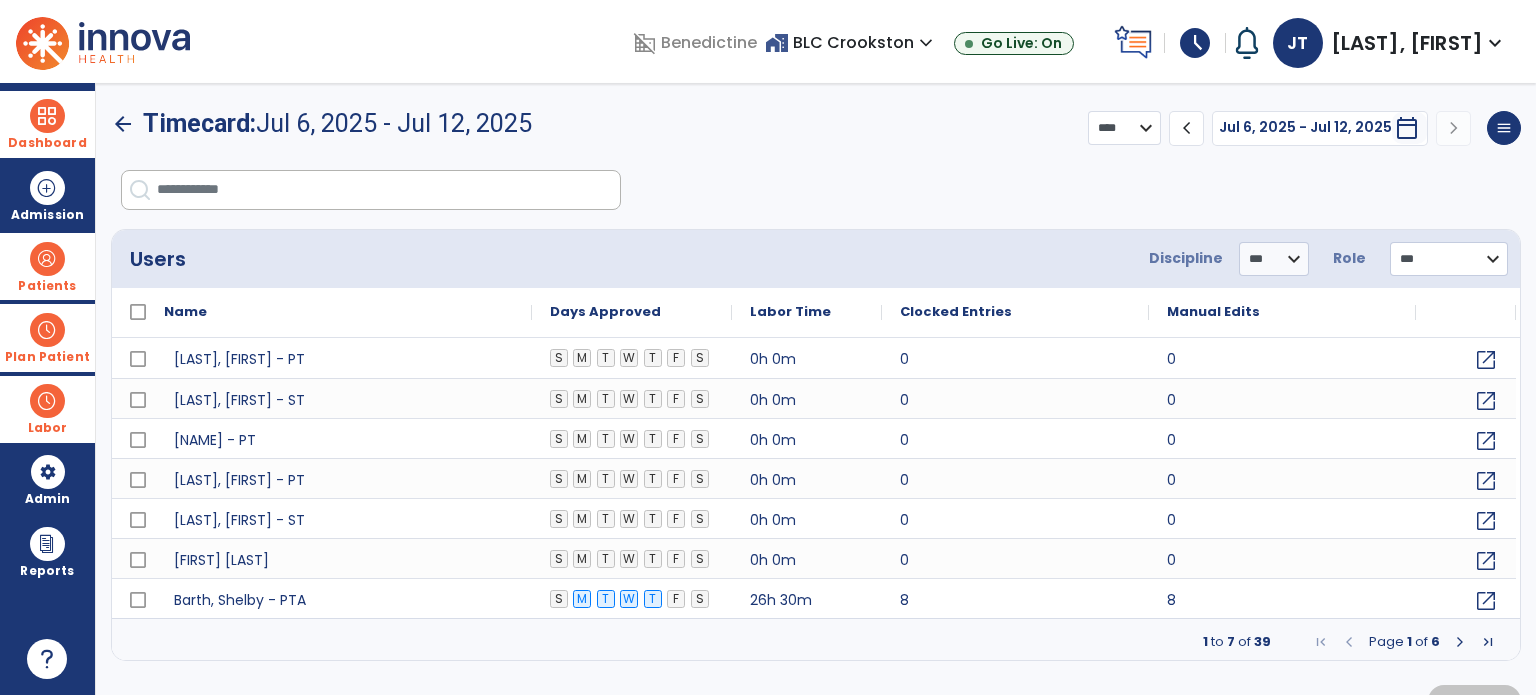 click at bounding box center (388, 190) 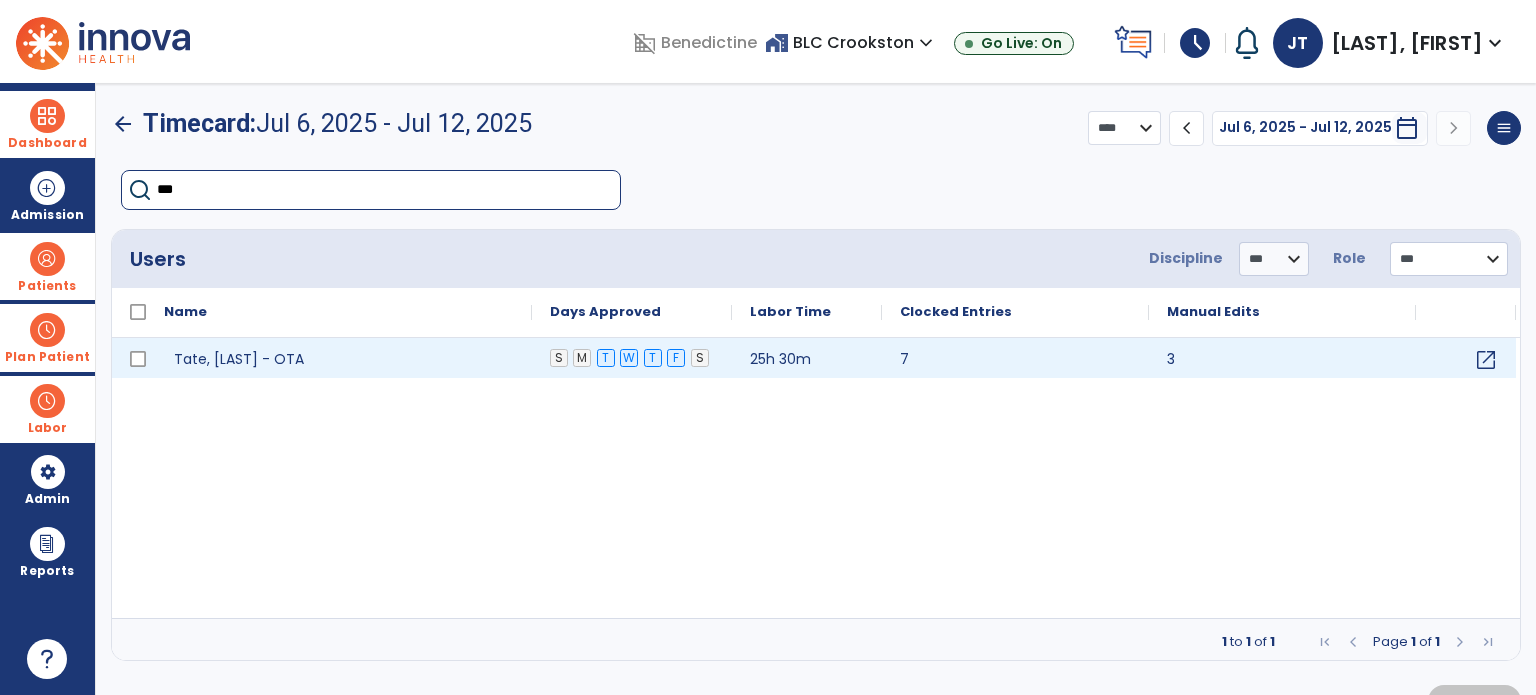type on "***" 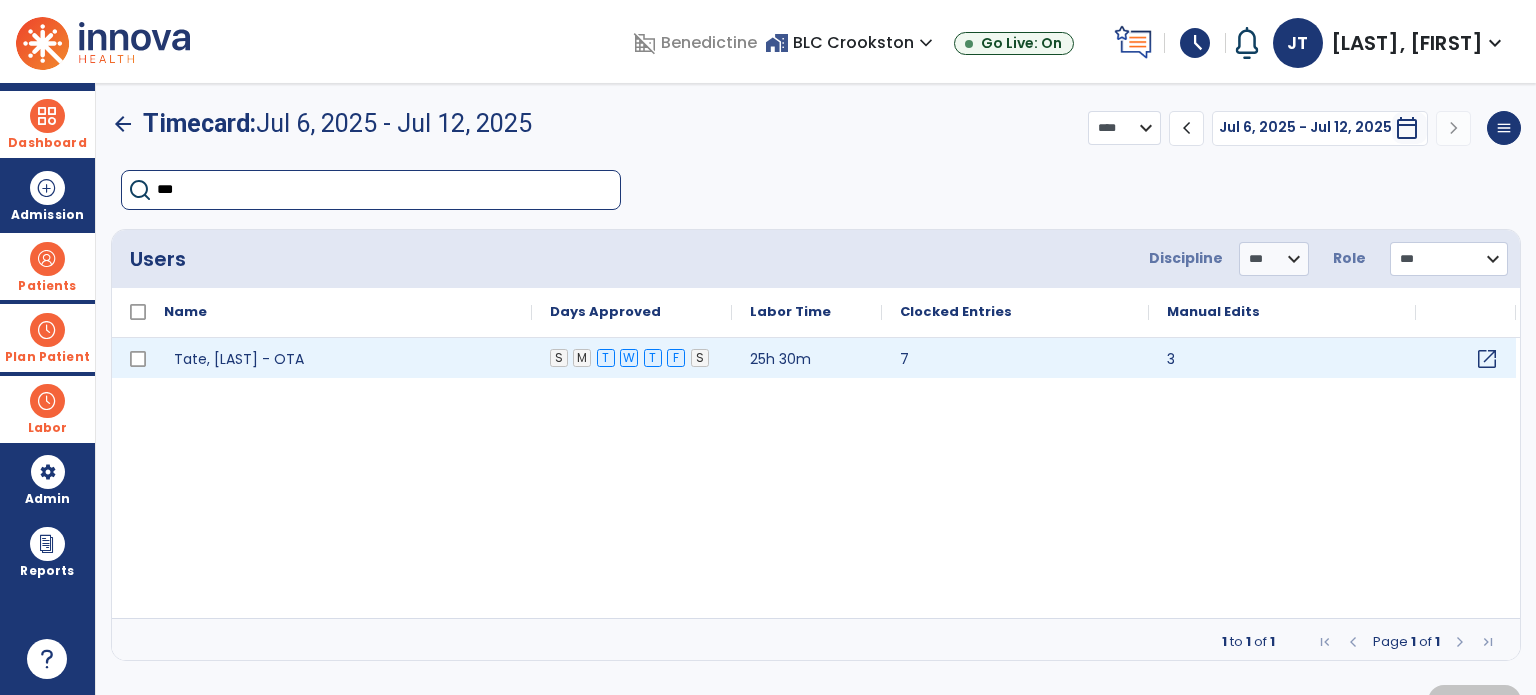 click on "open_in_new" 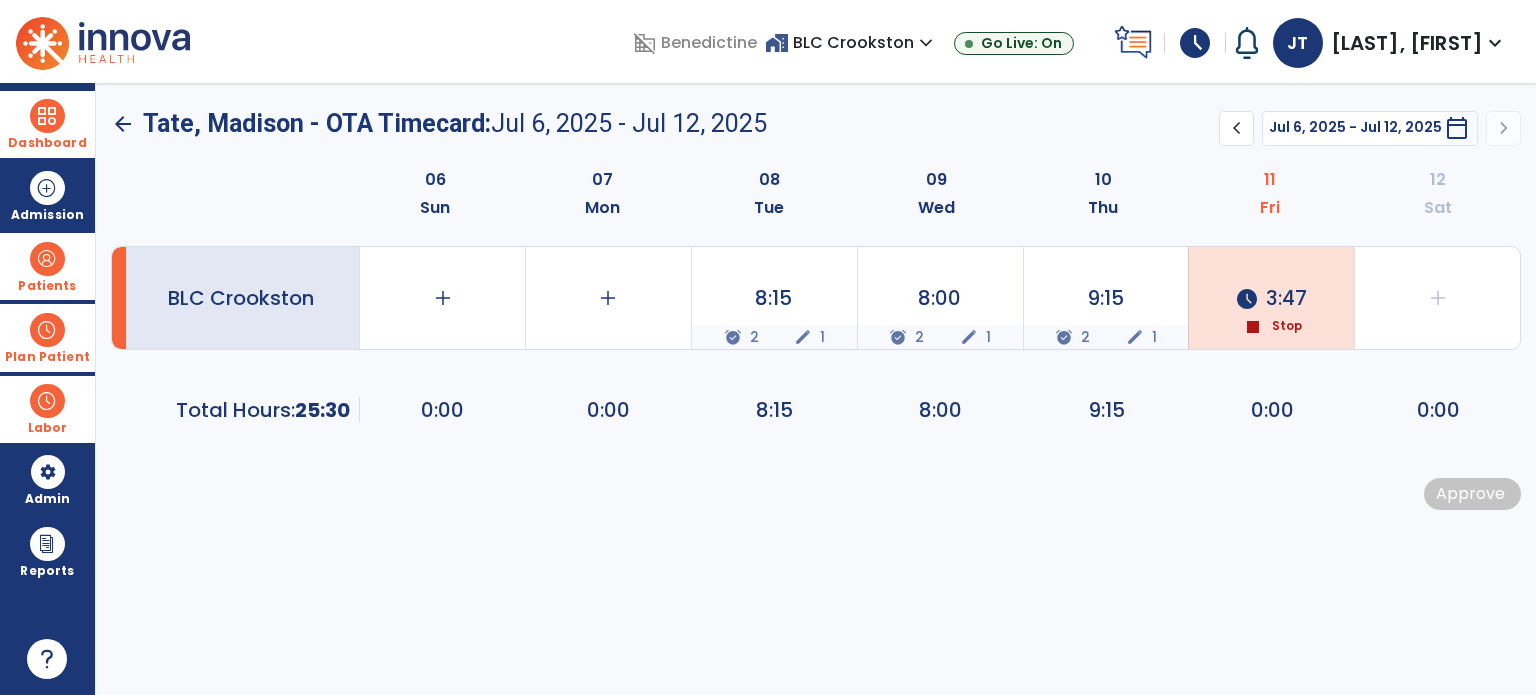 click on "schedule" at bounding box center (1195, 43) 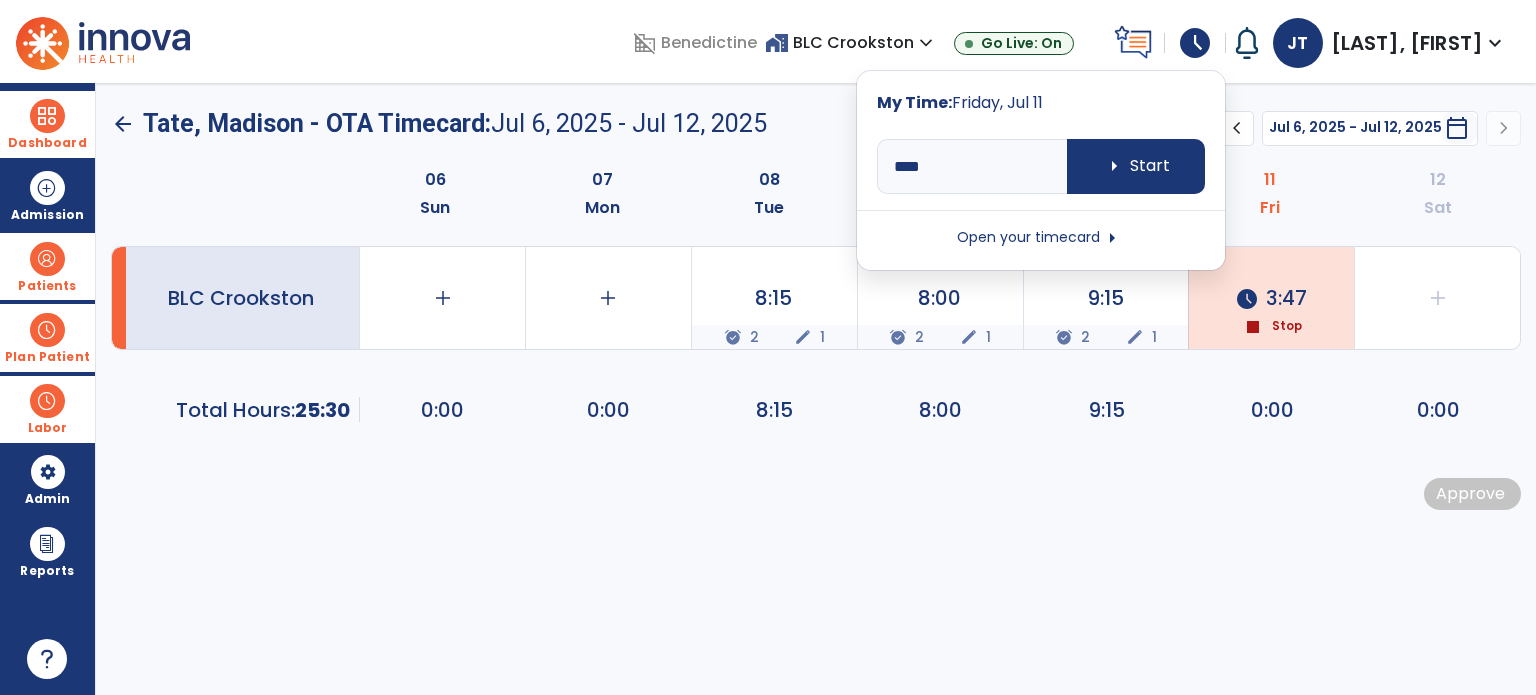 click on "Open your timecard  arrow_right" at bounding box center (1041, 238) 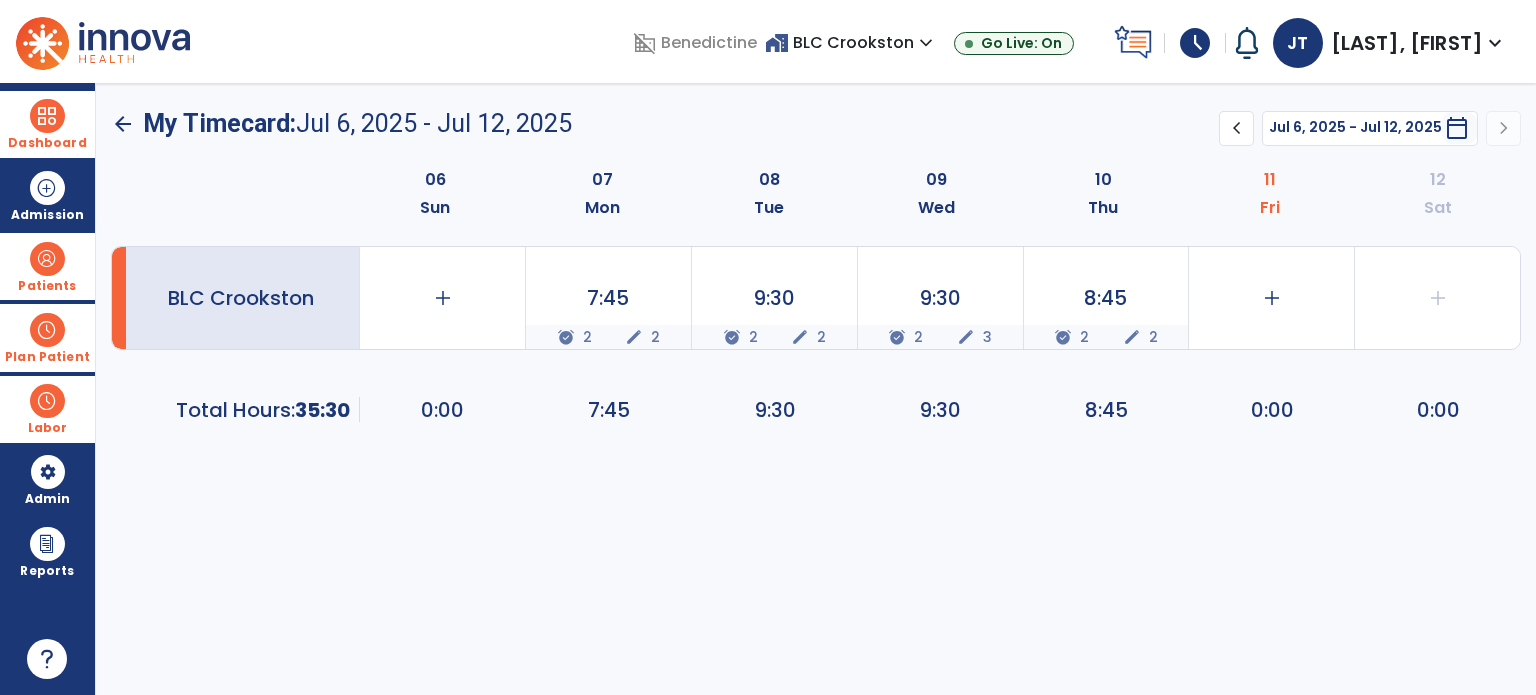 click at bounding box center [47, 116] 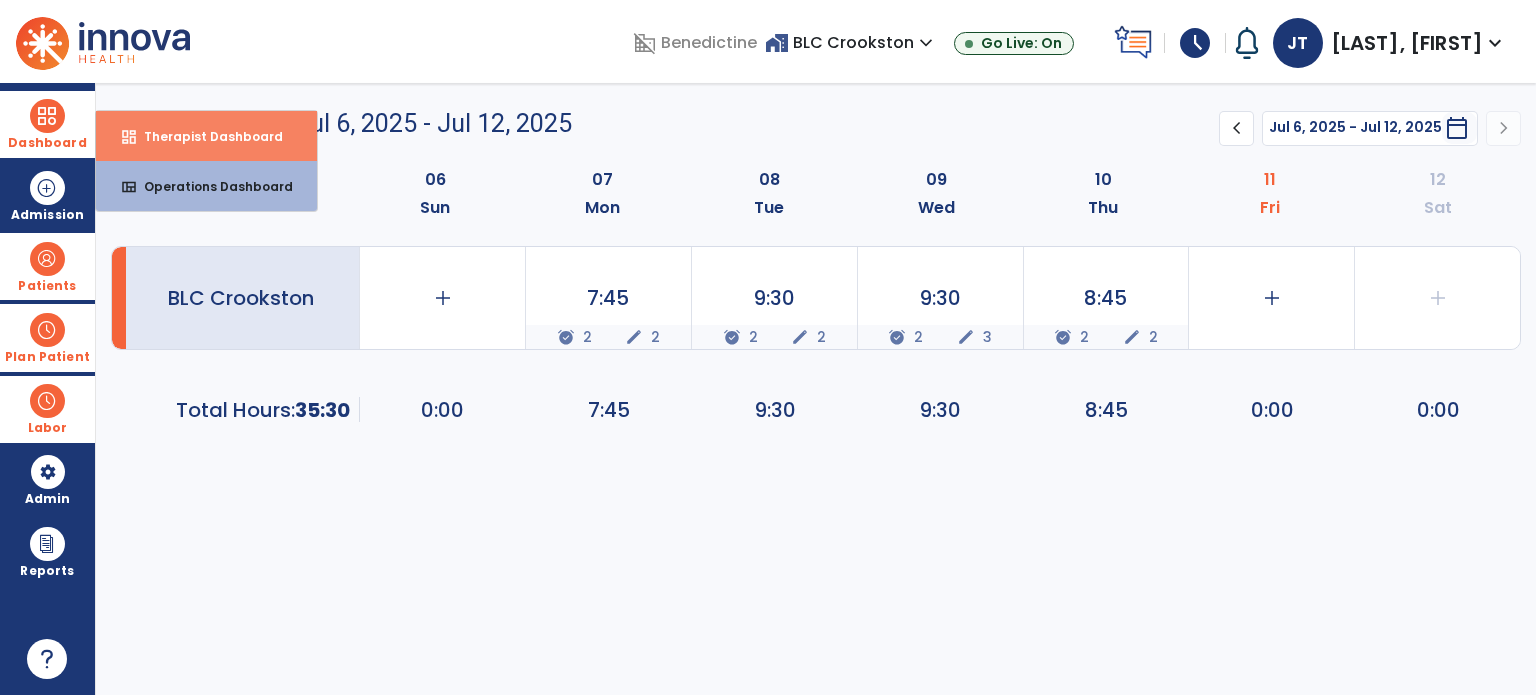click on "dashboard  Therapist Dashboard" at bounding box center [206, 136] 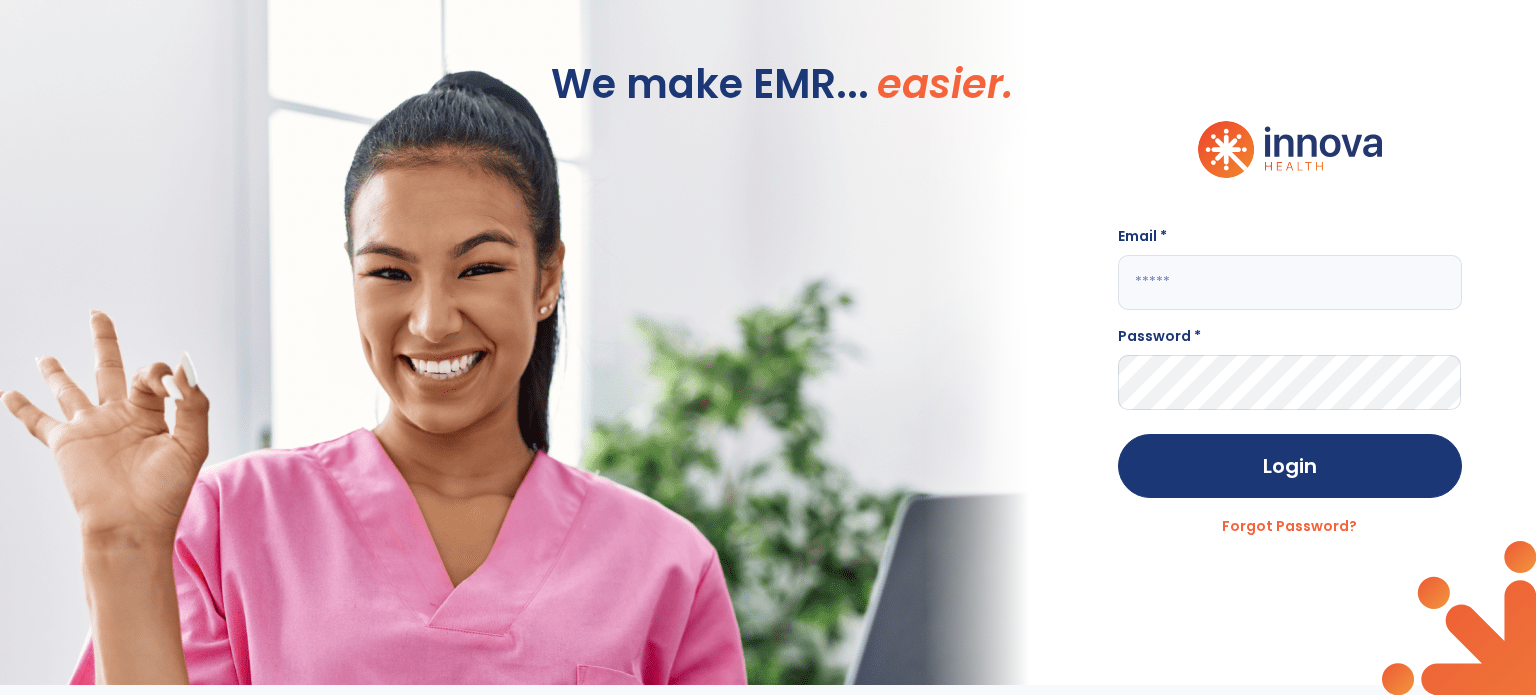 click 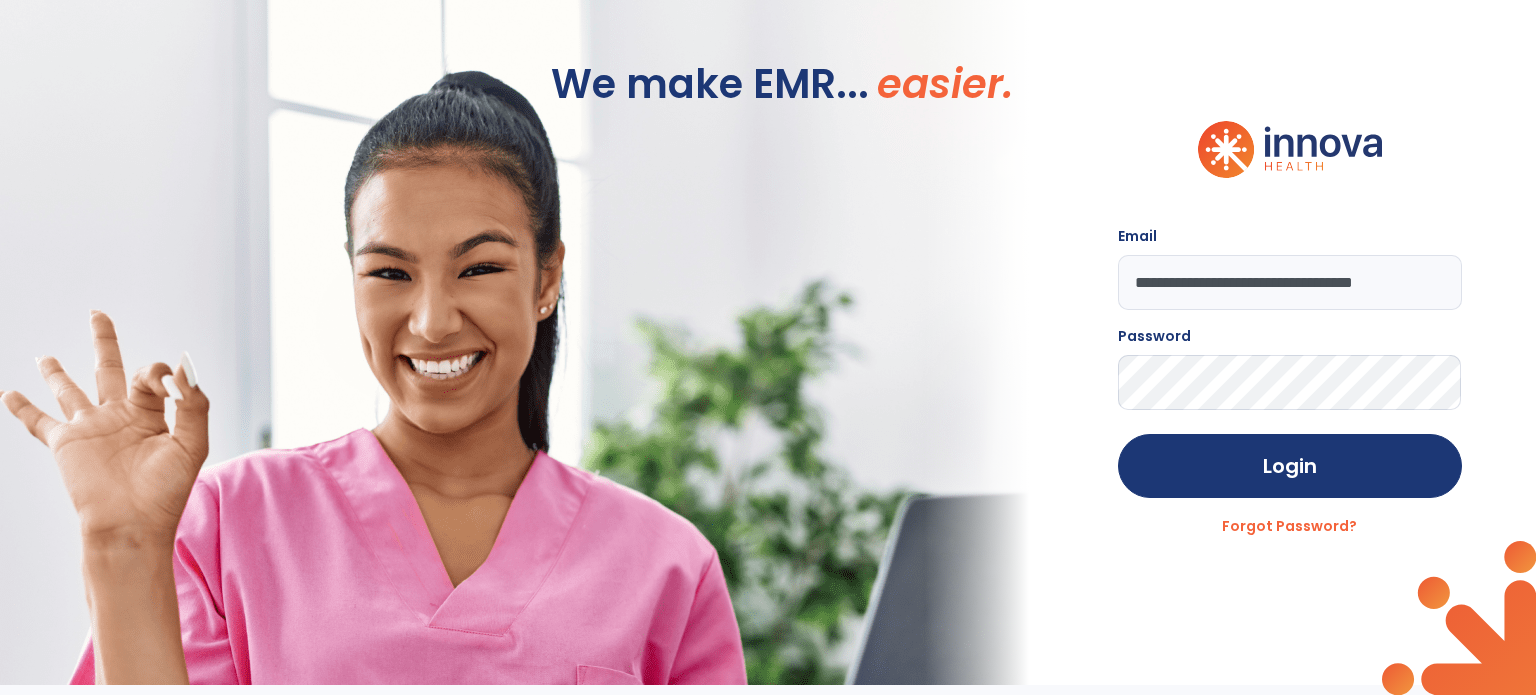 click on "Login" 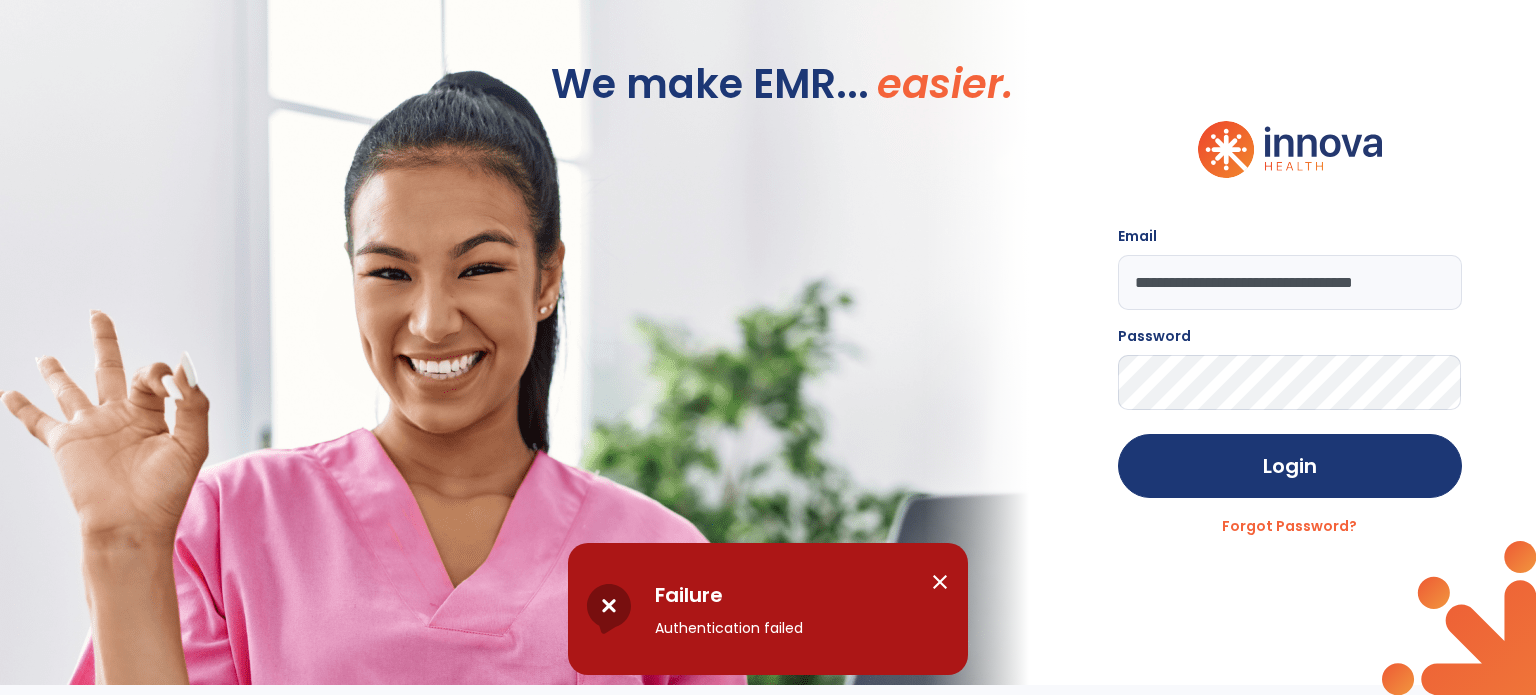 click on "**********" 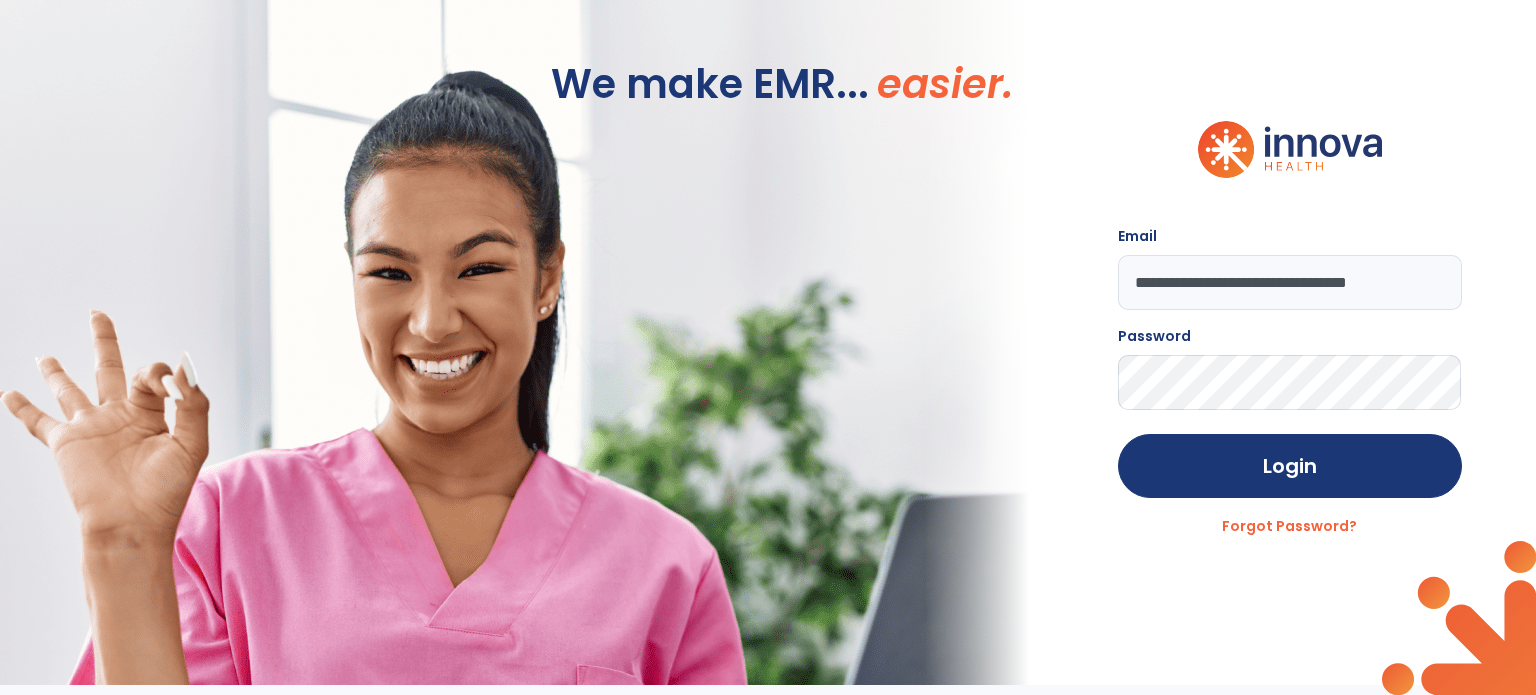 click on "**********" 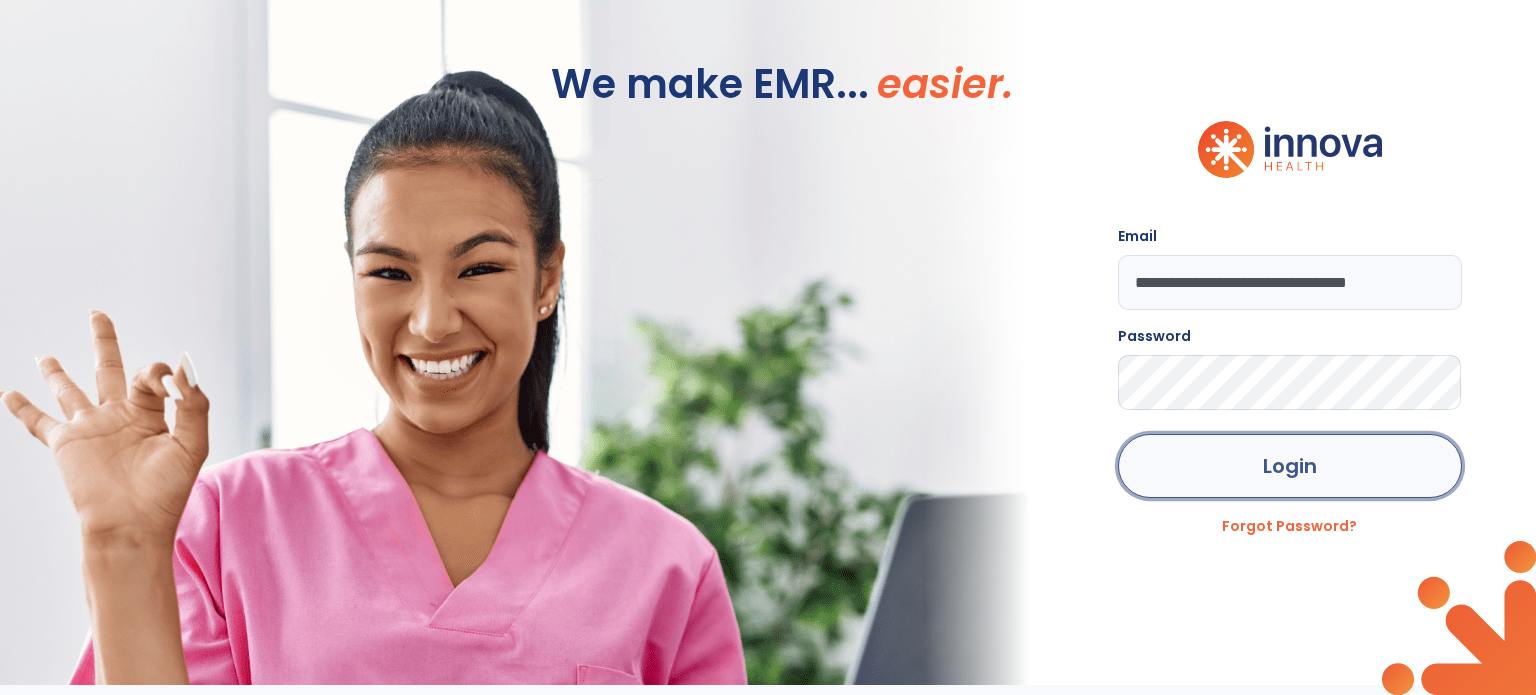 click on "Login" 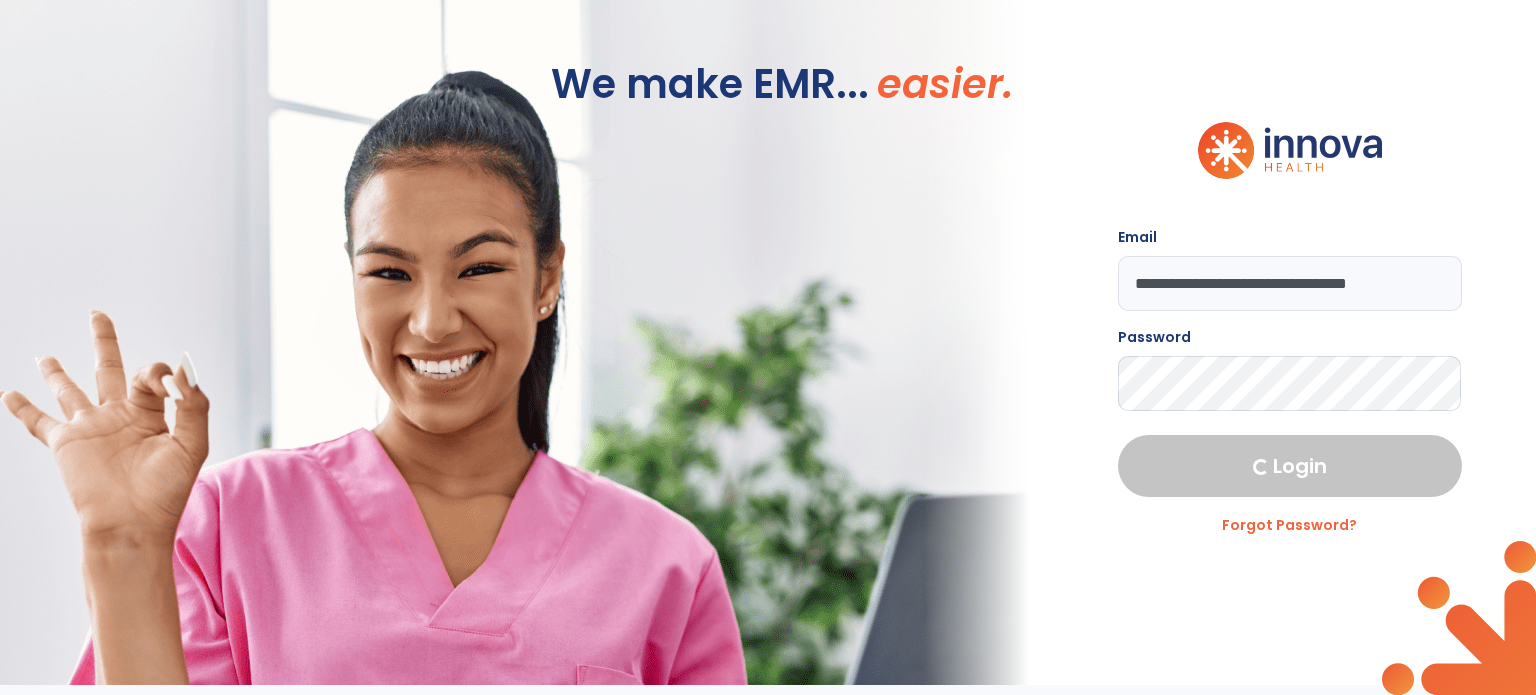 select on "***" 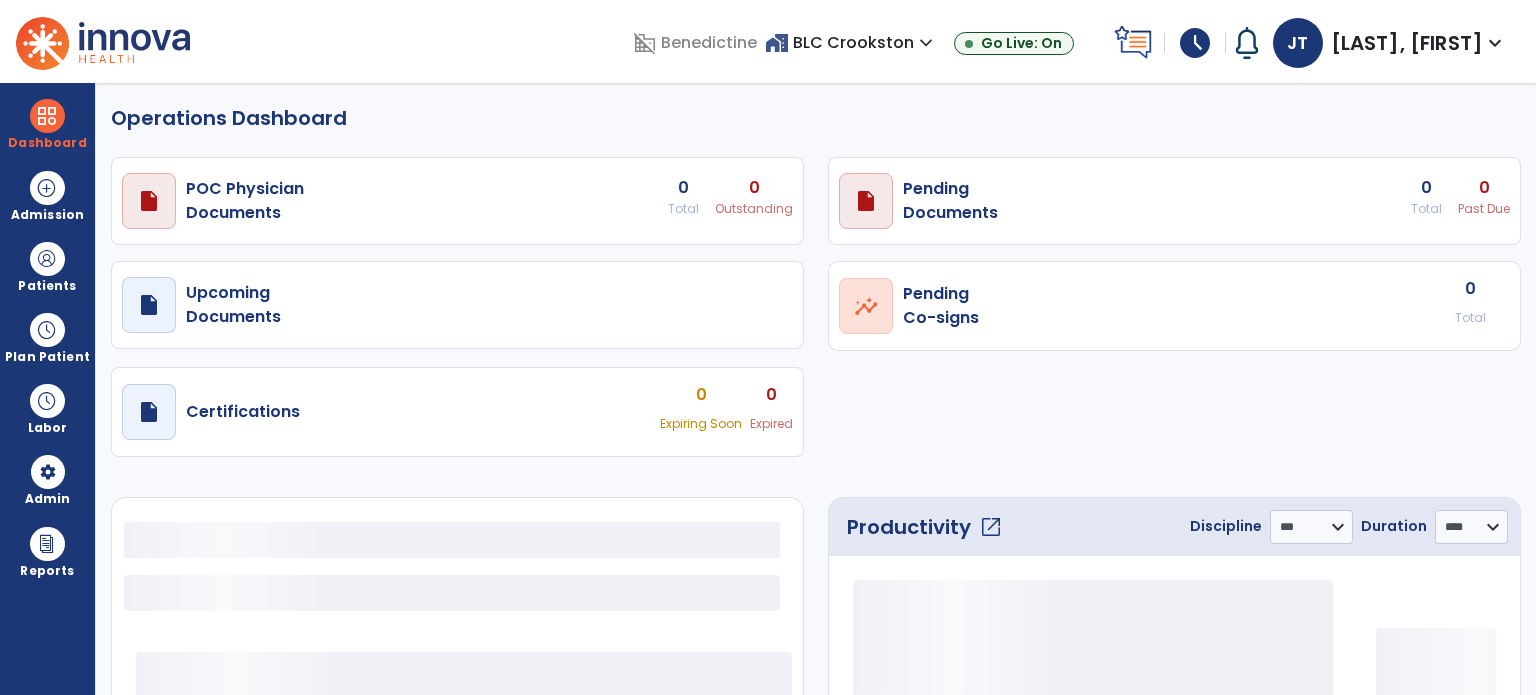 select on "***" 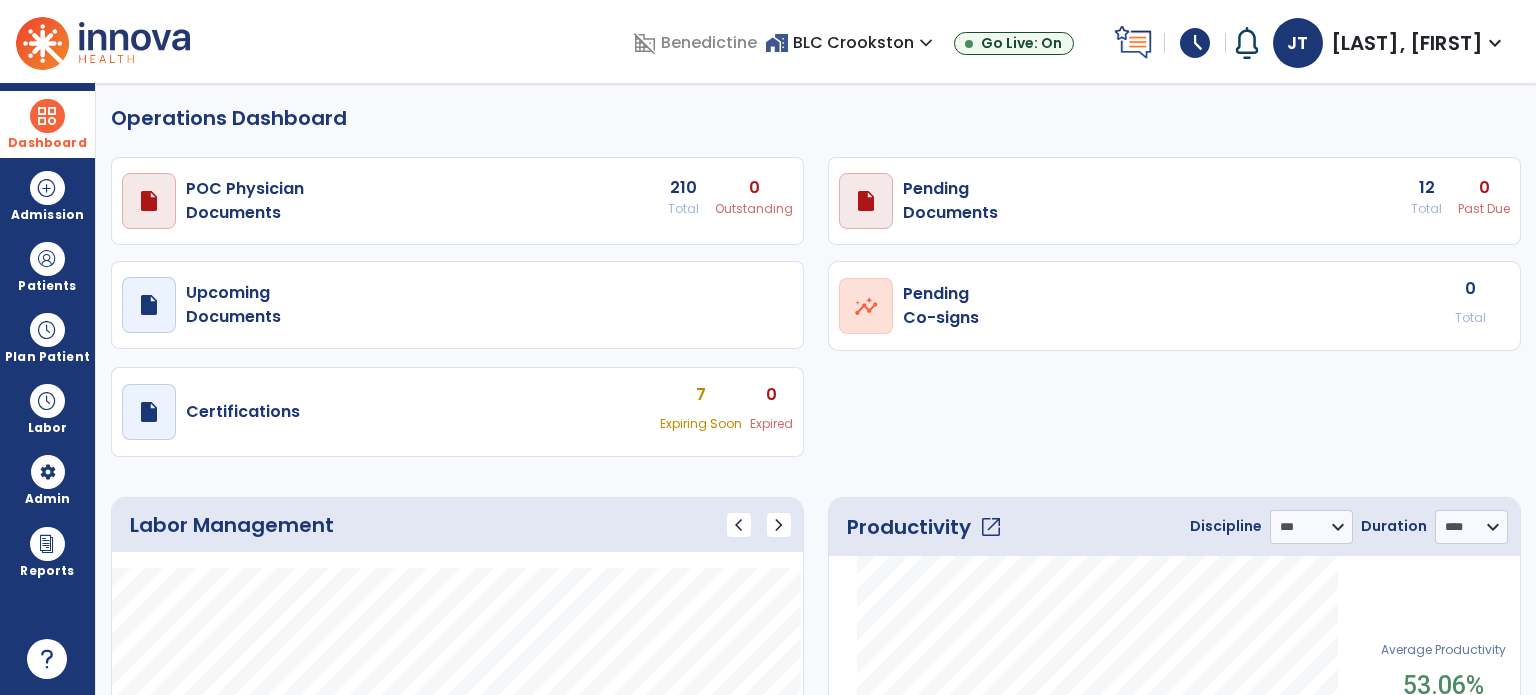 click on "Dashboard" at bounding box center [47, 124] 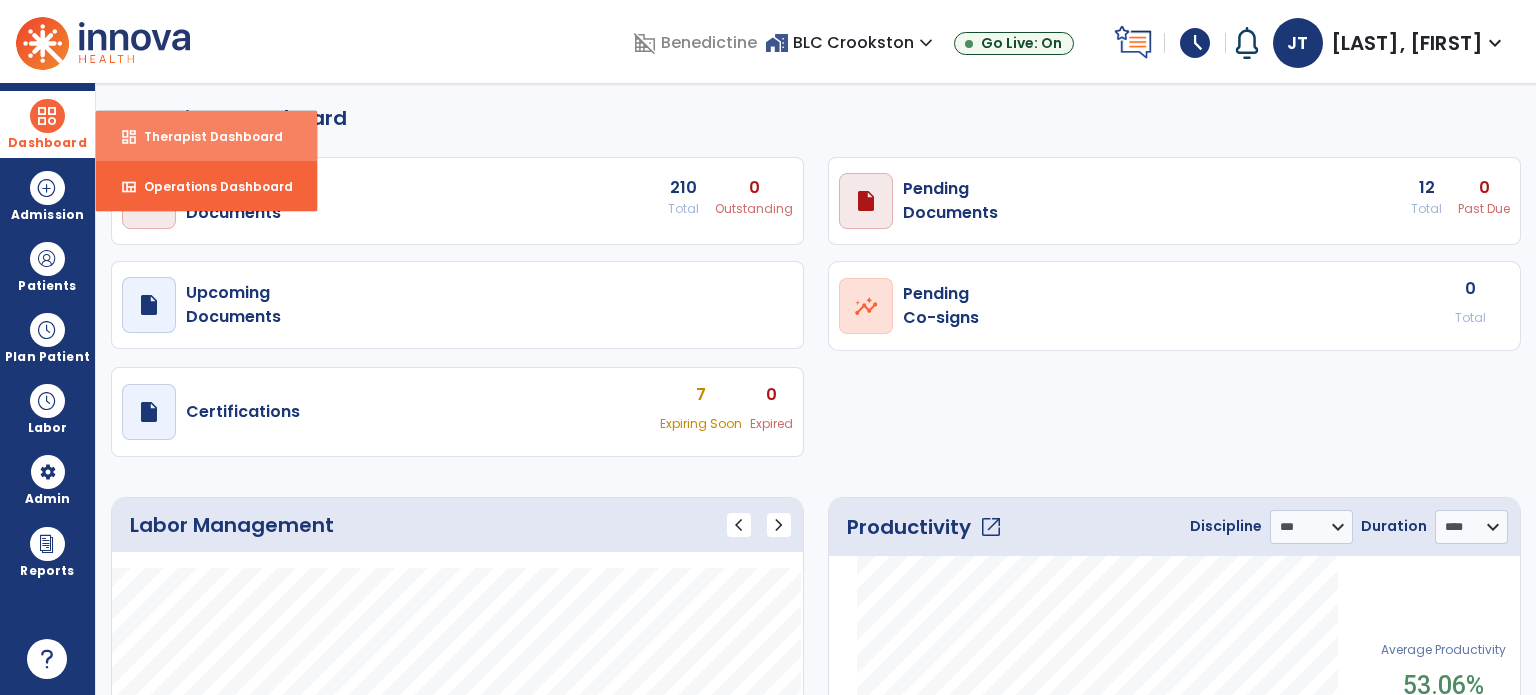 click on "Therapist Dashboard" at bounding box center [205, 136] 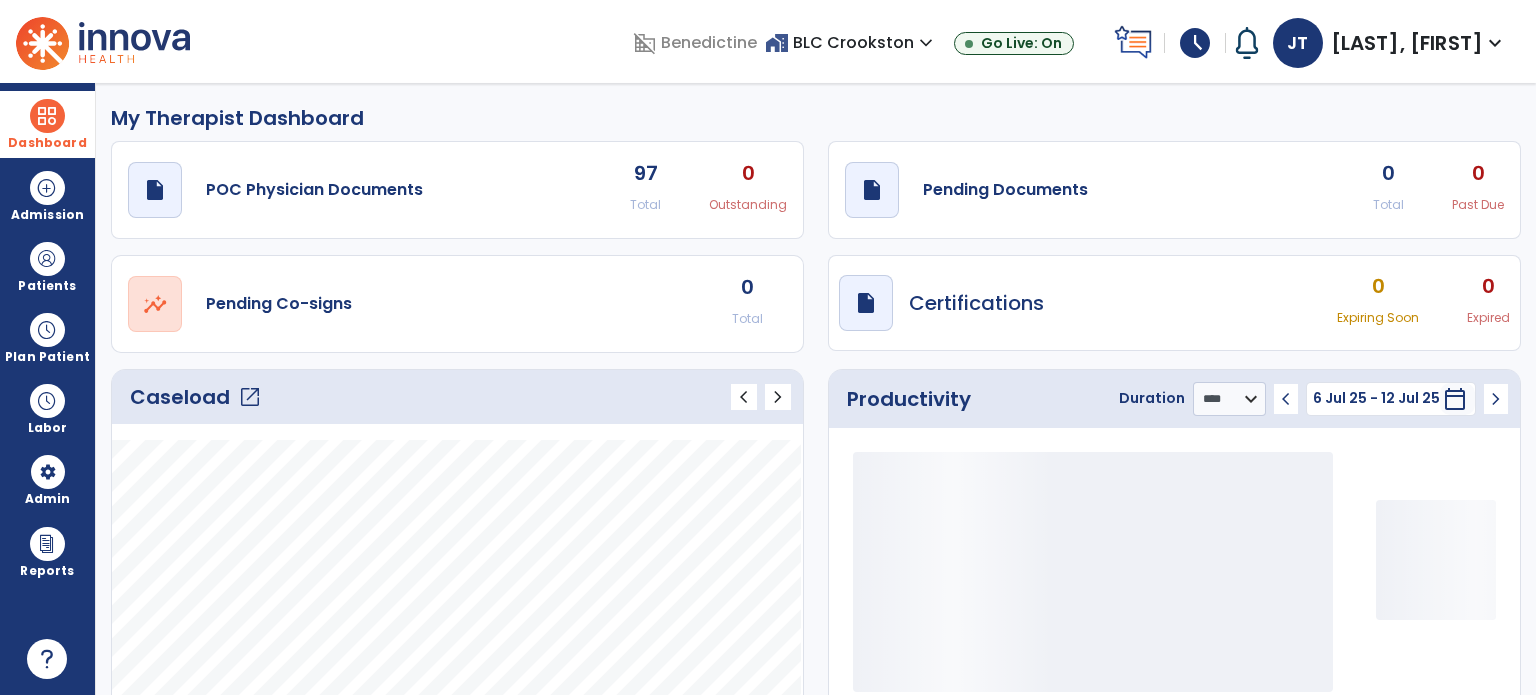 click on "open_in_new" 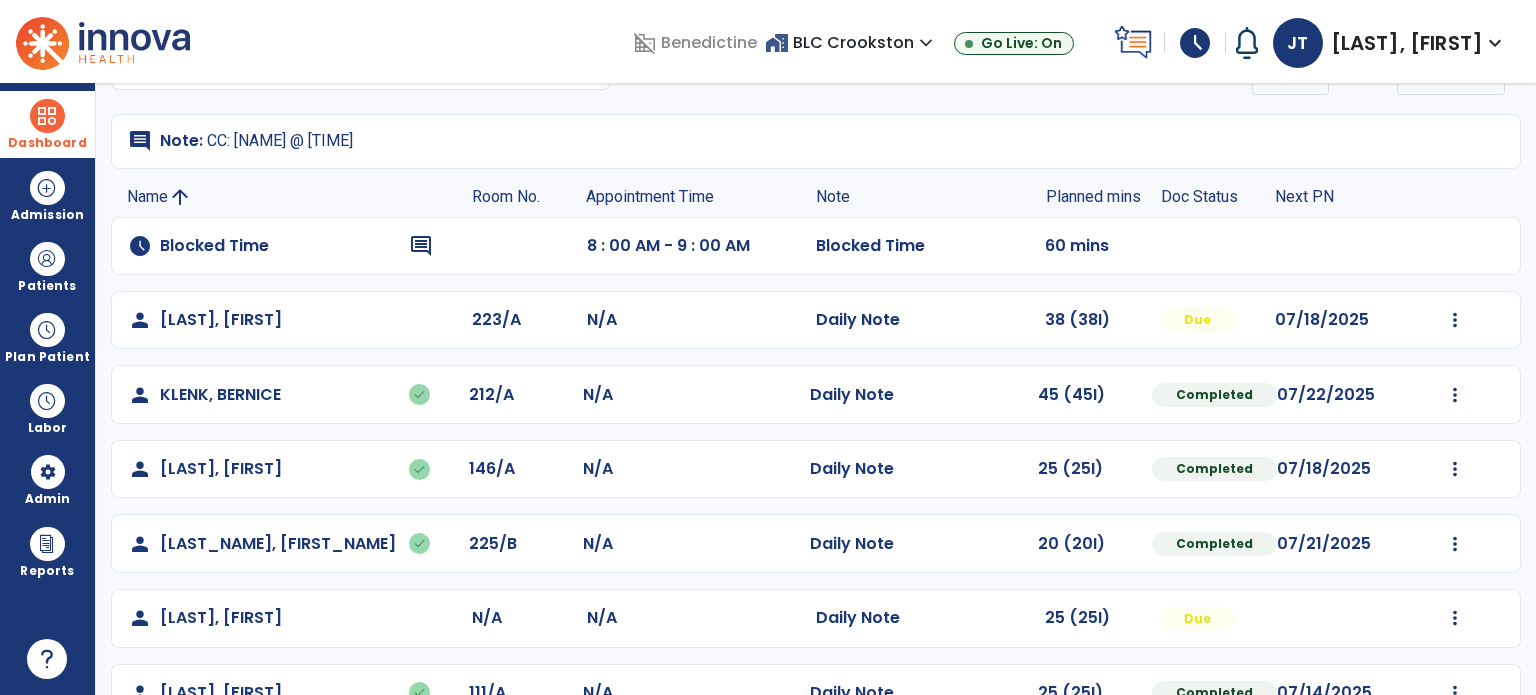 scroll, scrollTop: 164, scrollLeft: 0, axis: vertical 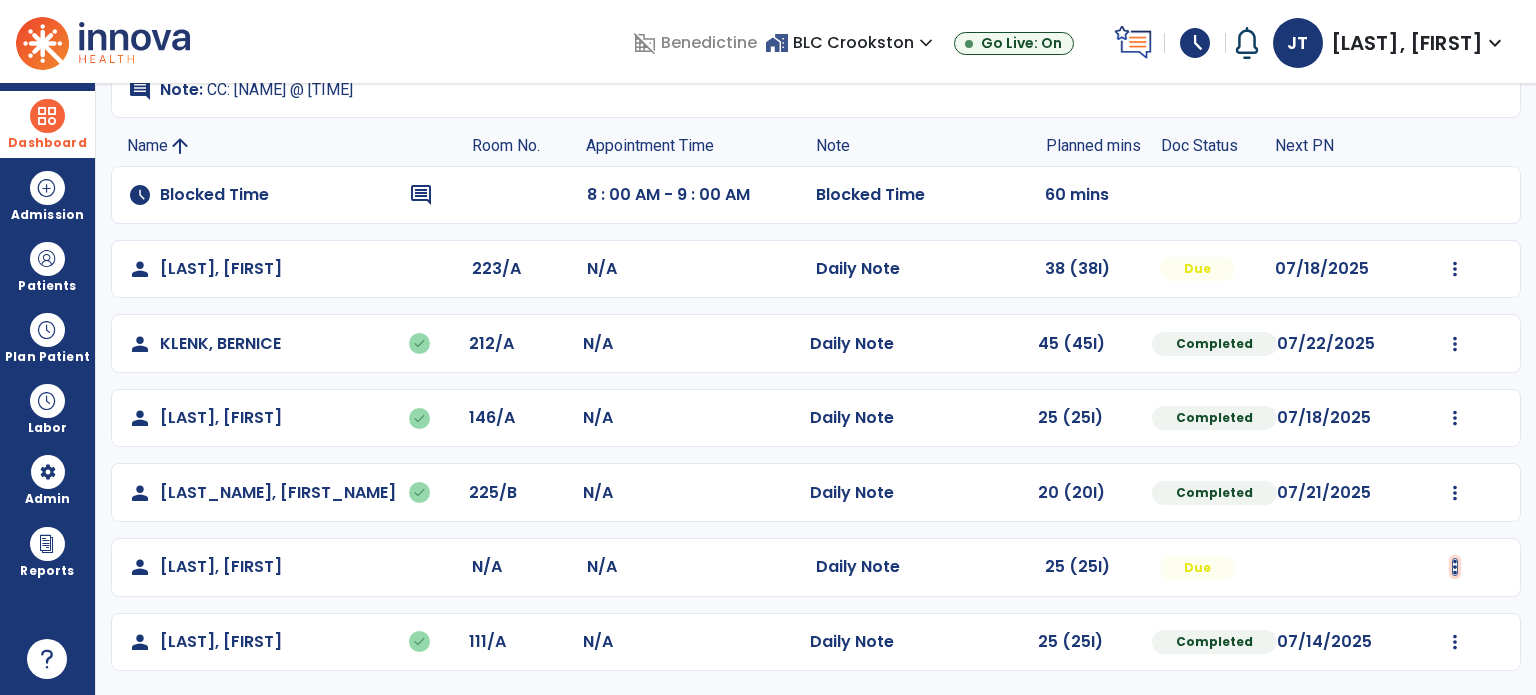 click at bounding box center (1455, 269) 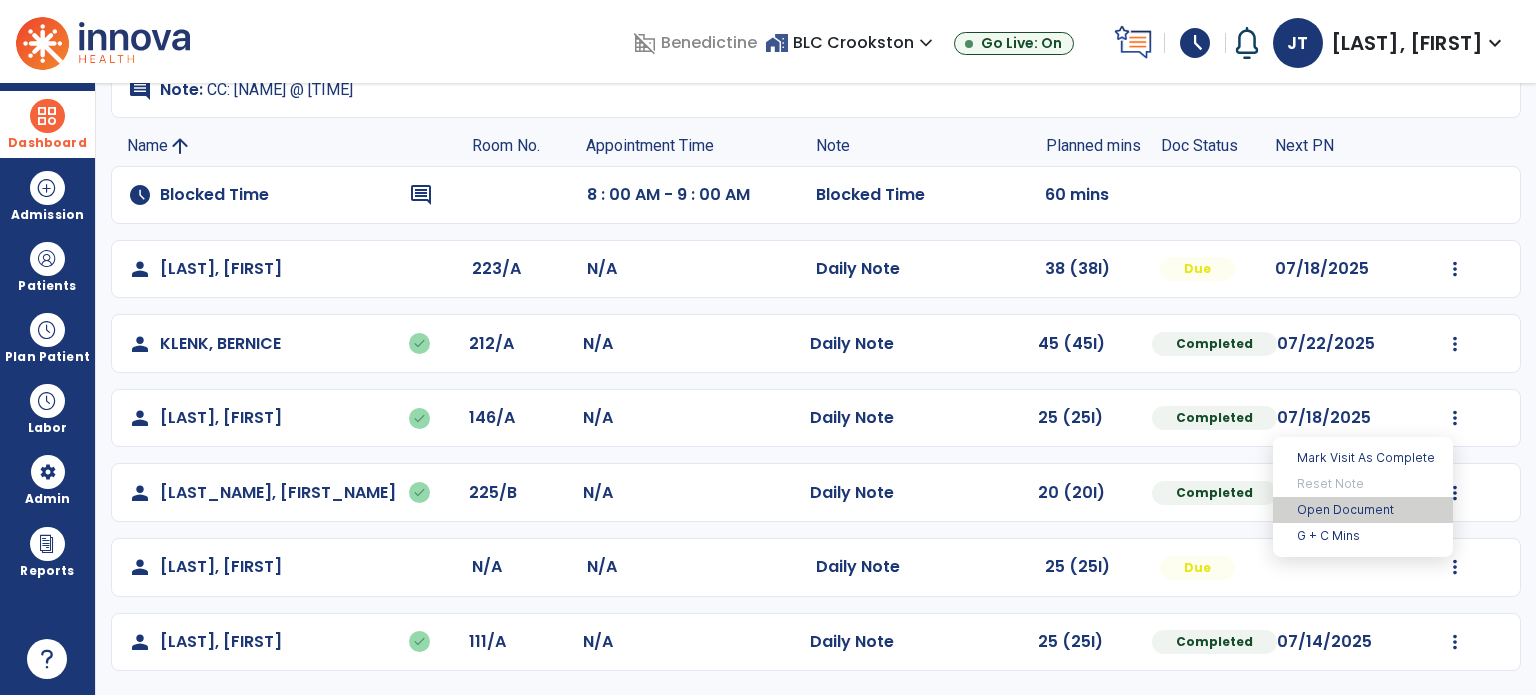 click on "Open Document" at bounding box center [1363, 510] 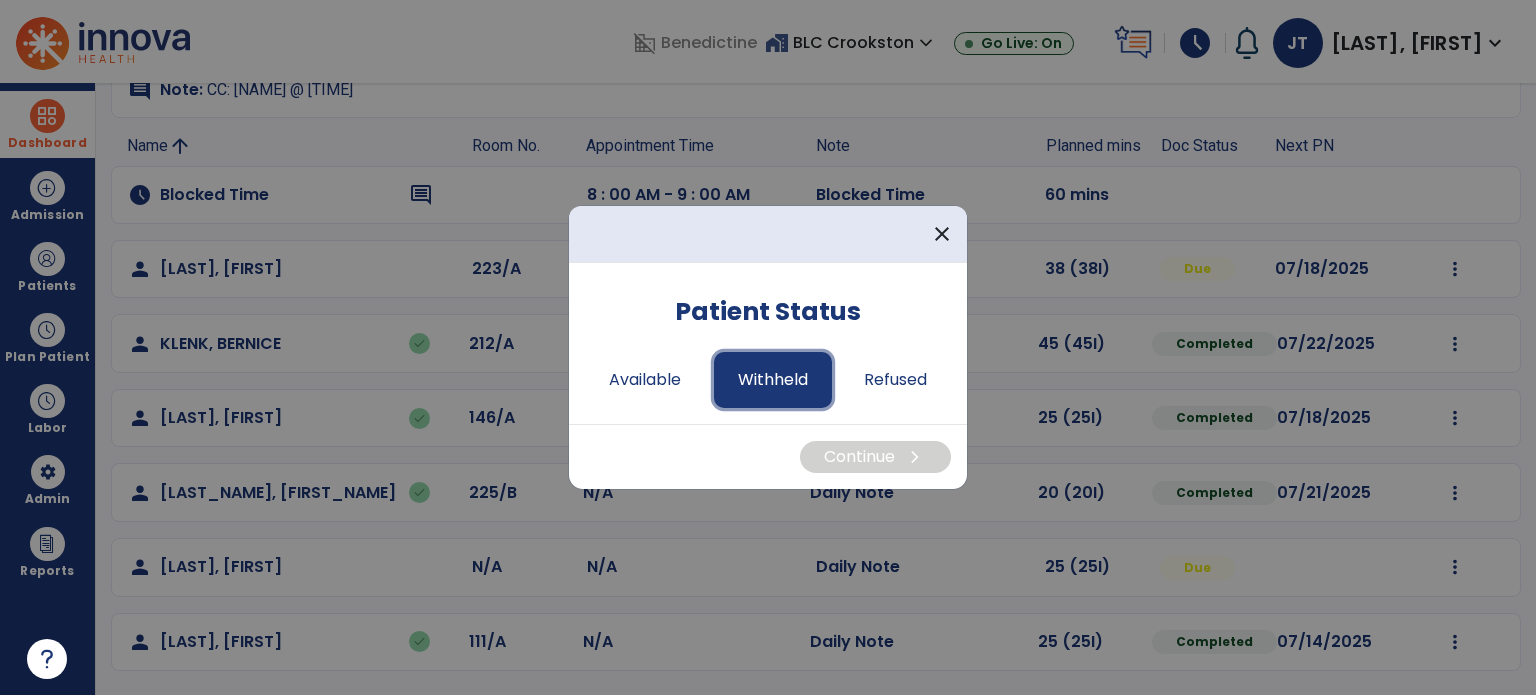 click on "Withheld" at bounding box center (773, 380) 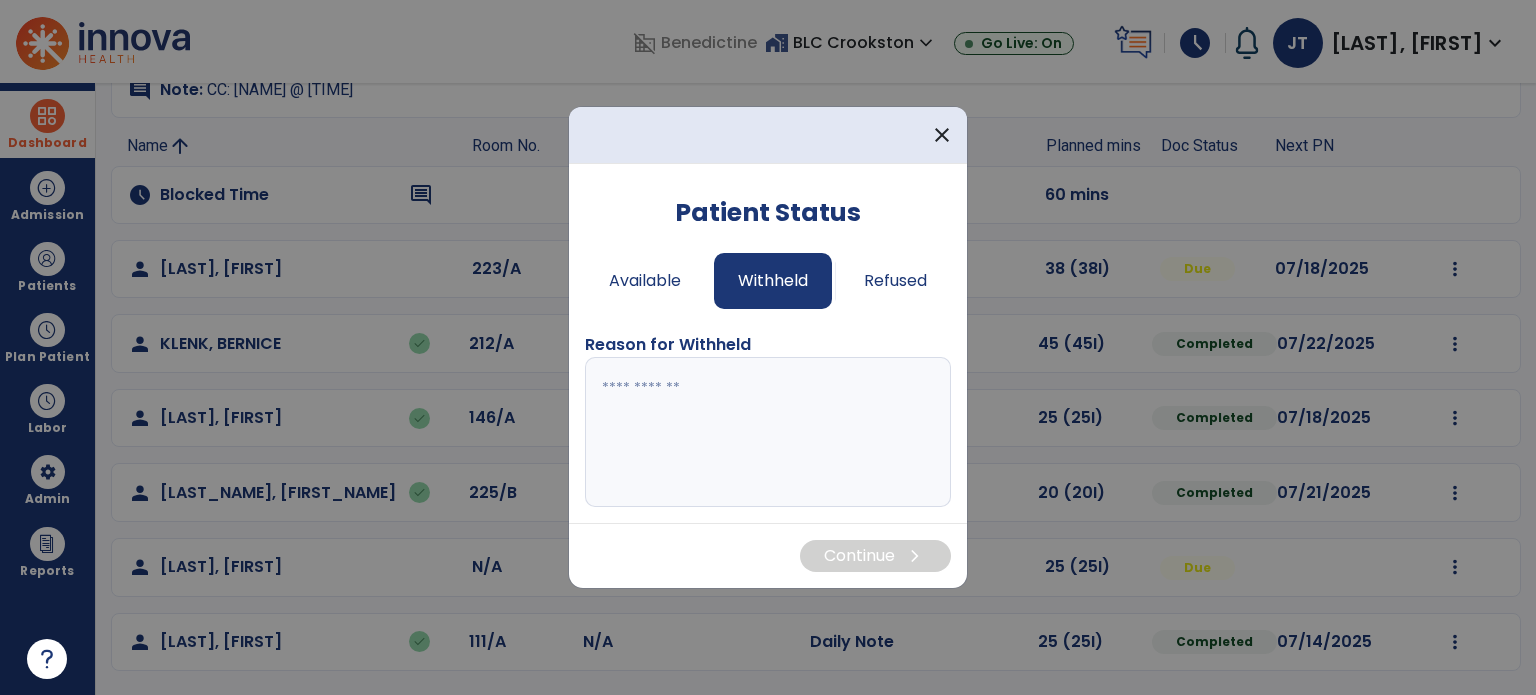 click at bounding box center [768, 432] 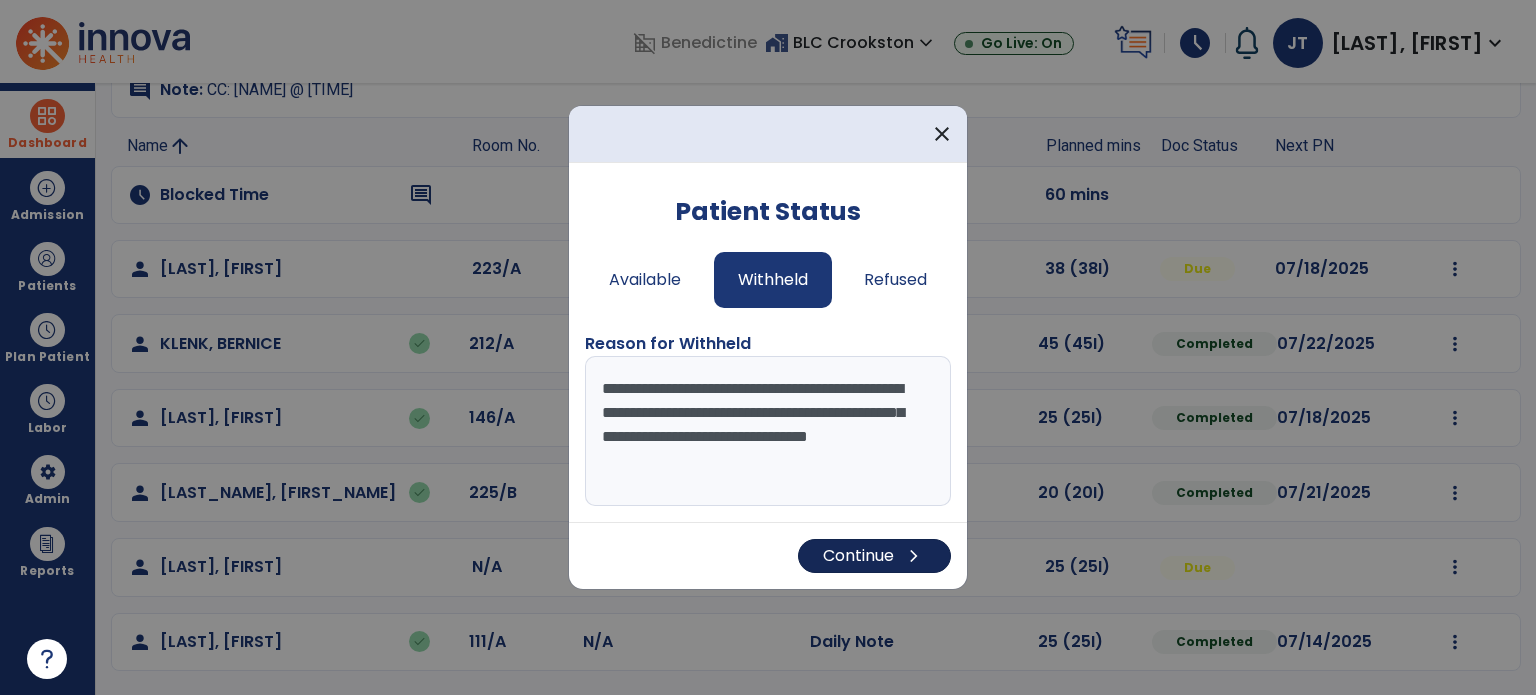 type on "**********" 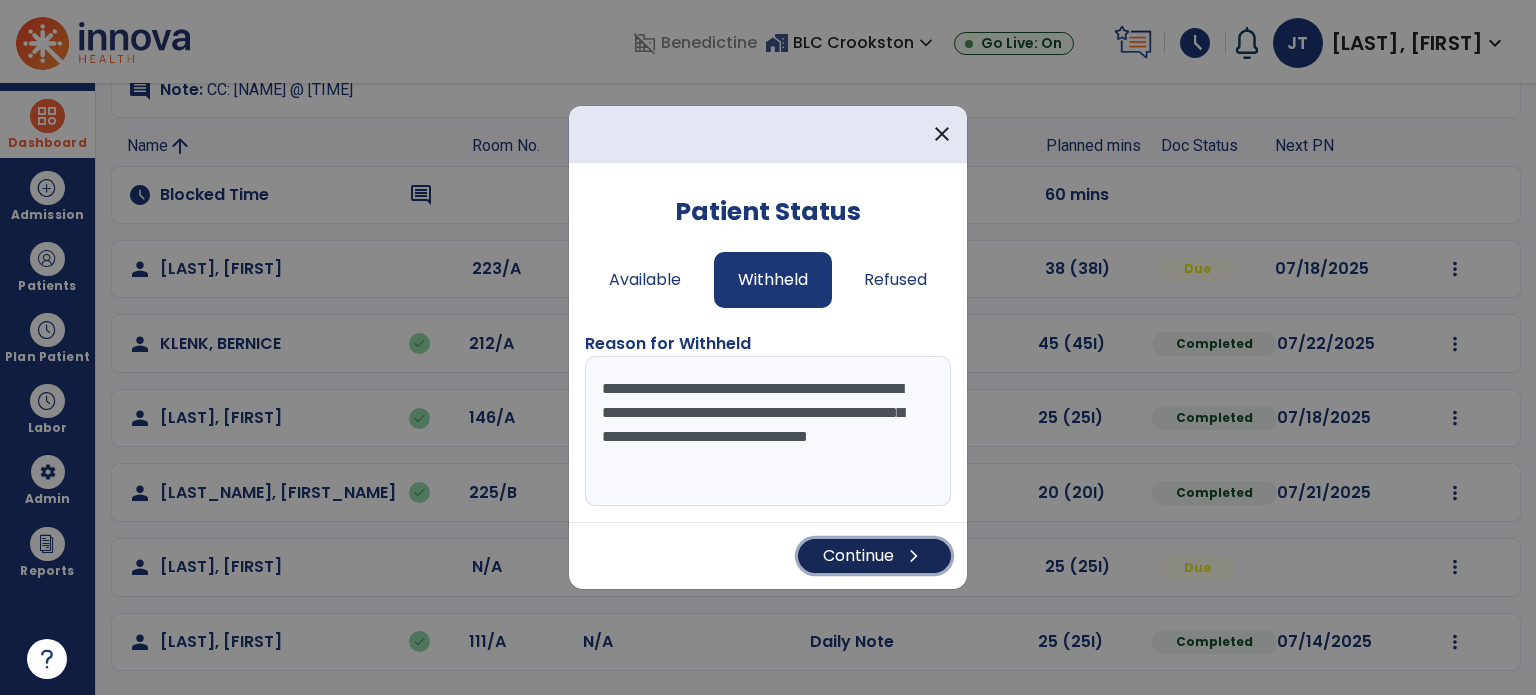 click on "Continue   chevron_right" at bounding box center [874, 556] 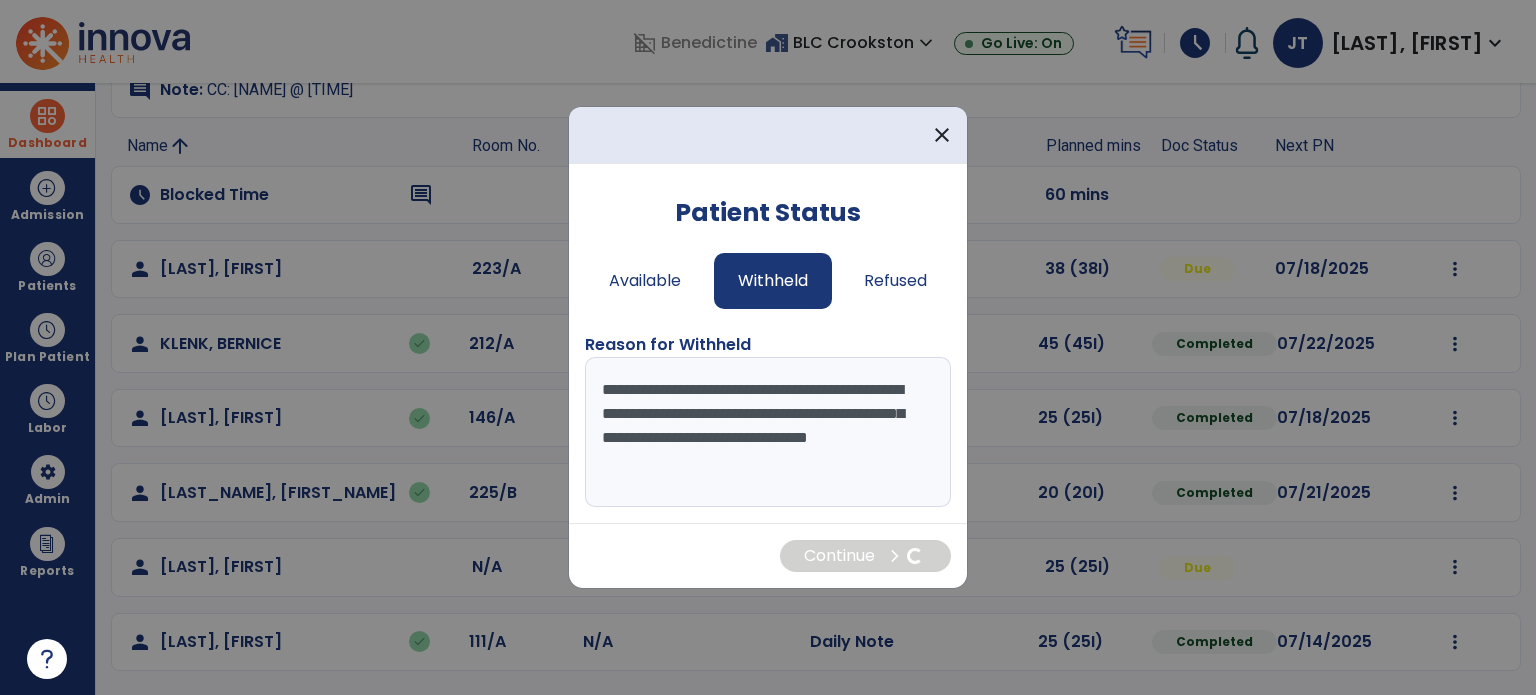 scroll, scrollTop: 0, scrollLeft: 0, axis: both 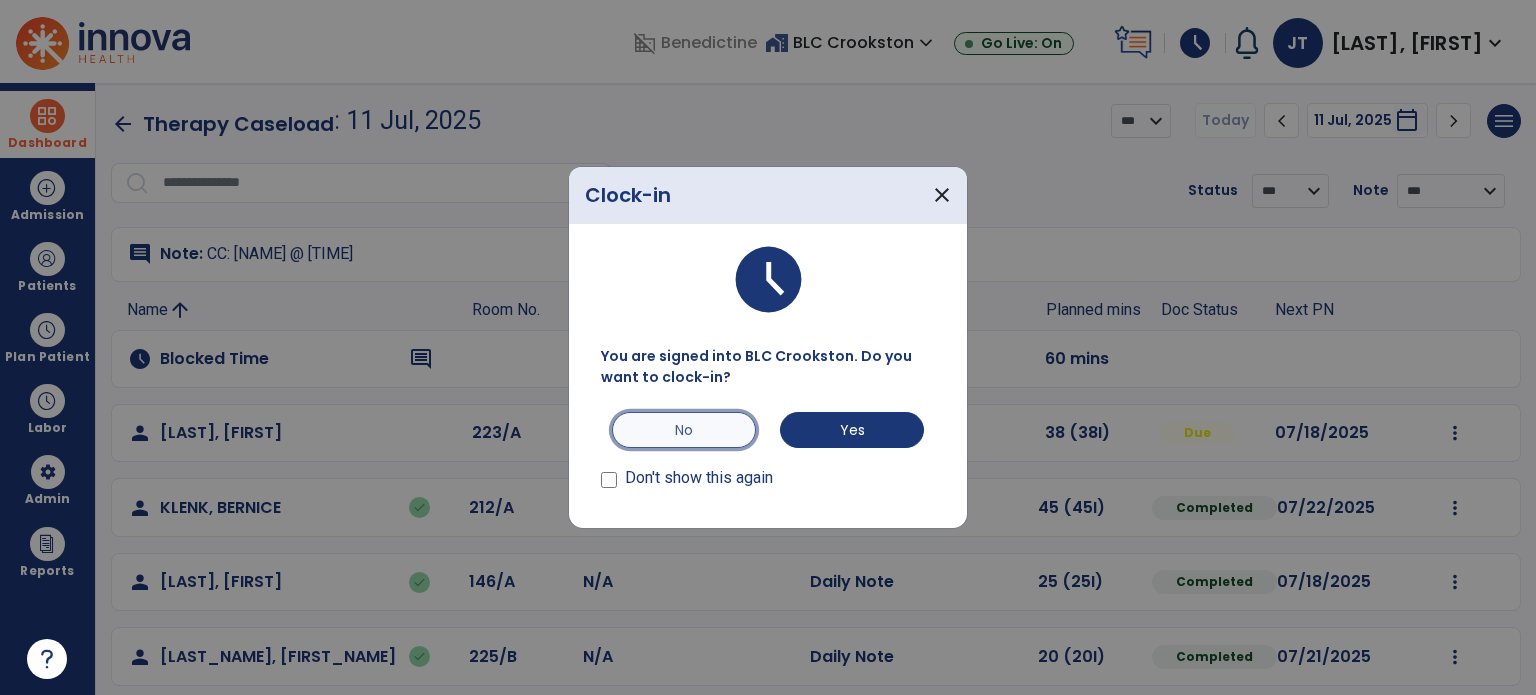 click on "No" at bounding box center [684, 430] 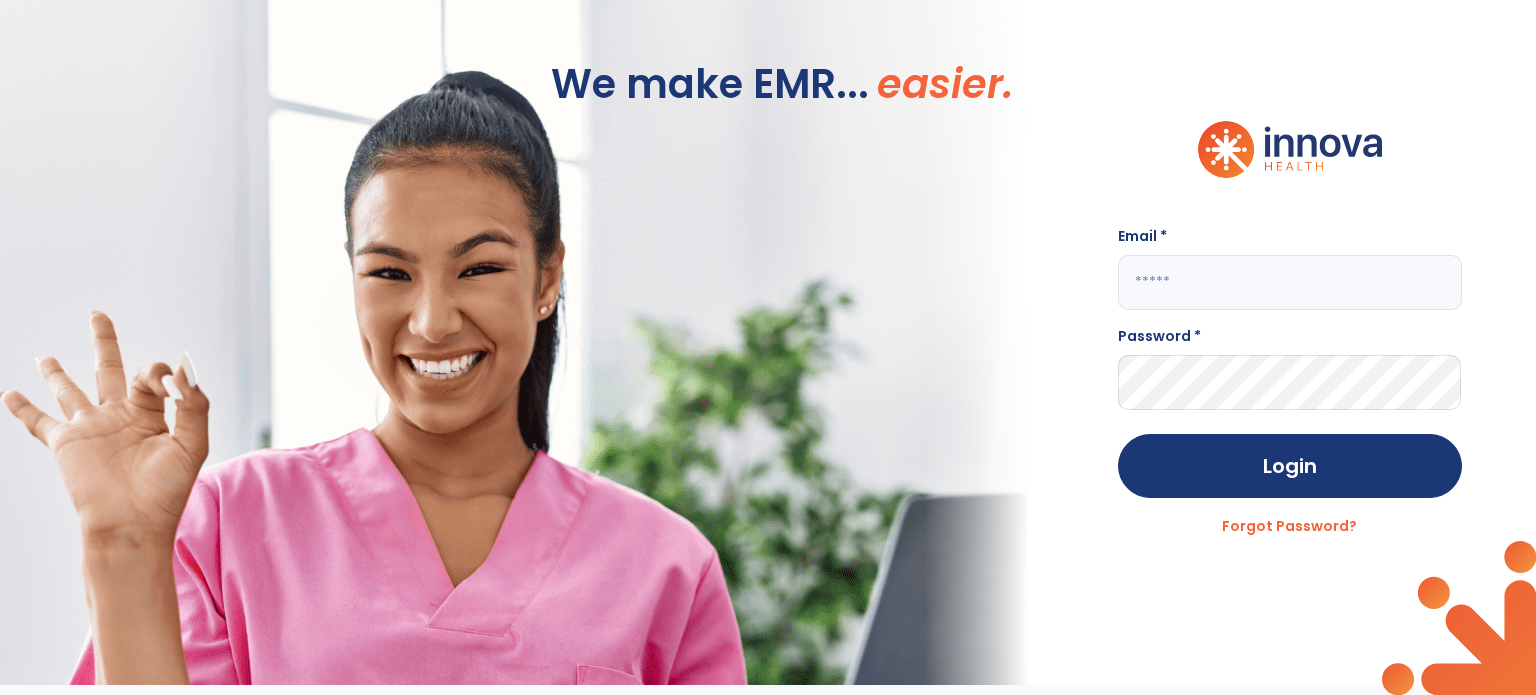 click 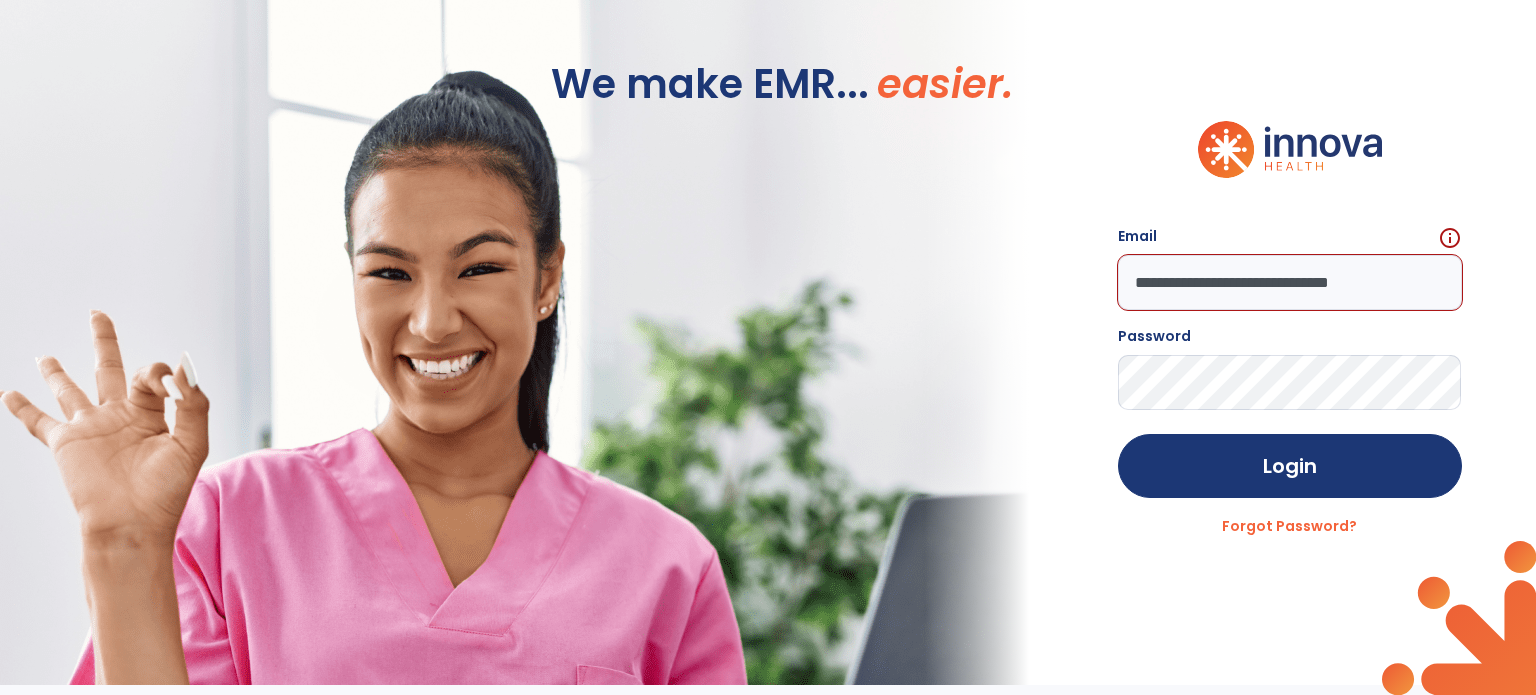click on "Login" 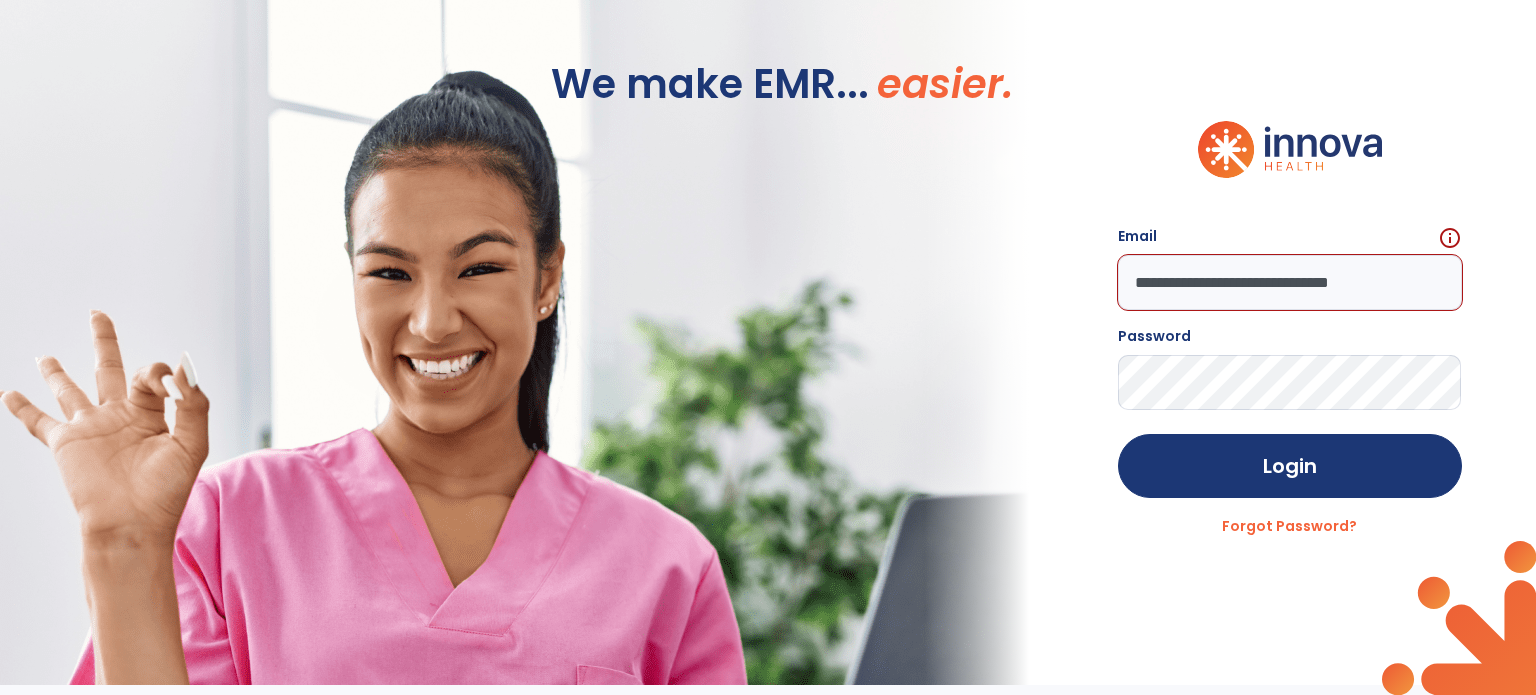 click on "**********" 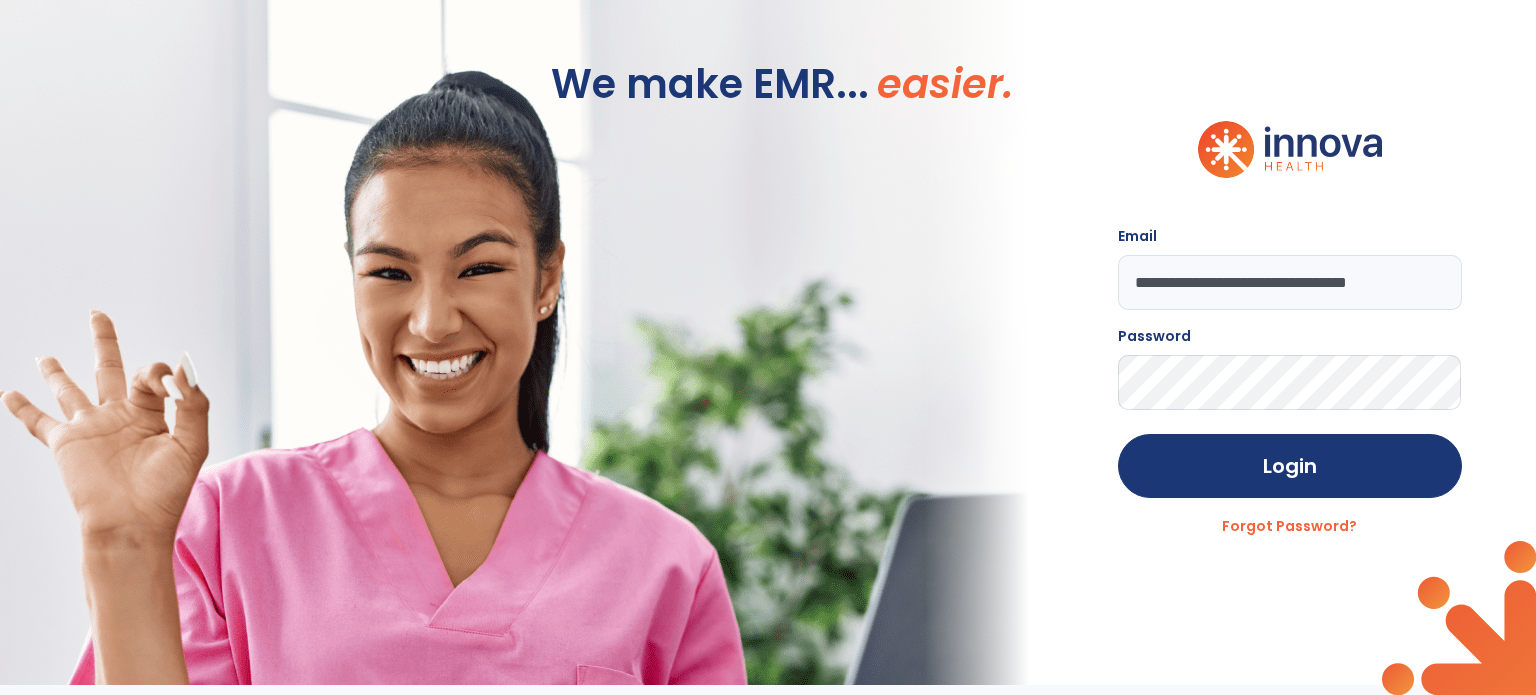 type on "**********" 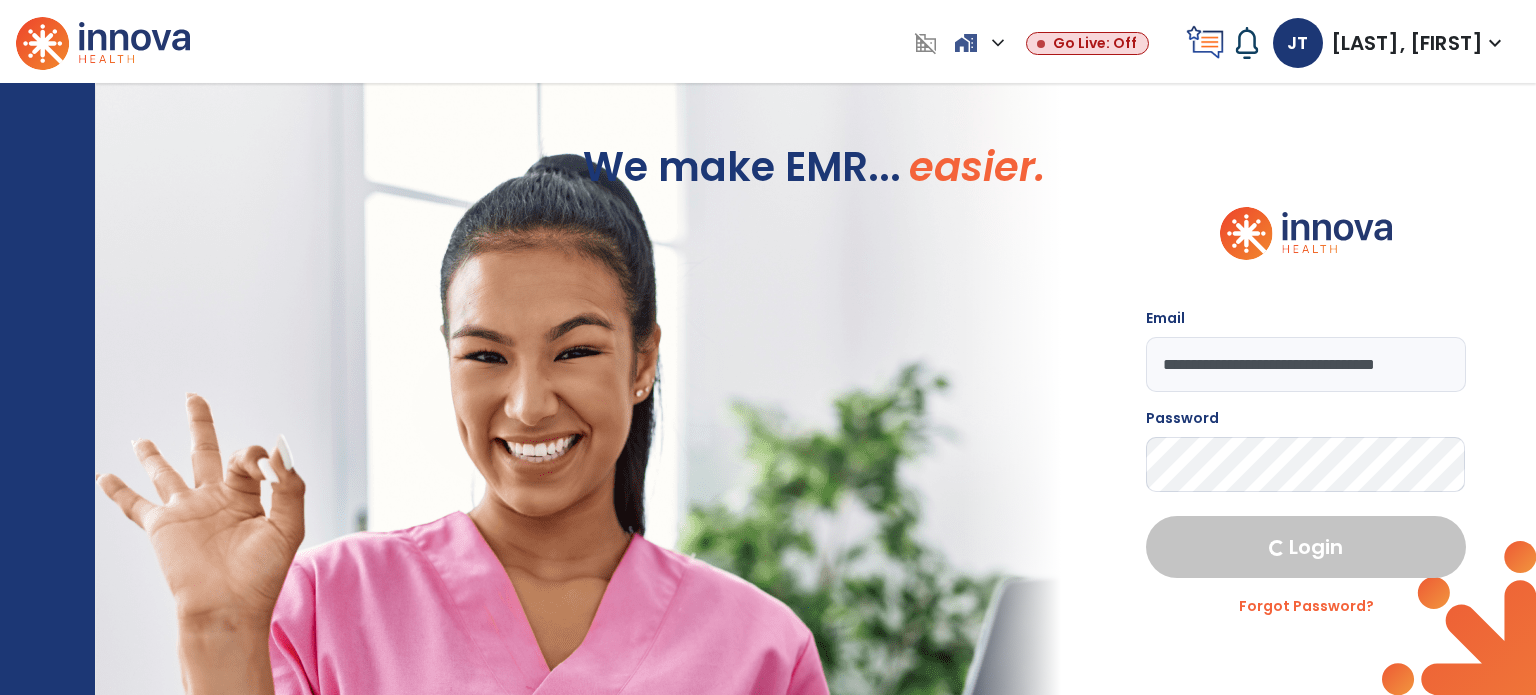 select on "***" 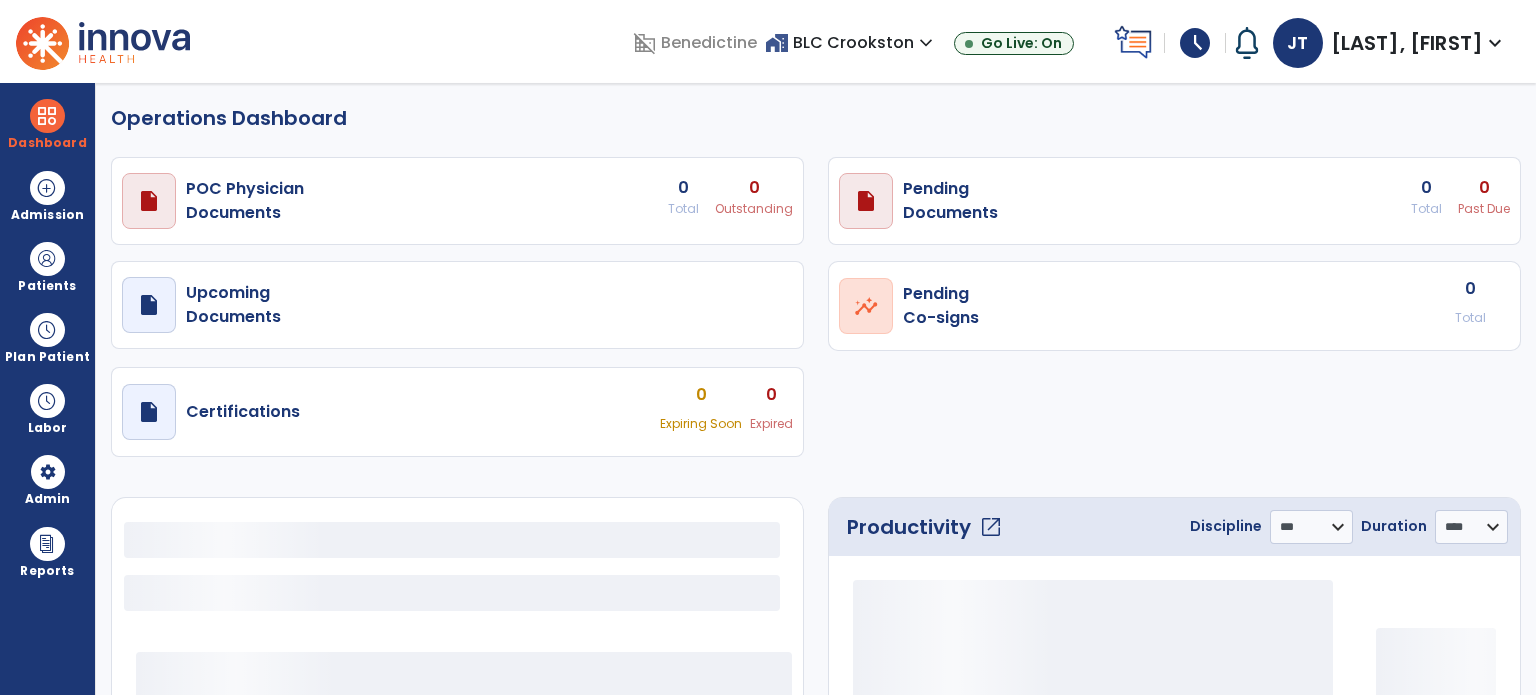 select on "***" 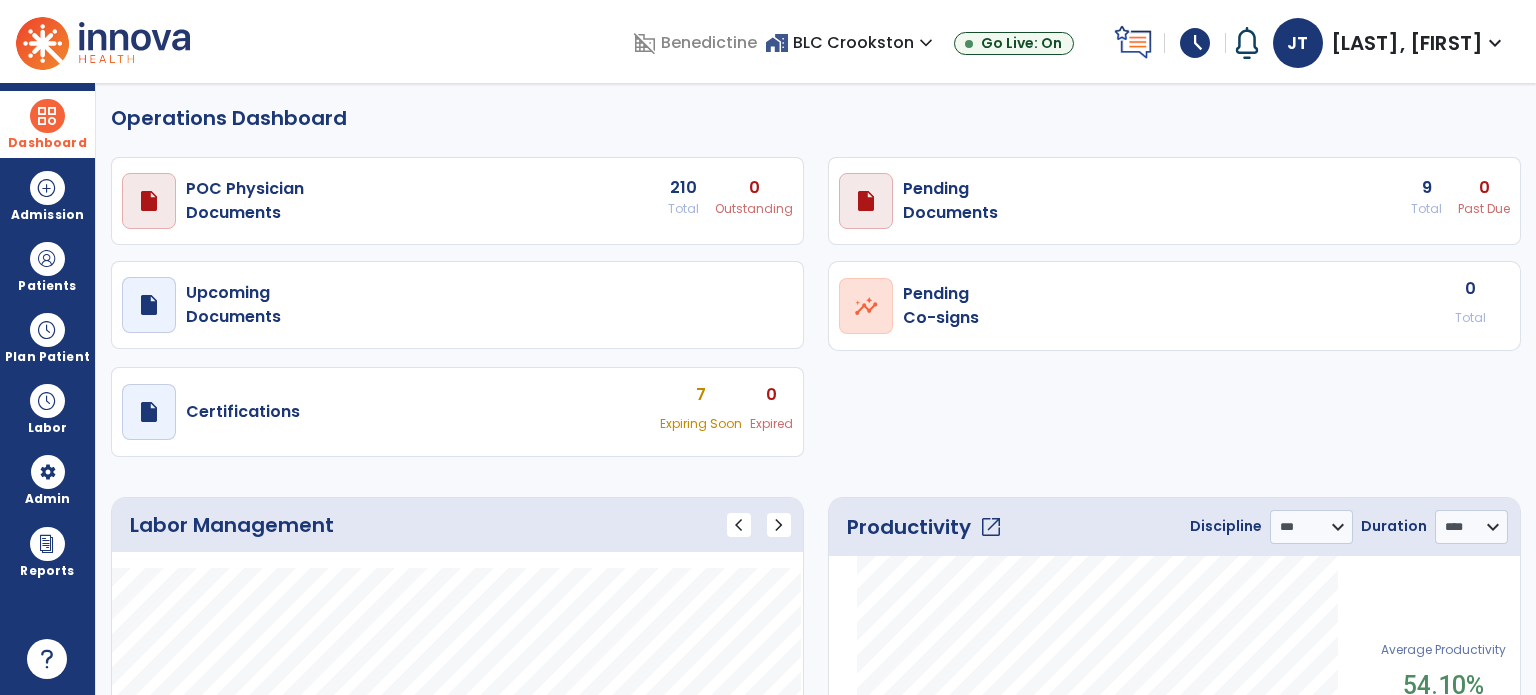 click at bounding box center (47, 116) 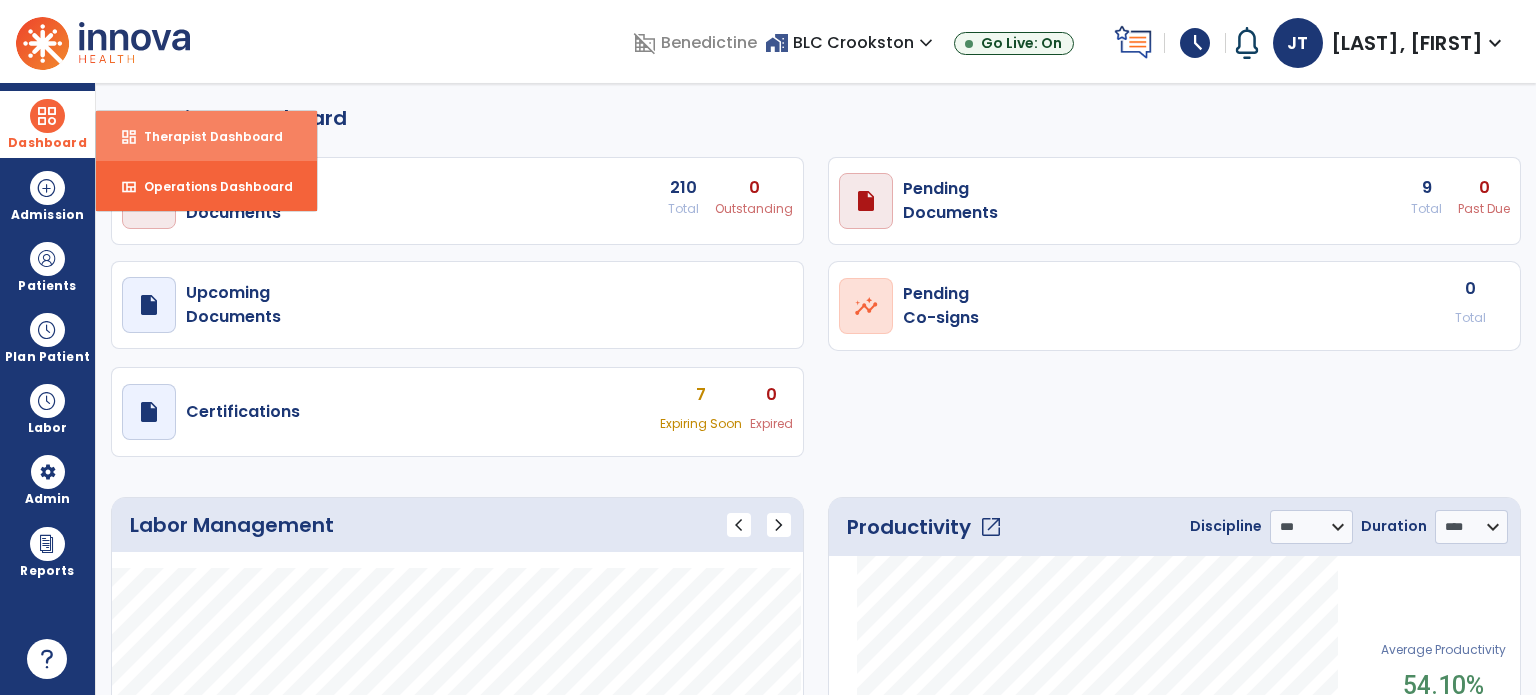click on "Therapist Dashboard" at bounding box center [205, 136] 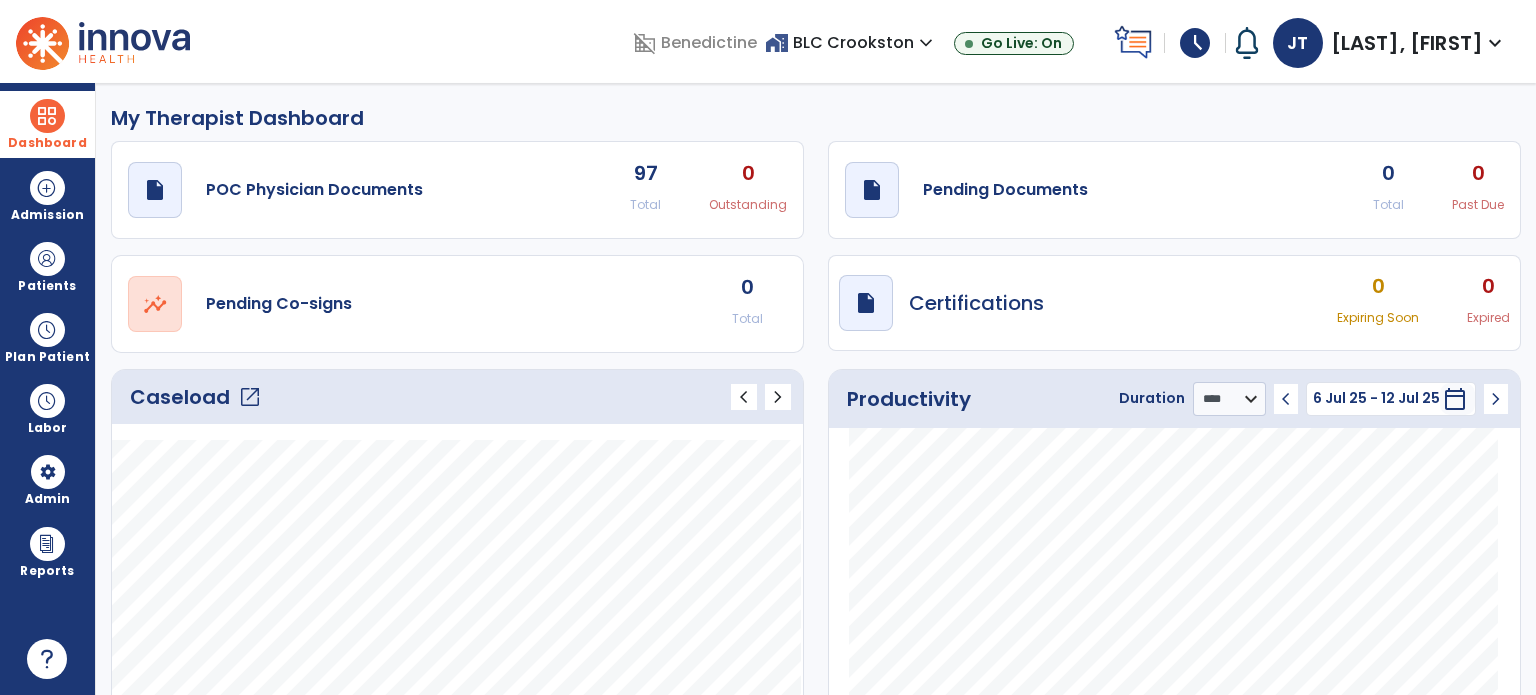 click on "open_in_new" 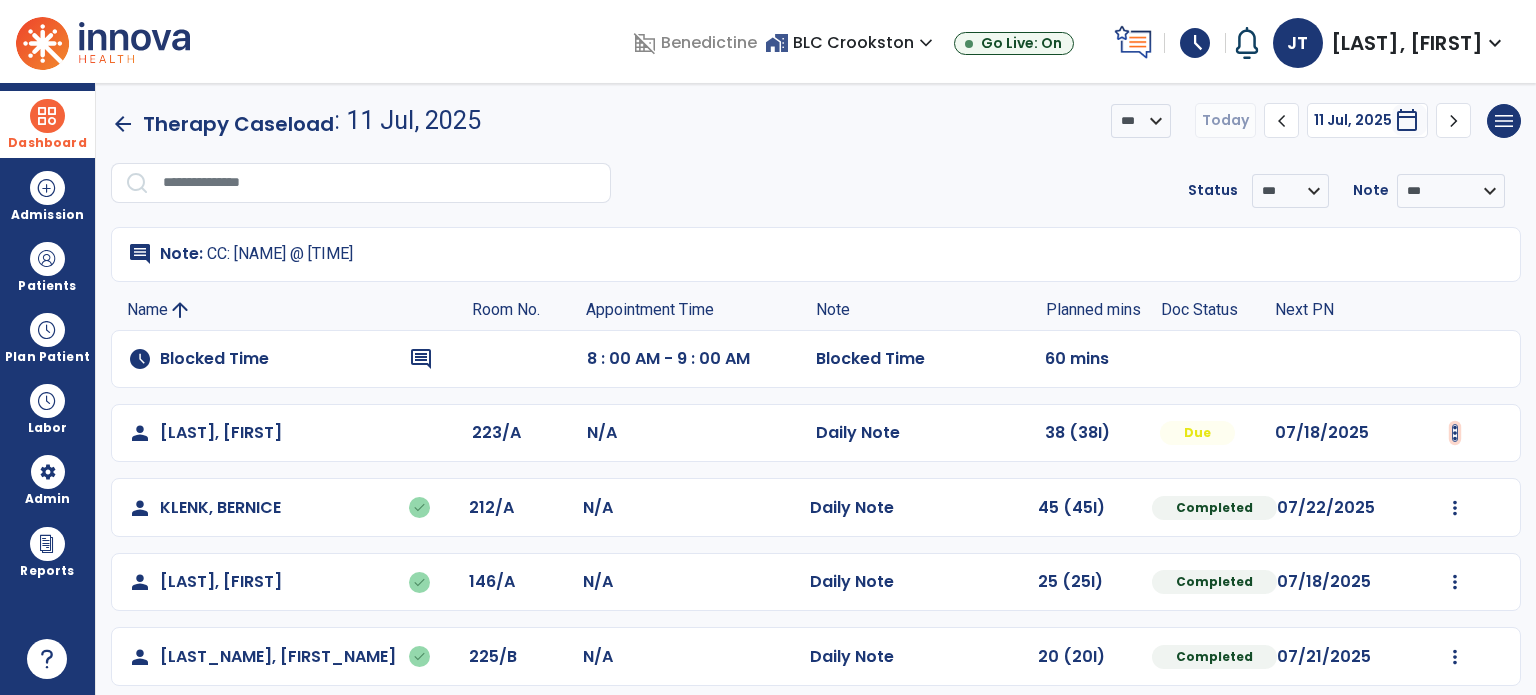 click at bounding box center (1455, 433) 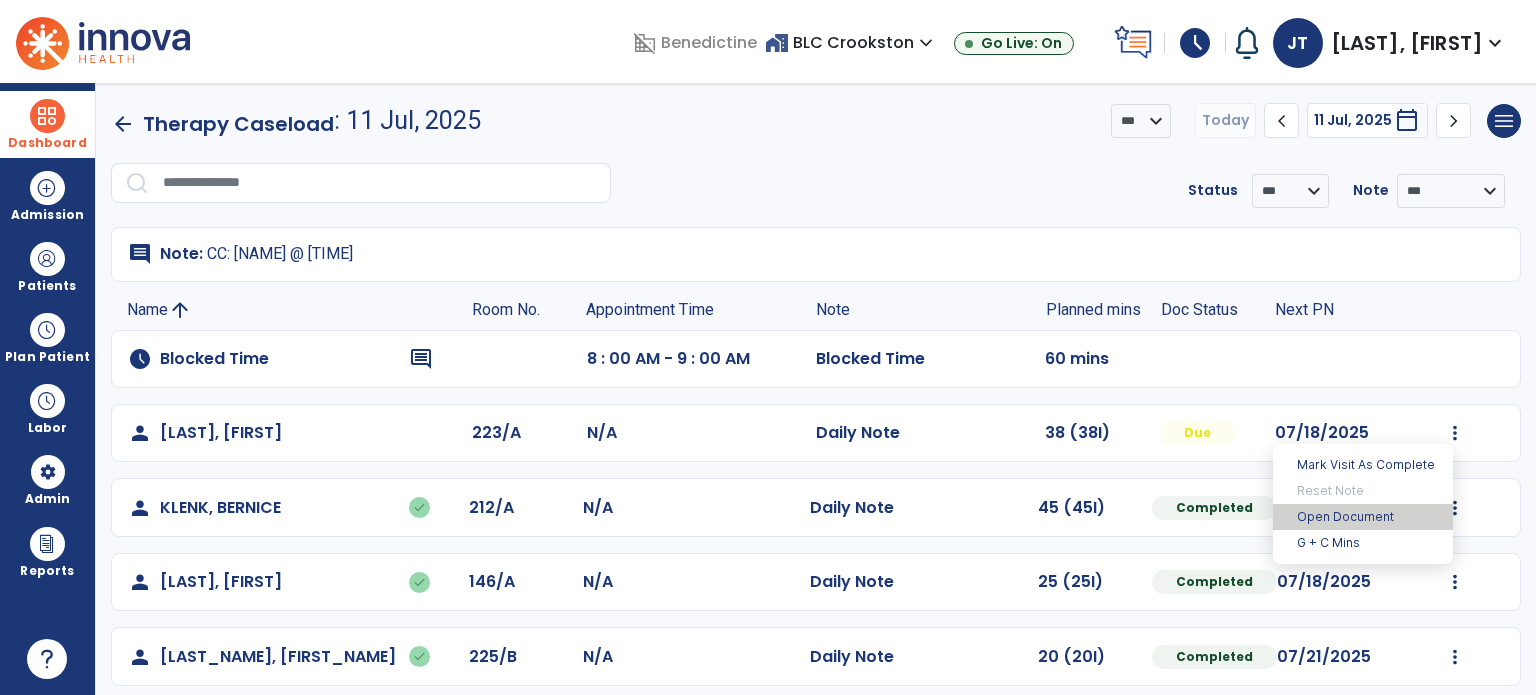 click on "Open Document" at bounding box center [1363, 517] 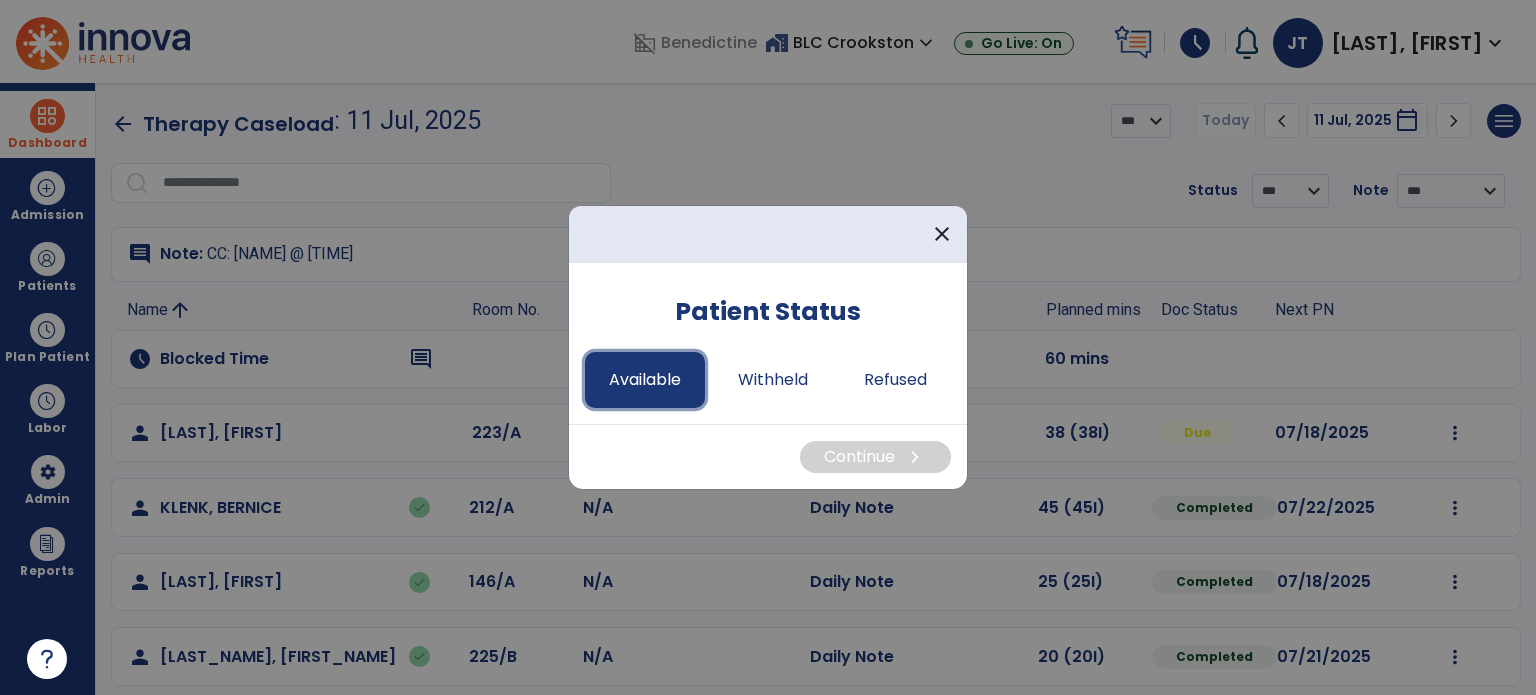 click on "Available" at bounding box center [645, 380] 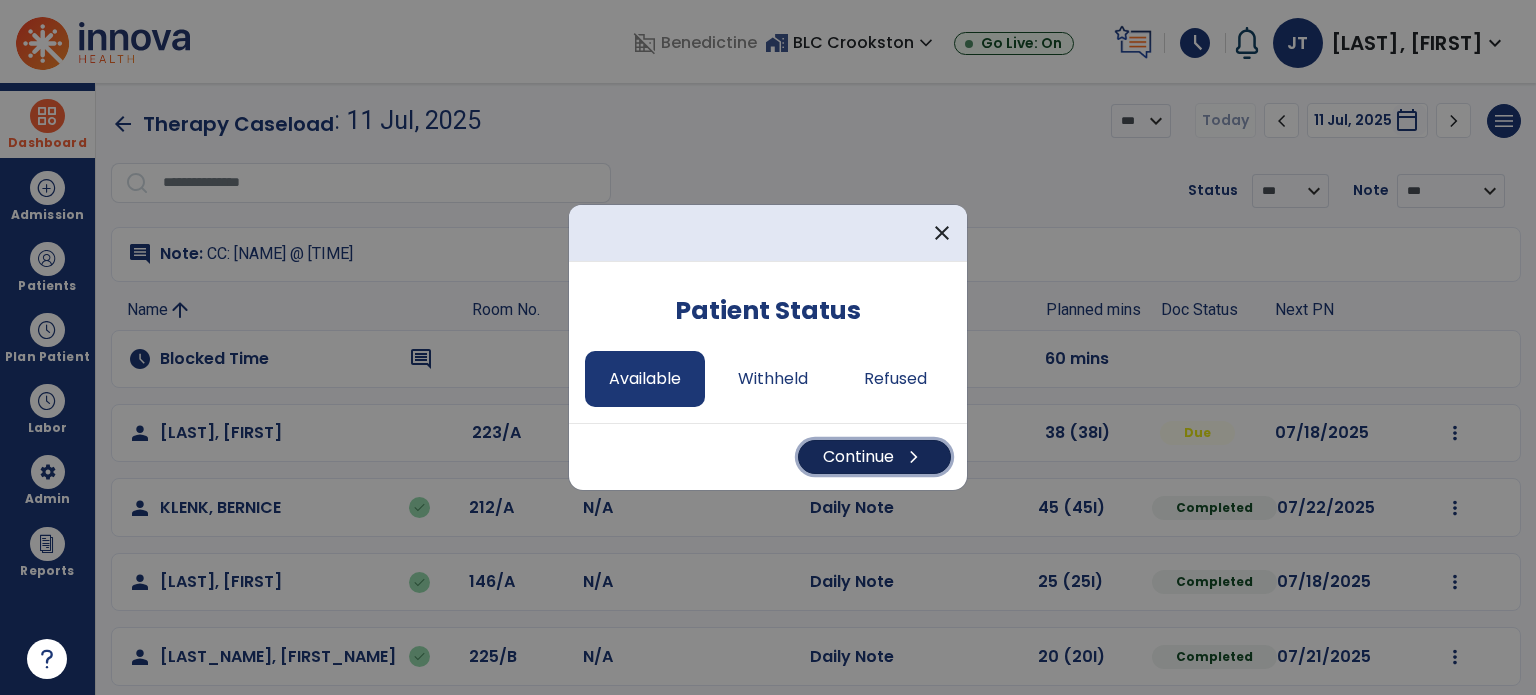 click on "Continue   chevron_right" at bounding box center [874, 457] 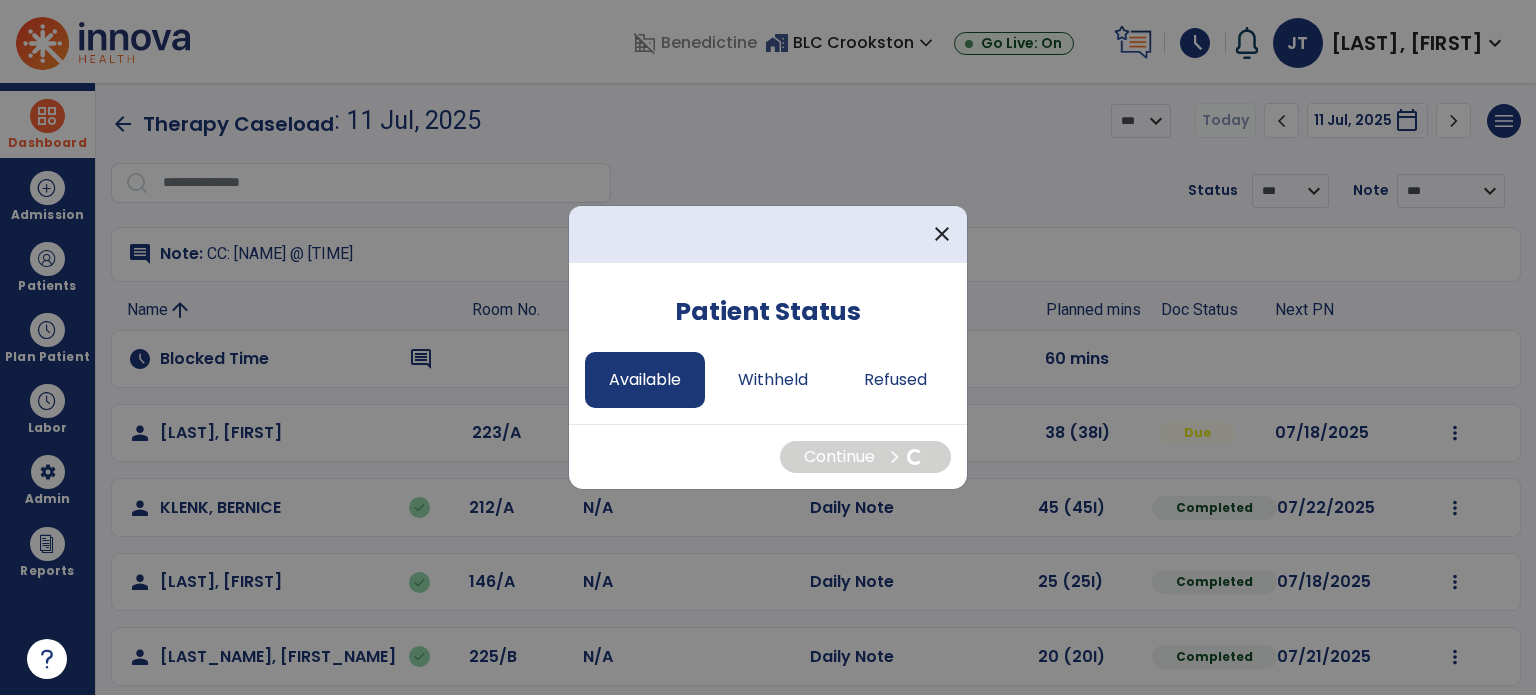 select on "*" 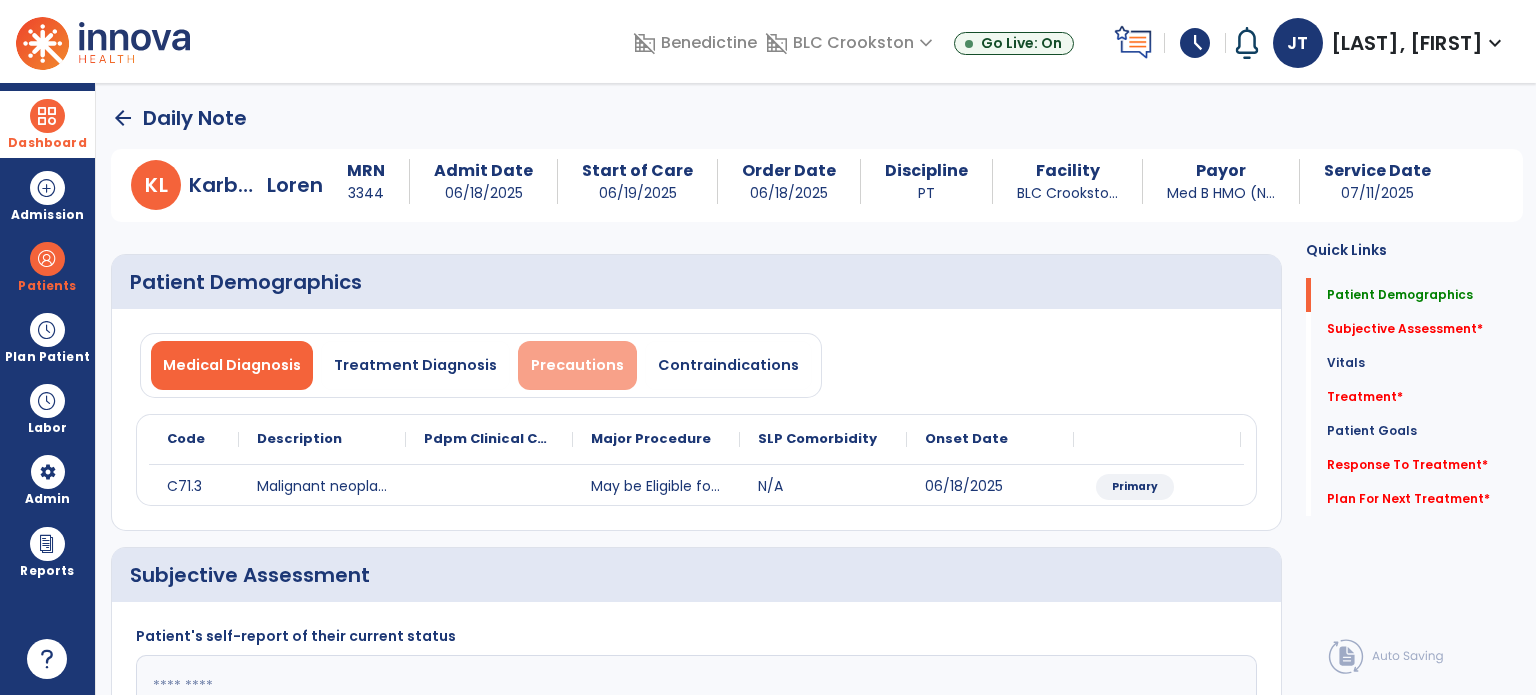 click on "Precautions" at bounding box center [577, 365] 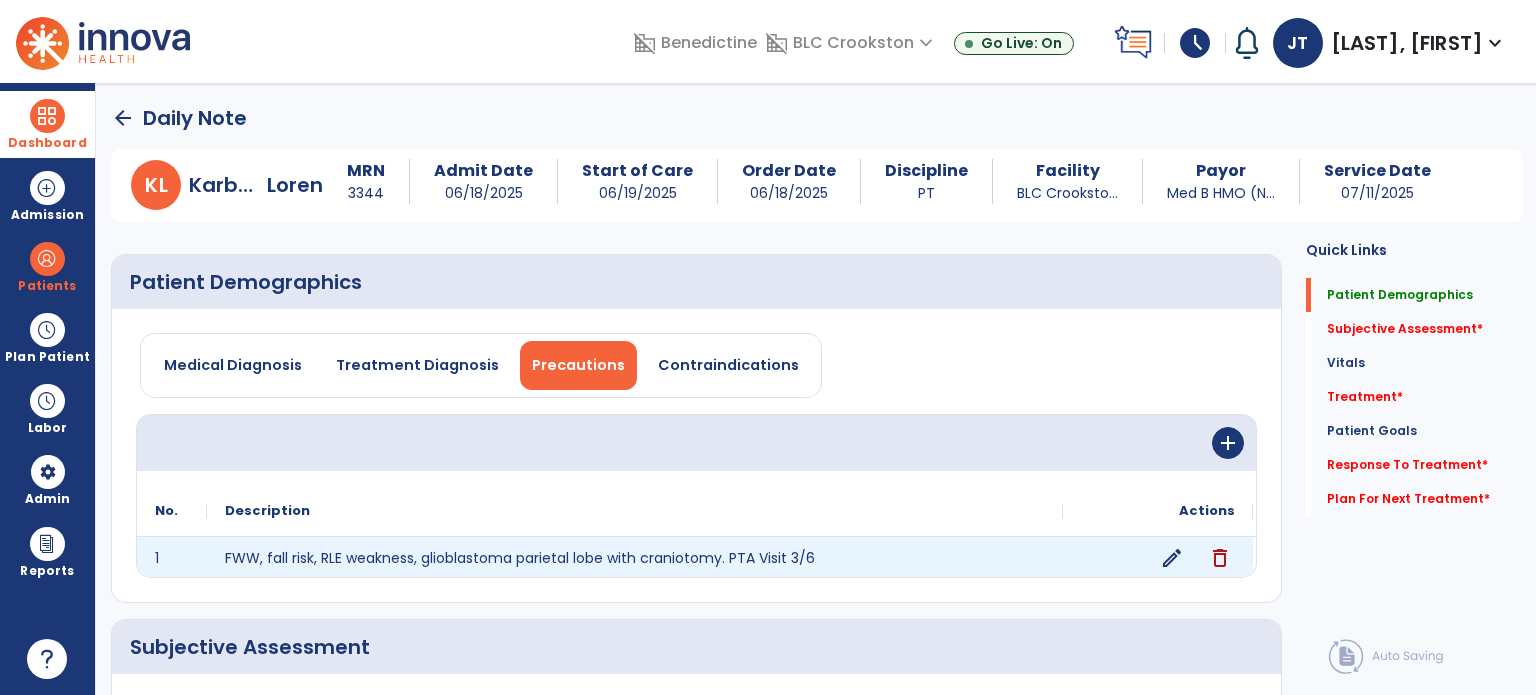 click on "edit" 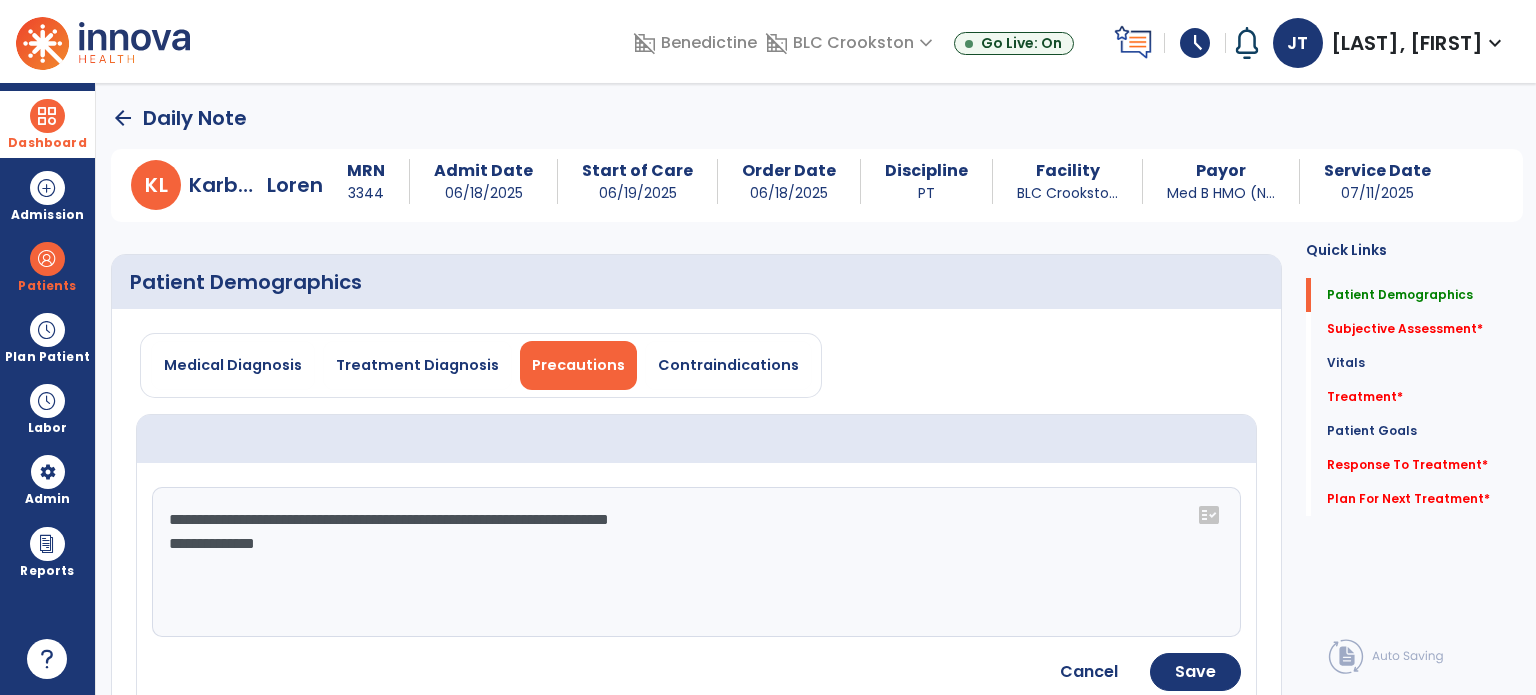 click on "**********" 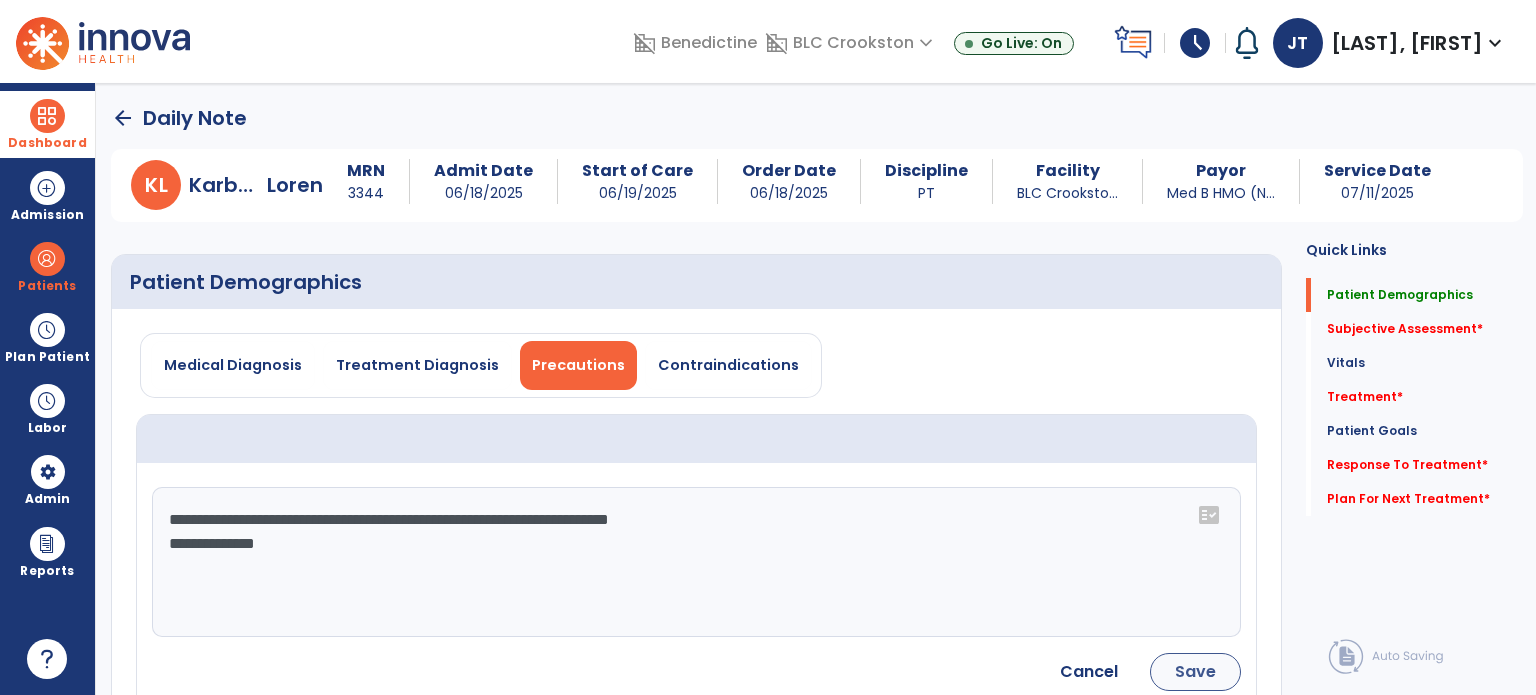 type on "**********" 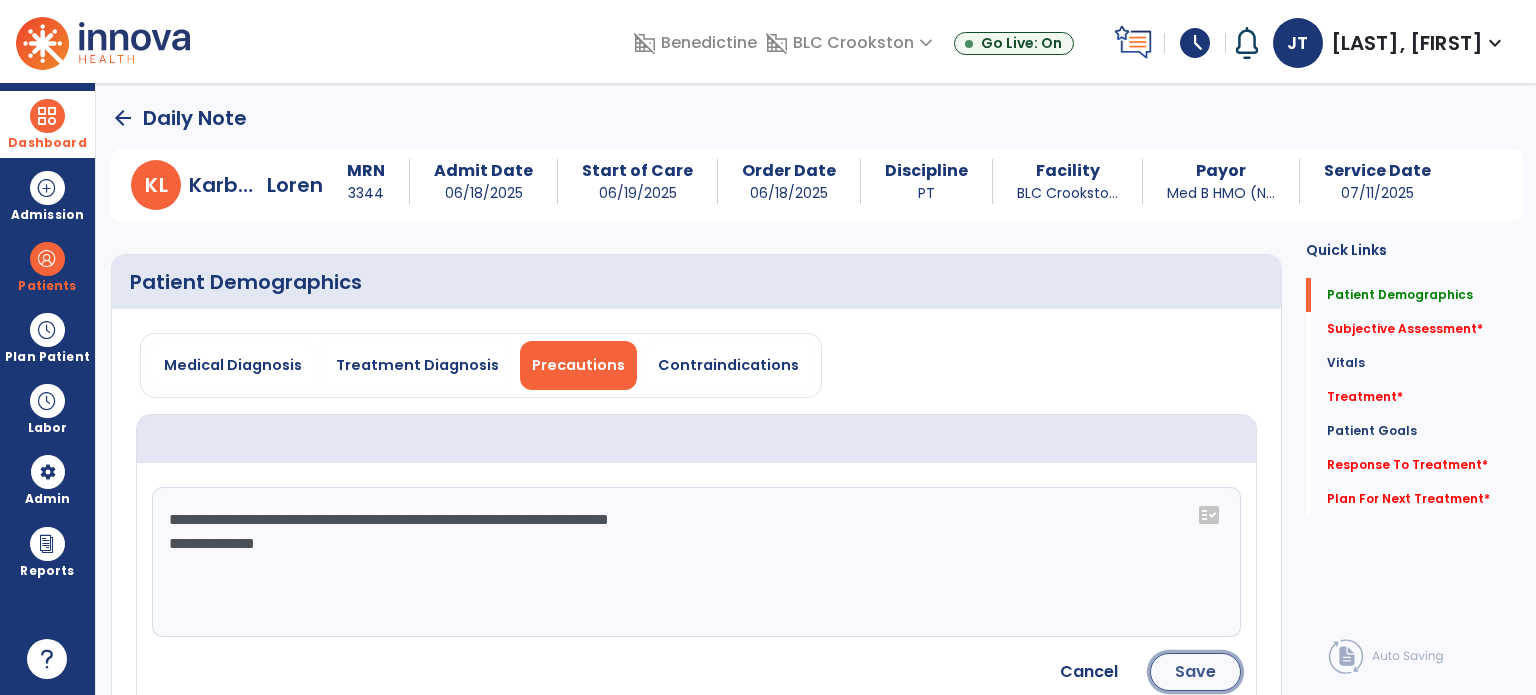 click on "Save" 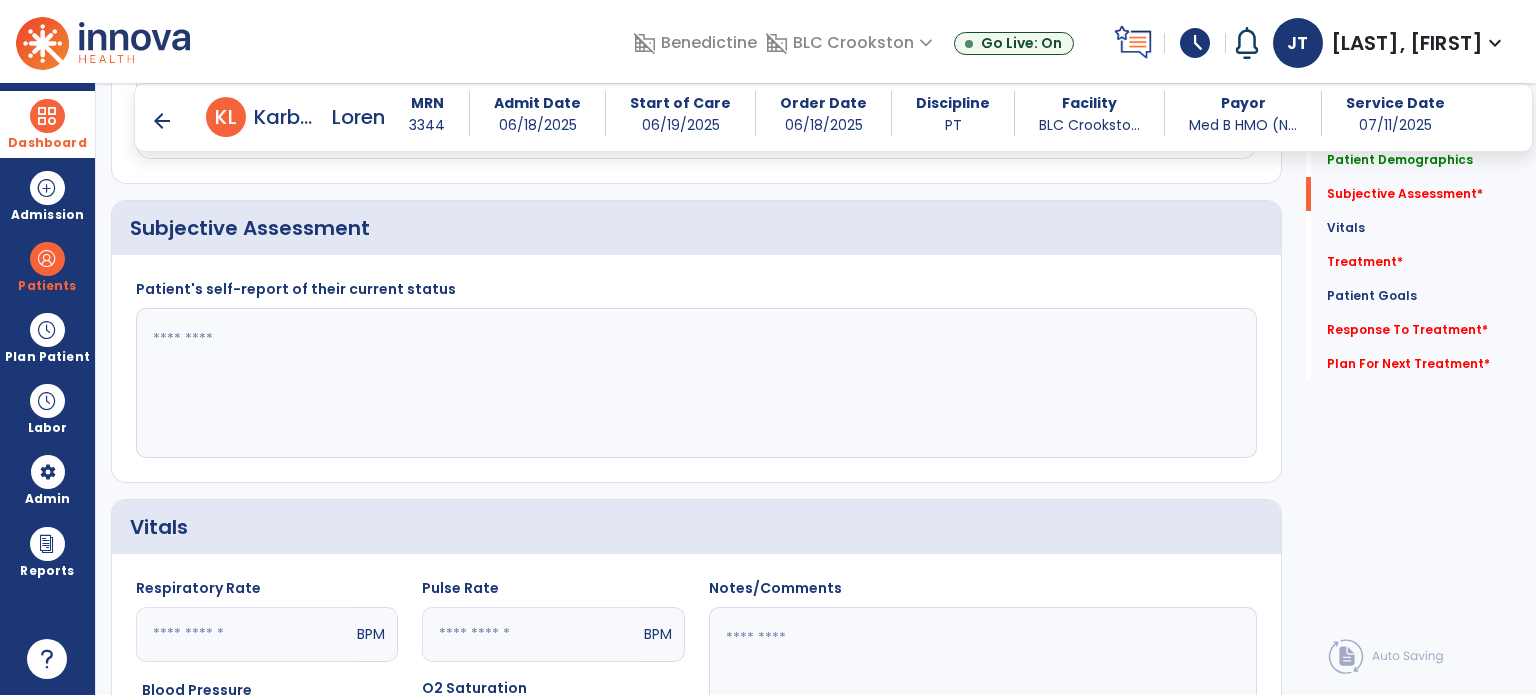 scroll, scrollTop: 404, scrollLeft: 0, axis: vertical 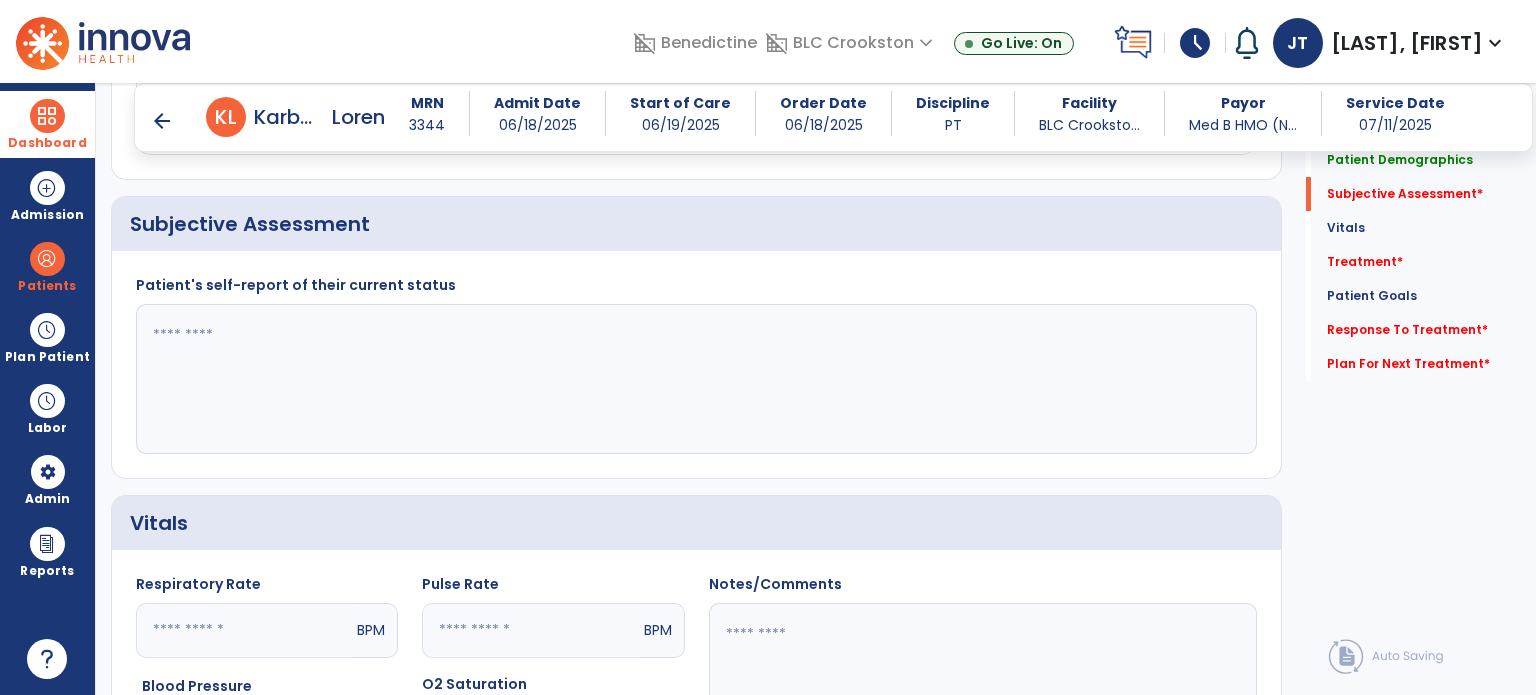 drag, startPoint x: 441, startPoint y: 425, endPoint x: 461, endPoint y: 403, distance: 29.732138 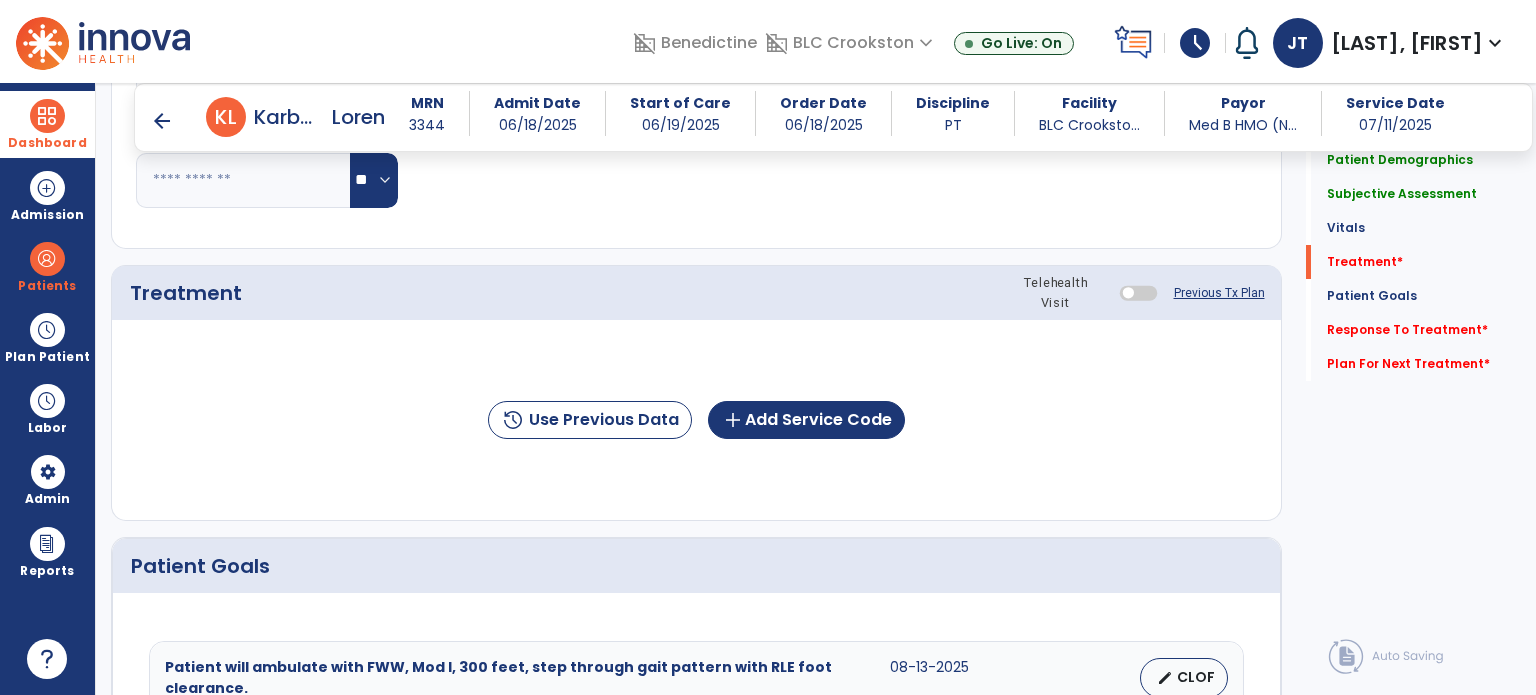 scroll, scrollTop: 1136, scrollLeft: 0, axis: vertical 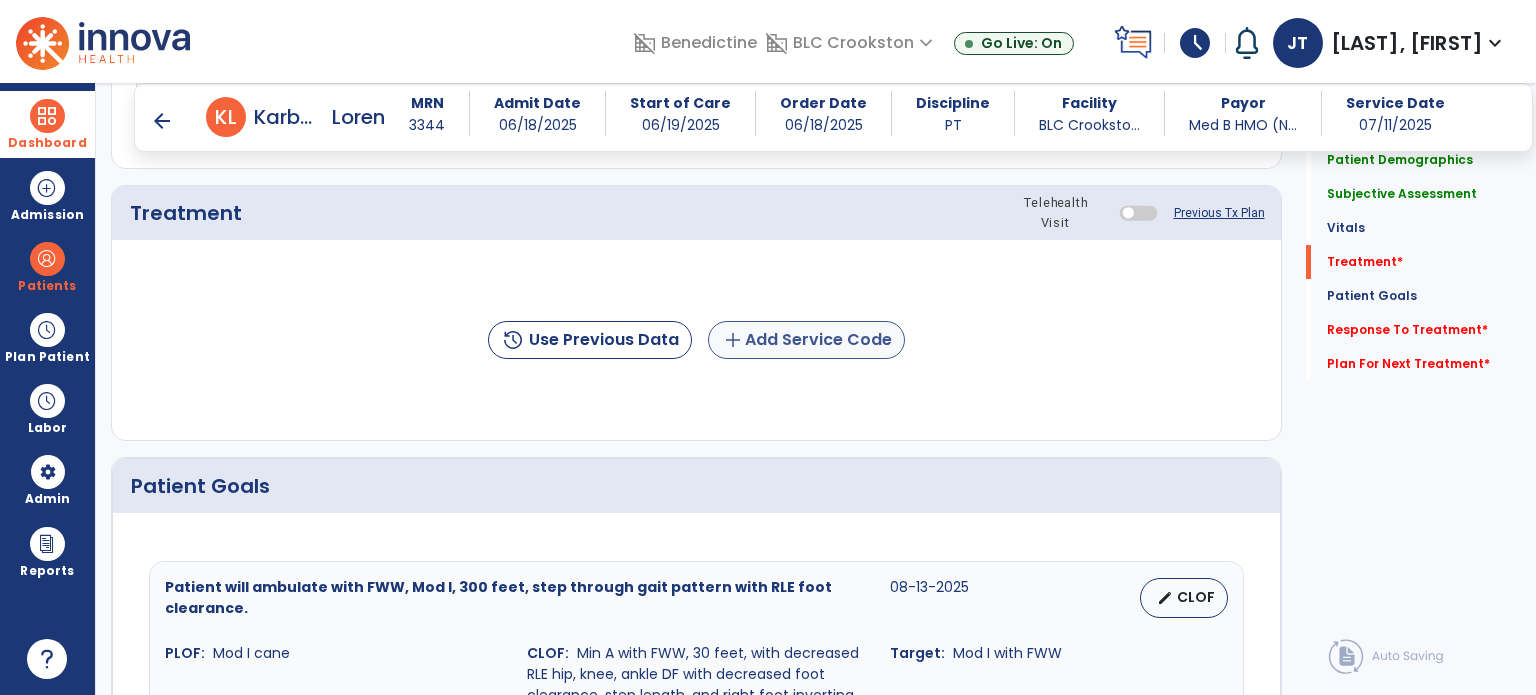 type on "**********" 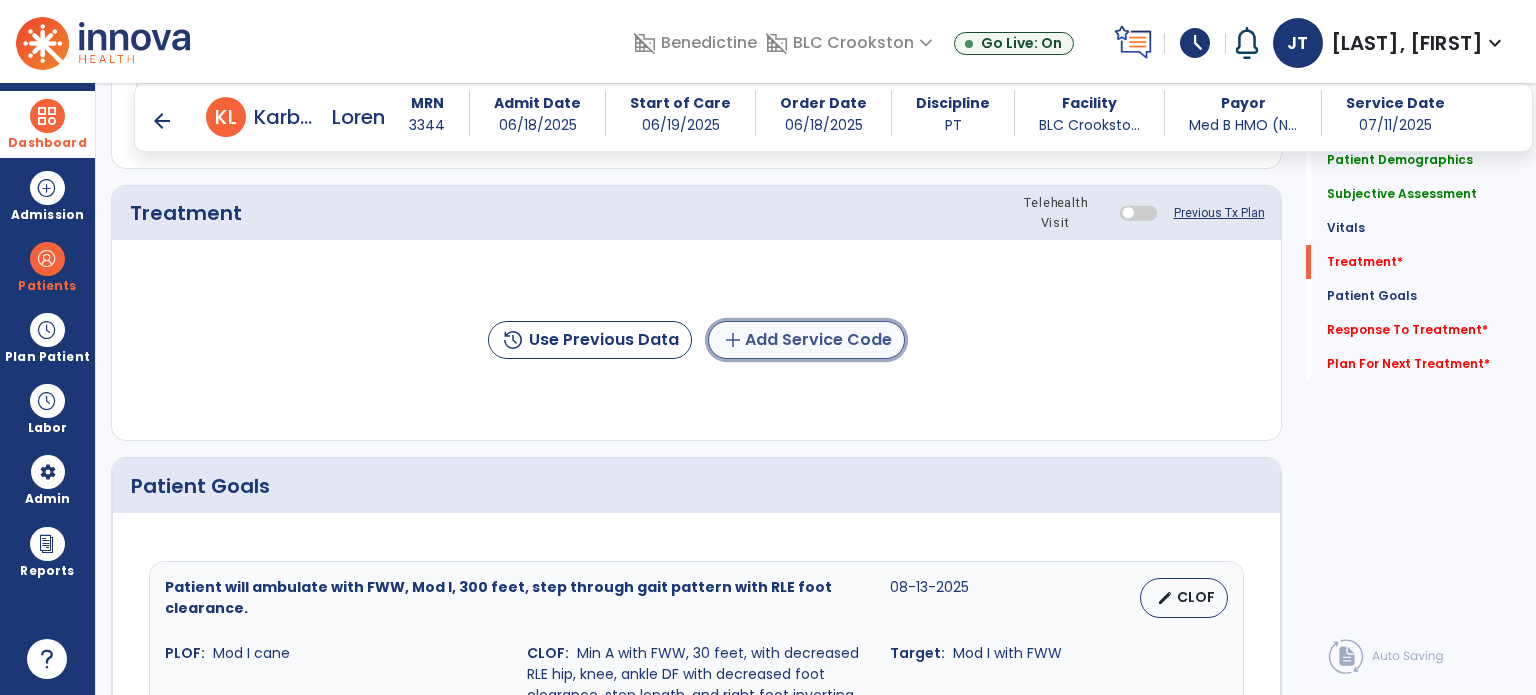 click on "add  Add Service Code" 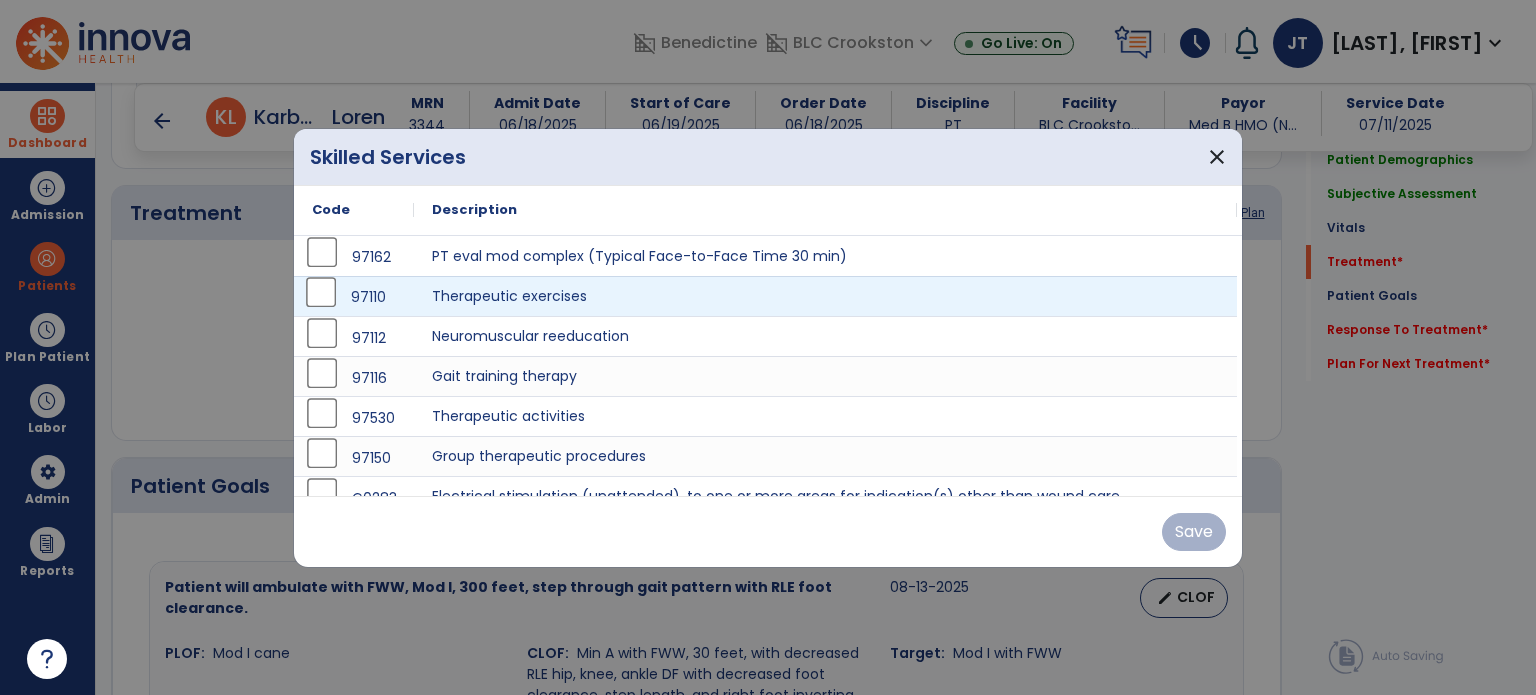 click on "97110" at bounding box center [354, 297] 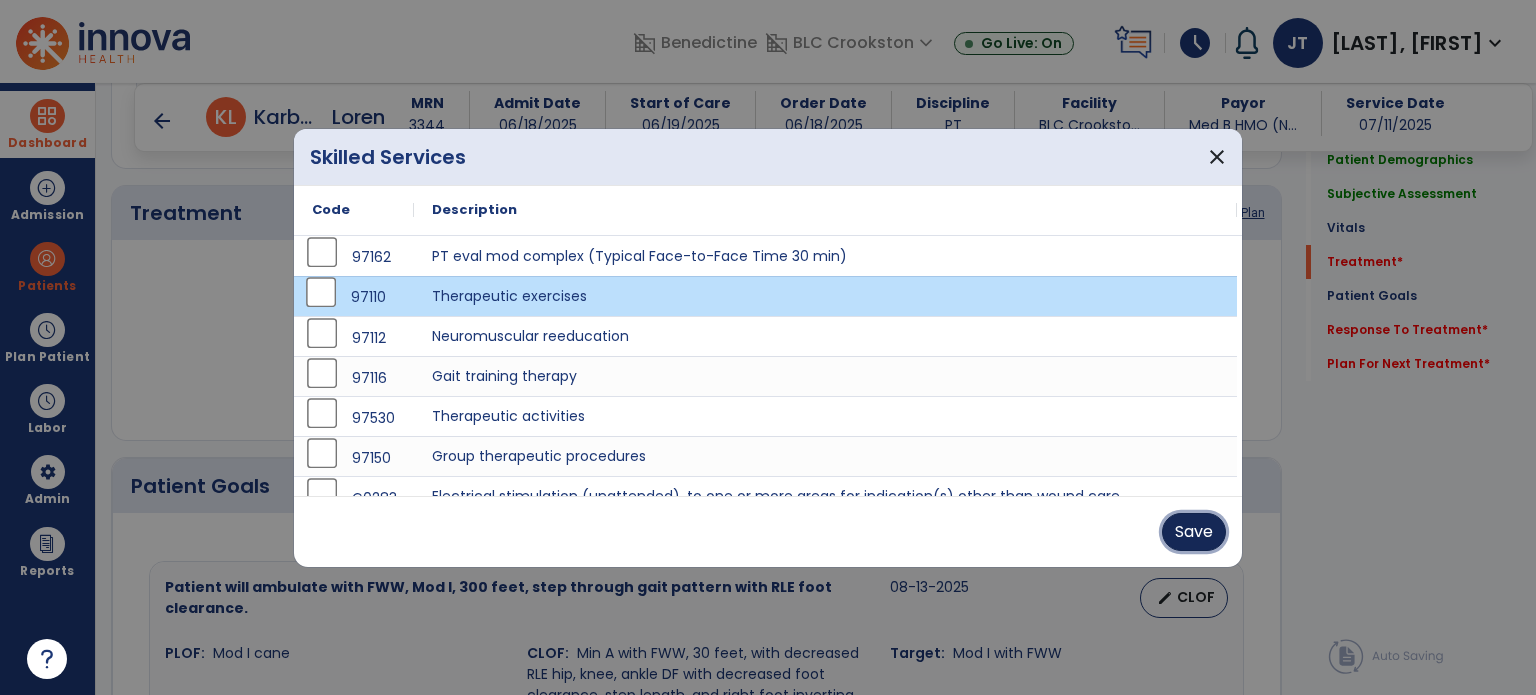 click on "Save" at bounding box center (1194, 532) 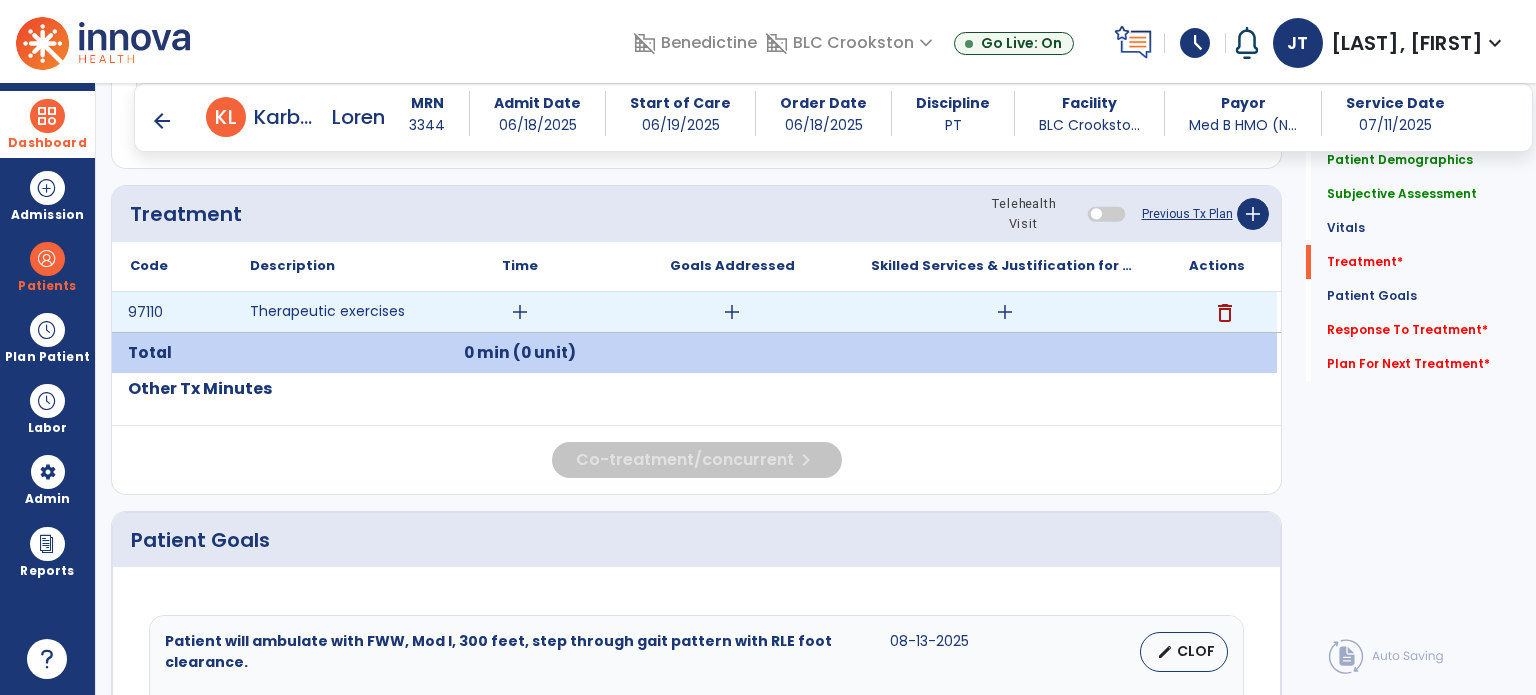click on "add" at bounding box center (1005, 312) 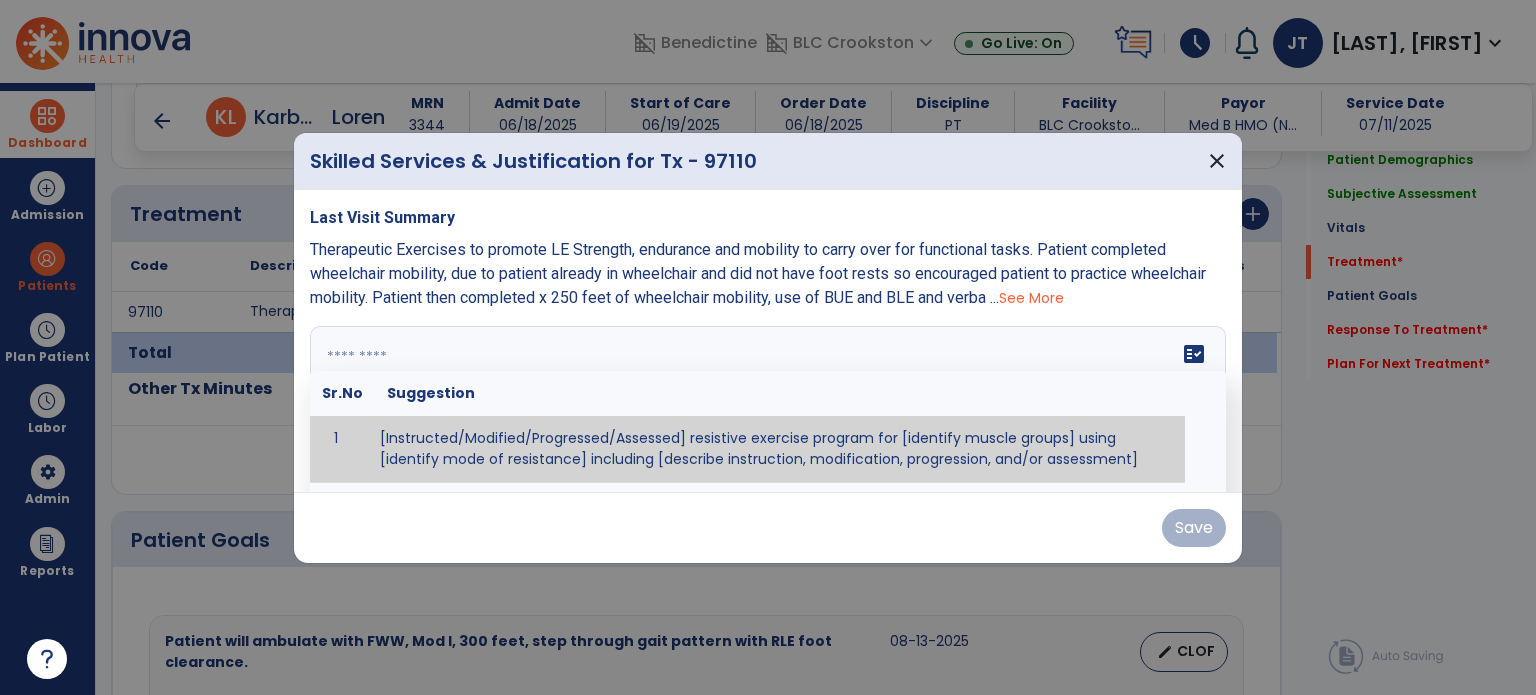 click at bounding box center (766, 401) 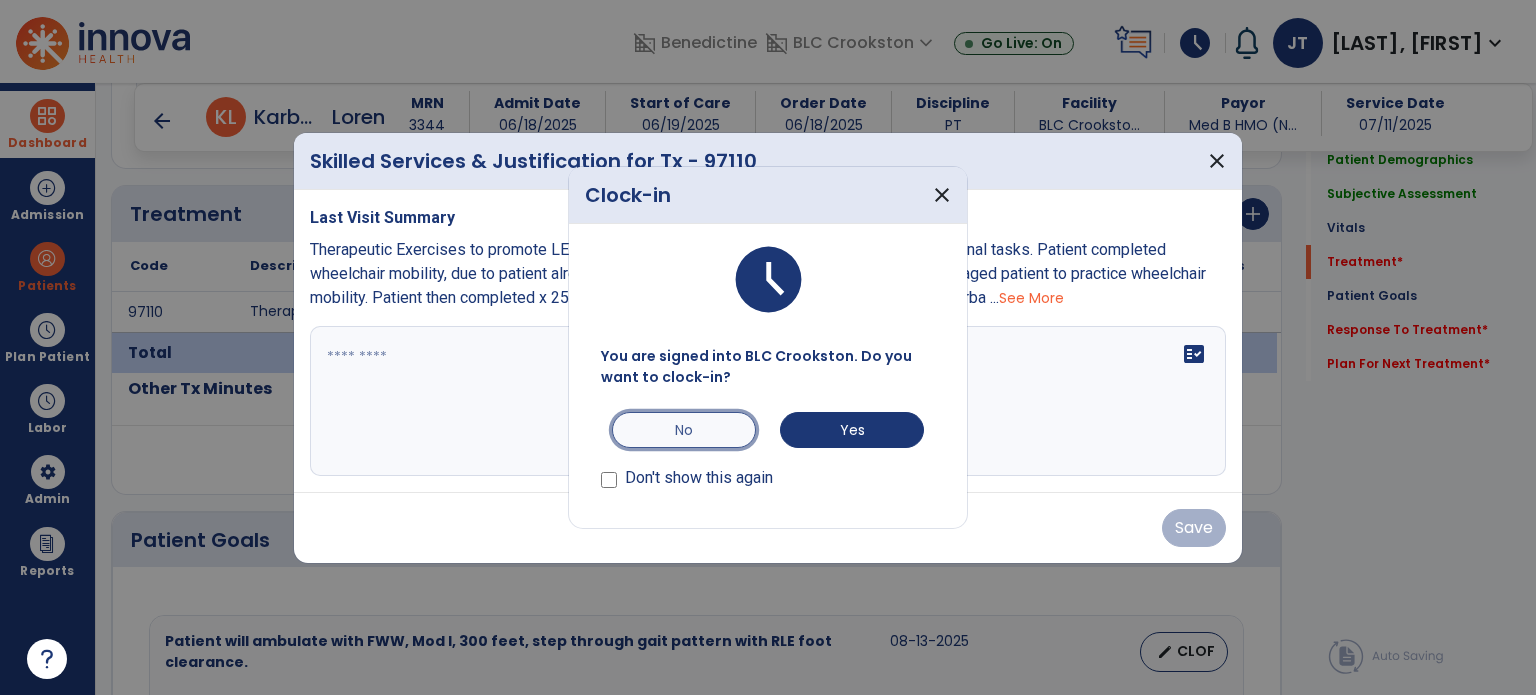 click on "No" at bounding box center [684, 430] 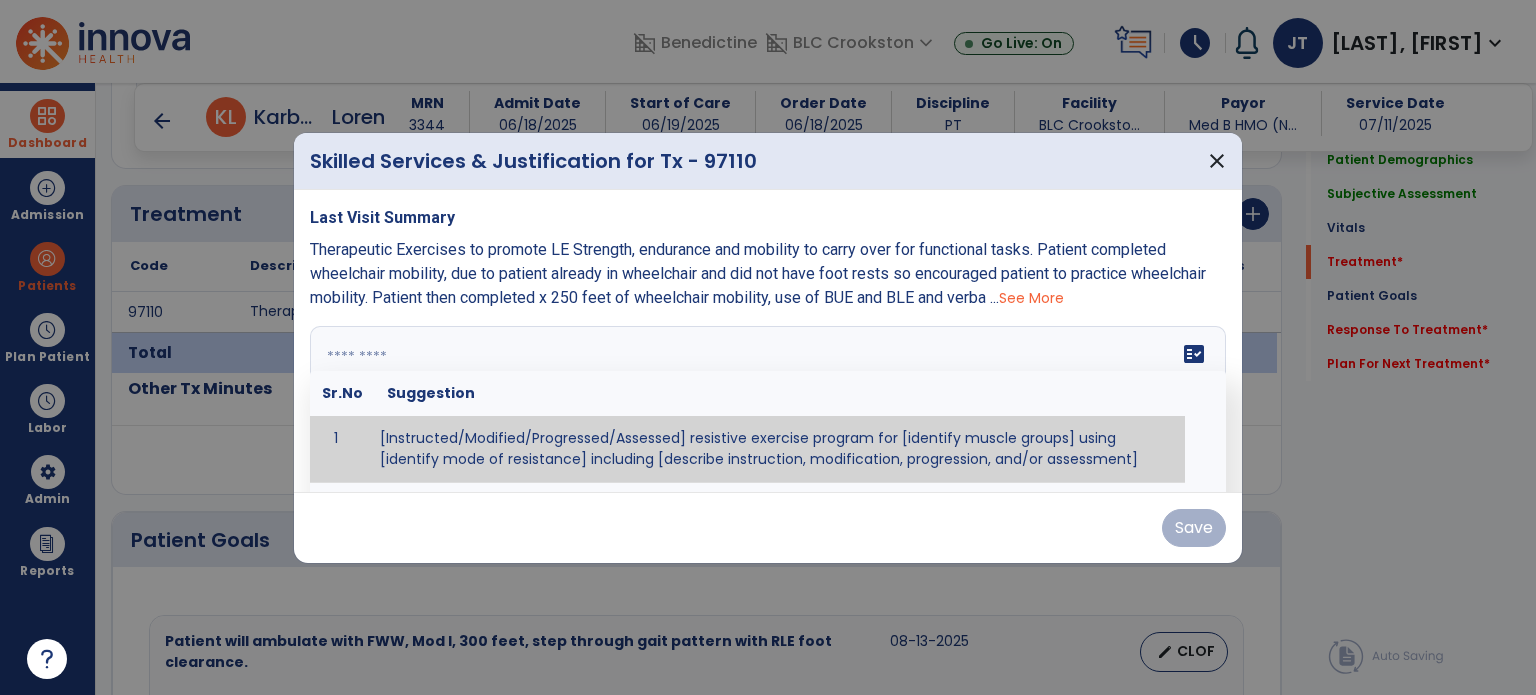 click on "fact_check  Sr.No Suggestion 1 [Instructed/Modified/Progressed/Assessed] resistive exercise program for [identify muscle groups] using [identify mode of resistance] including [describe instruction, modification, progression, and/or assessment] 2 [Instructed/Modified/Progressed/Assessed] aerobic exercise program using [identify equipment/mode] including [describe instruction, modification,progression, and/or assessment] 3 [Instructed/Modified/Progressed/Assessed] [PROM/A/AROM/AROM] program for [identify joint movements] using [contract-relax, over-pressure, inhibitory techniques, other] 4 [Assessed/Tested] aerobic capacity with administration of [aerobic capacity test]" at bounding box center (768, 401) 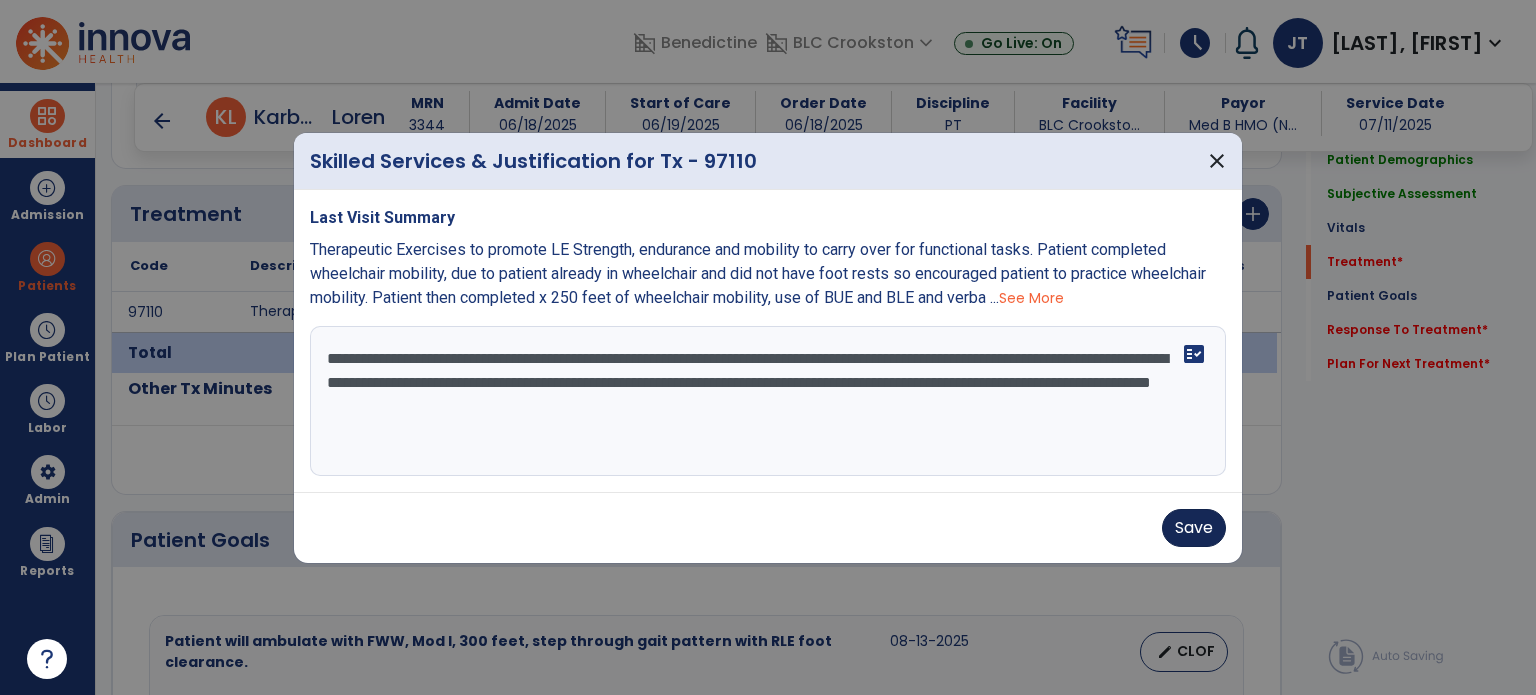 type on "**********" 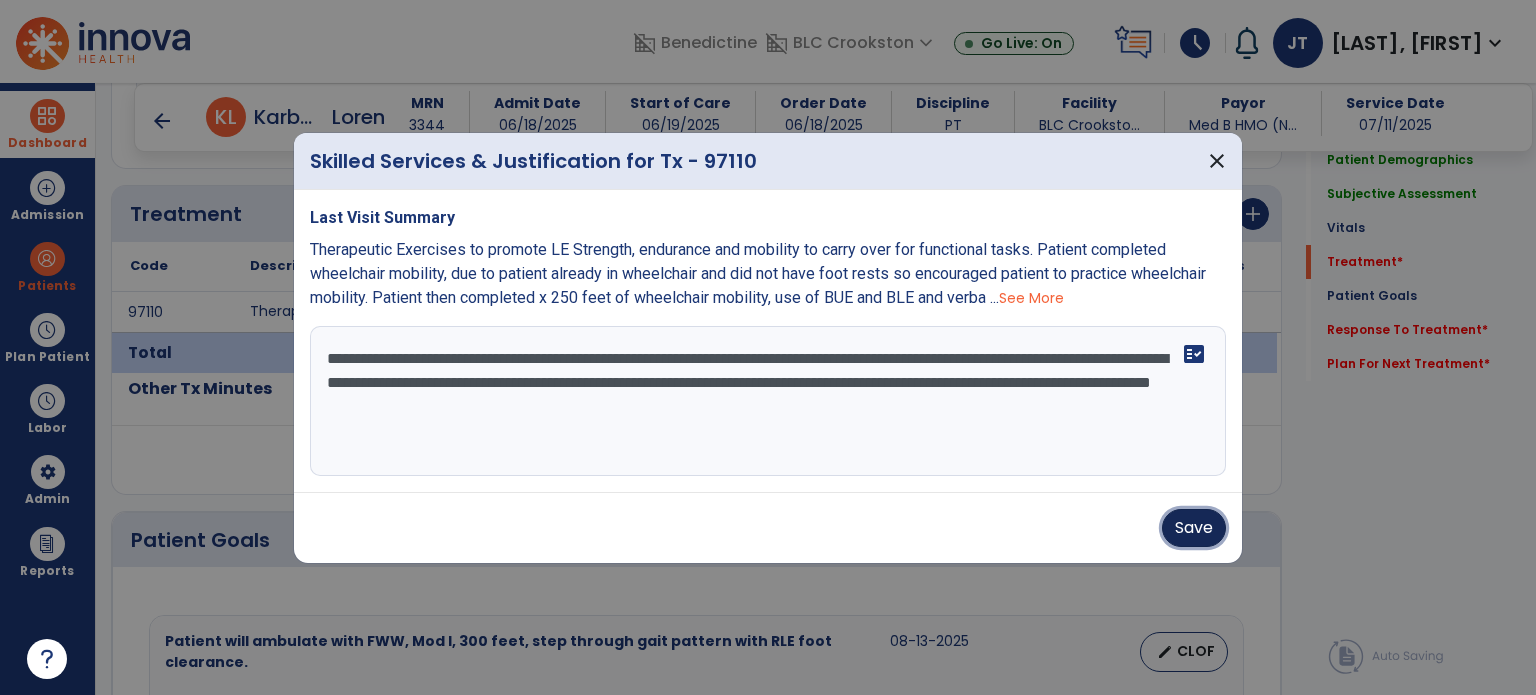 click on "Save" at bounding box center [1194, 528] 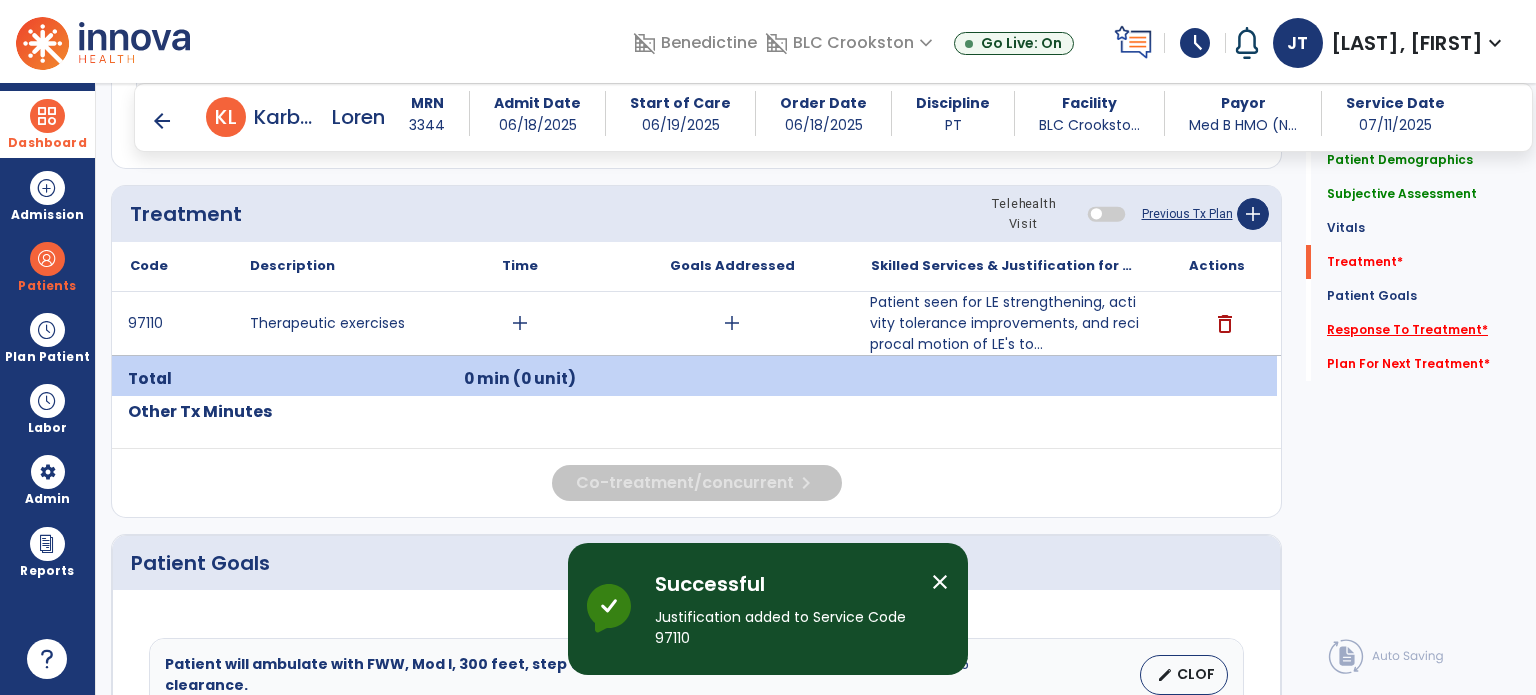 click on "Response To Treatment   *" 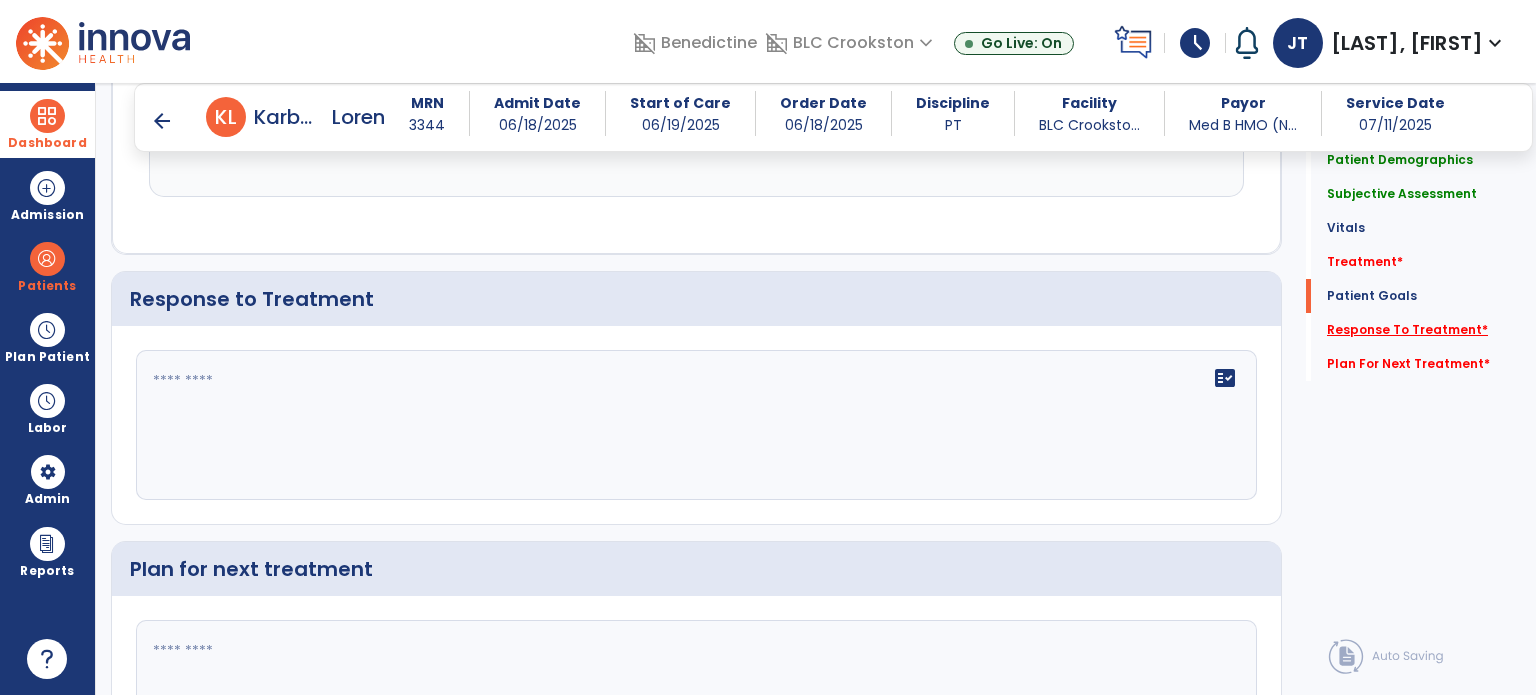 scroll, scrollTop: 2532, scrollLeft: 0, axis: vertical 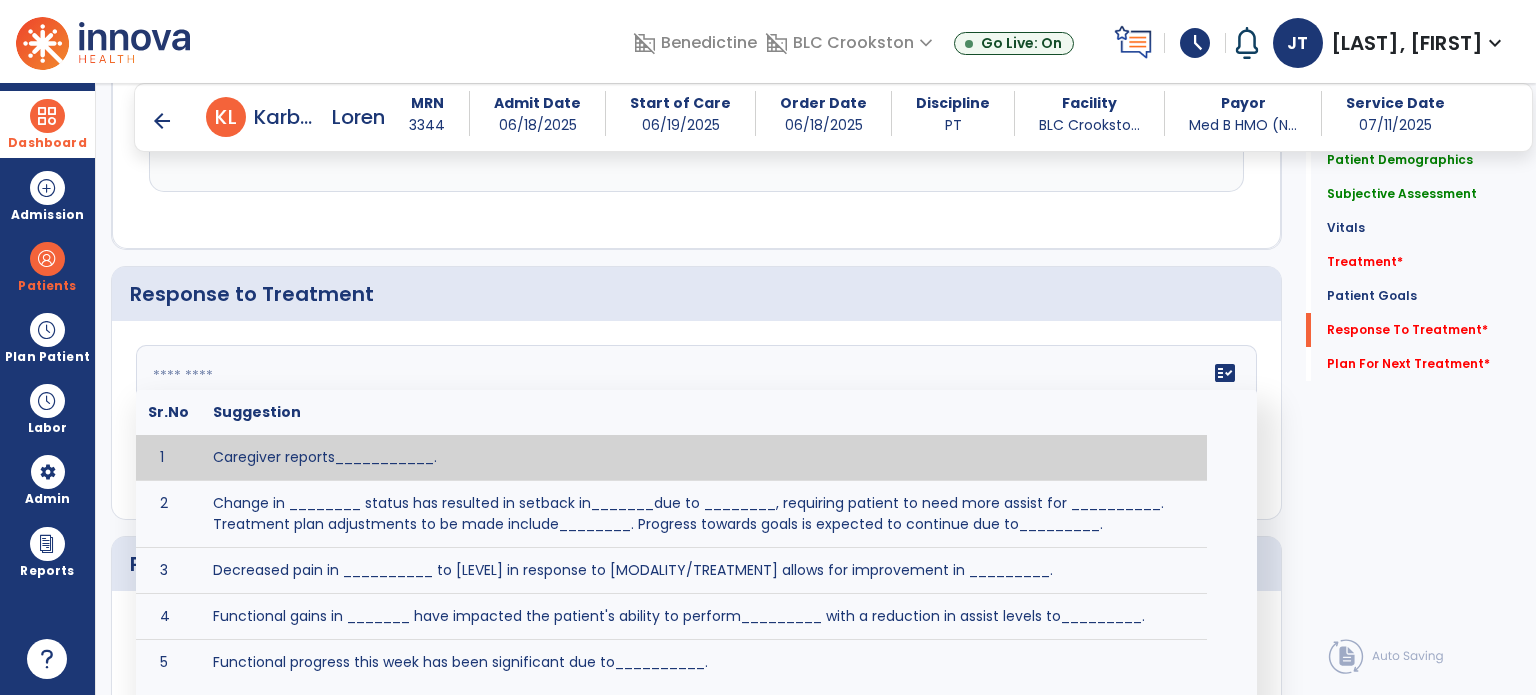 click on "fact_check  Sr.No Suggestion 1 Caregiver reports___________. 2 Change in ________ status has resulted in setback in_______due to ________, requiring patient to need more assist for __________.   Treatment plan adjustments to be made include________.  Progress towards goals is expected to continue due to_________. 3 Decreased pain in __________ to [LEVEL] in response to [MODALITY/TREATMENT] allows for improvement in _________. 4 Functional gains in _______ have impacted the patient's ability to perform_________ with a reduction in assist levels to_________. 5 Functional progress this week has been significant due to__________. 6 Gains in ________ have improved the patient's ability to perform ______with decreased levels of assist to___________. 7 Improvement in ________allows patient to tolerate higher levels of challenges in_________. 8 Pain in [AREA] has decreased to [LEVEL] in response to [TREATMENT/MODALITY], allowing fore ease in completing__________. 9 10 11 12 13 14 15 16 17 18 19 20 21" 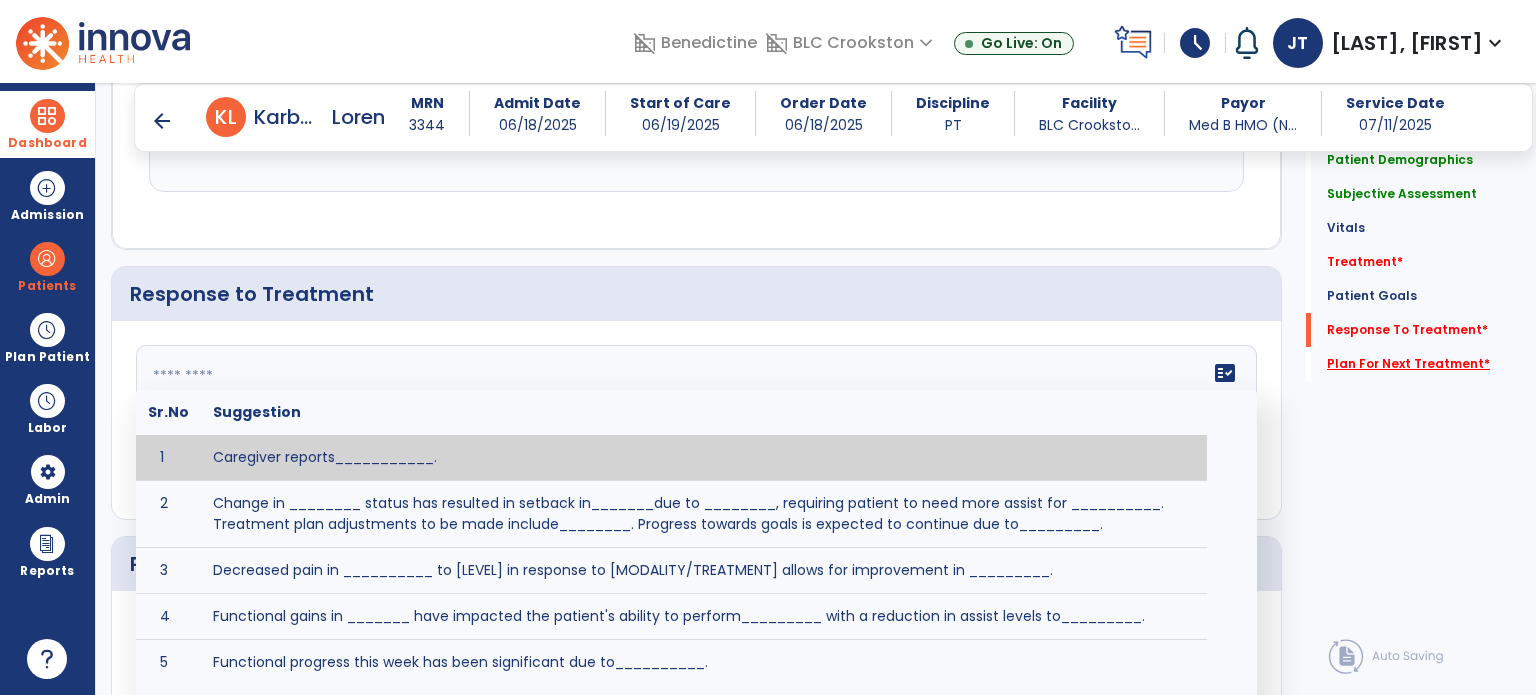 click on "Plan For Next Treatment   *" 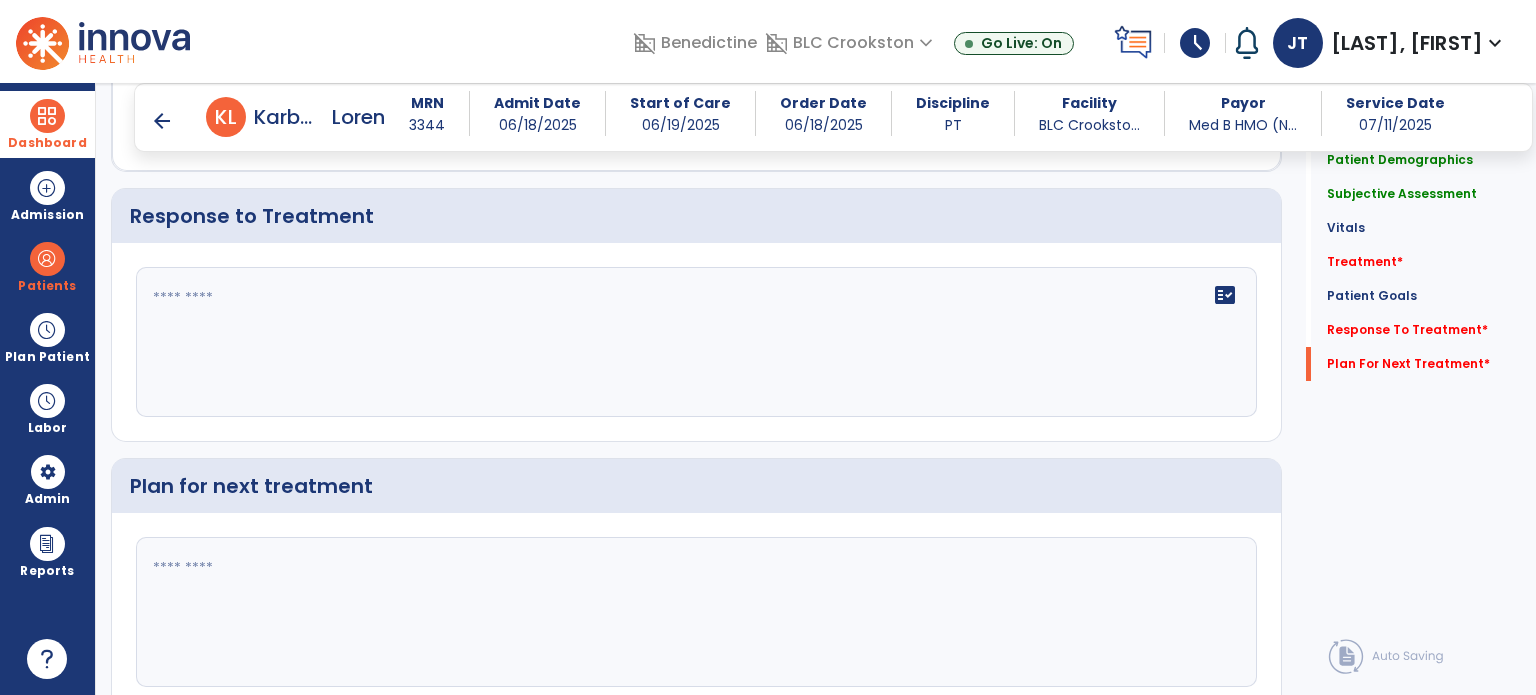 scroll, scrollTop: 2686, scrollLeft: 0, axis: vertical 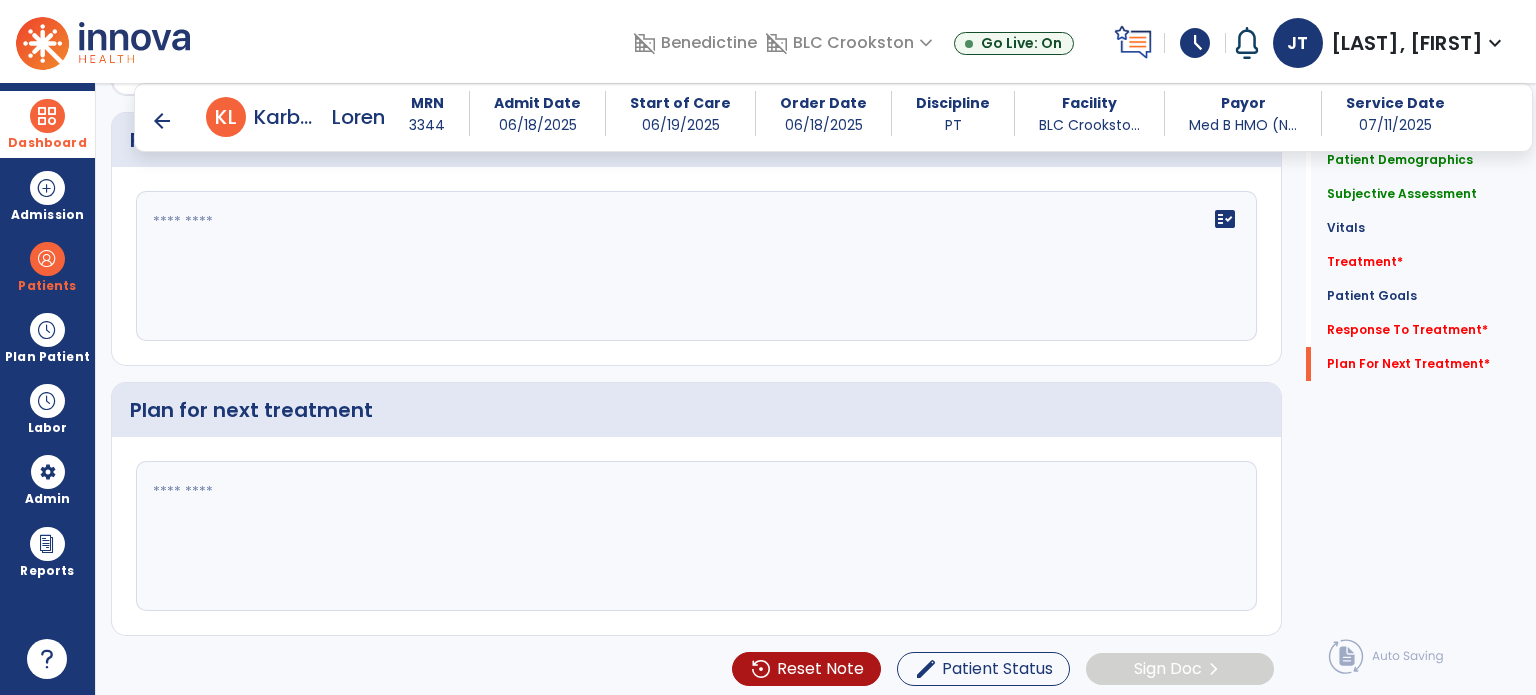 click 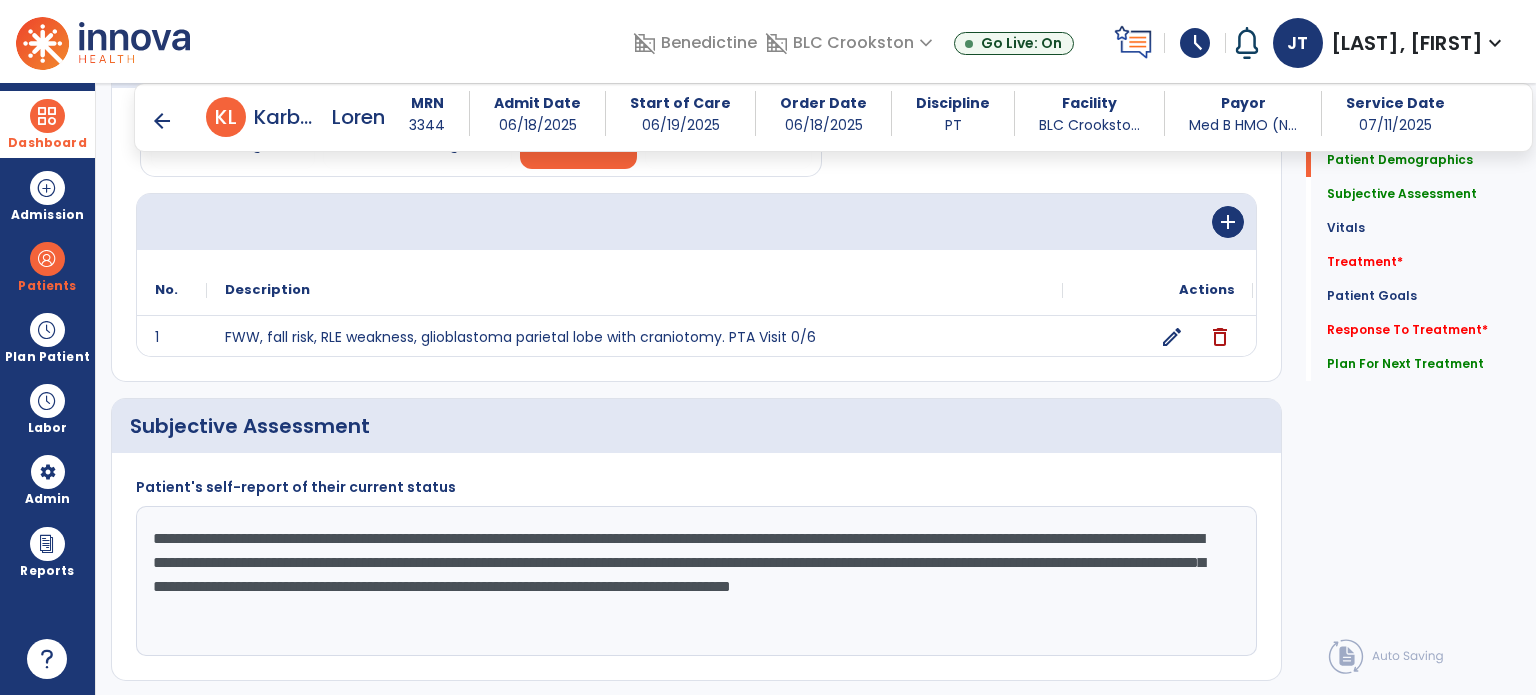 scroll, scrollTop: 0, scrollLeft: 0, axis: both 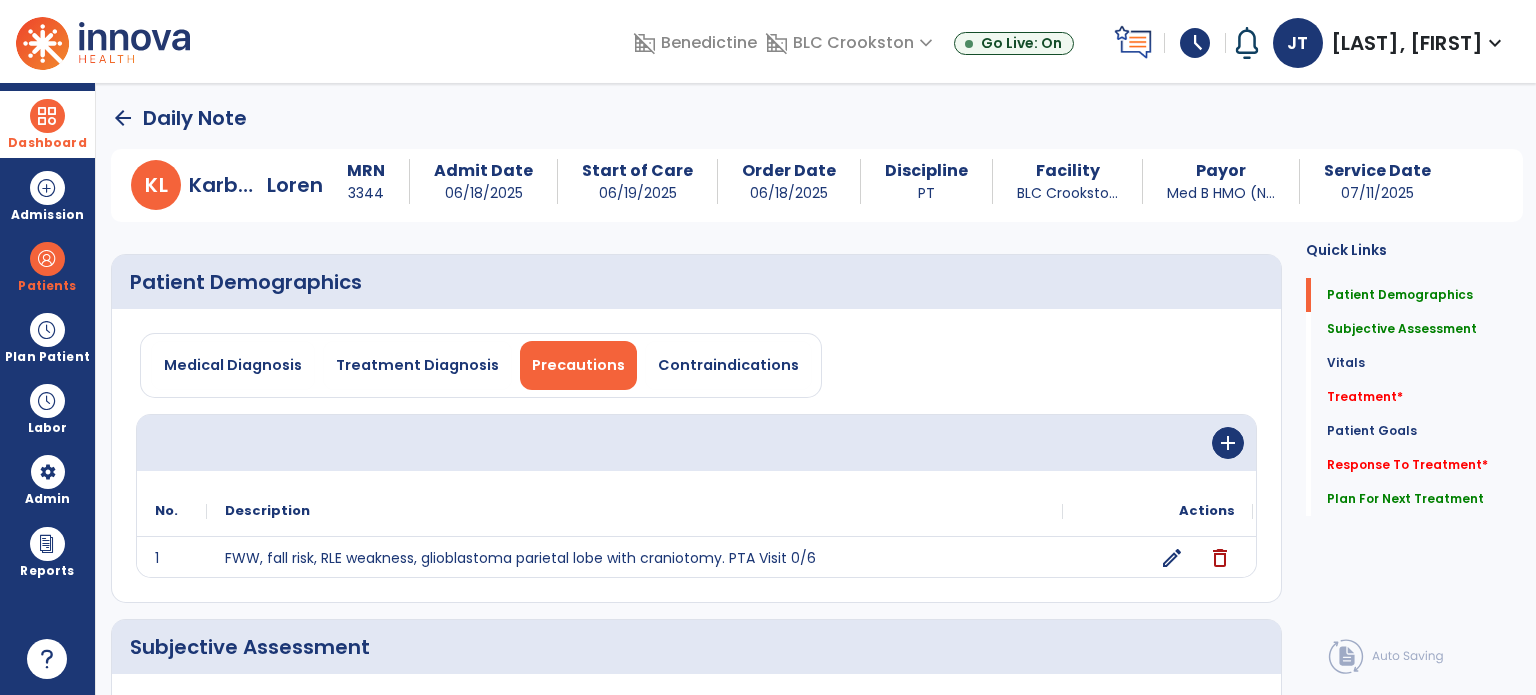 type on "**********" 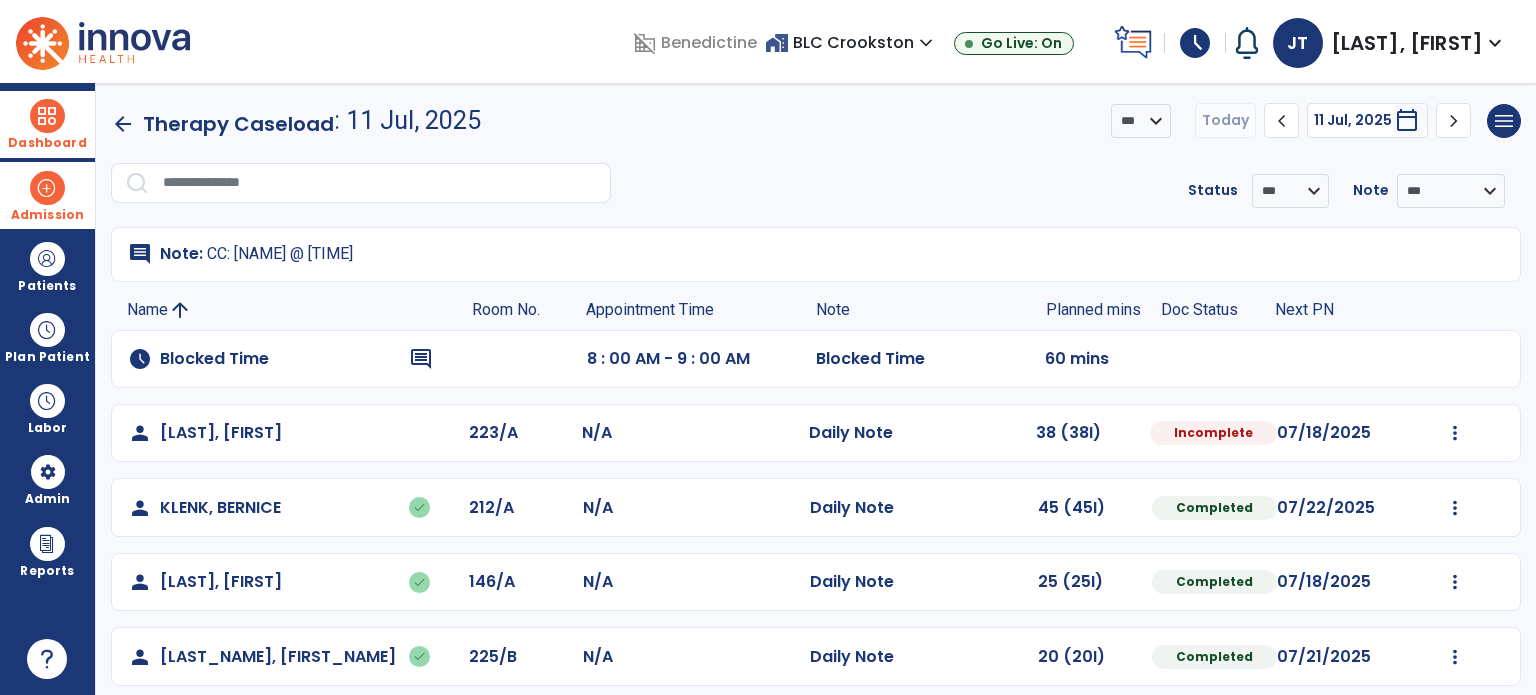 click at bounding box center (47, 188) 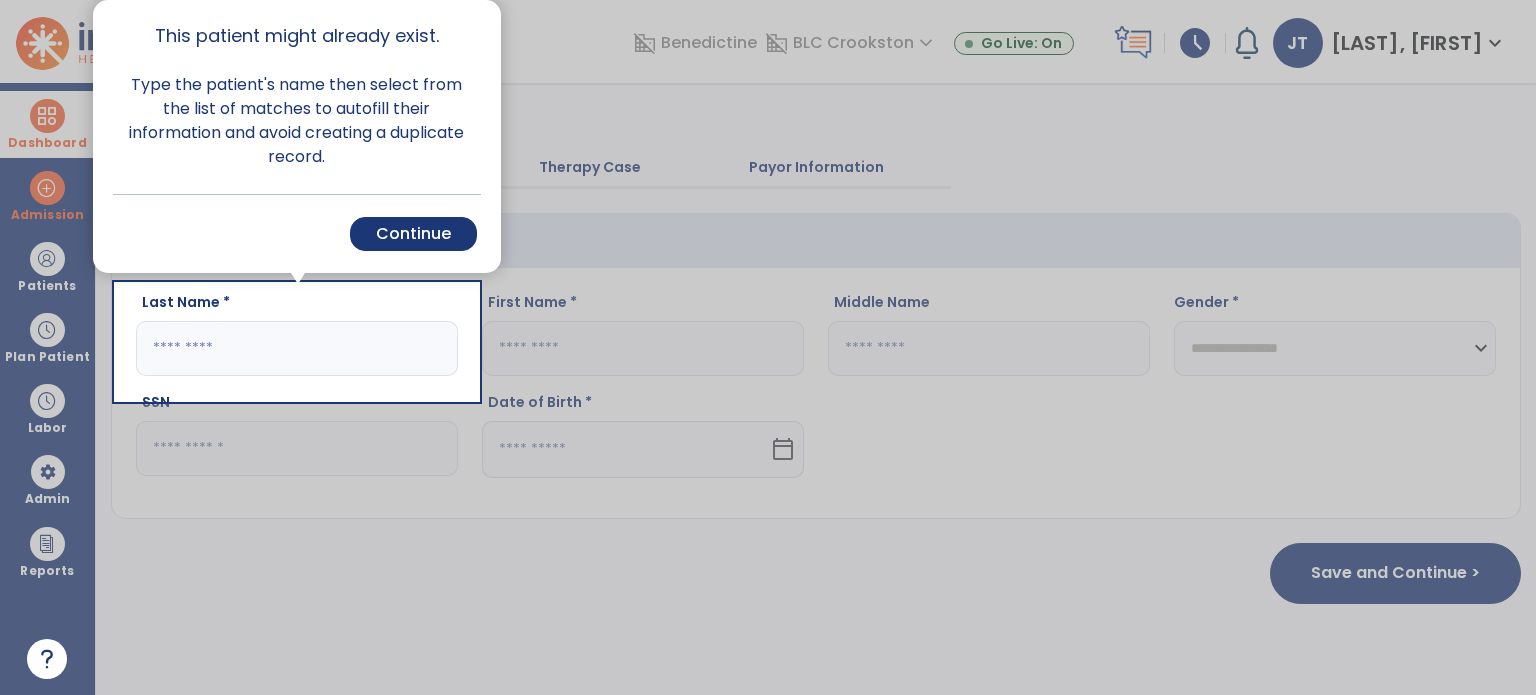 click 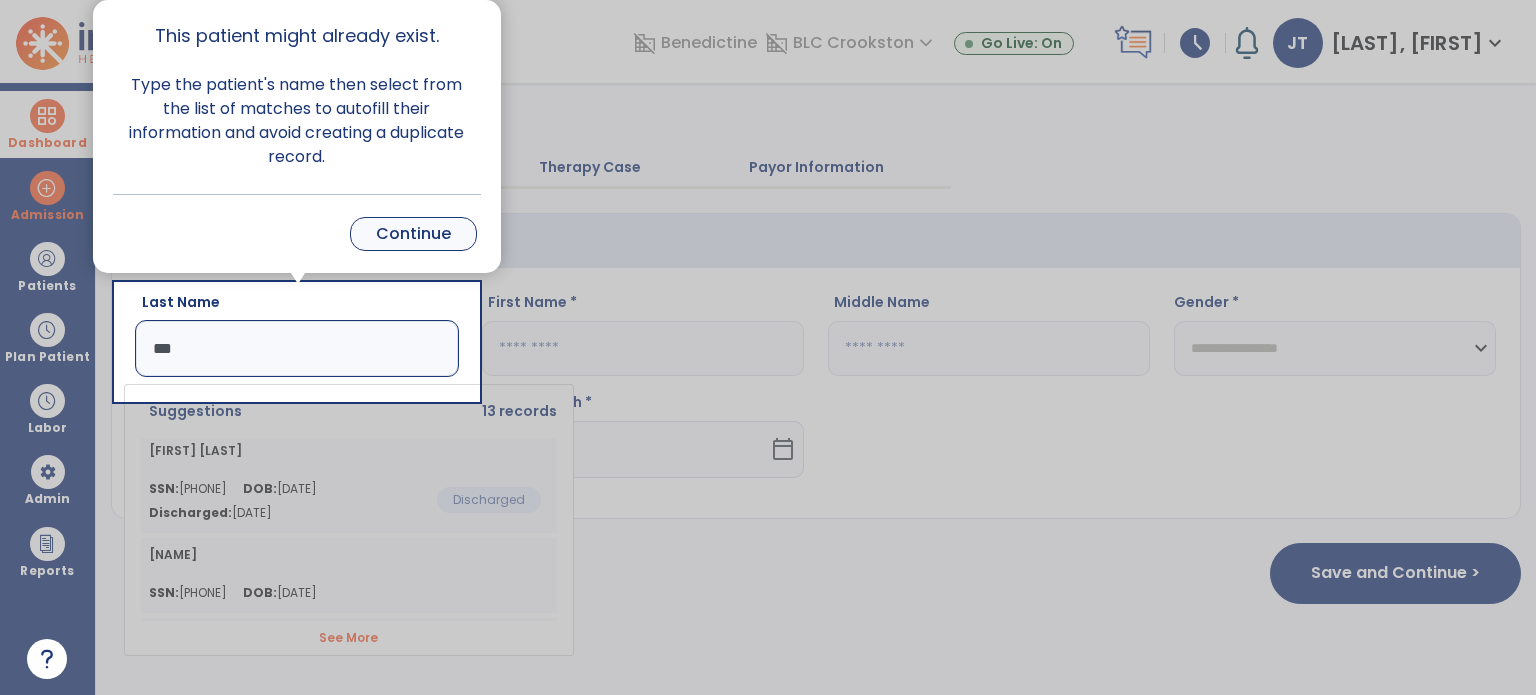 click on "Continue" at bounding box center [413, 234] 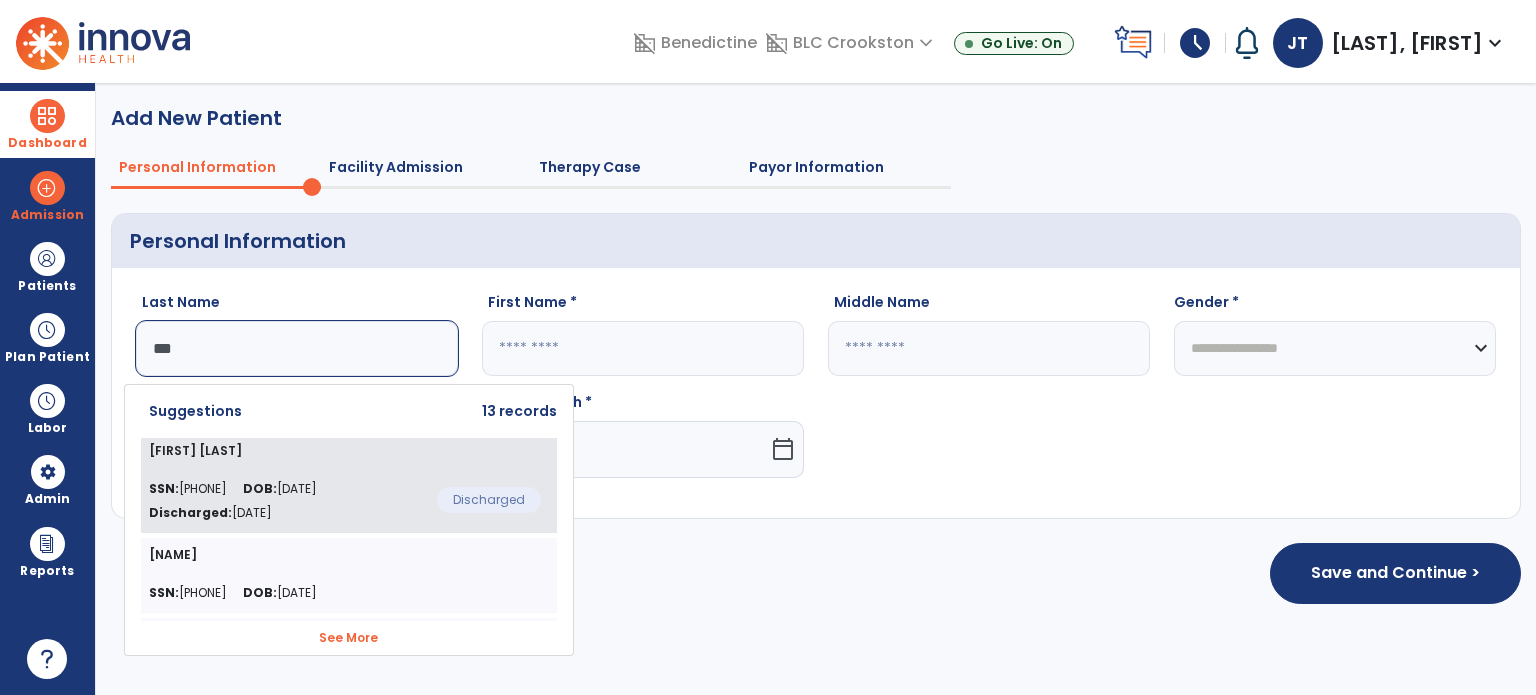 click on "[FIRST] [LAST]" 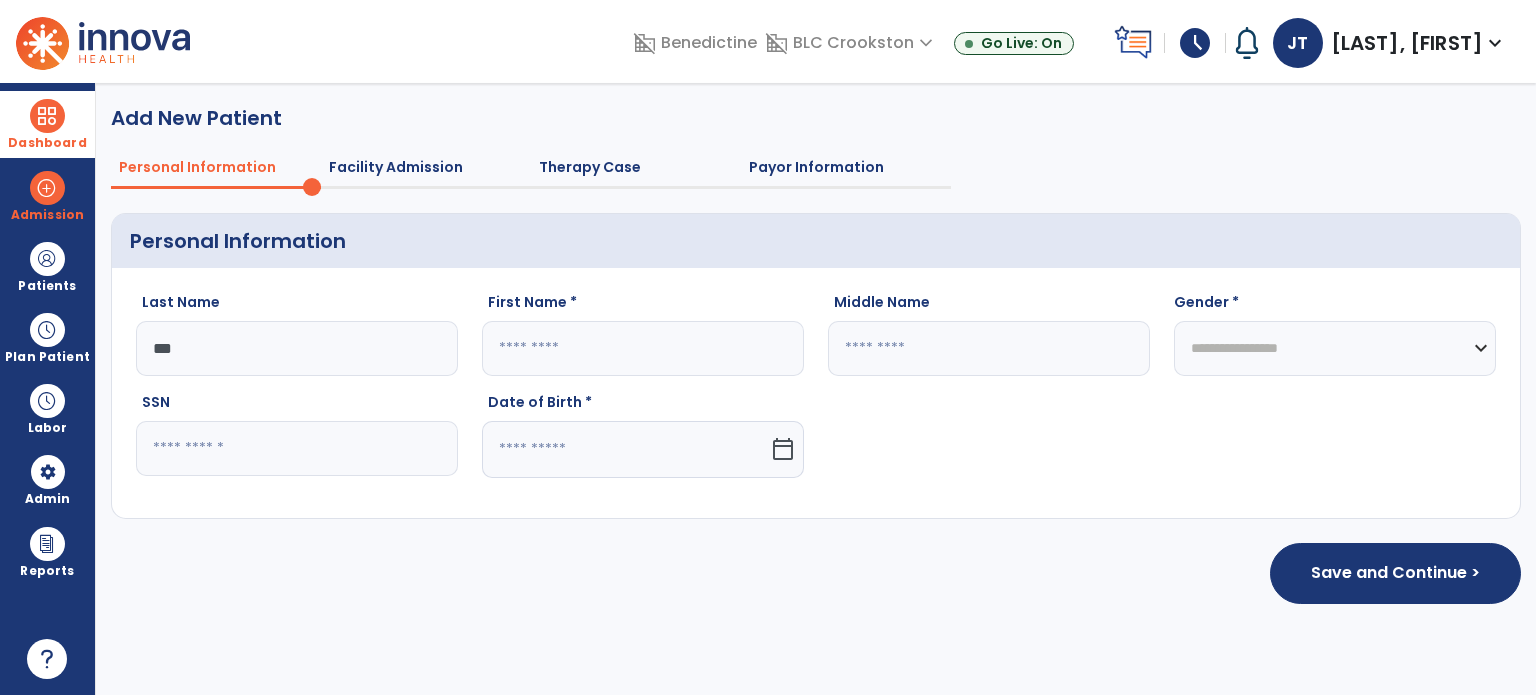 type on "*****" 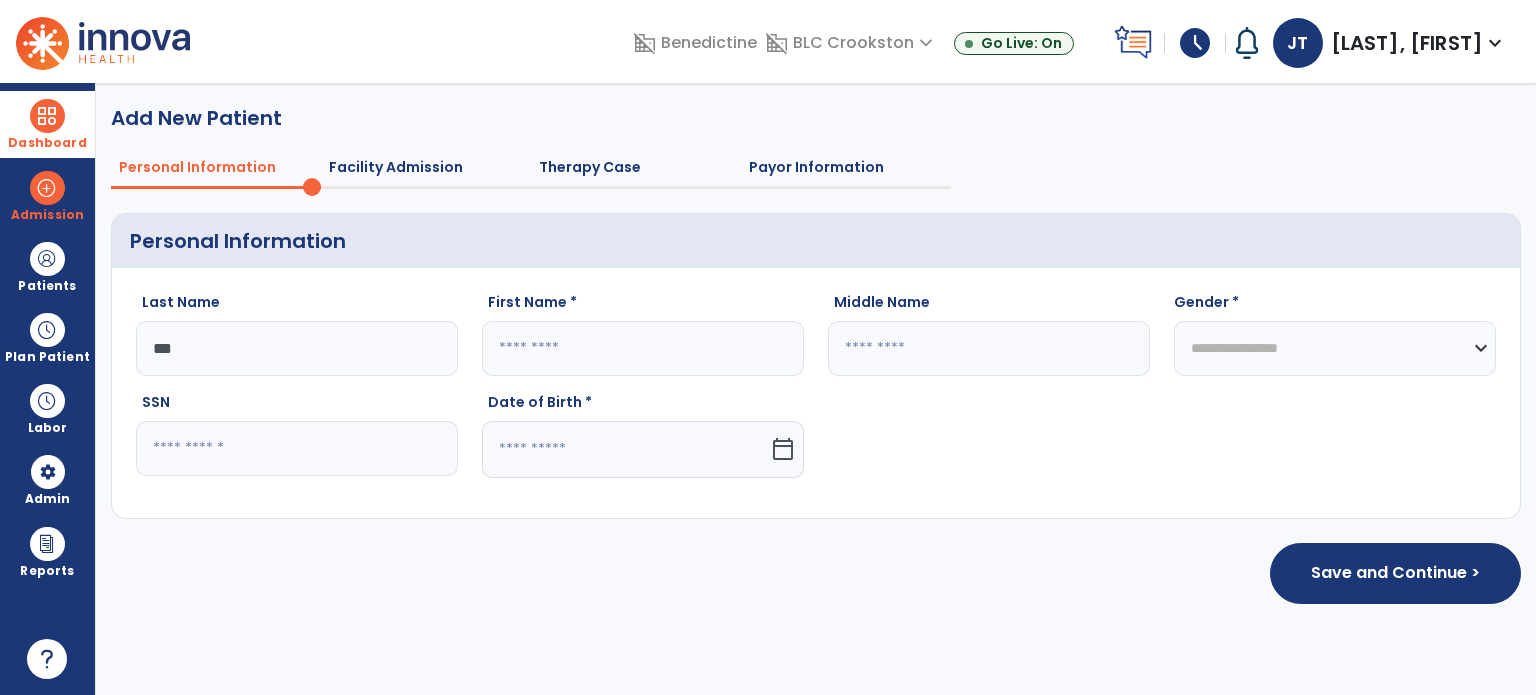 type on "**********" 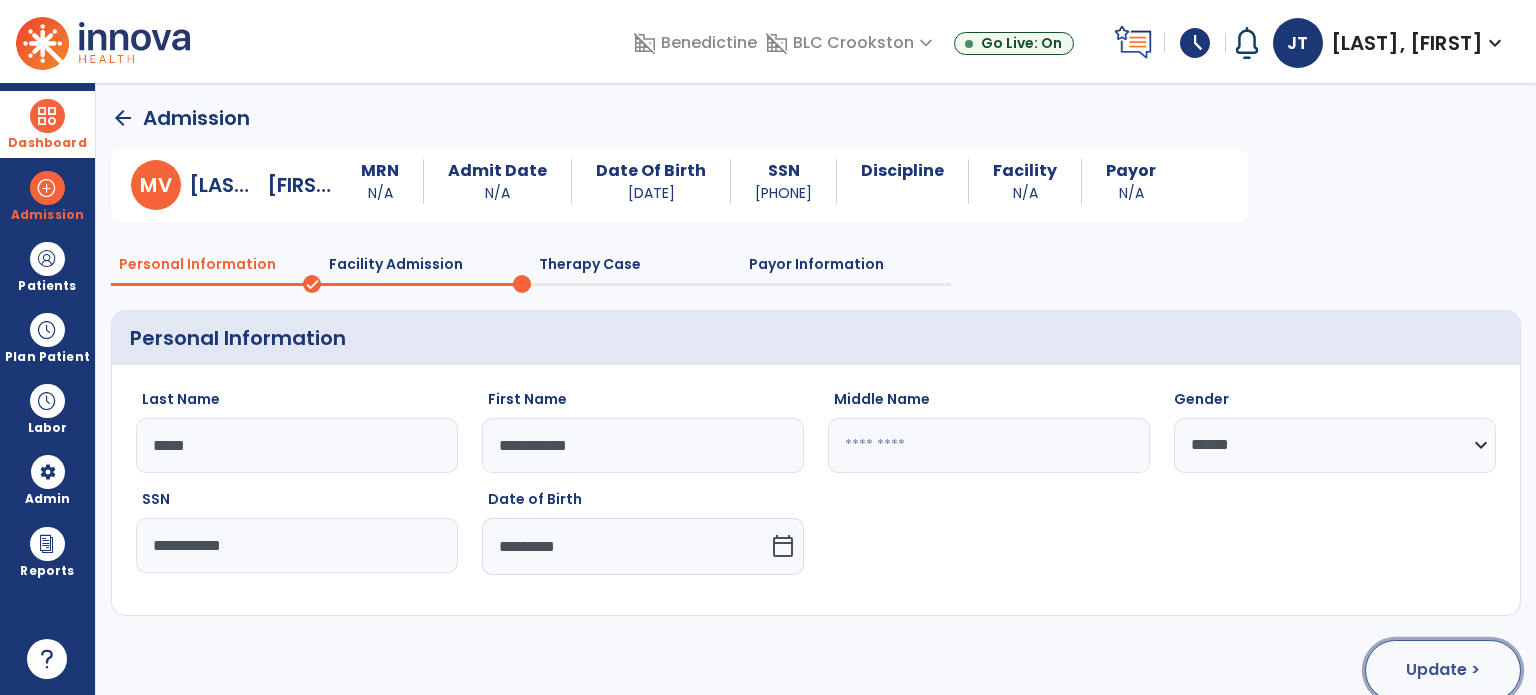 click on "Update >" 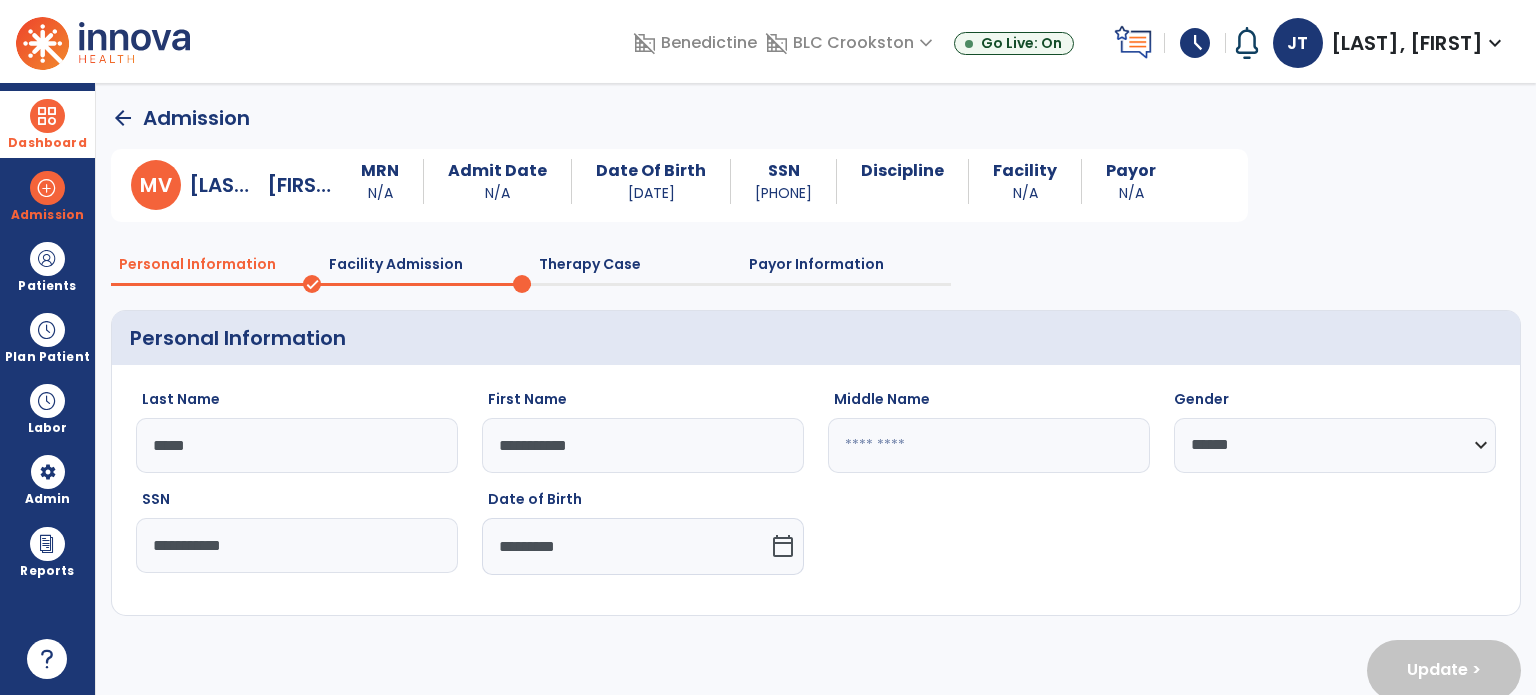 select on "**********" 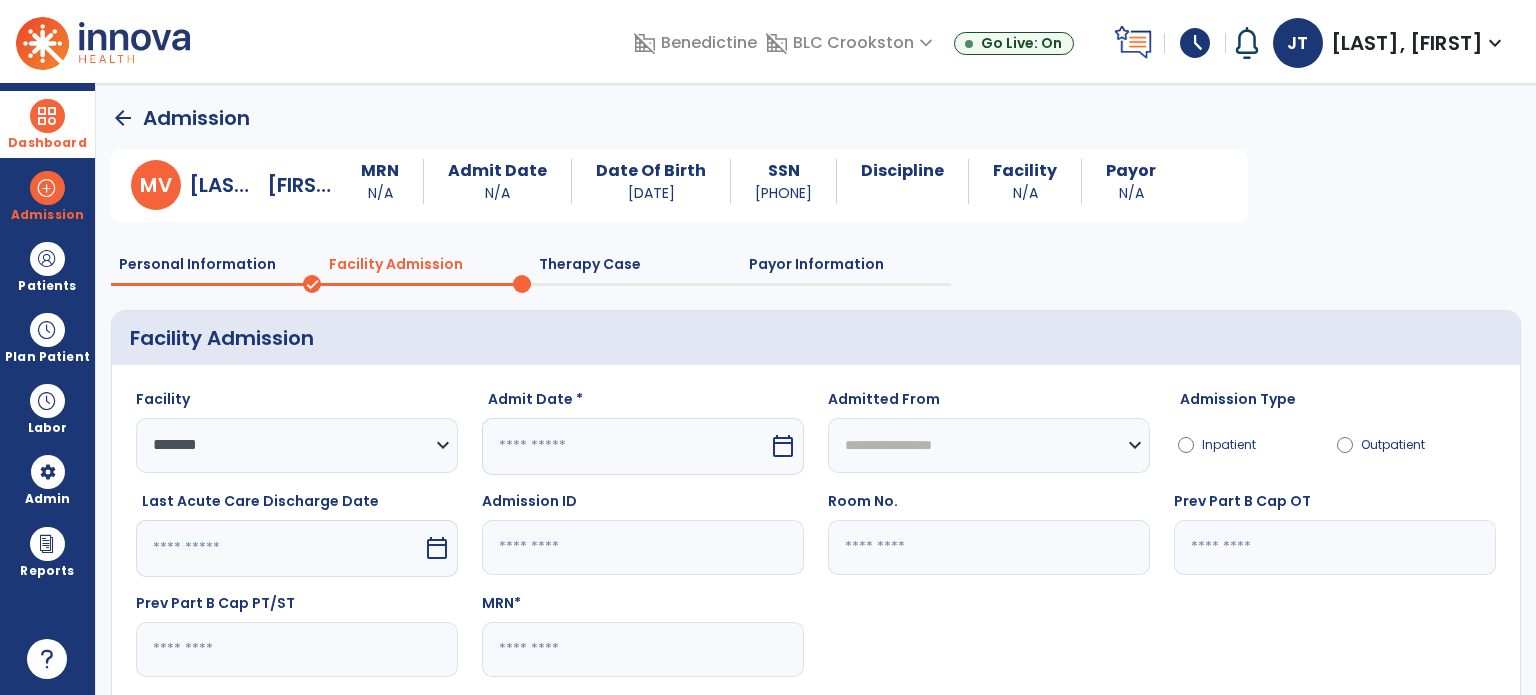 click on "calendar_today" at bounding box center [783, 446] 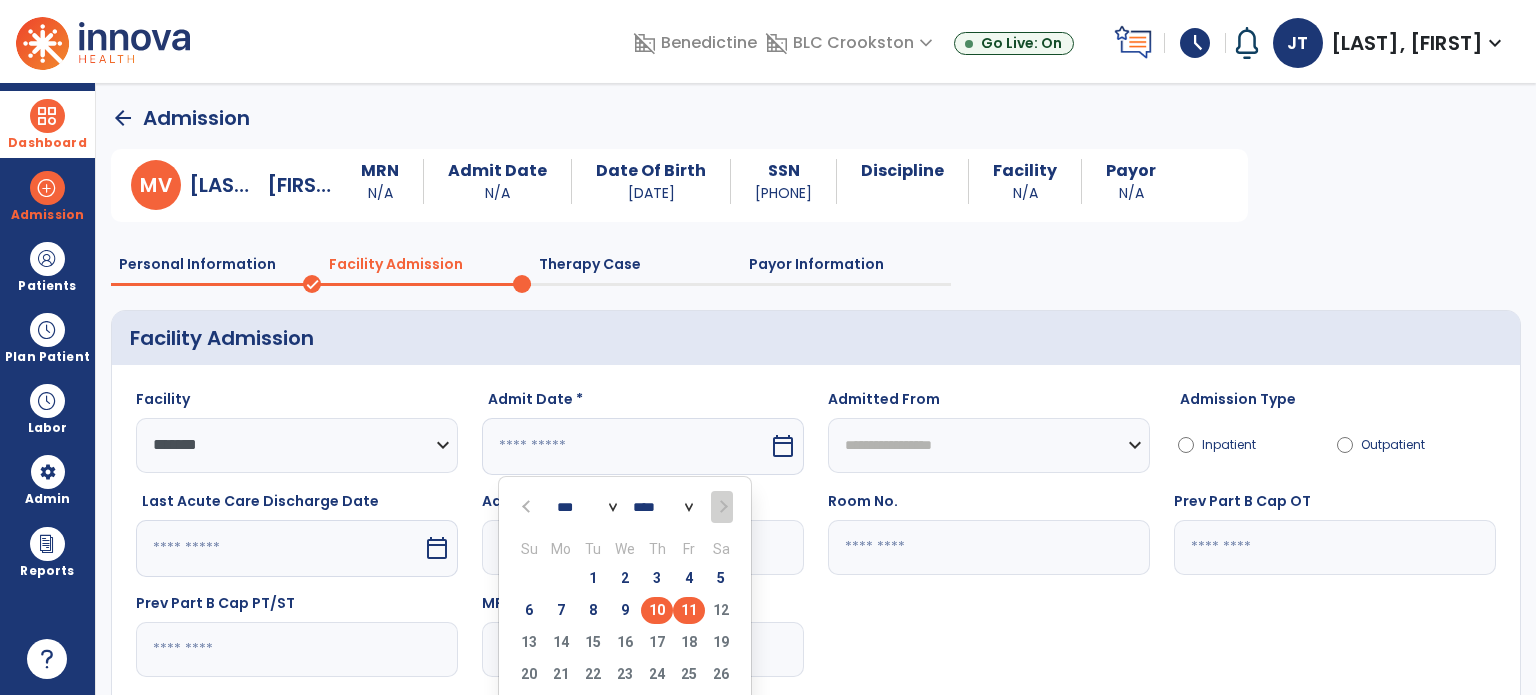 click on "10" at bounding box center (657, 610) 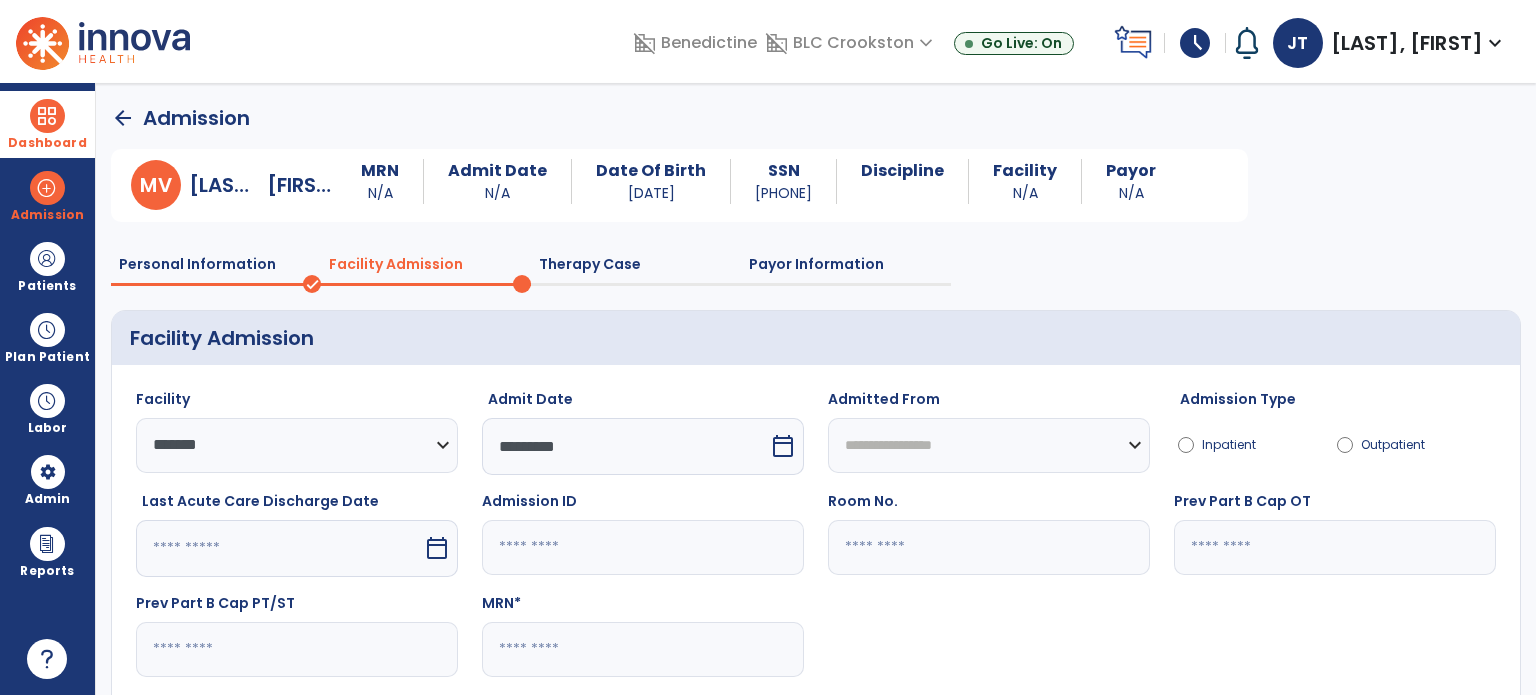 click 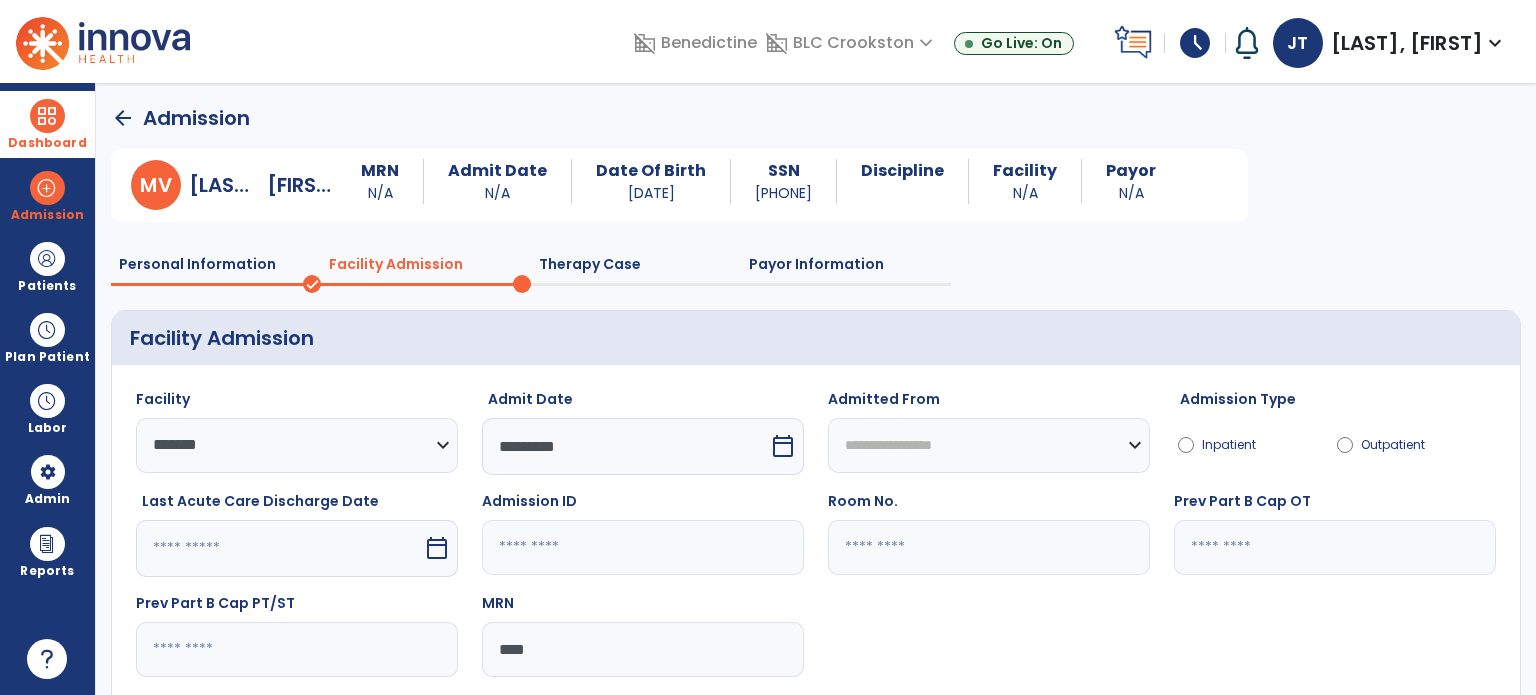 type on "****" 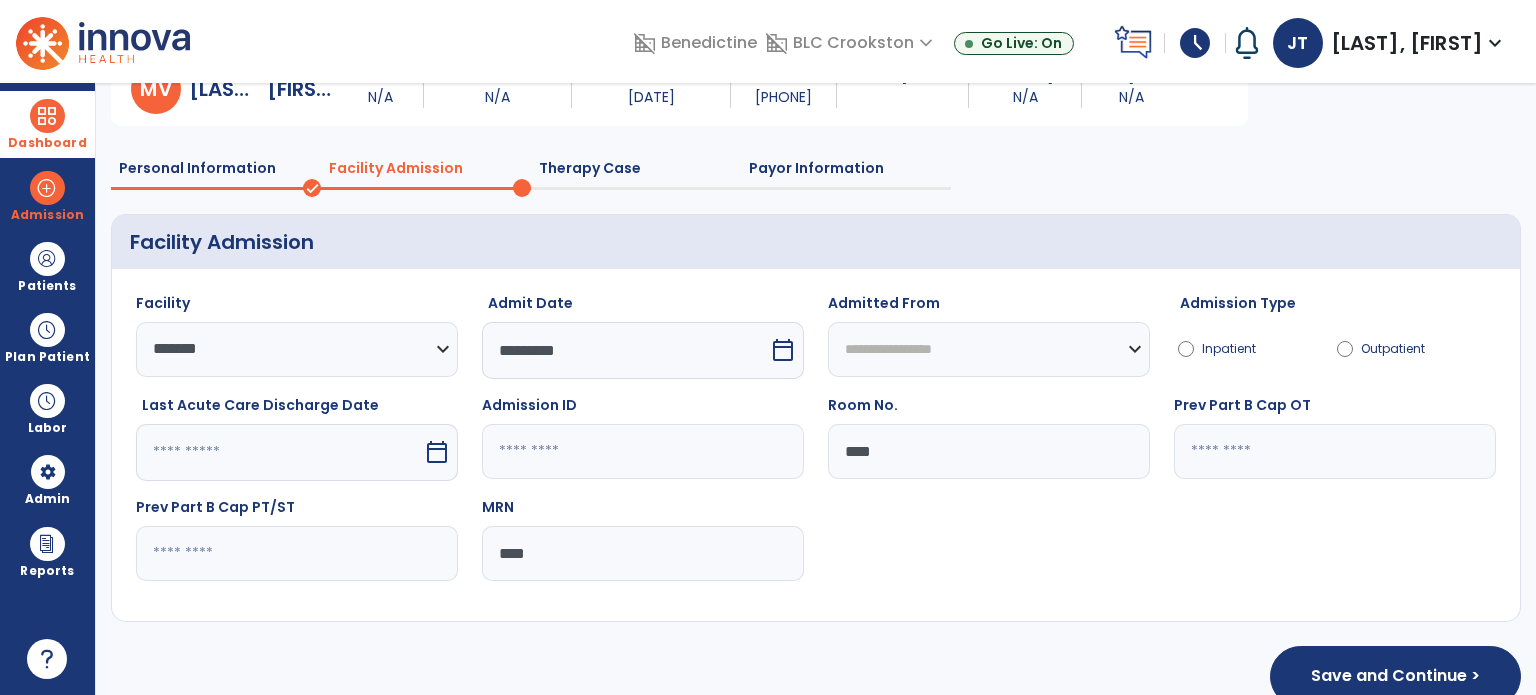 scroll, scrollTop: 130, scrollLeft: 0, axis: vertical 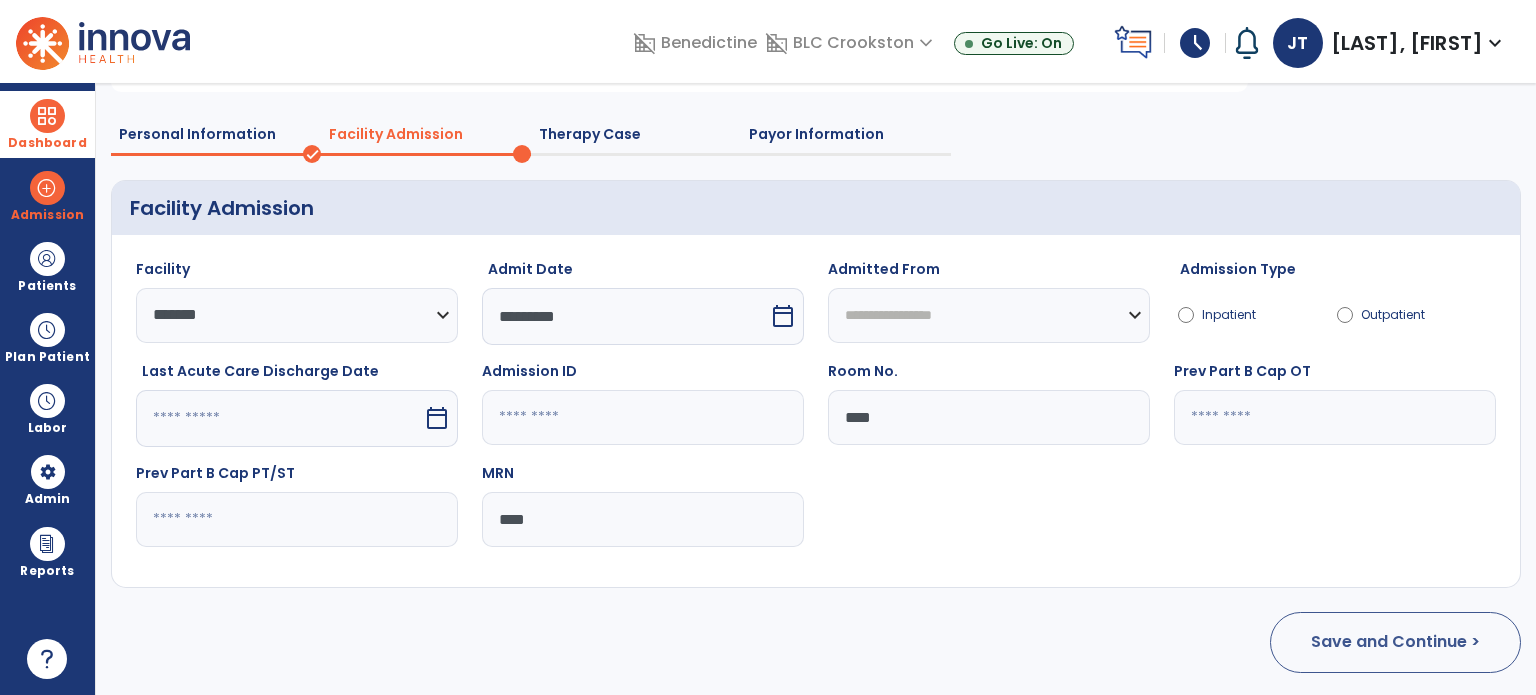 type on "****" 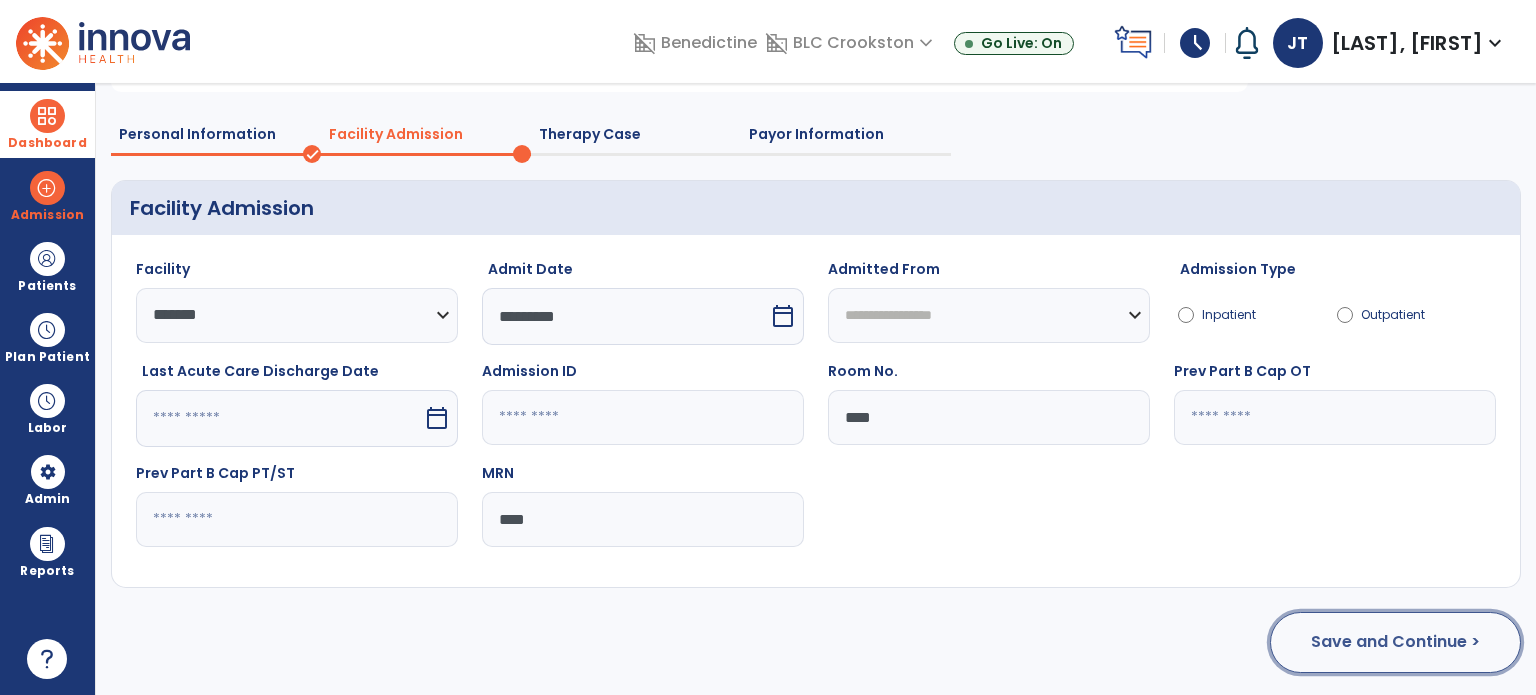 click on "Save and Continue >" 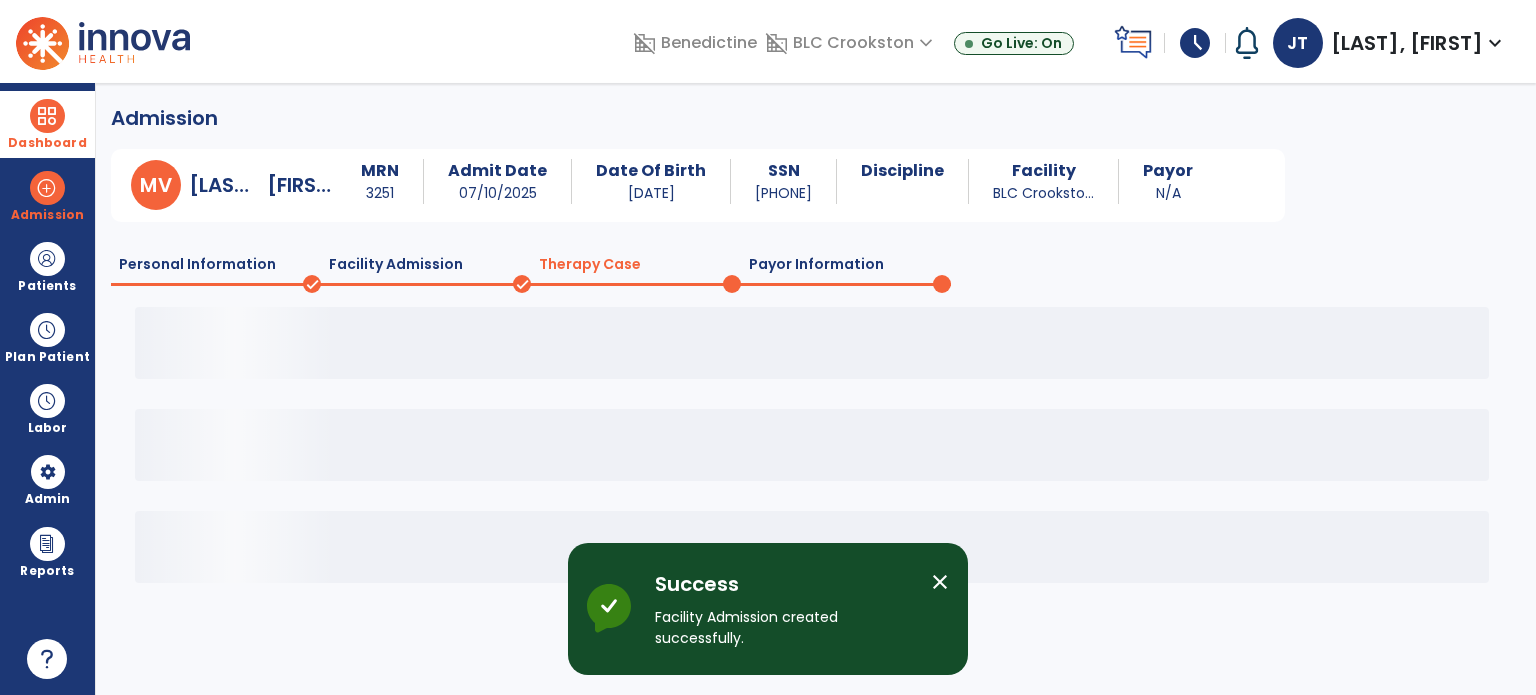 scroll, scrollTop: 0, scrollLeft: 0, axis: both 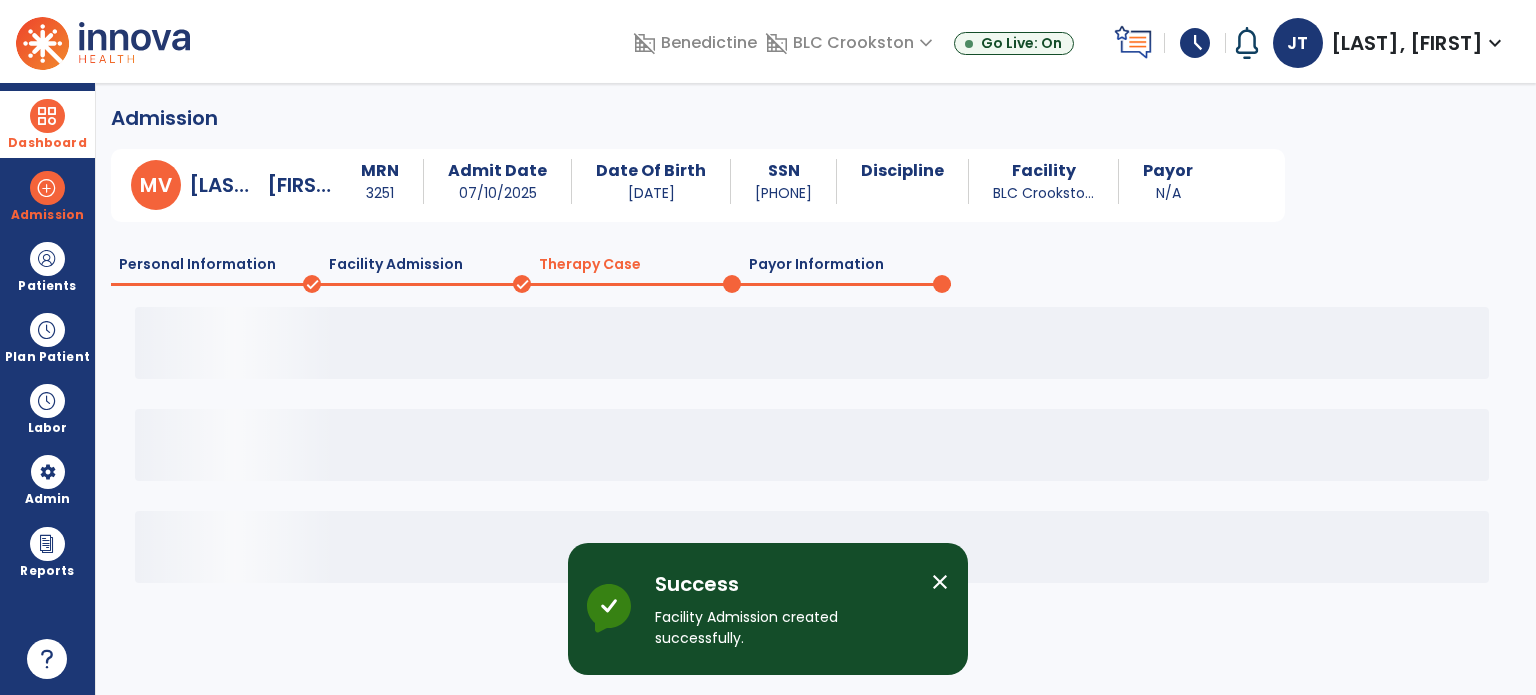 click on "Payor Information" 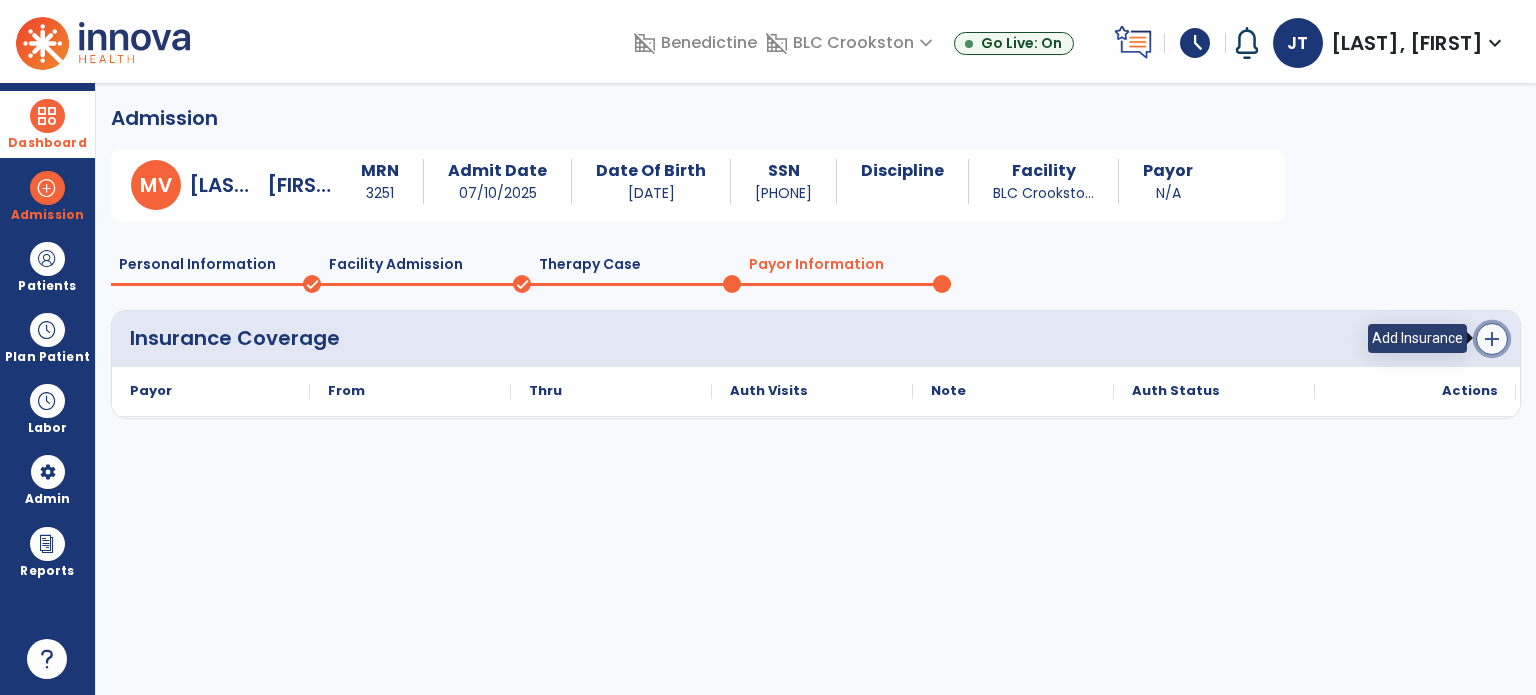 click on "add" 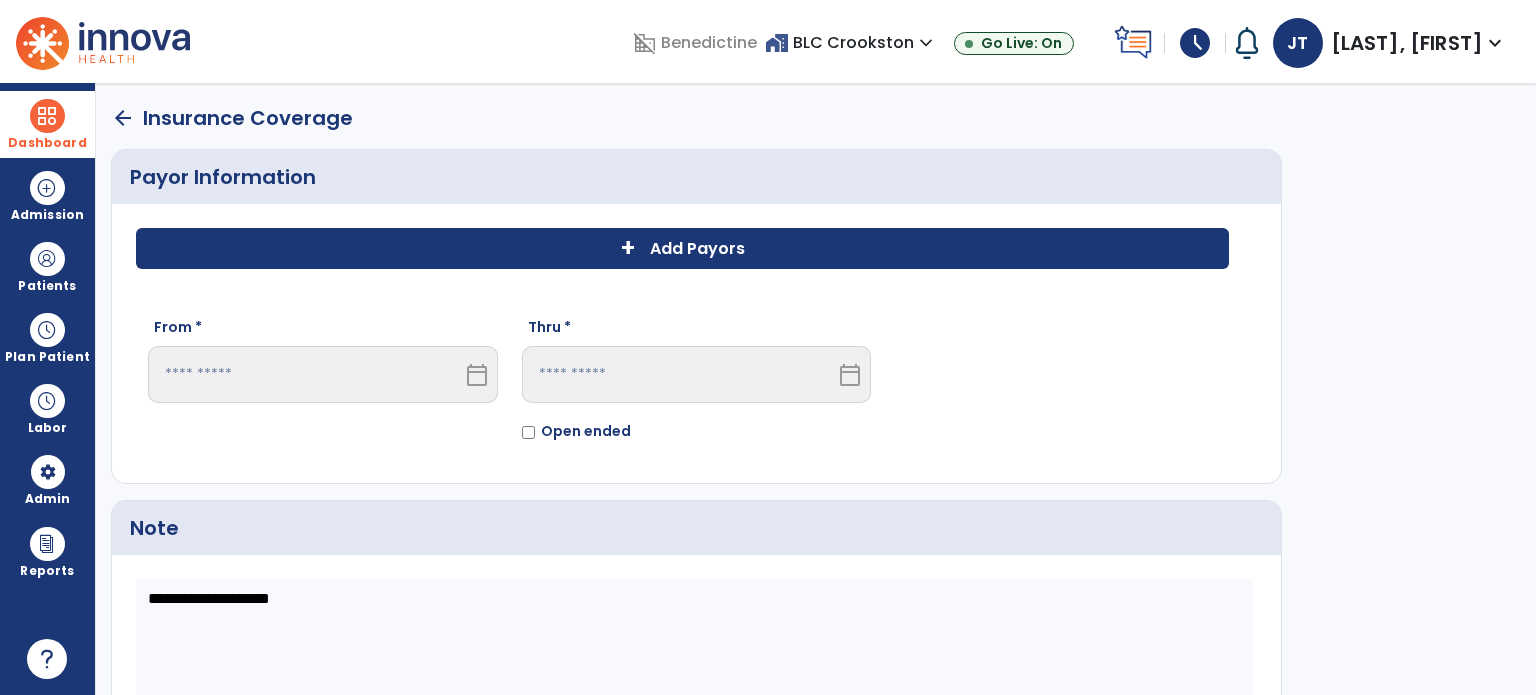 click on "+" 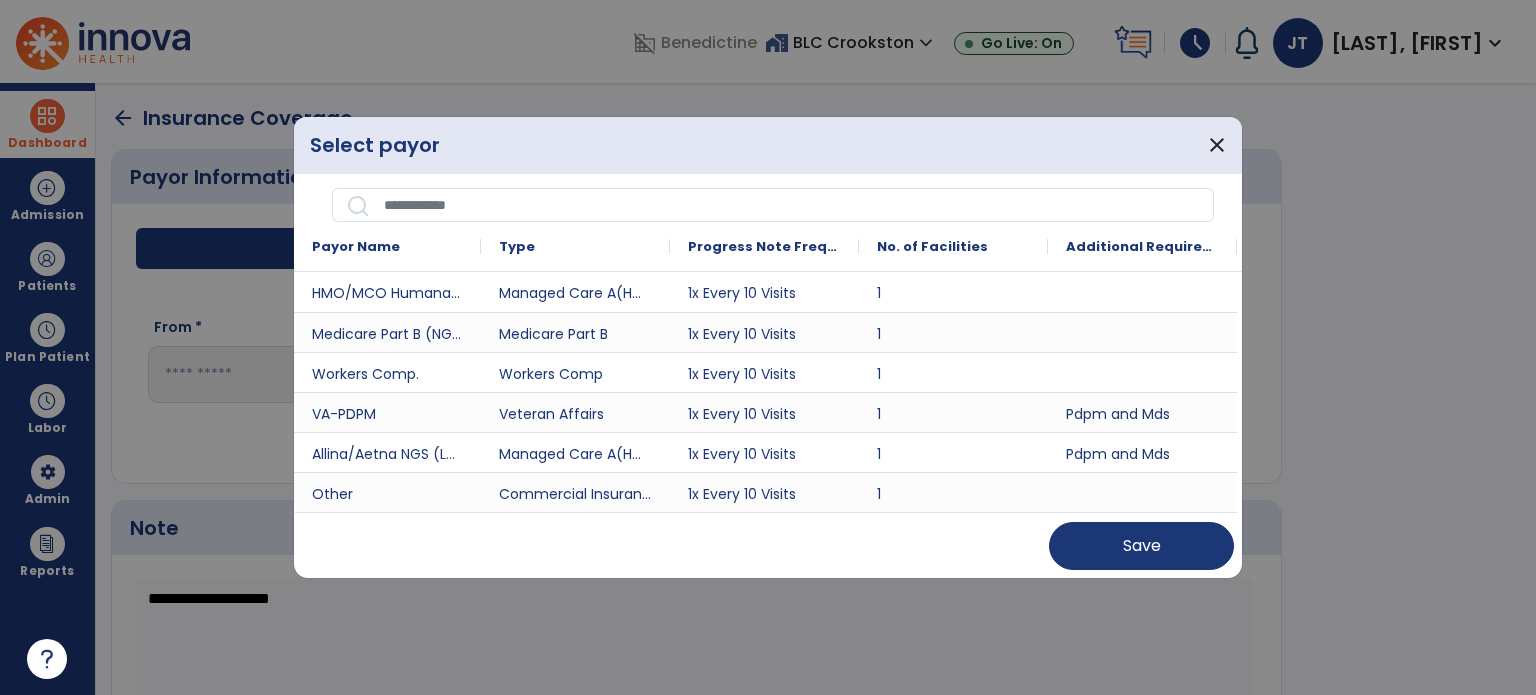 click at bounding box center [792, 205] 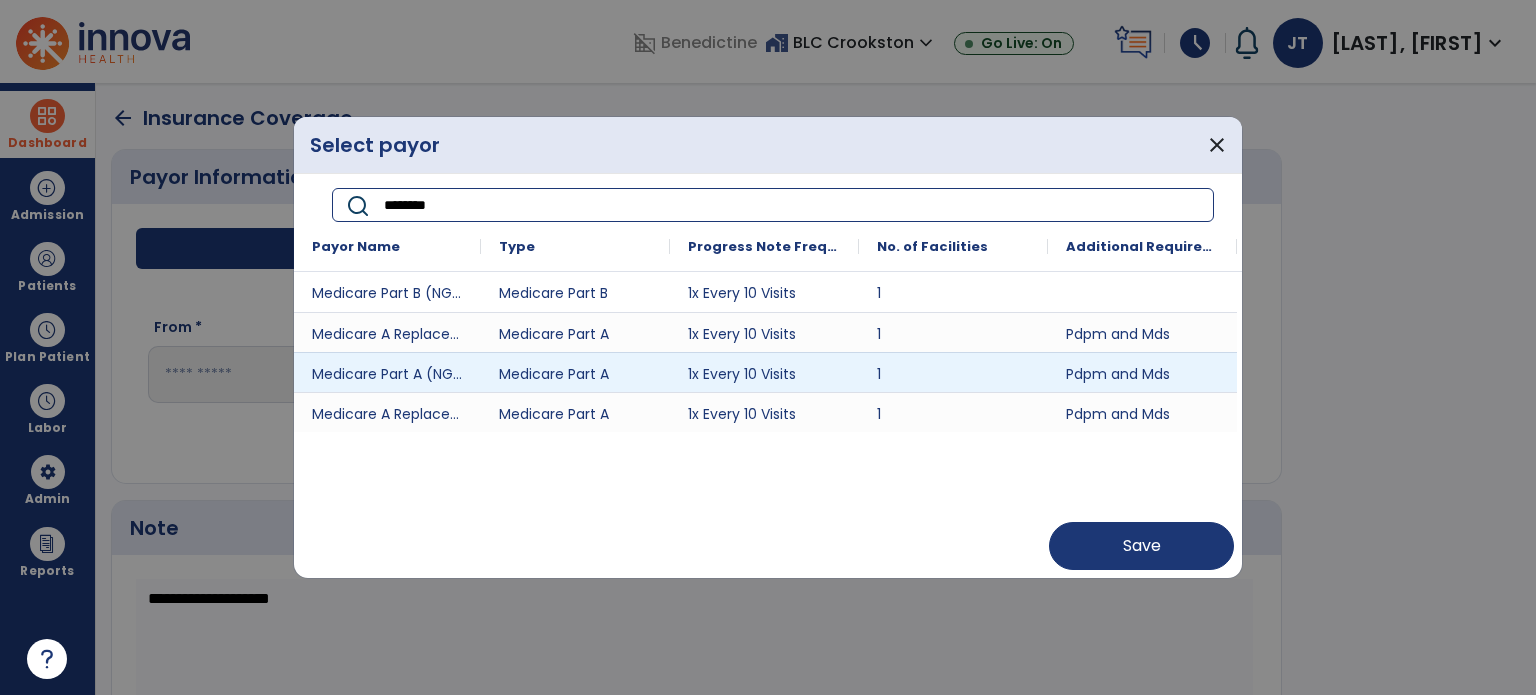 type on "********" 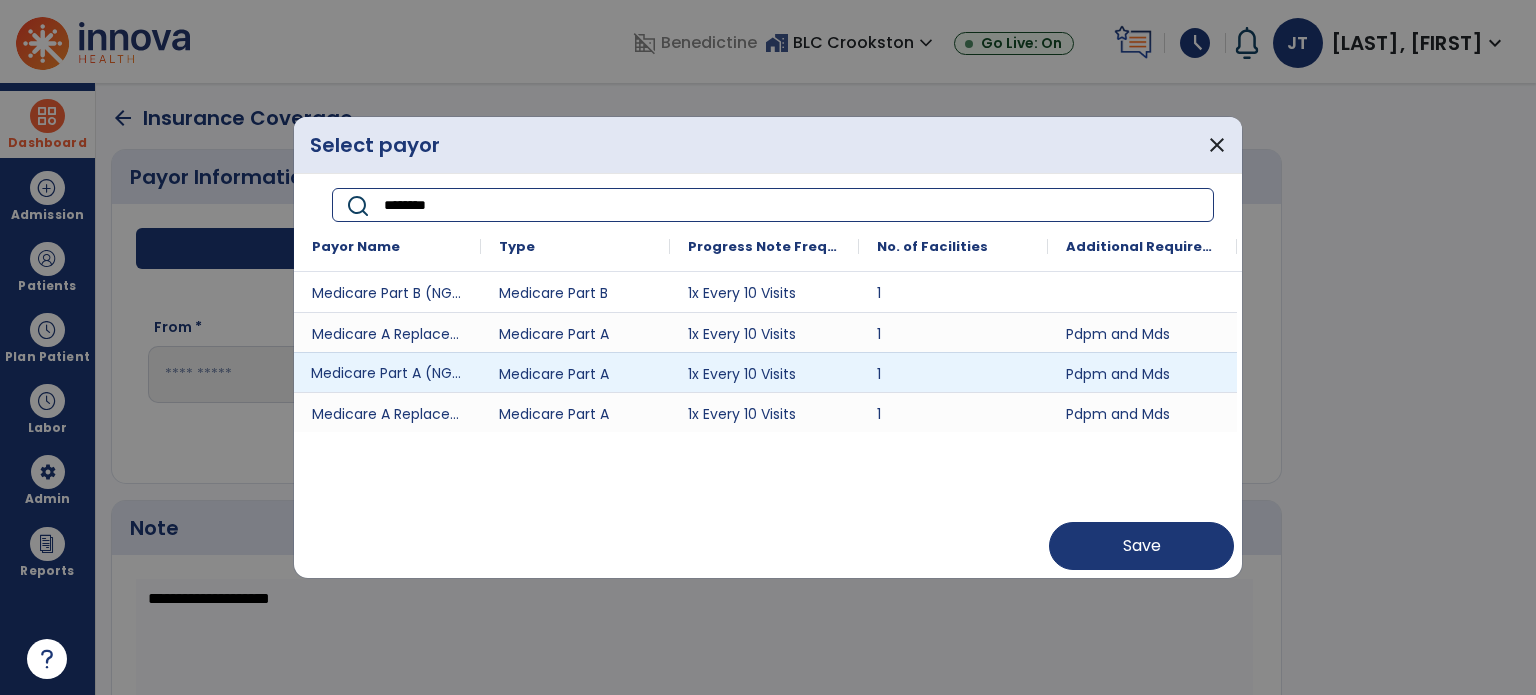 click on "Medicare Part A (NGS)" at bounding box center (387, 372) 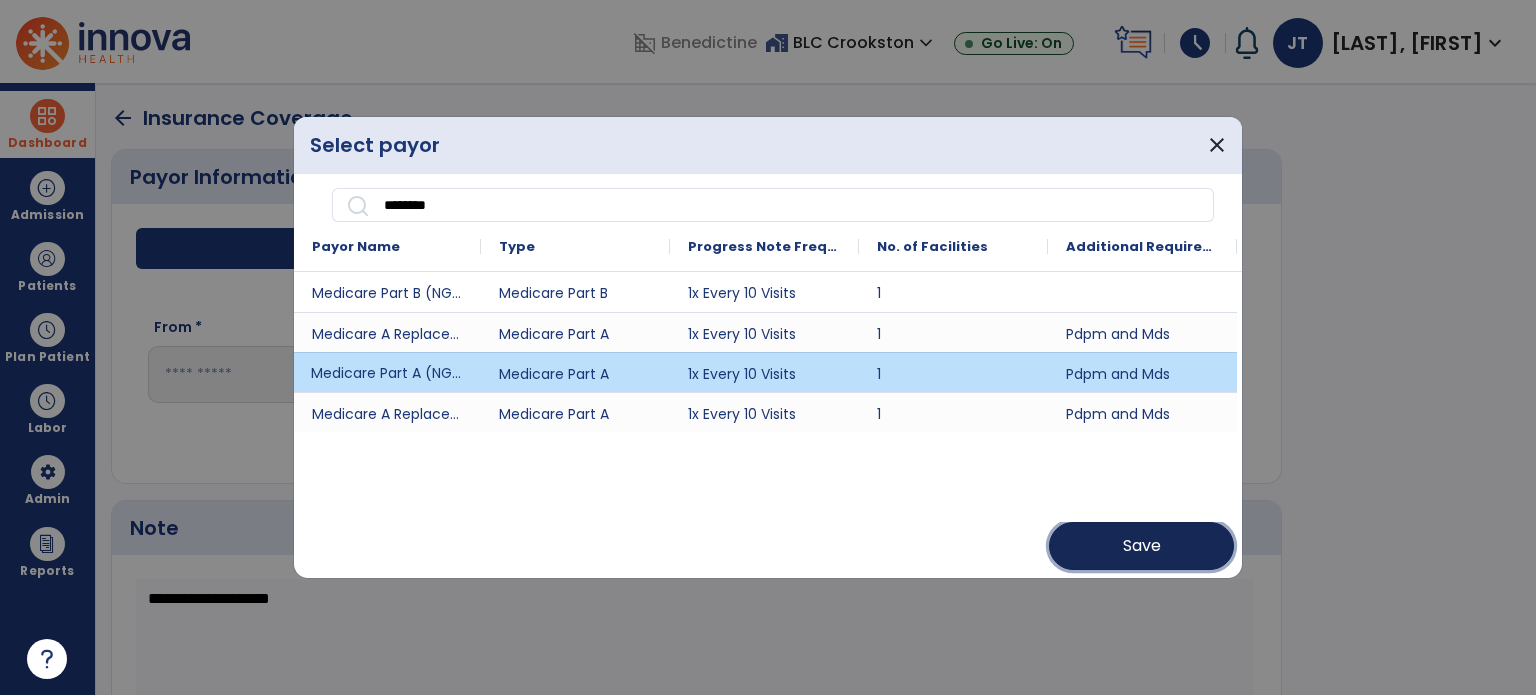 click on "Save" at bounding box center [1141, 546] 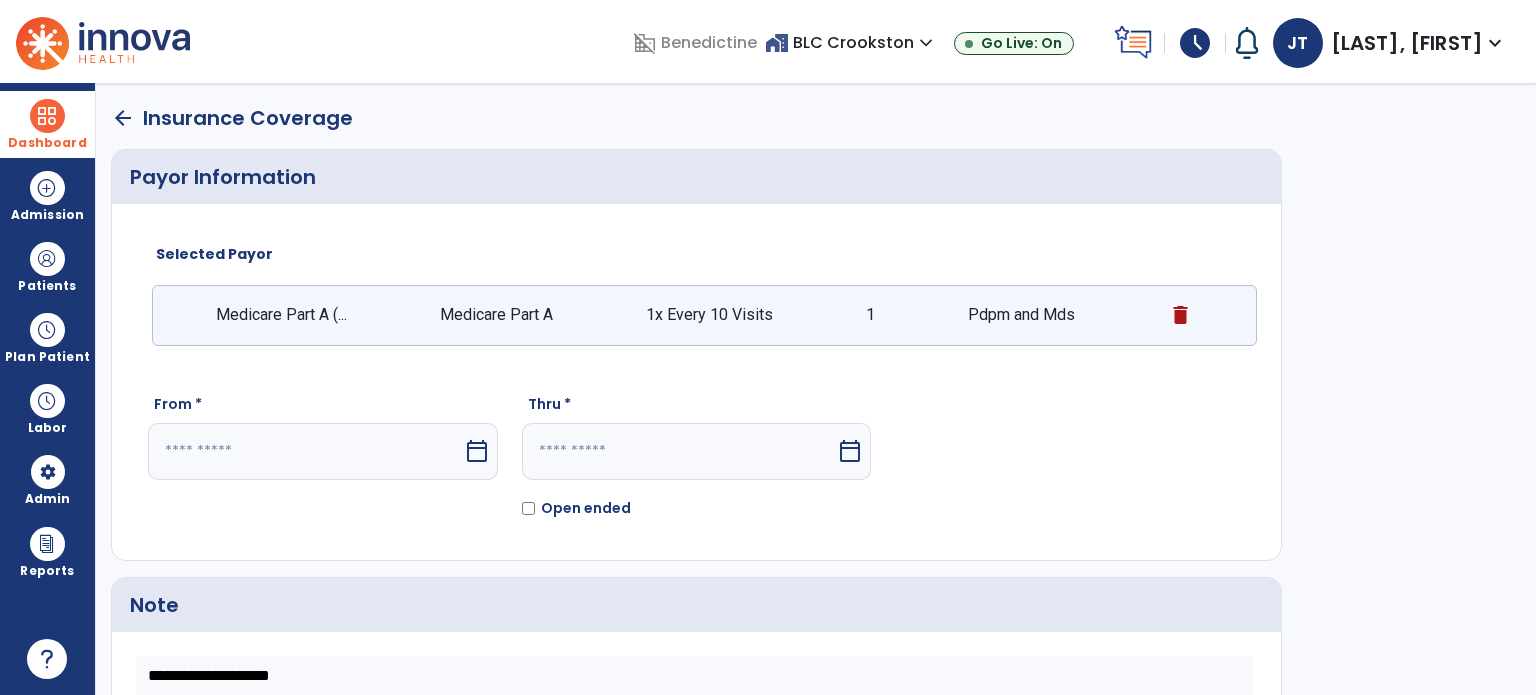 click on "calendar_today" at bounding box center [477, 451] 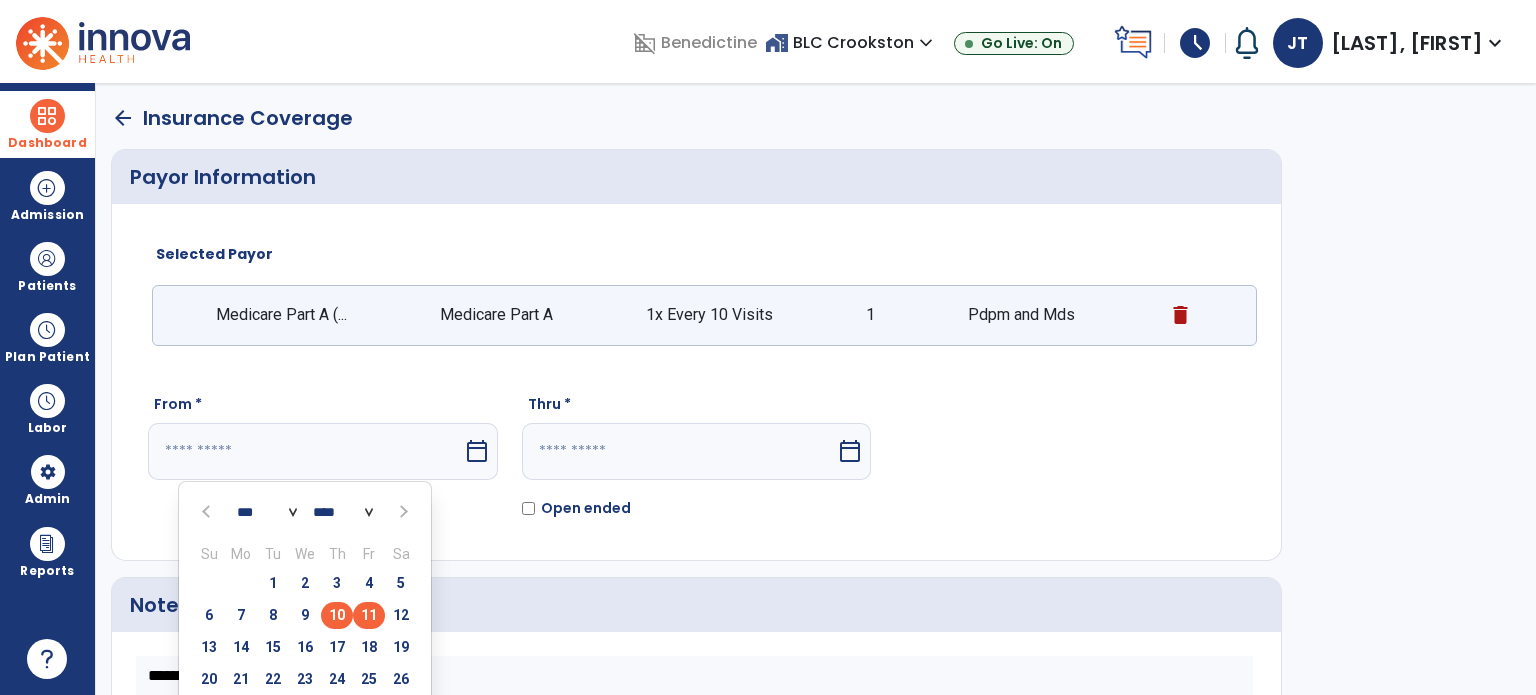 click on "10" at bounding box center [337, 615] 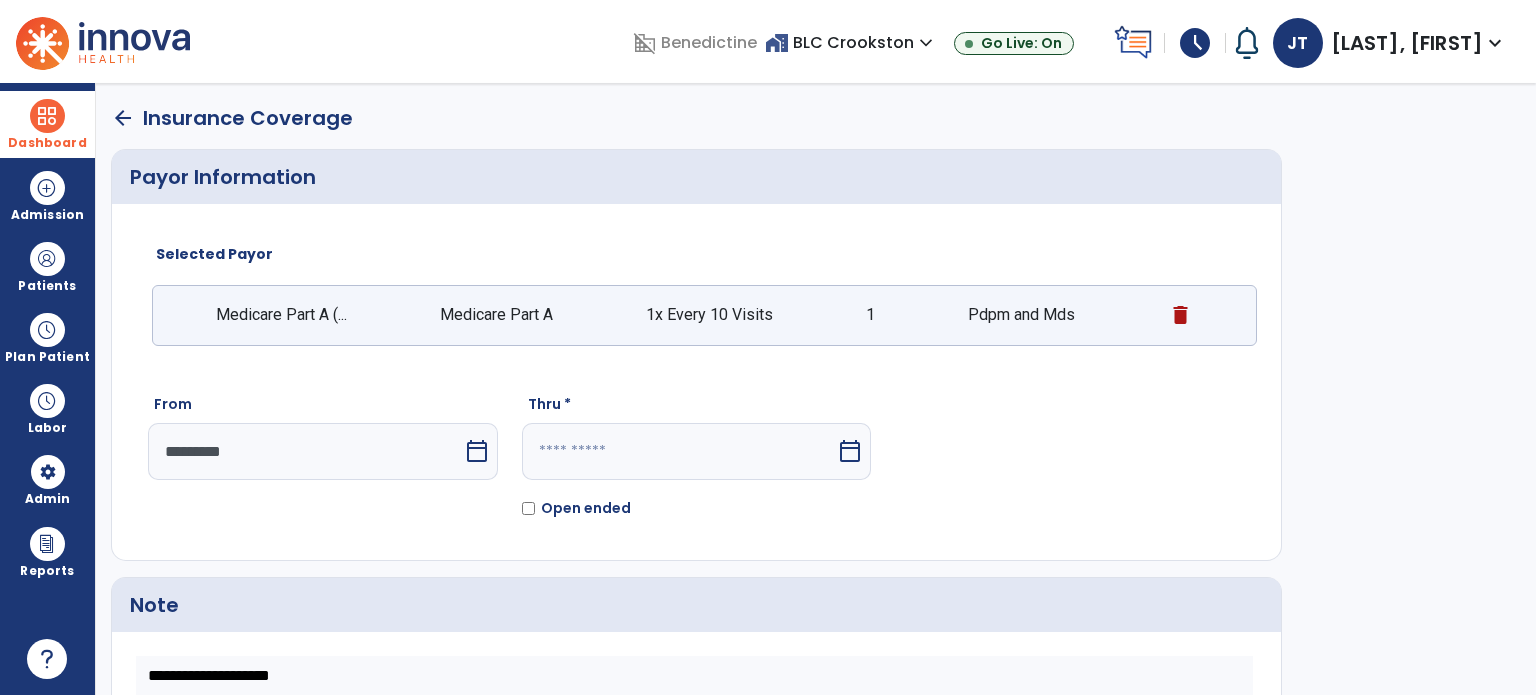 click on "calendar_today" at bounding box center [850, 451] 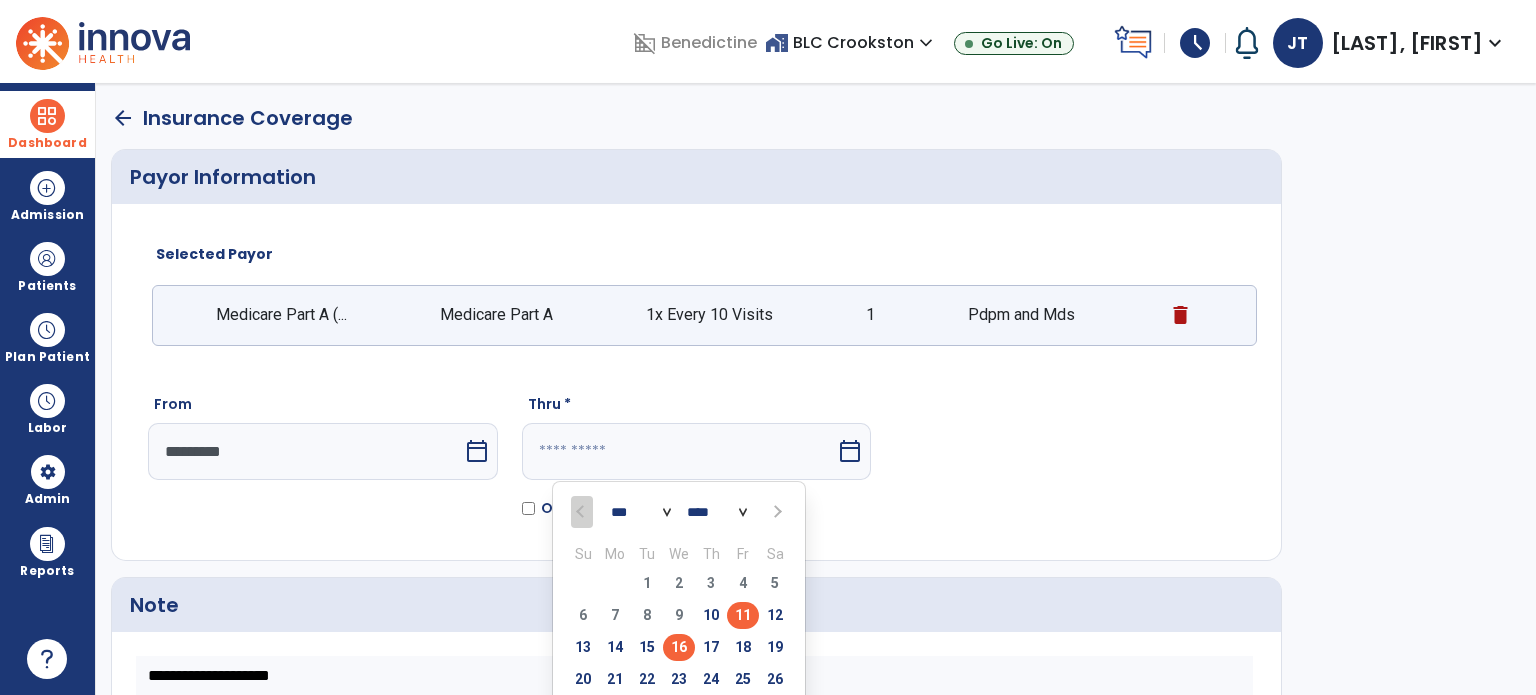 click on "16" at bounding box center (679, 647) 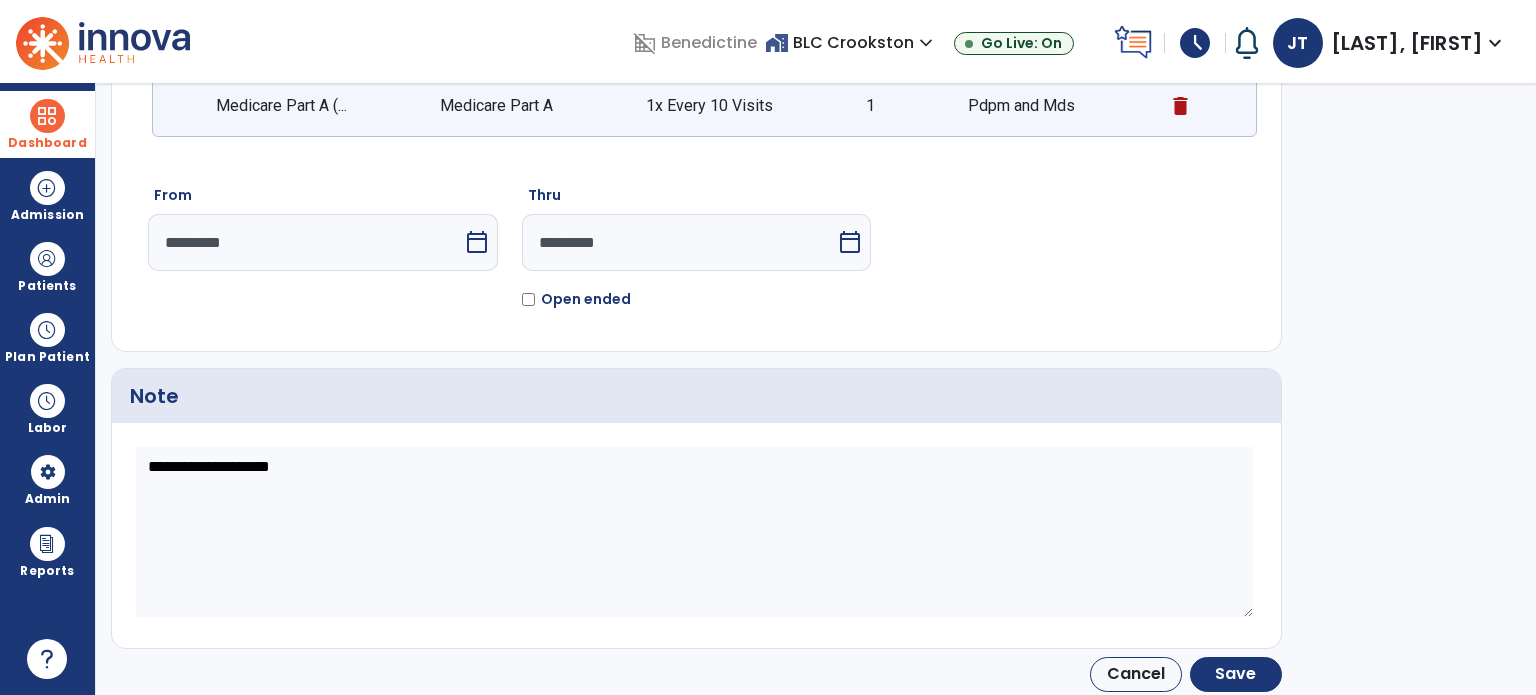 scroll, scrollTop: 210, scrollLeft: 0, axis: vertical 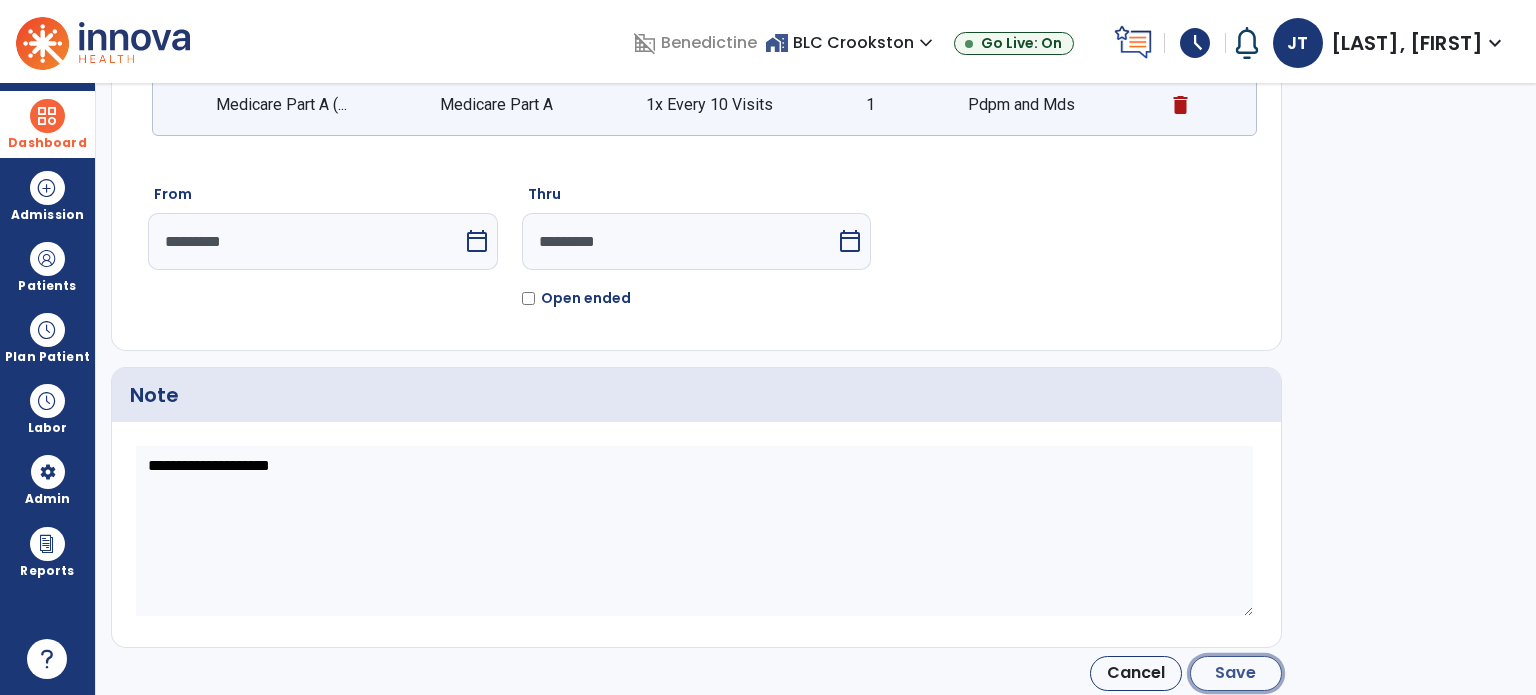 click on "Save" 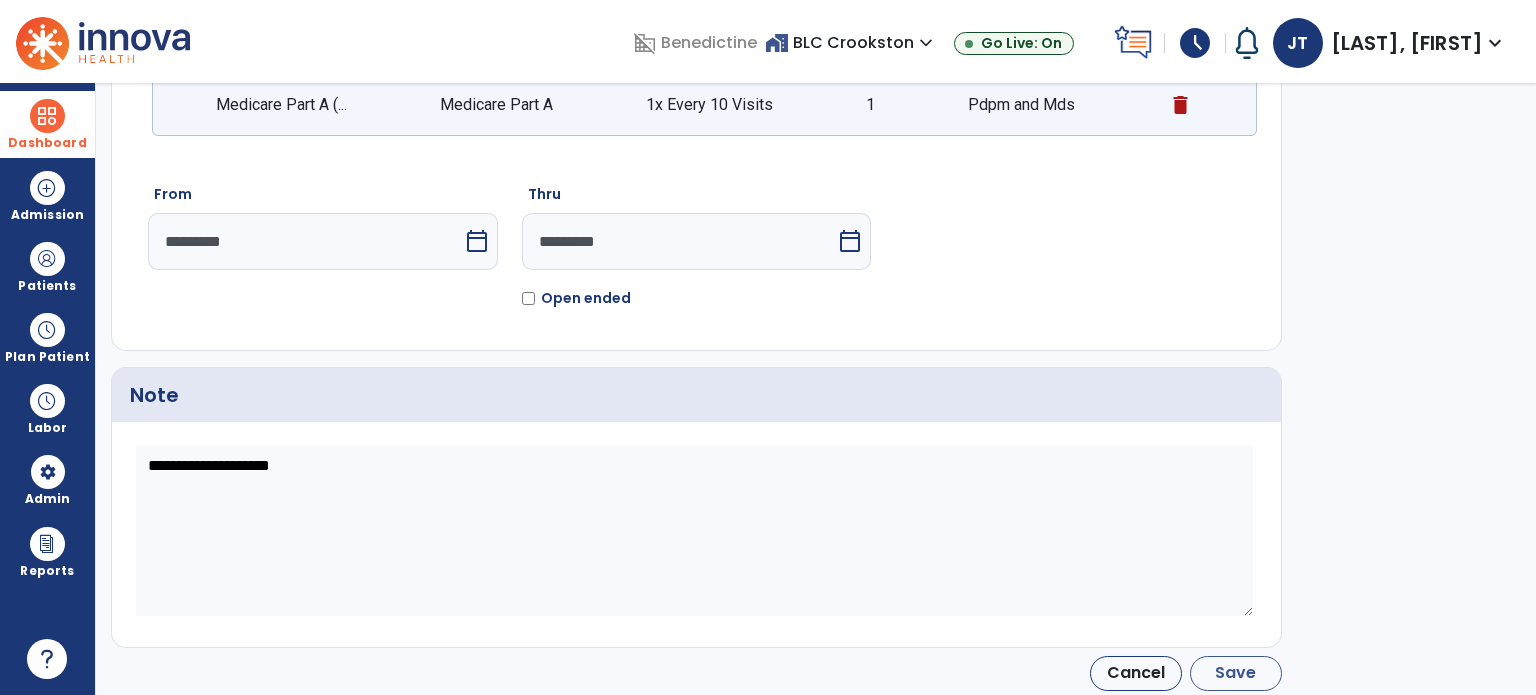 type on "*********" 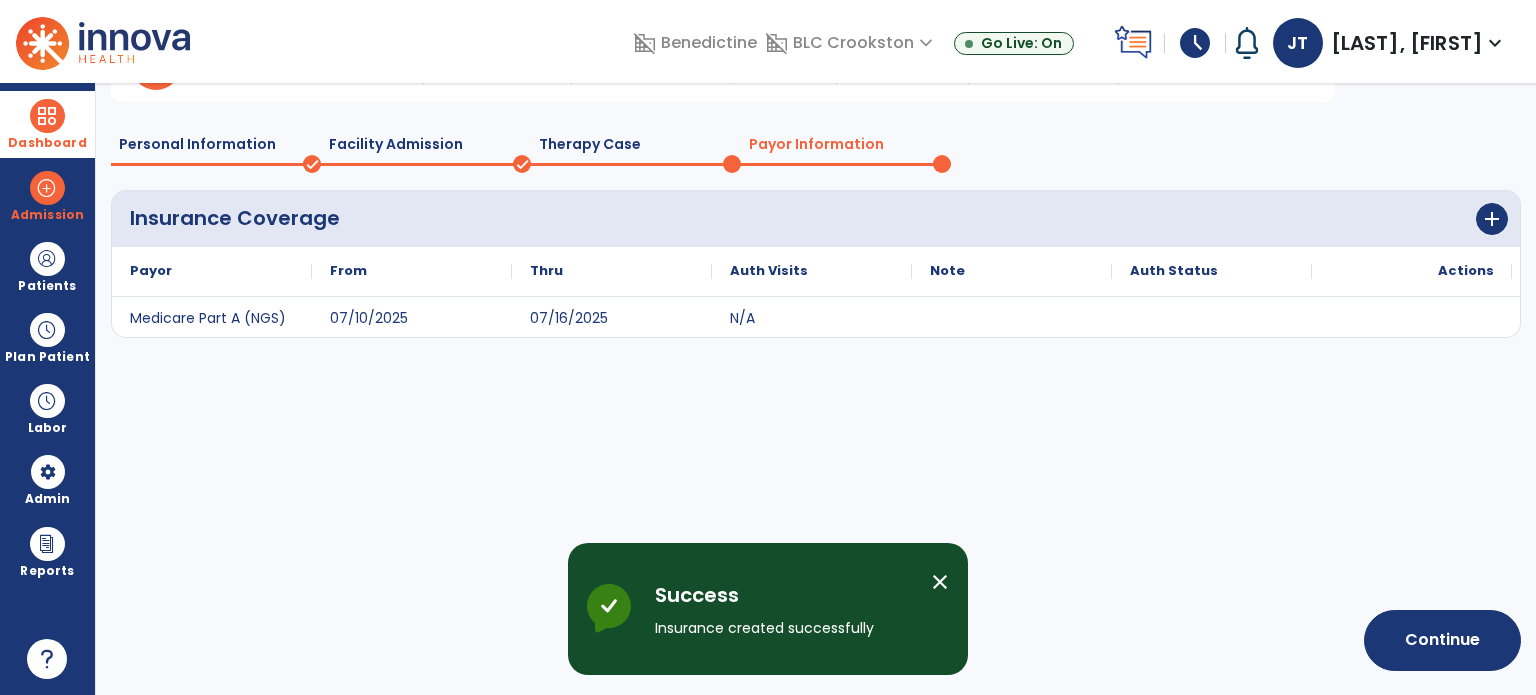 scroll, scrollTop: 58, scrollLeft: 0, axis: vertical 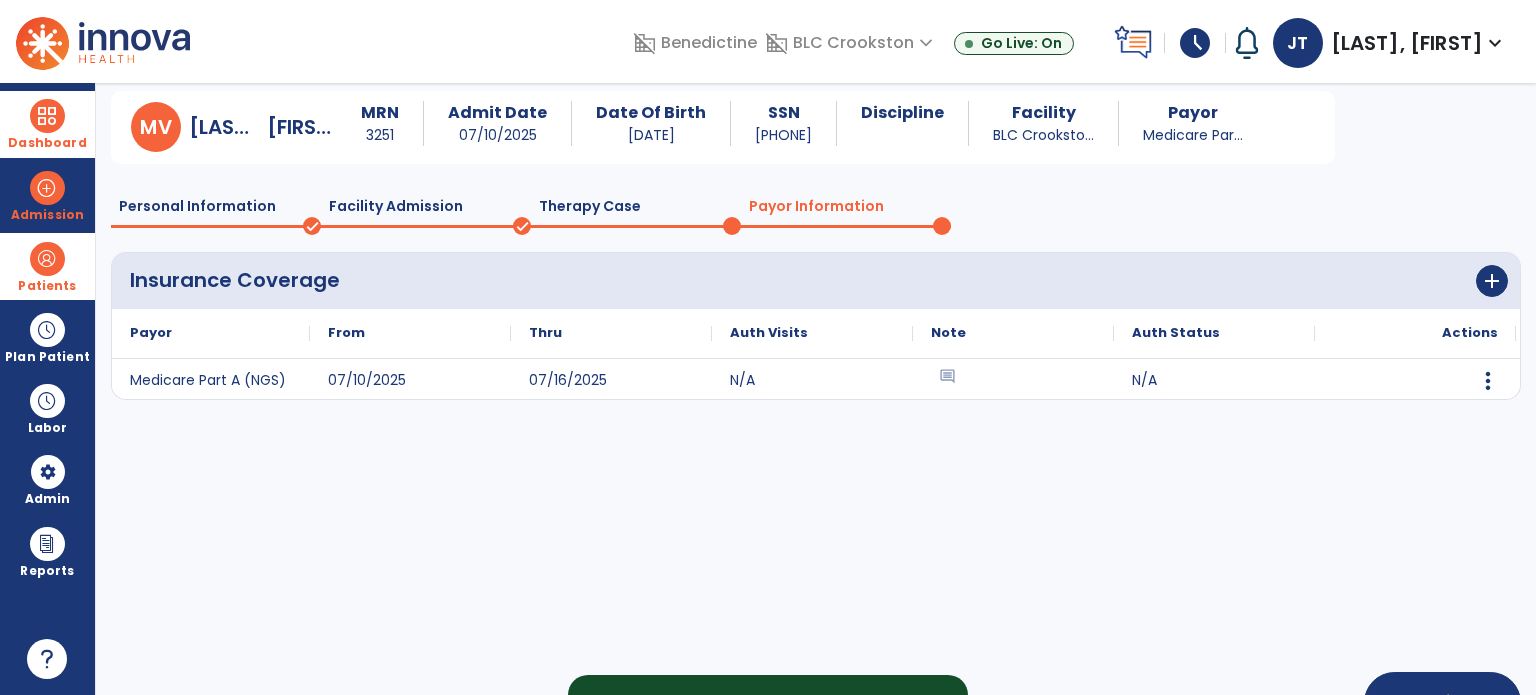 click at bounding box center (47, 259) 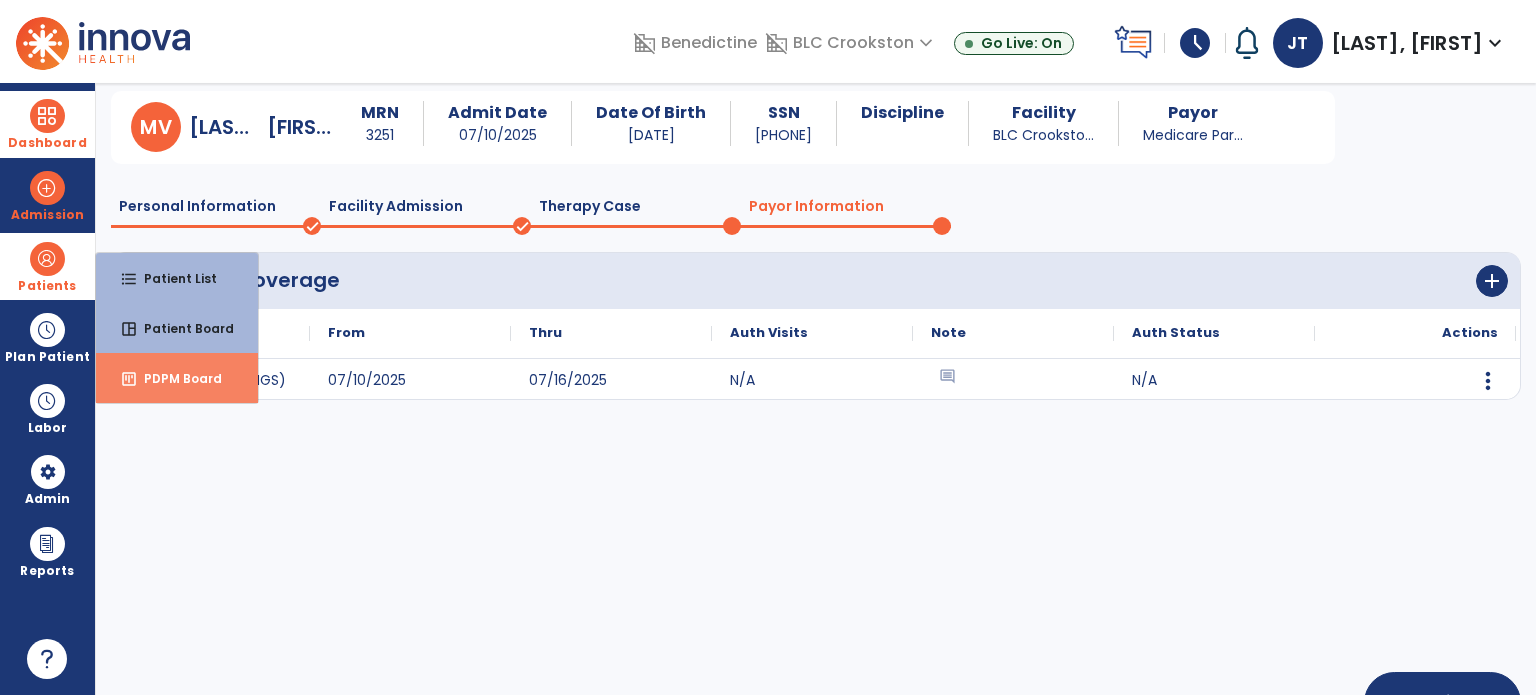 click on "PDPM Board" at bounding box center (175, 378) 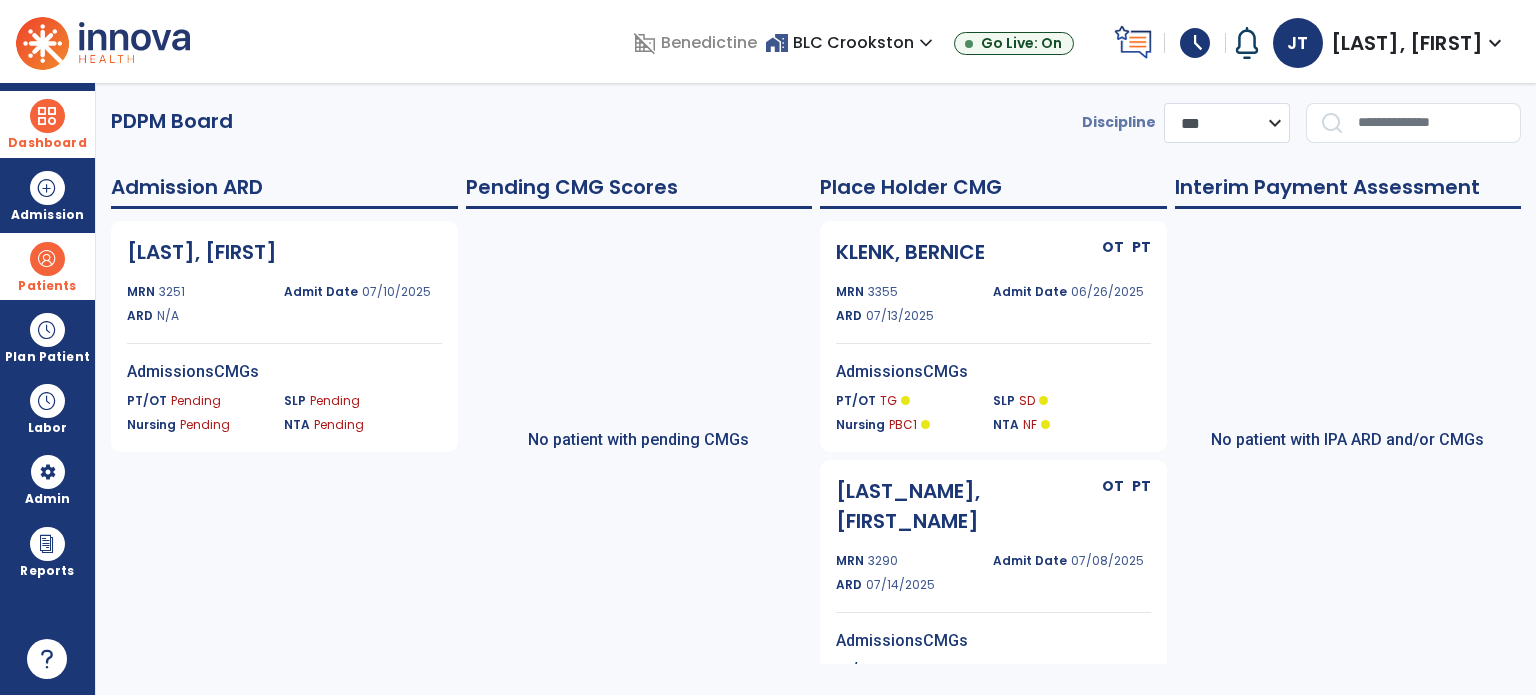 scroll, scrollTop: 0, scrollLeft: 0, axis: both 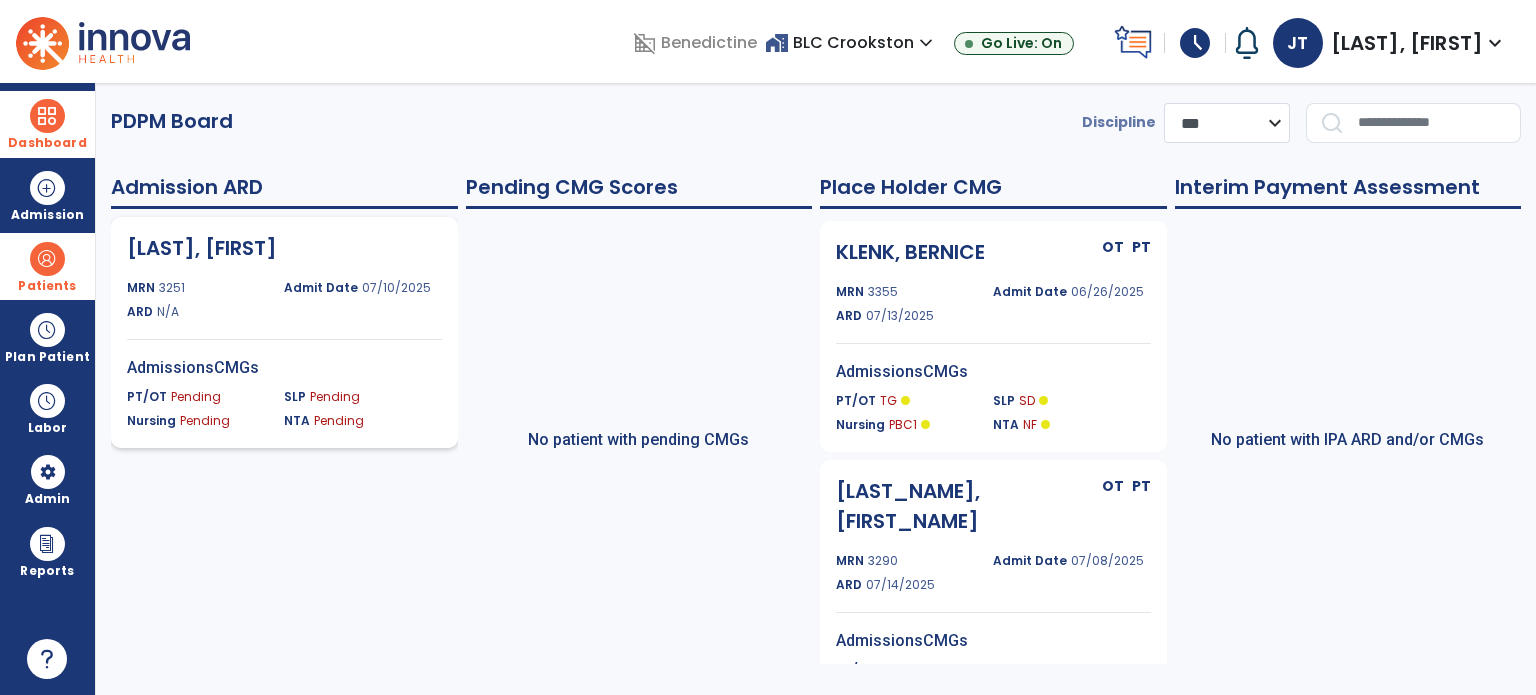 click on "ARD N/A" 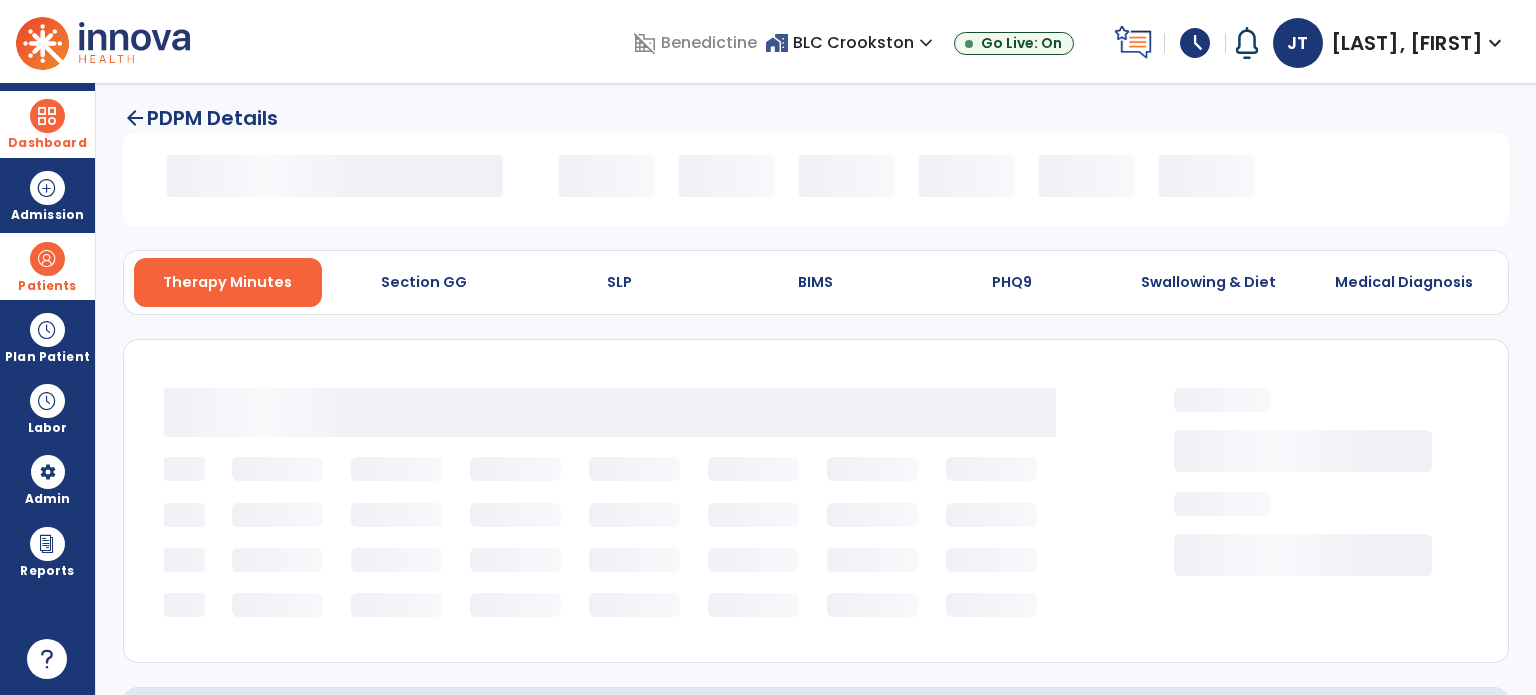 select on "*********" 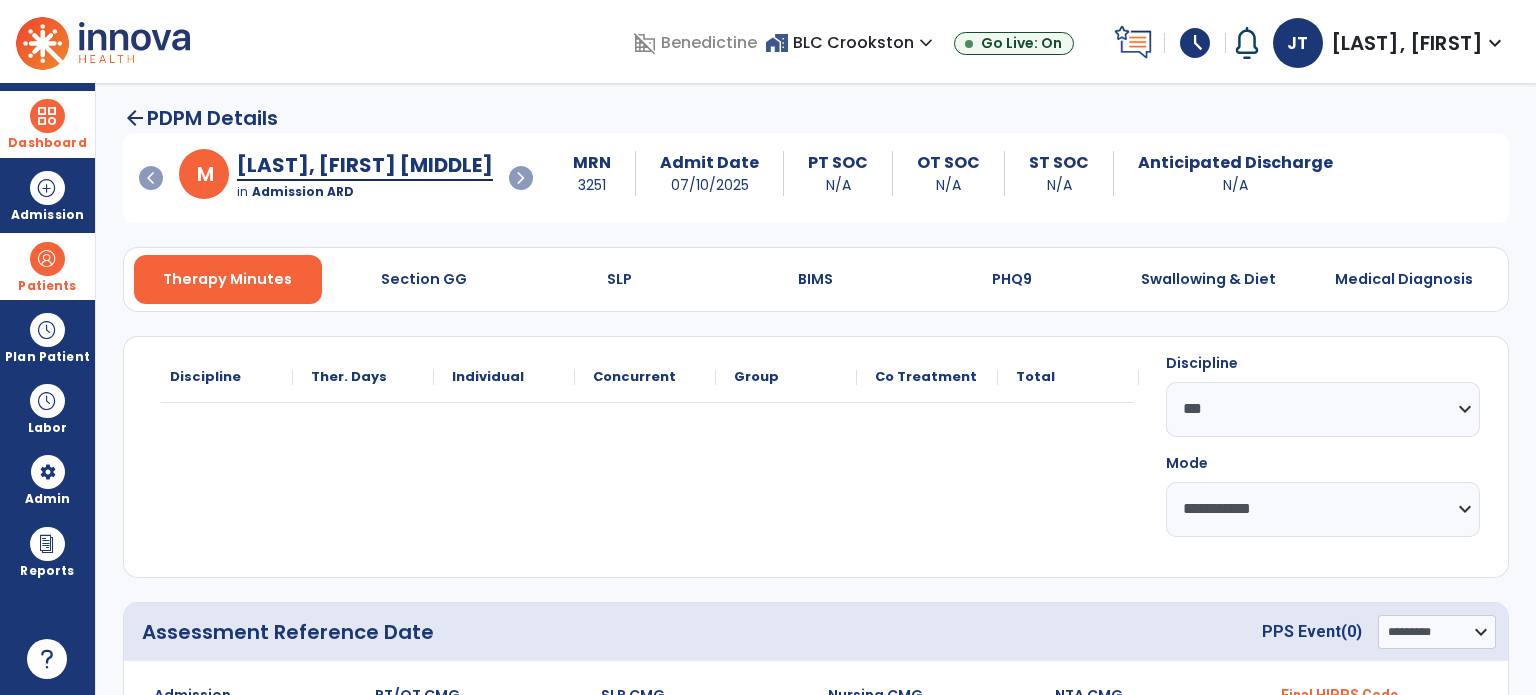 scroll, scrollTop: 208, scrollLeft: 0, axis: vertical 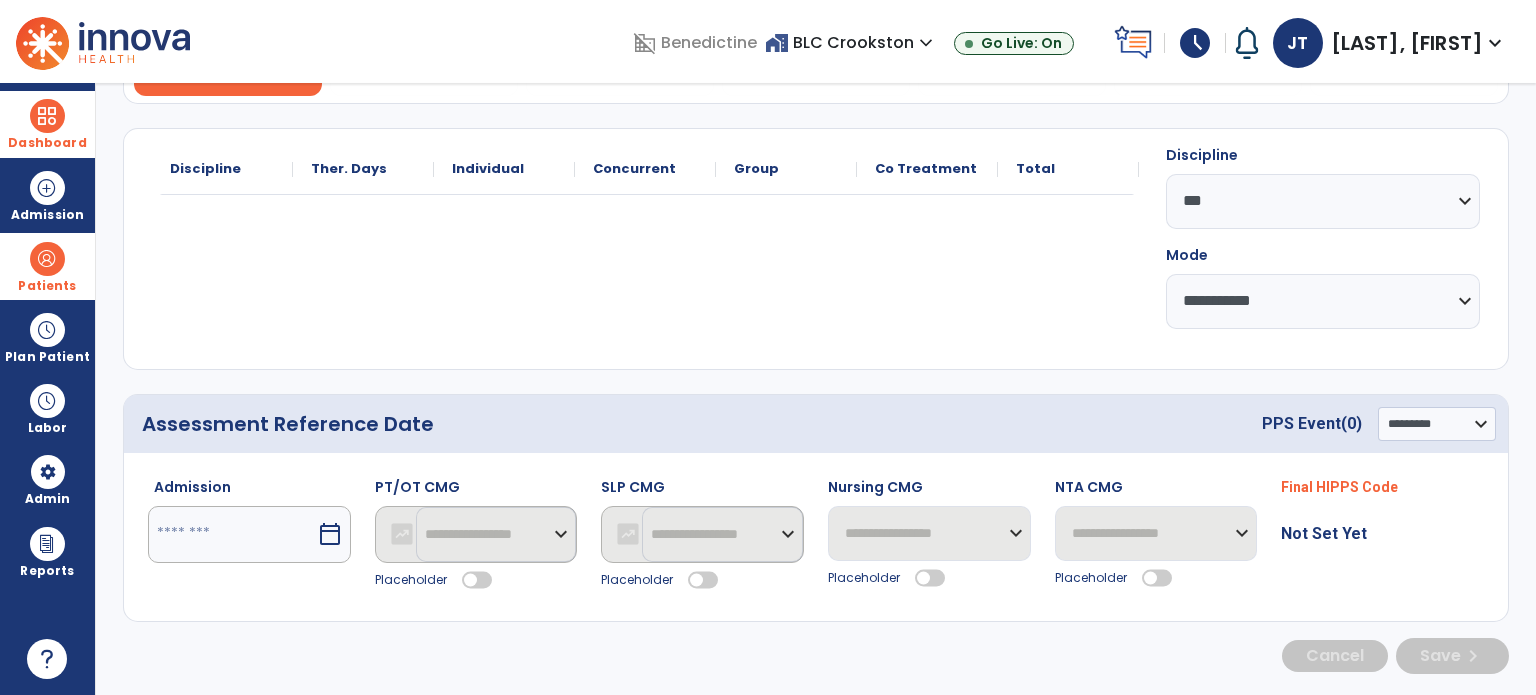 click on "calendar_today" at bounding box center [330, 534] 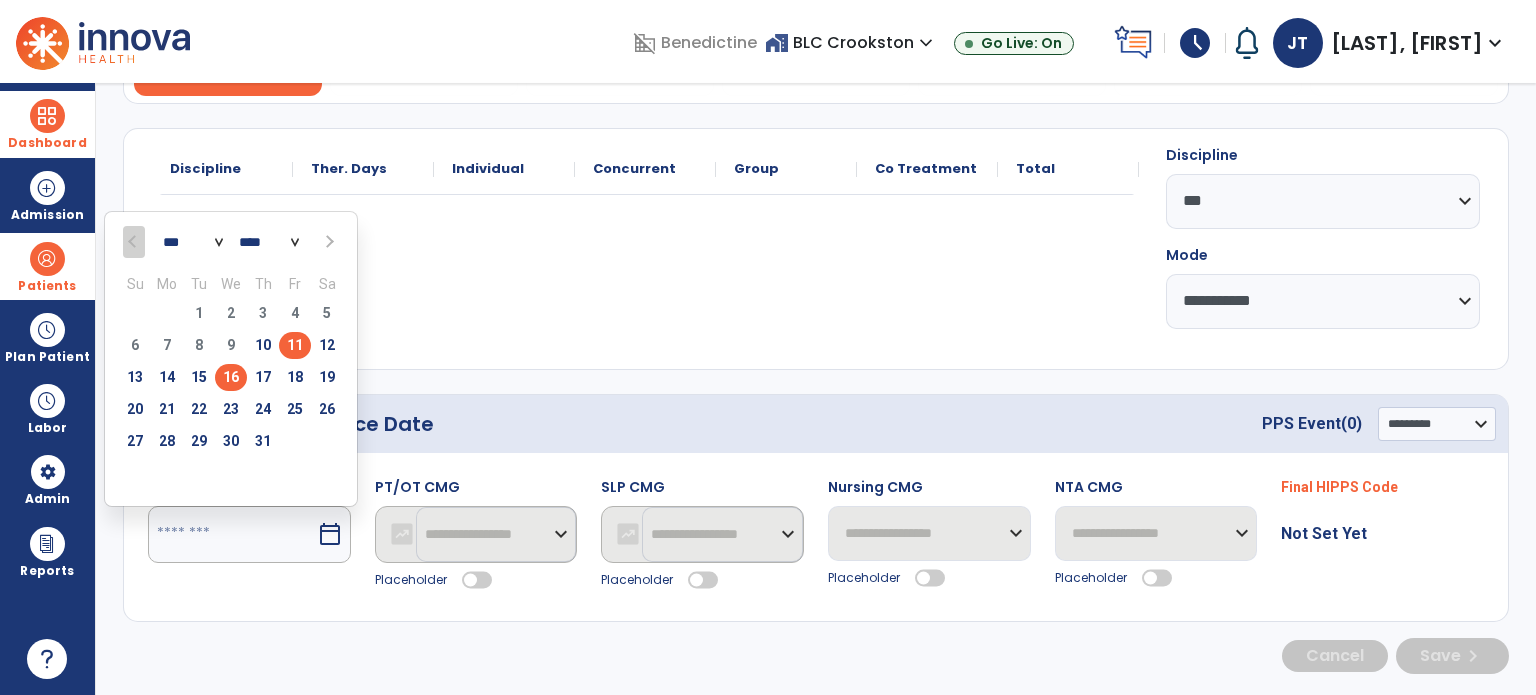 click on "16" at bounding box center [231, 377] 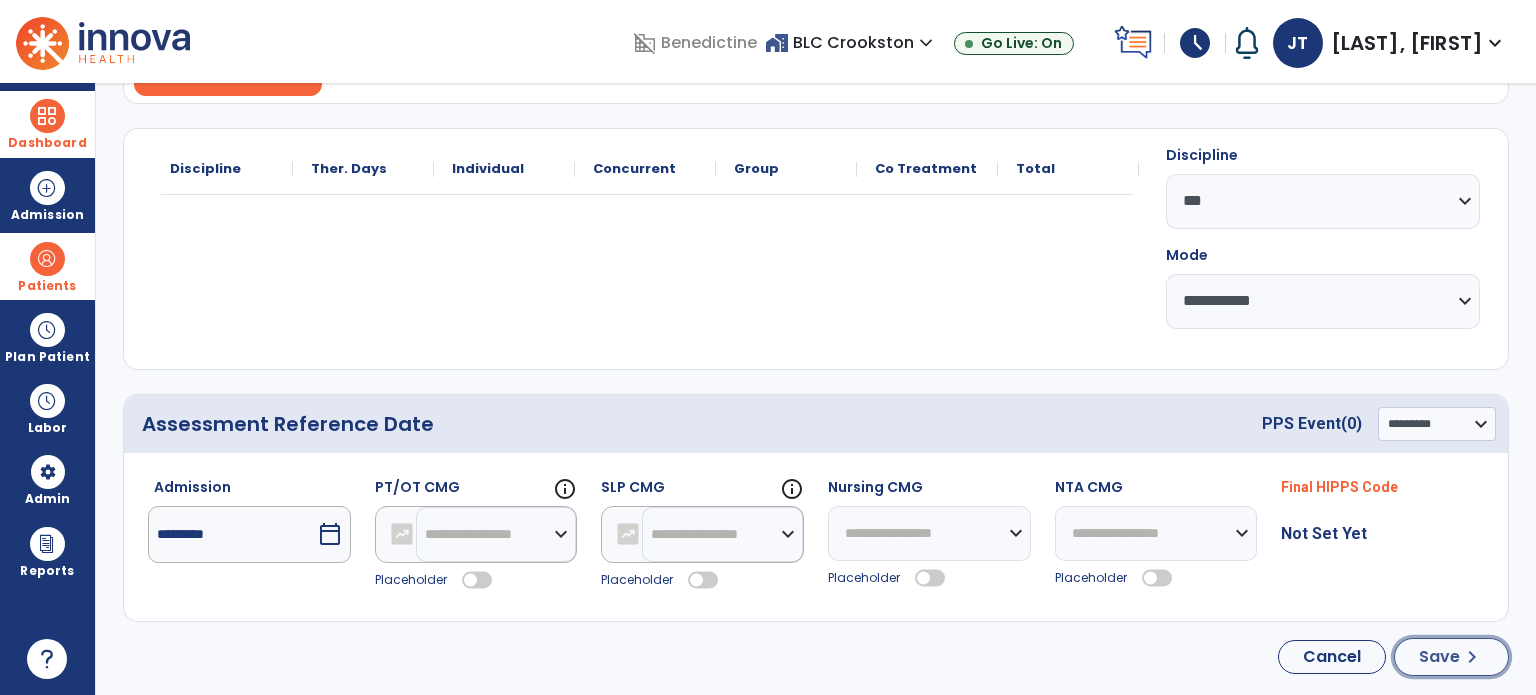 click on "Save" 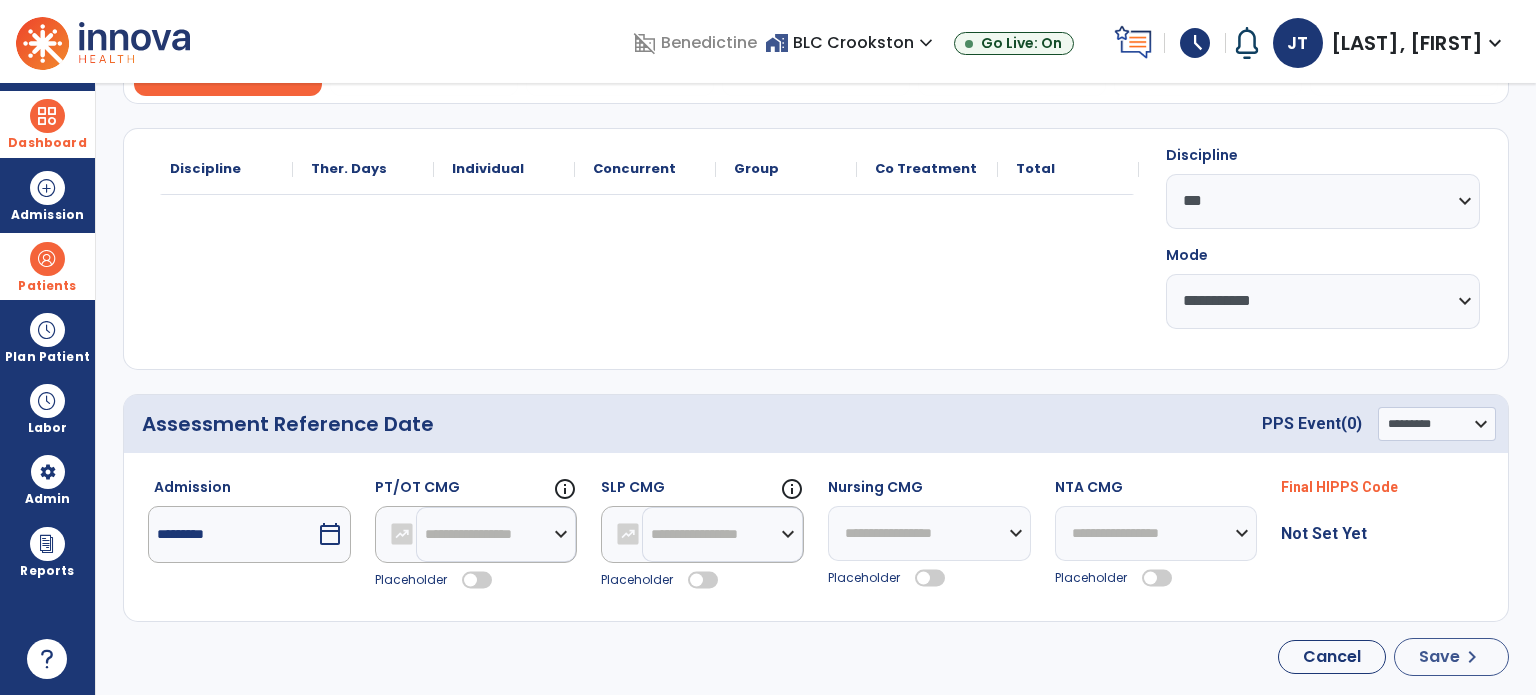 select on "***" 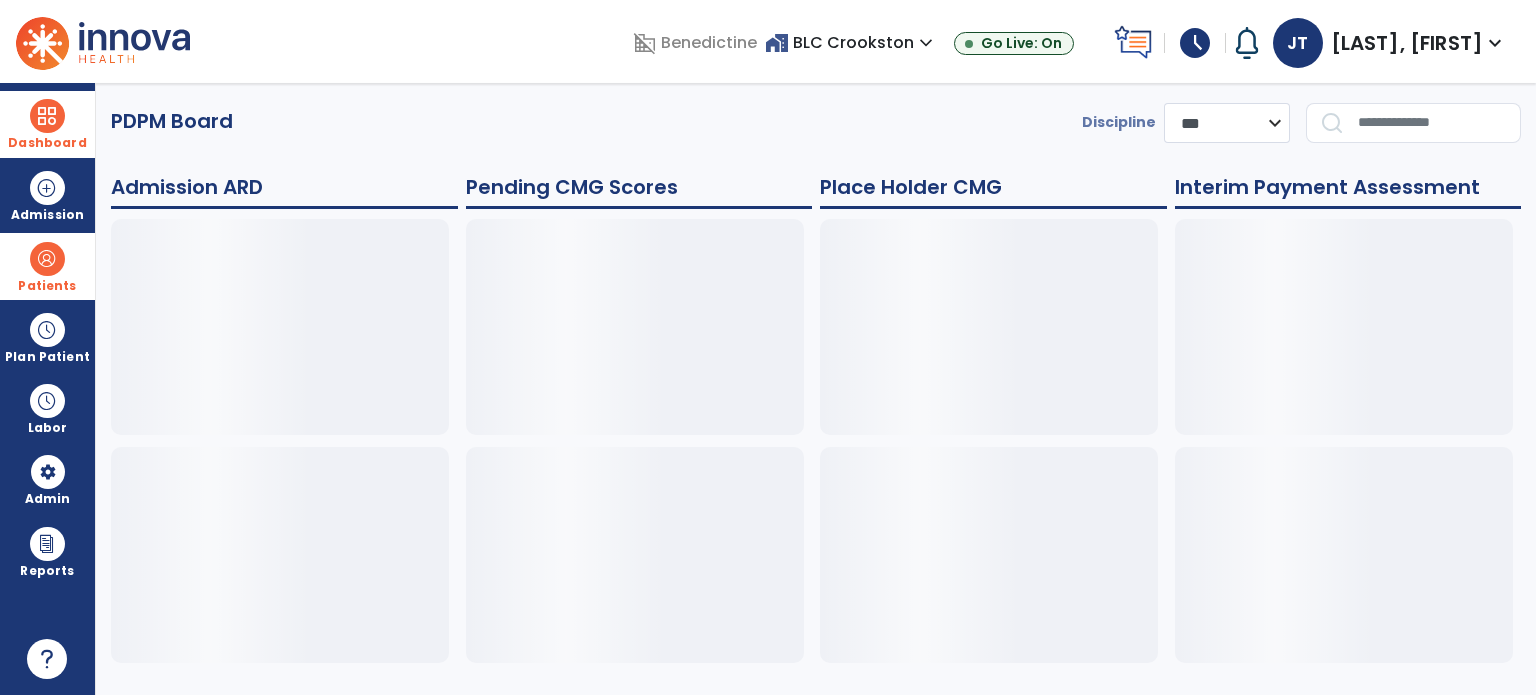 scroll, scrollTop: 0, scrollLeft: 0, axis: both 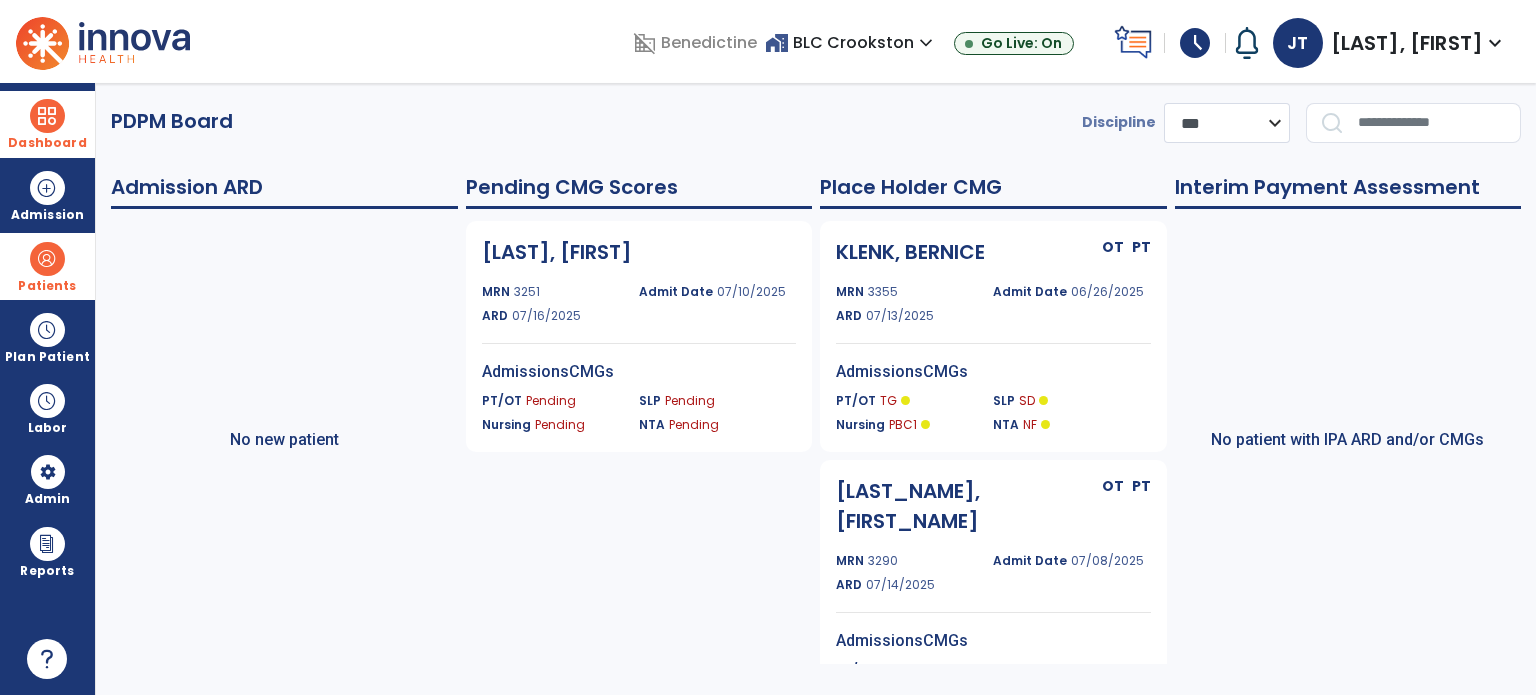 click on "Place Holder CMG" 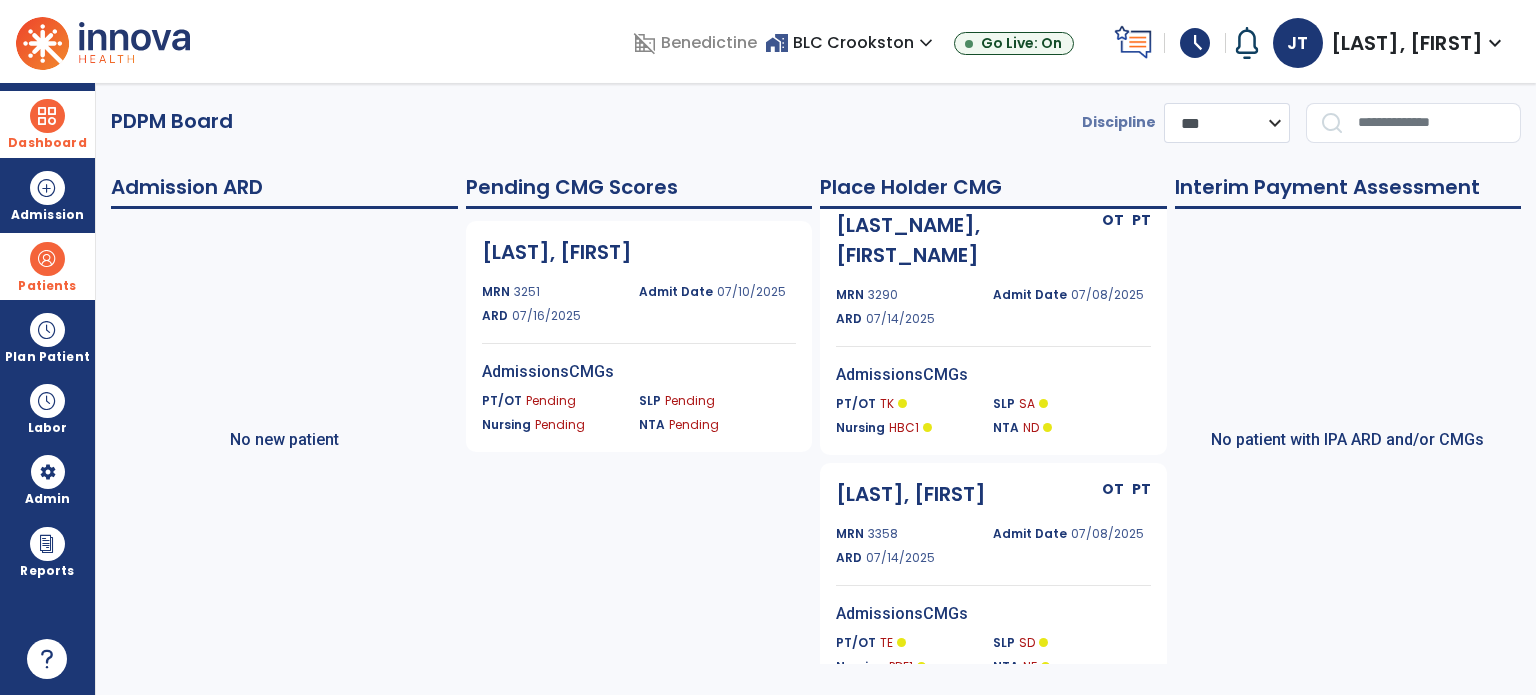 scroll, scrollTop: 268, scrollLeft: 0, axis: vertical 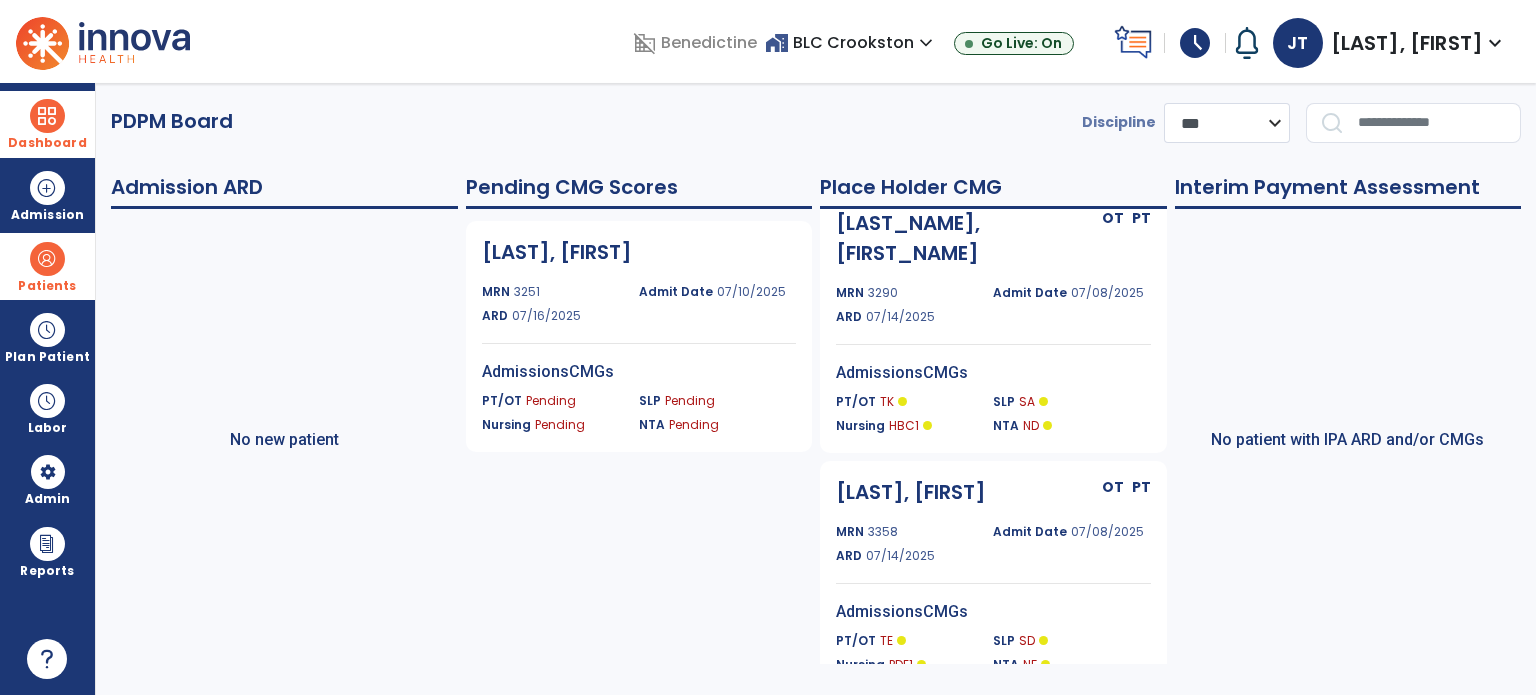 click on "Dashboard" at bounding box center (47, 124) 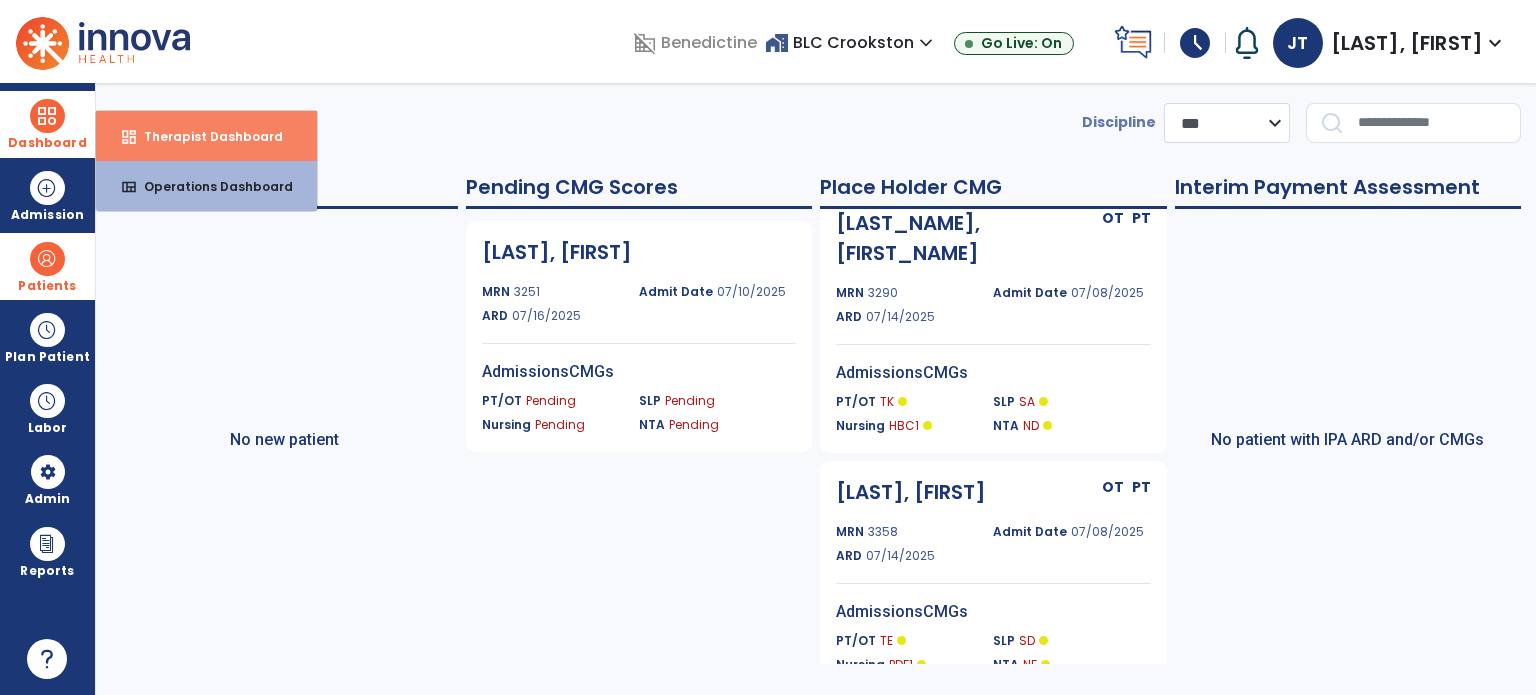 click on "dashboard  Therapist Dashboard" at bounding box center [206, 136] 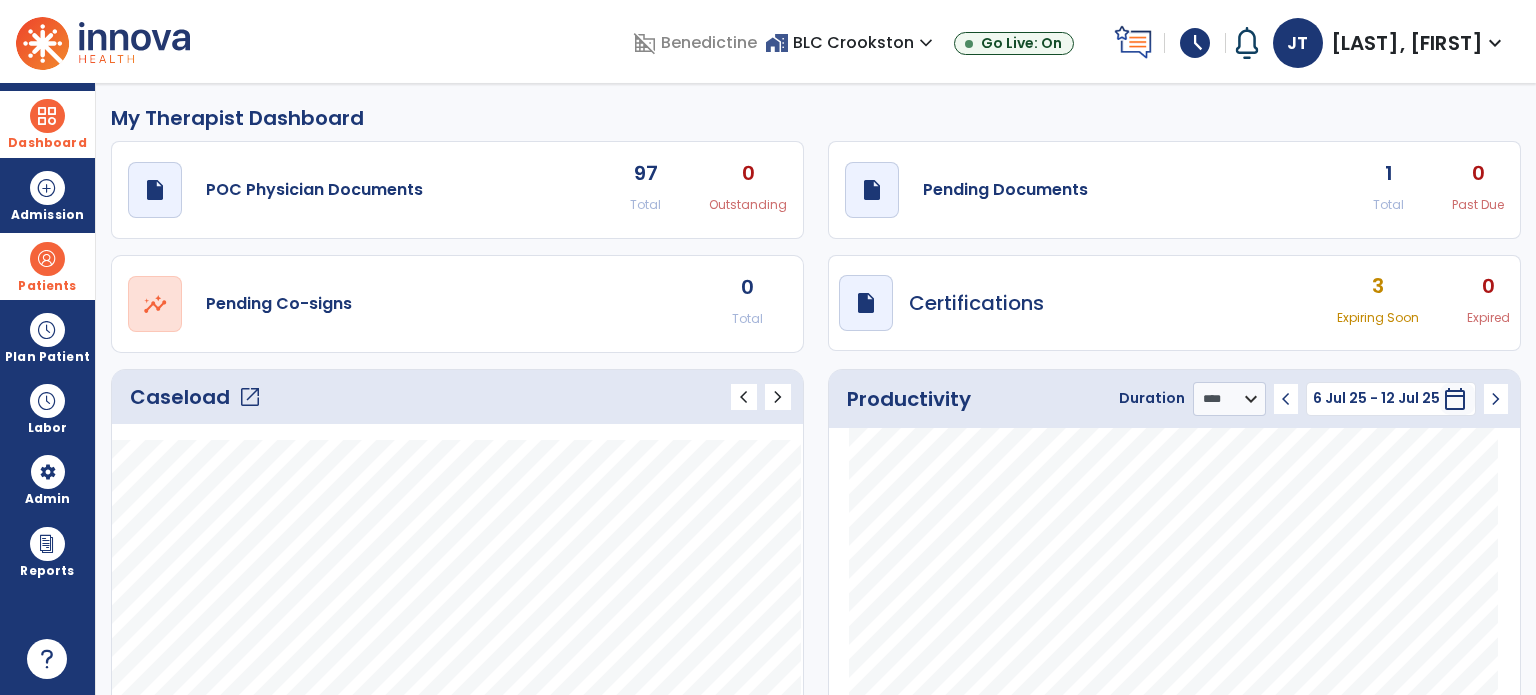 click at bounding box center (47, 259) 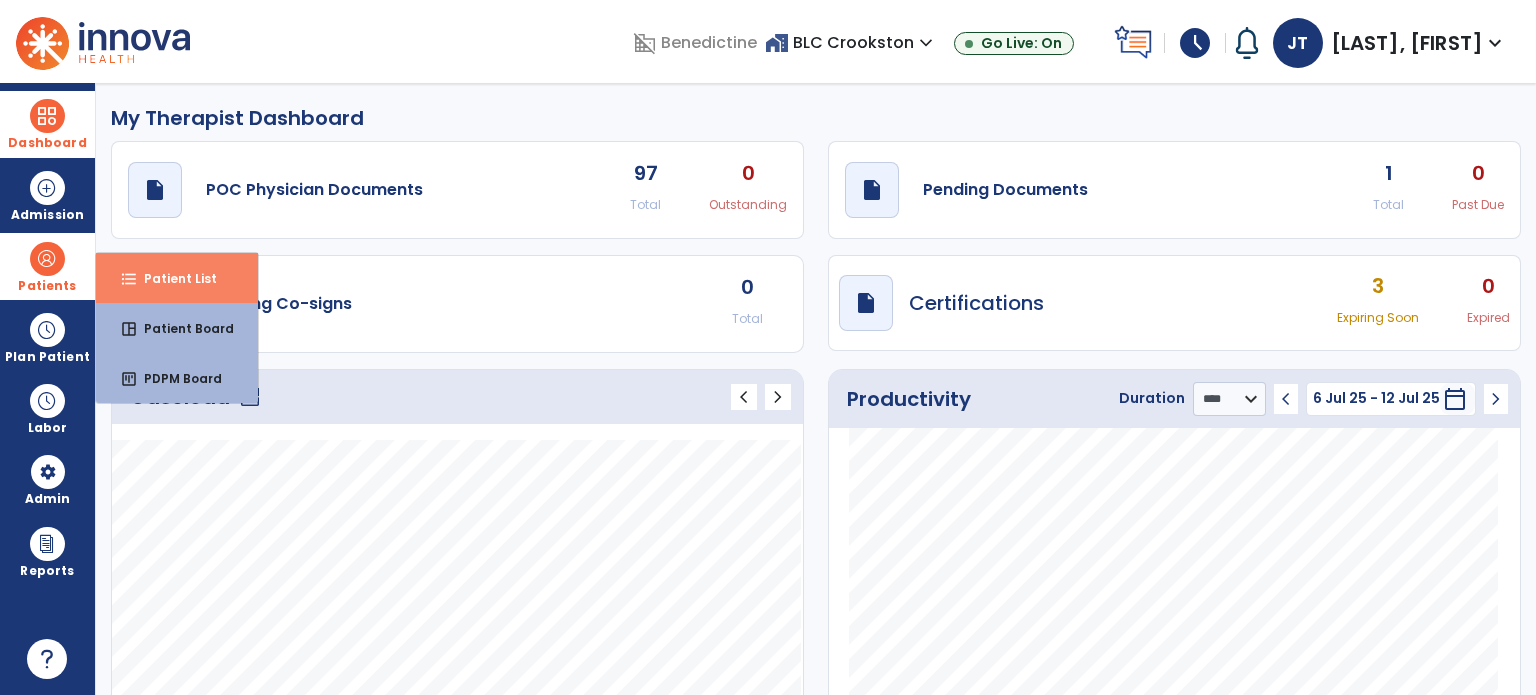 click on "format_list_bulleted  Patient List" at bounding box center [177, 278] 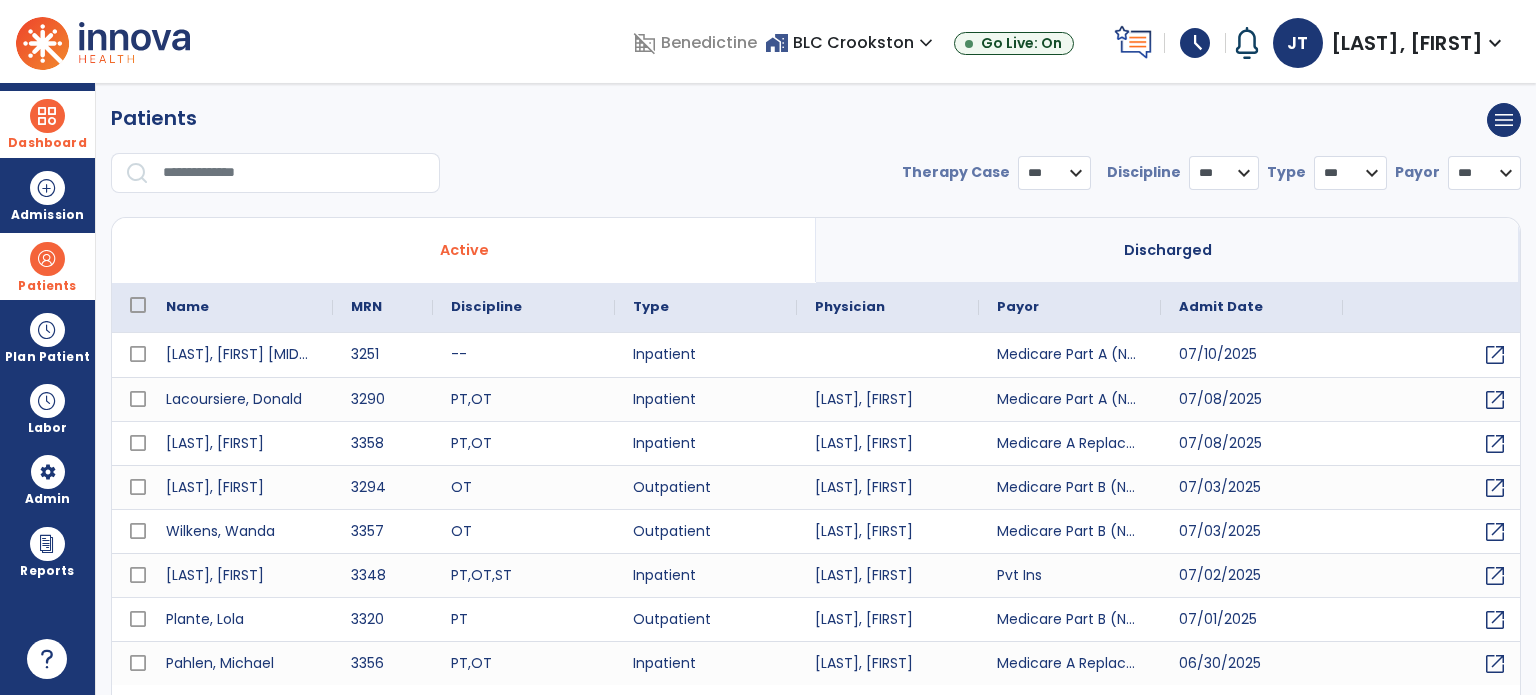 select on "***" 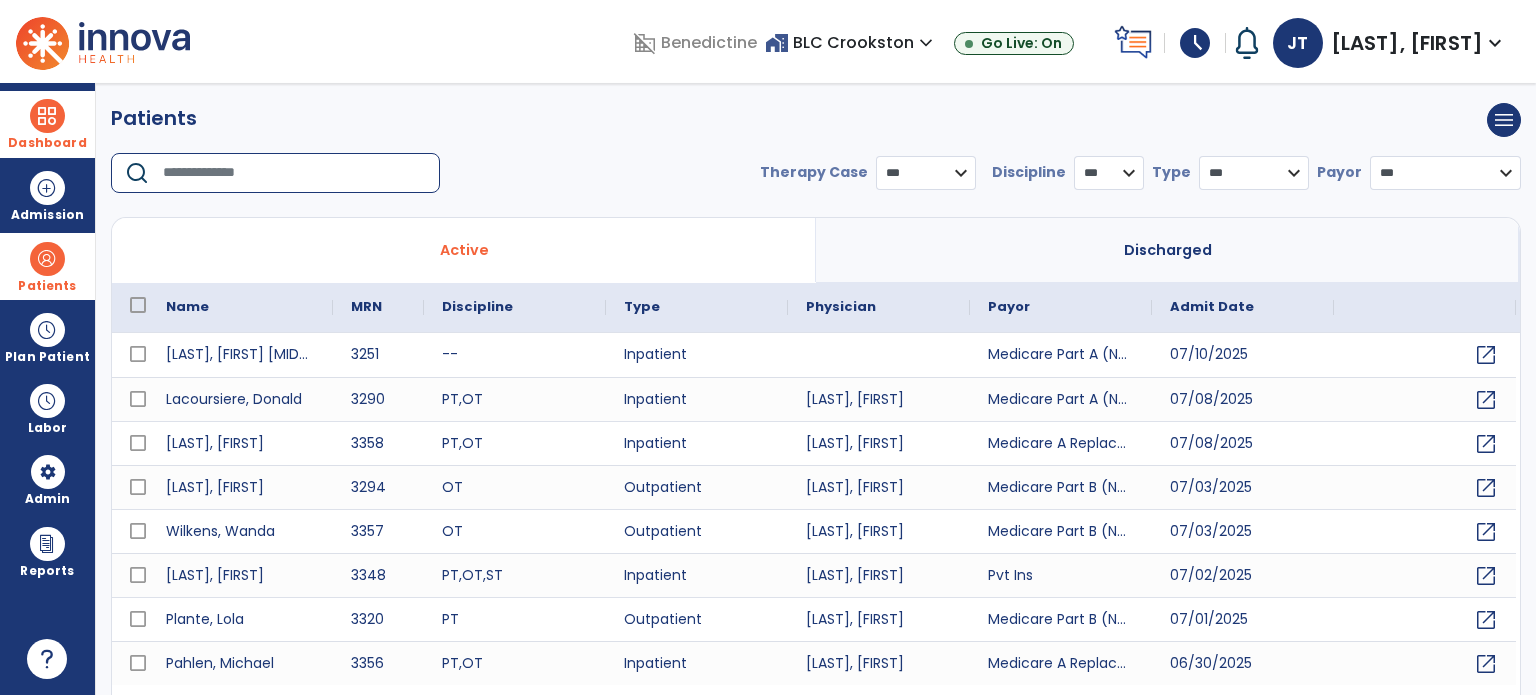 click at bounding box center [294, 173] 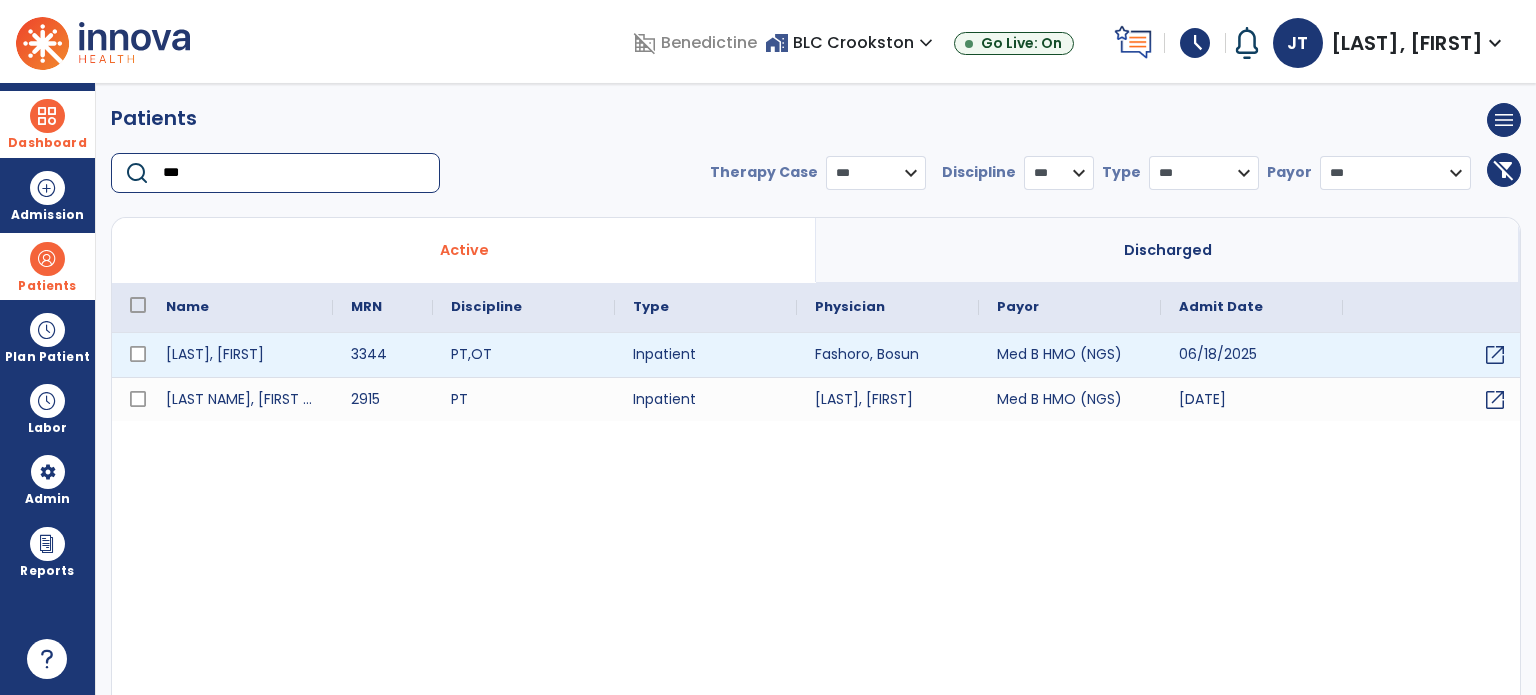 type on "***" 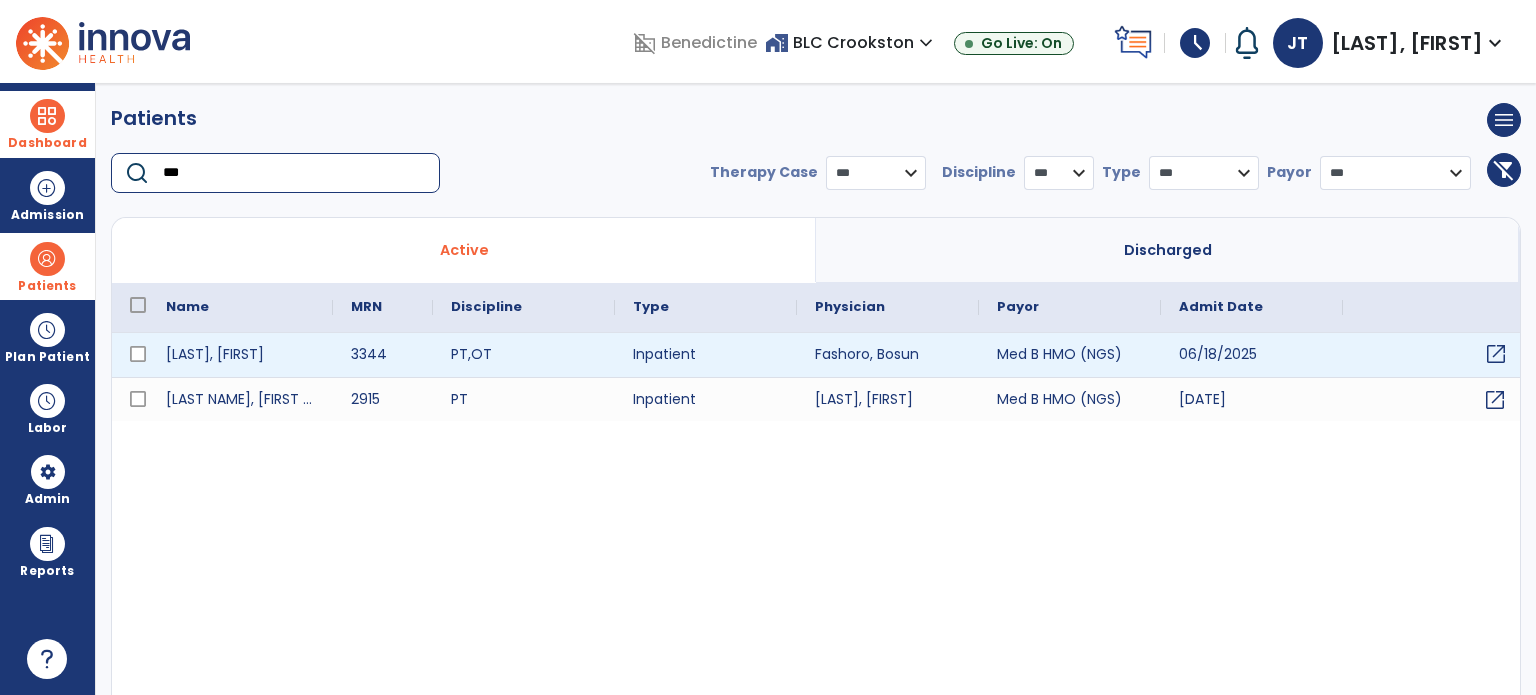 click on "open_in_new" at bounding box center [1496, 354] 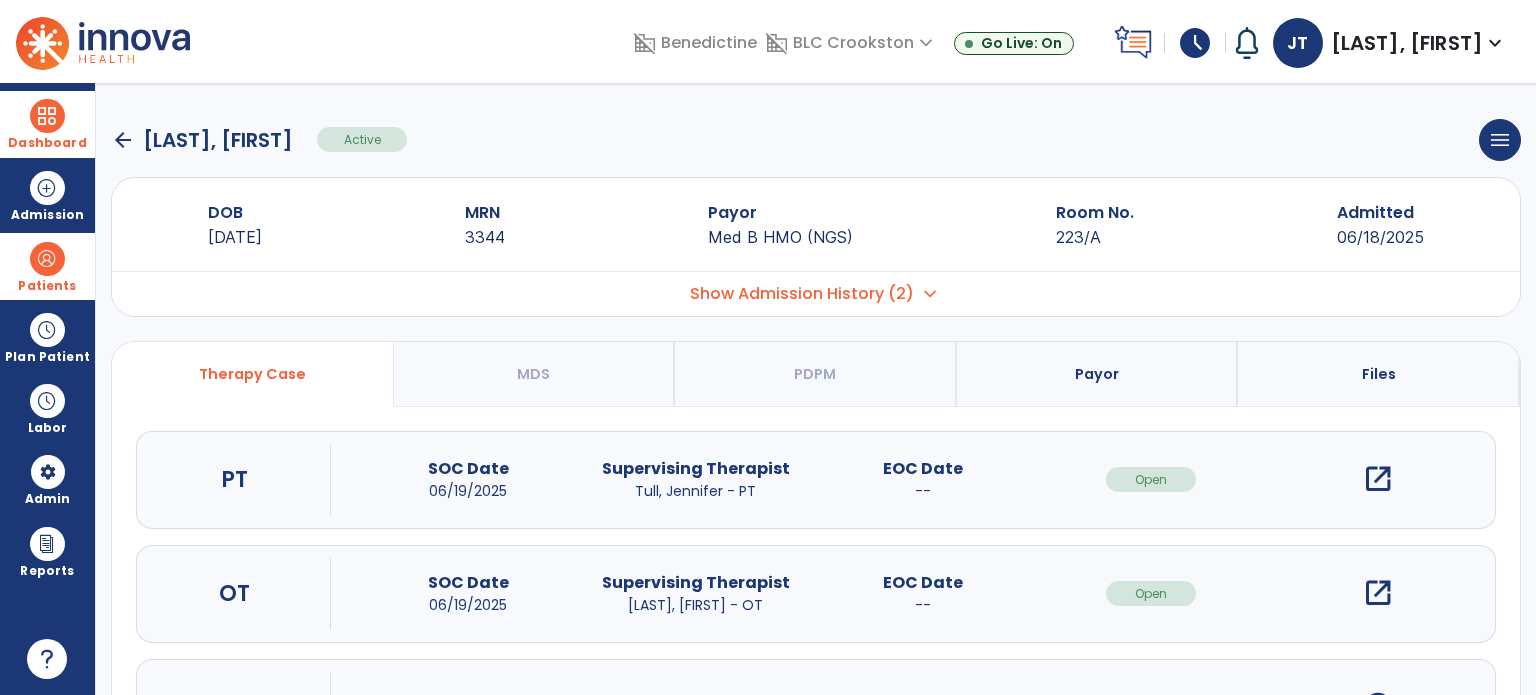 click on "open_in_new" at bounding box center [1378, 479] 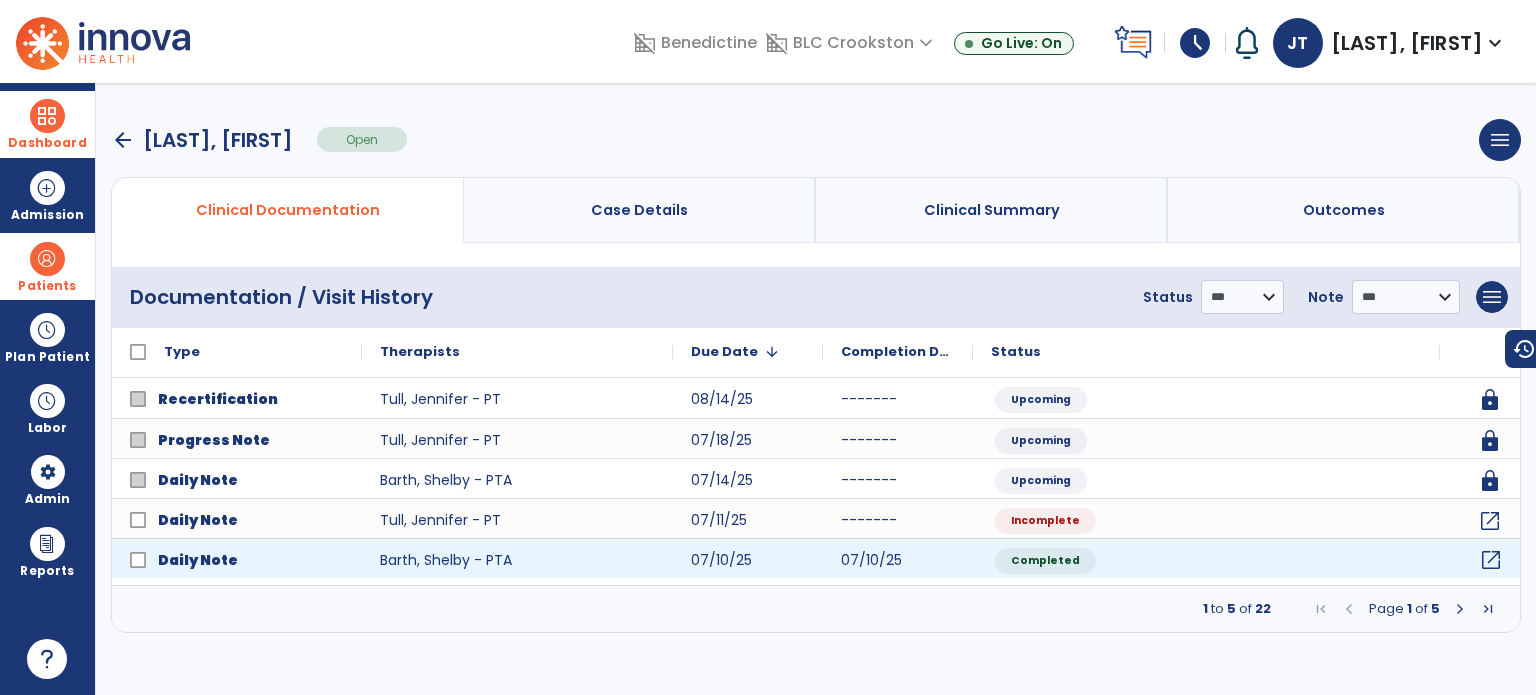 click on "open_in_new" 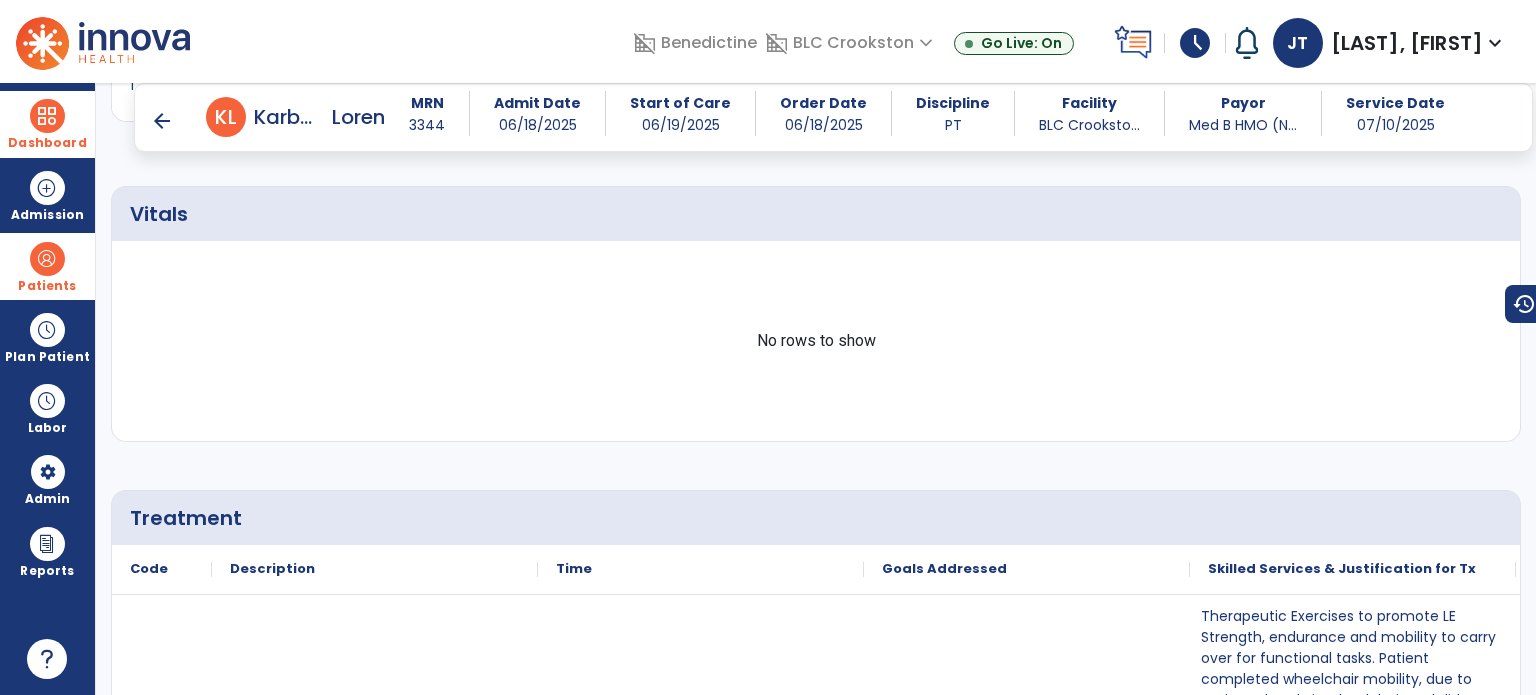 scroll, scrollTop: 0, scrollLeft: 0, axis: both 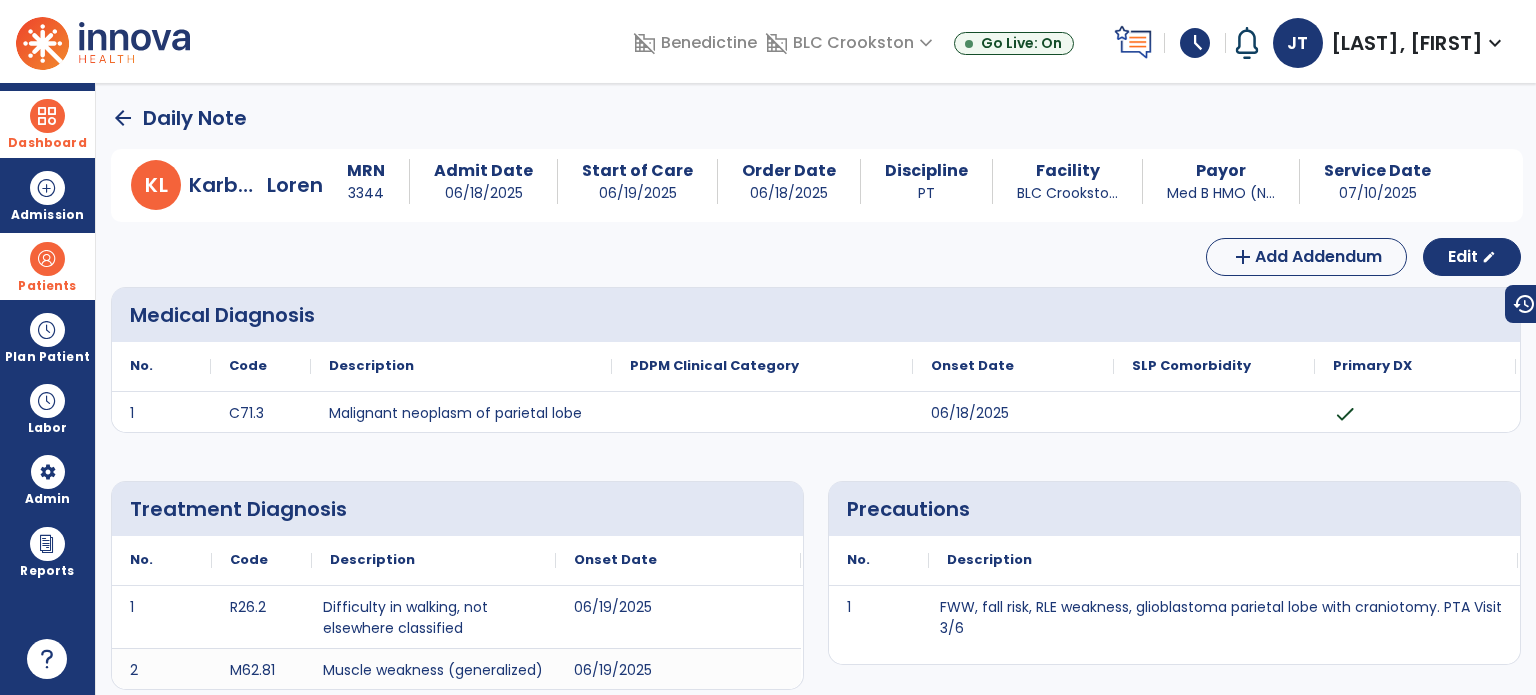 click on "arrow_back" 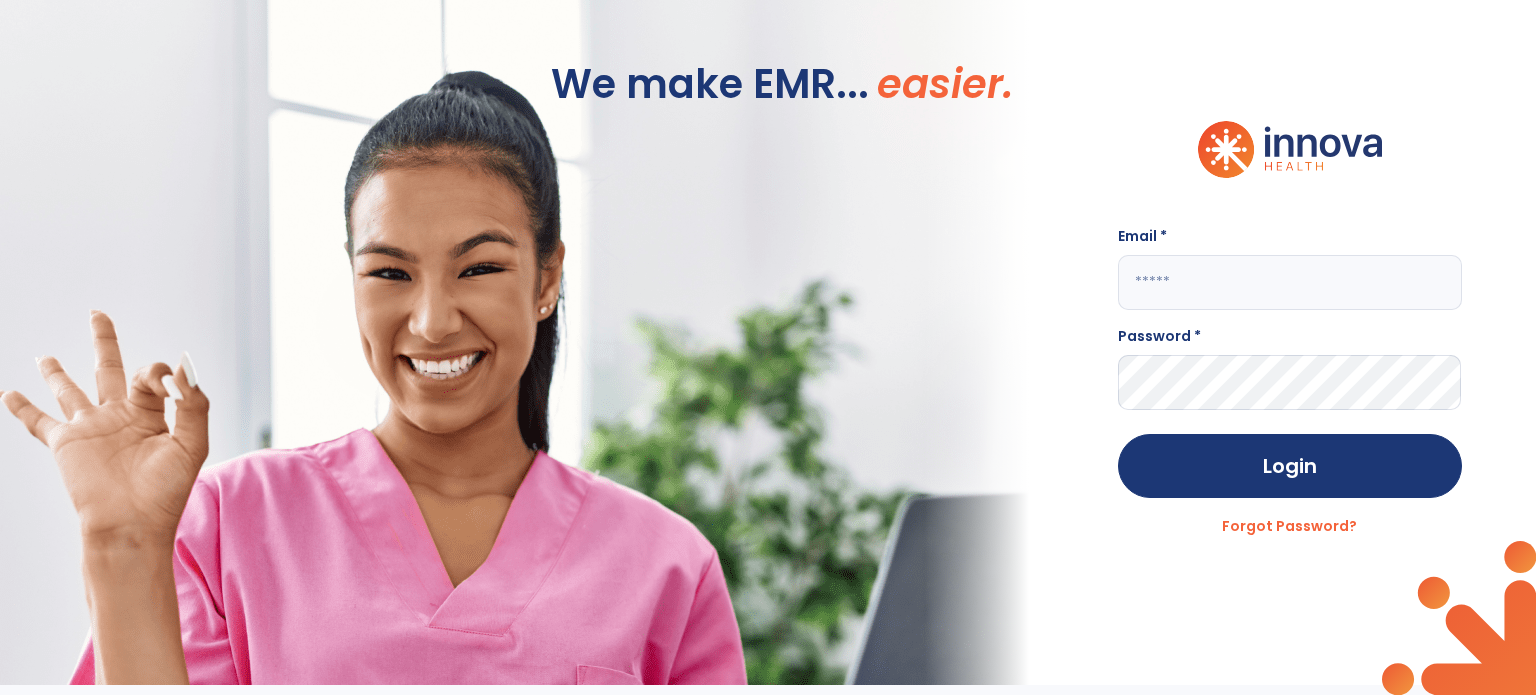 click 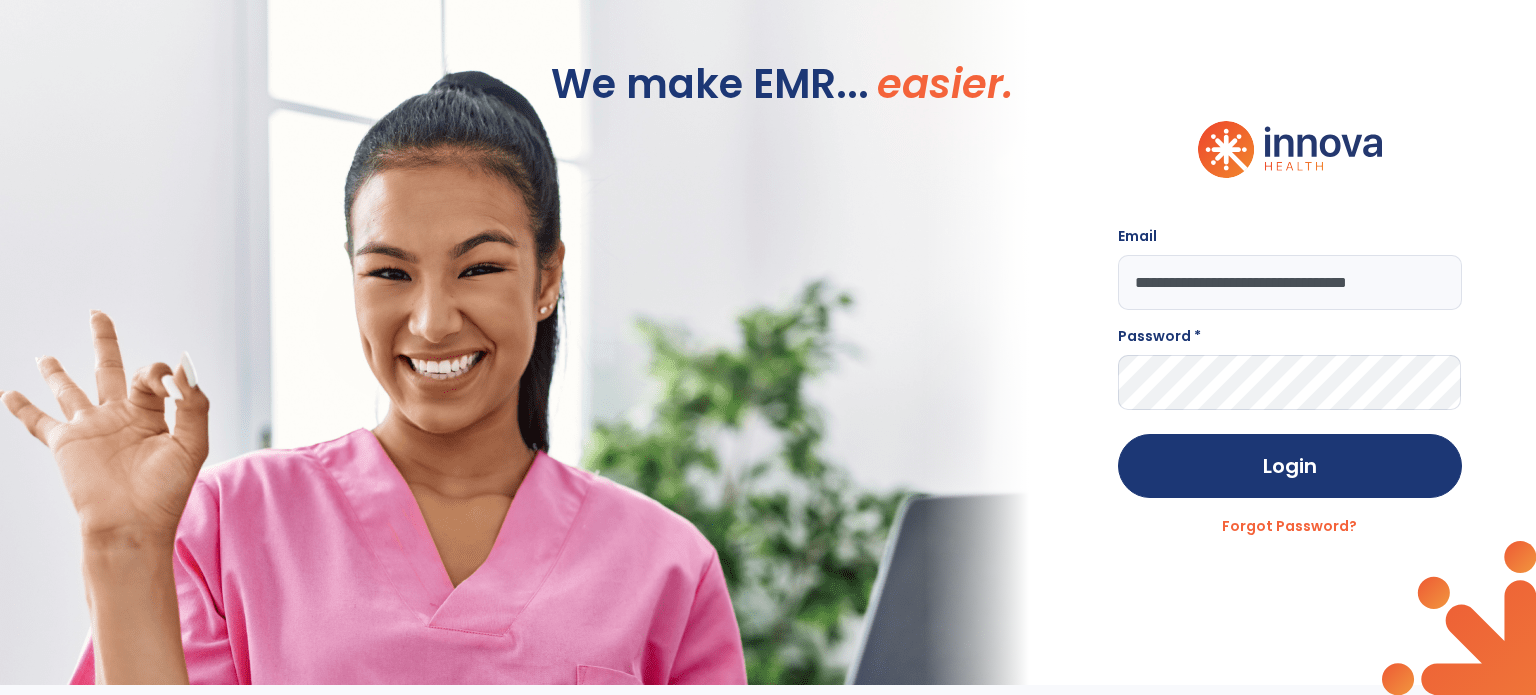 type on "**********" 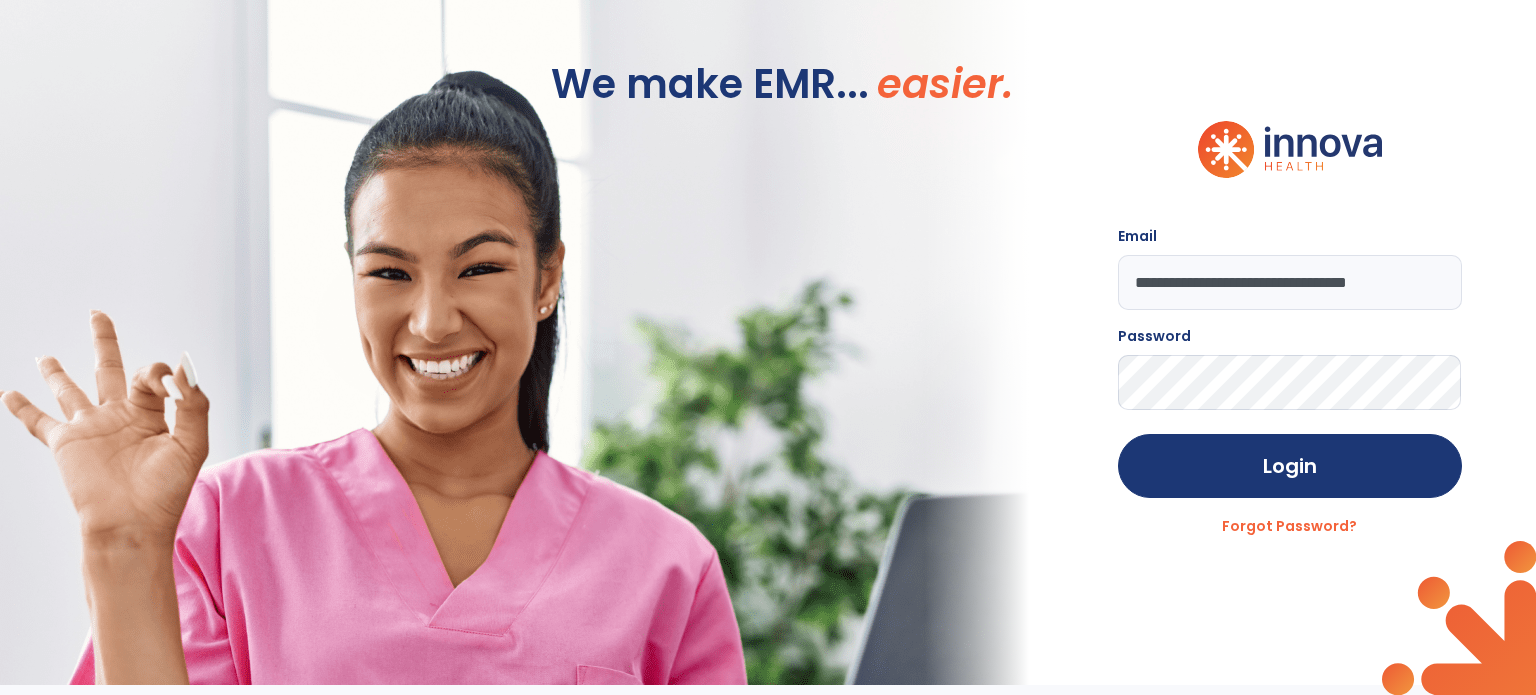 click on "Login" 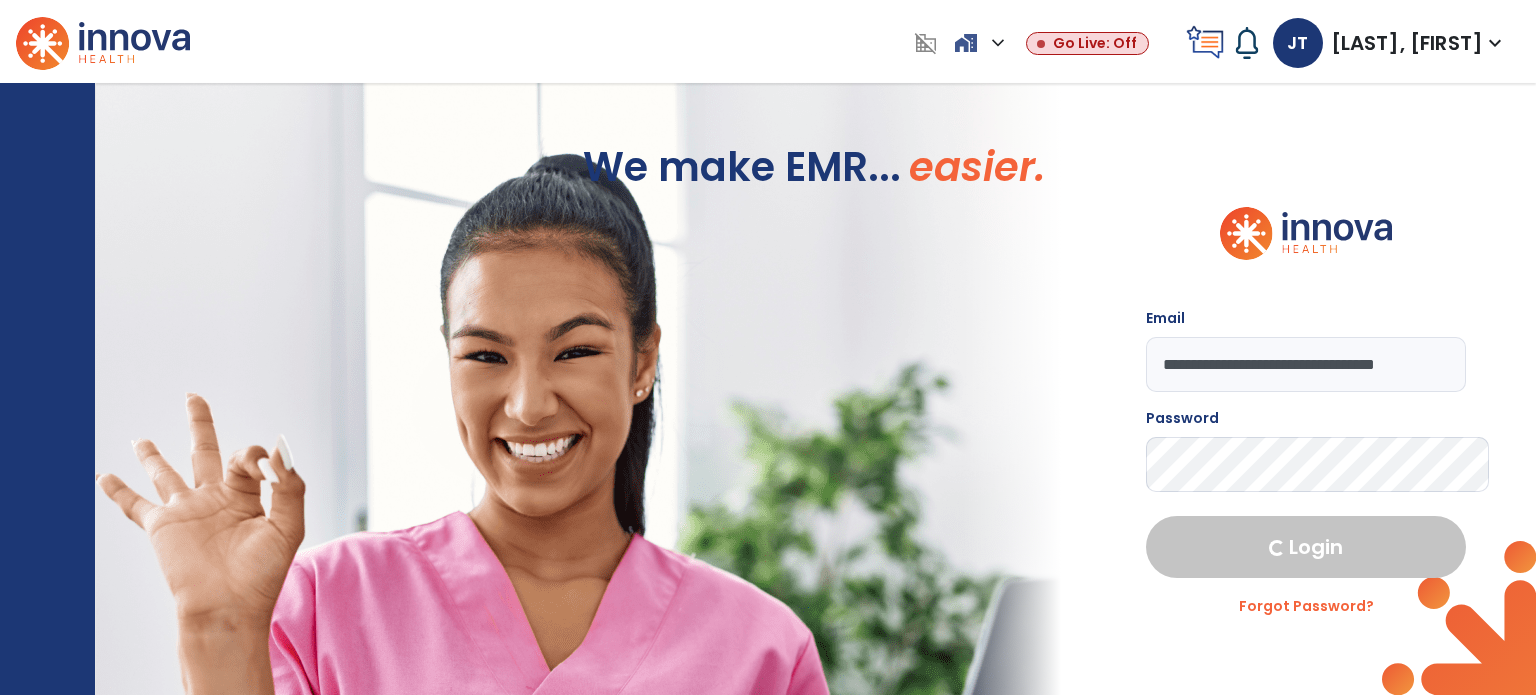 select on "***" 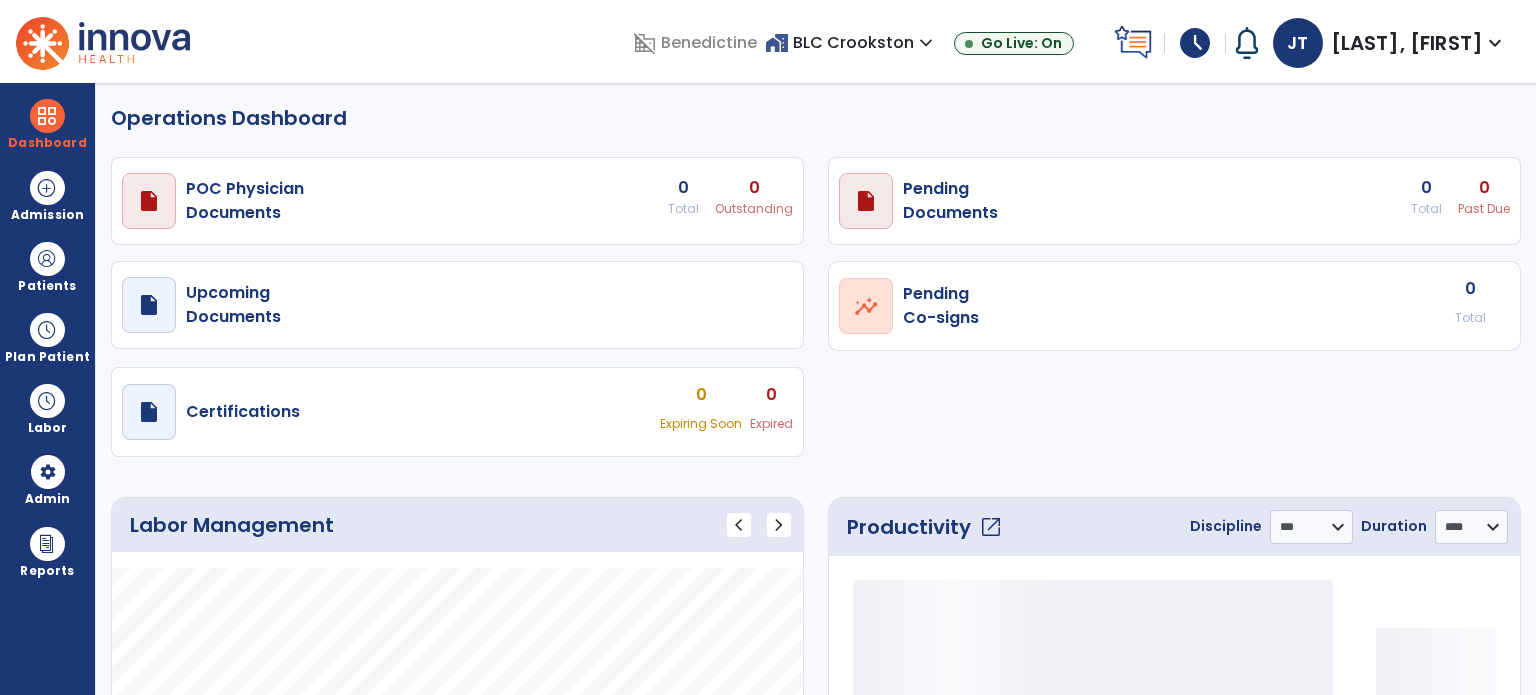 select on "***" 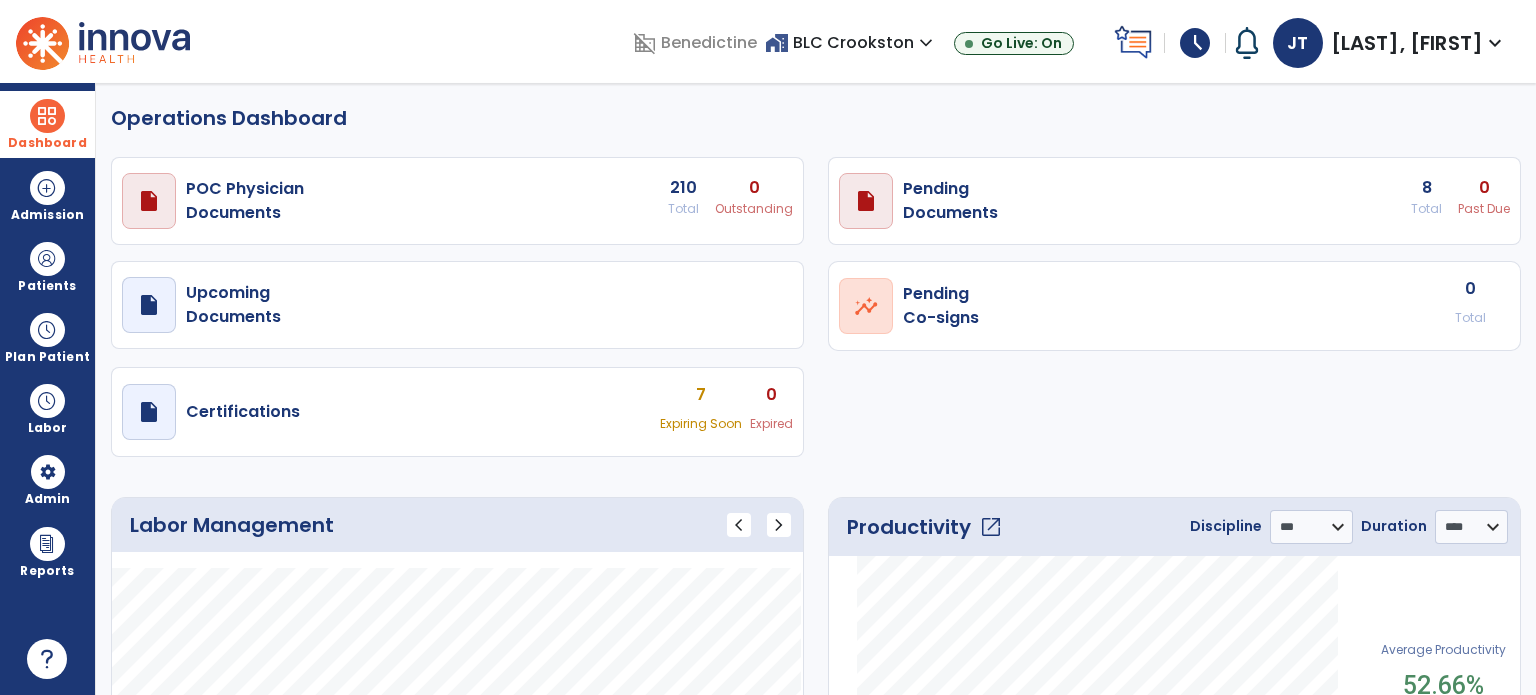 click at bounding box center (47, 116) 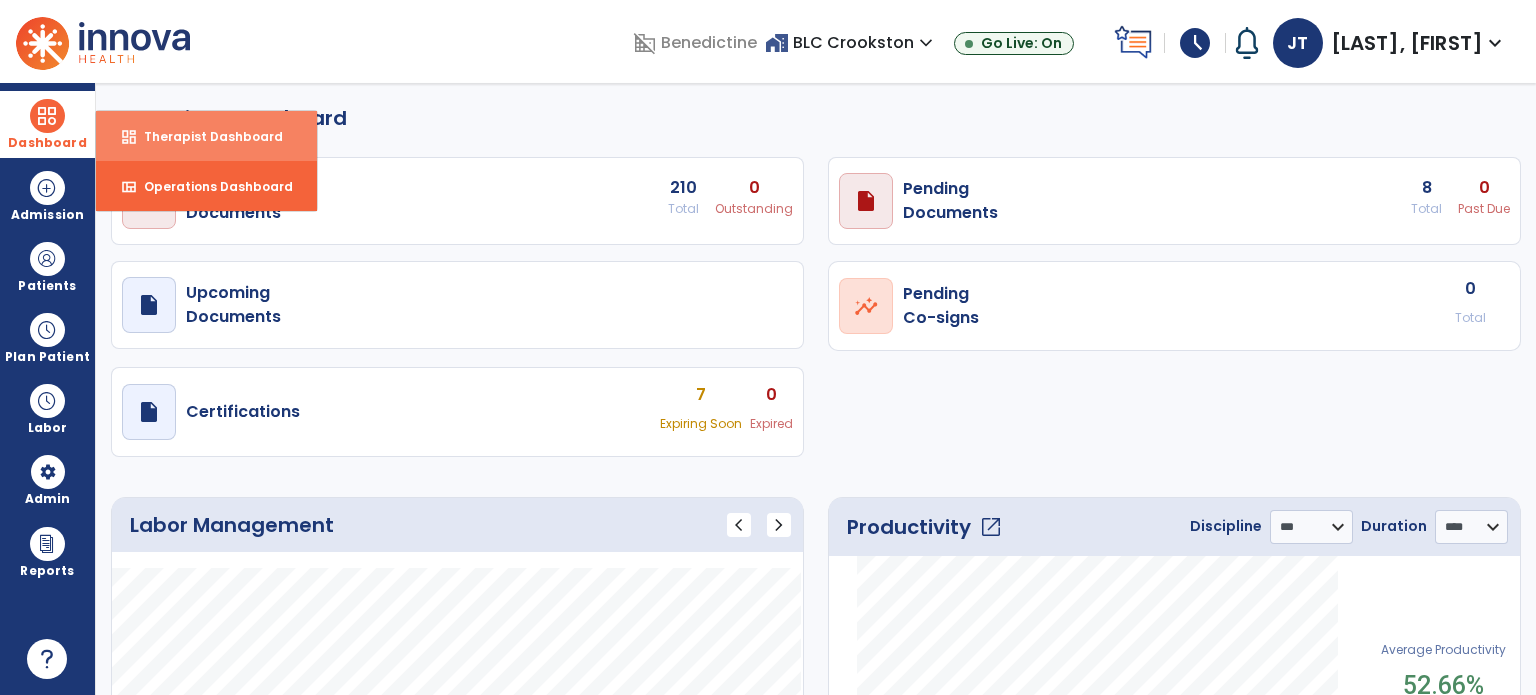 click on "dashboard  Therapist Dashboard" at bounding box center (206, 136) 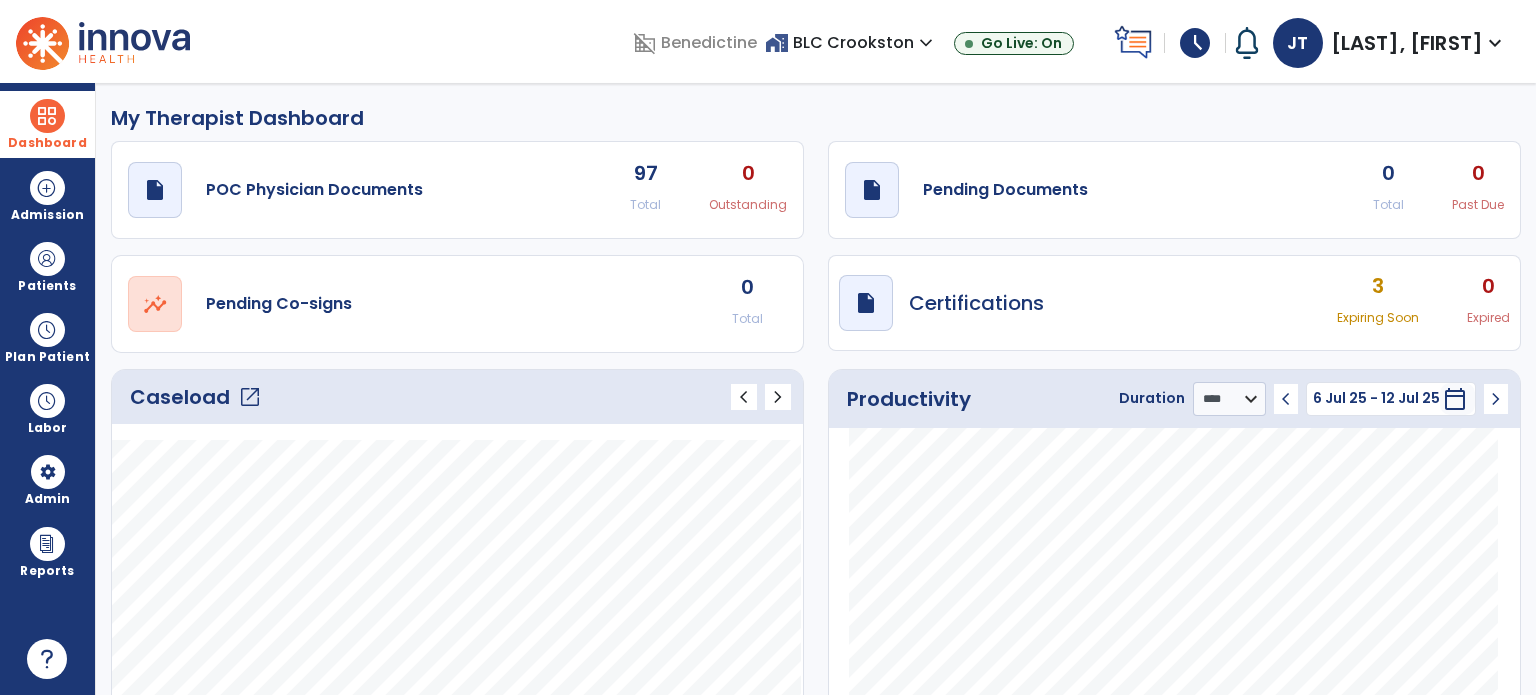 click on "open_in_new" 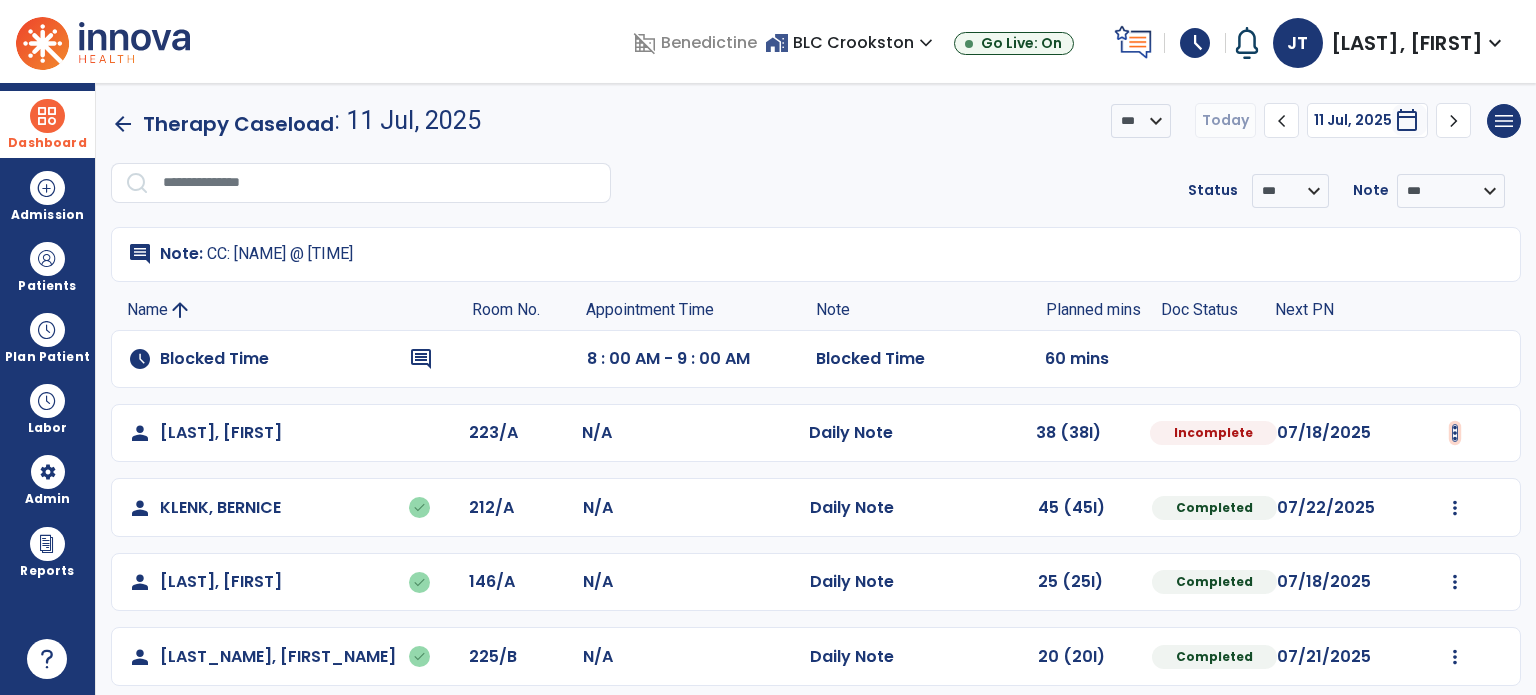 click at bounding box center (1455, 433) 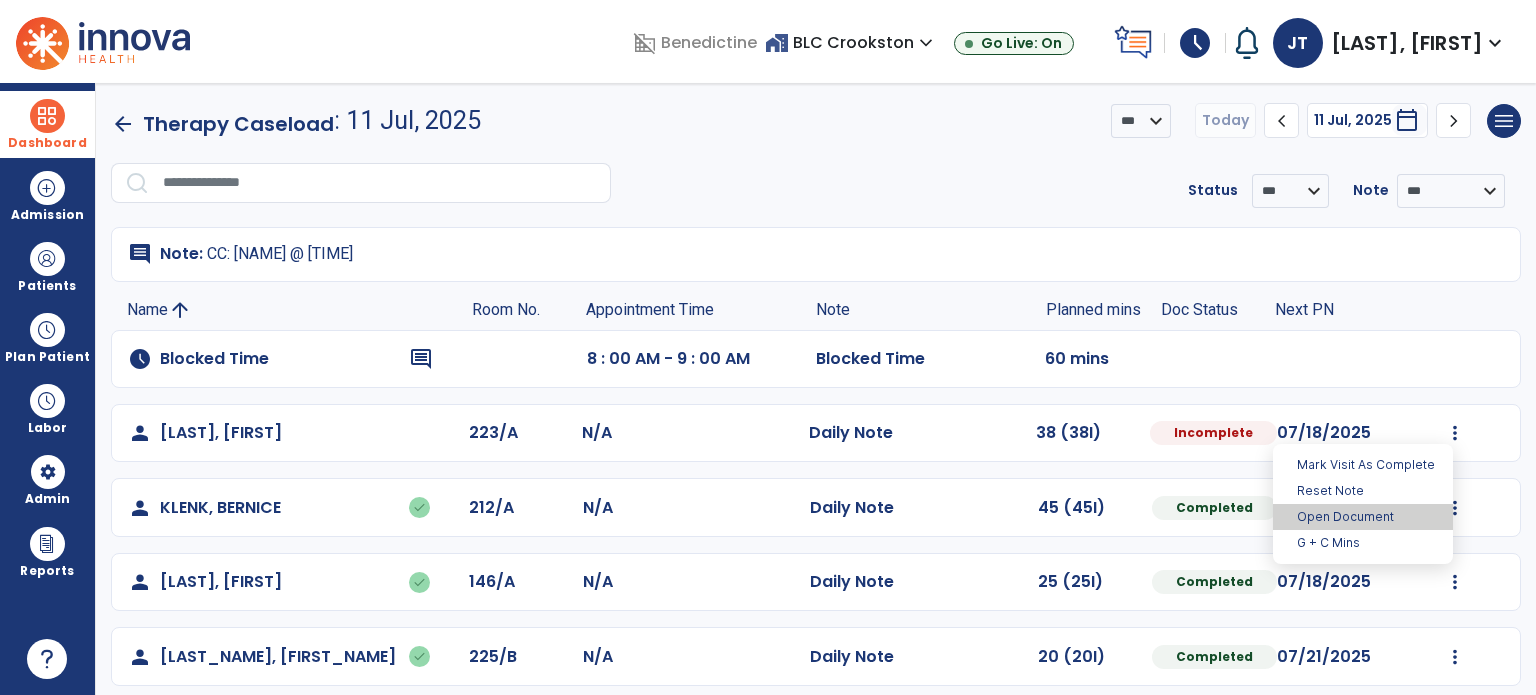 click on "Open Document" at bounding box center [1363, 517] 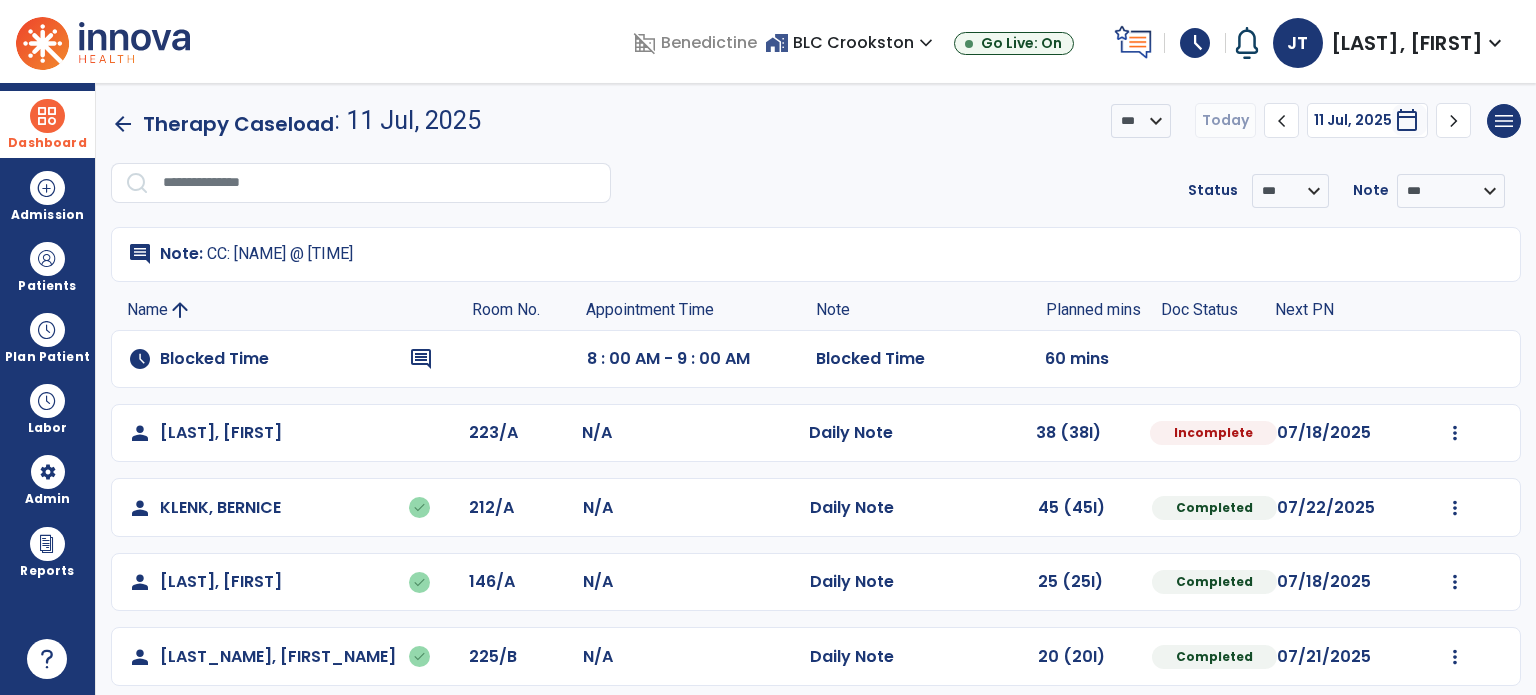 select on "*" 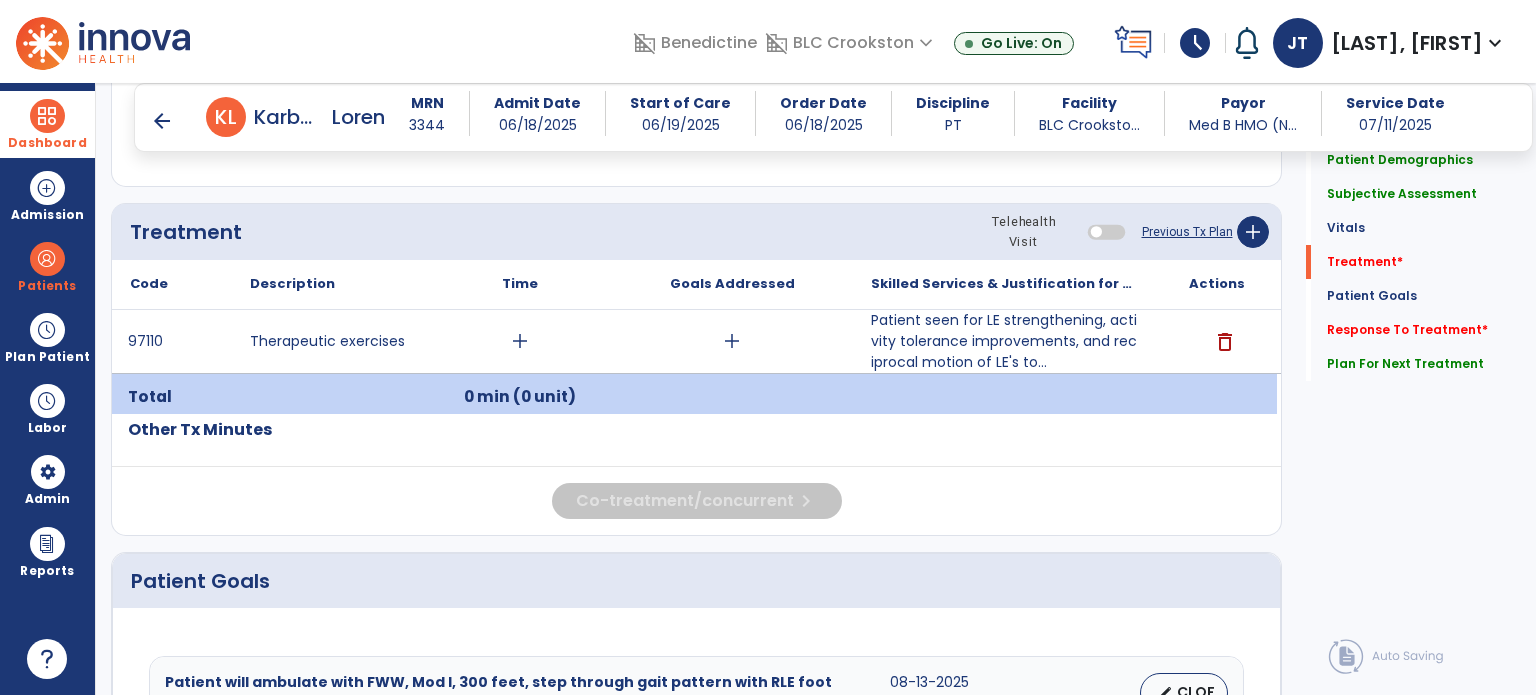 scroll, scrollTop: 1049, scrollLeft: 0, axis: vertical 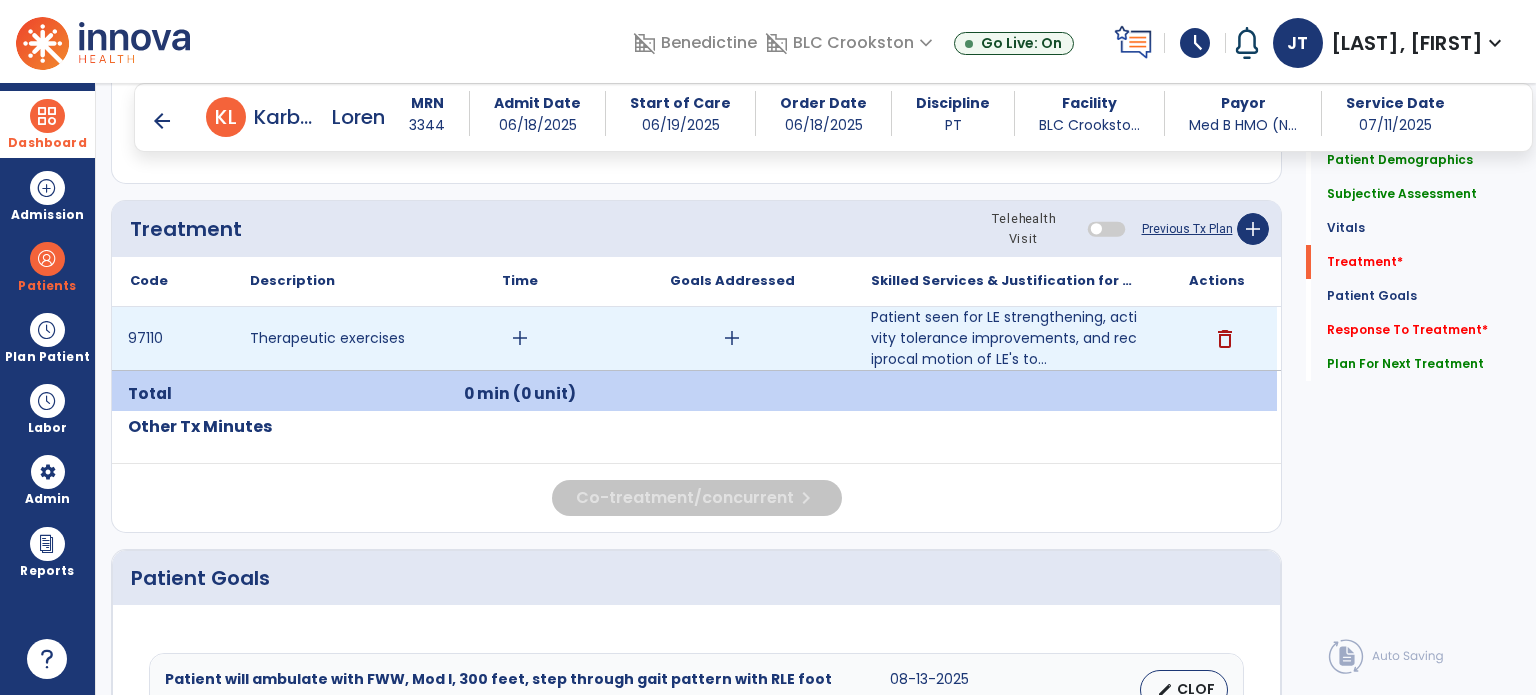 click on "add" at bounding box center [520, 338] 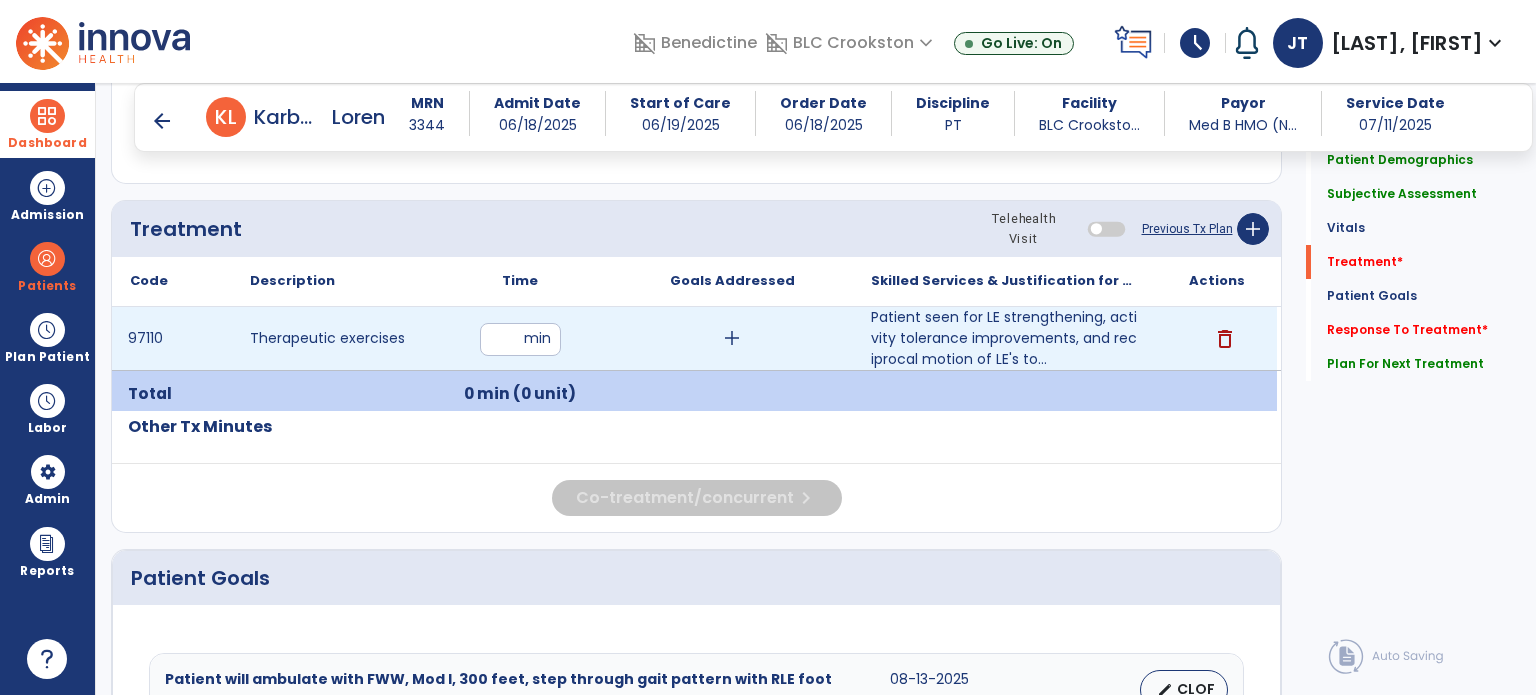 type on "**" 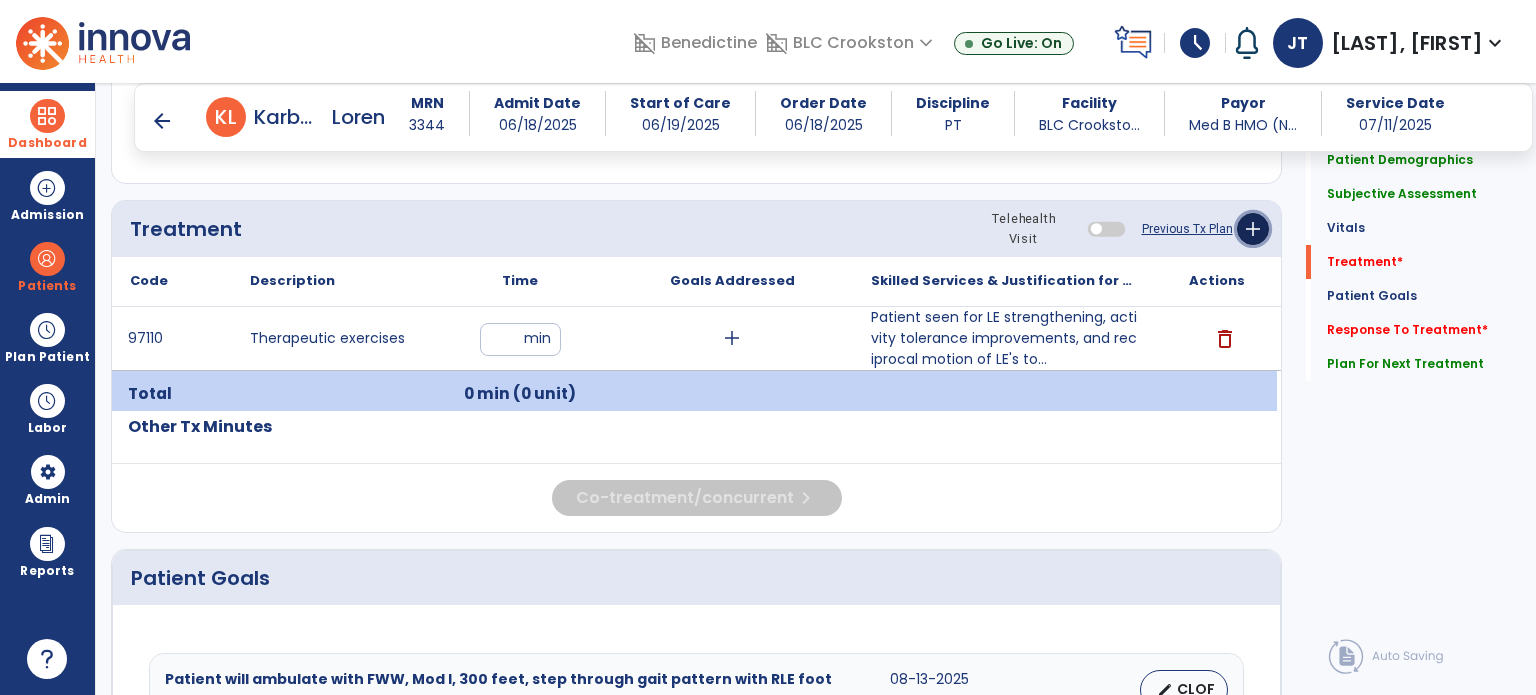 click on "add" 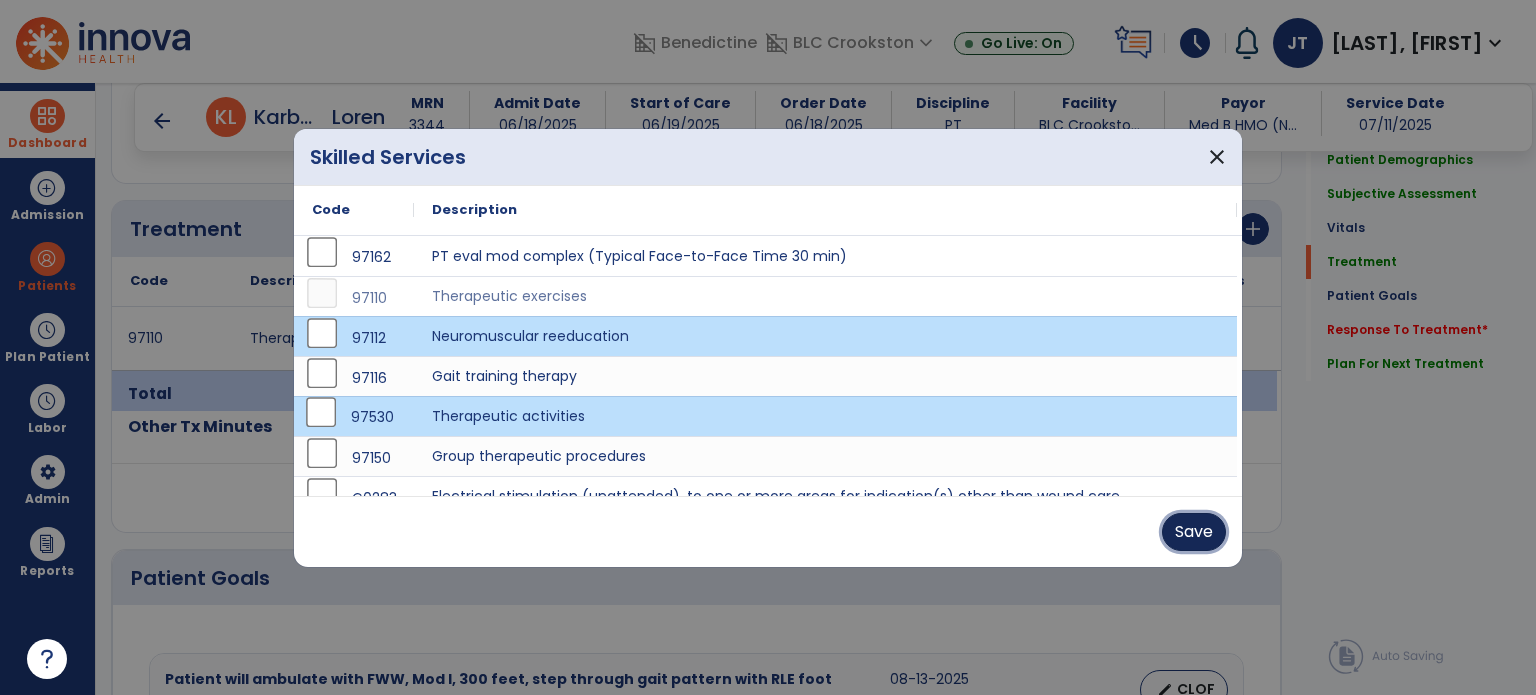 click on "Save" at bounding box center [1194, 532] 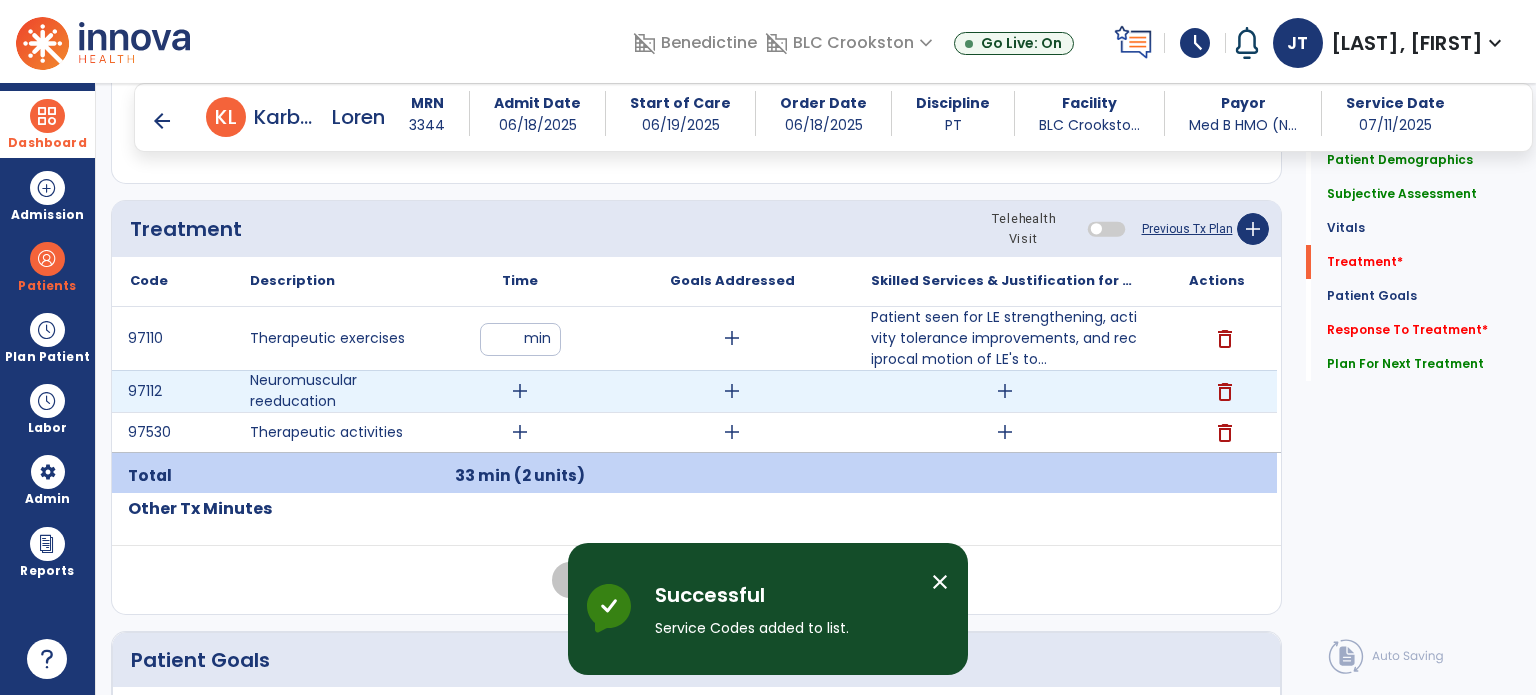 click on "add" at bounding box center (520, 391) 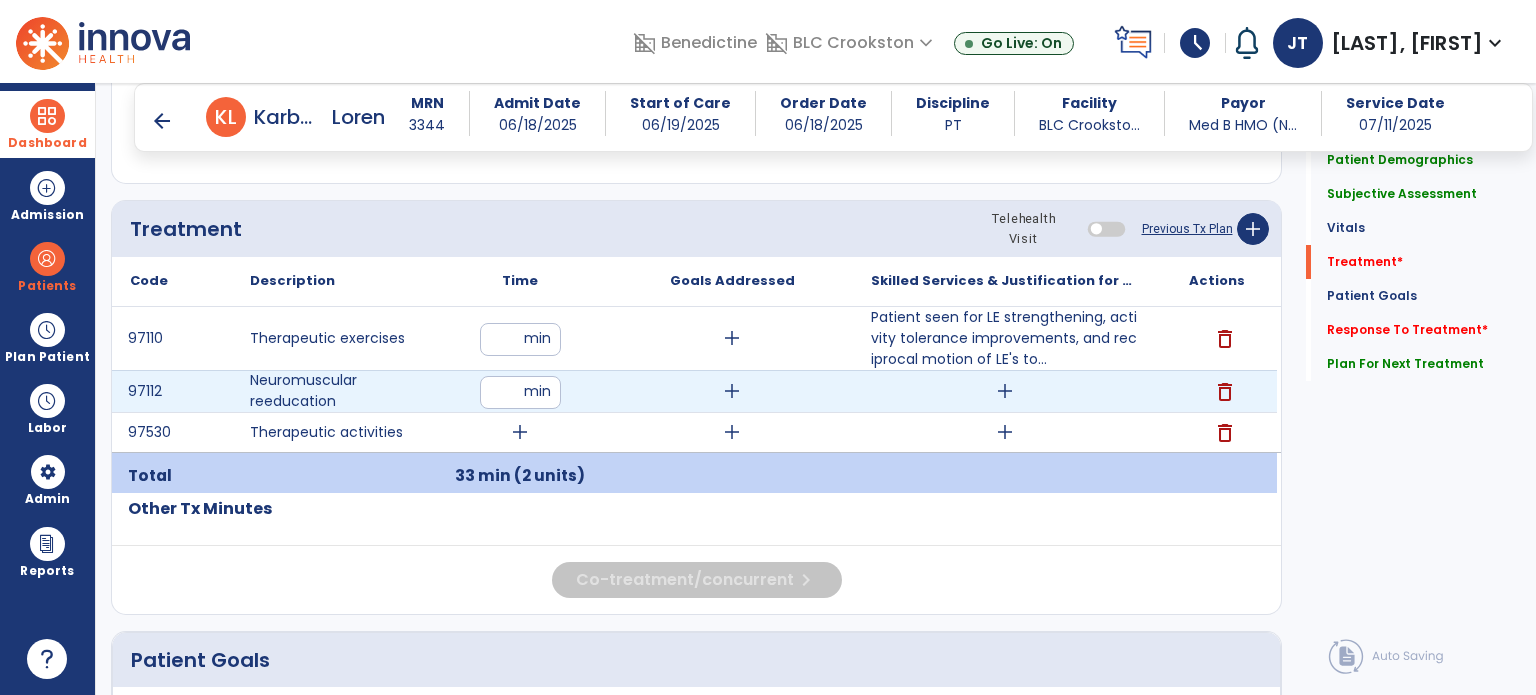 type on "**" 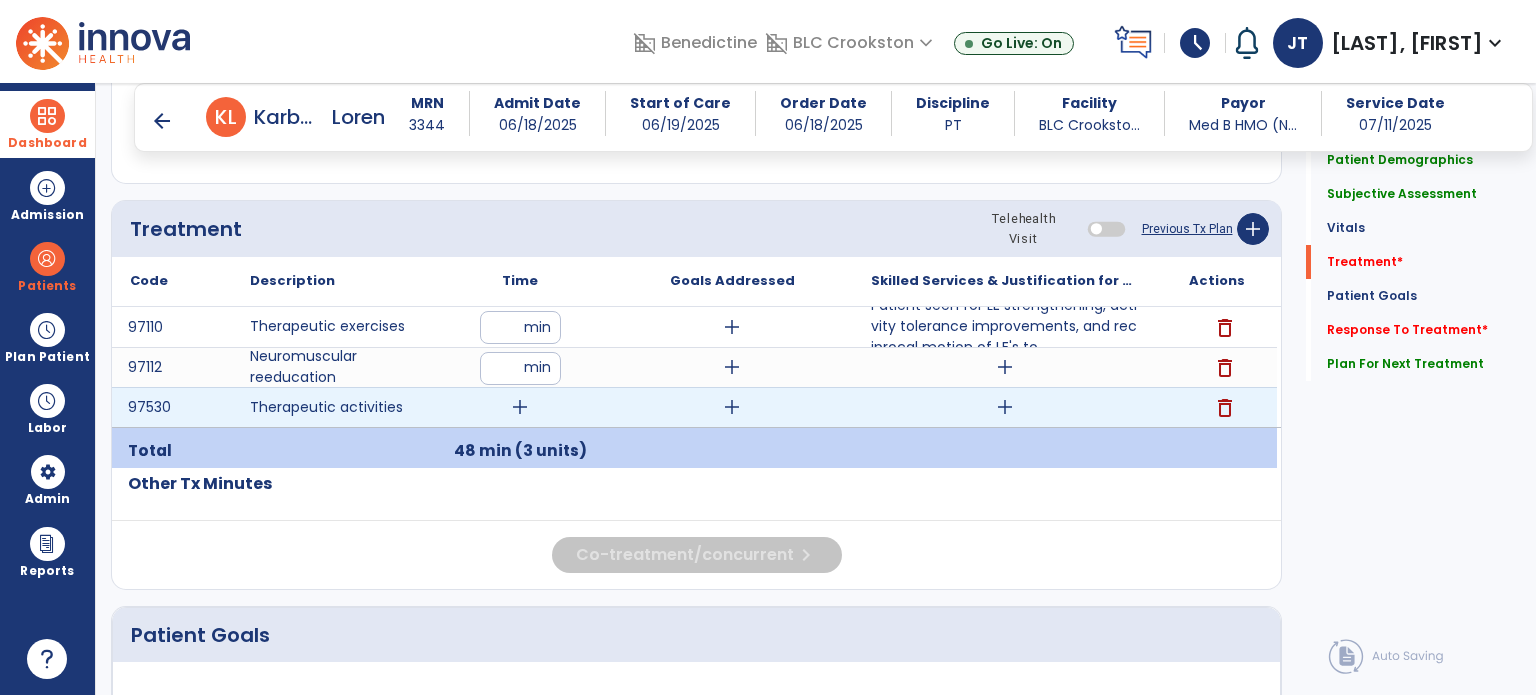 click on "add" at bounding box center (520, 407) 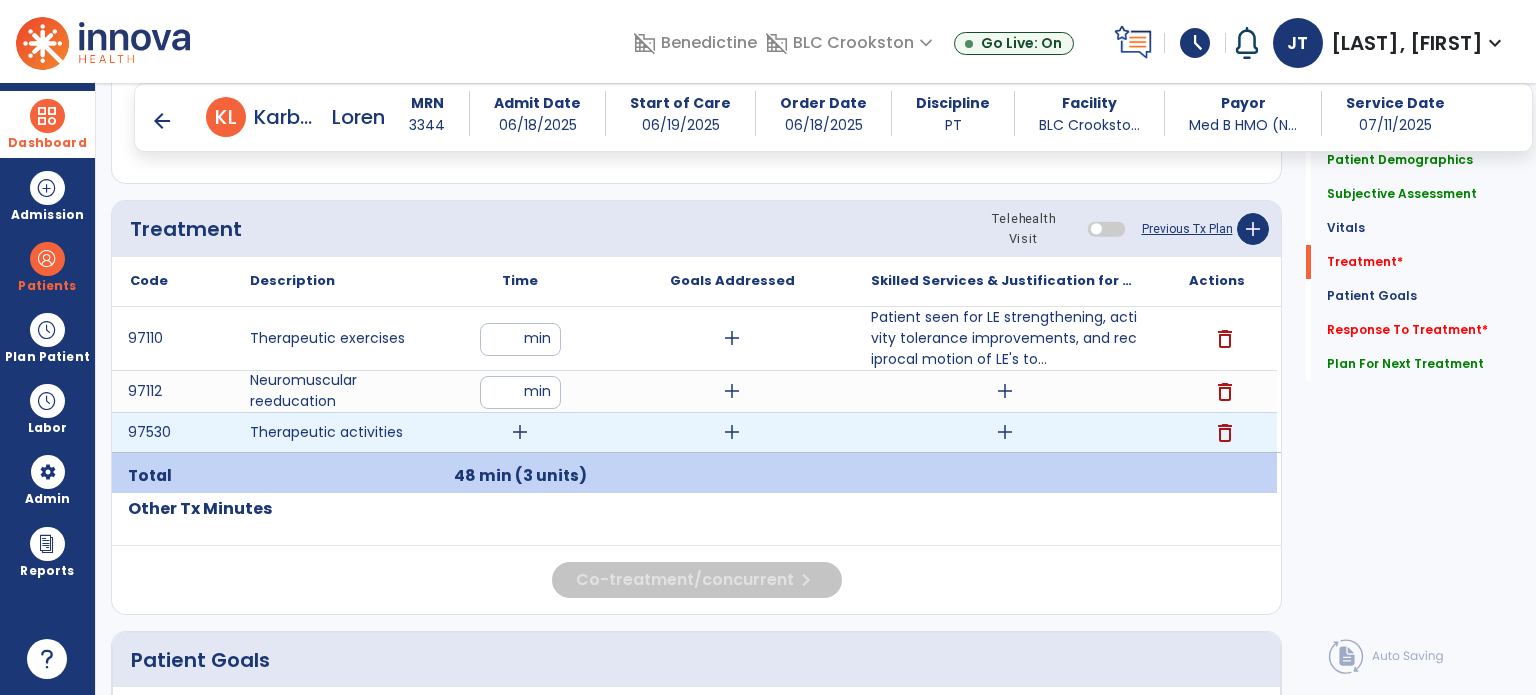 click on "add" at bounding box center [520, 432] 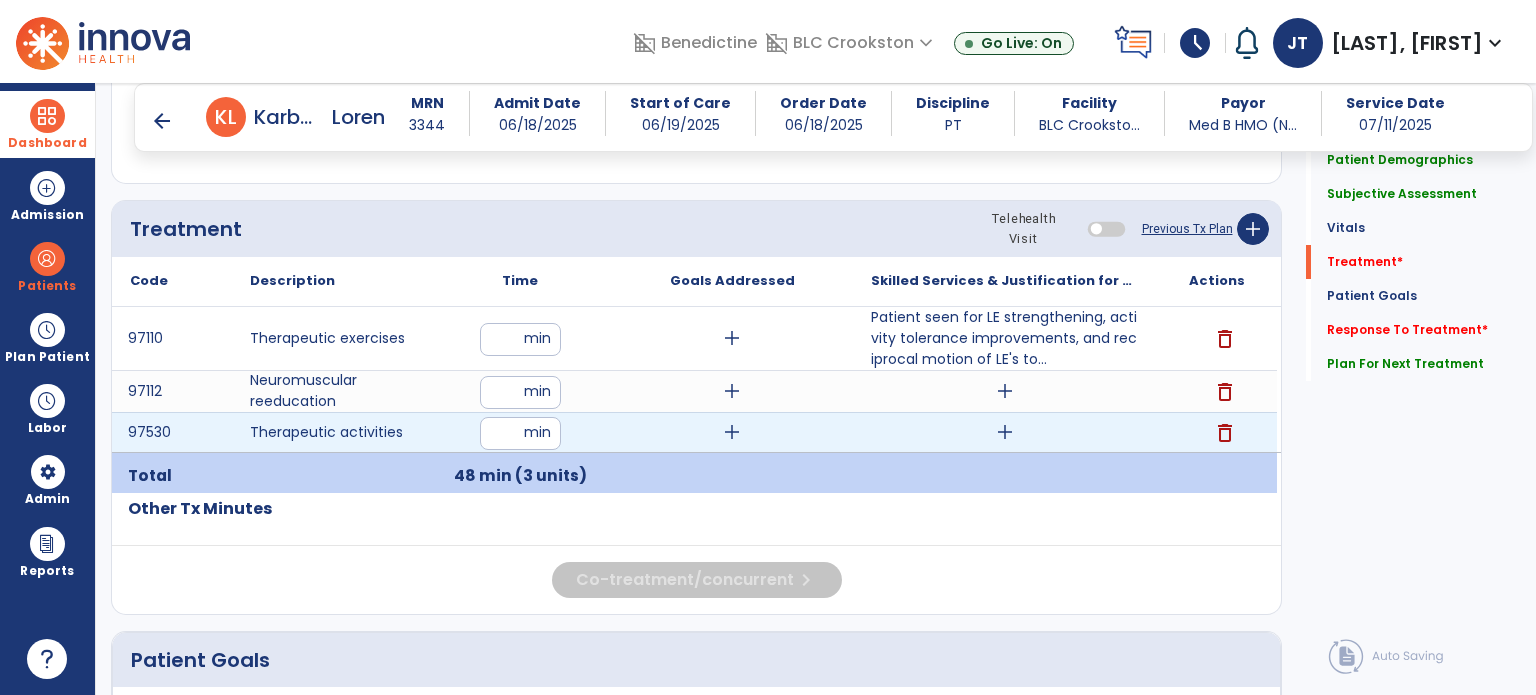 type on "**" 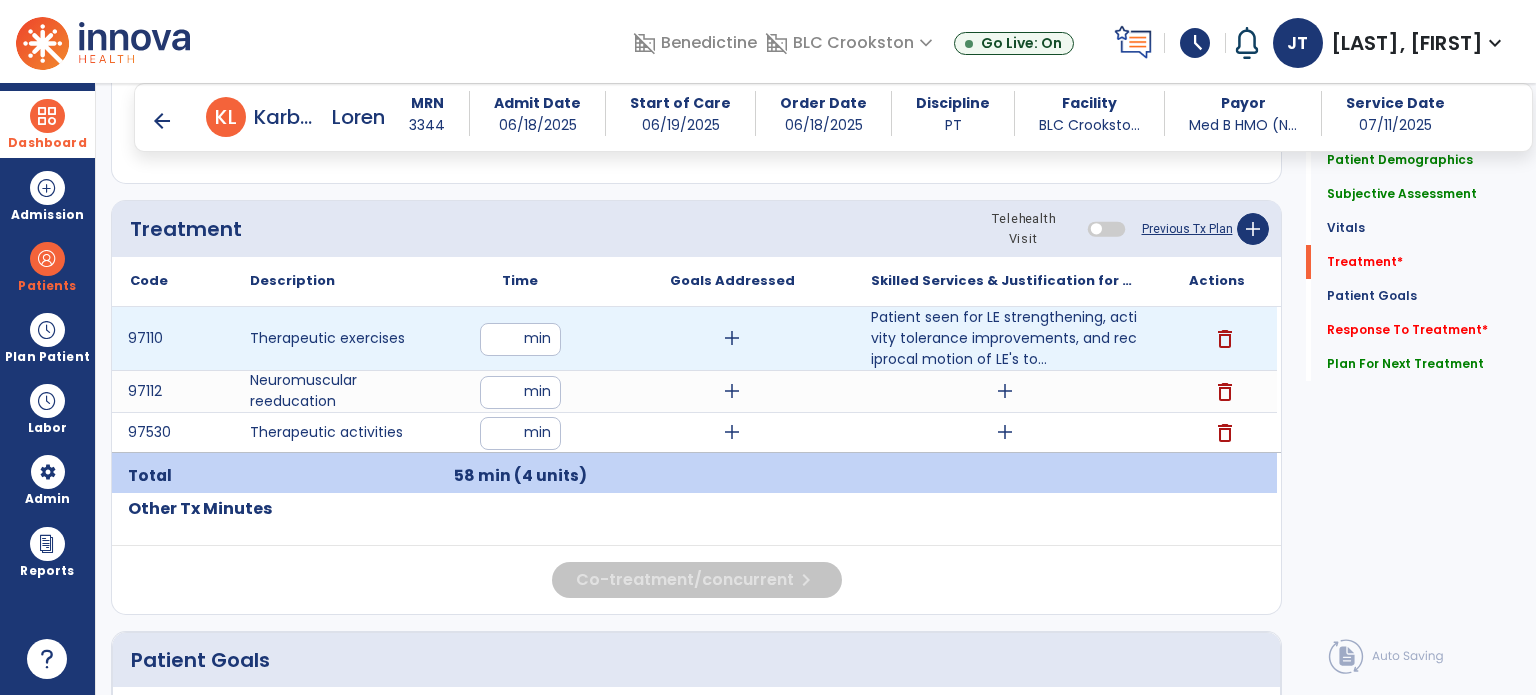 click on "add" at bounding box center (732, 338) 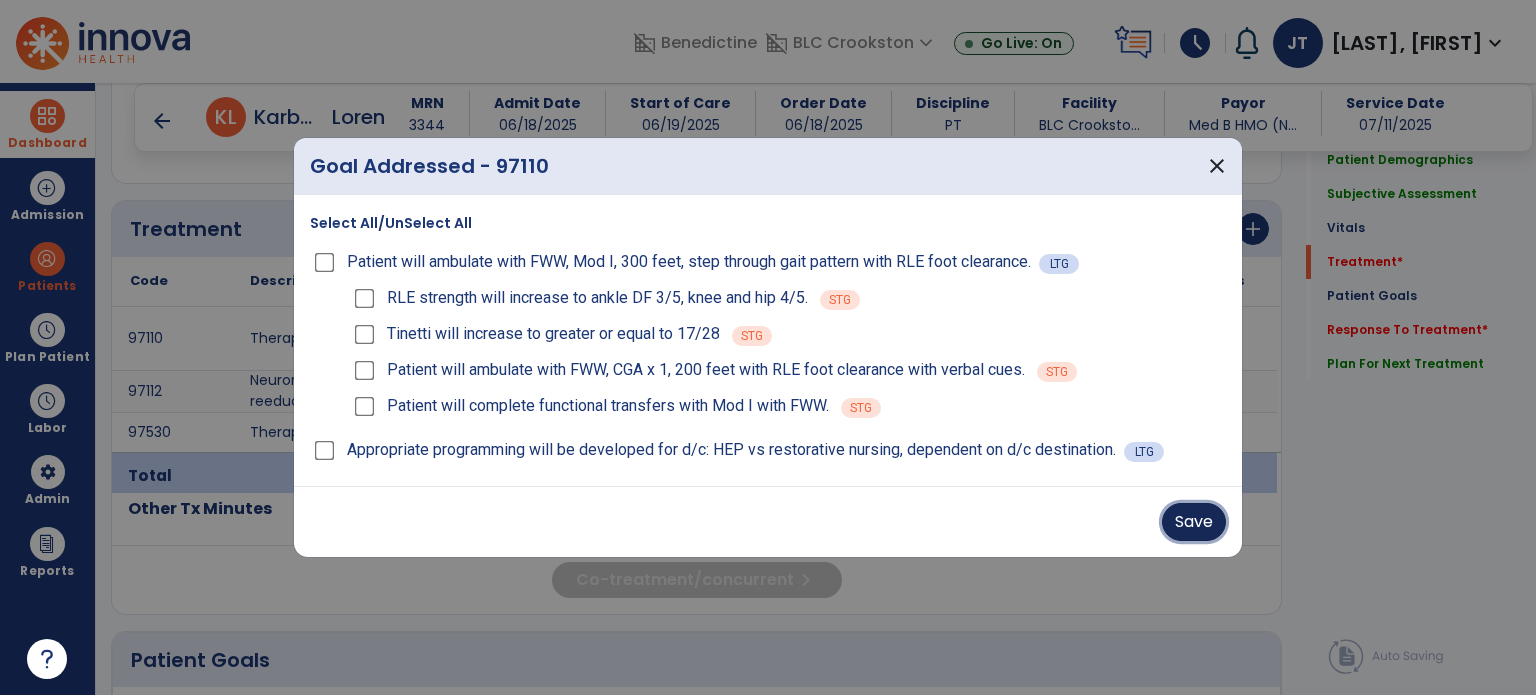 click on "Save" at bounding box center [1194, 522] 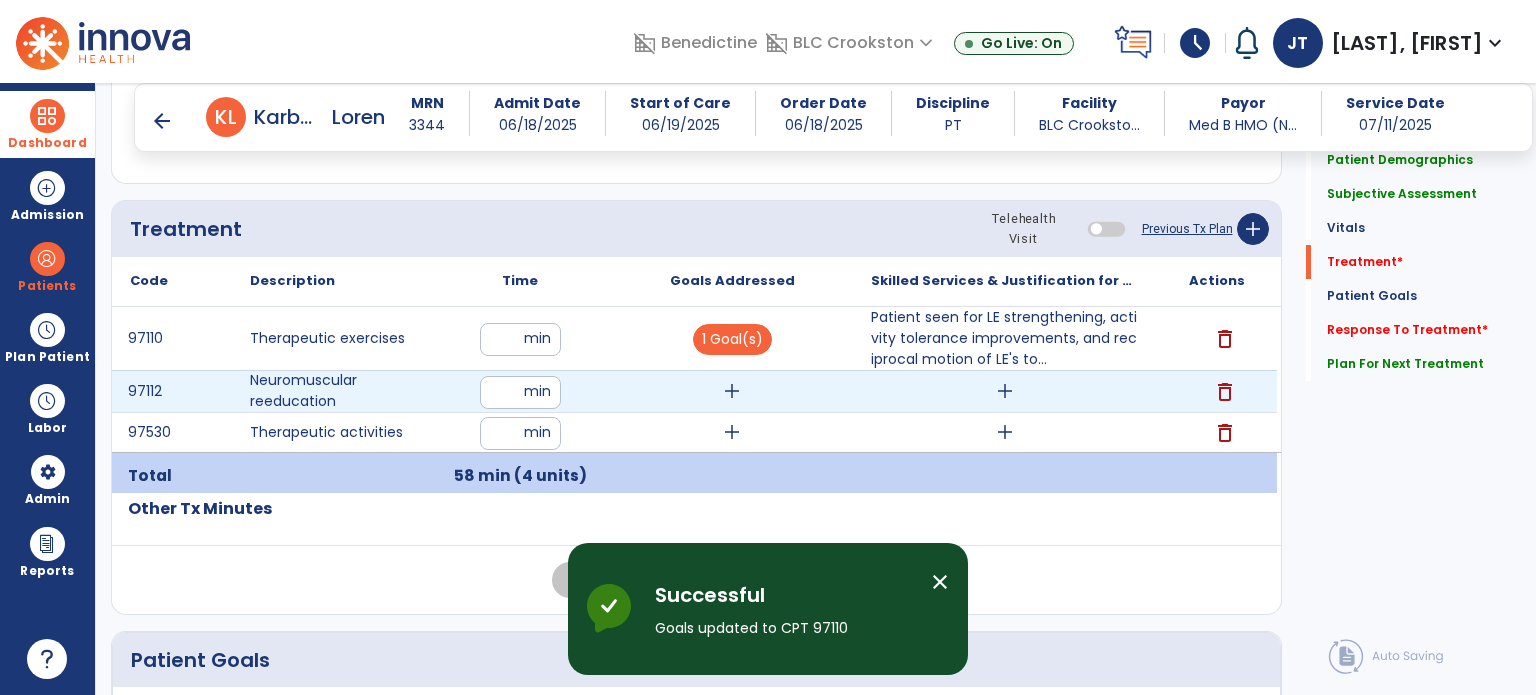 click on "add" at bounding box center (732, 391) 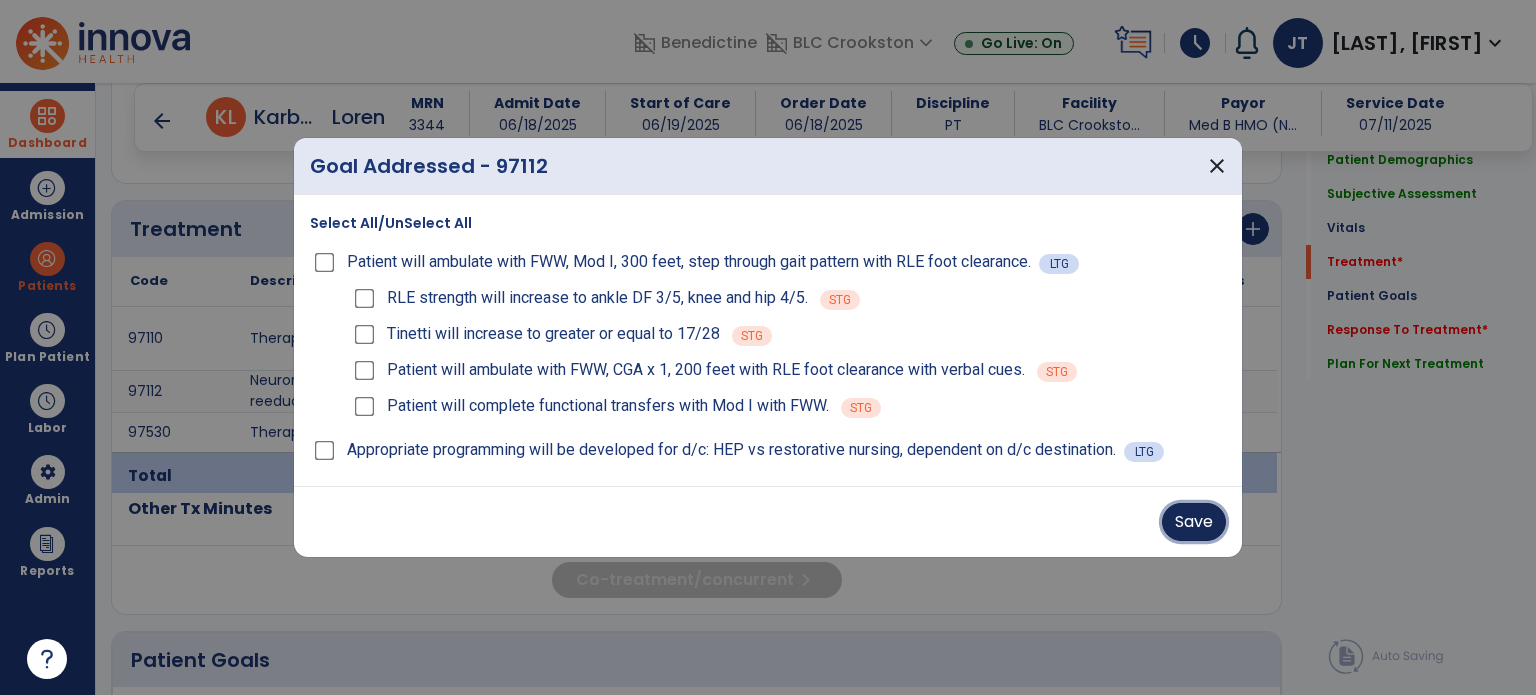 click on "Save" at bounding box center (1194, 522) 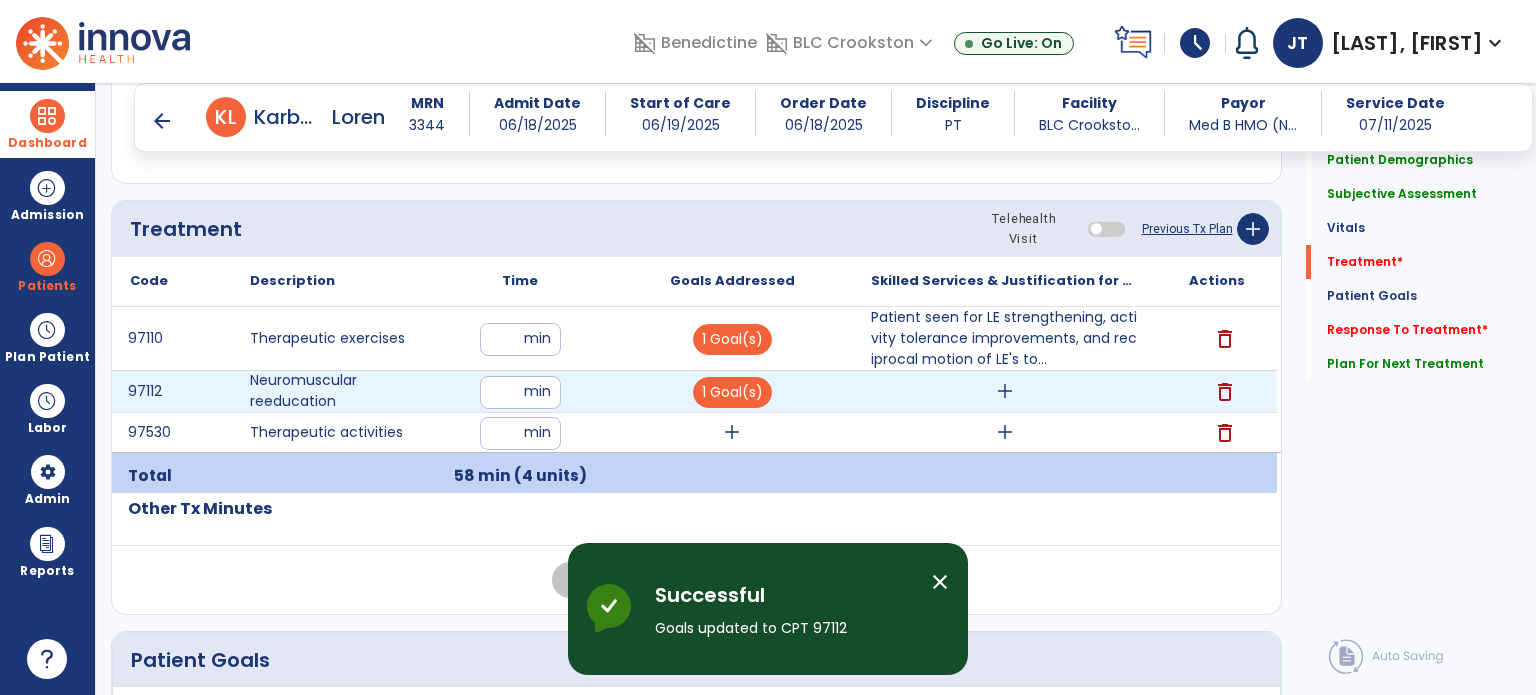 click on "add" at bounding box center (1005, 391) 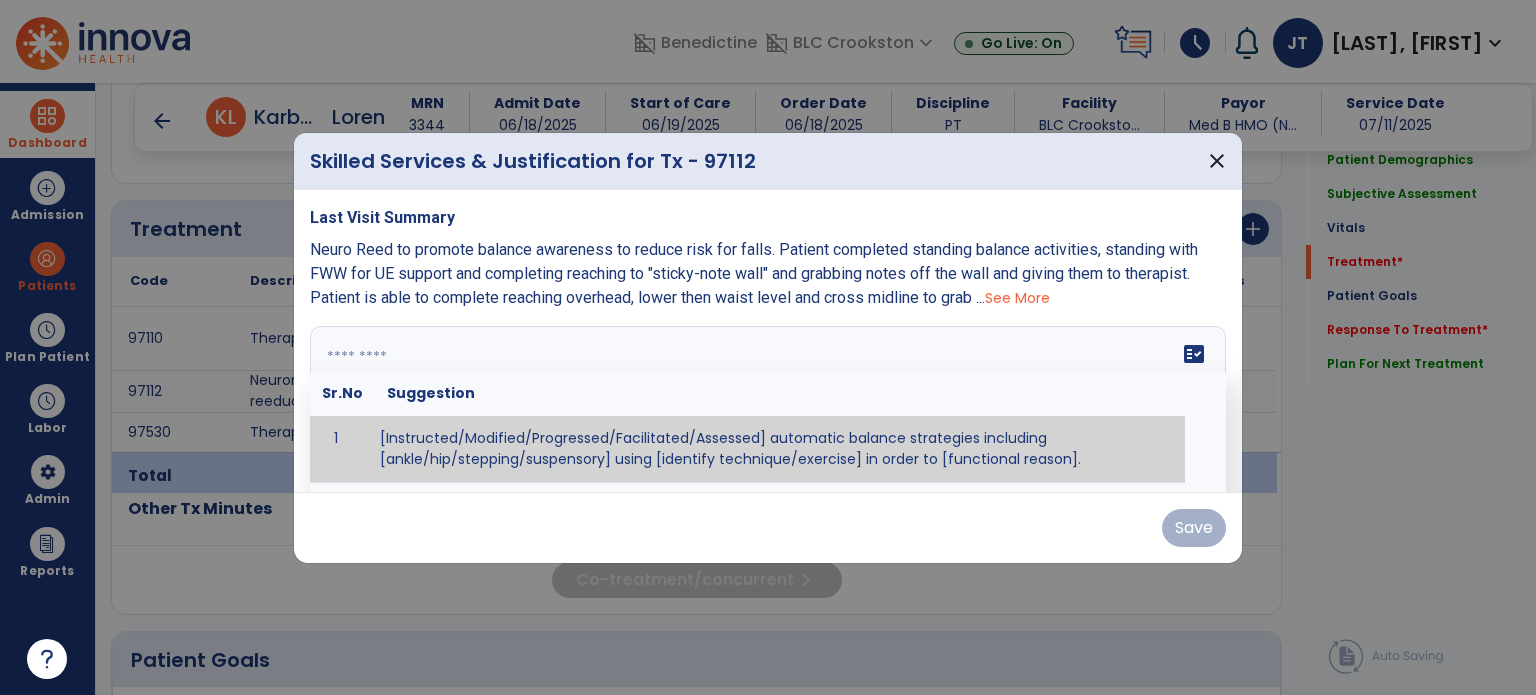 click on "fact_check  Sr.No Suggestion 1 [Instructed/Modified/Progressed/Facilitated/Assessed] automatic balance strategies including [ankle/hip/stepping/suspensory] using [identify technique/exercise] in order to [functional reason]. 2 [Instructed/Modified/Progressed/Facilitated/Assessed] sensory integration techniques including [visual inhibition/somatosensory inhibition/visual excitatory/somatosensory excitatory/vestibular excitatory] using [identify technique/exercise] in order to [functional reason]. 3 [Instructed/Modified/Progressed/Facilitated/Assessed] visual input including [oculomotor exercises, smooth pursuits, saccades, visual field, other] in order to [functional reasons]. 4 [Instructed/Modified/Progressed/Assessed] somatosensory techniques including [joint compression, proprioceptive activities, other] in order to [functional reasons]. 5 [Instructed/Modified/Progressed/Assessed] vestibular techniques including [gaze stabilization, Brandt-Darhoff, Epley, other] in order to [functional reasons]. 6 7" at bounding box center [768, 401] 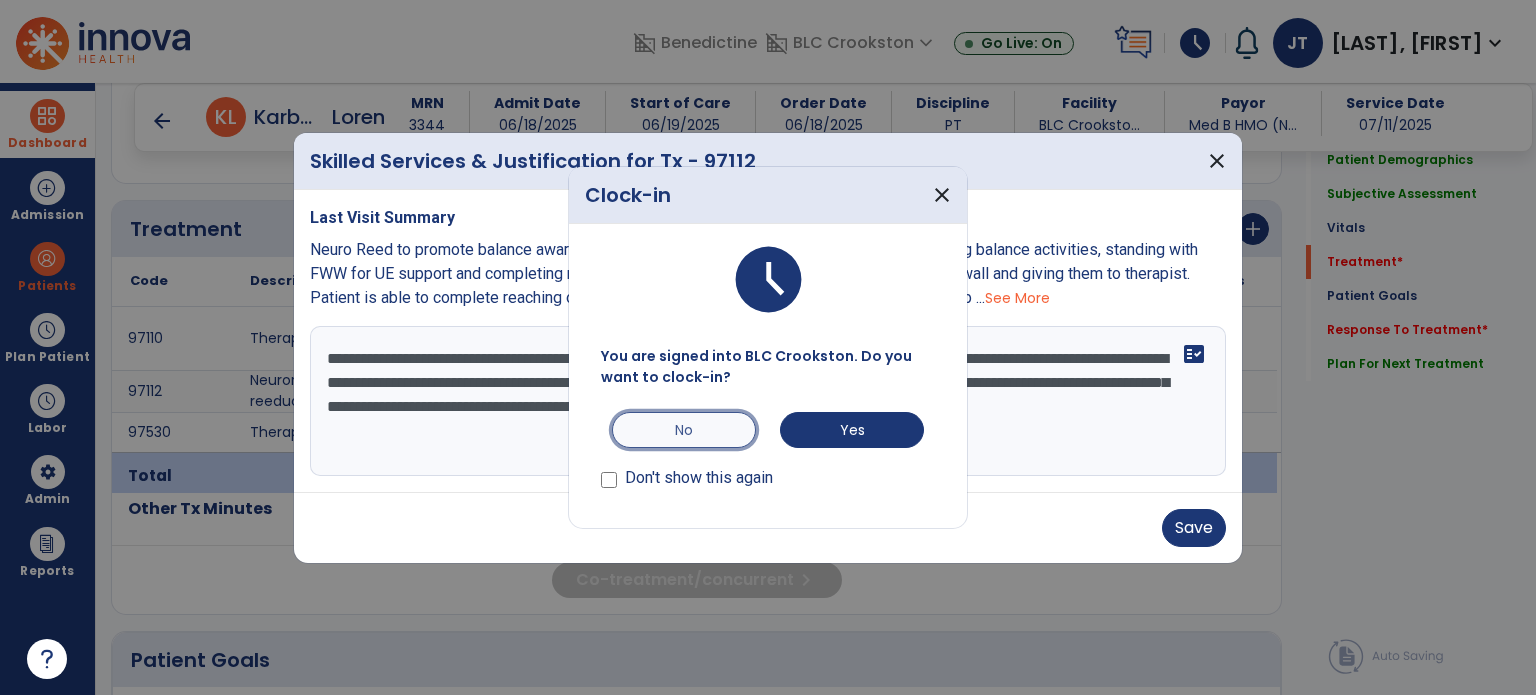 click on "No" at bounding box center [684, 430] 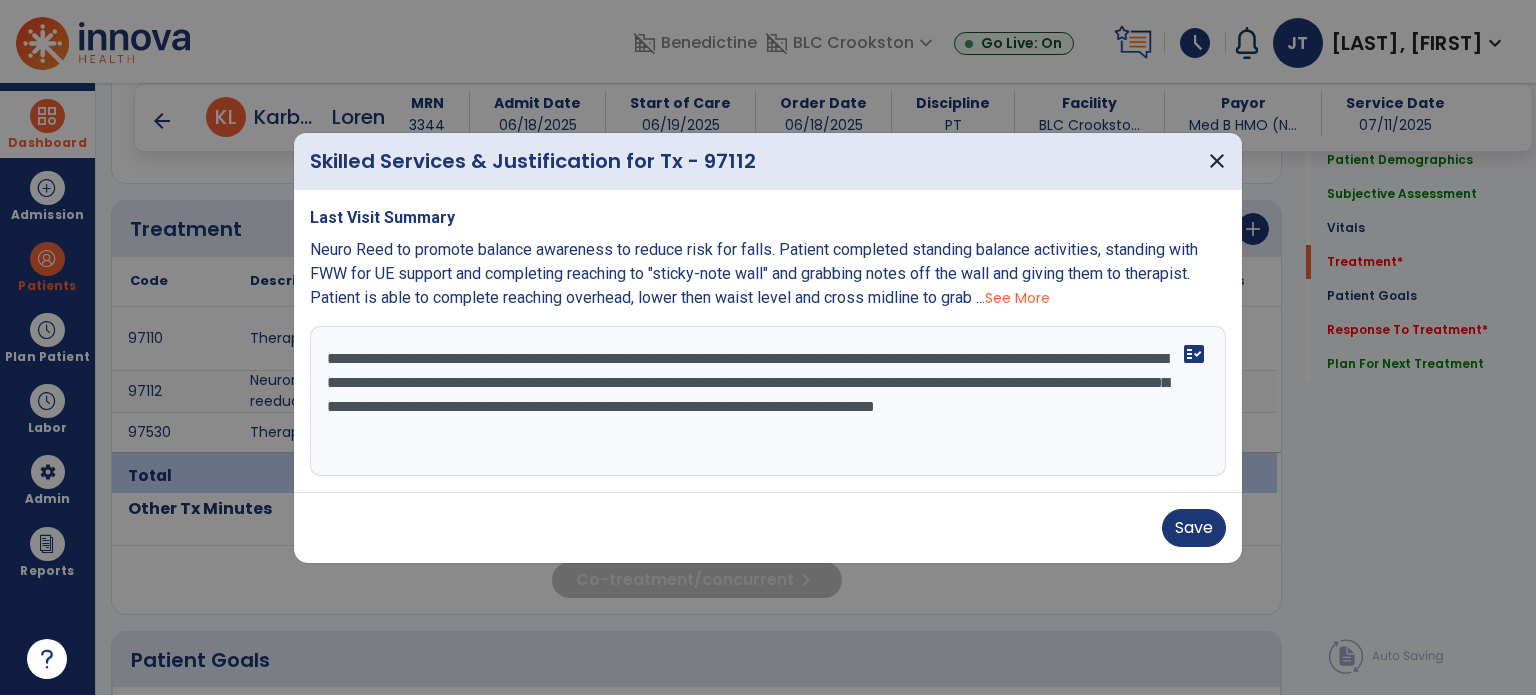 click on "**********" at bounding box center [768, 401] 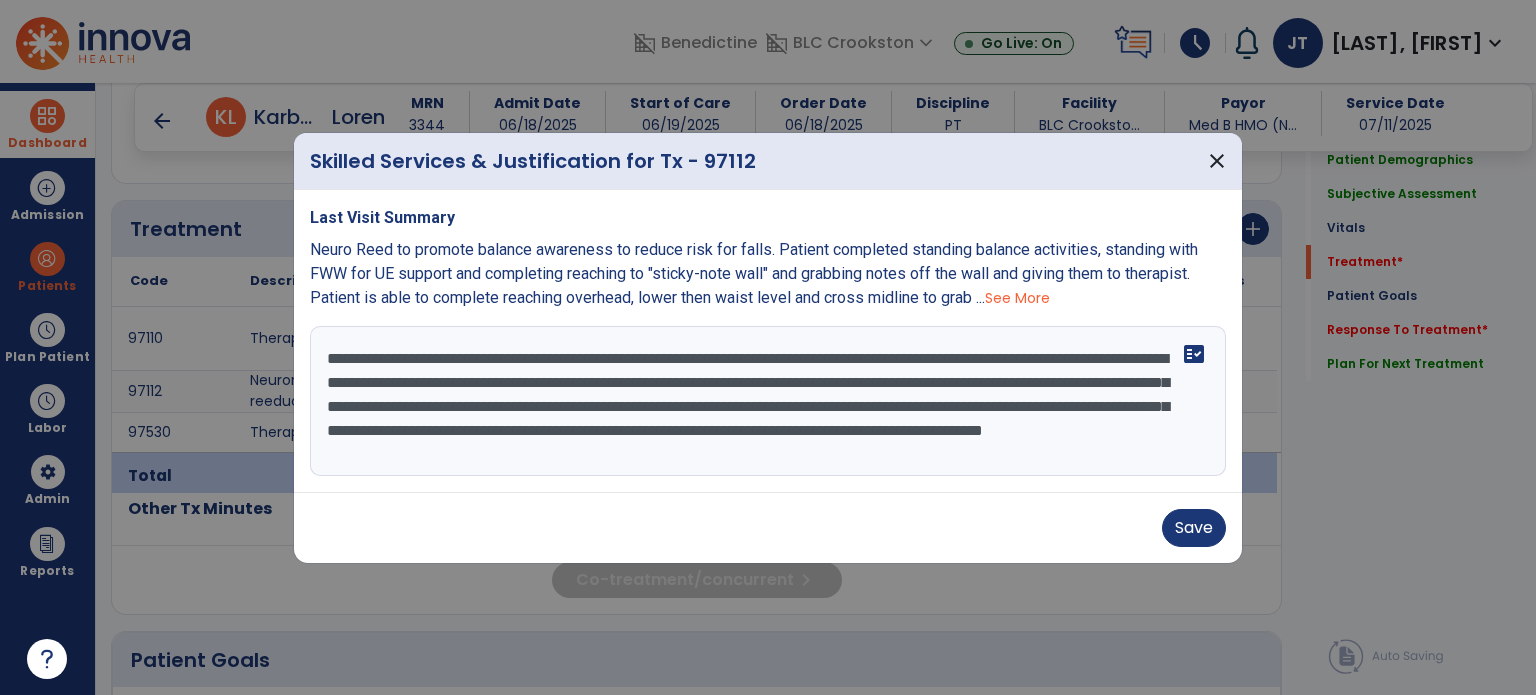 scroll, scrollTop: 15, scrollLeft: 0, axis: vertical 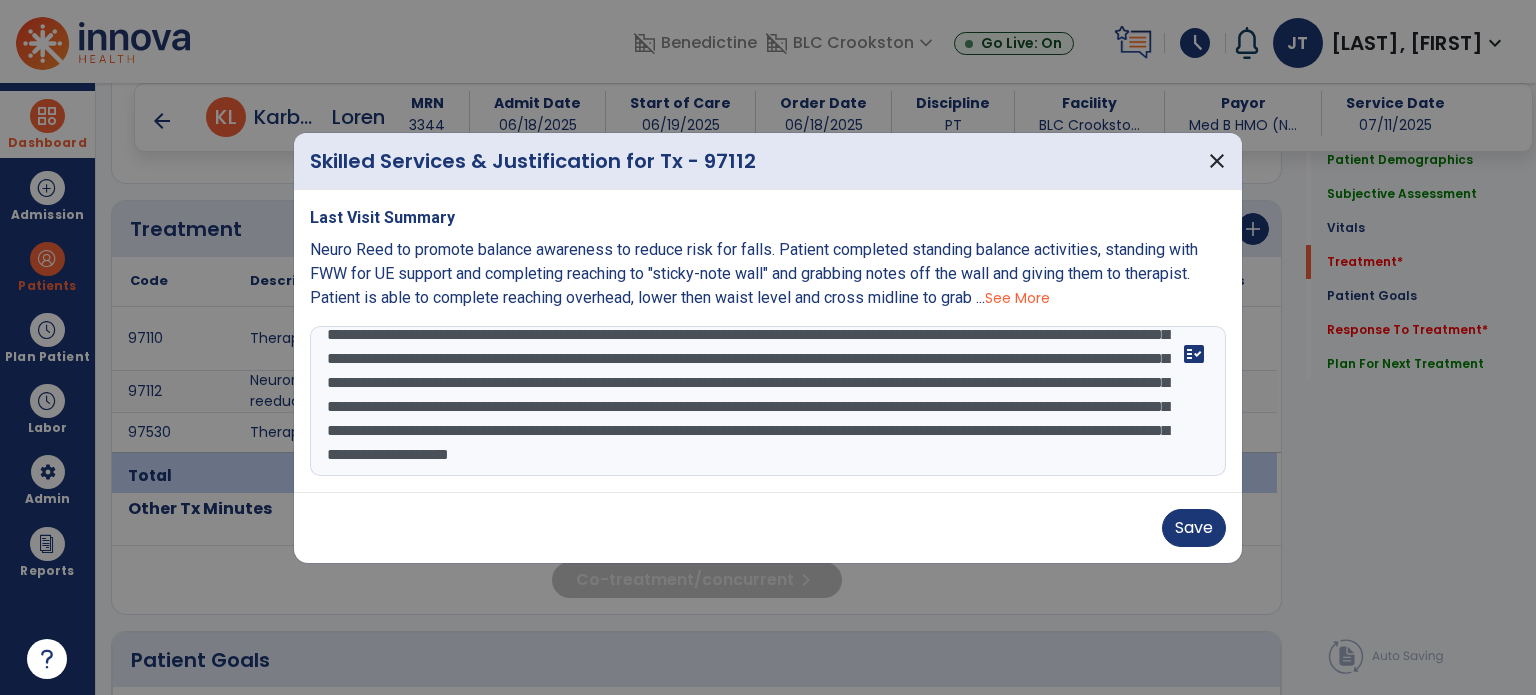 click at bounding box center [768, 401] 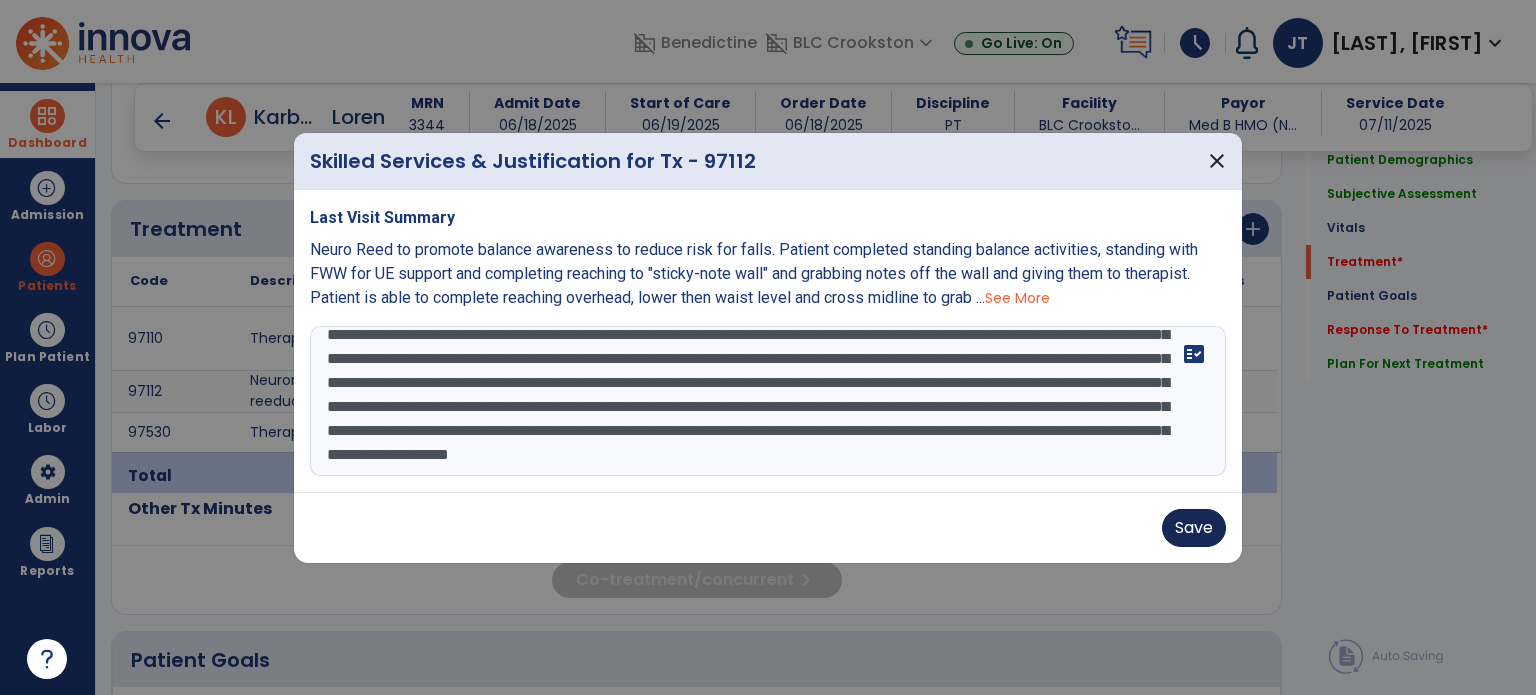 type on "**********" 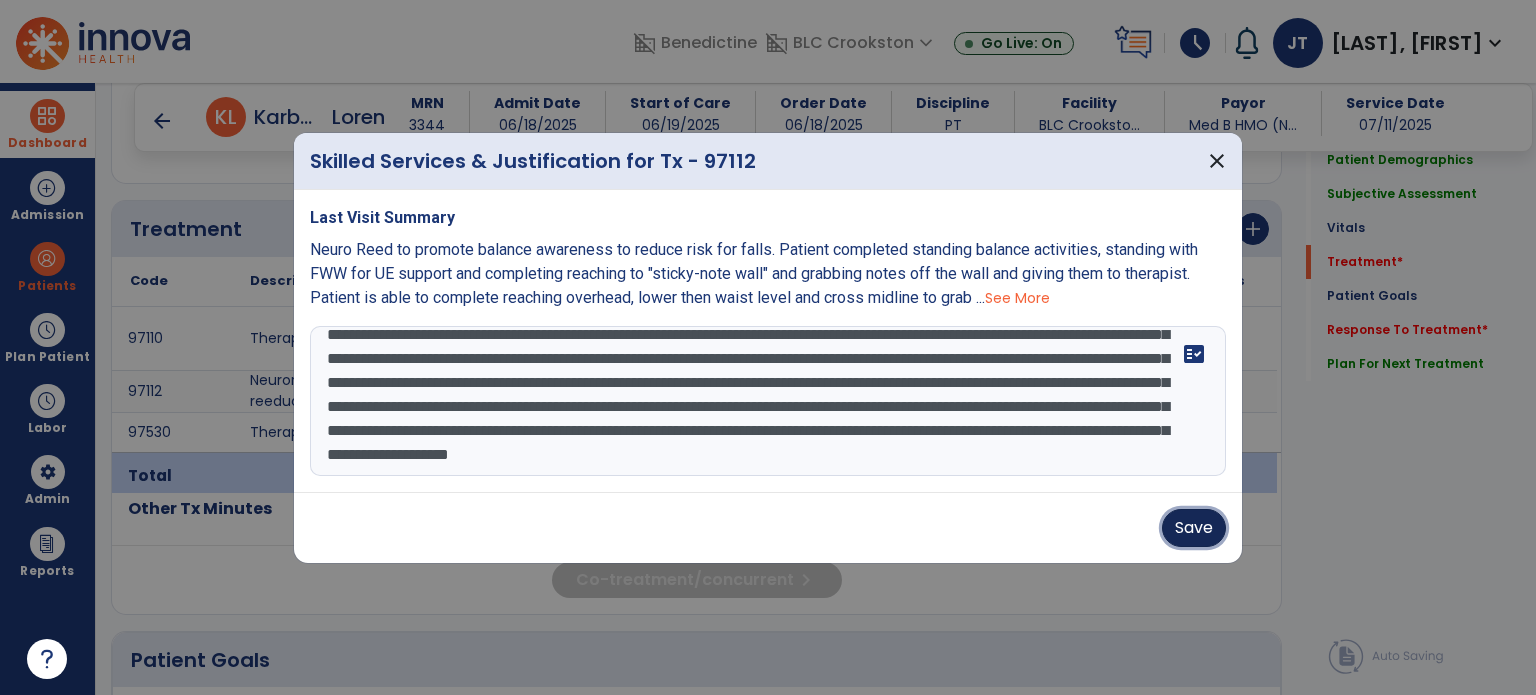click on "Save" at bounding box center (1194, 528) 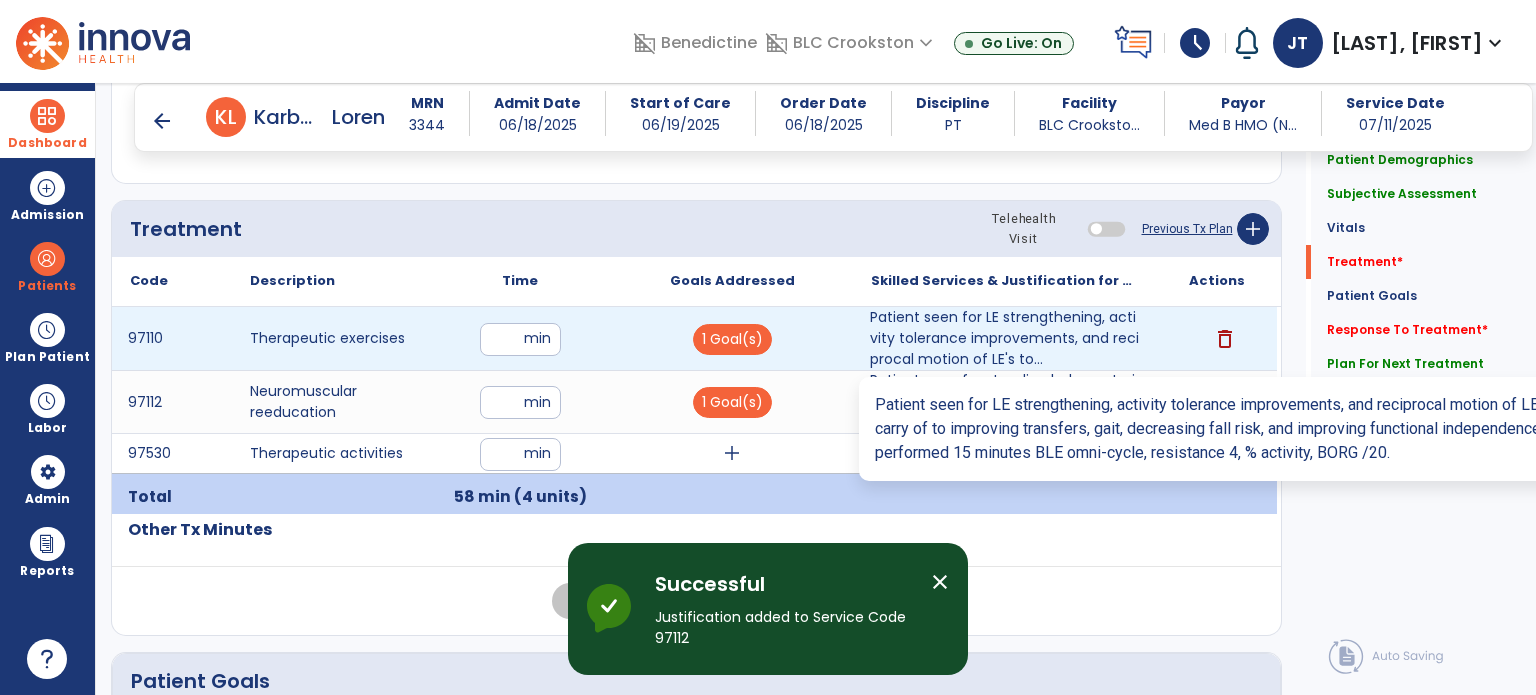 click on "Patient seen for LE strengthening, activity tolerance improvements, and reciprocal motion of LE's to..." at bounding box center (1004, 338) 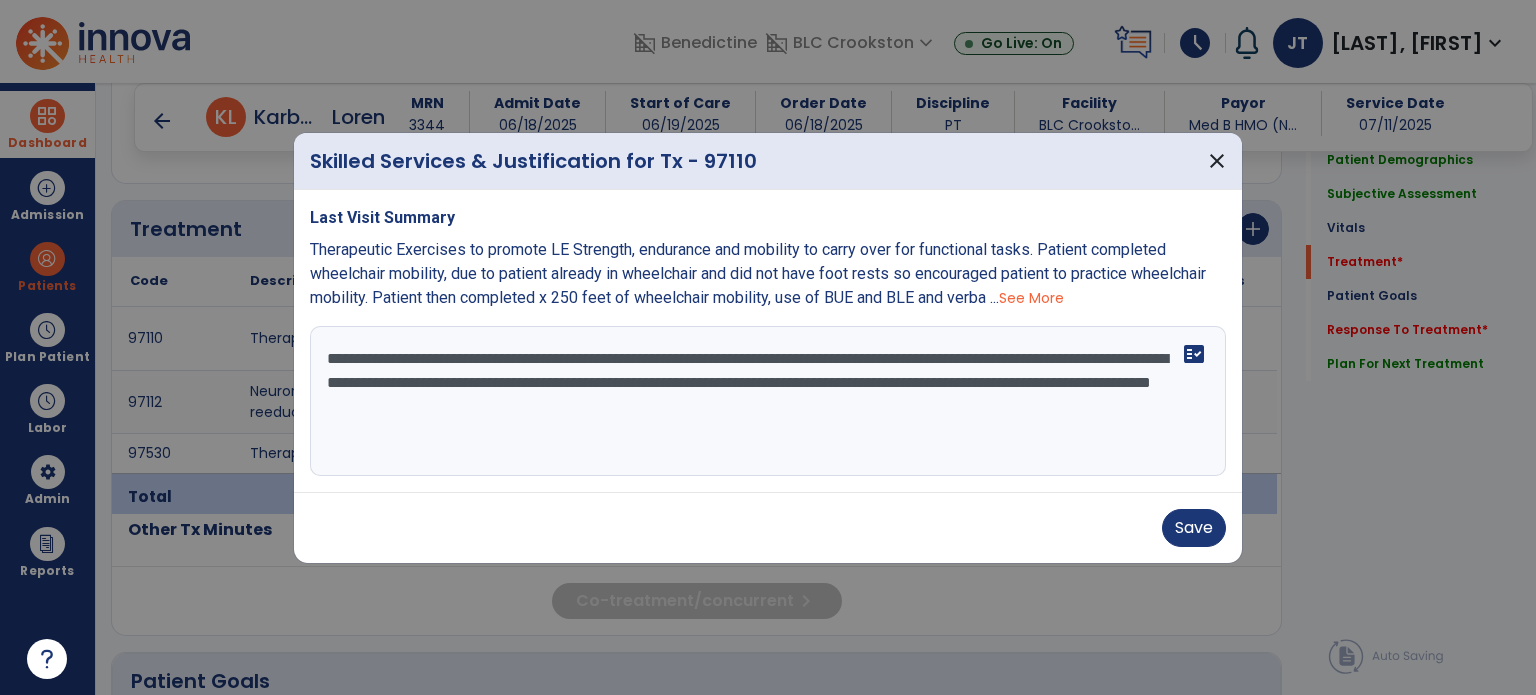 click on "**********" at bounding box center (768, 401) 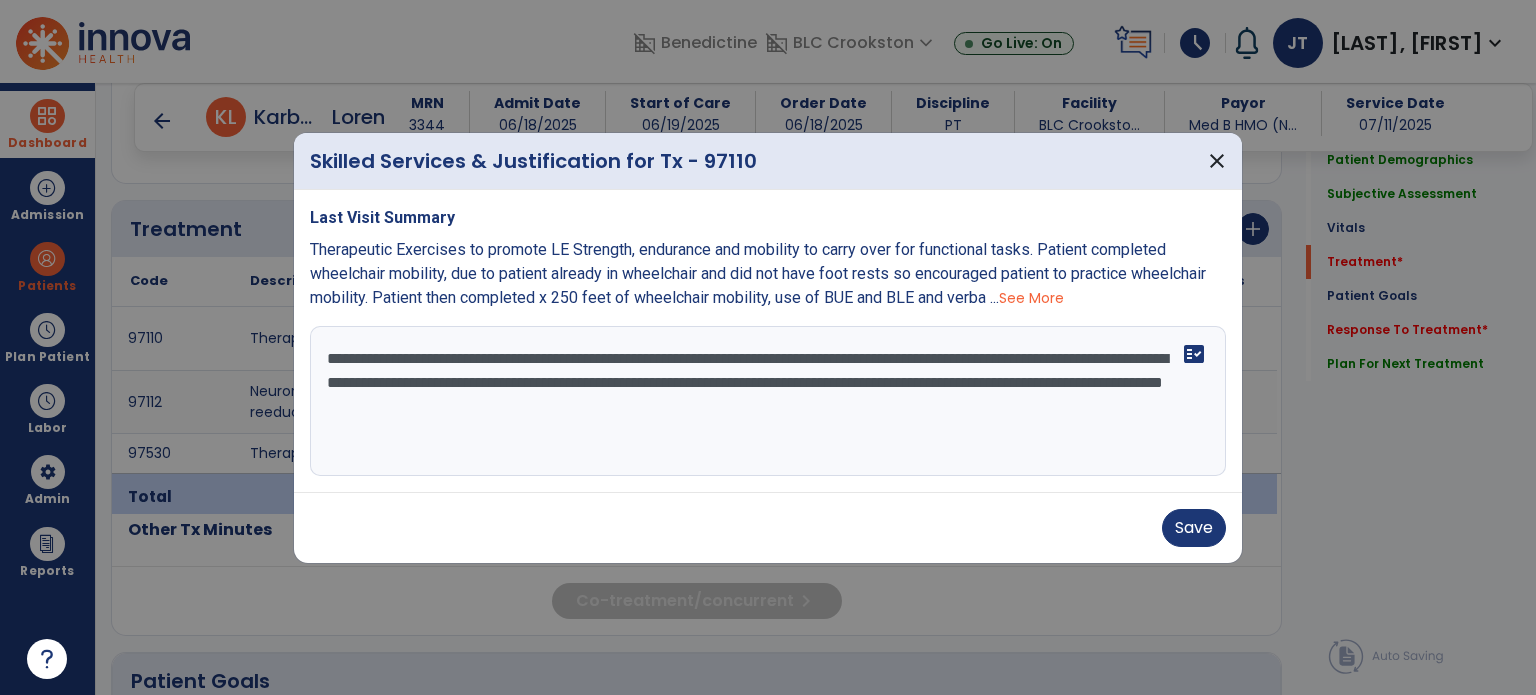 click on "**********" at bounding box center (768, 401) 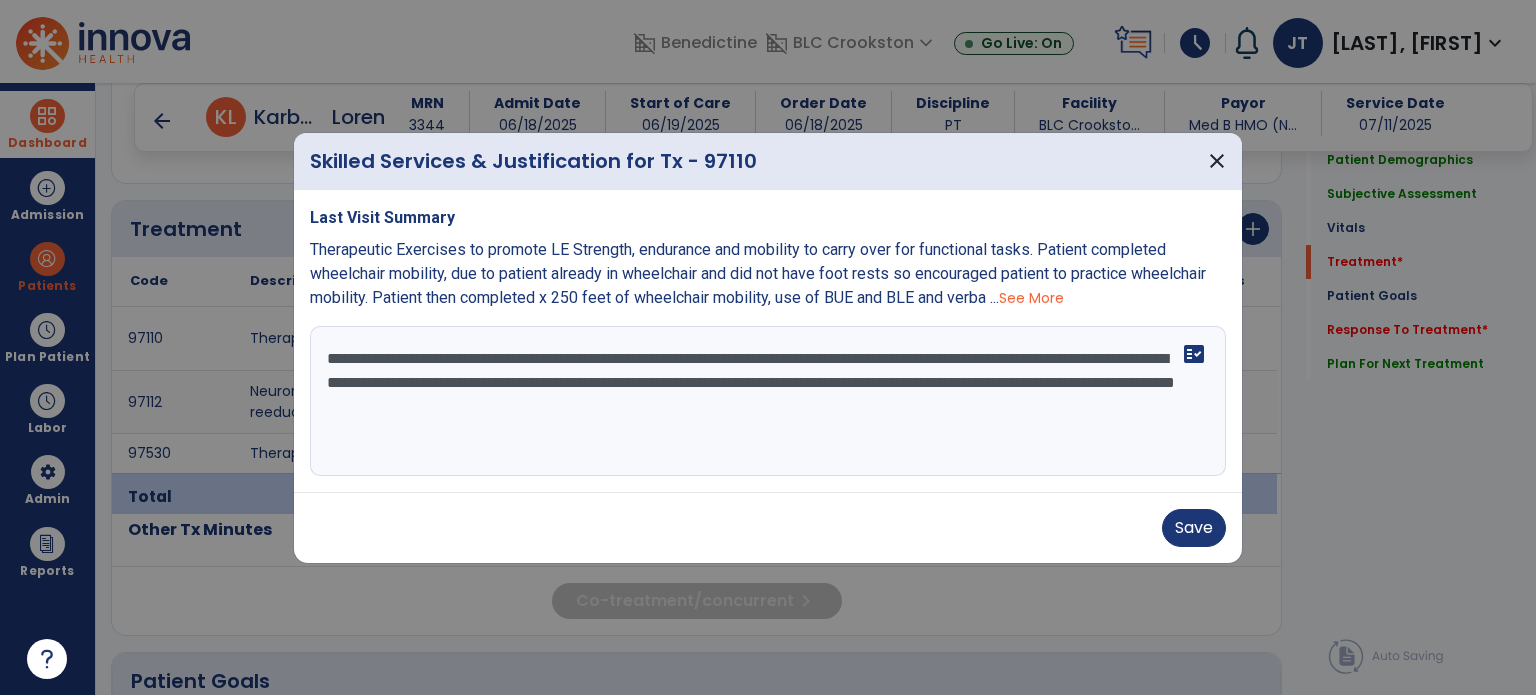 click on "**********" at bounding box center (768, 401) 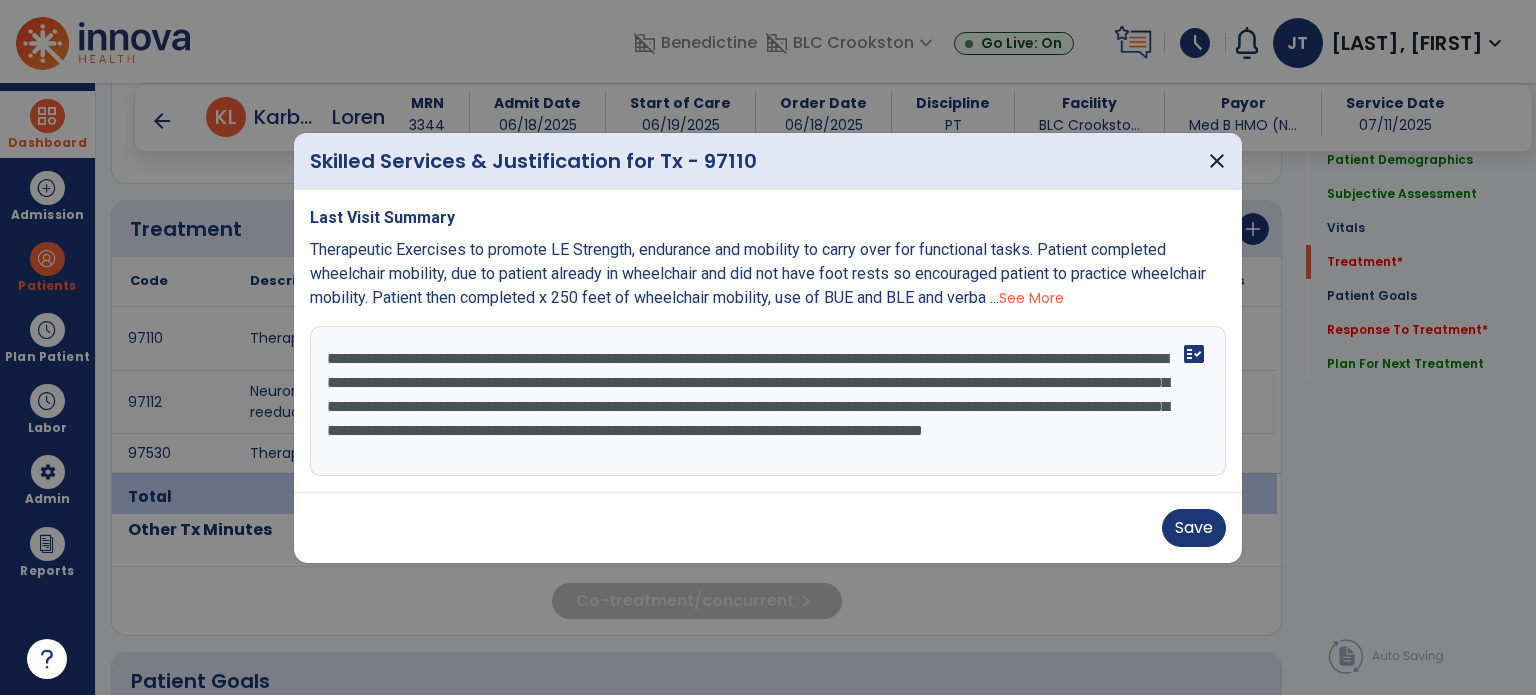 scroll, scrollTop: 15, scrollLeft: 0, axis: vertical 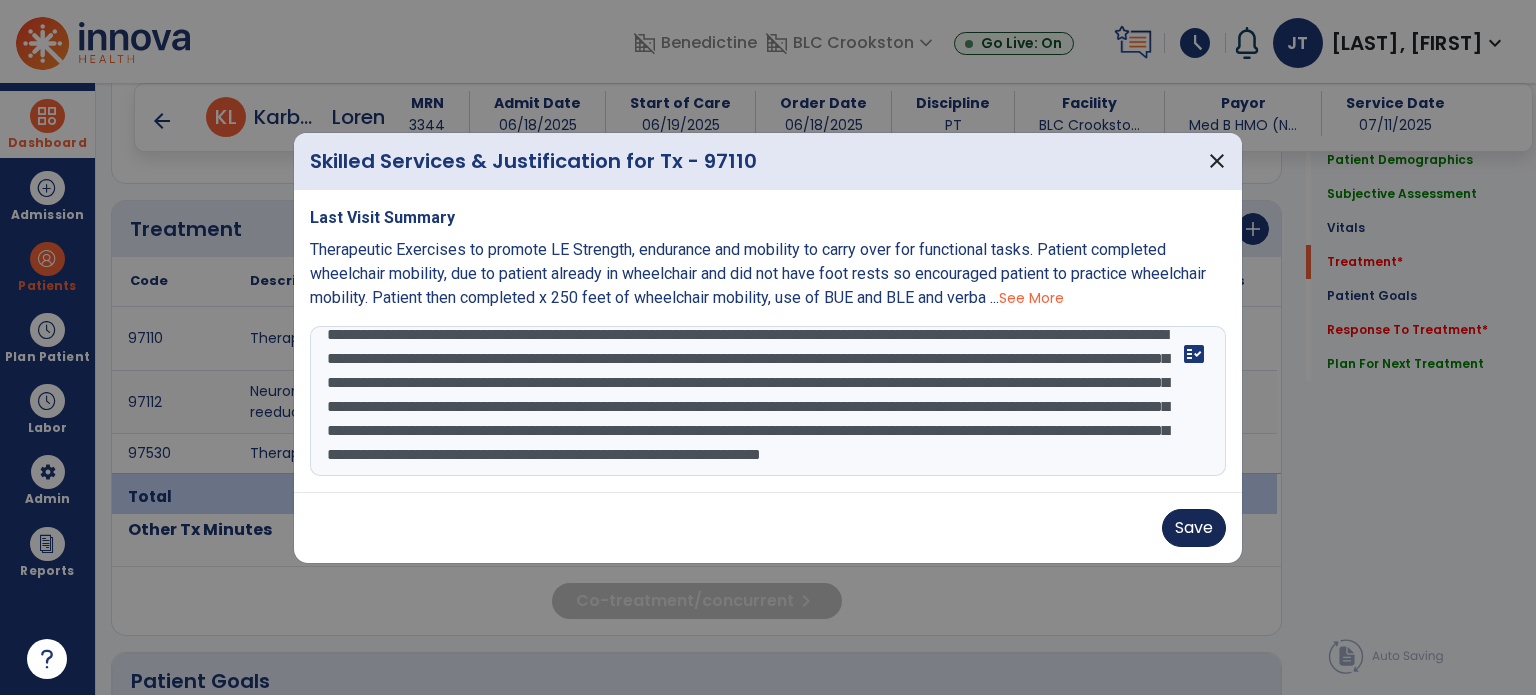 type on "**********" 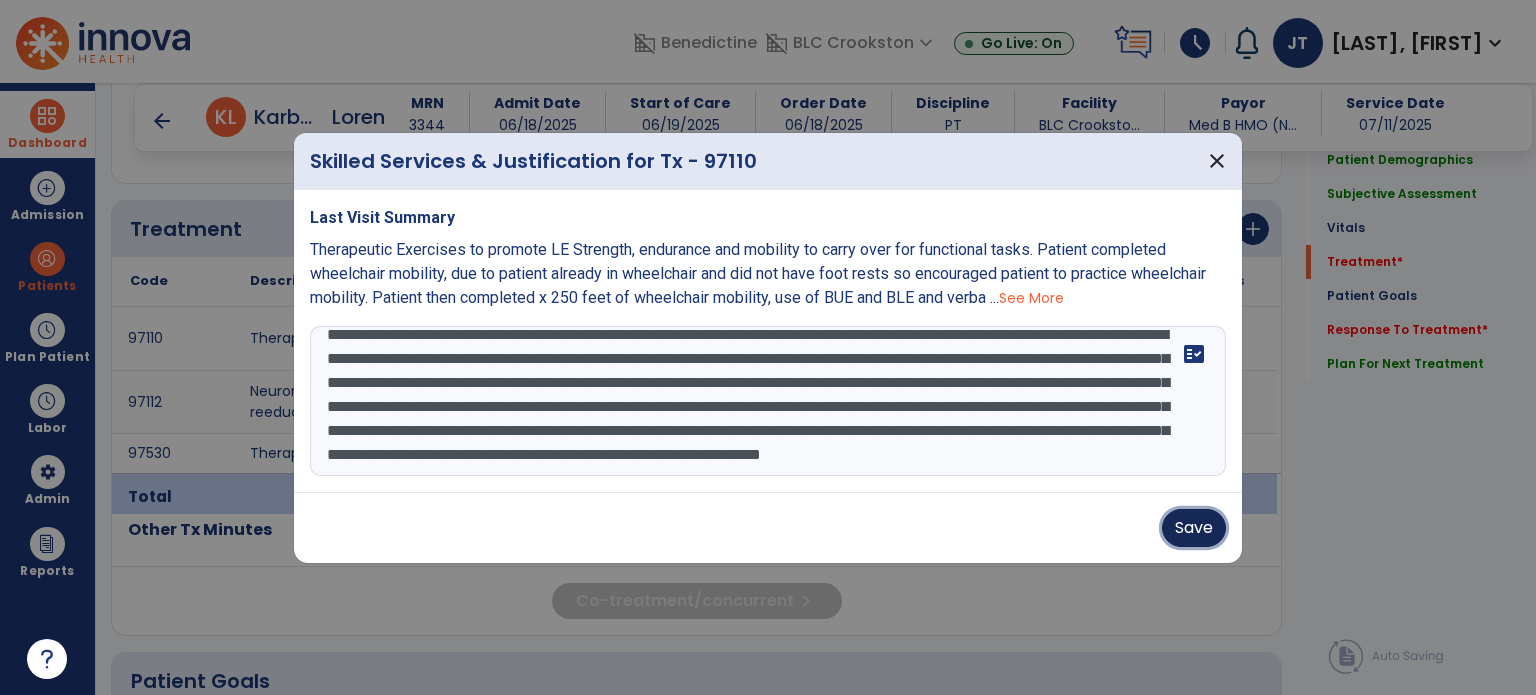 click on "Save" at bounding box center (1194, 528) 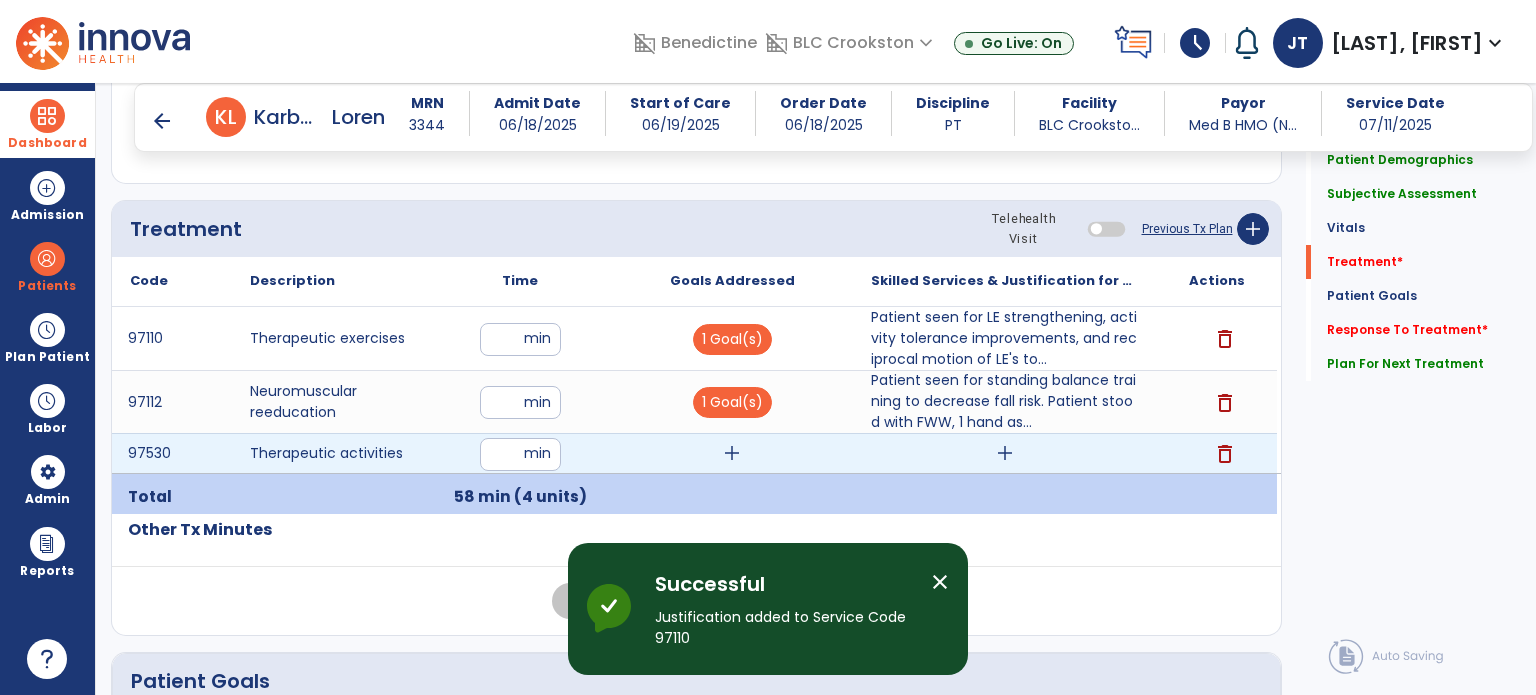 click on "add" at bounding box center (1005, 453) 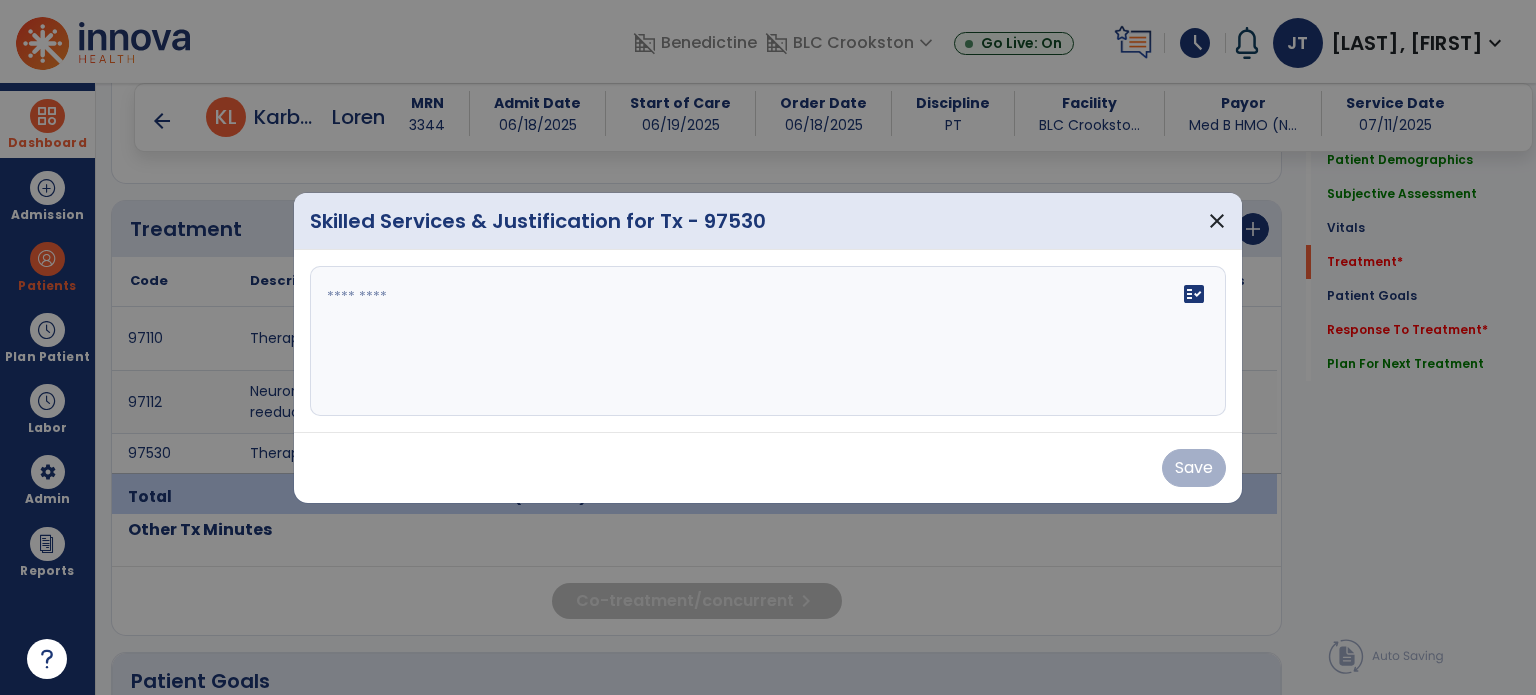click on "fact_check" at bounding box center (768, 341) 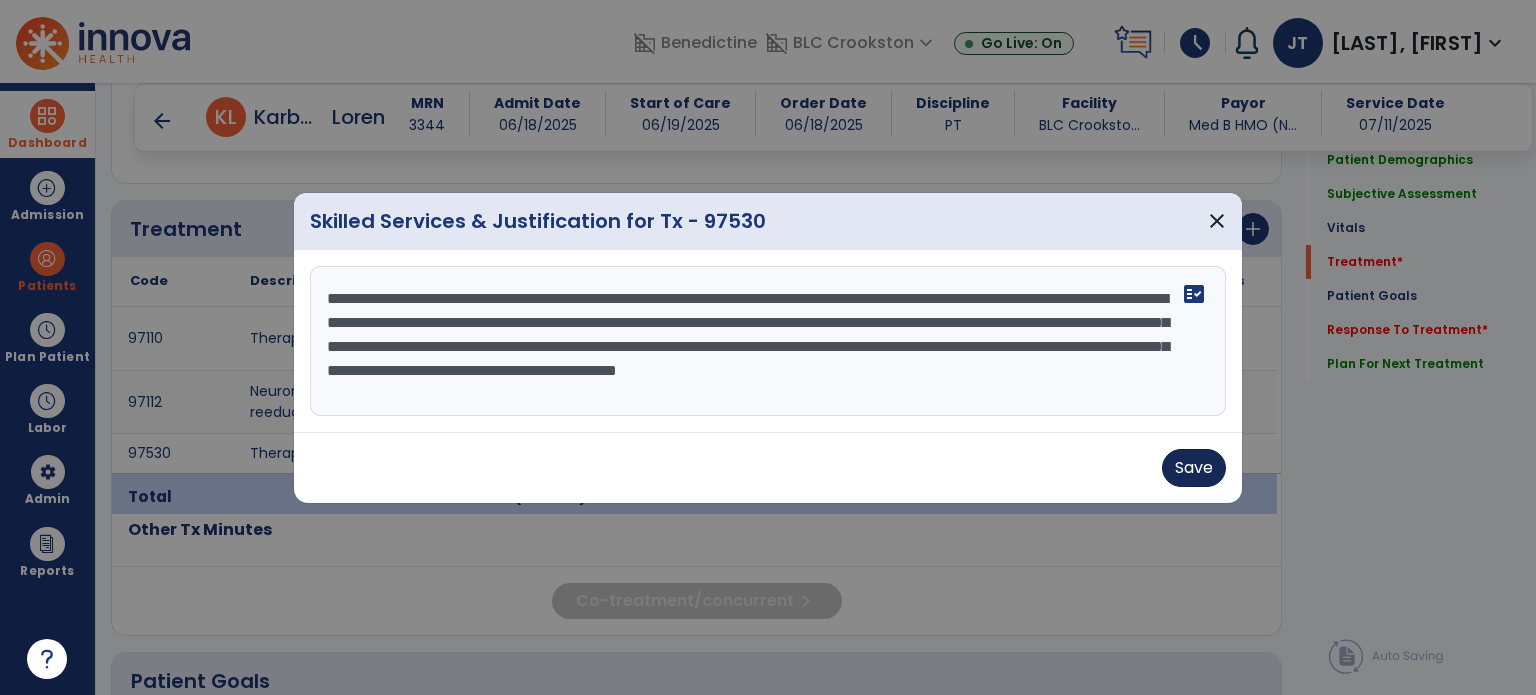 type on "**********" 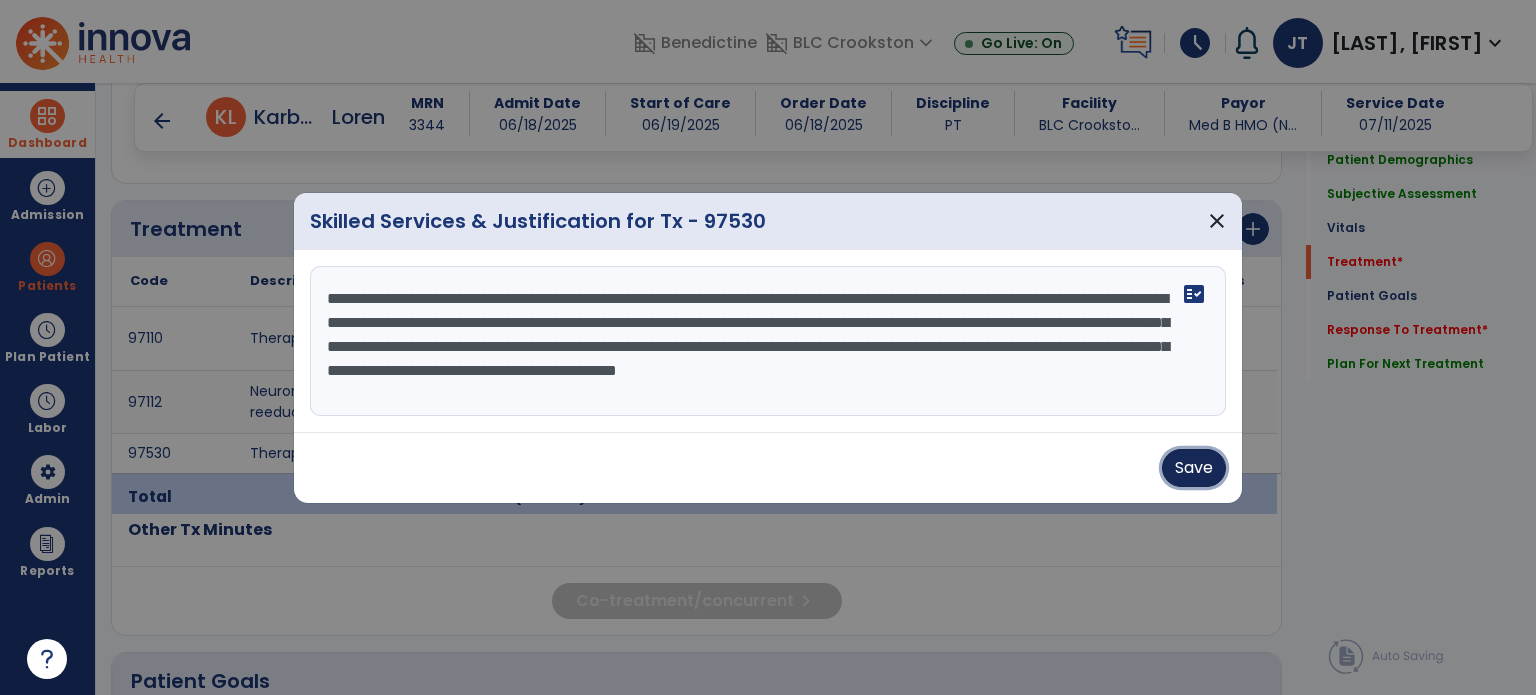 click on "Save" at bounding box center (1194, 468) 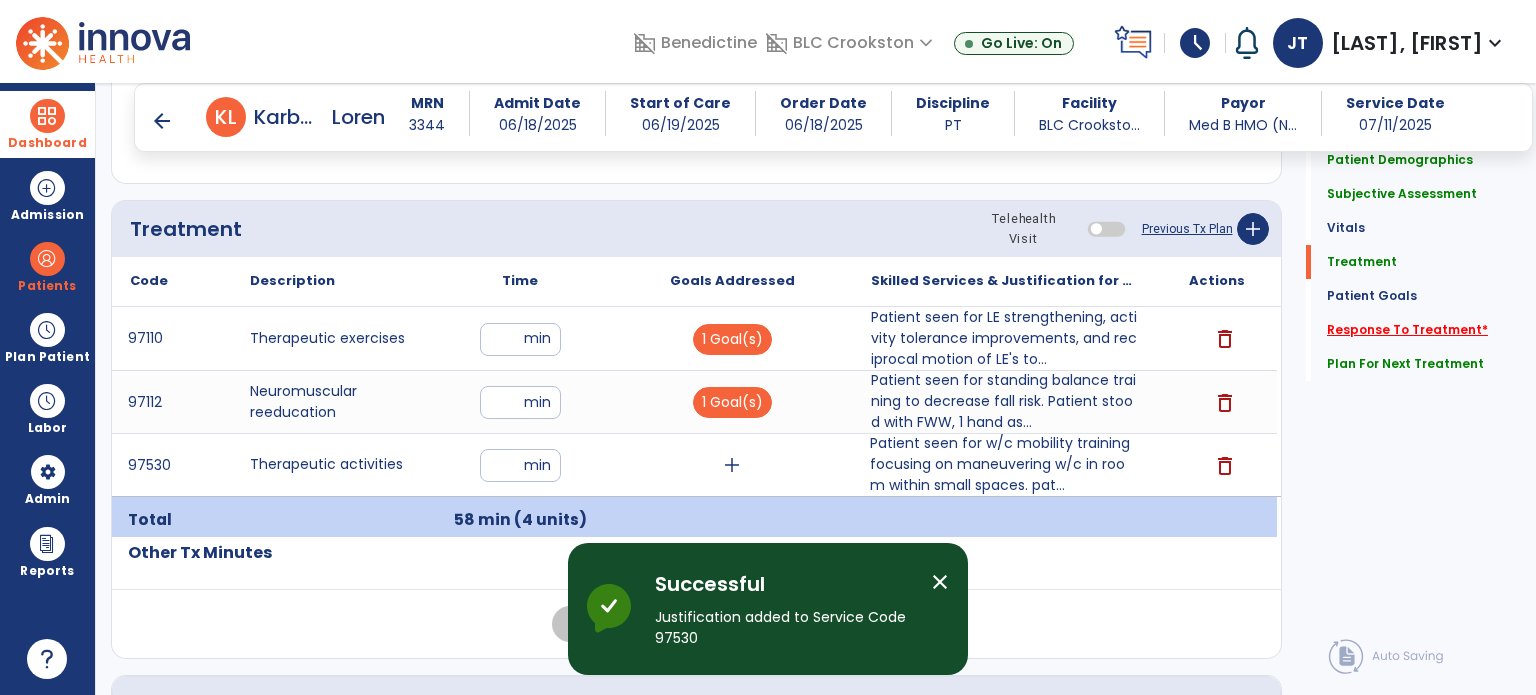 click on "Response To Treatment   *" 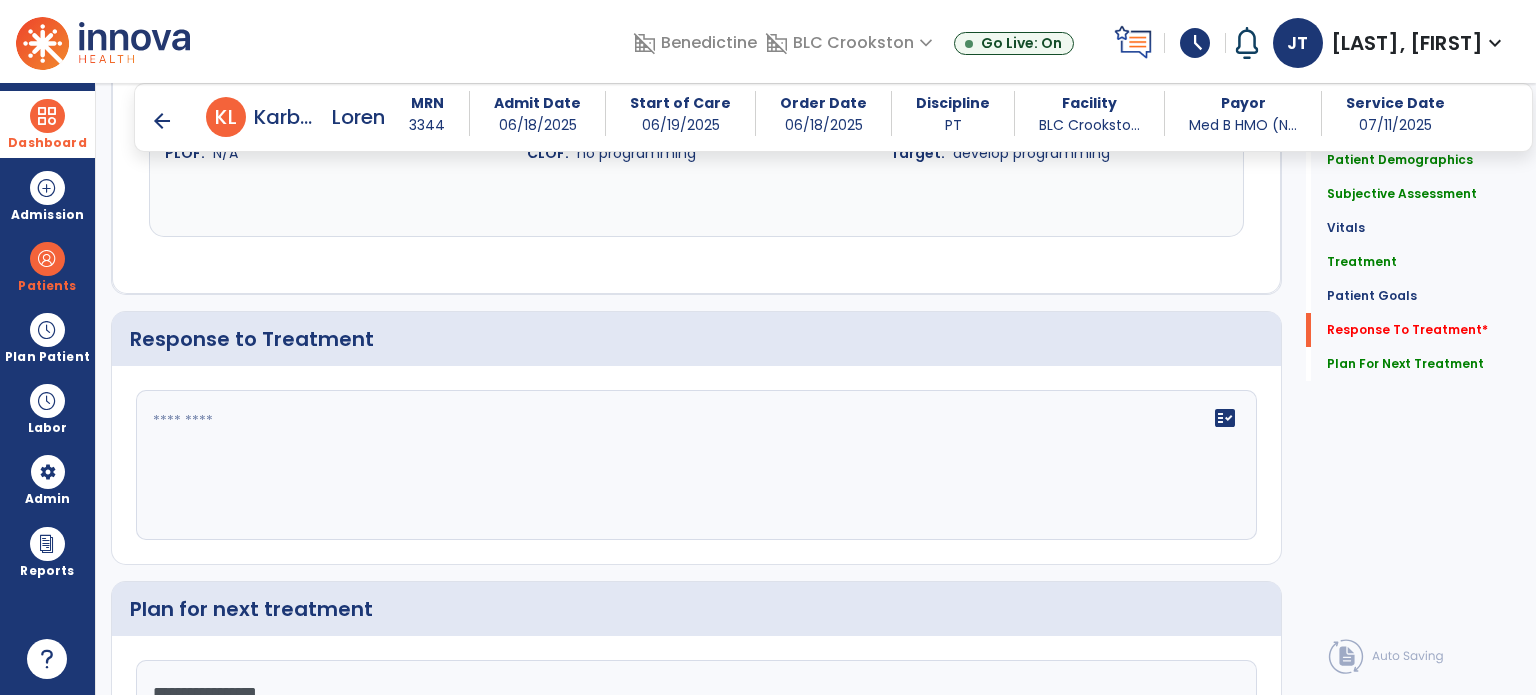 scroll, scrollTop: 2585, scrollLeft: 0, axis: vertical 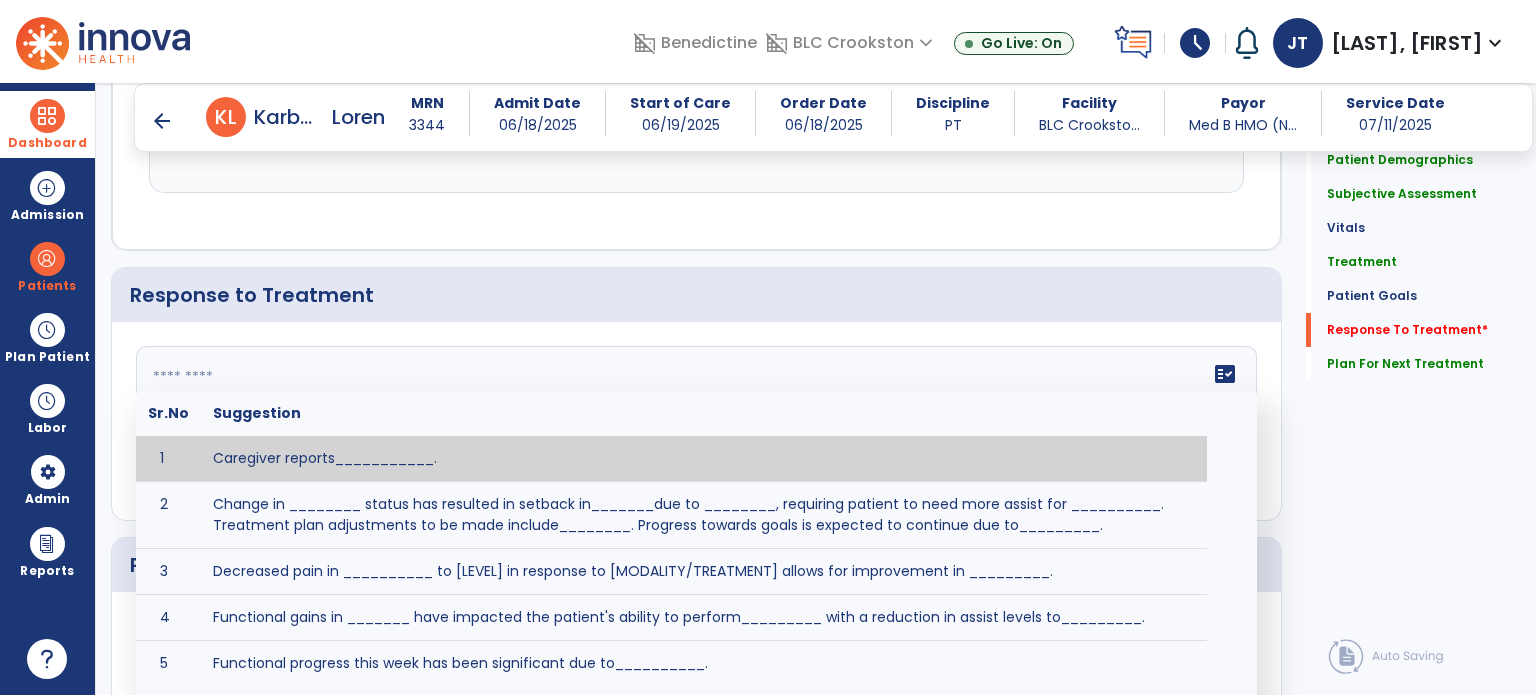 click 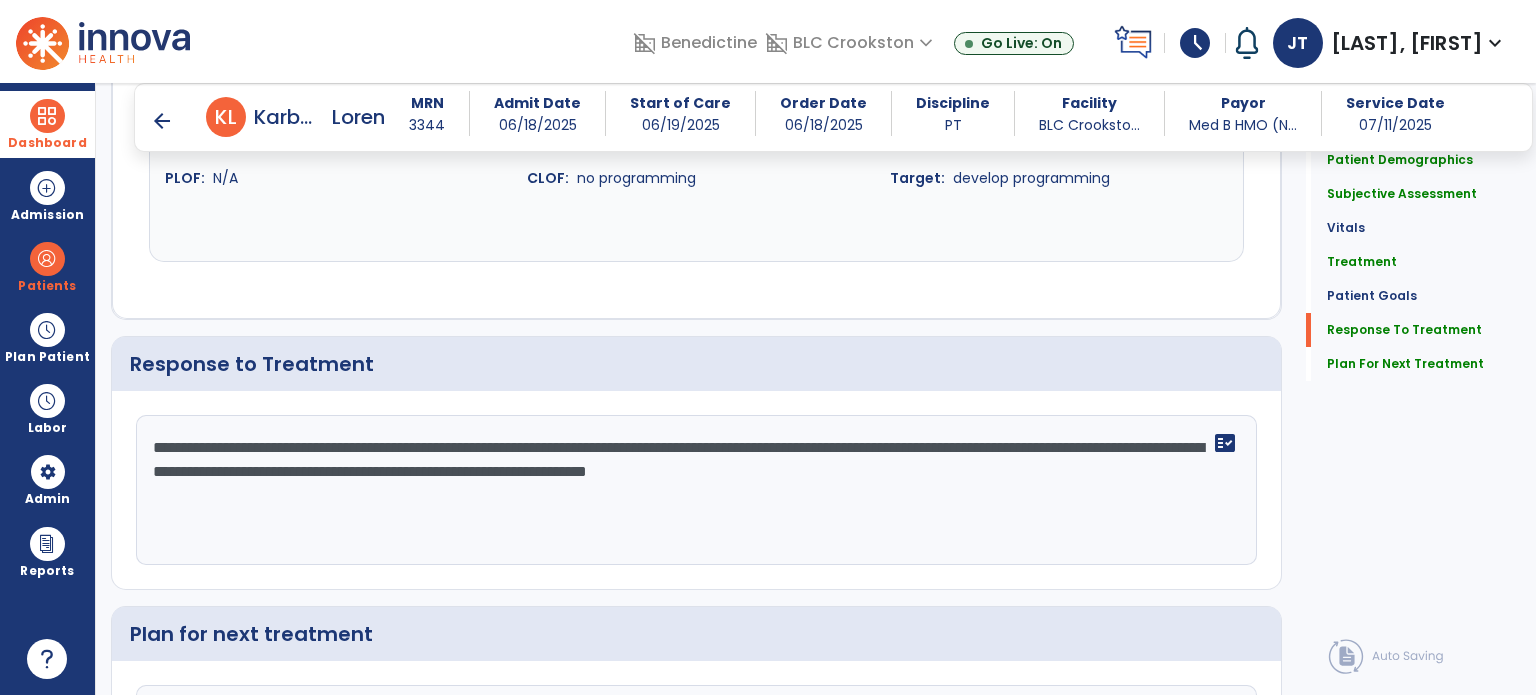 scroll, scrollTop: 2584, scrollLeft: 0, axis: vertical 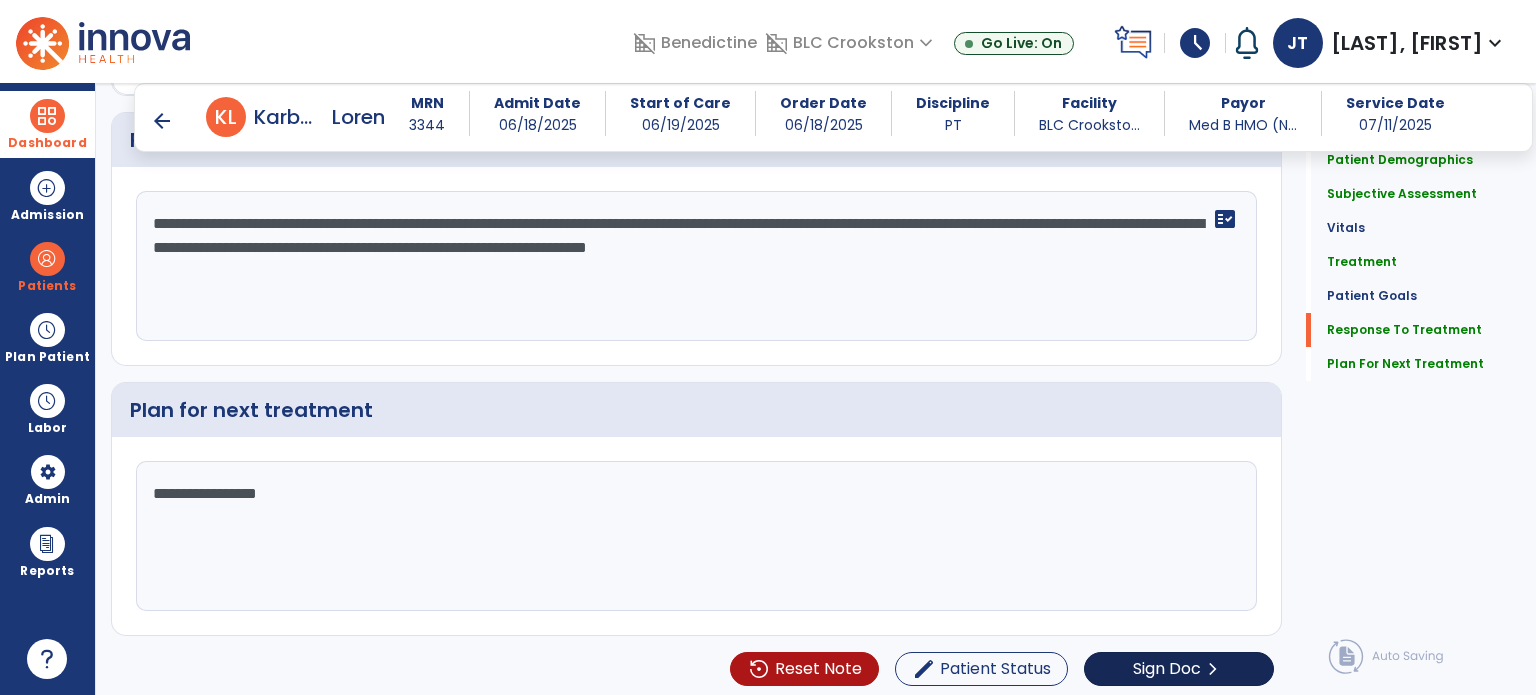 type on "**********" 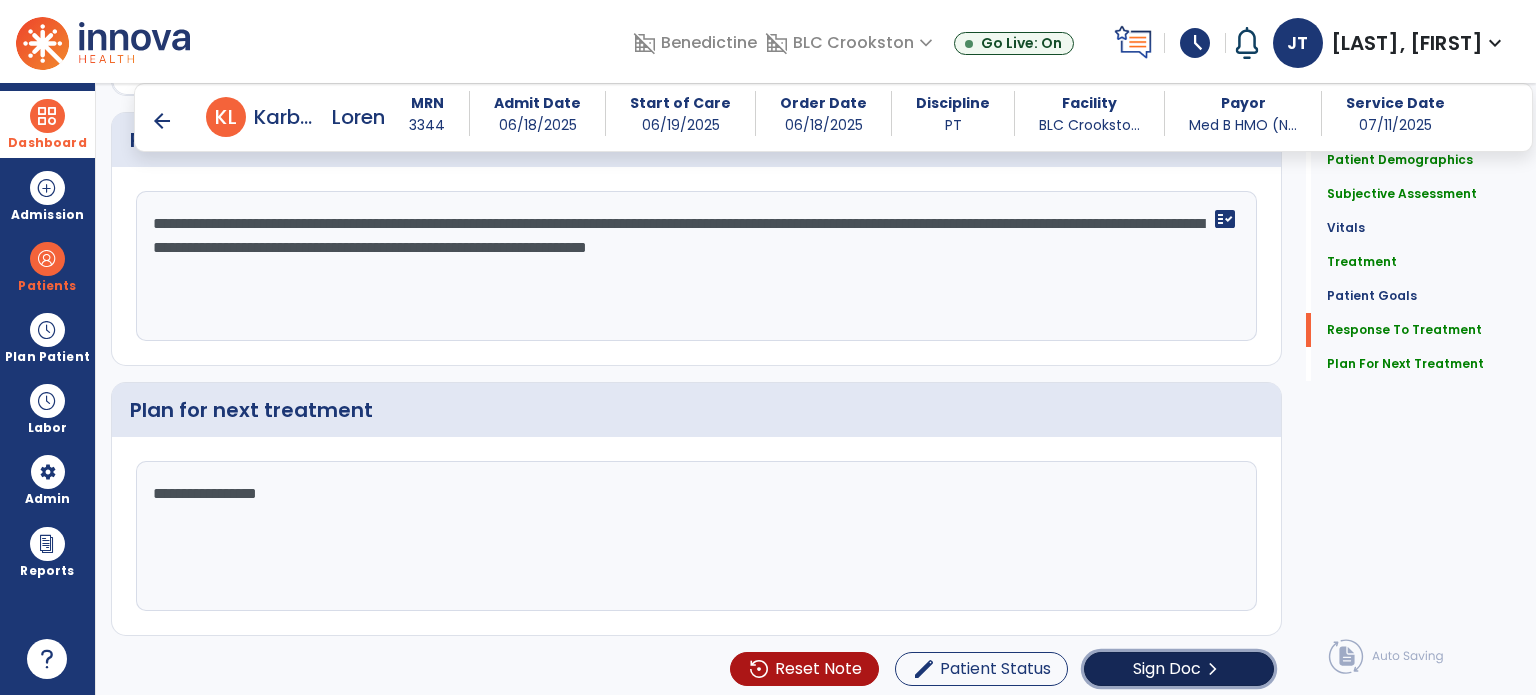 click on "Sign Doc" 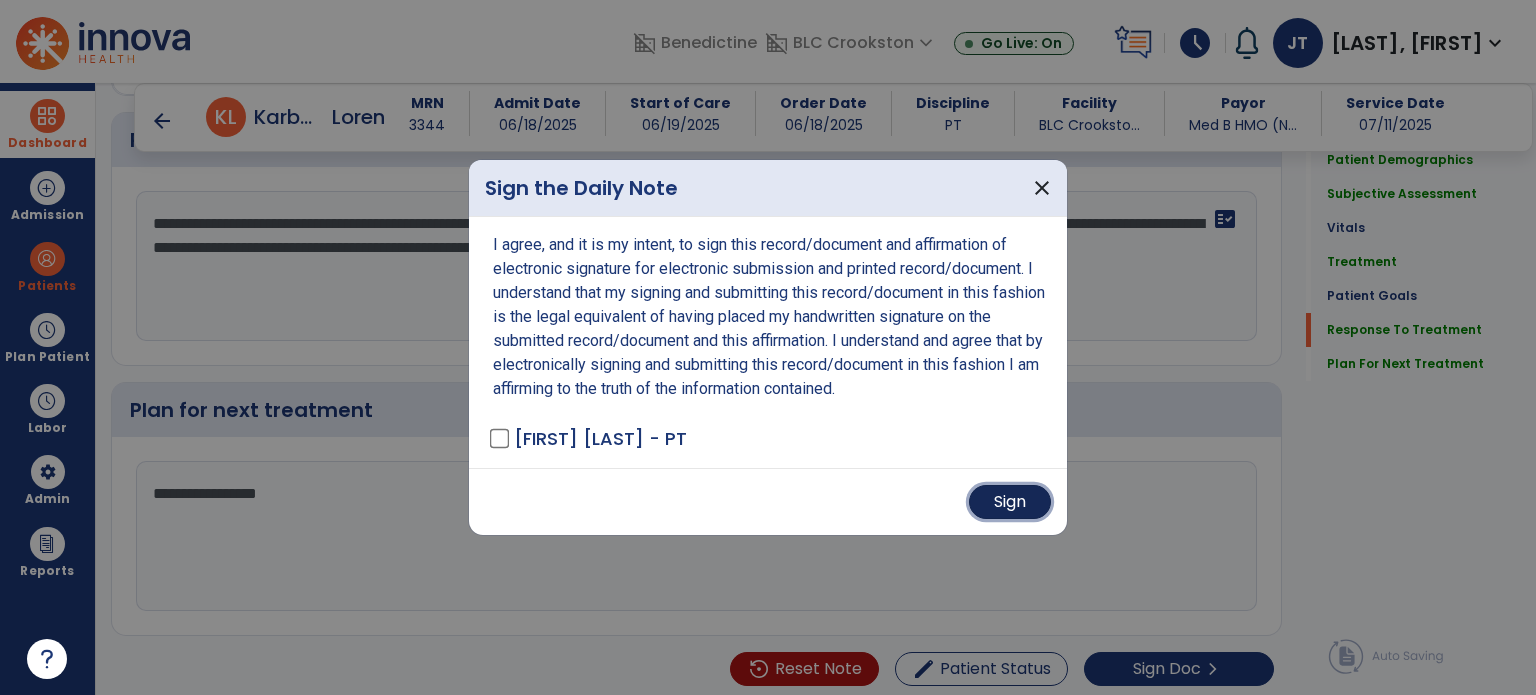 click on "Sign" at bounding box center (1010, 502) 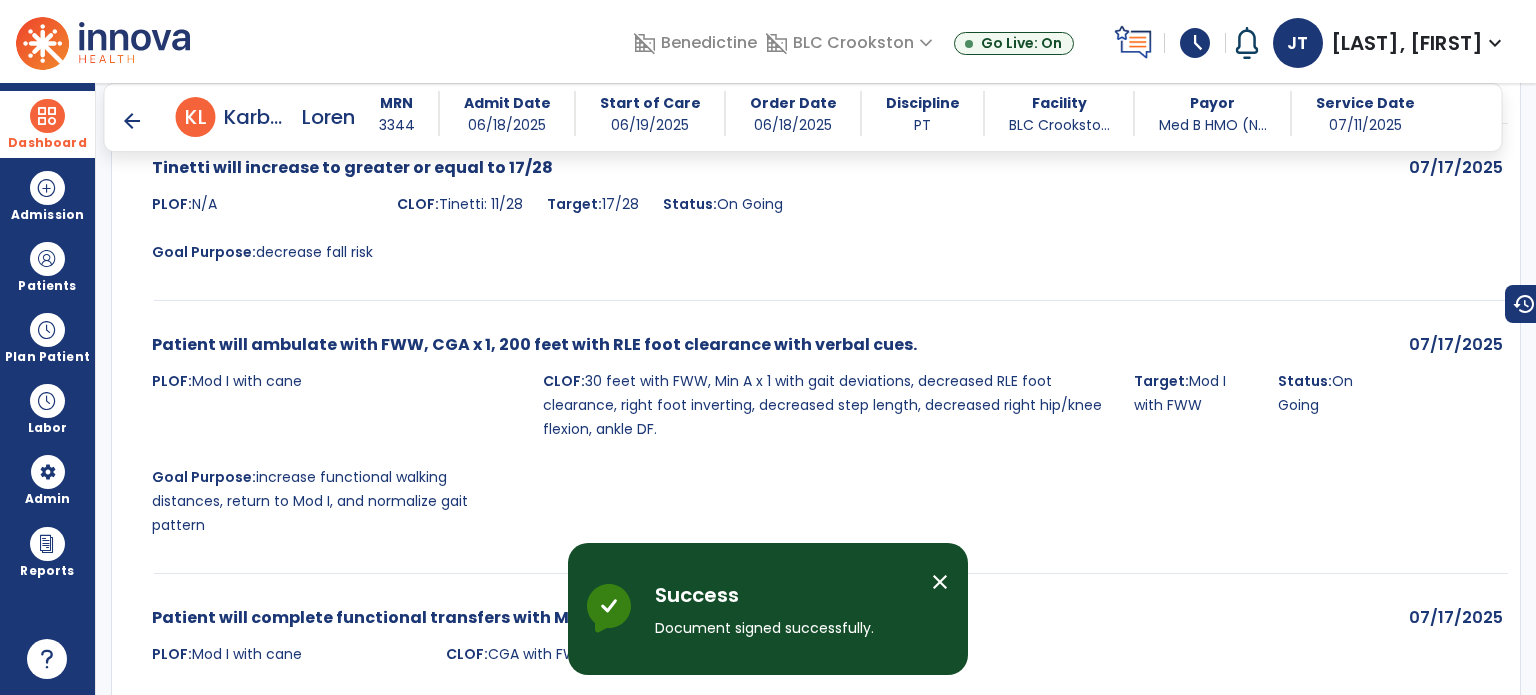 scroll, scrollTop: 4784, scrollLeft: 0, axis: vertical 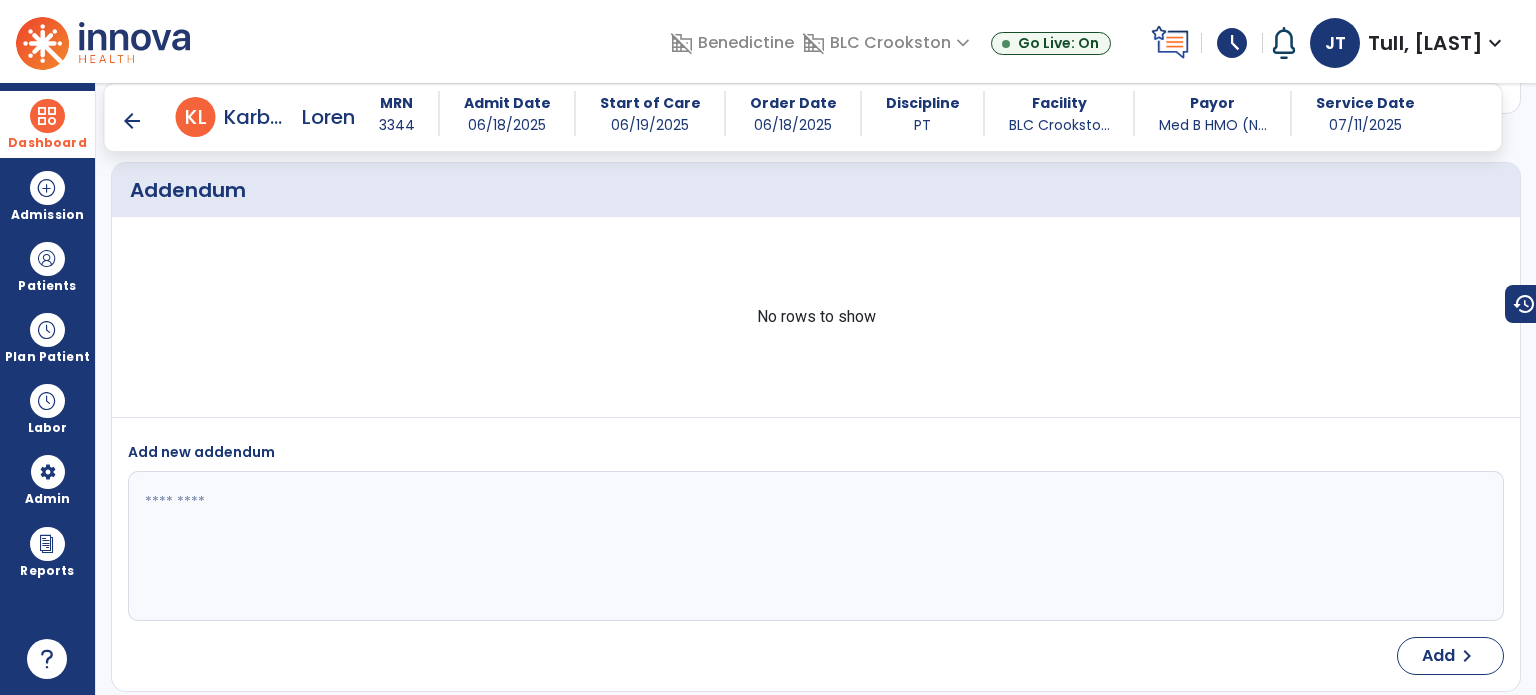 click at bounding box center (47, 116) 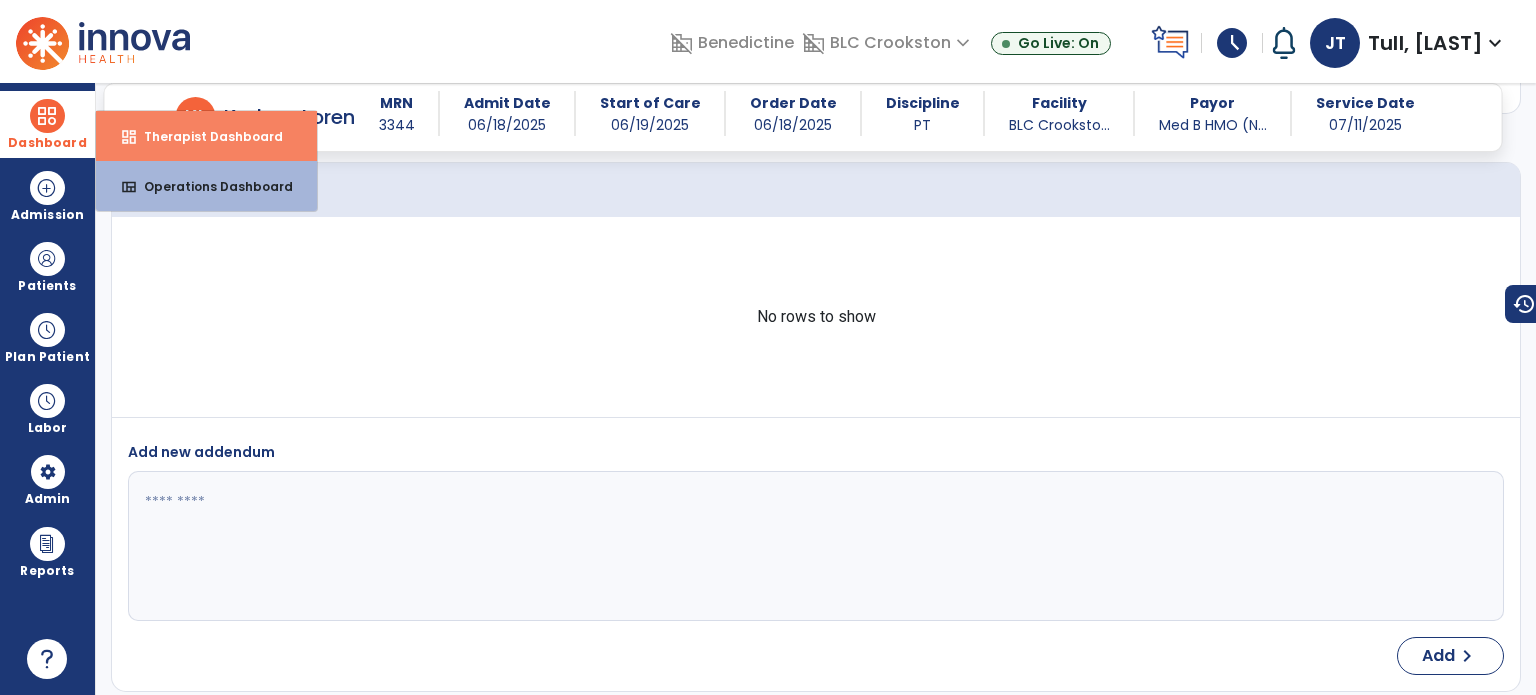 click on "Therapist Dashboard" at bounding box center (205, 136) 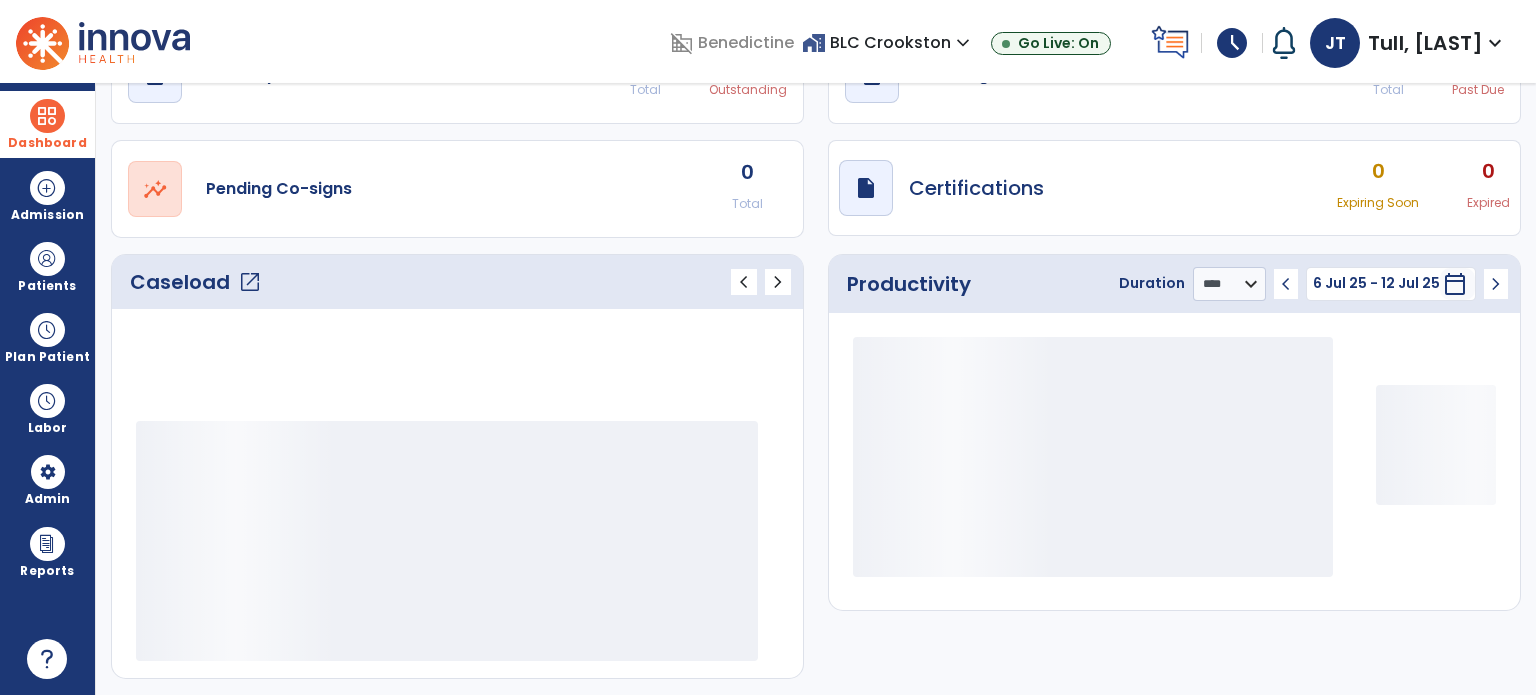 scroll, scrollTop: 52, scrollLeft: 0, axis: vertical 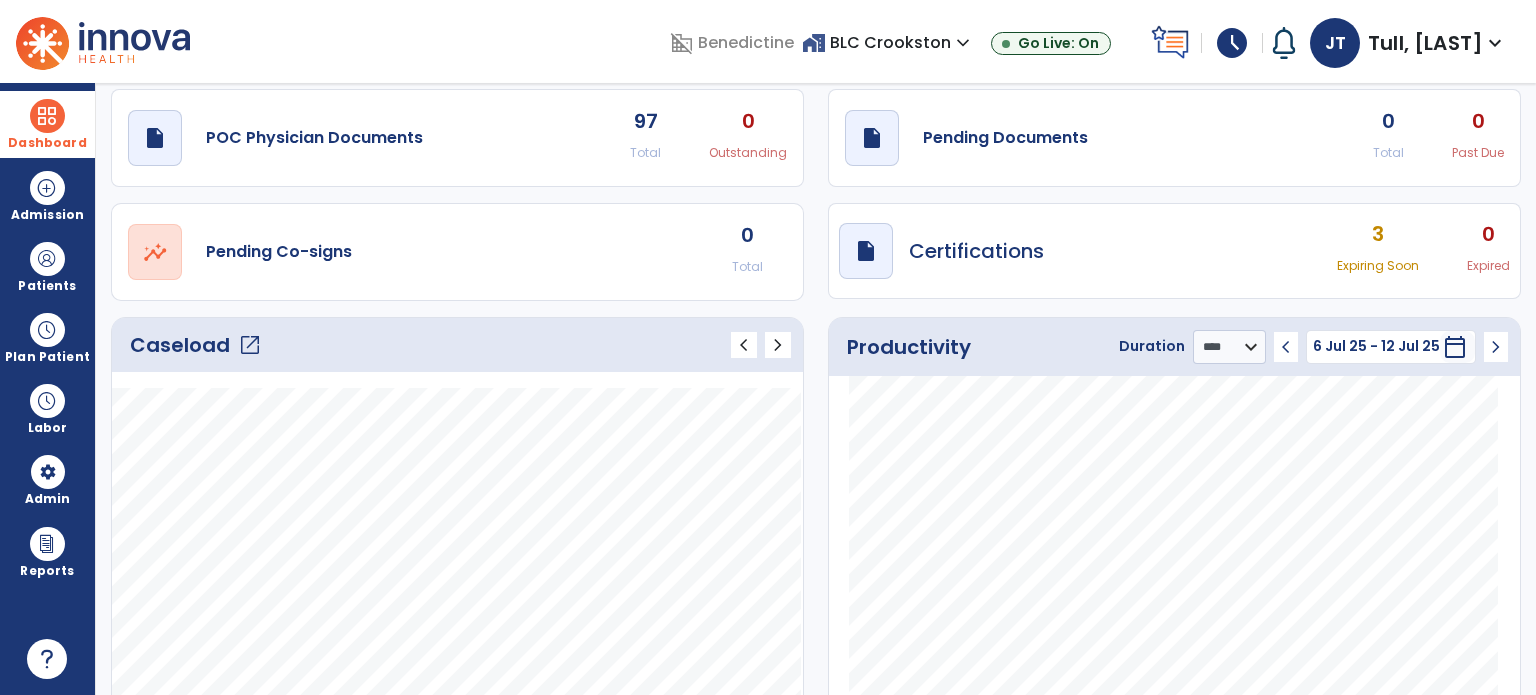 click on "open_in_new" 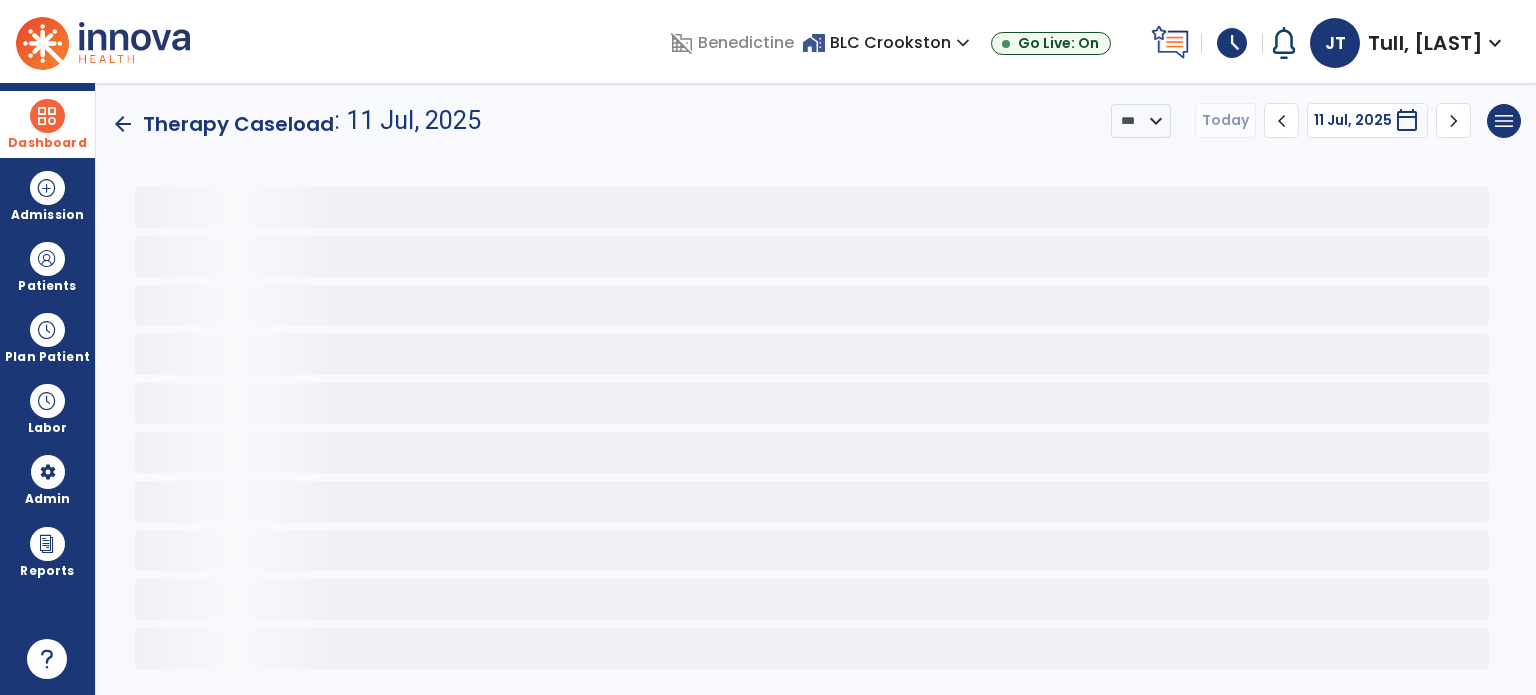 scroll, scrollTop: 0, scrollLeft: 0, axis: both 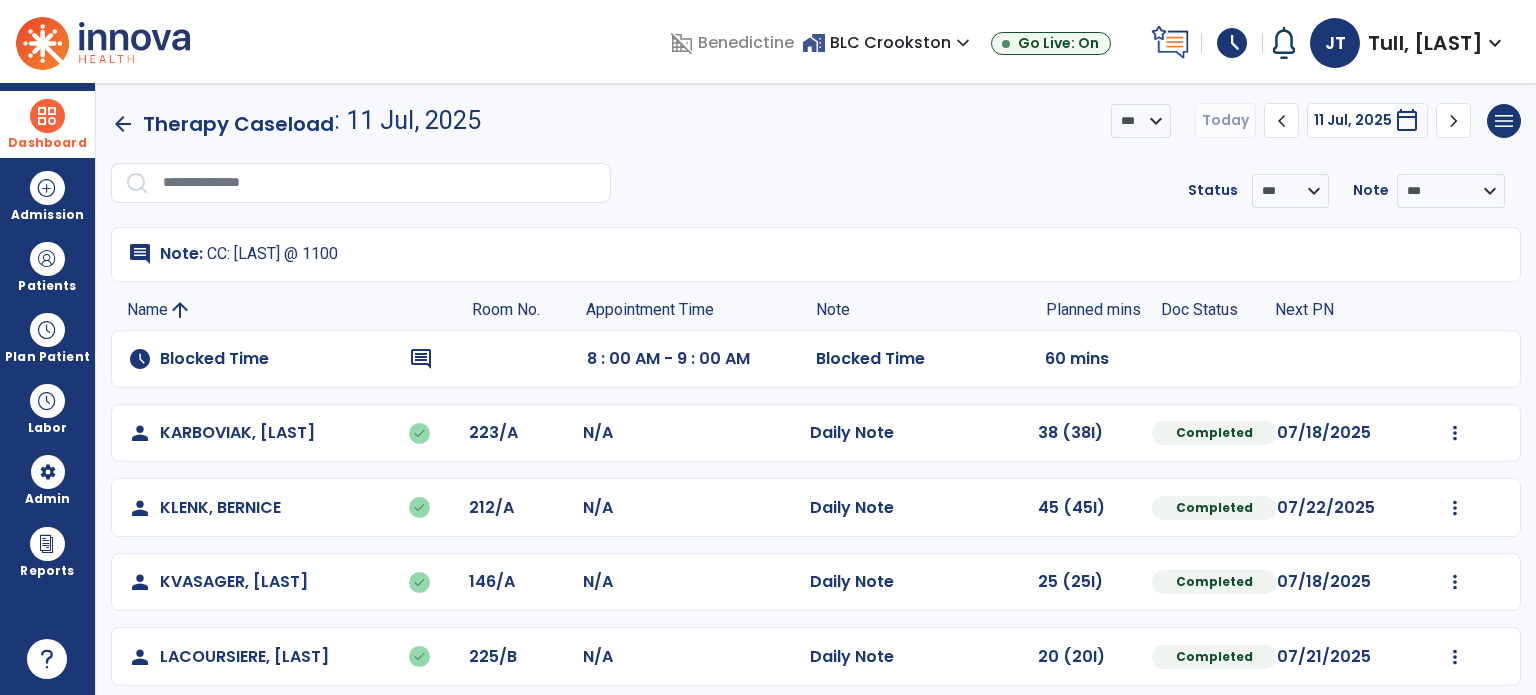 click on "Dashboard" at bounding box center (47, 124) 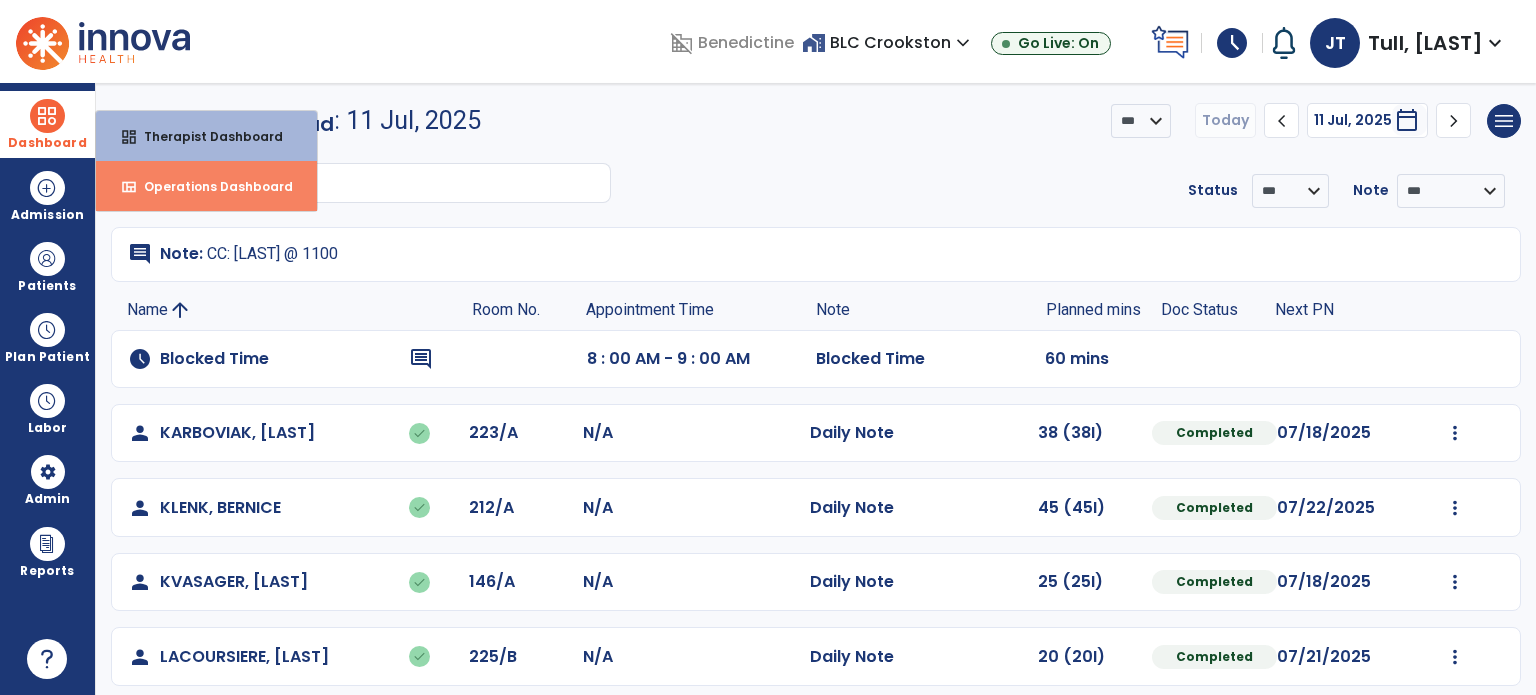 click on "view_quilt  Operations Dashboard" at bounding box center (206, 186) 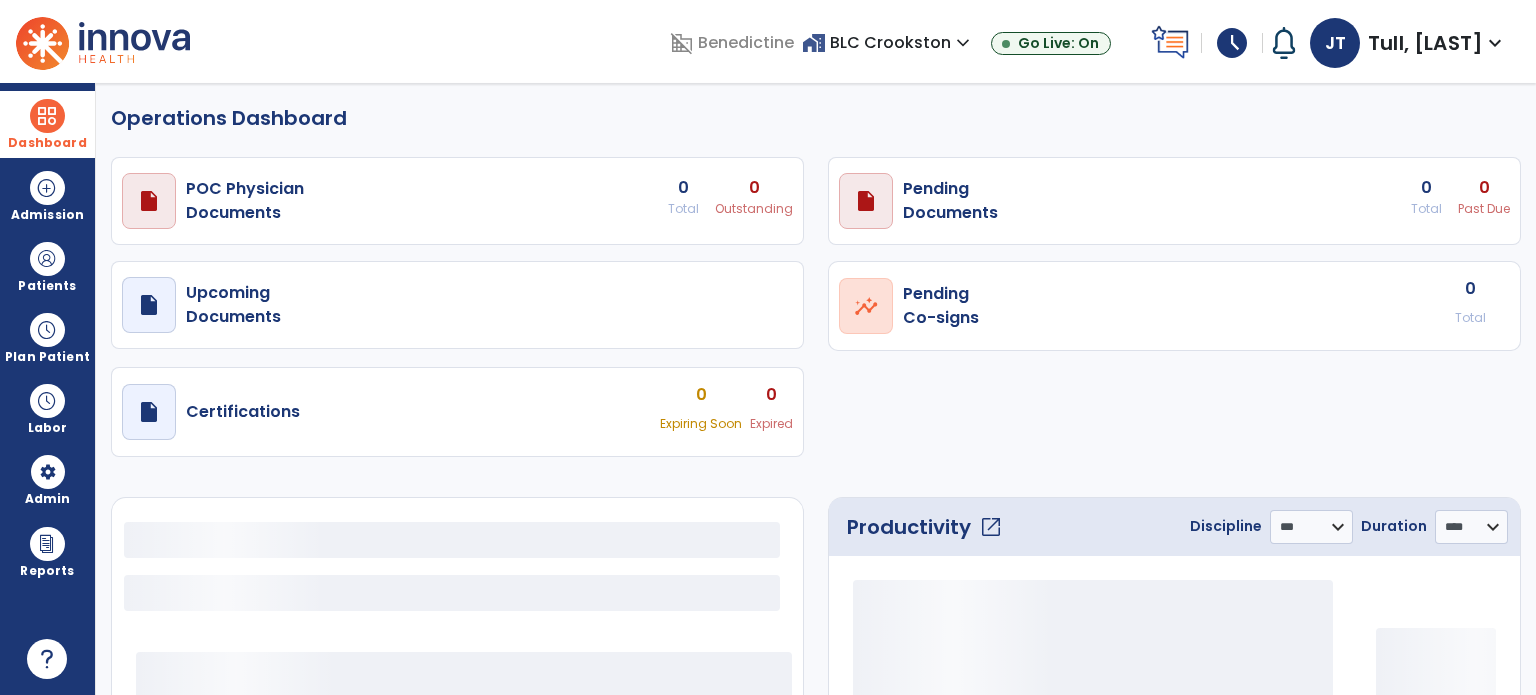 select on "***" 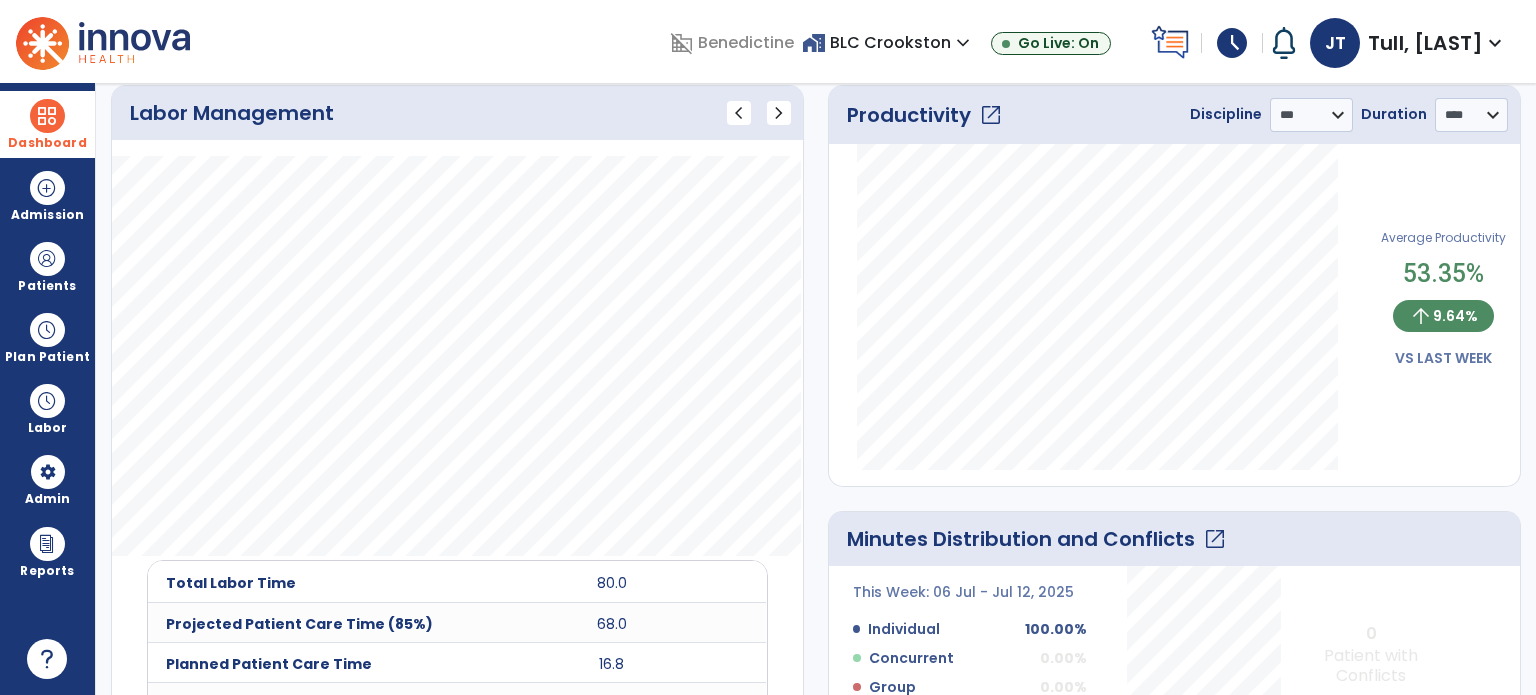 scroll, scrollTop: 0, scrollLeft: 0, axis: both 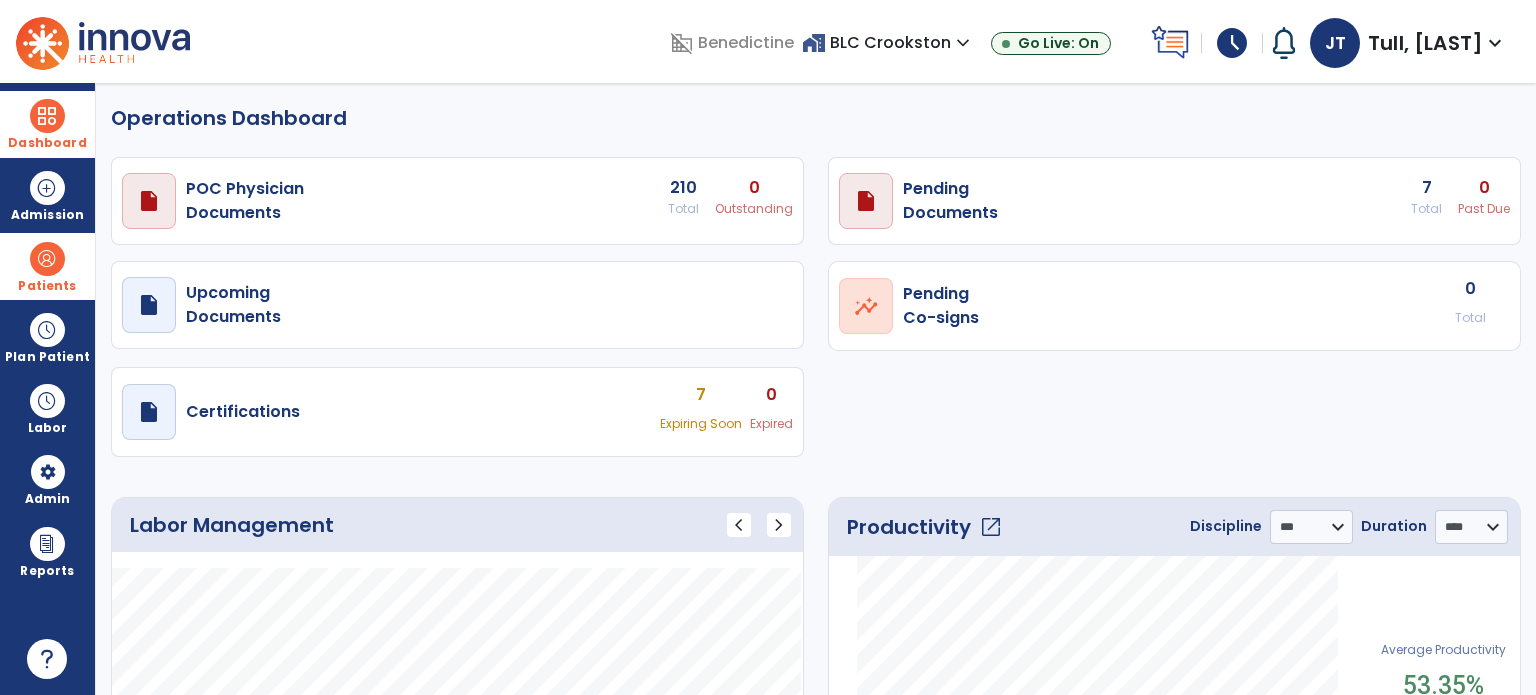 click at bounding box center (47, 259) 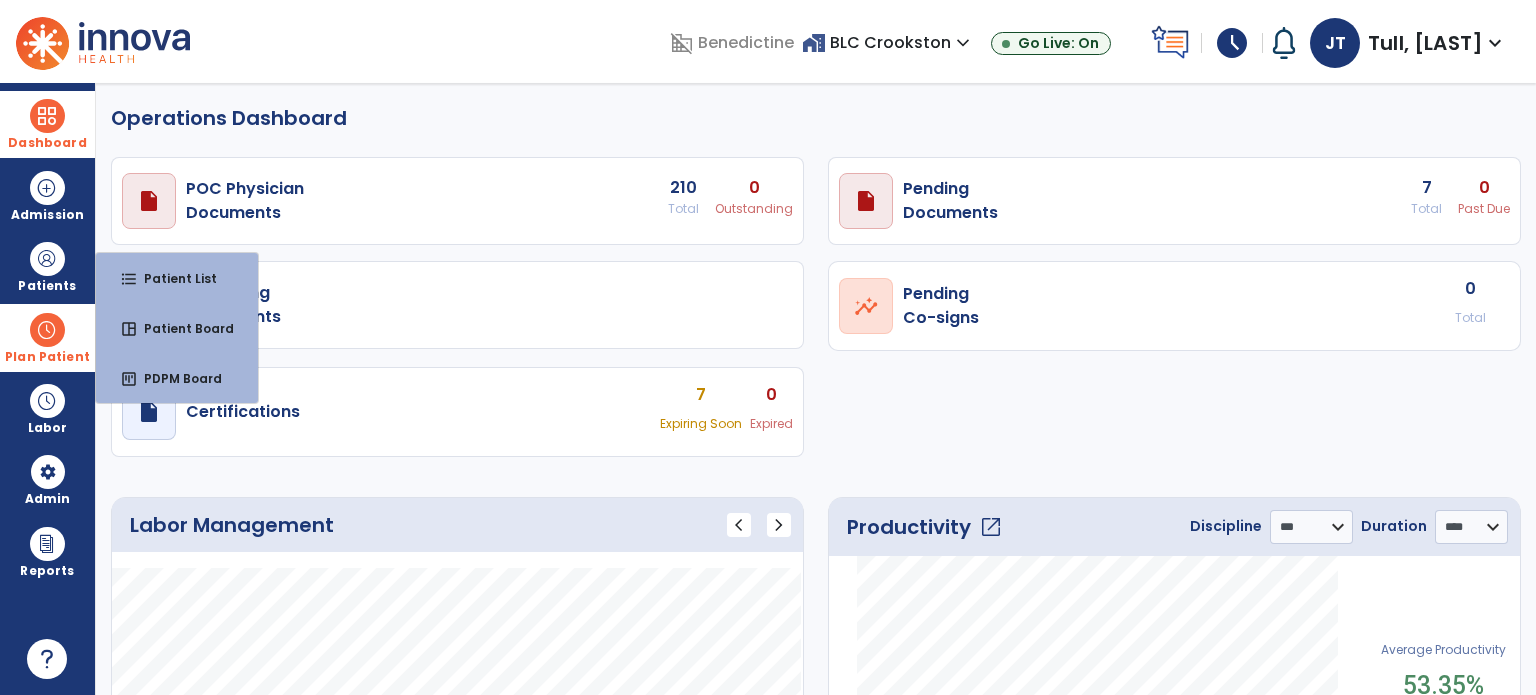 click at bounding box center [47, 330] 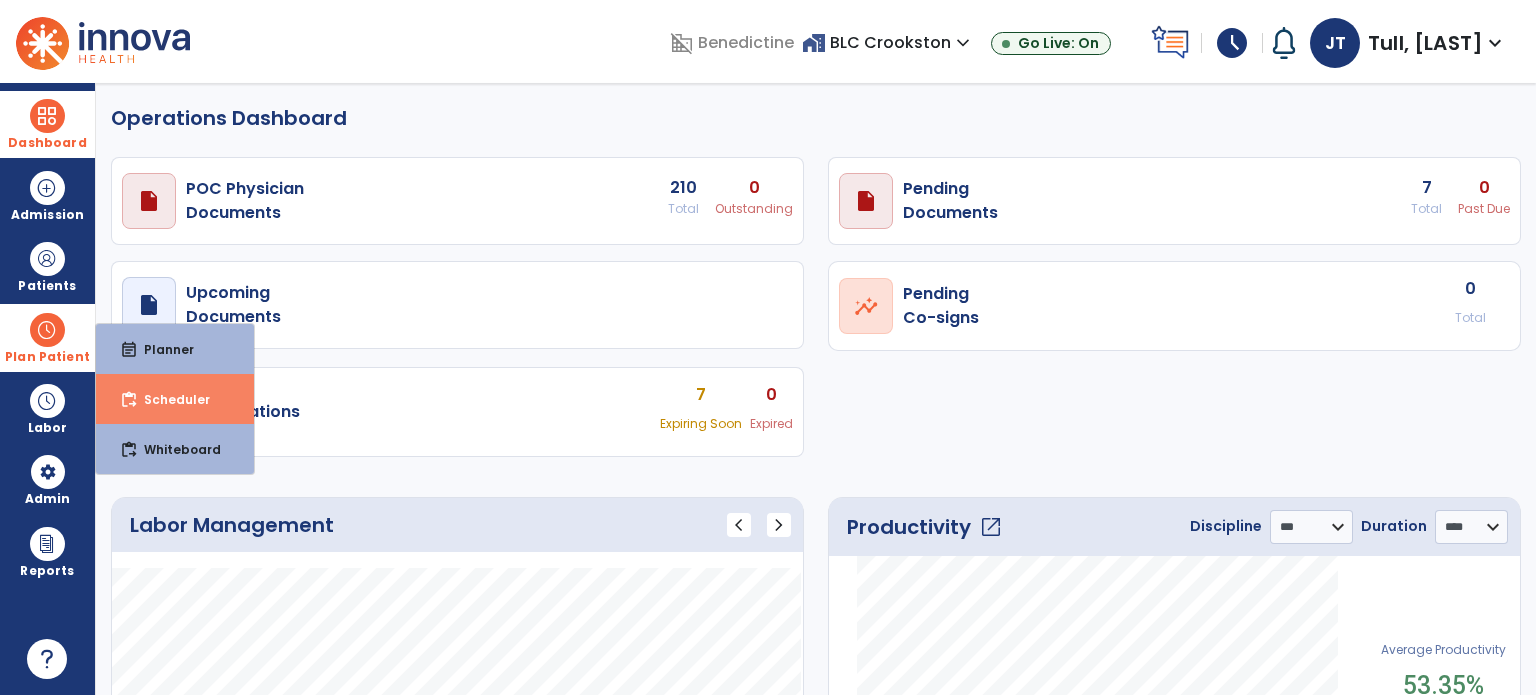 click on "Scheduler" at bounding box center [169, 399] 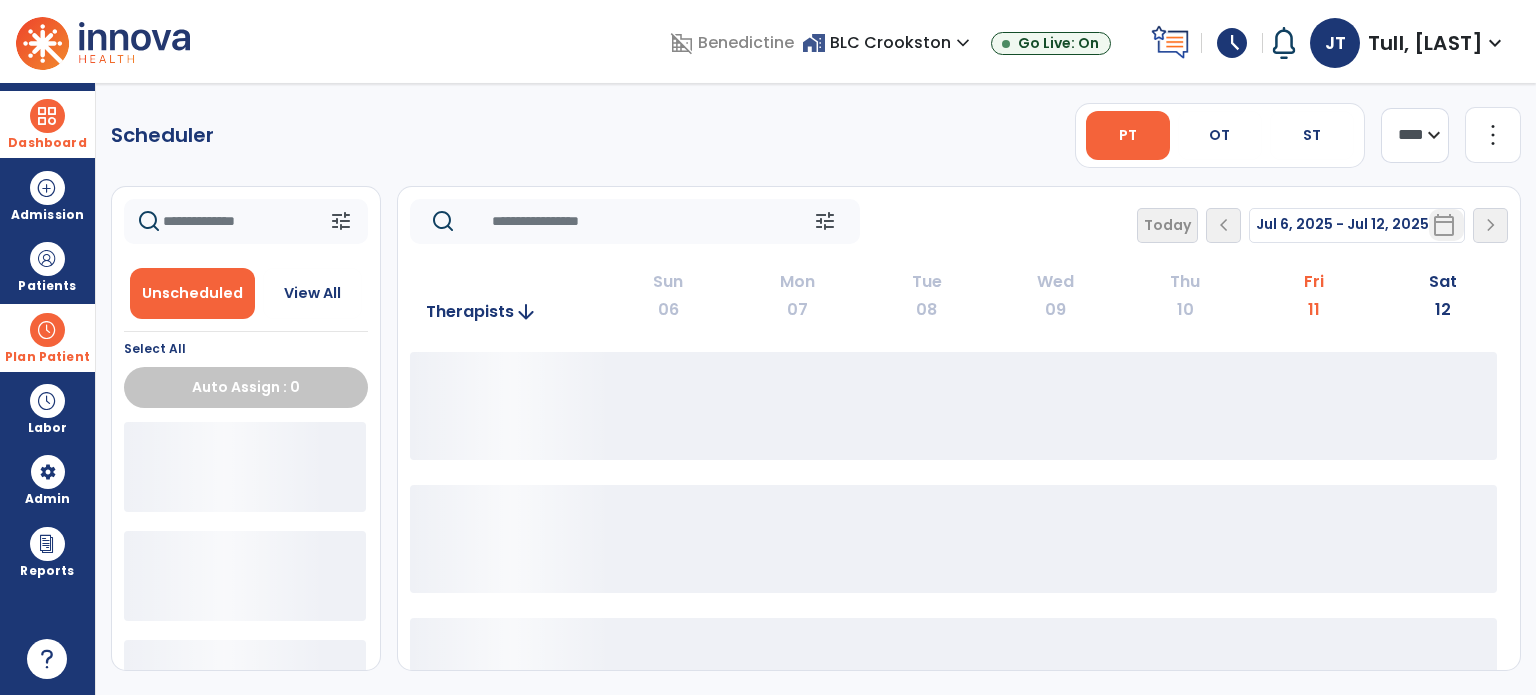 click on "**** ***" 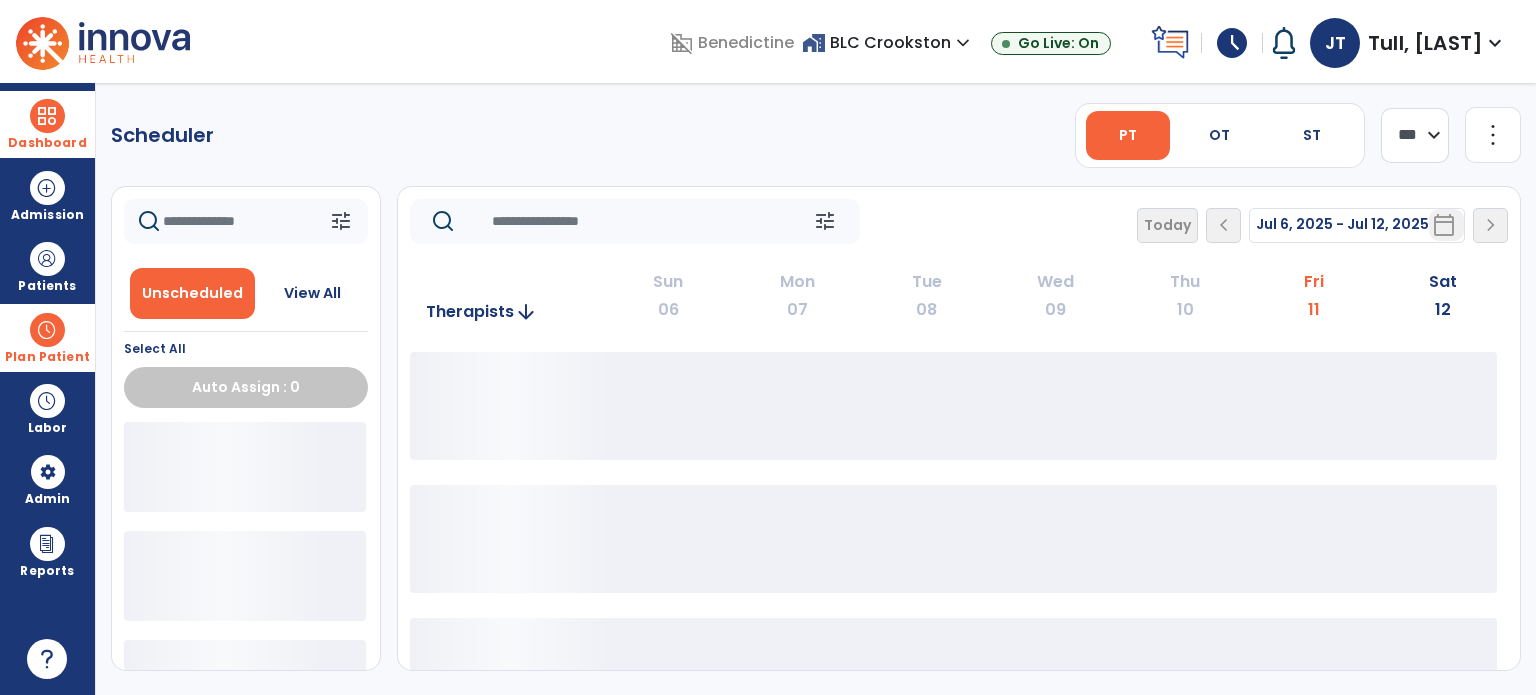 click on "**** ***" 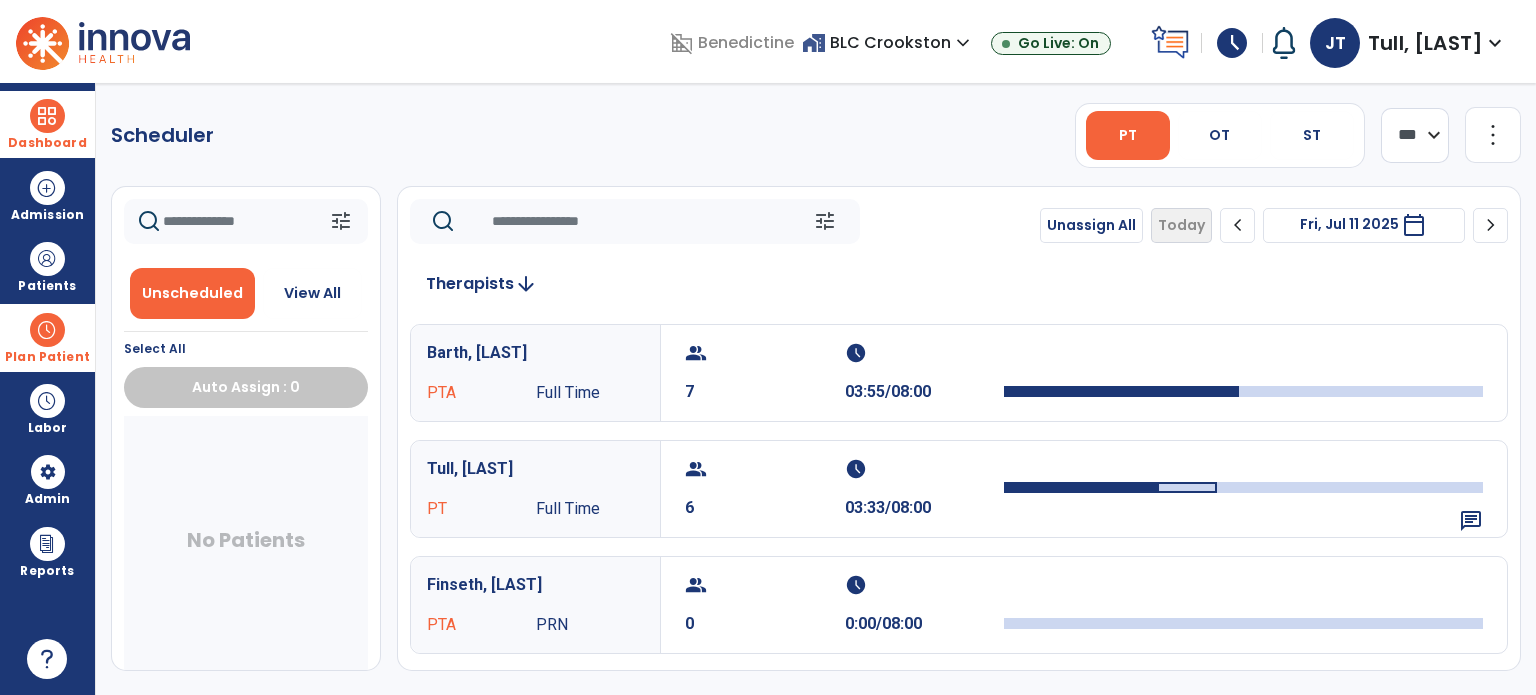 click on "calendar_today" at bounding box center (1414, 225) 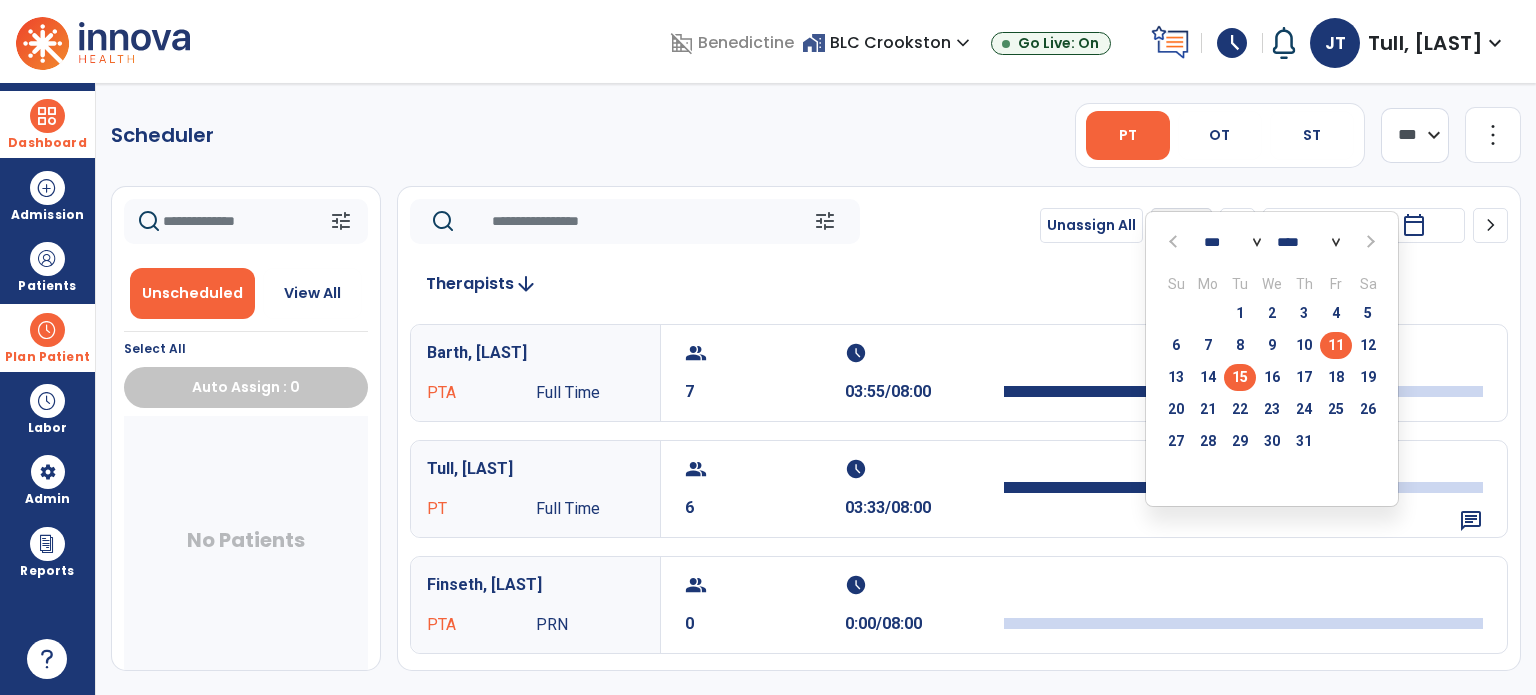 click on "15" at bounding box center [1240, 377] 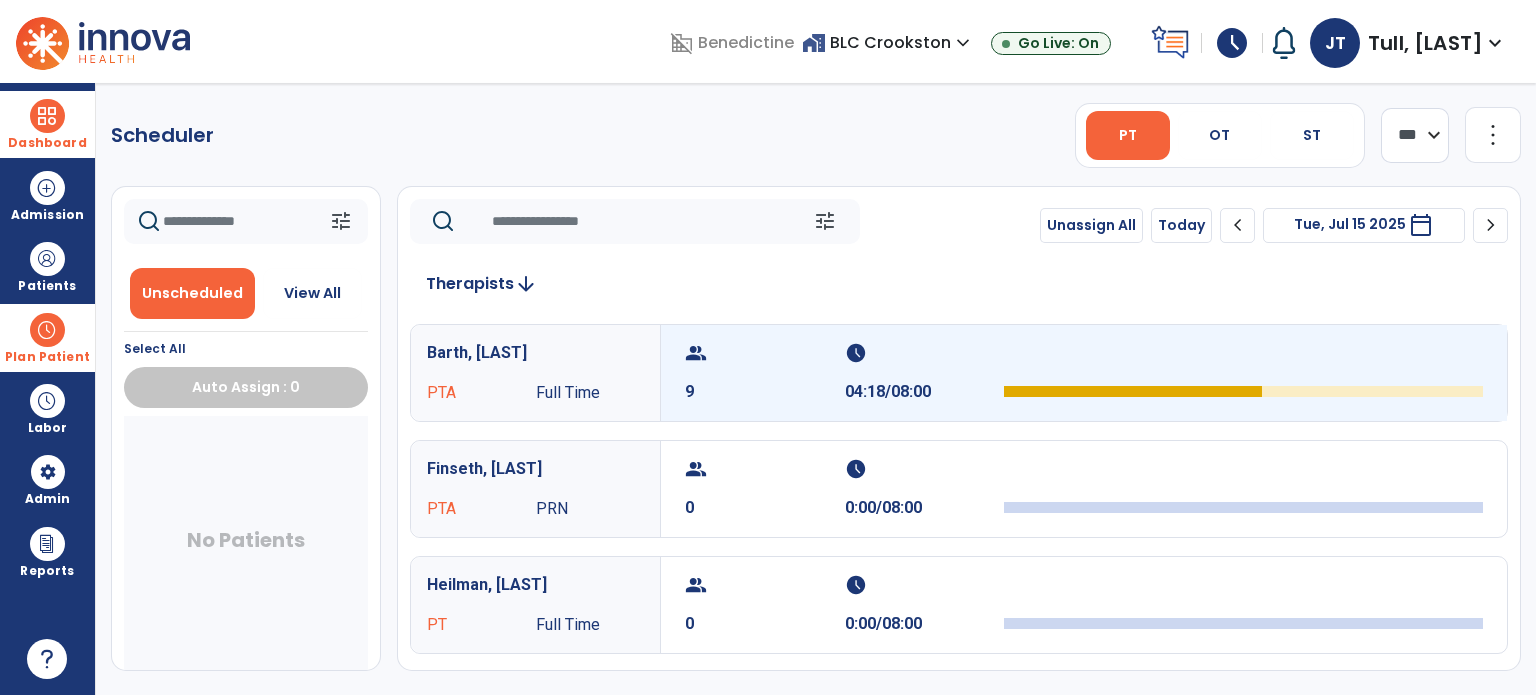 click on "group  9" at bounding box center (765, 373) 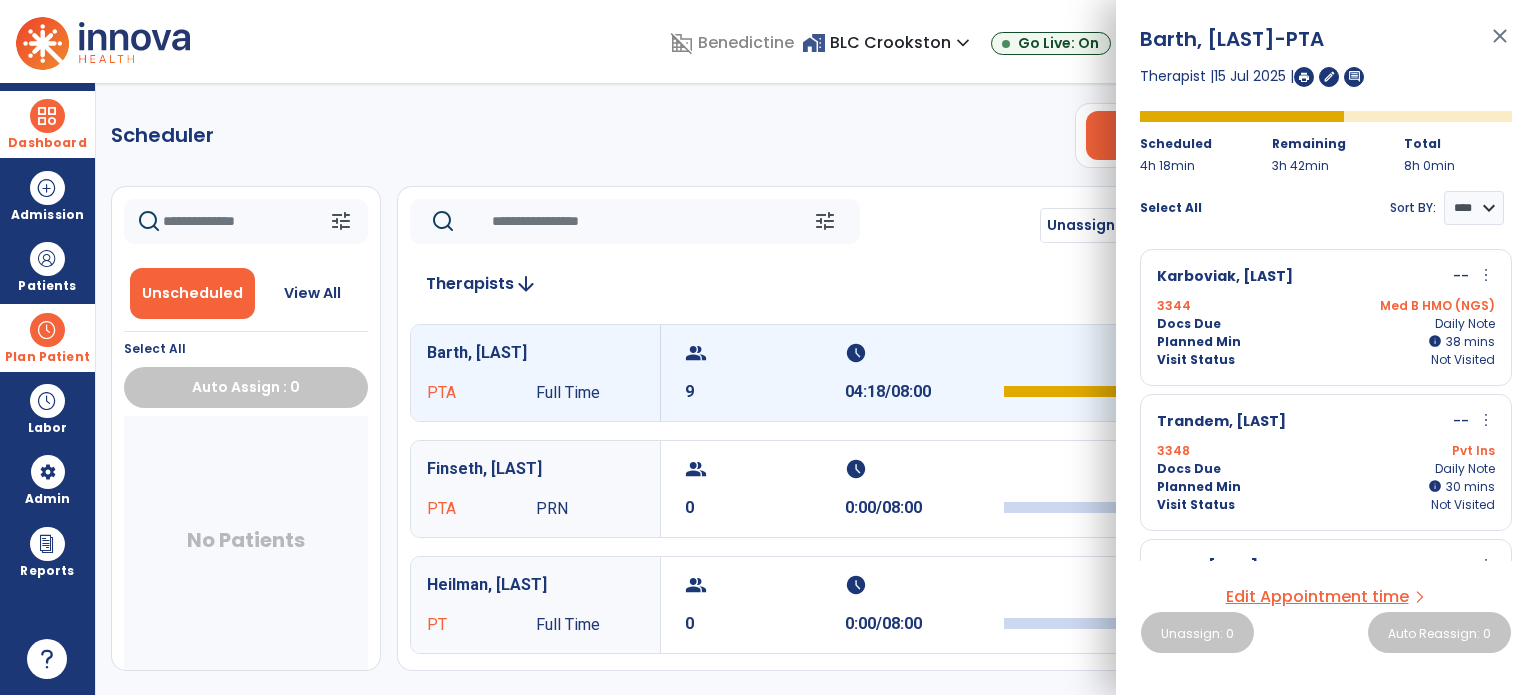 click on "more_vert" at bounding box center [1486, 275] 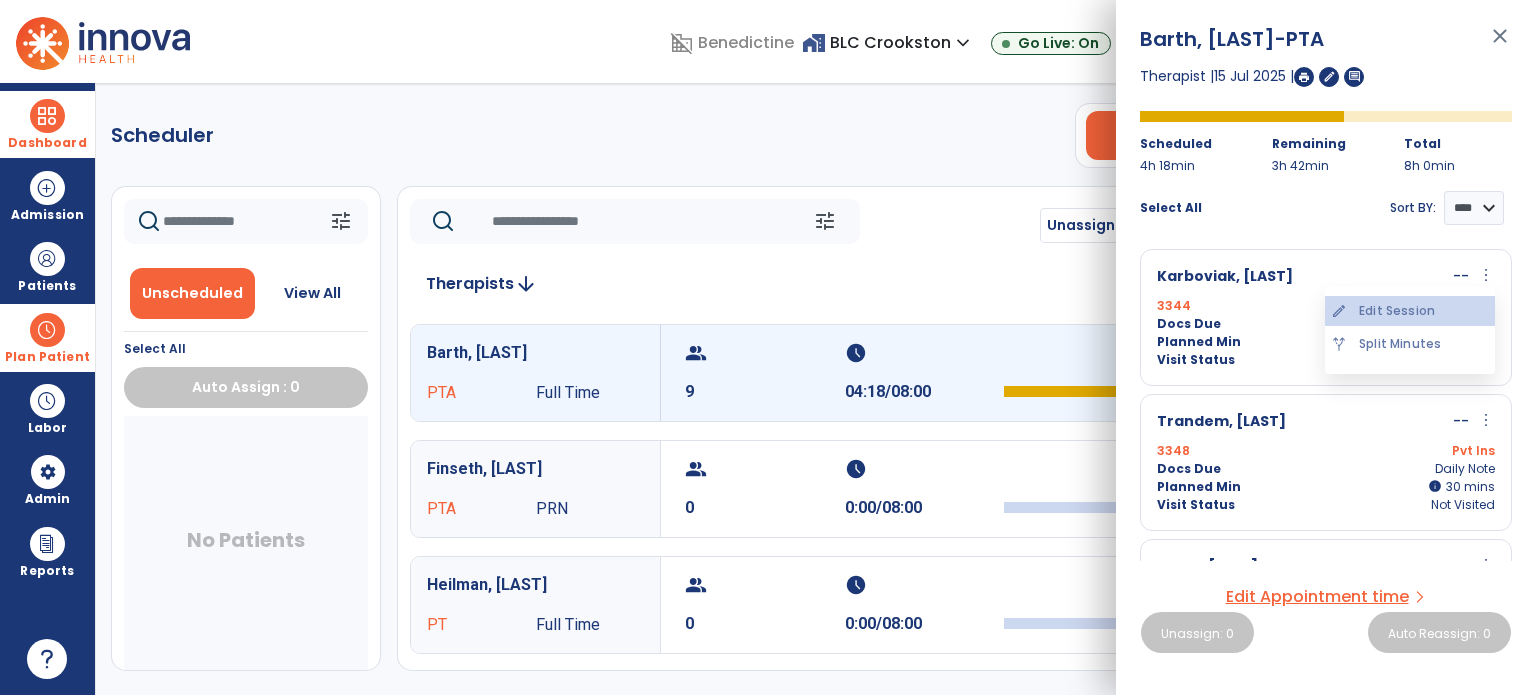 click on "edit   Edit Session" at bounding box center [1410, 311] 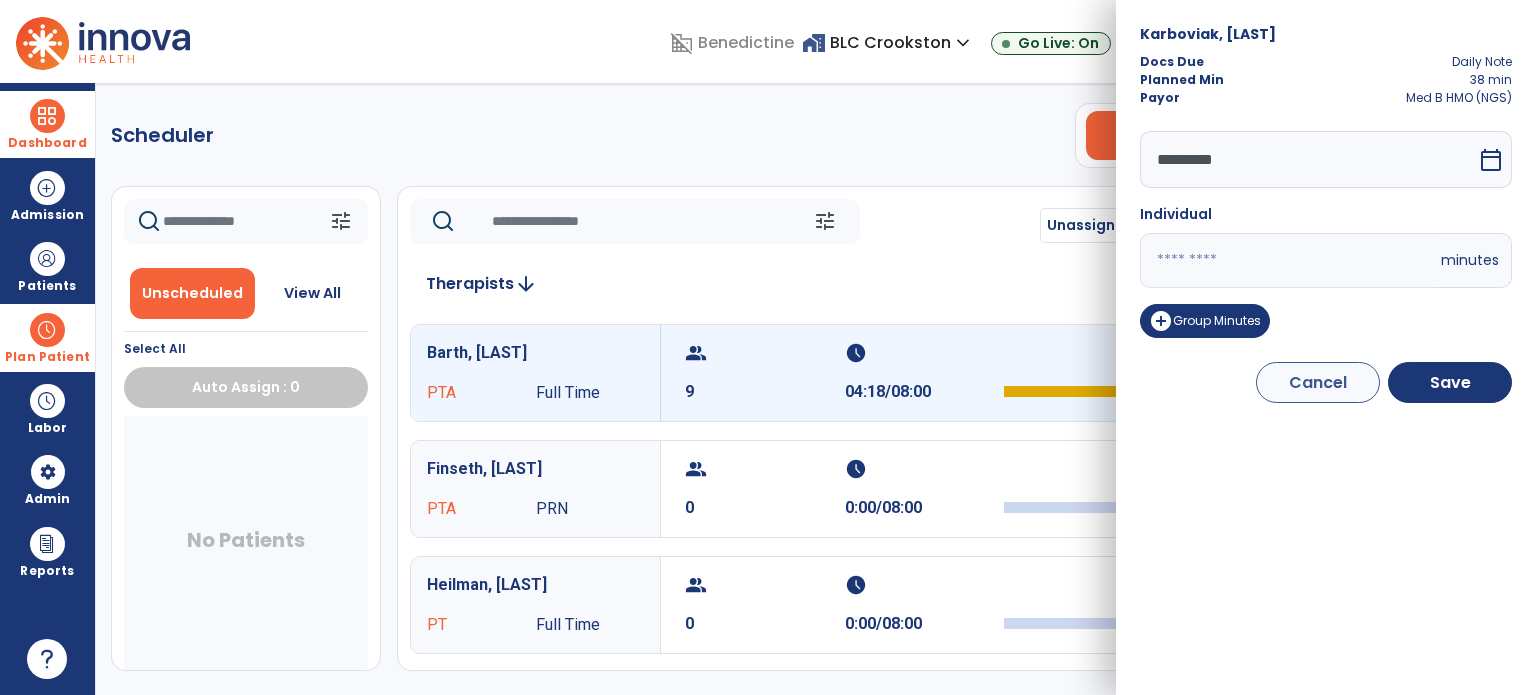 drag, startPoint x: 1208, startPoint y: 264, endPoint x: 1008, endPoint y: 251, distance: 200.42206 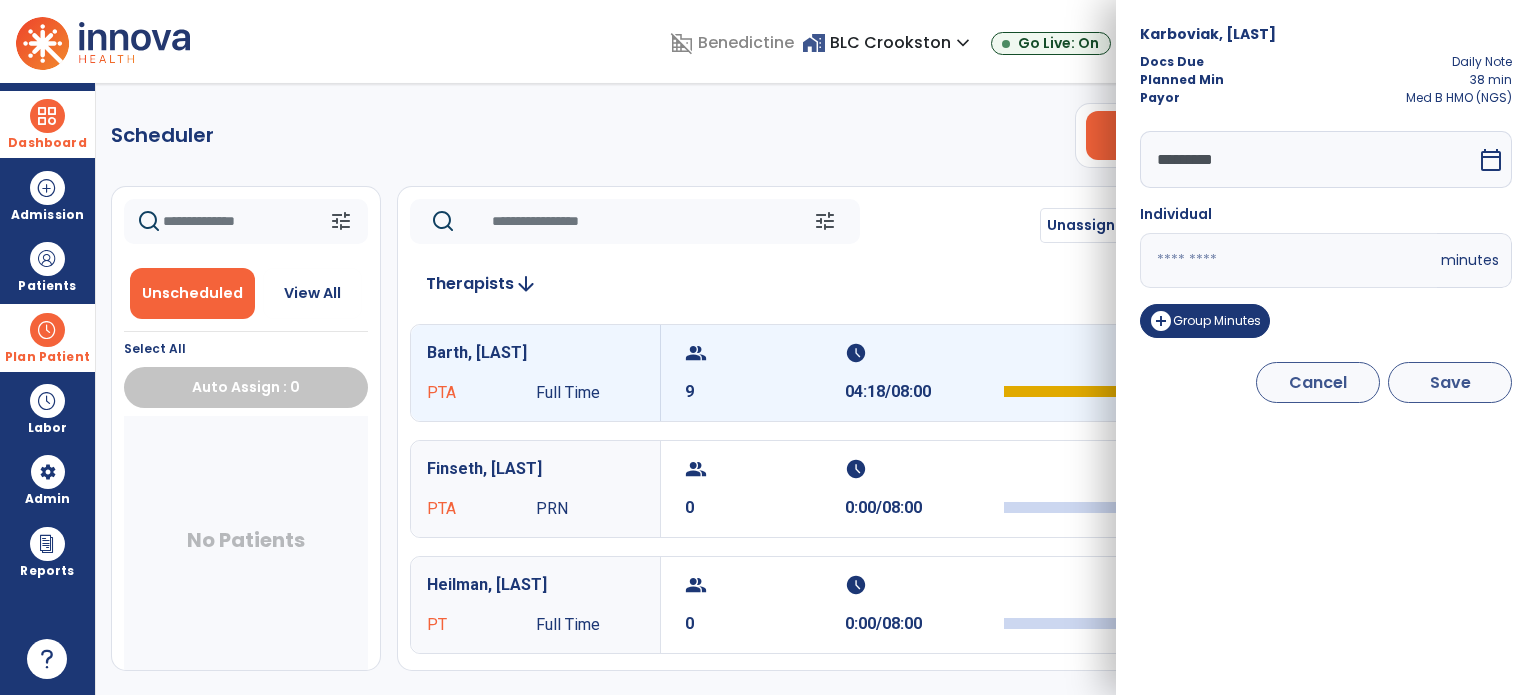 type on "**" 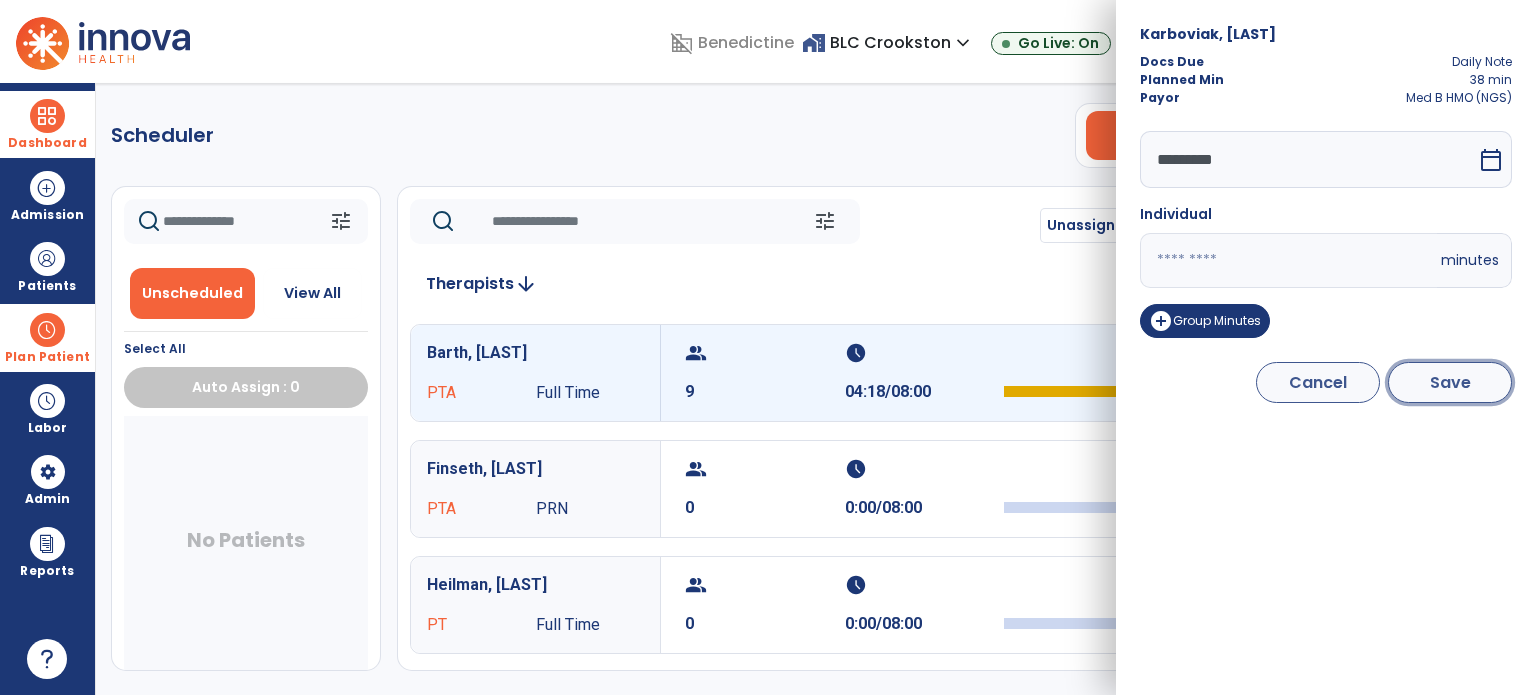 click on "Save" at bounding box center (1450, 382) 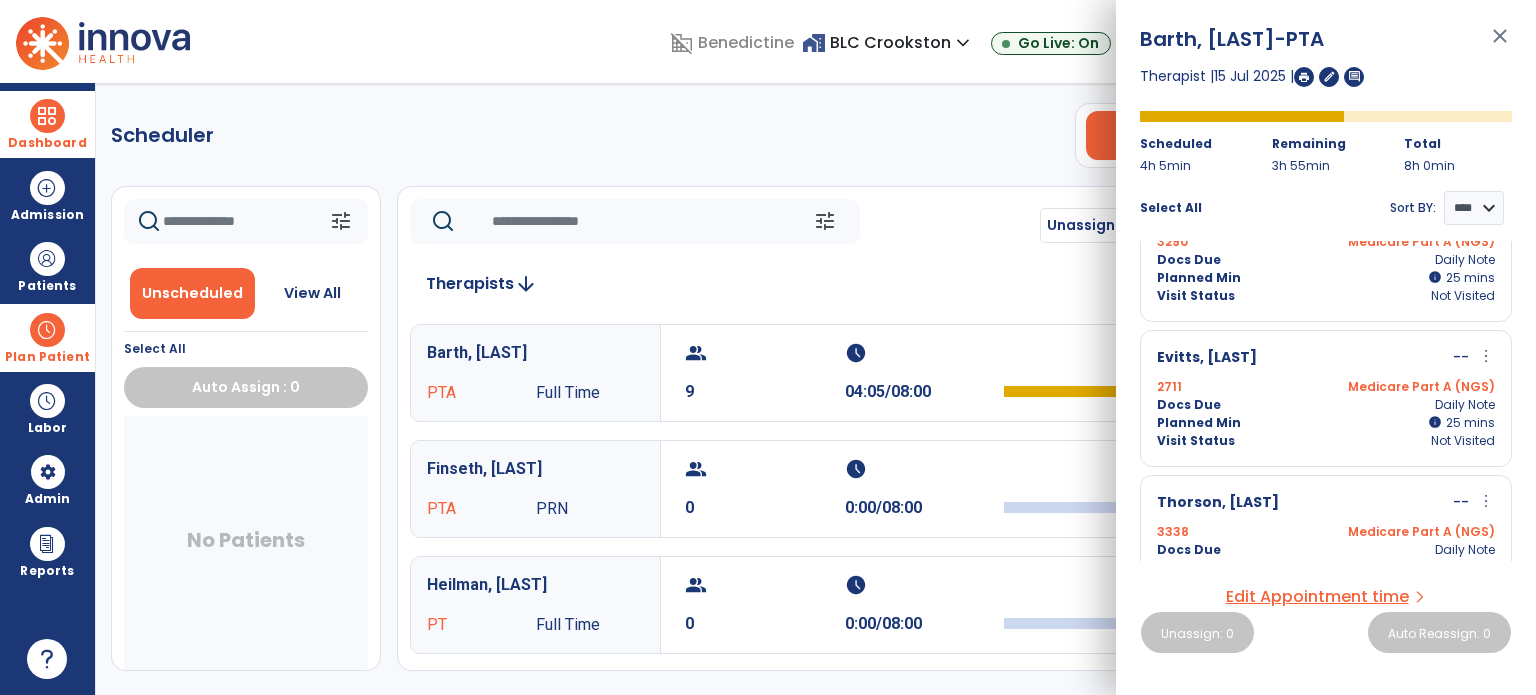 scroll, scrollTop: 979, scrollLeft: 0, axis: vertical 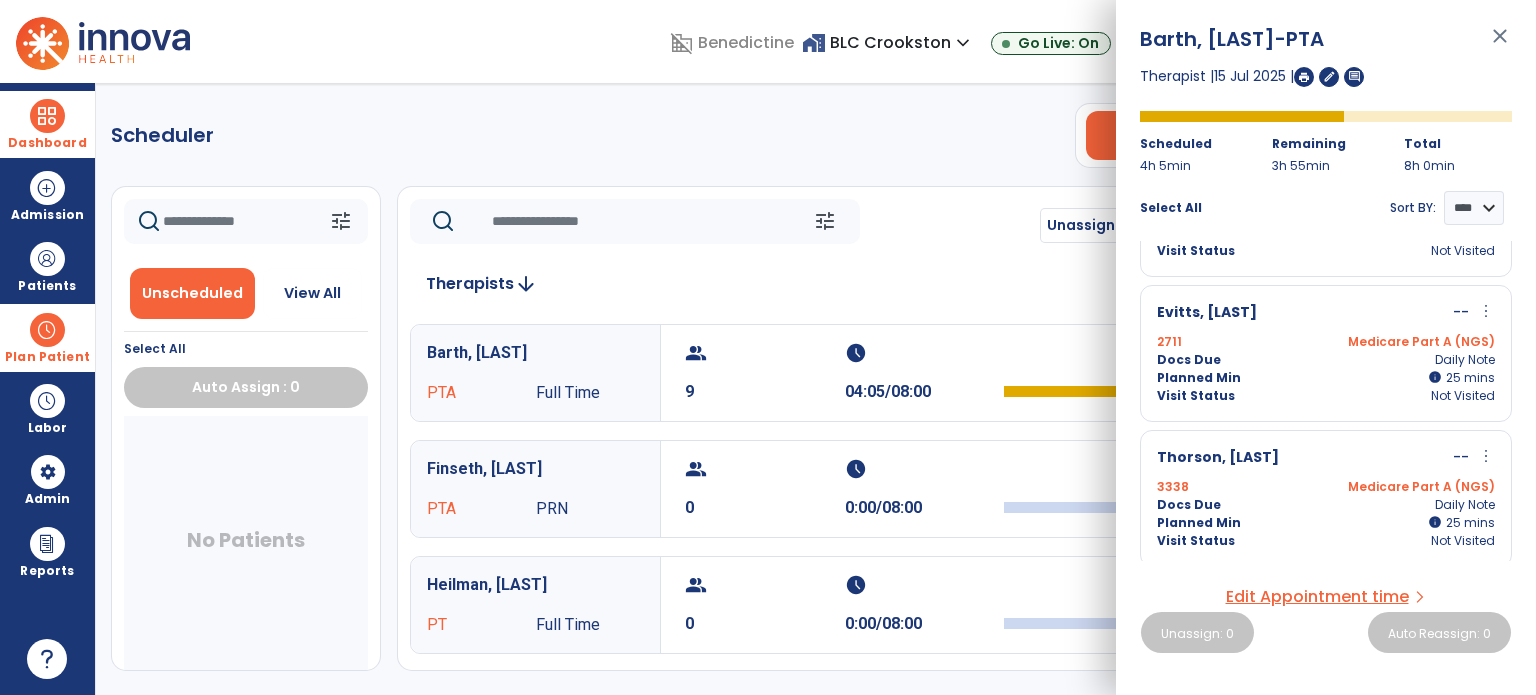 click on "Scheduler   PT   OT   ST  **** *** more_vert  Manage Labor   View All Therapists   Print" 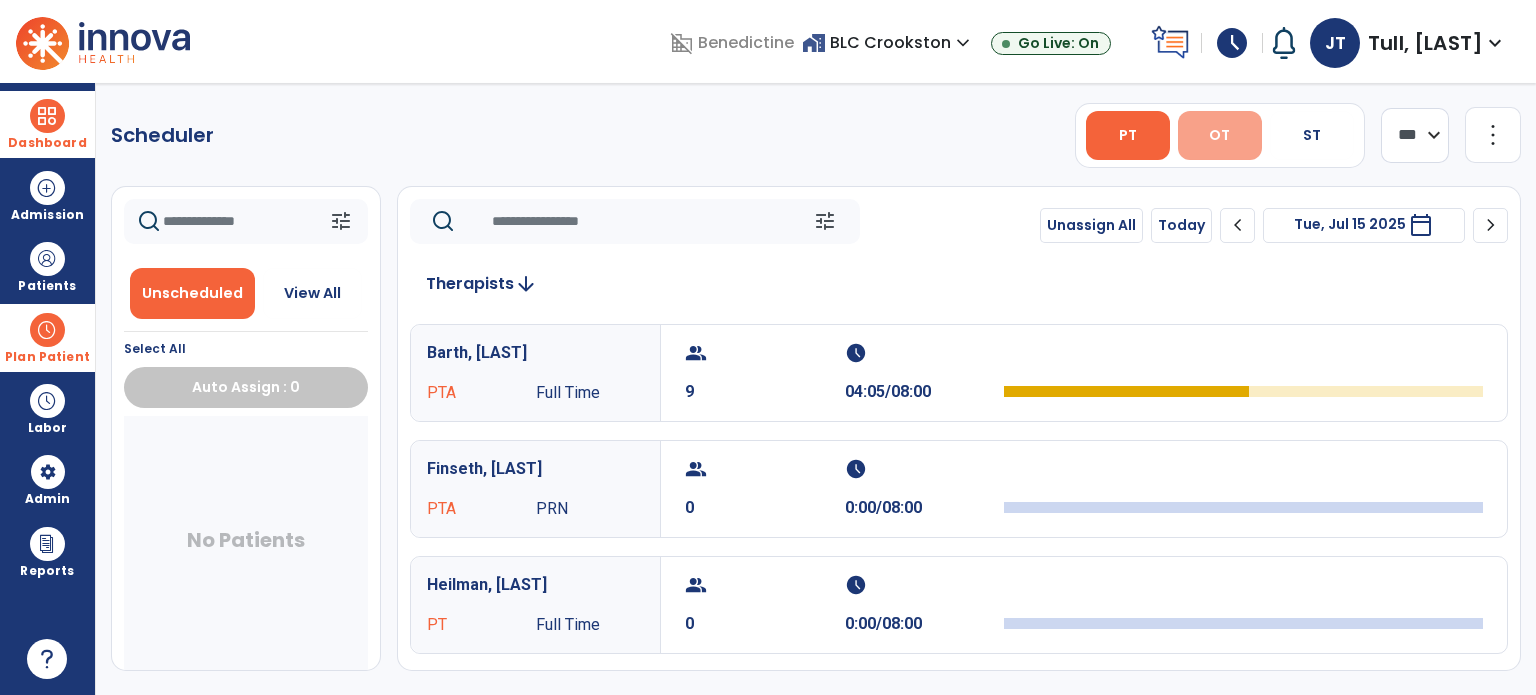 click on "OT" at bounding box center [1220, 135] 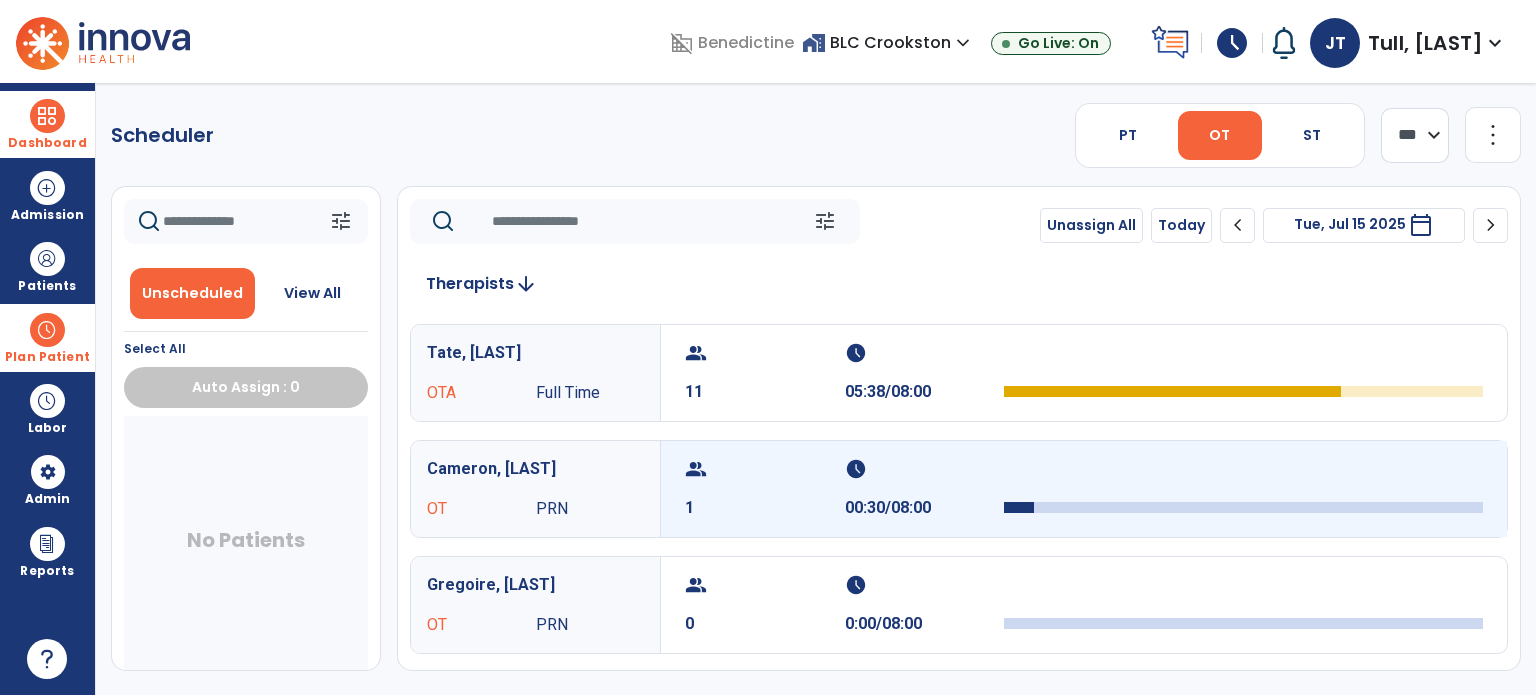 click on "1" at bounding box center [765, 508] 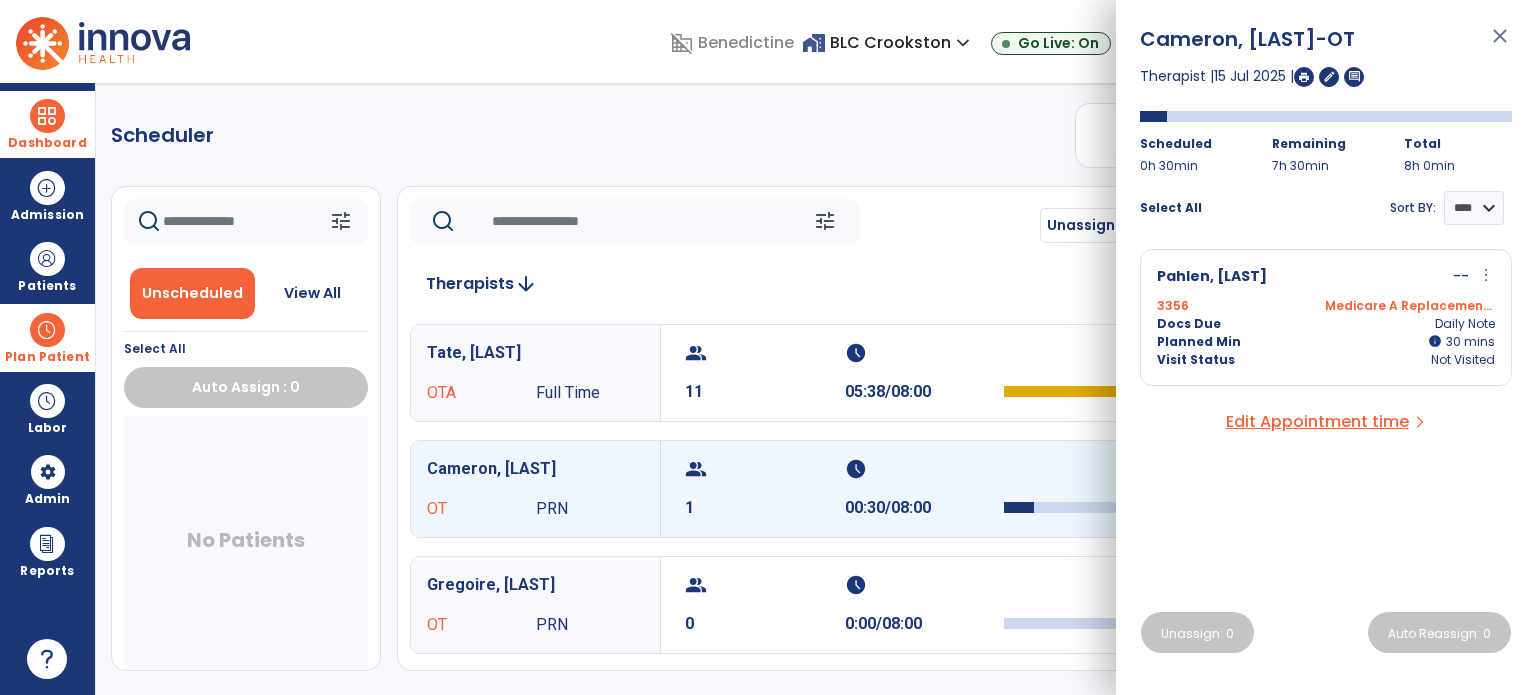 click on "Docs Due Daily Note" at bounding box center [1326, 324] 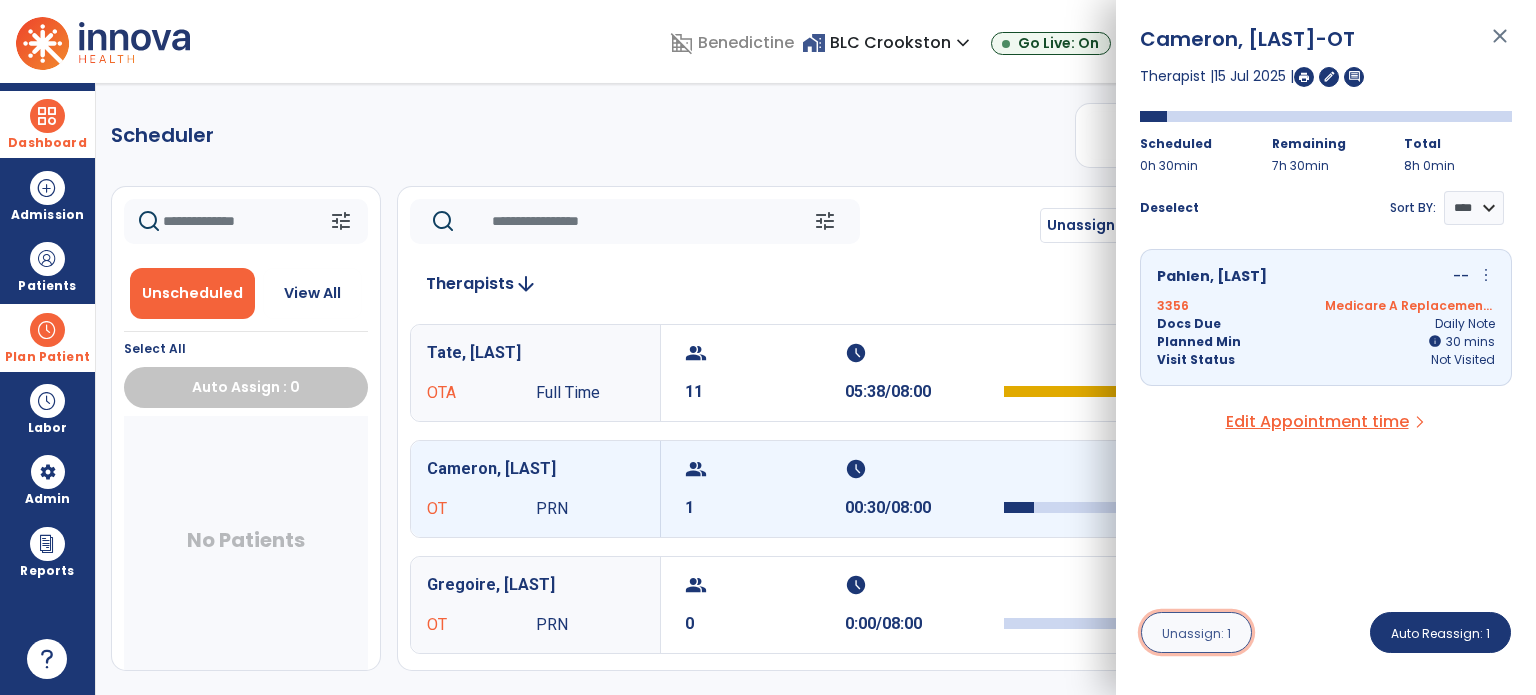 click on "Unassign: 1" at bounding box center (1196, 633) 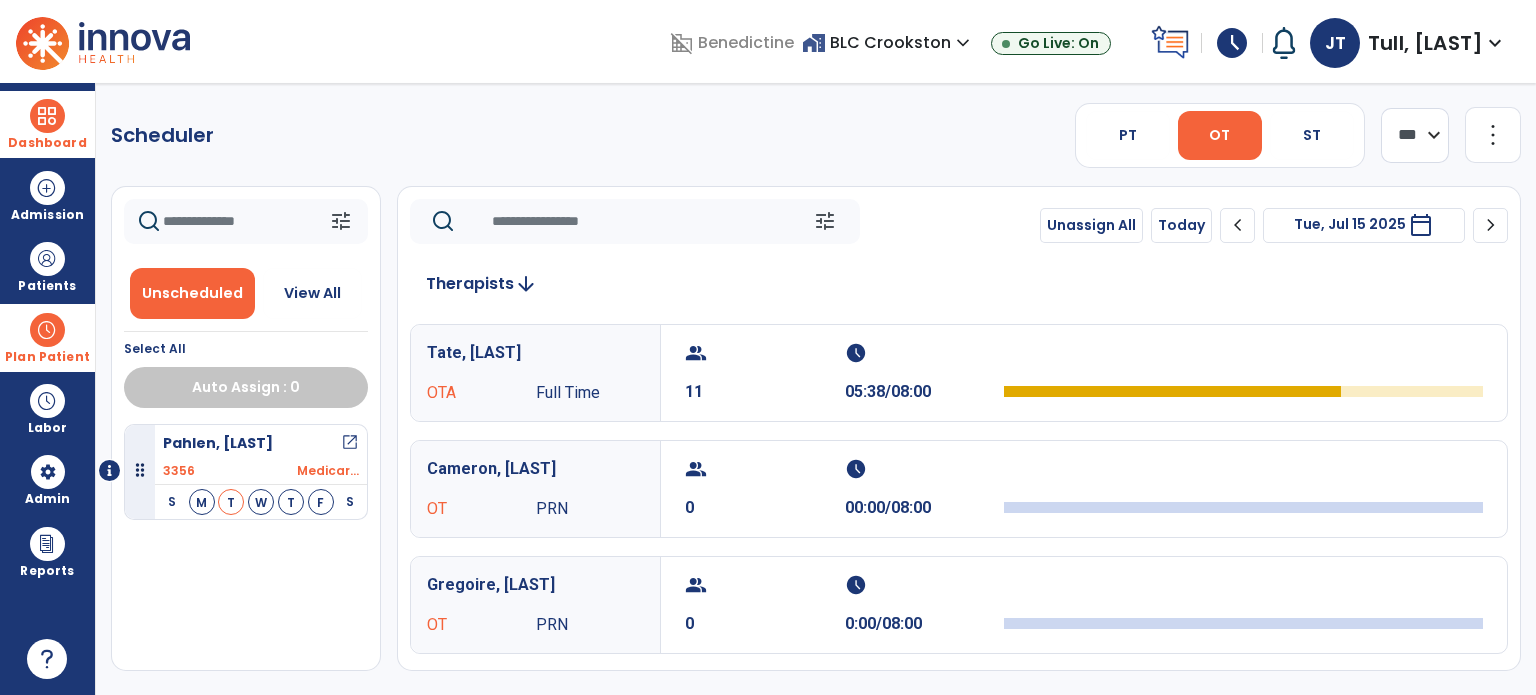 click on "tune Unassign All Today chevron_left Tue, Jul 15 2025 ********* calendar_today chevron_right Therapists arrow_downward Tate, [LAST] OTA Full Time group 11 schedule 05:38/08:00 Cameron, [LAST] OT PRN group 0 schedule 00:00/08:00 Gregoire, [LAST] OT PRN group 0 schedule 0:00/08:00 Miller, [LAST] OT group 0 schedule 0:00/08:00 Salvhus, [LAST] OTA PRN group 0 schedule 0:00/08:00" 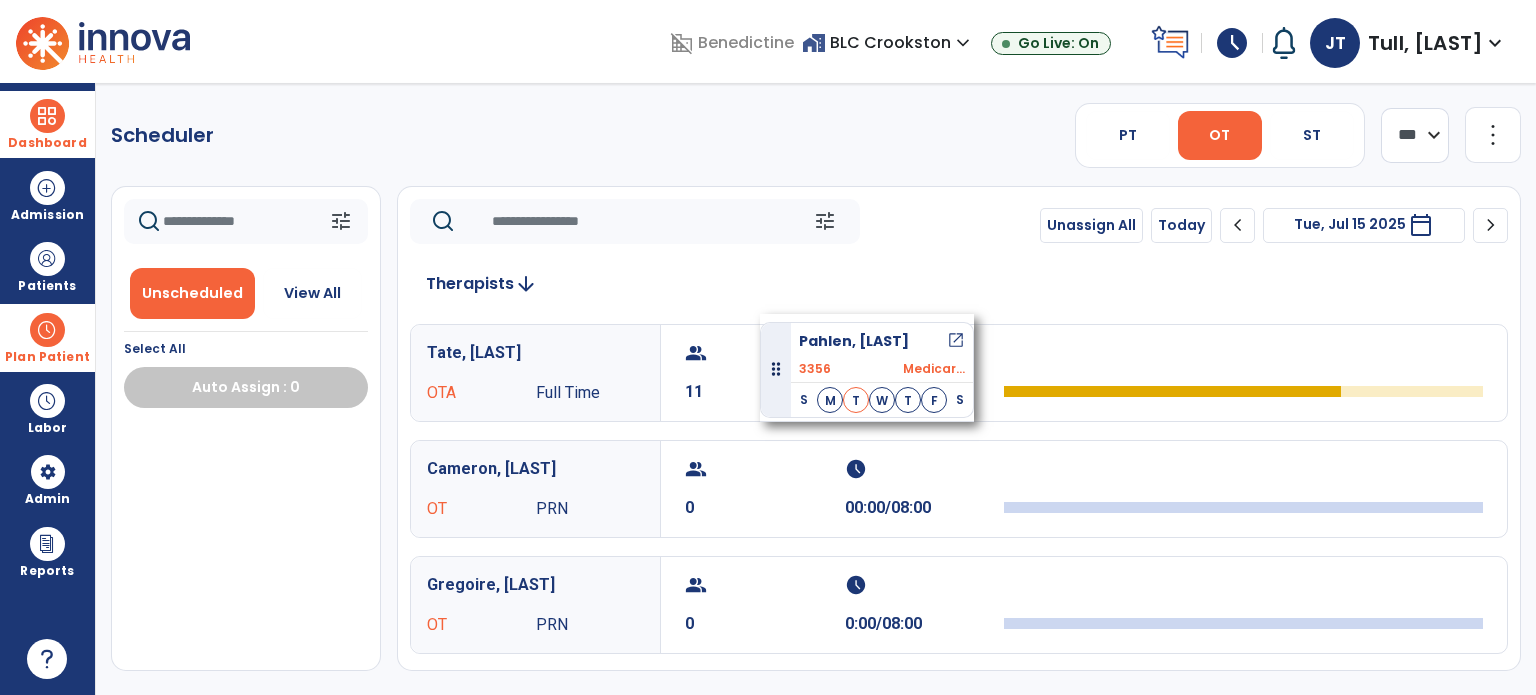drag, startPoint x: 284, startPoint y: 464, endPoint x: 760, endPoint y: 314, distance: 499.07513 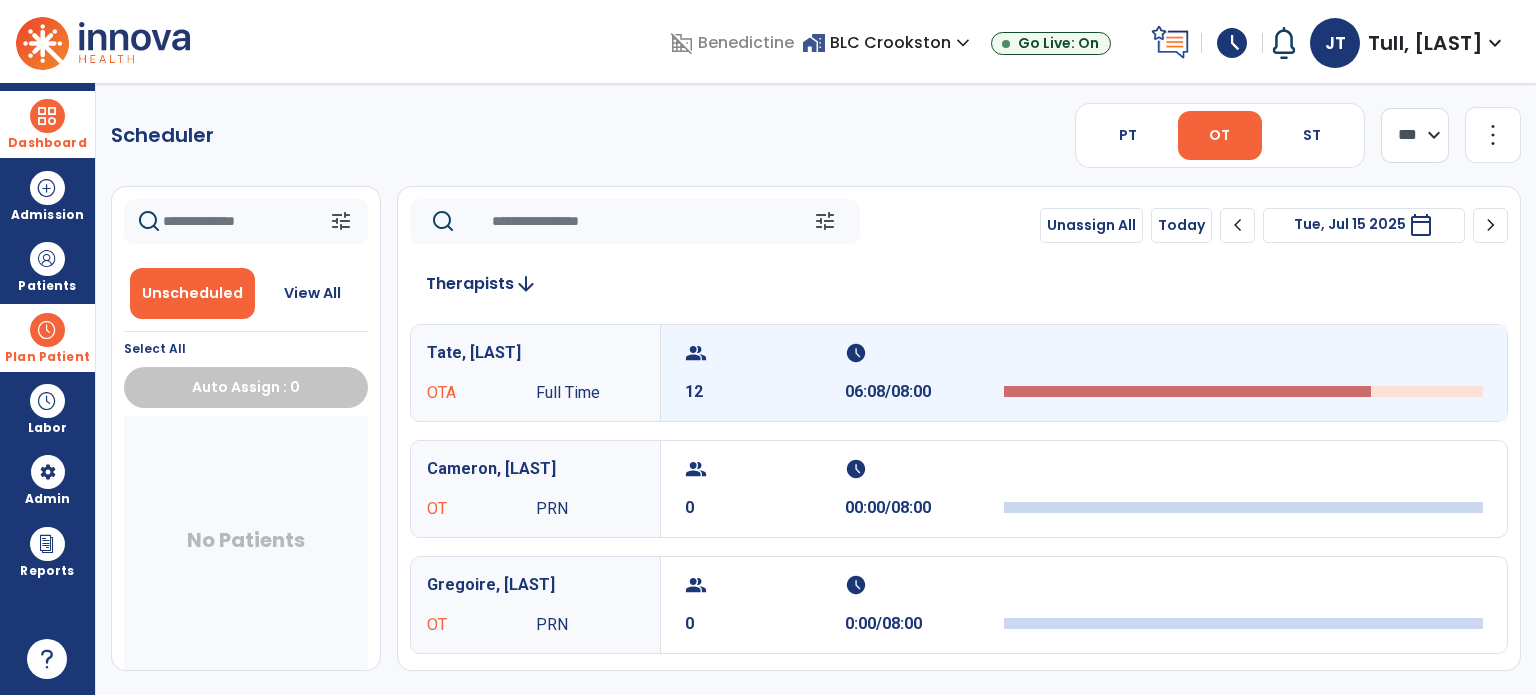 click on "12" at bounding box center [765, 392] 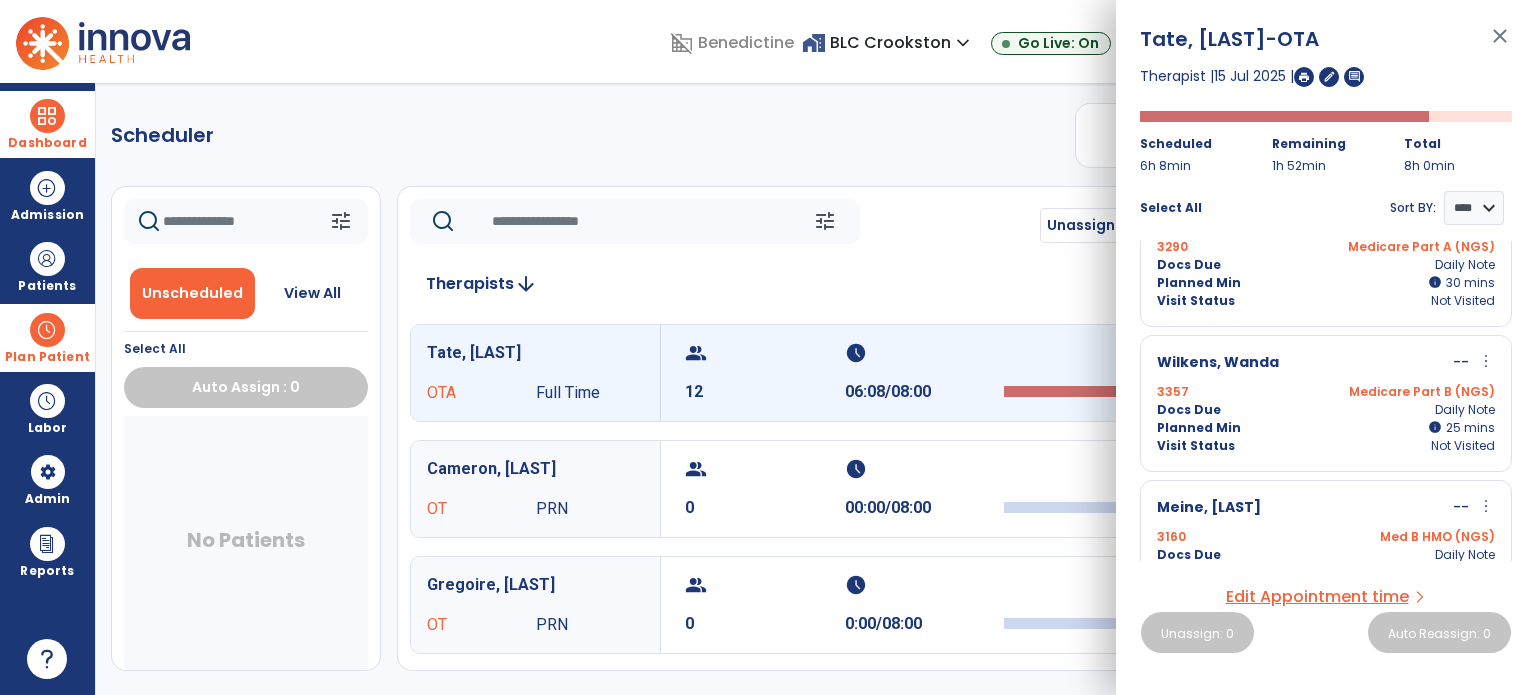 scroll, scrollTop: 1404, scrollLeft: 0, axis: vertical 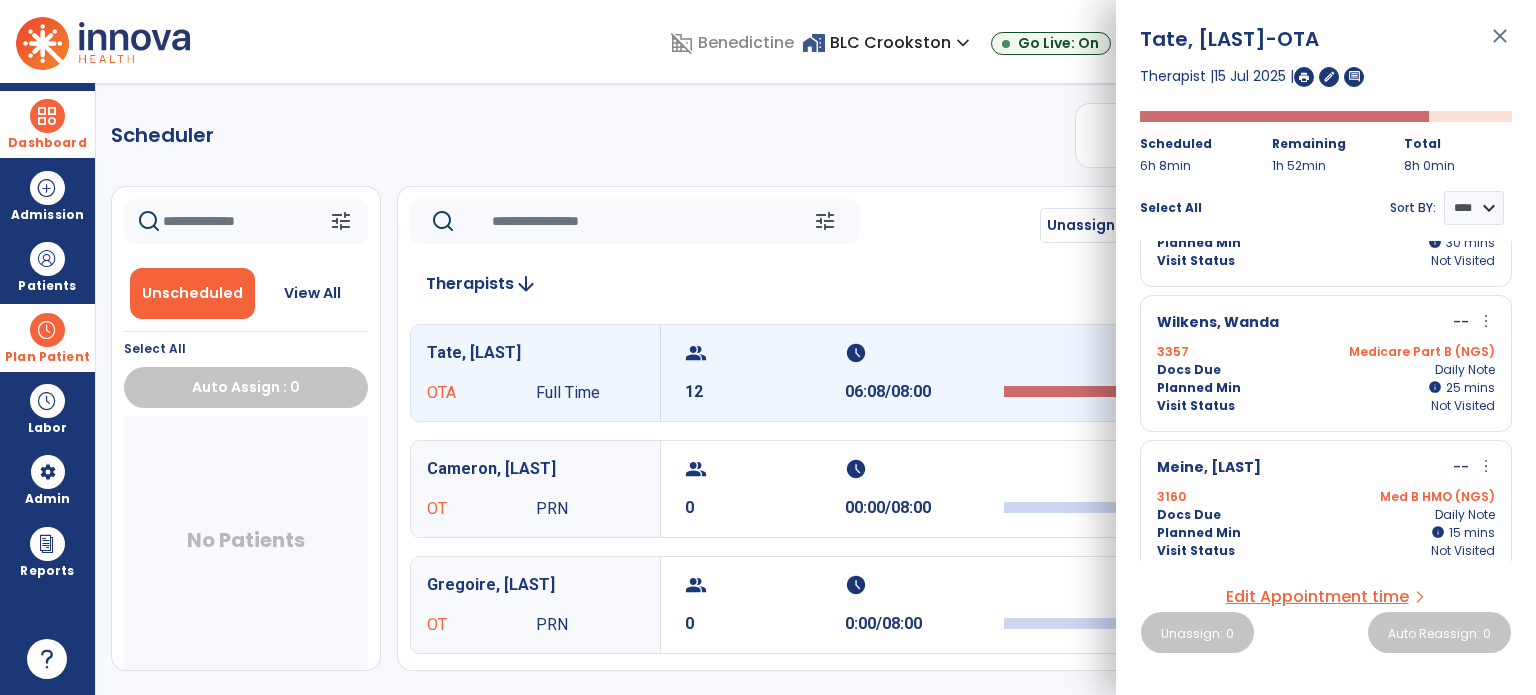 click on "3357 Medicare Part B (NGS)" at bounding box center [1326, 352] 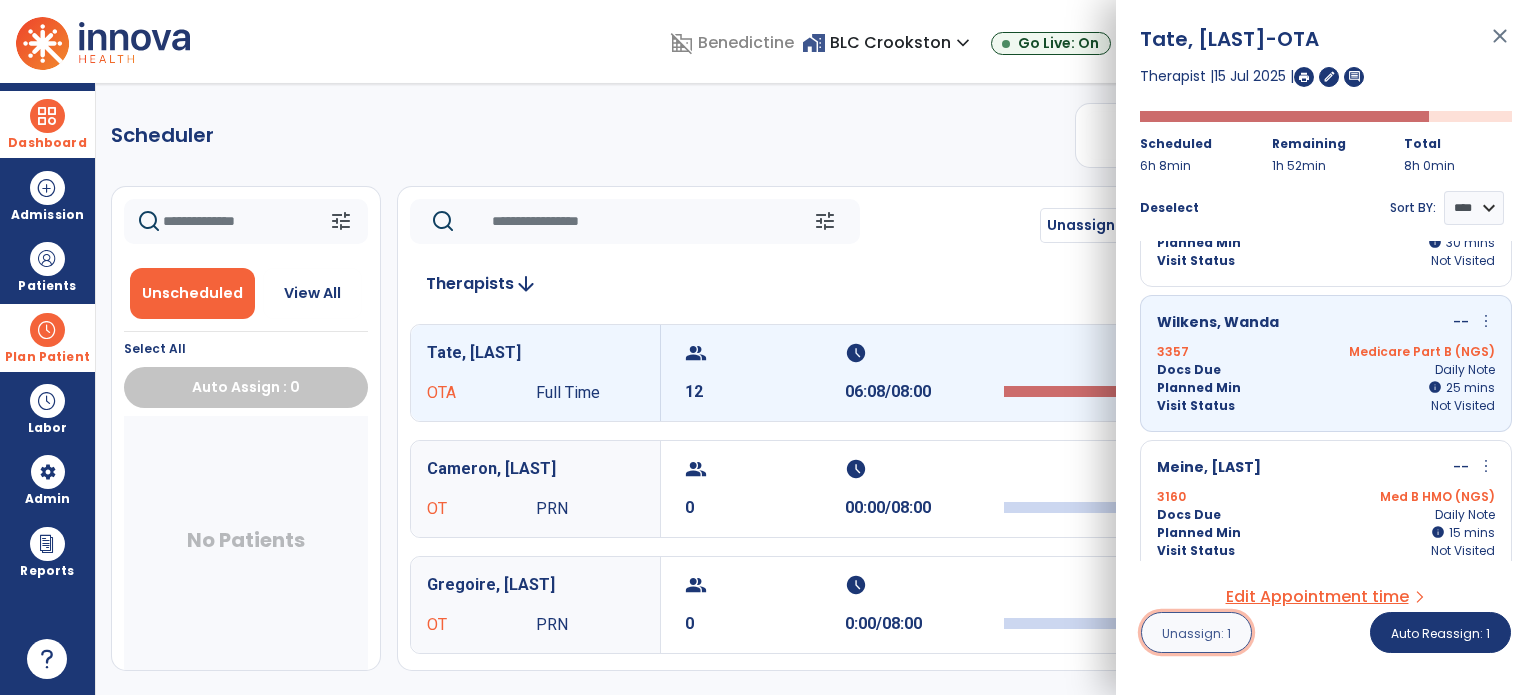 click on "Unassign: 1" at bounding box center (1196, 633) 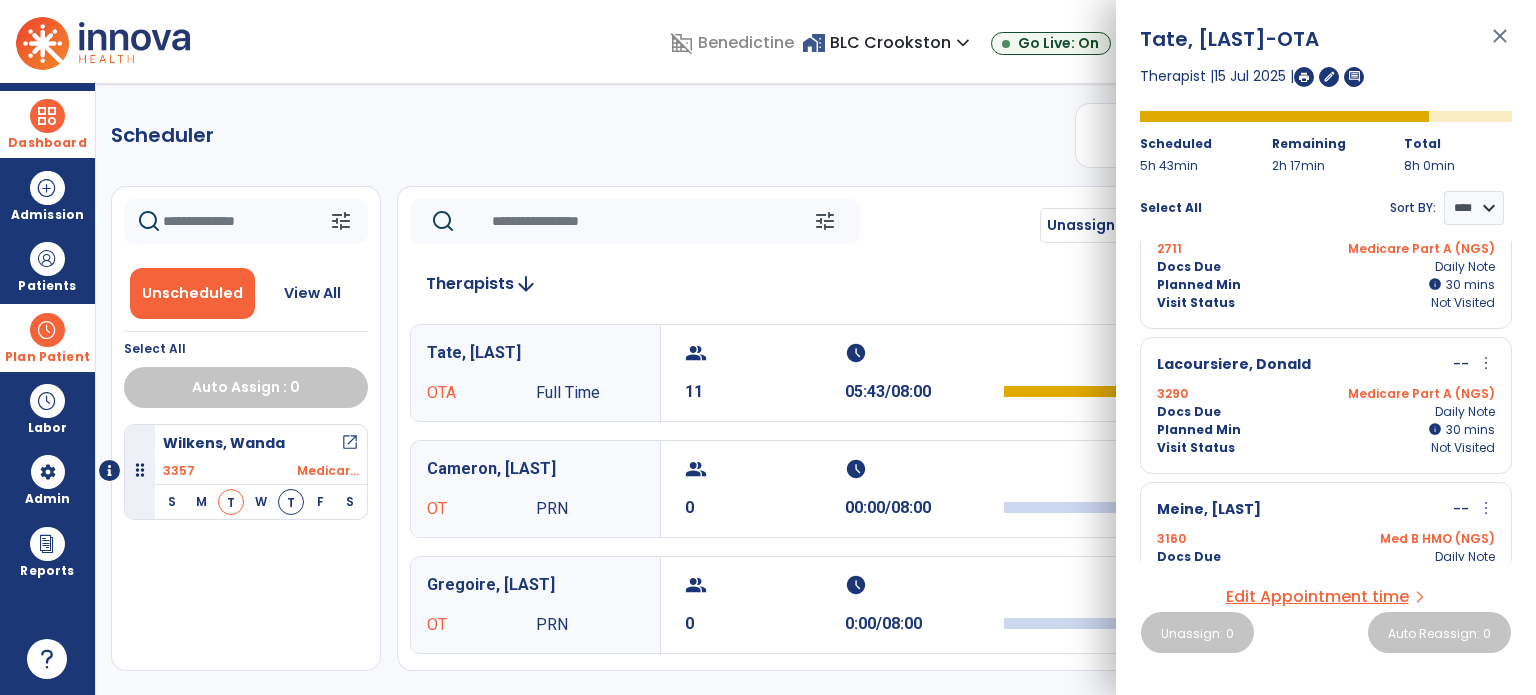 scroll, scrollTop: 1268, scrollLeft: 0, axis: vertical 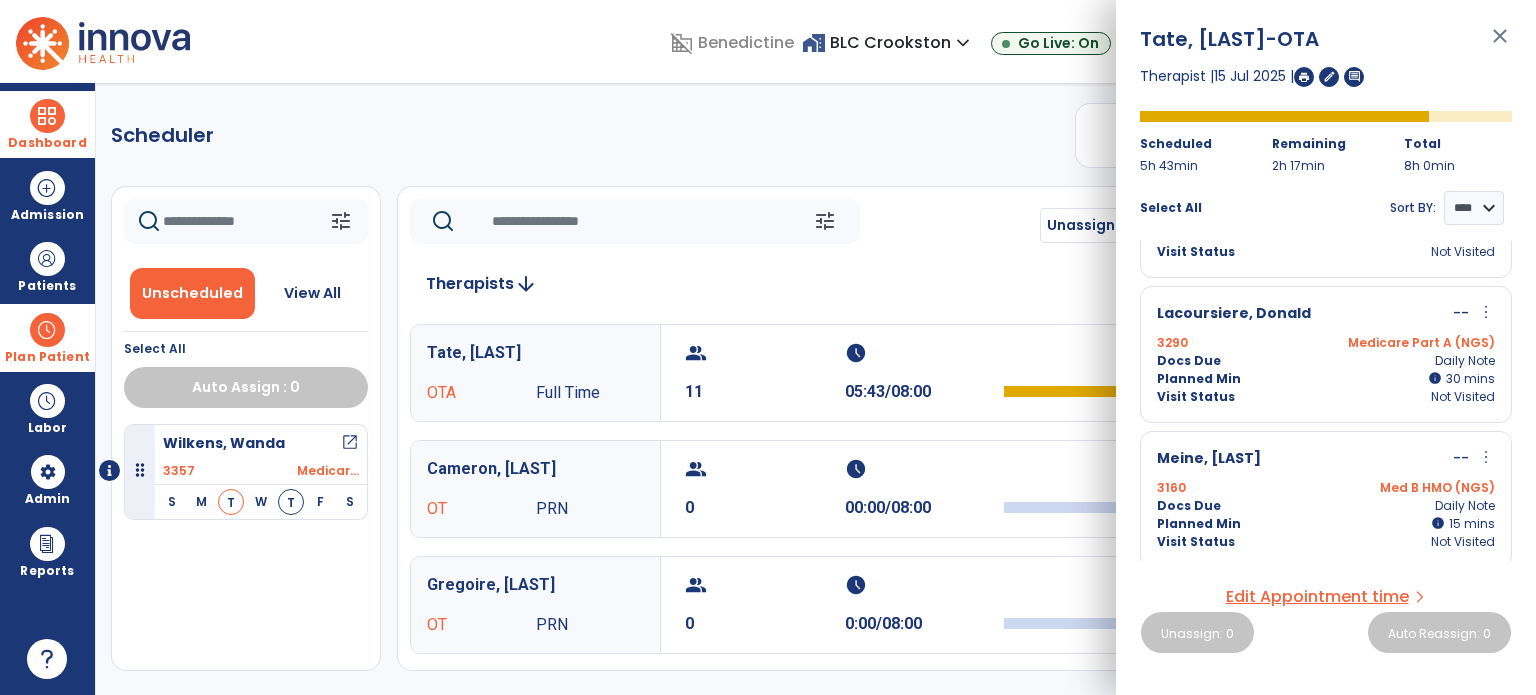 click on "tune Unassign All Today chevron_left Tue, Jul 15 2025 ********* calendar_today chevron_right Therapists arrow_downward Tate, [LAST] OTA Full Time group 11 schedule 05:43/08:00 Cameron, [LAST] OT PRN group 0 schedule 00:00/08:00 Gregoire, [LAST] OT PRN group 0 schedule 0:00/08:00 Miller, [LAST] OT group 0 schedule 0:00/08:00 Salvhus, [LAST] OTA PRN group 0 schedule 0:00/08:00" 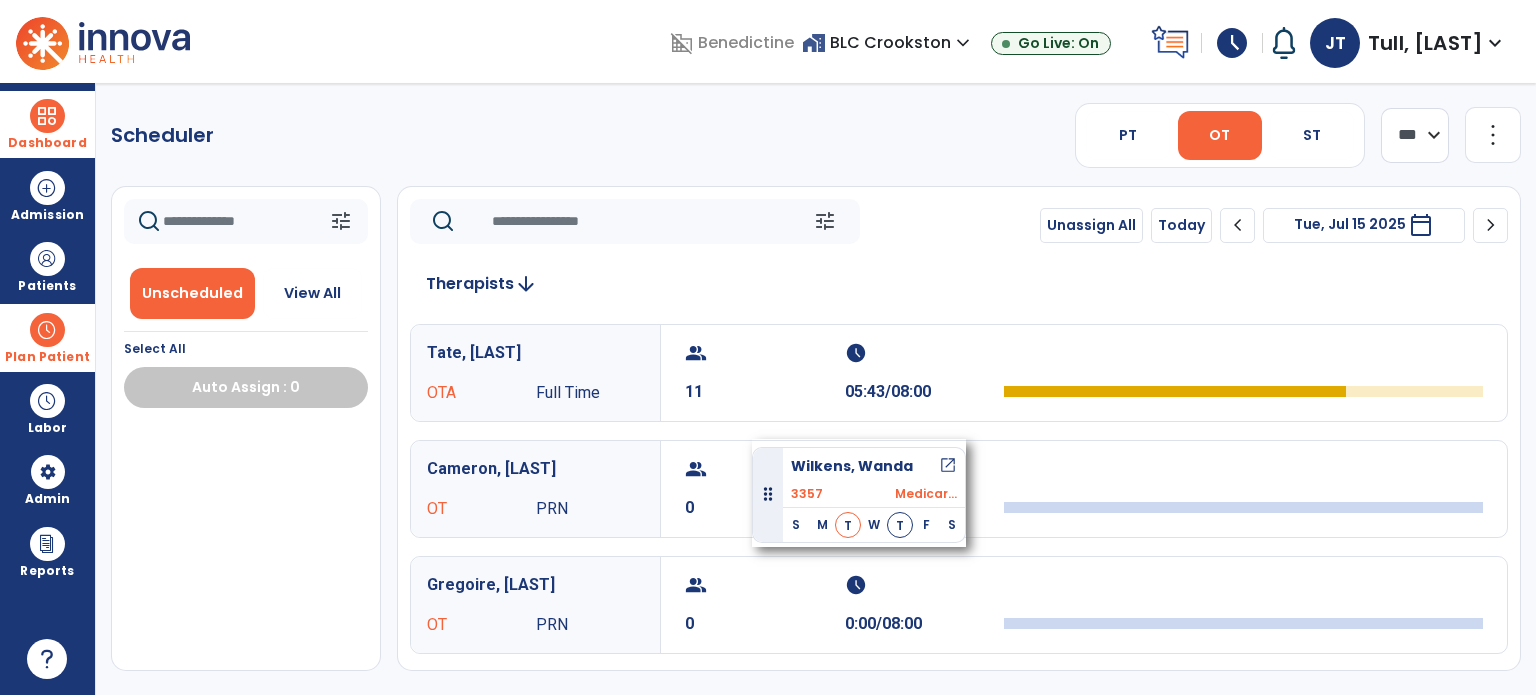 drag, startPoint x: 218, startPoint y: 471, endPoint x: 752, endPoint y: 439, distance: 534.95795 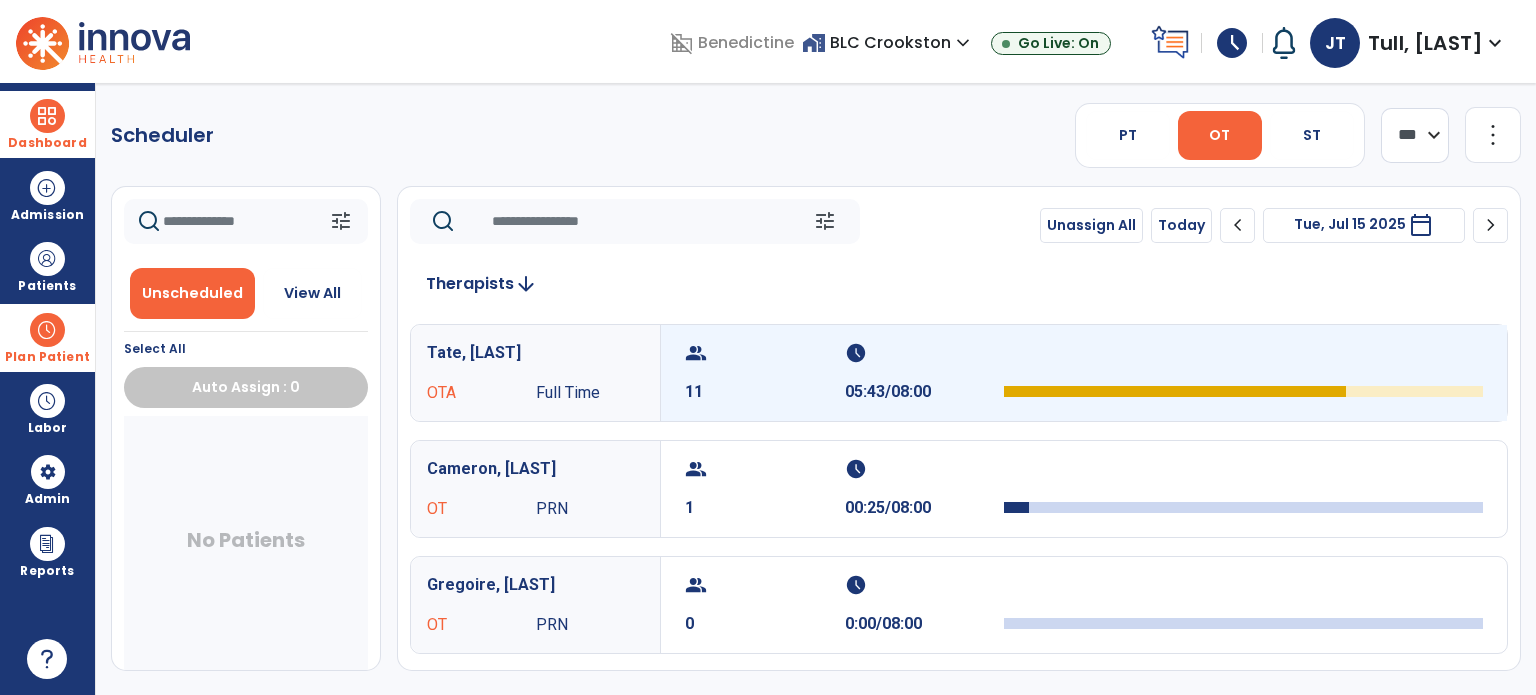 click on "11" at bounding box center [765, 392] 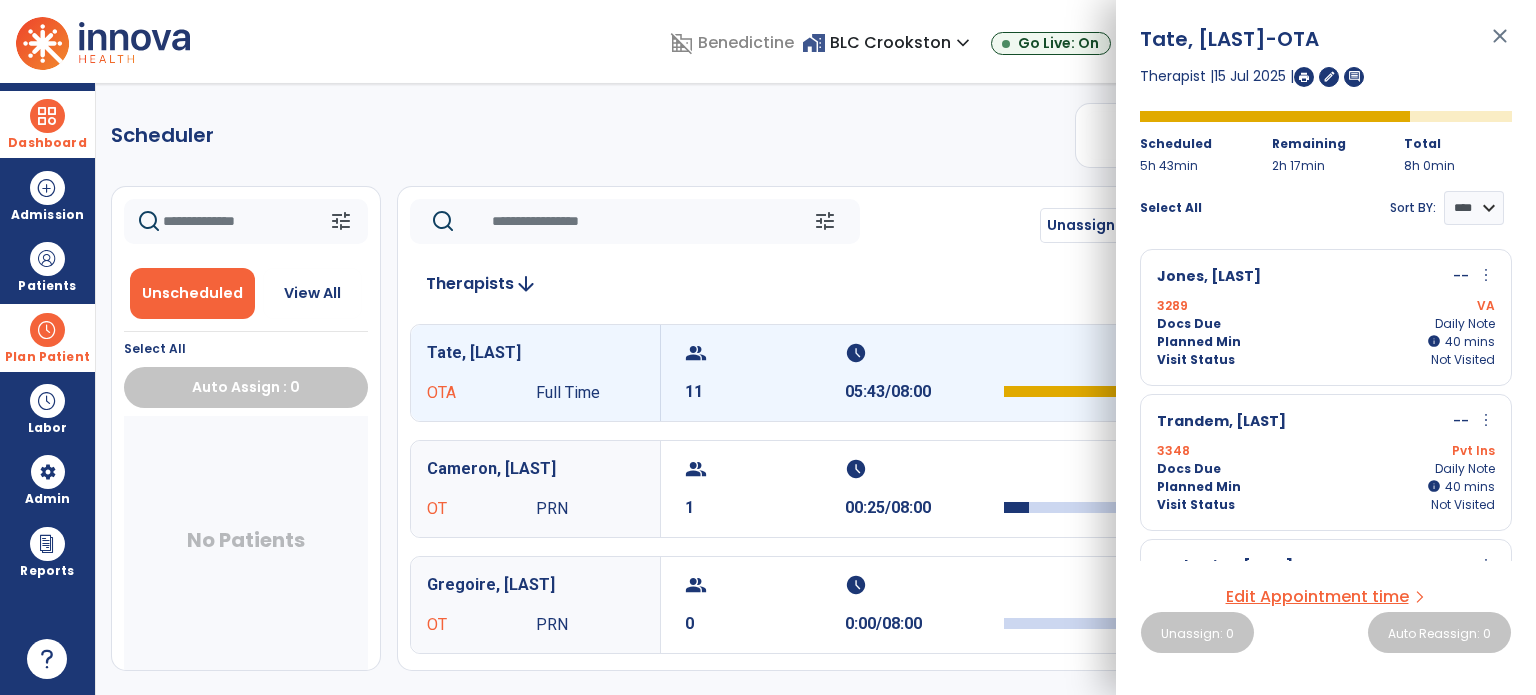click on "more_vert" at bounding box center [1486, 420] 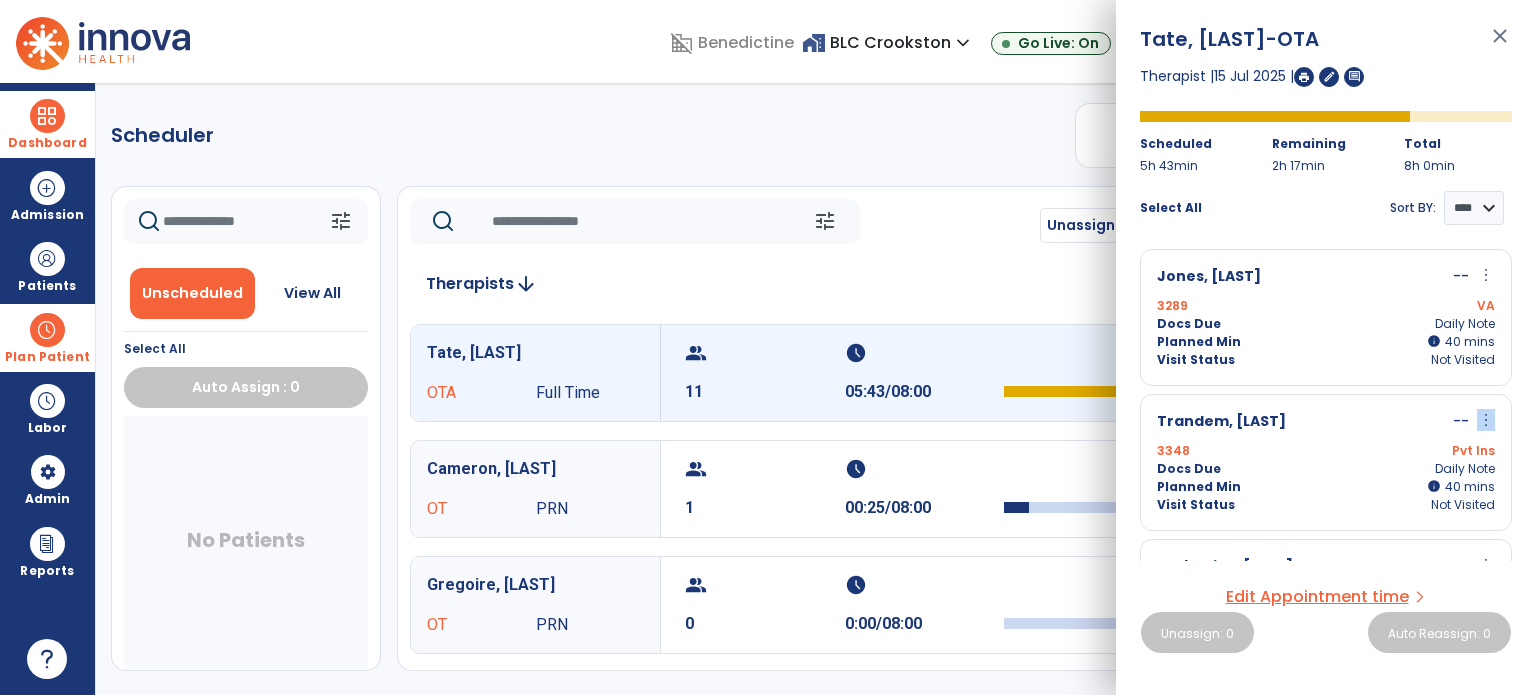 click on "more_vert" at bounding box center (1486, 420) 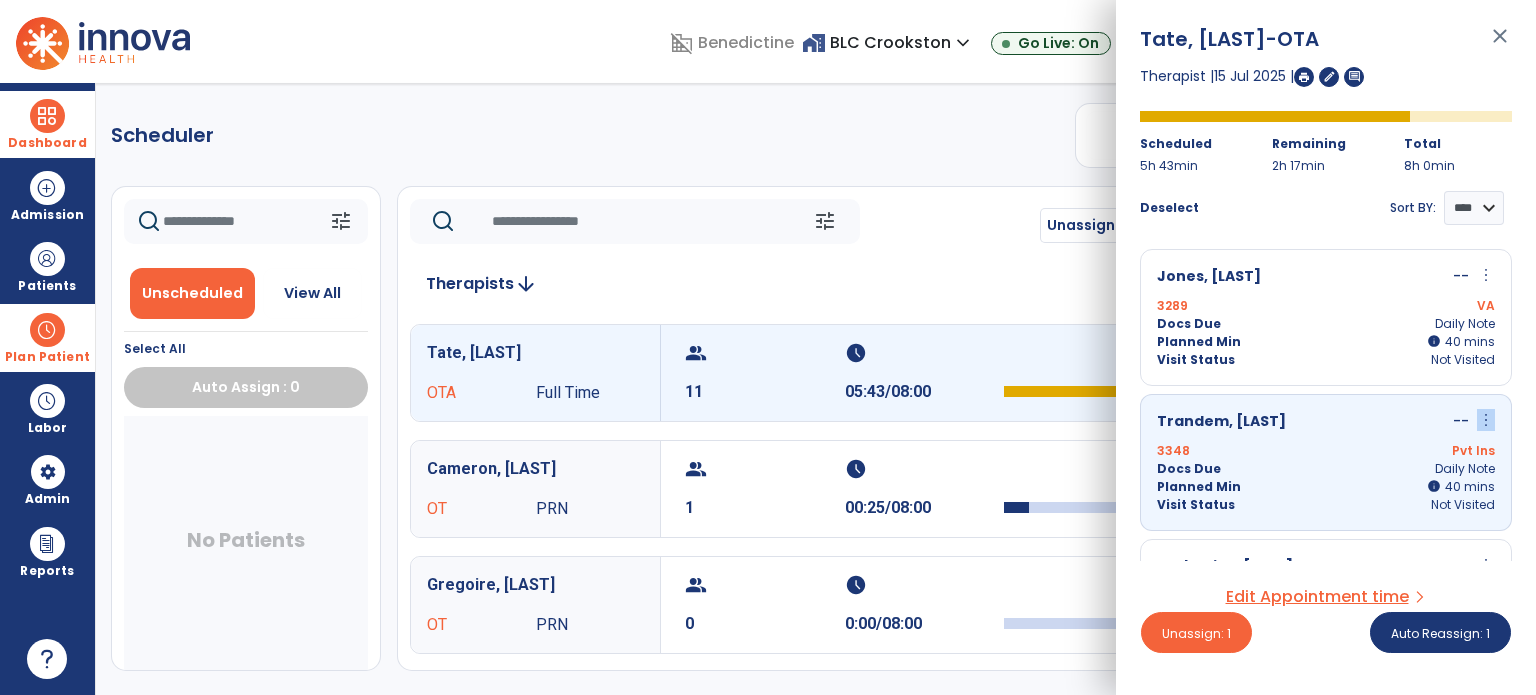 click on "more_vert" at bounding box center [1486, 420] 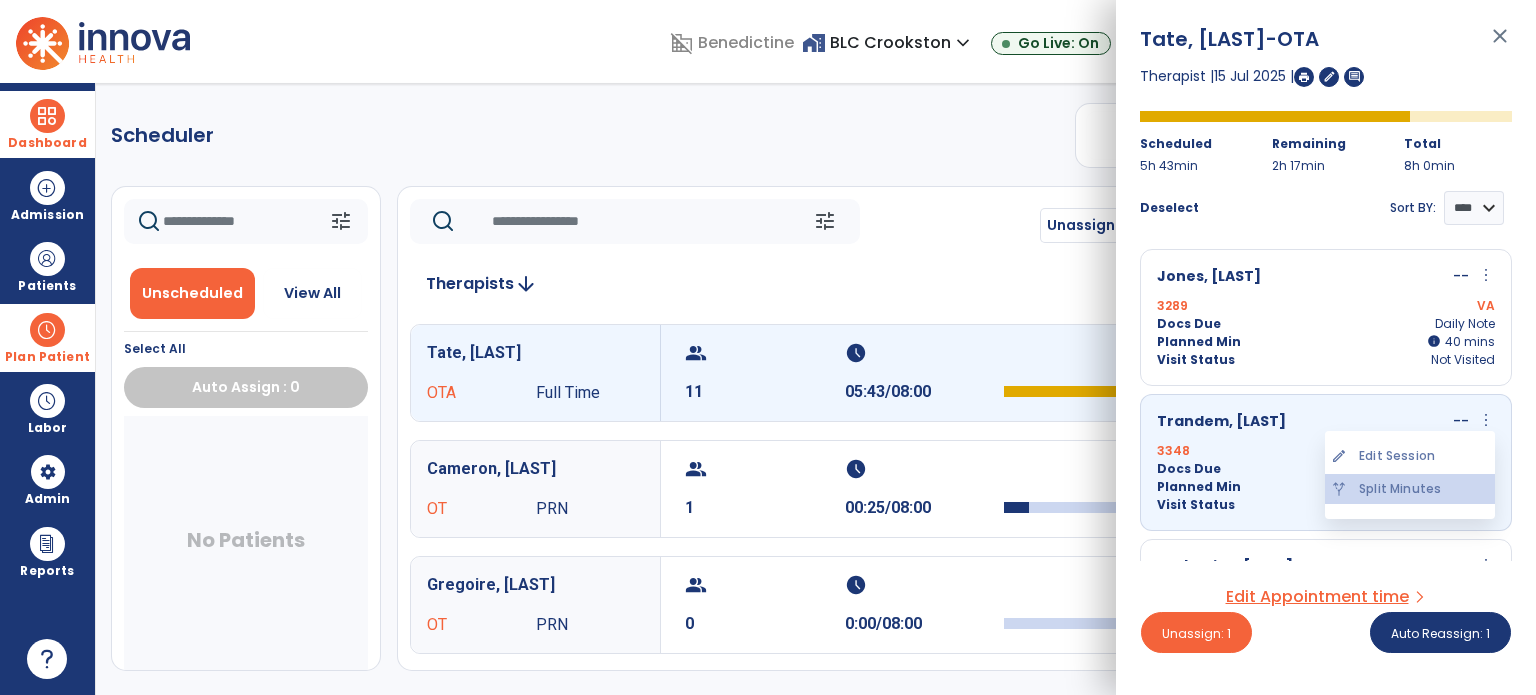 click on "alt_route   Split Minutes" at bounding box center (1410, 489) 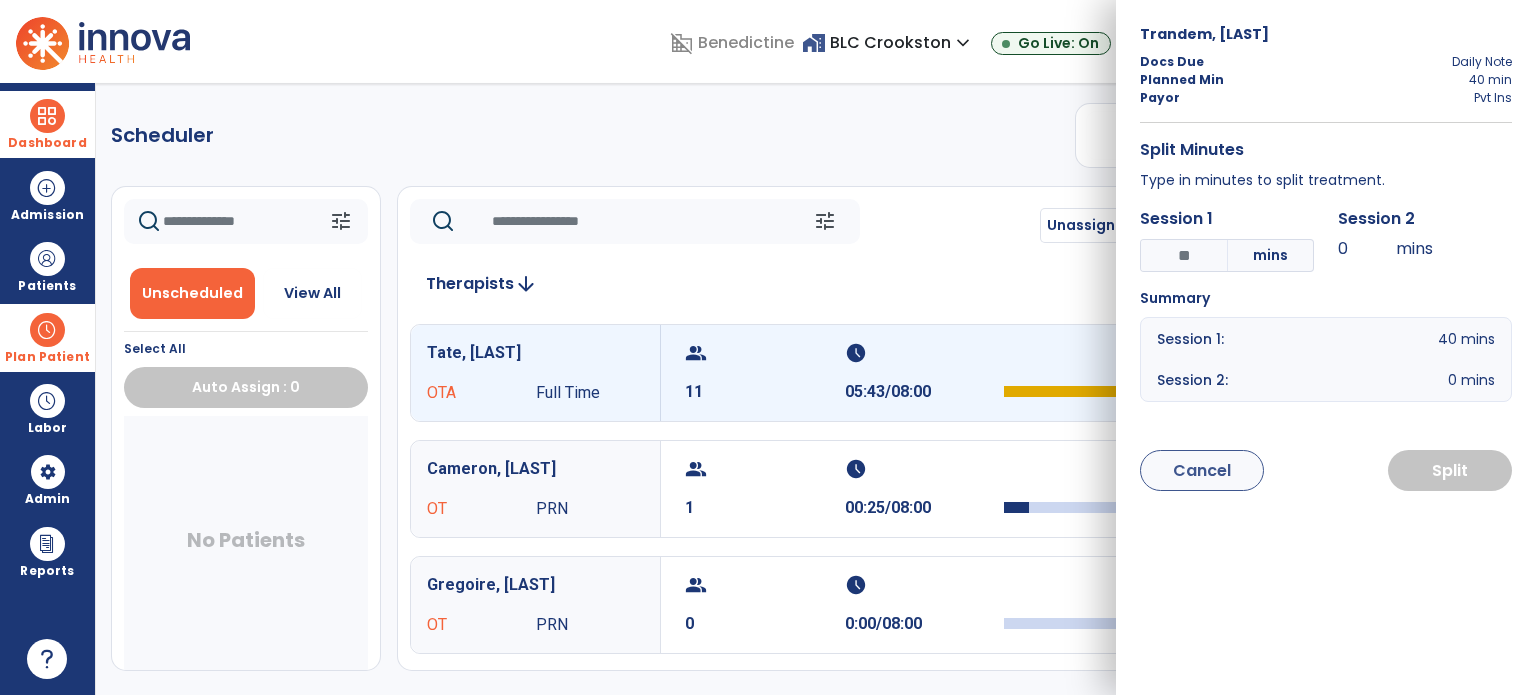 click on "*" at bounding box center (1184, 255) 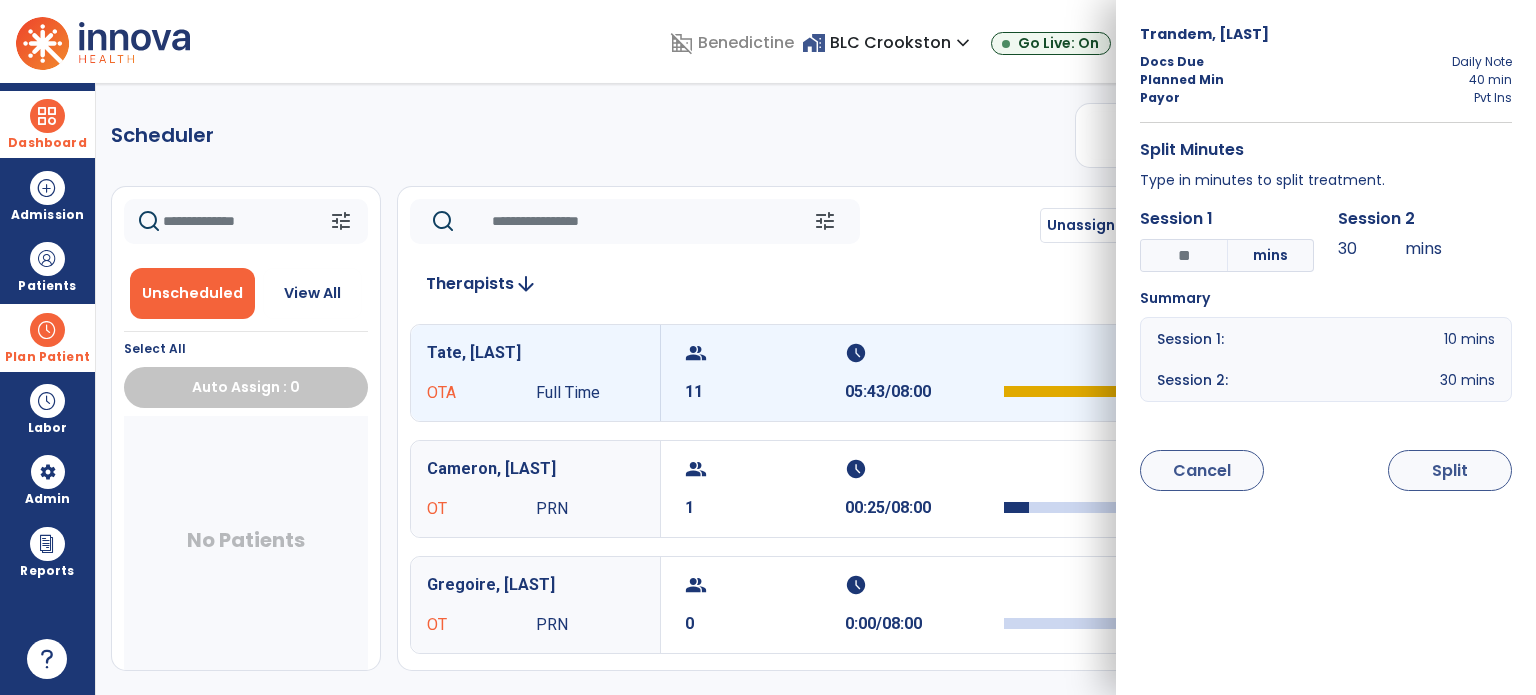 type on "**" 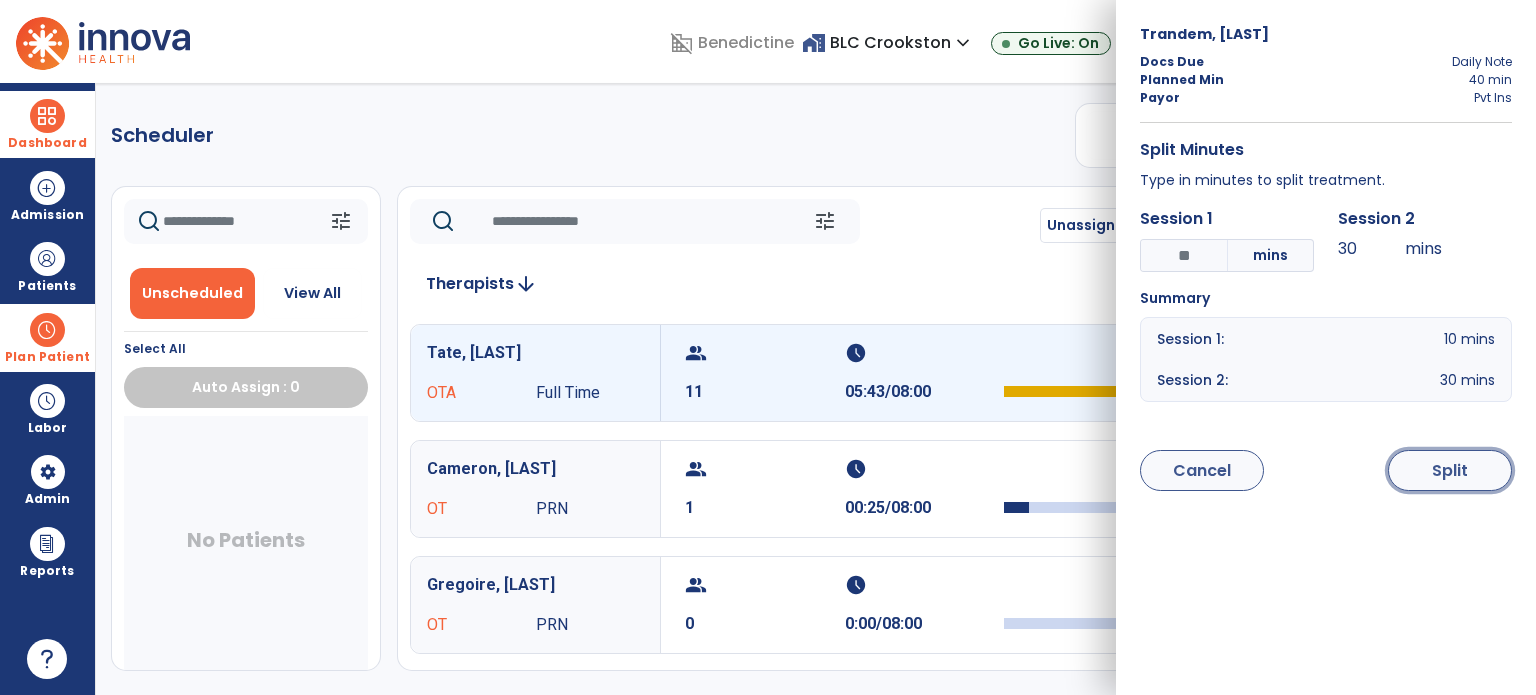click on "Split" at bounding box center (1450, 470) 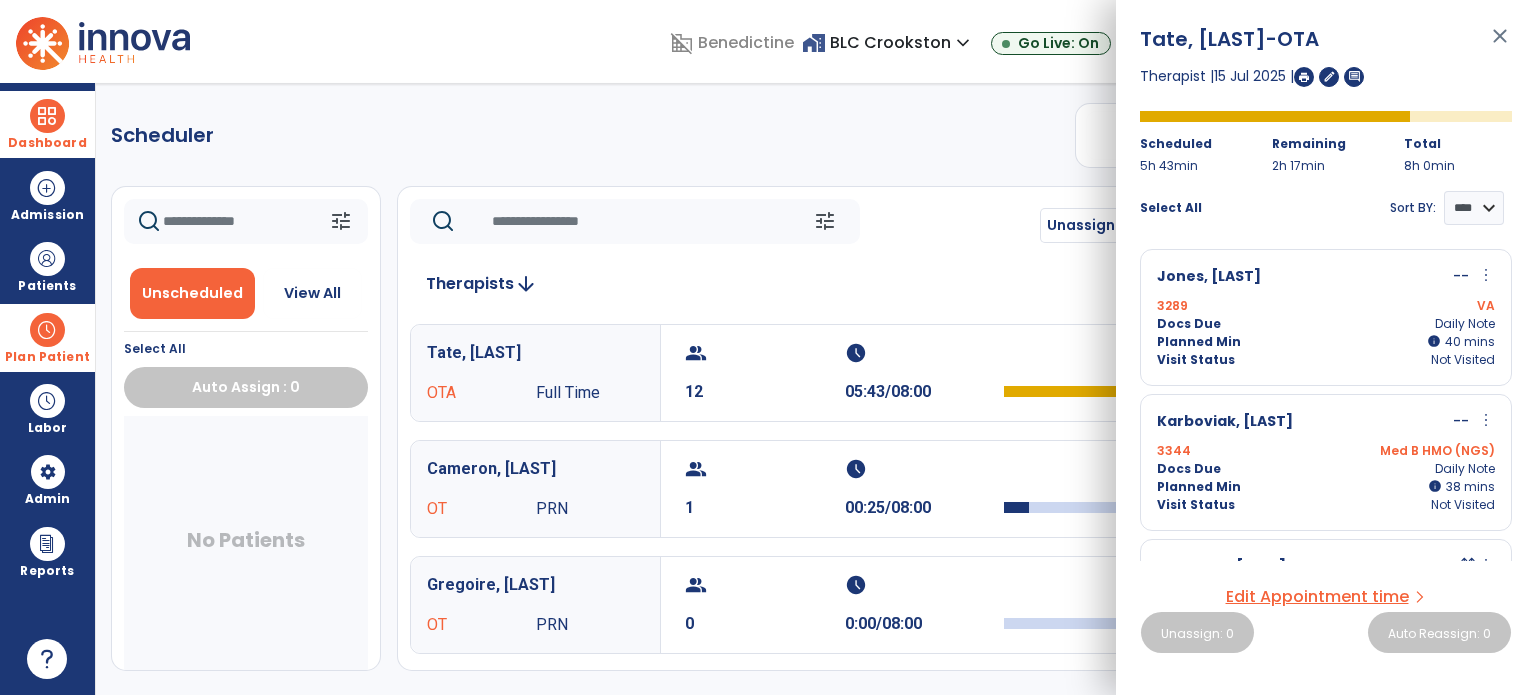 click on "more_vert" at bounding box center [1486, 420] 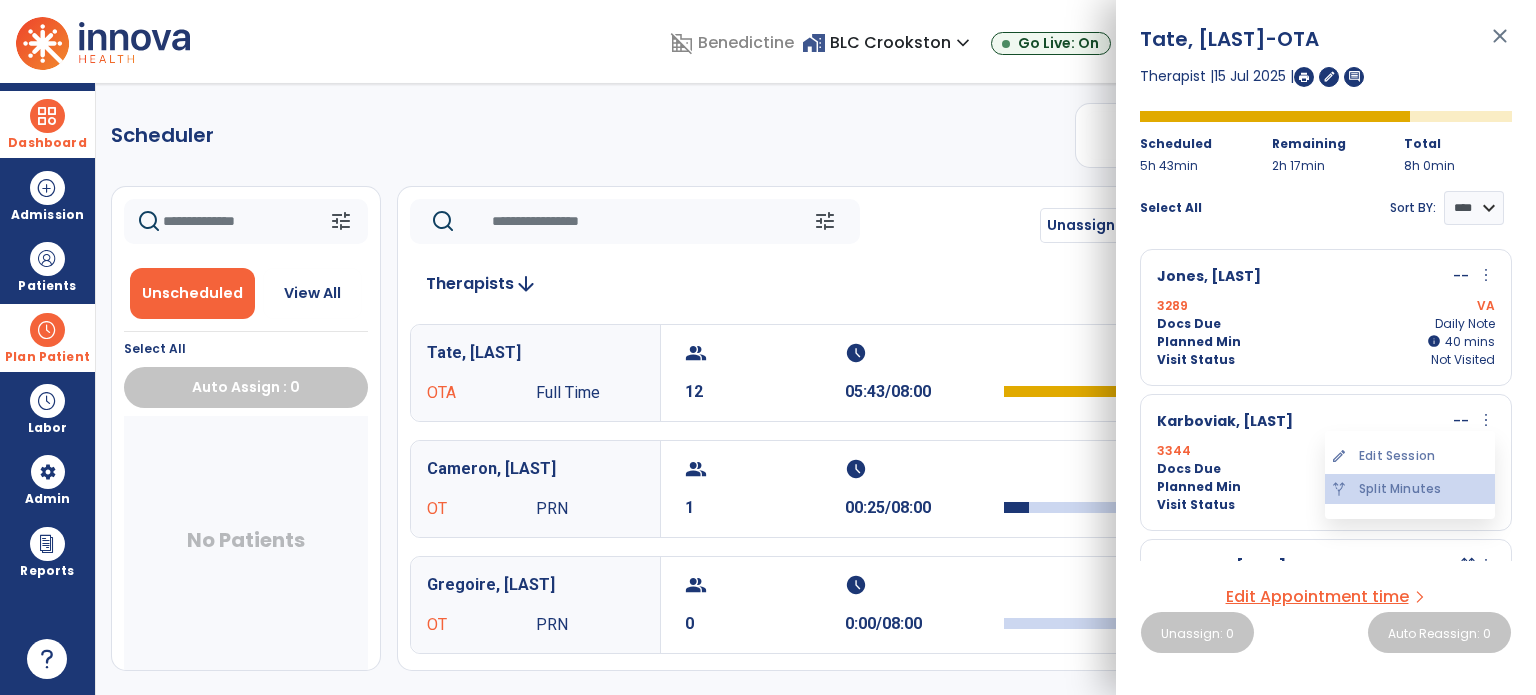 click on "alt_route   Split Minutes" at bounding box center (1410, 489) 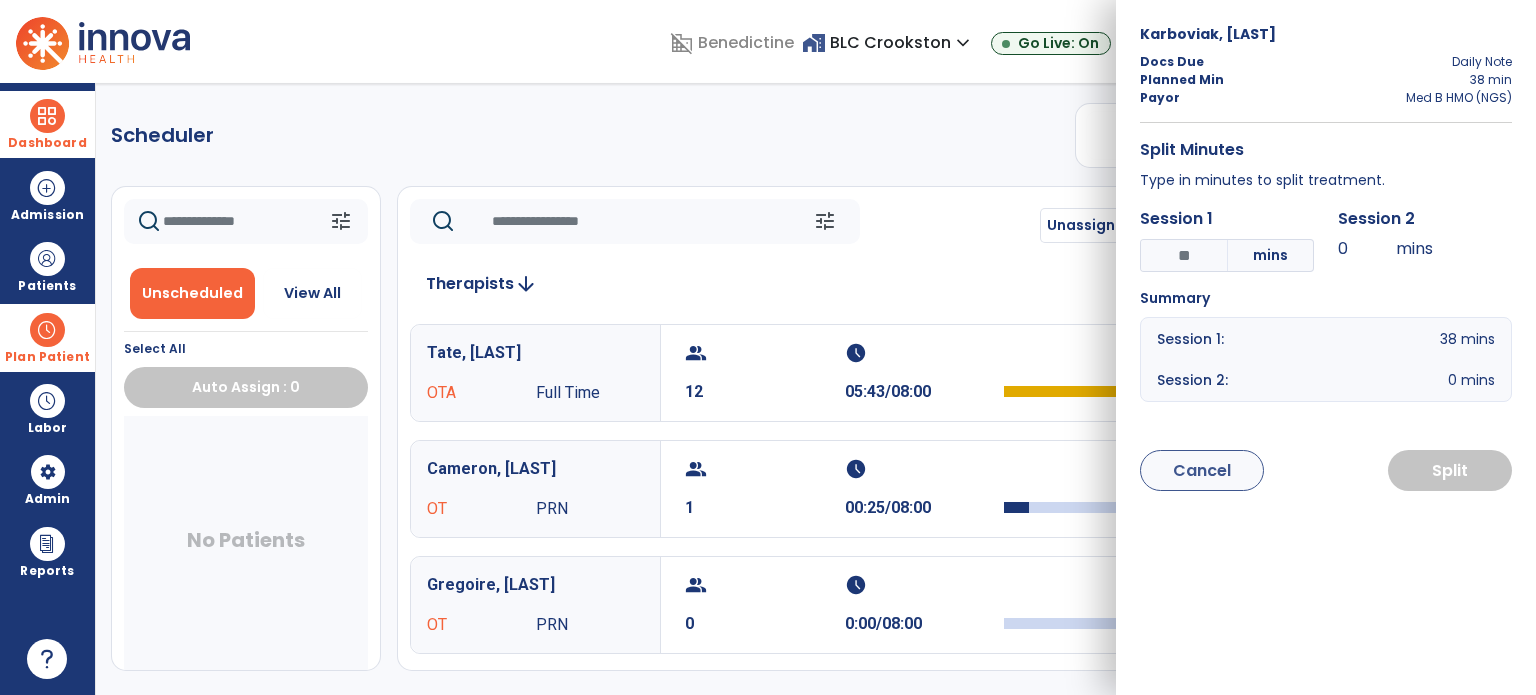 click on "*" at bounding box center [1184, 255] 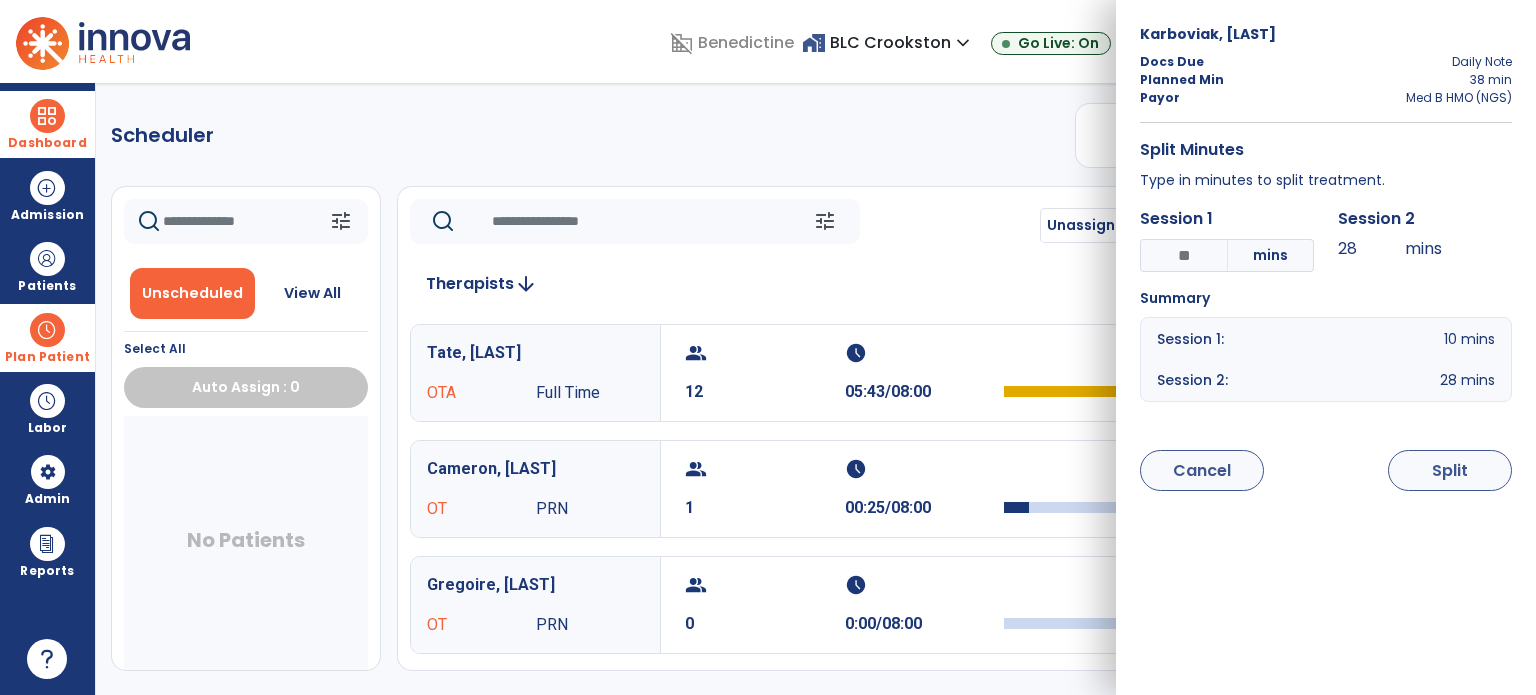 type on "**" 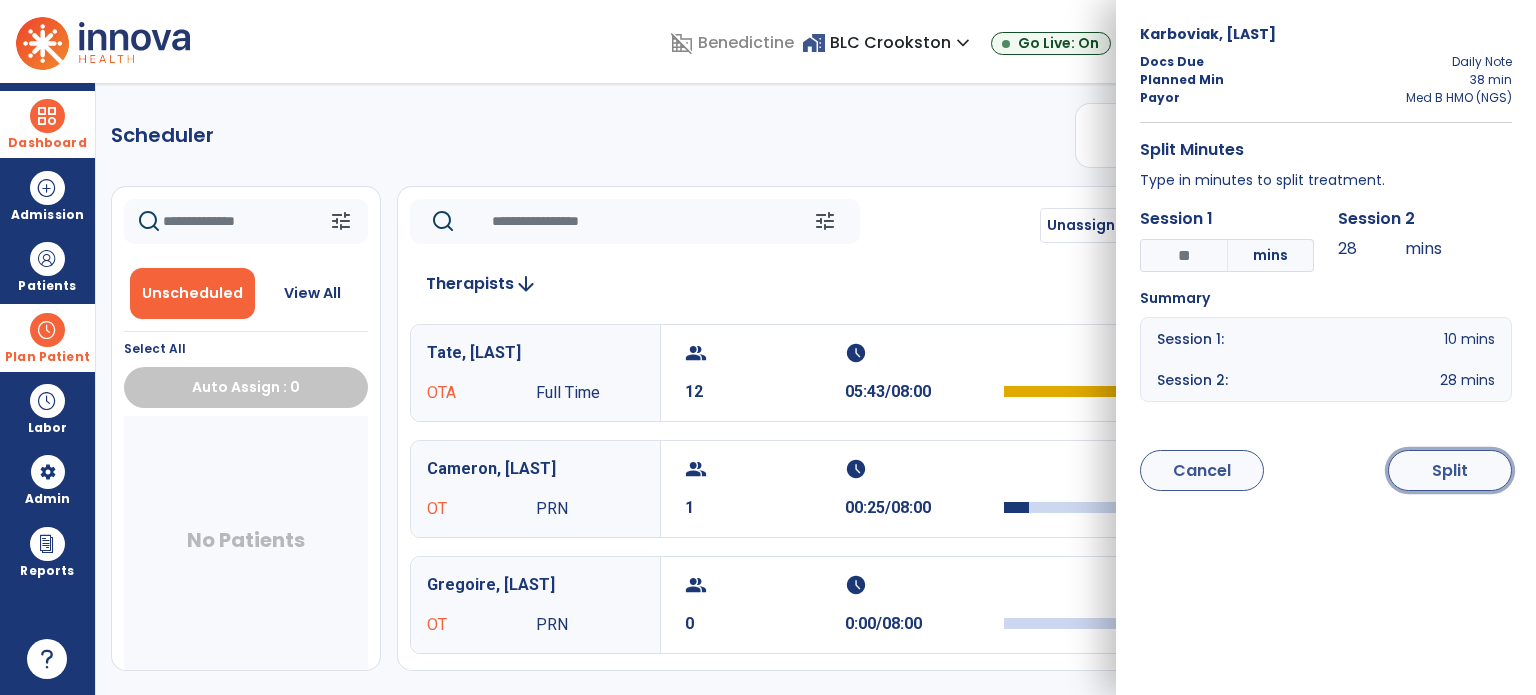 click on "Split" at bounding box center [1450, 470] 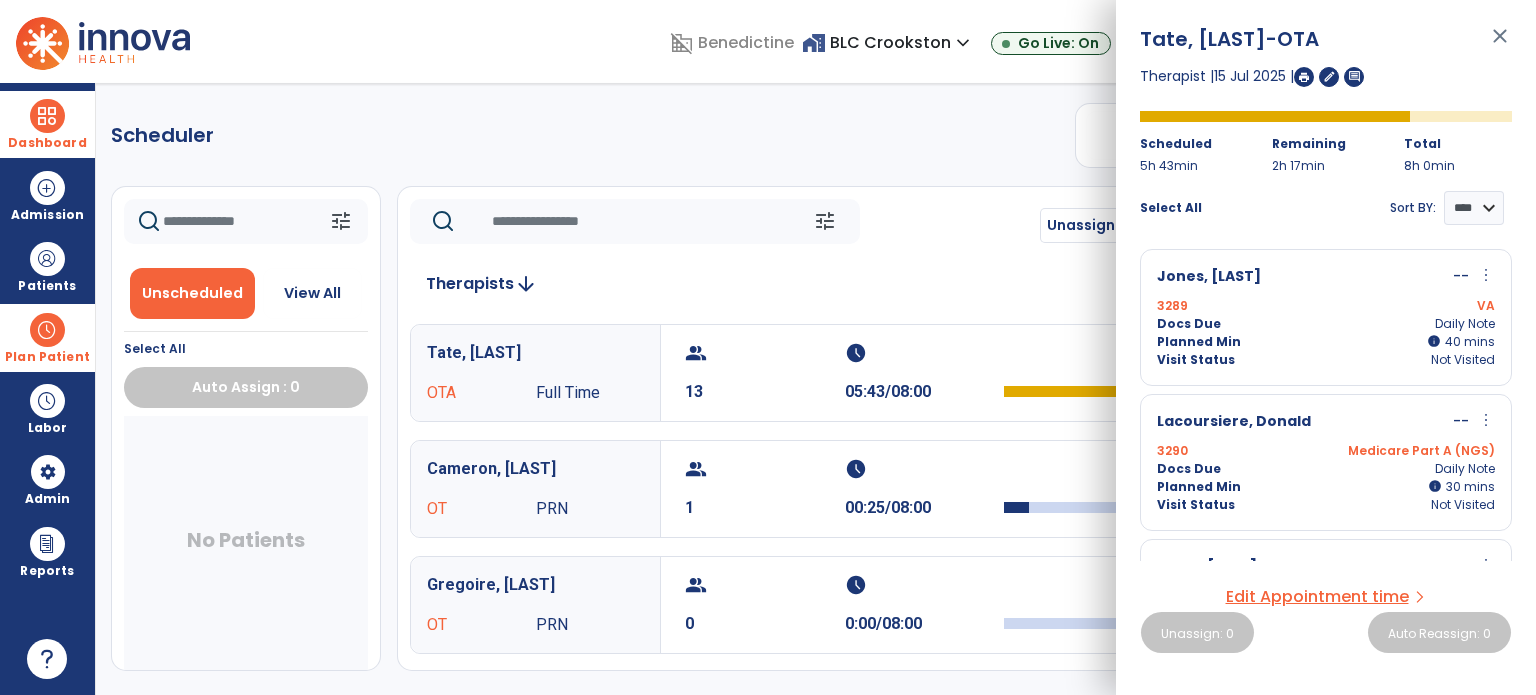 click on "more_vert" at bounding box center [1486, 420] 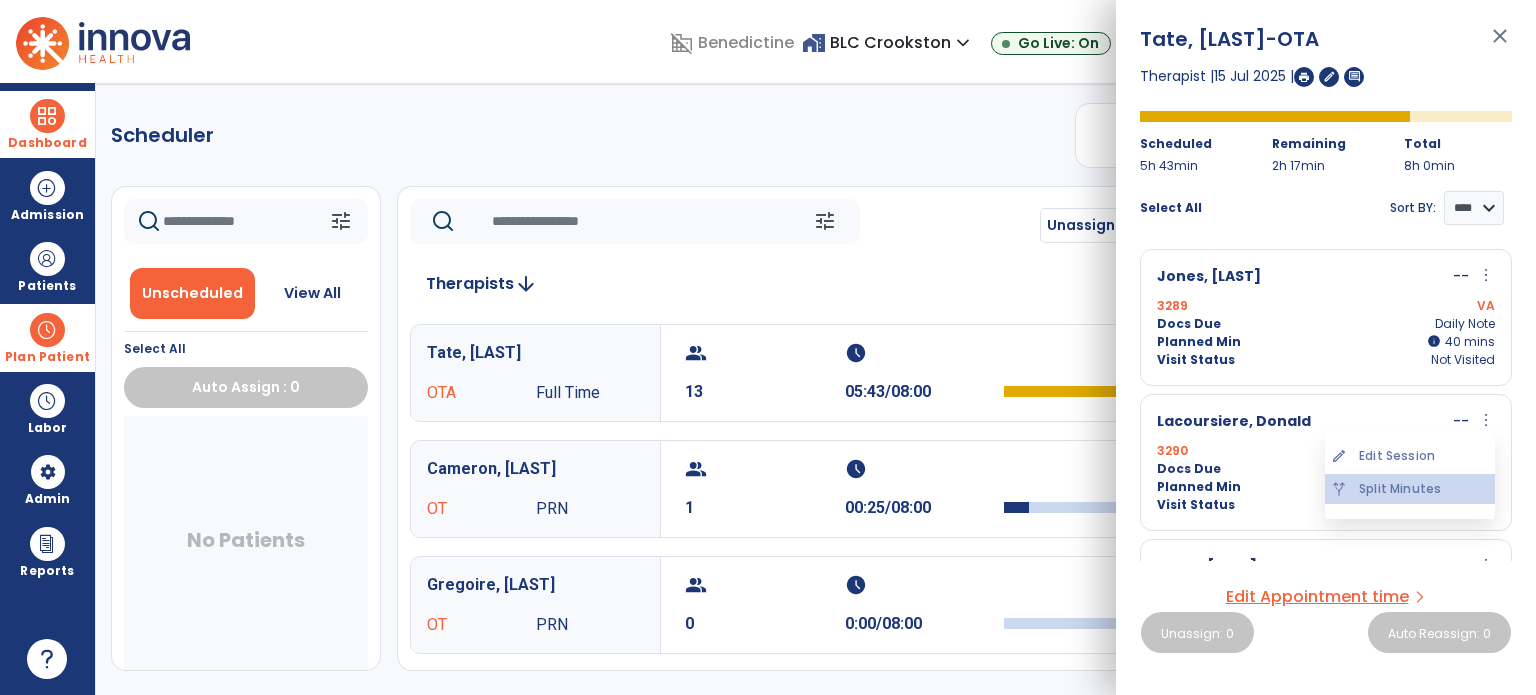 click on "alt_route   Split Minutes" at bounding box center (1410, 489) 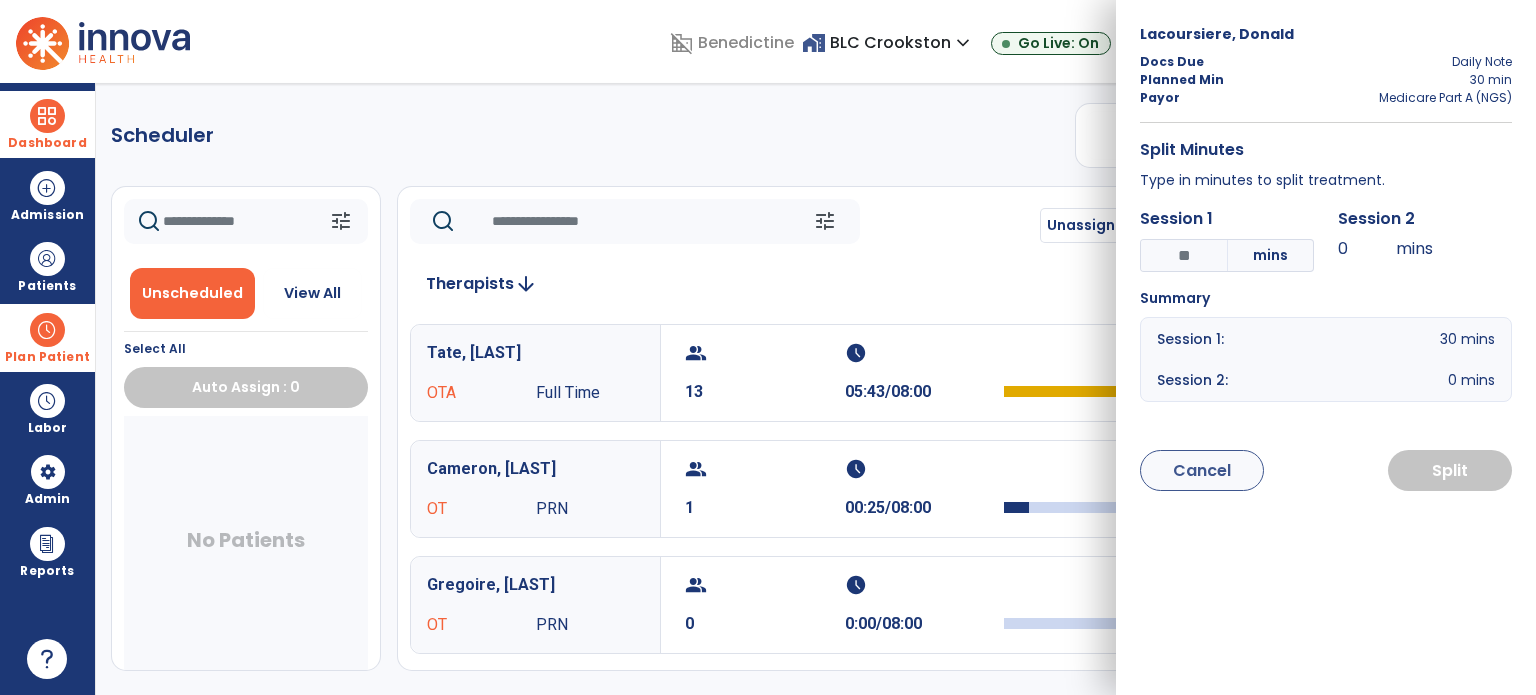 click on "*" at bounding box center (1184, 255) 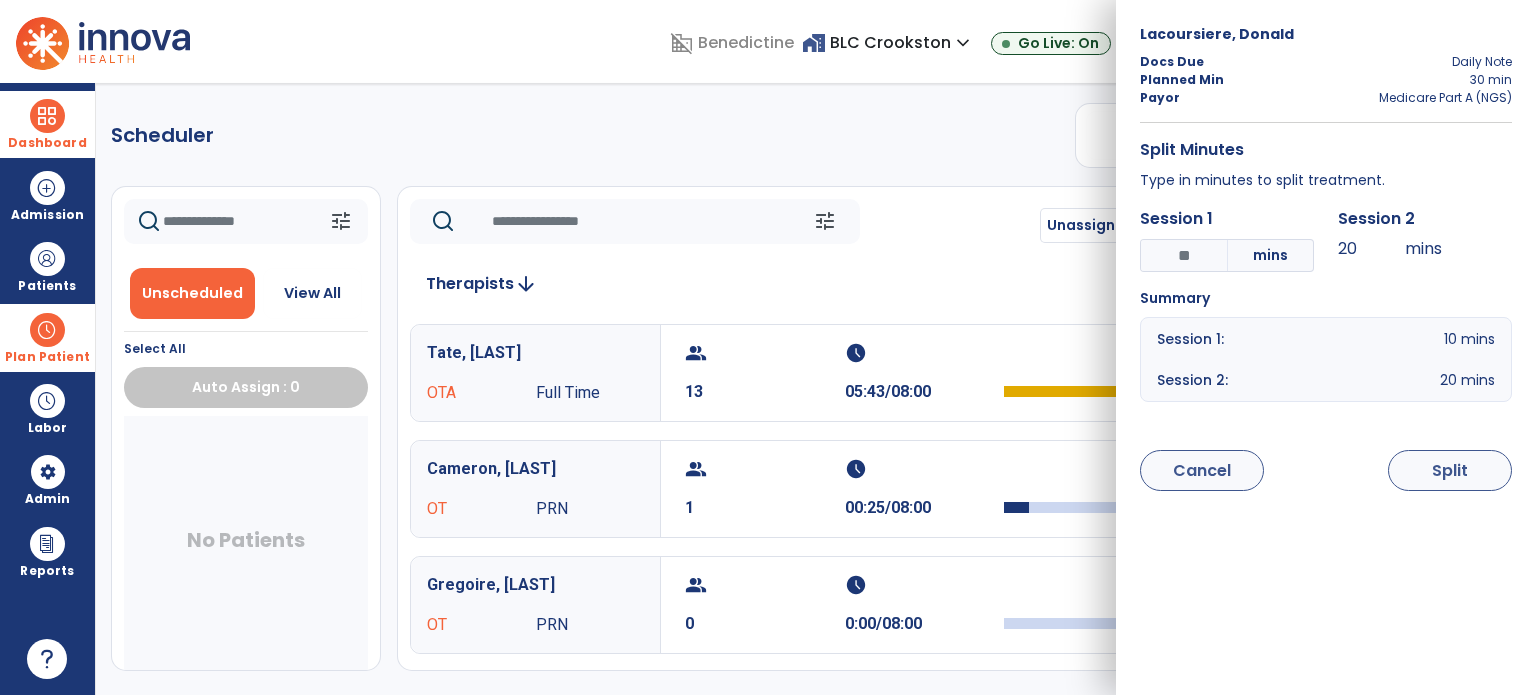type on "**" 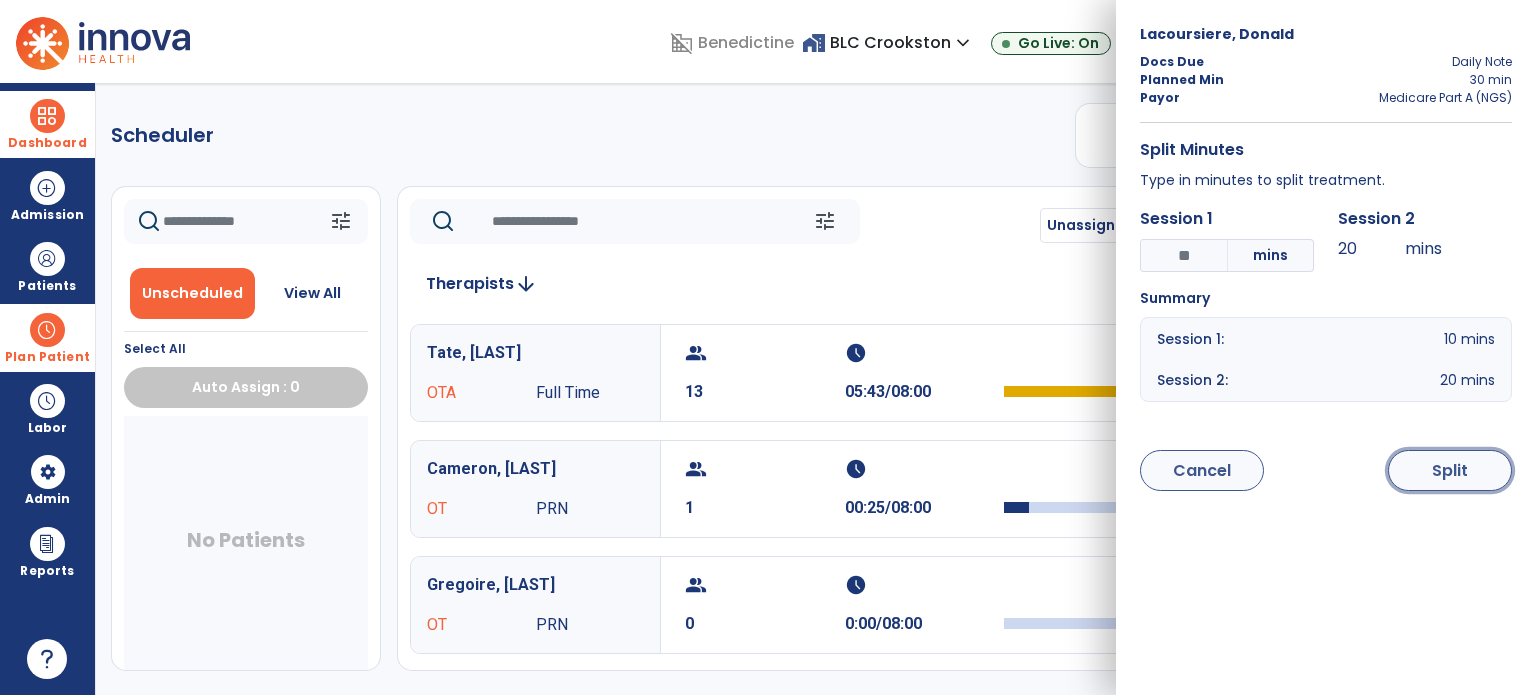 click on "Split" at bounding box center [1450, 470] 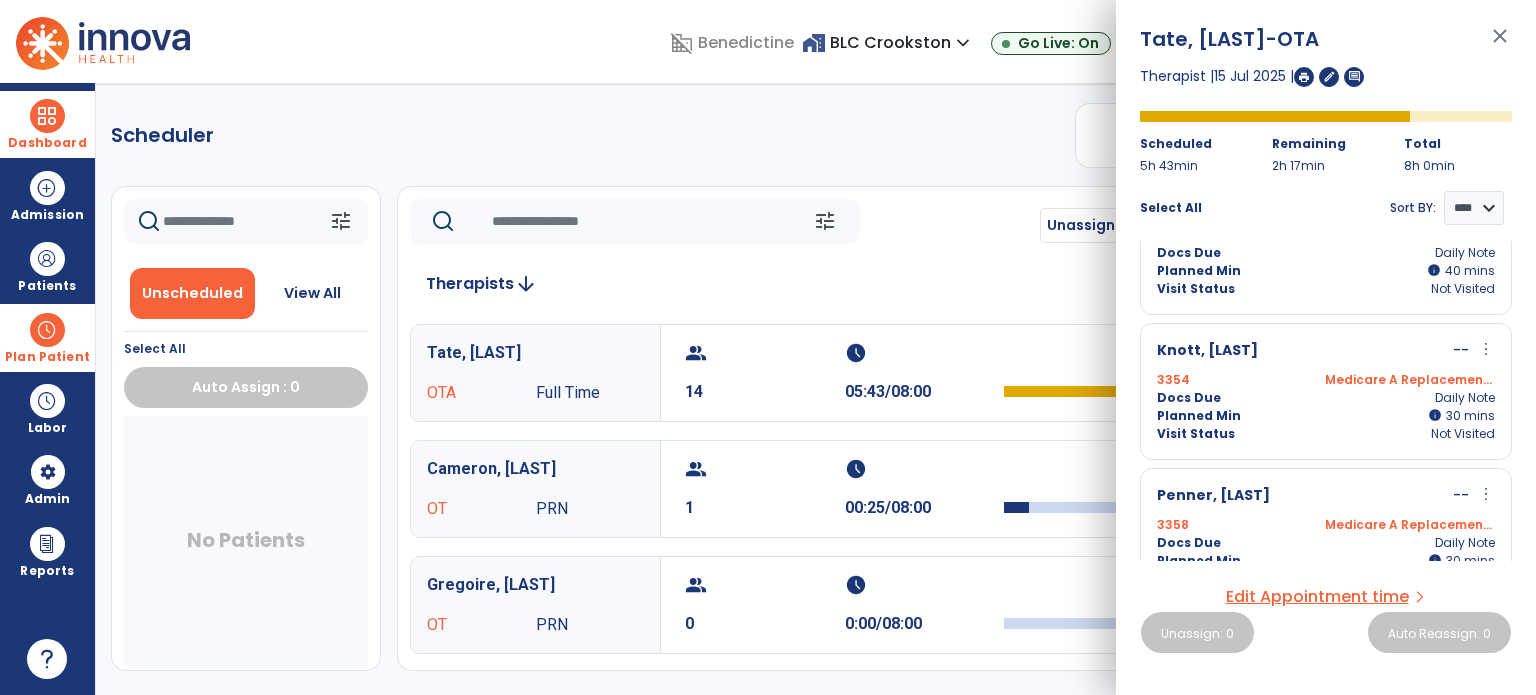 scroll, scrollTop: 86, scrollLeft: 0, axis: vertical 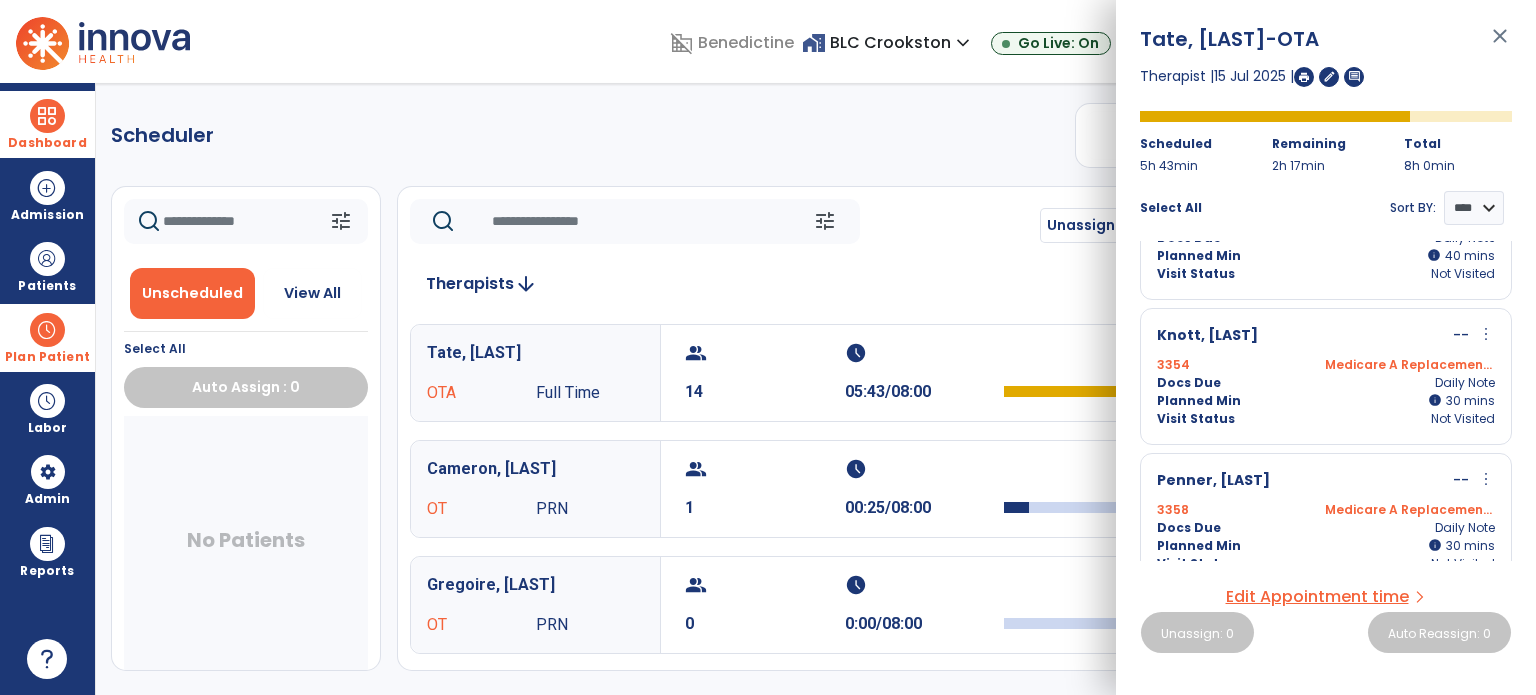 click on "more_vert" at bounding box center [1486, 334] 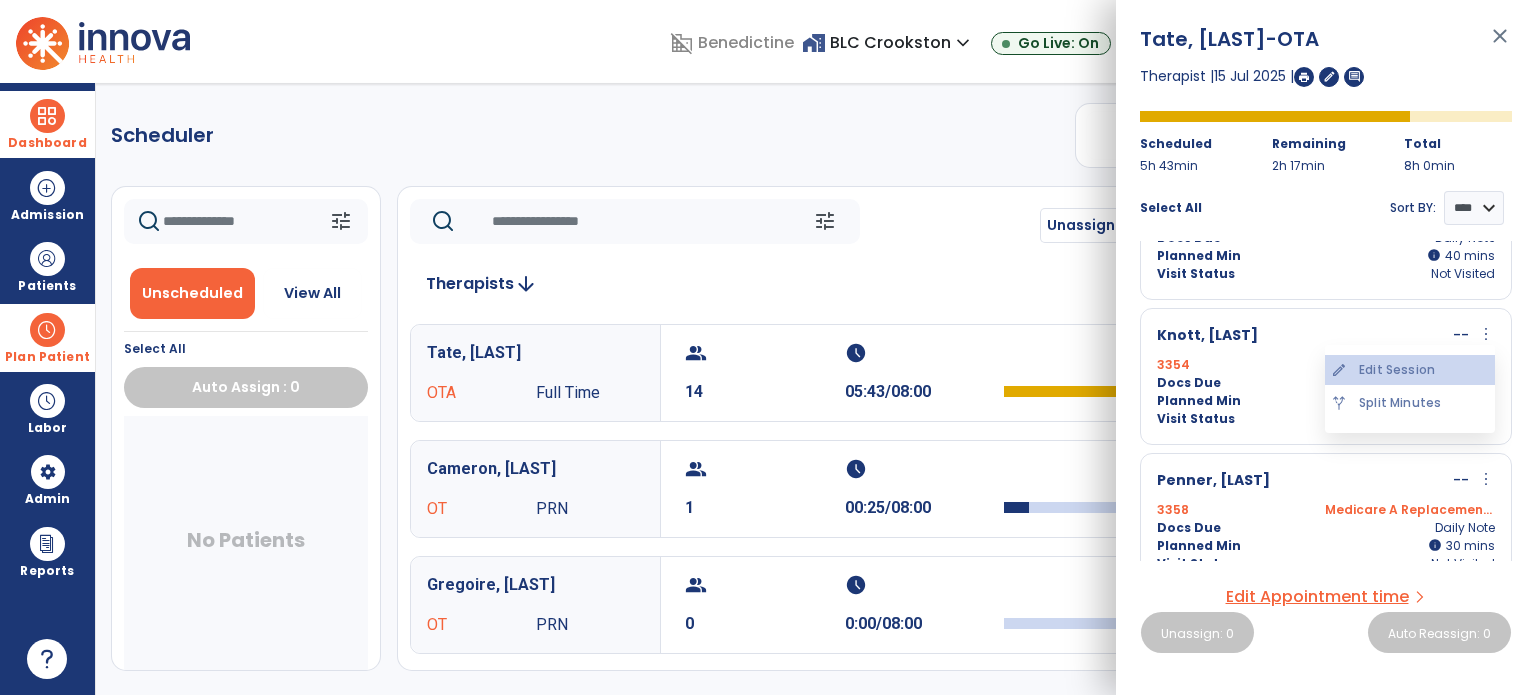 click on "edit   Edit Session" at bounding box center [1410, 370] 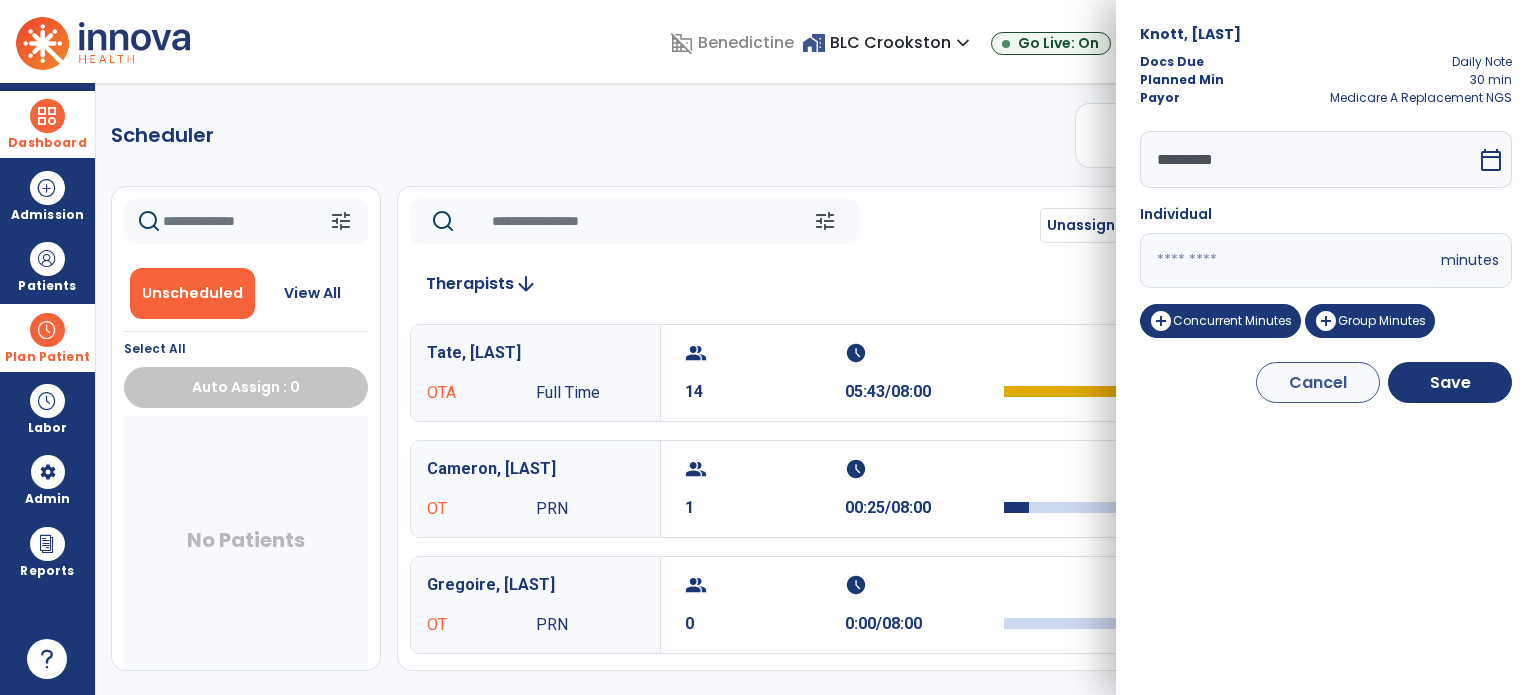 click on "**" at bounding box center [1288, 260] 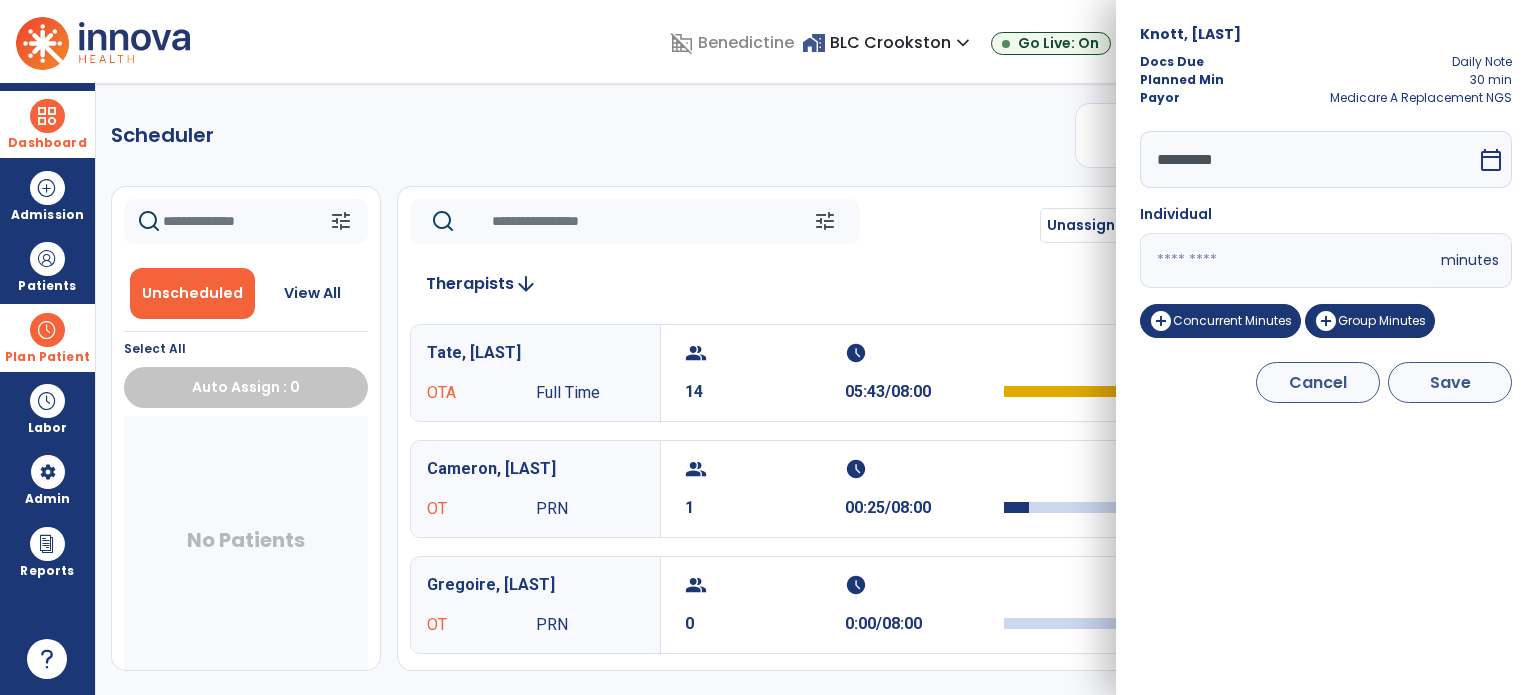 type on "**" 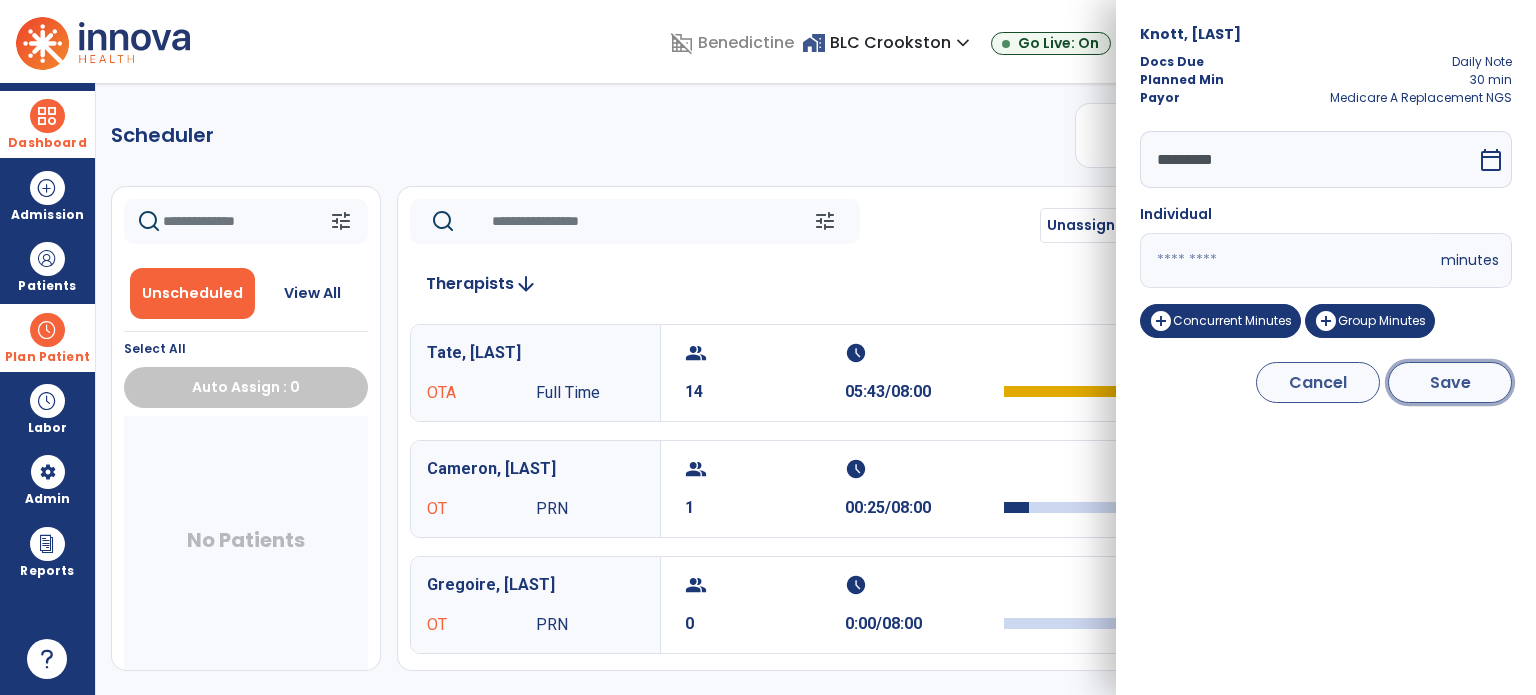click on "Save" at bounding box center (1450, 382) 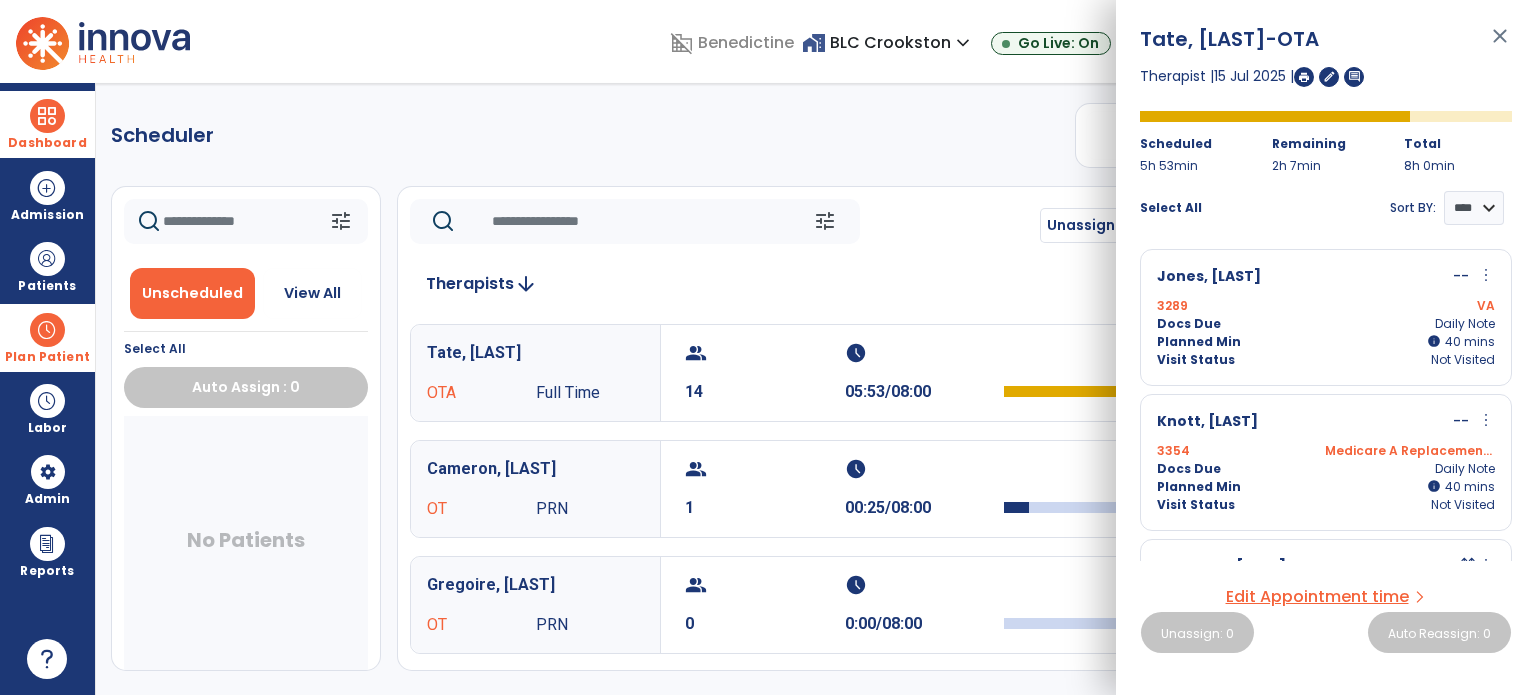 click on "more_vert" at bounding box center [1486, 420] 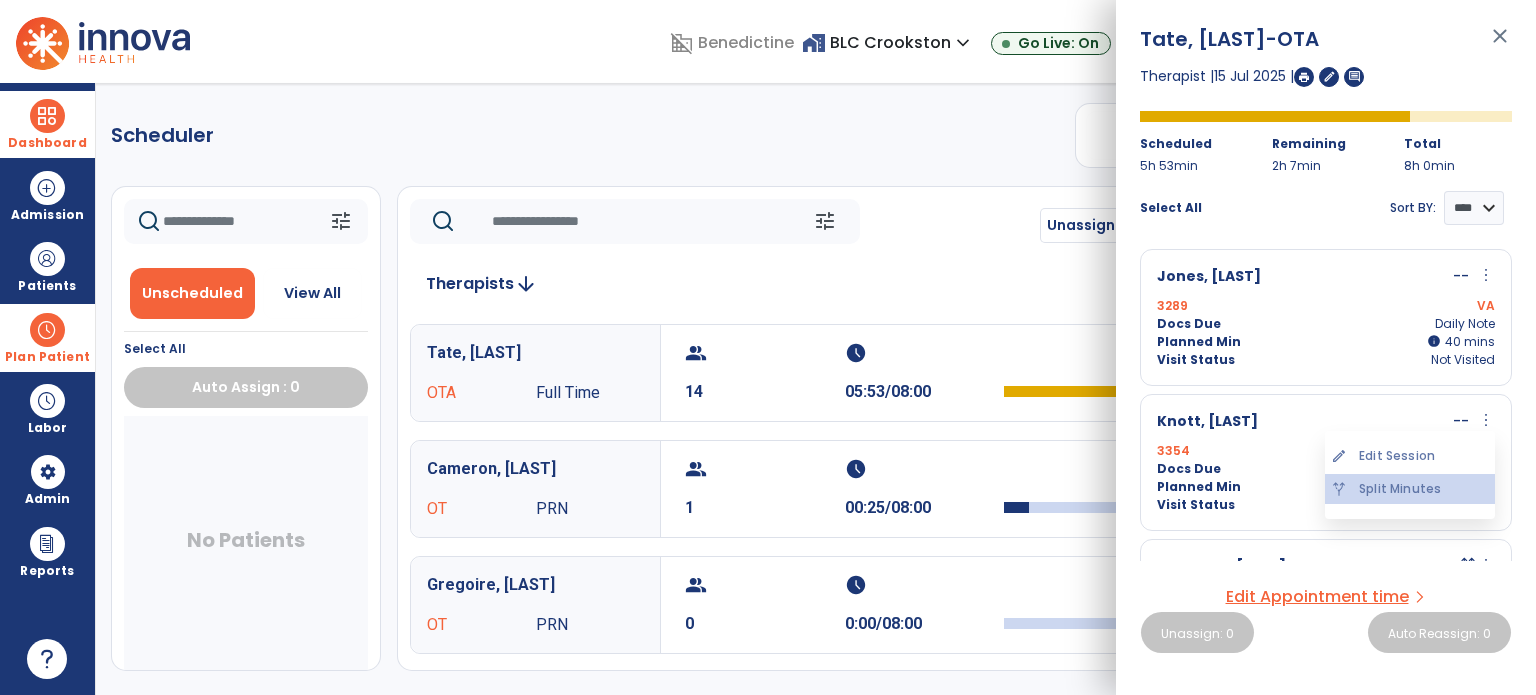 click on "alt_route   Split Minutes" at bounding box center (1410, 489) 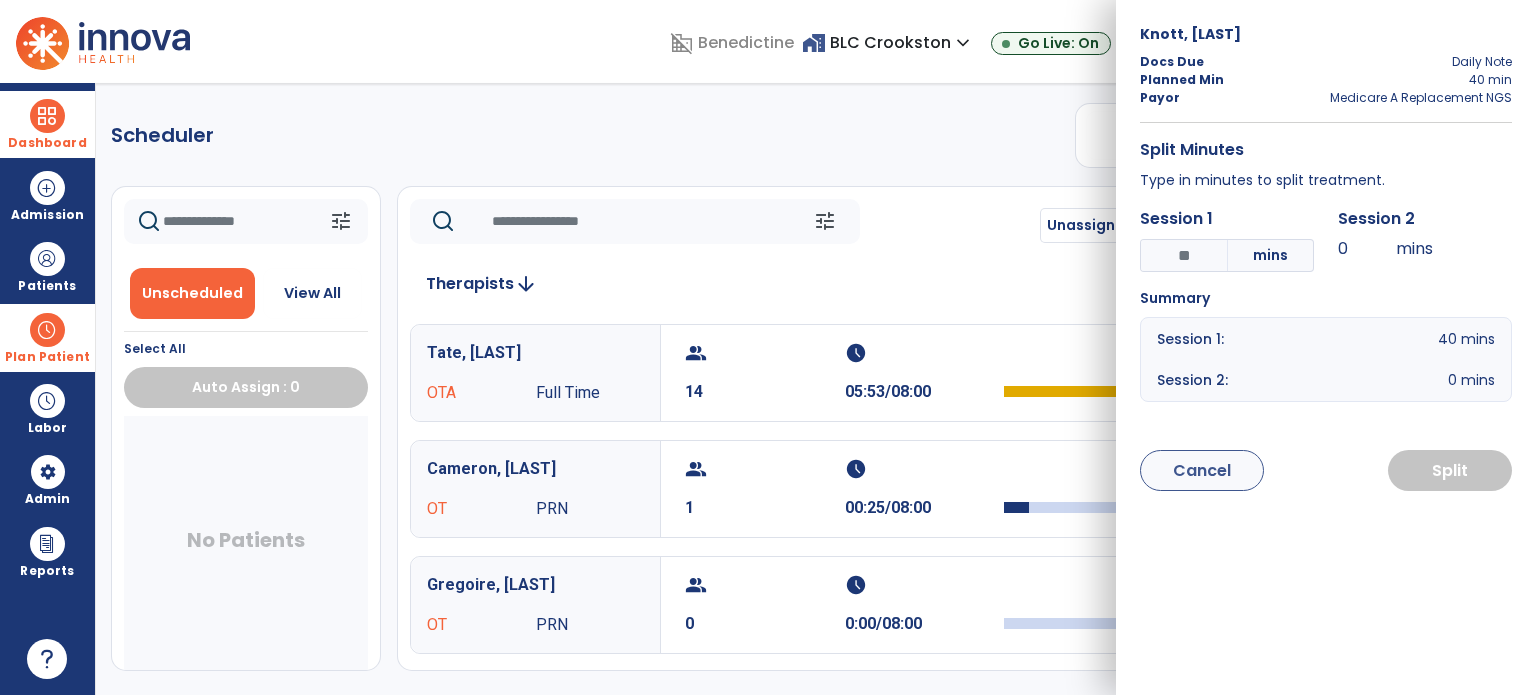 click on "*" at bounding box center [1184, 255] 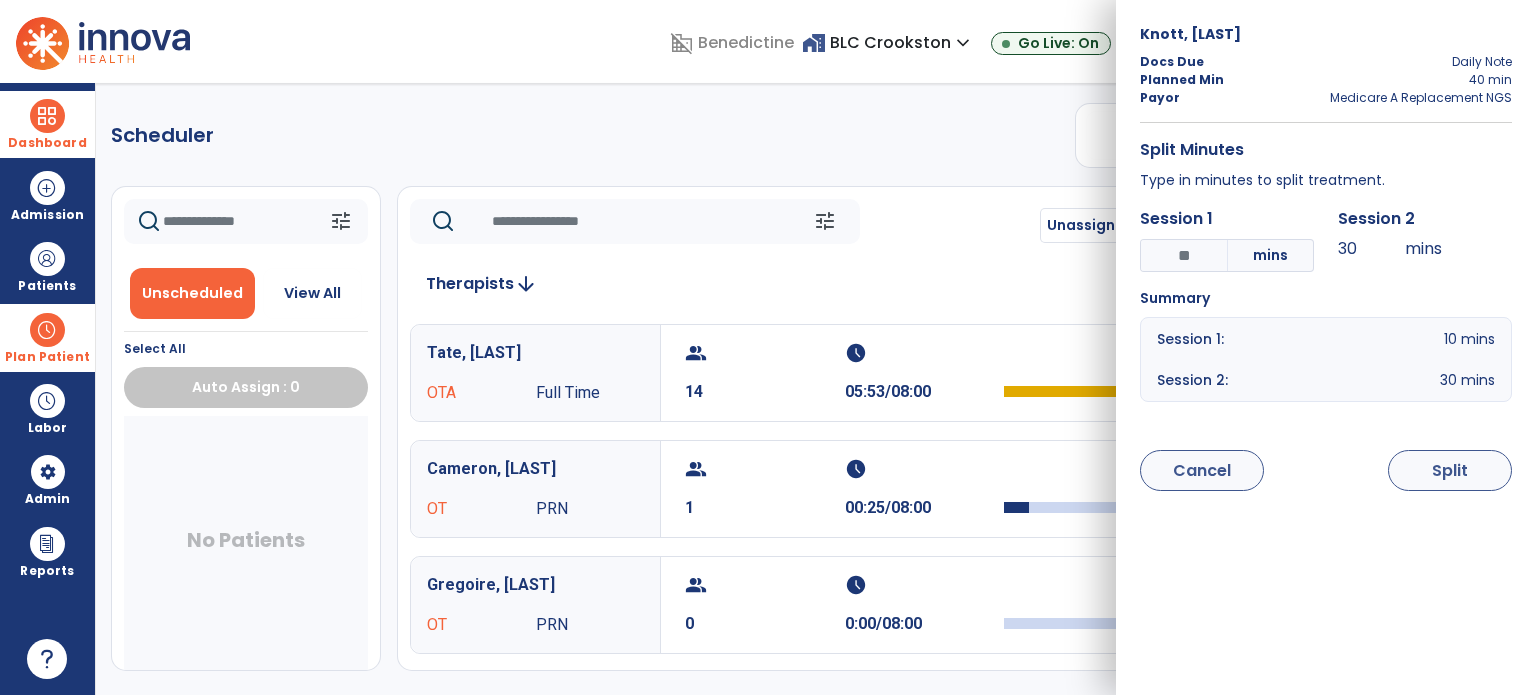 type on "**" 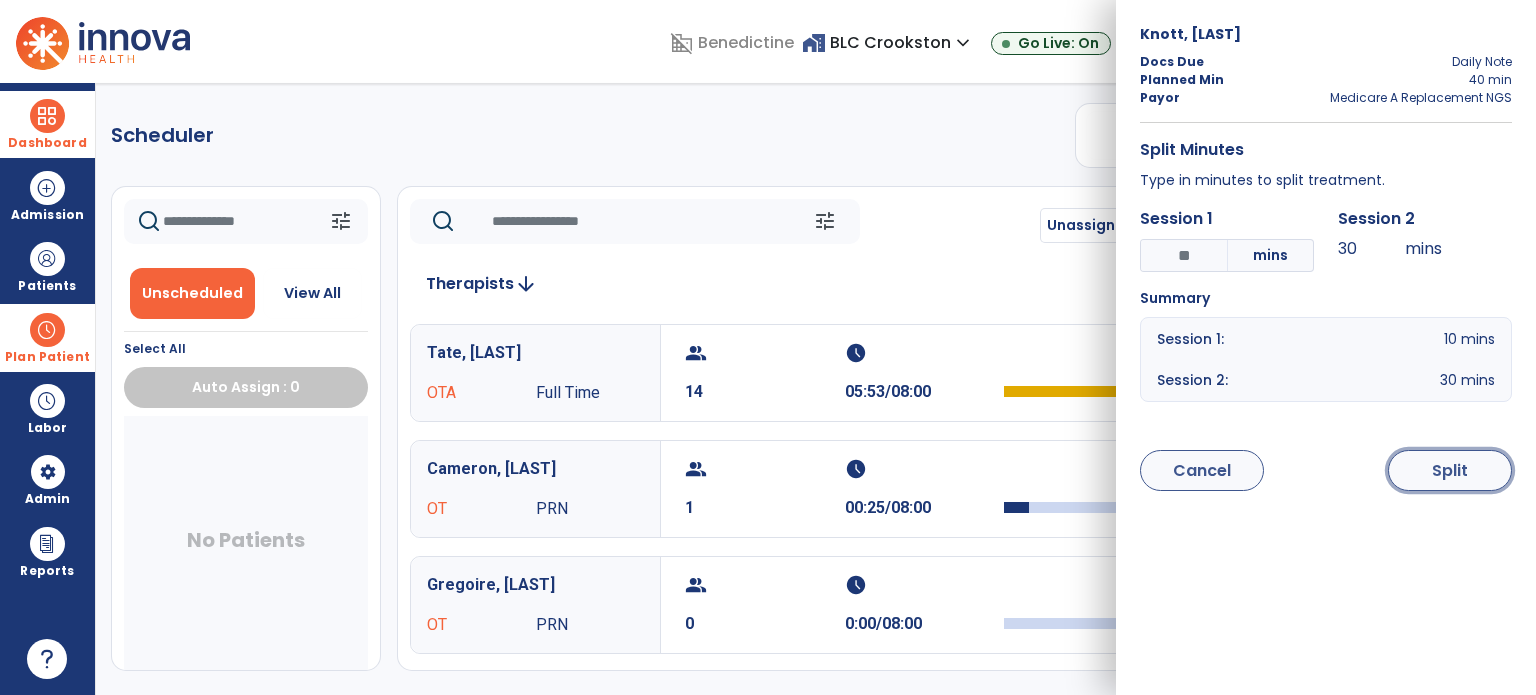click on "Split" at bounding box center (1450, 470) 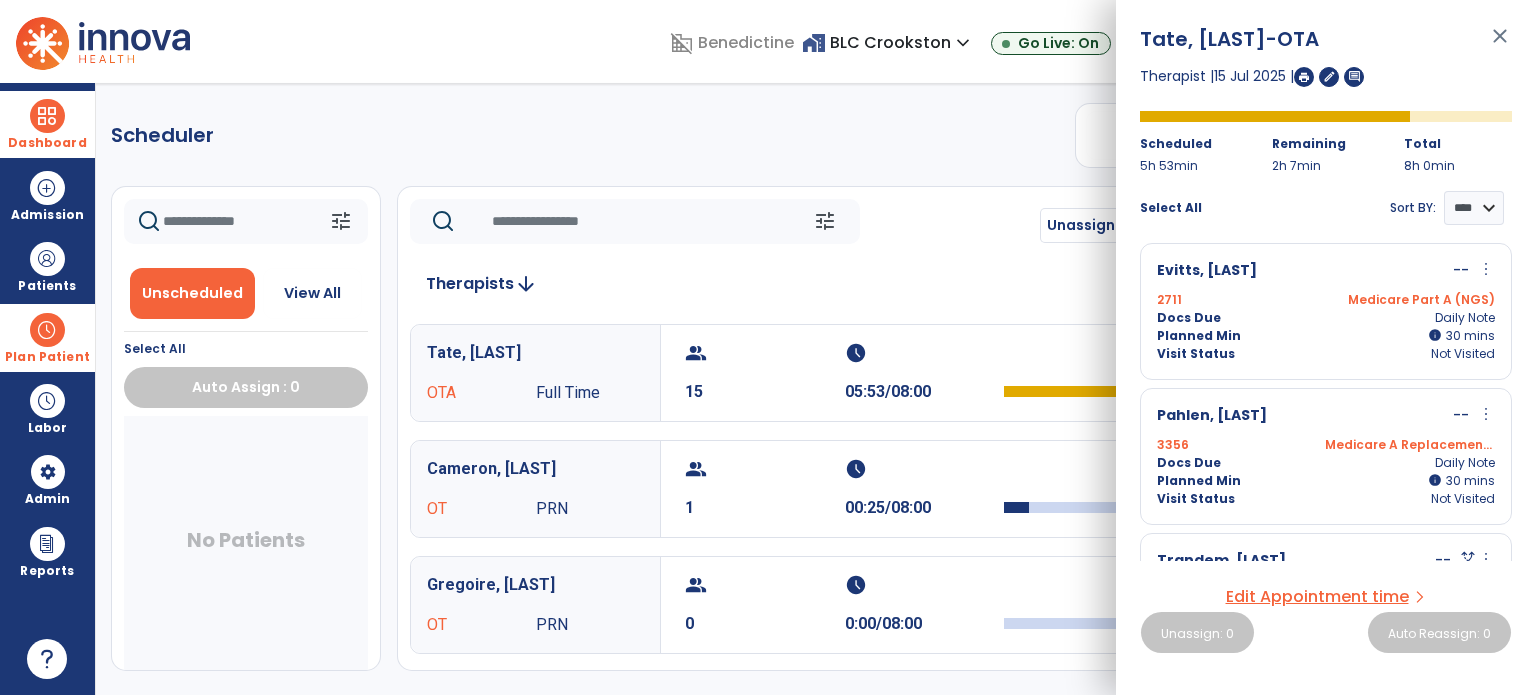 scroll, scrollTop: 168, scrollLeft: 0, axis: vertical 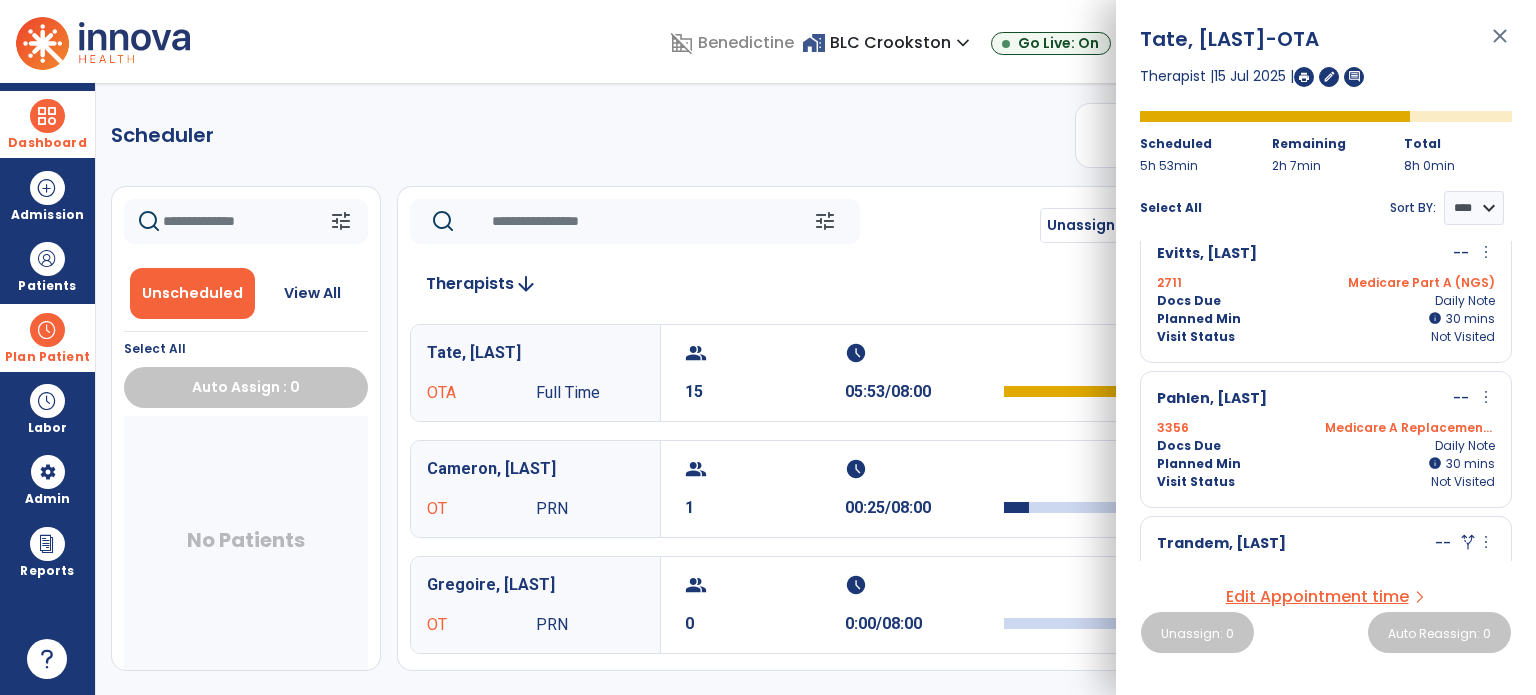 click on "more_vert" at bounding box center (1486, 397) 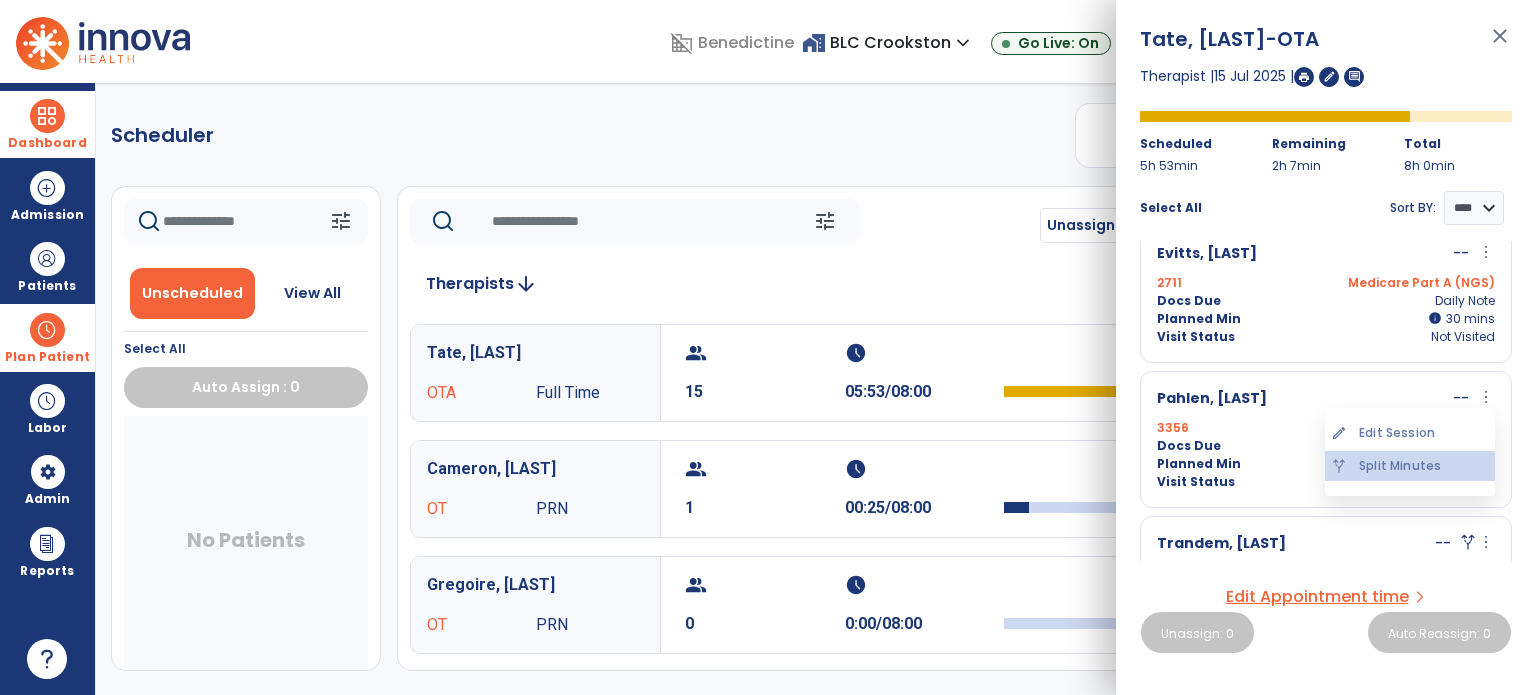 click on "alt_route   Split Minutes" at bounding box center [1410, 466] 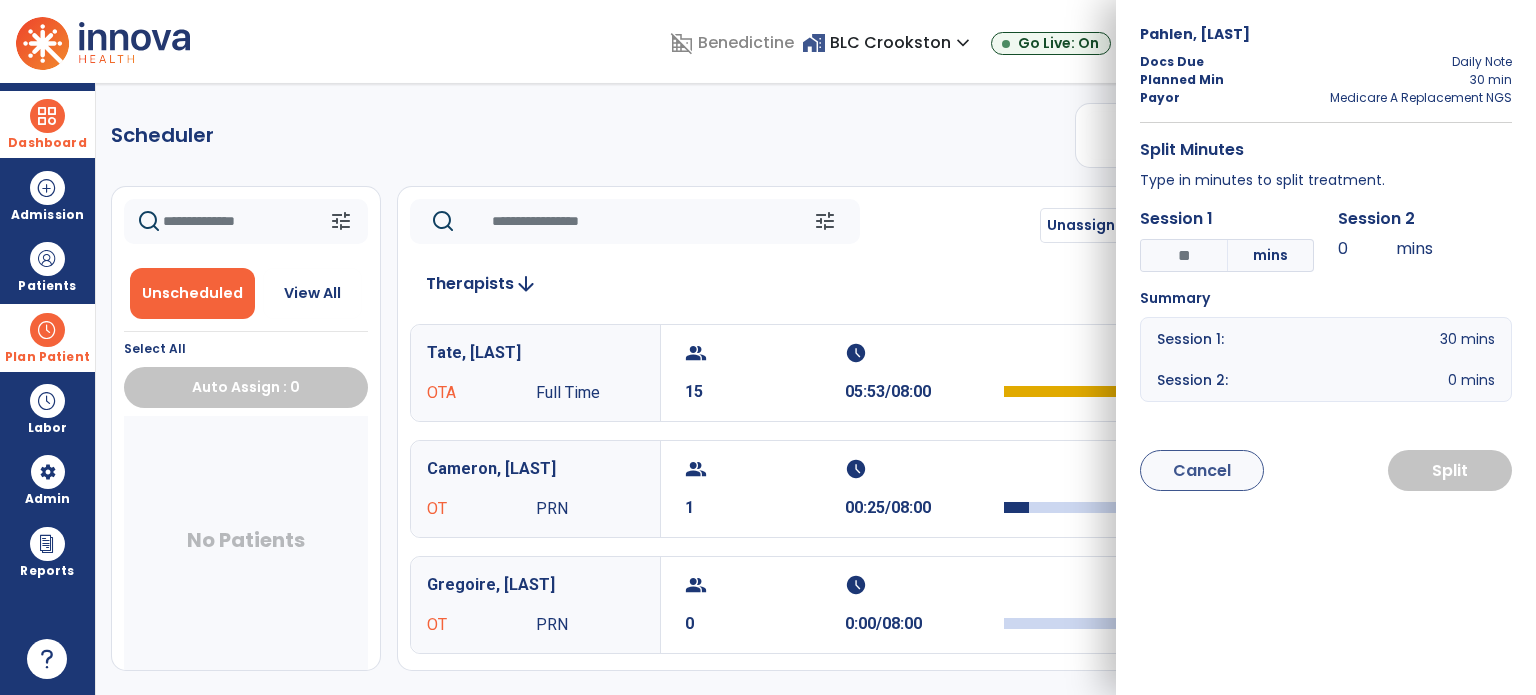 click on "*" at bounding box center [1184, 255] 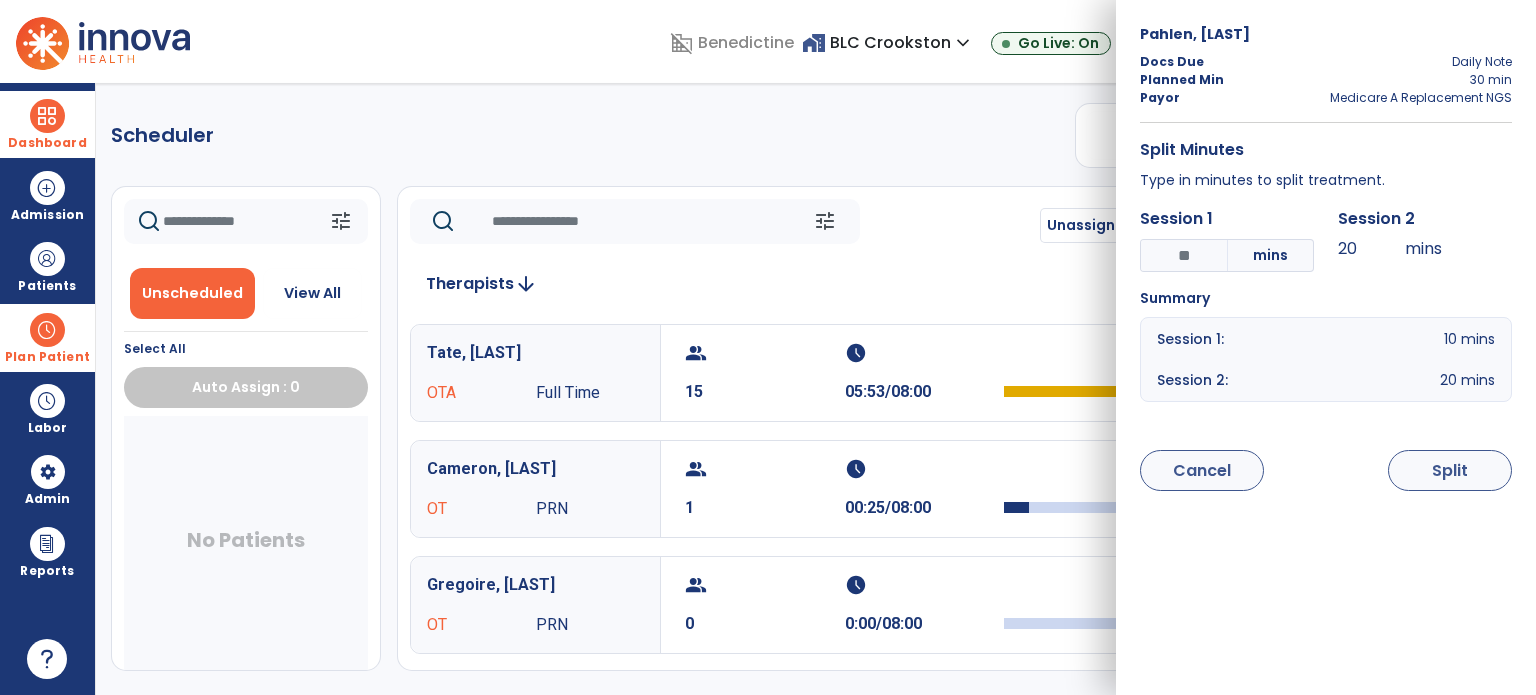 type on "**" 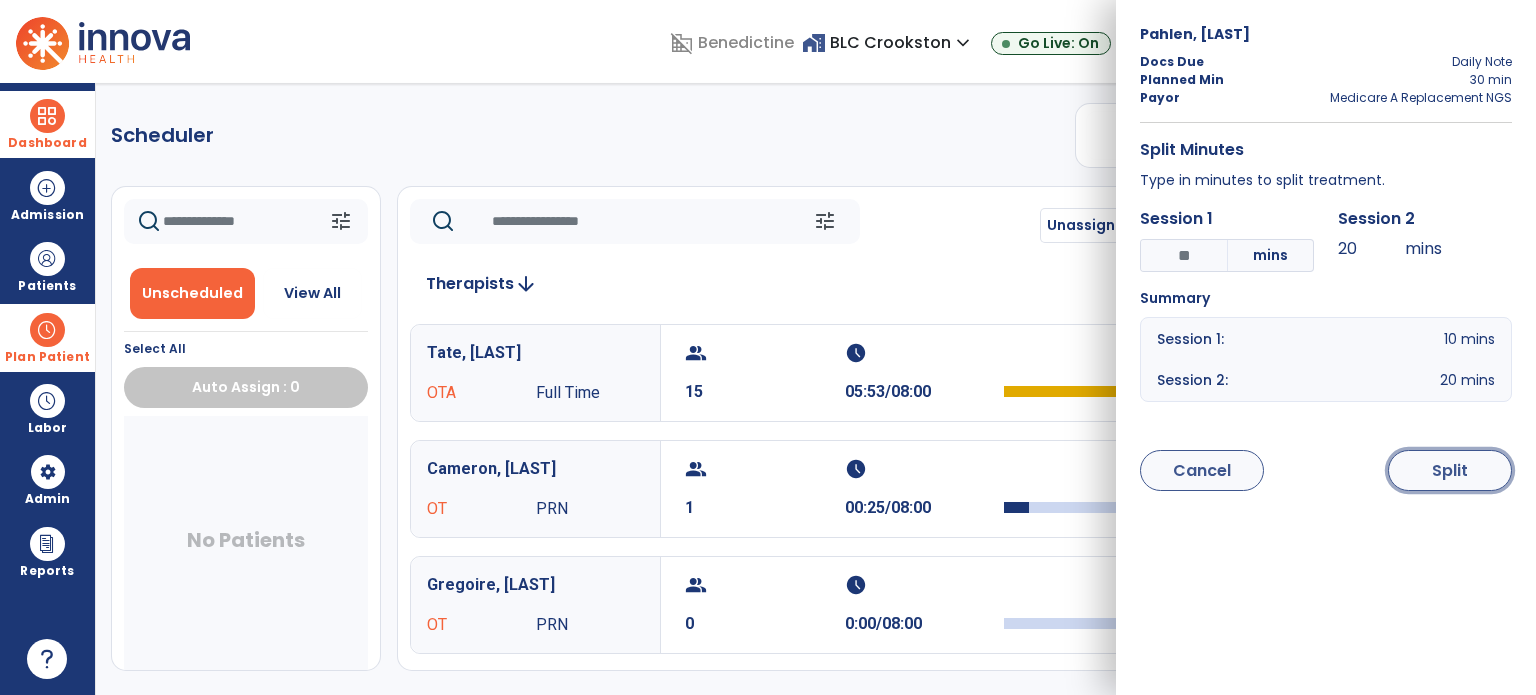 click on "Split" at bounding box center (1450, 470) 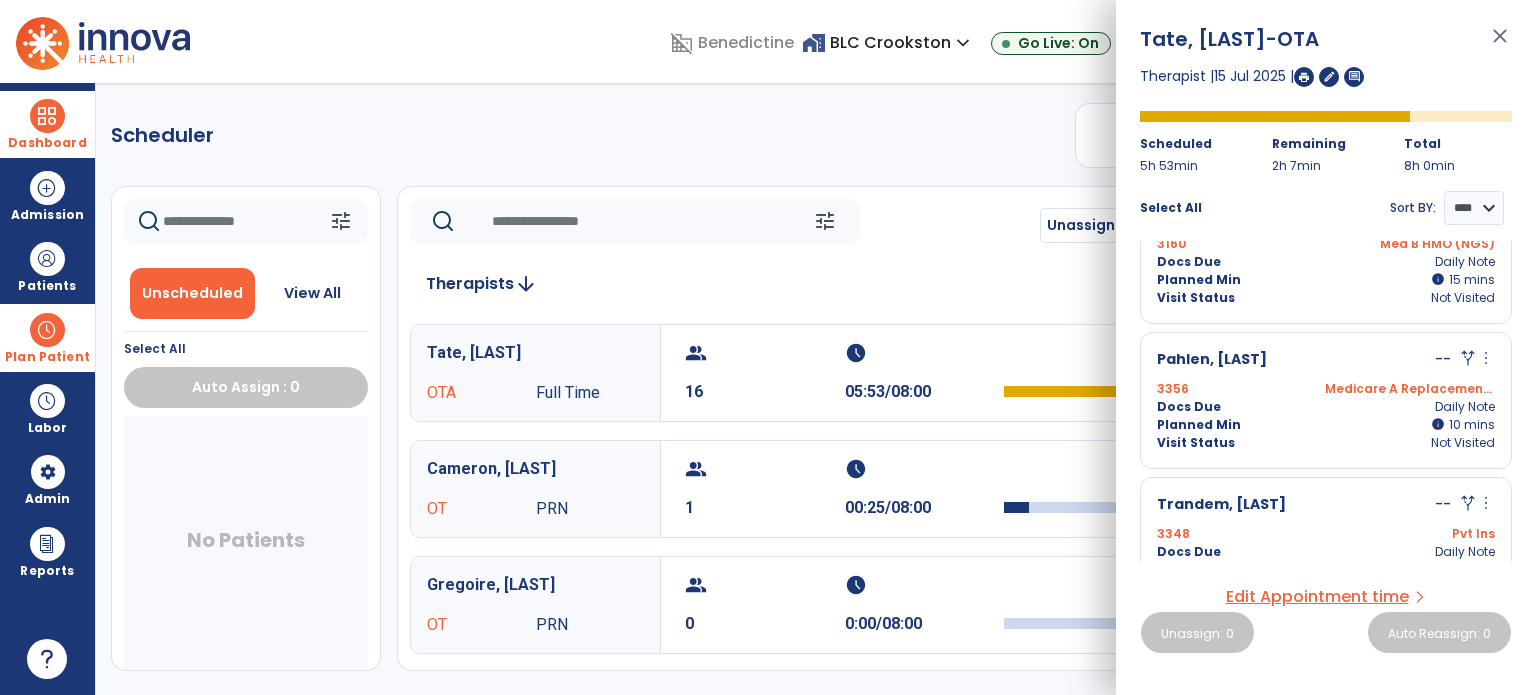 scroll, scrollTop: 1528, scrollLeft: 0, axis: vertical 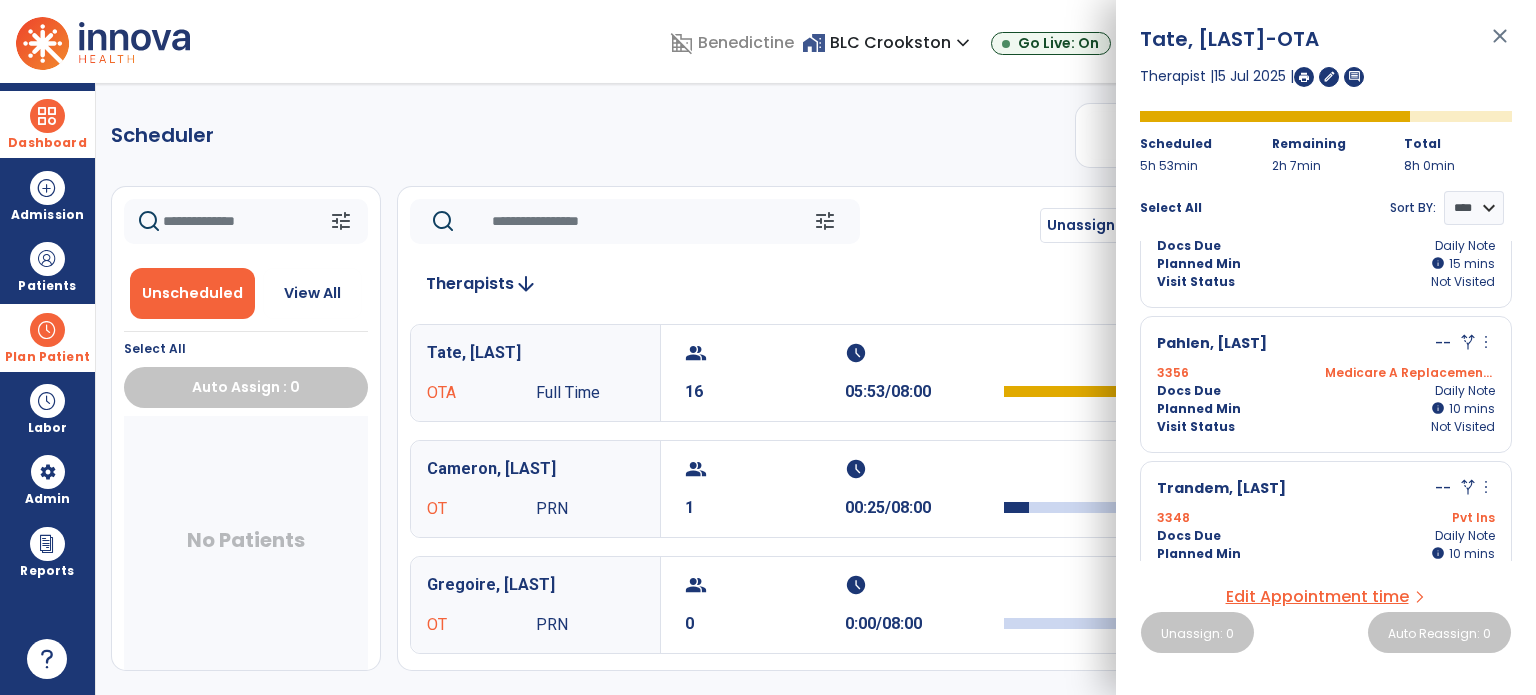 click on "Docs Due Daily Note" at bounding box center (1326, 391) 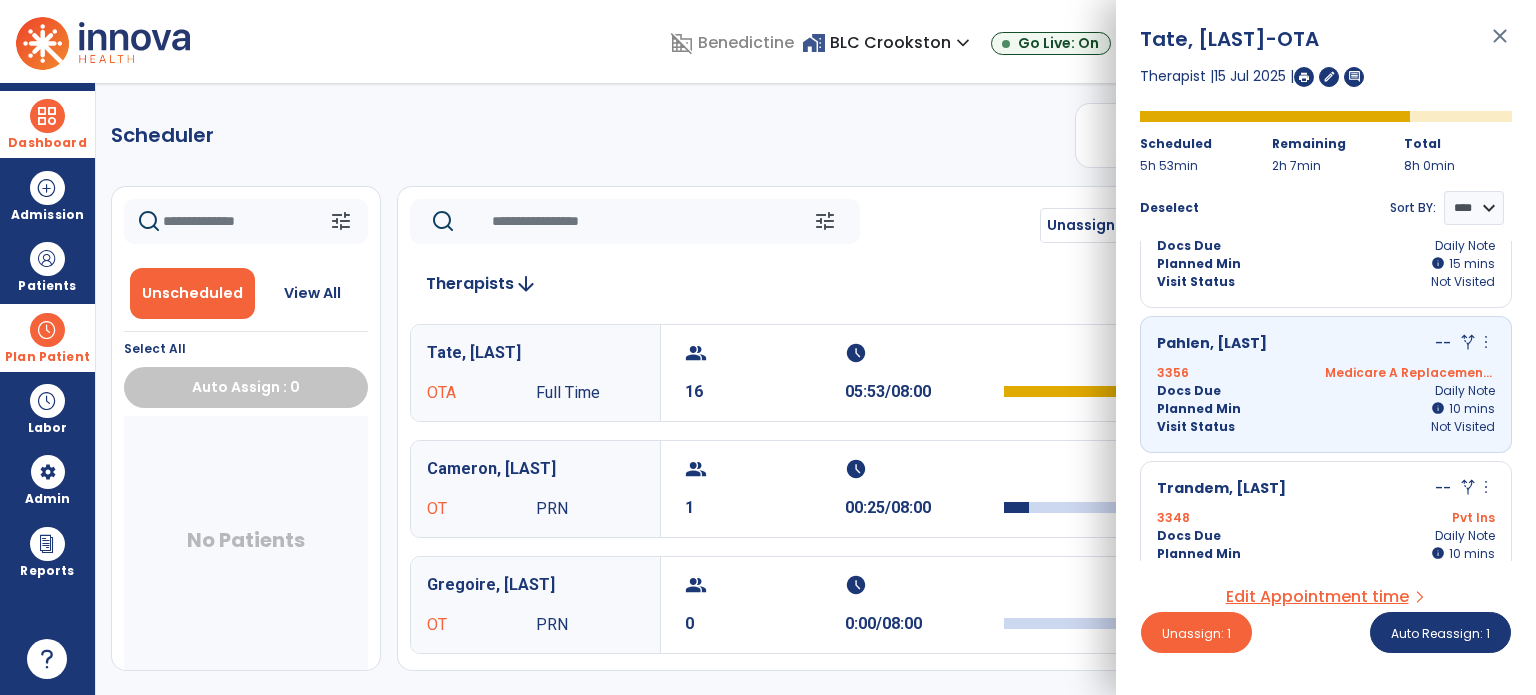 click on "3348 Pvt Ins" at bounding box center (1326, 518) 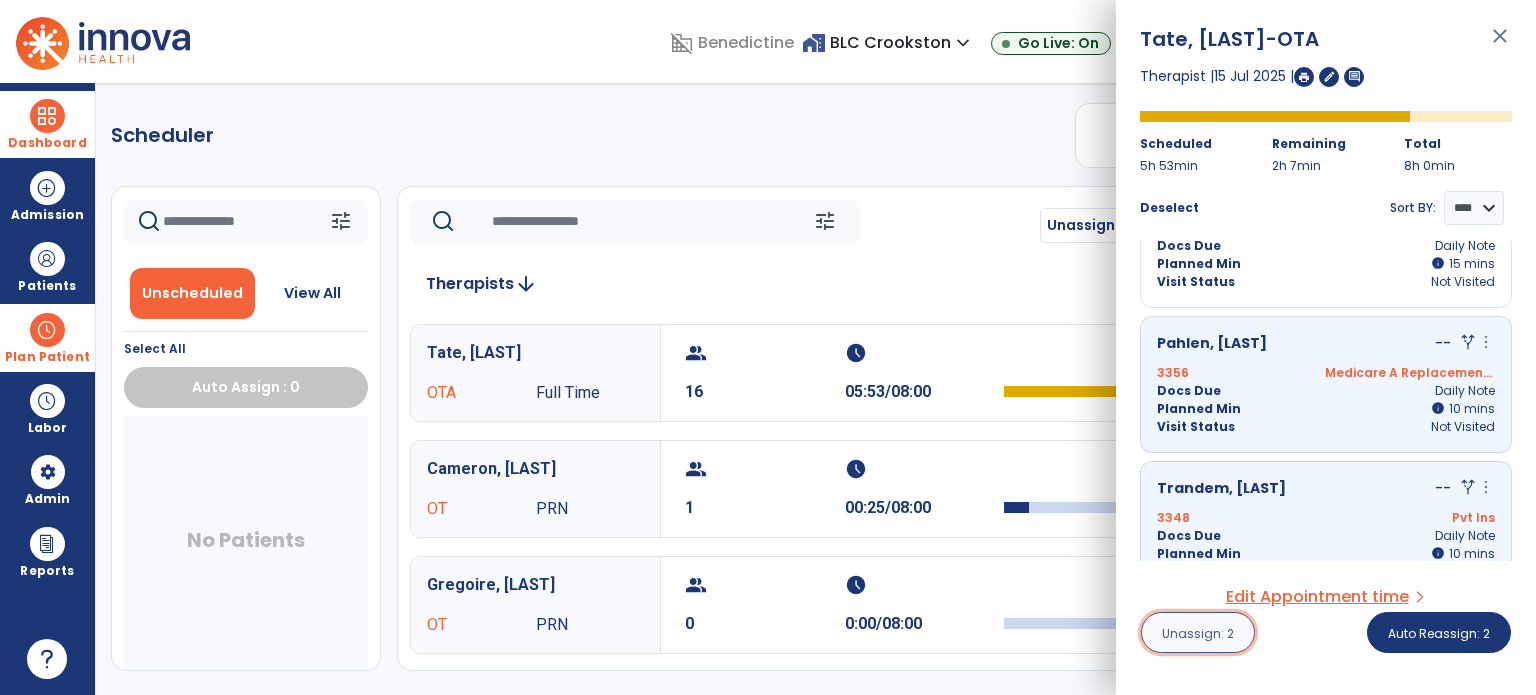 click on "Unassign: 2" at bounding box center [1198, 633] 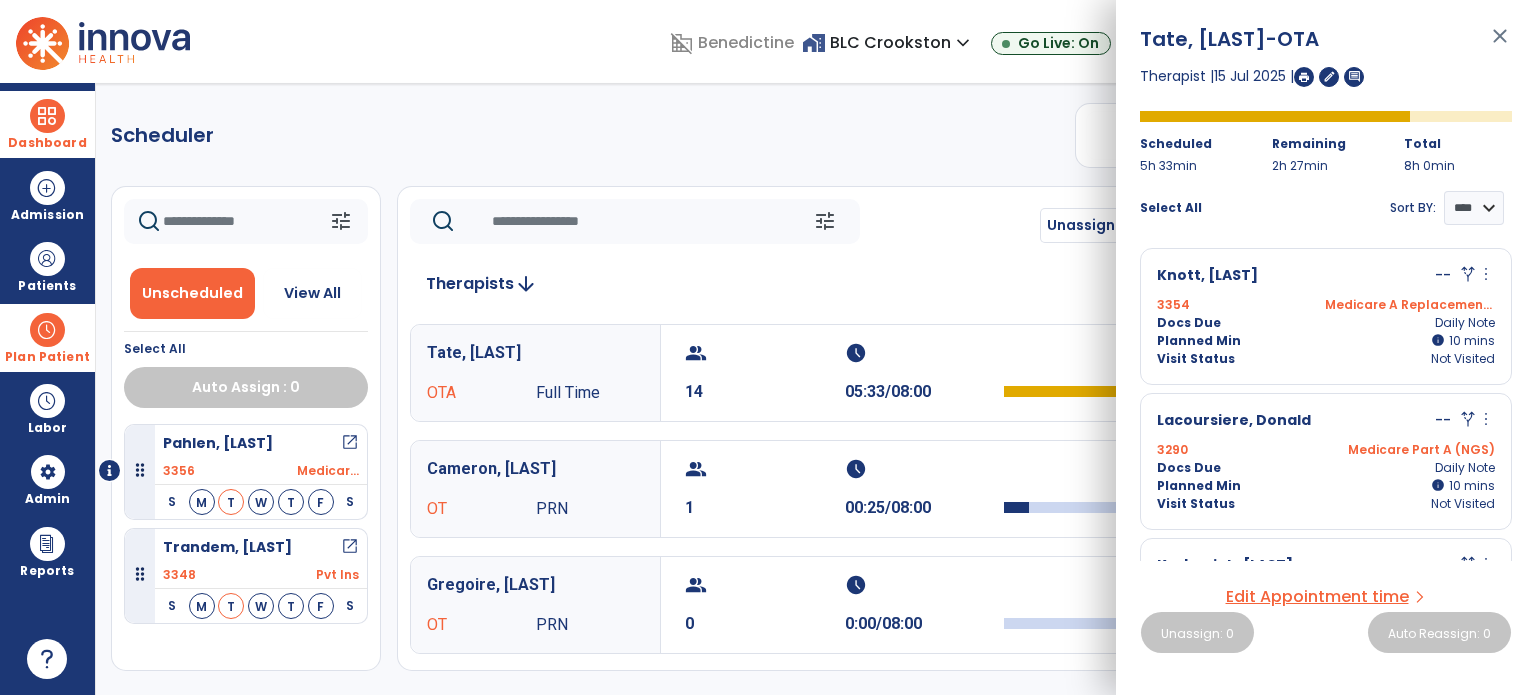 scroll, scrollTop: 1701, scrollLeft: 0, axis: vertical 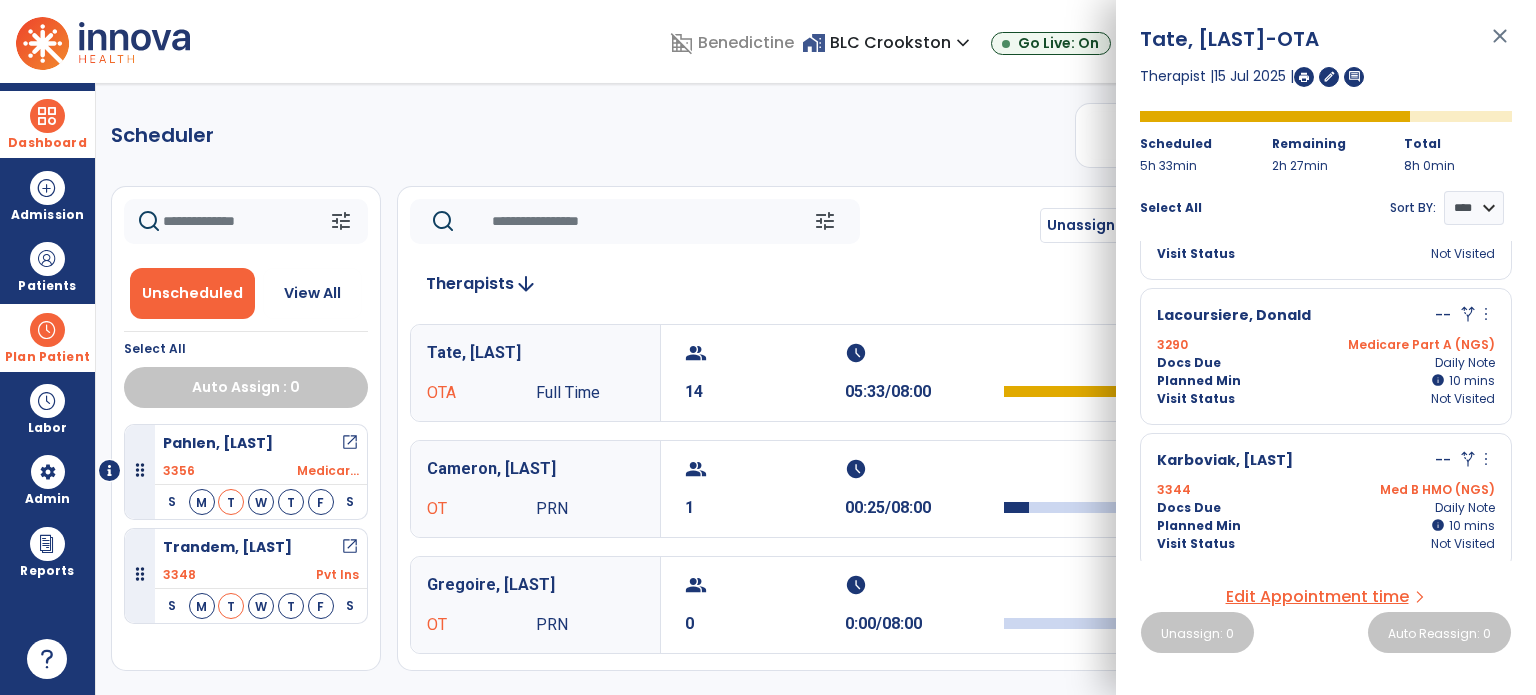 click on "Planned Min  info   38 I 10 mins" at bounding box center [1326, 526] 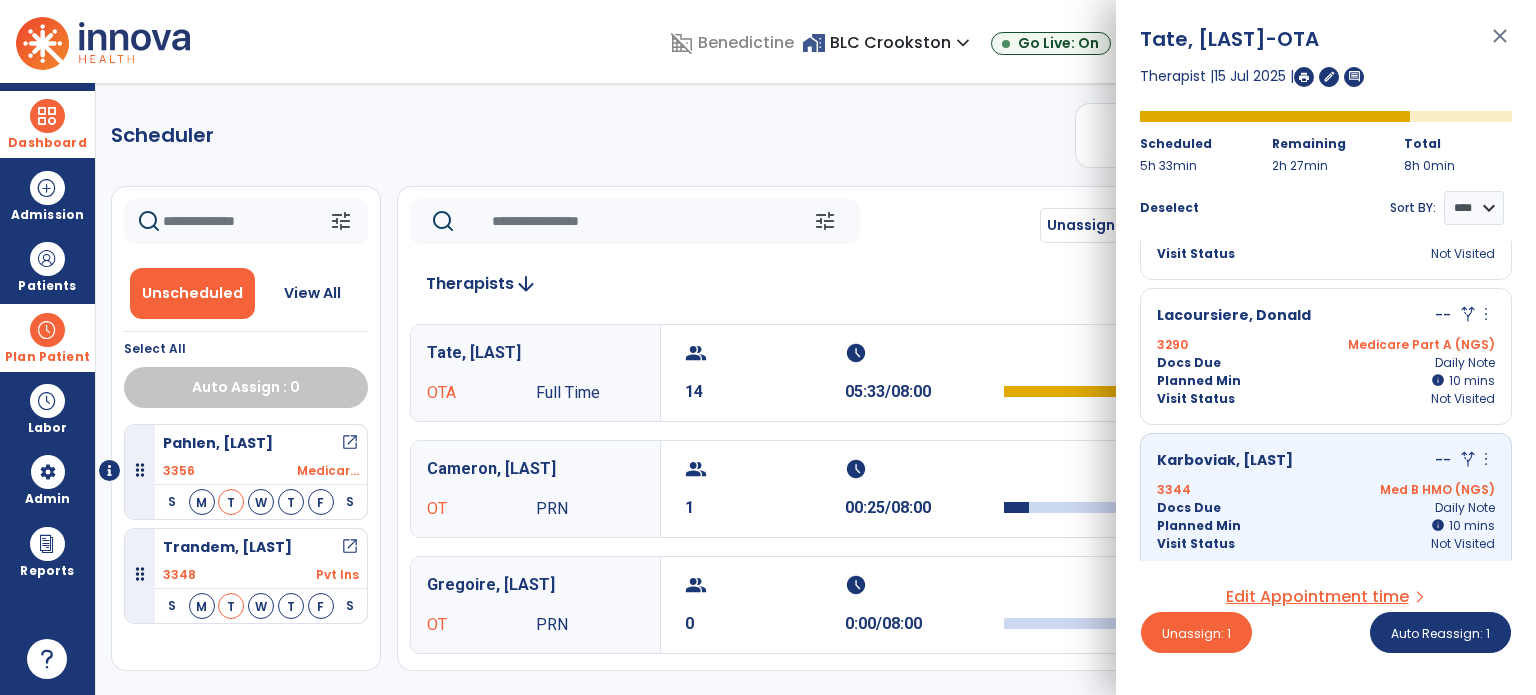 click on "Docs Due Daily Note" at bounding box center (1326, 363) 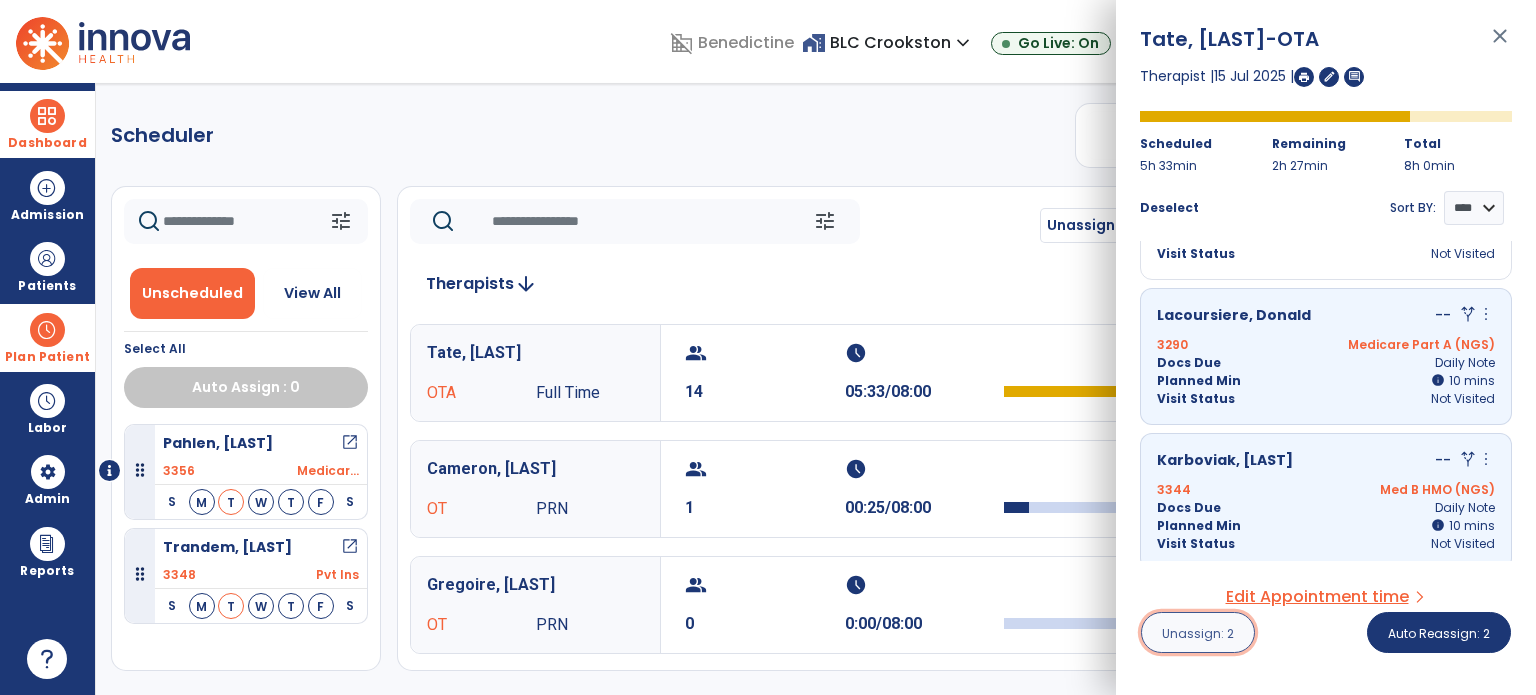 click on "Unassign: 2" at bounding box center (1198, 633) 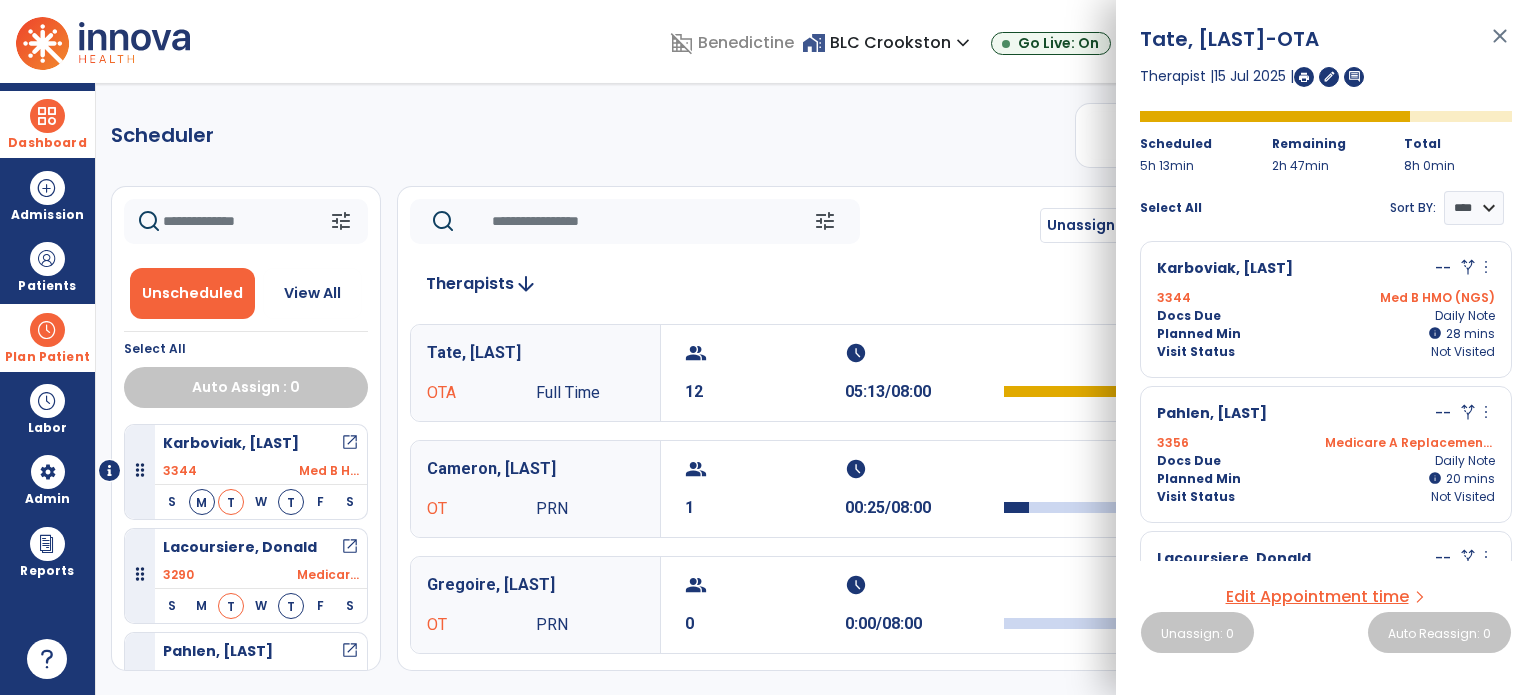 scroll, scrollTop: 1412, scrollLeft: 0, axis: vertical 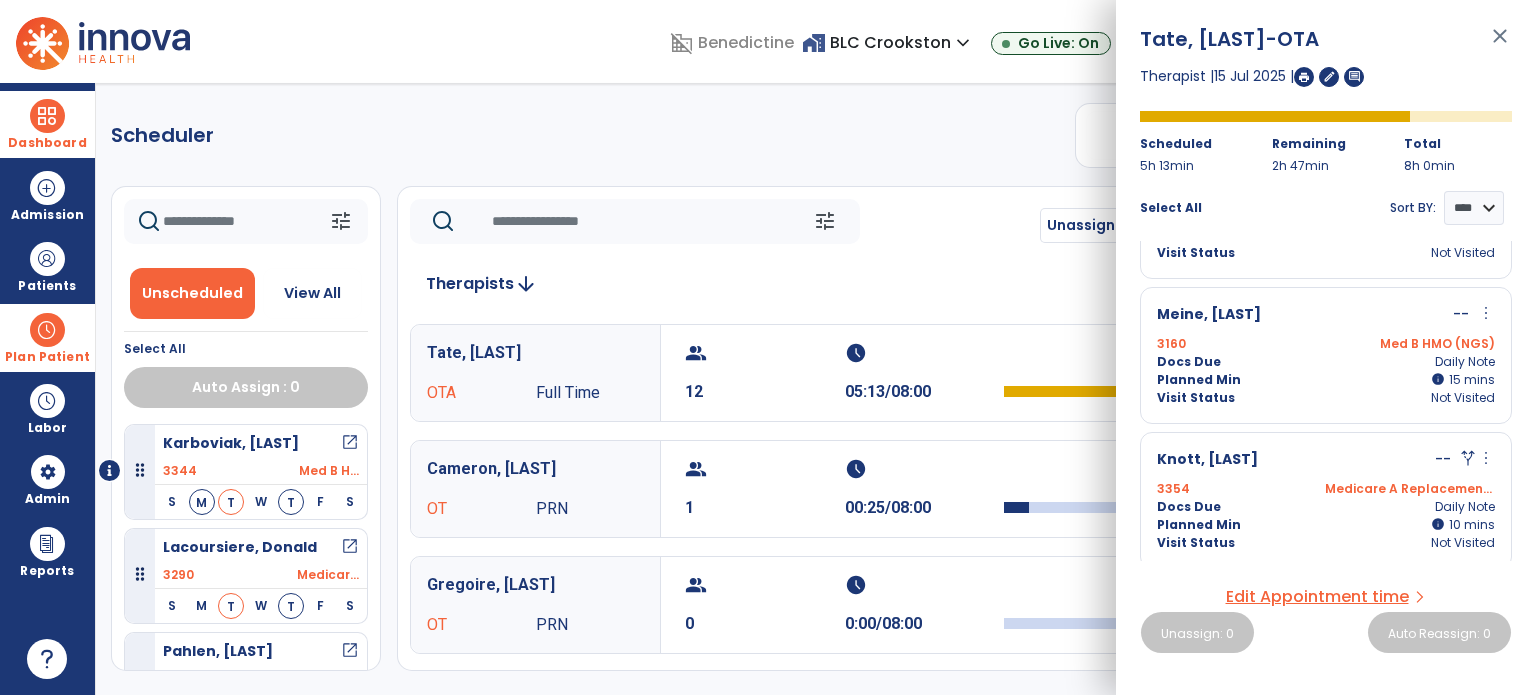 click on "Planned Min  info   40 I 10 mins" at bounding box center [1326, 525] 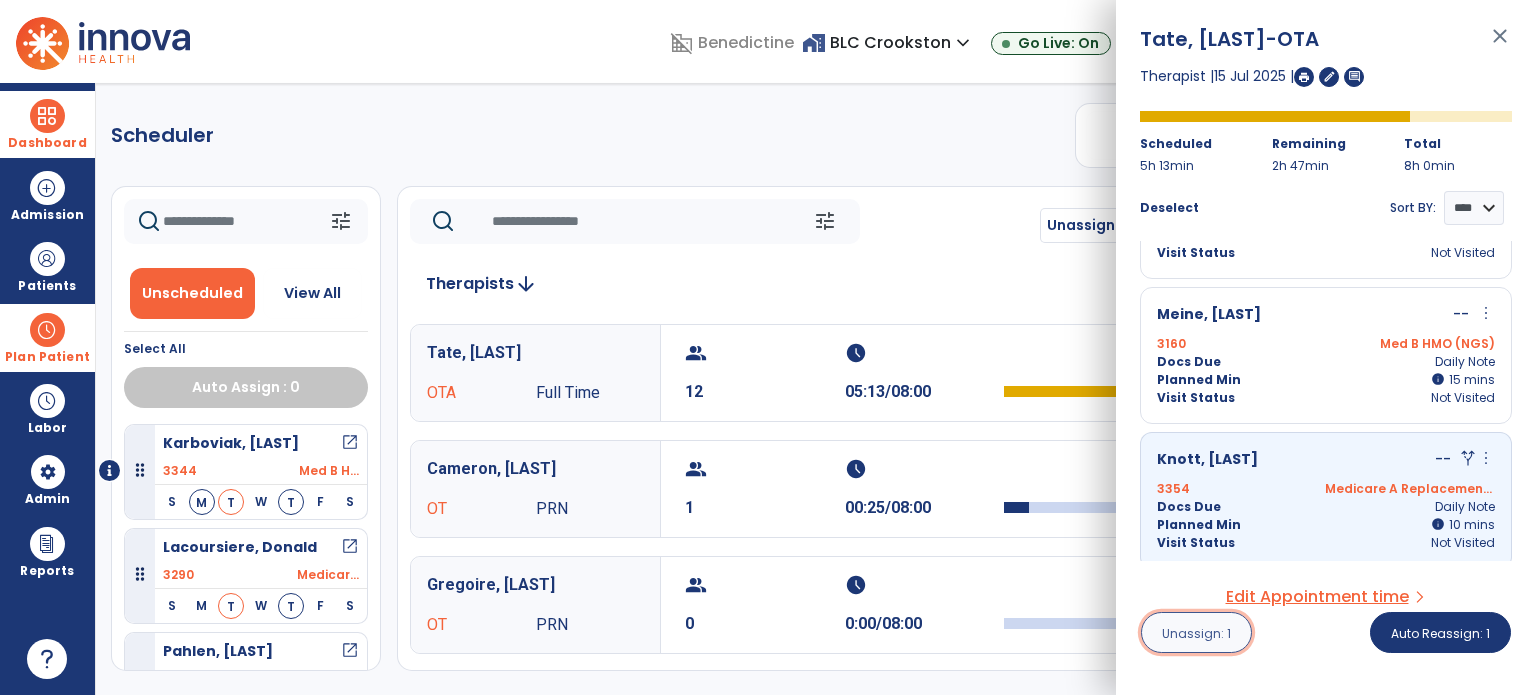 click on "Unassign: 1" at bounding box center [1196, 633] 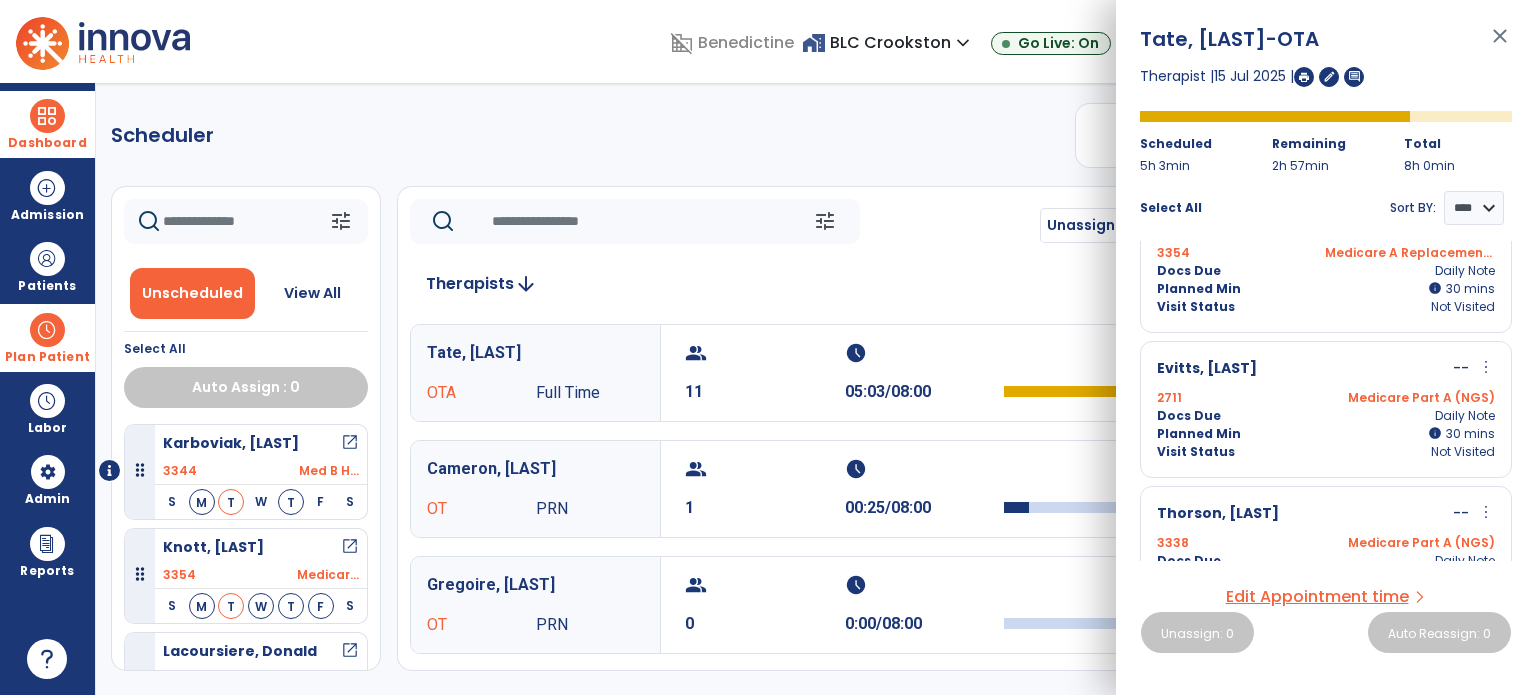 scroll, scrollTop: 219, scrollLeft: 0, axis: vertical 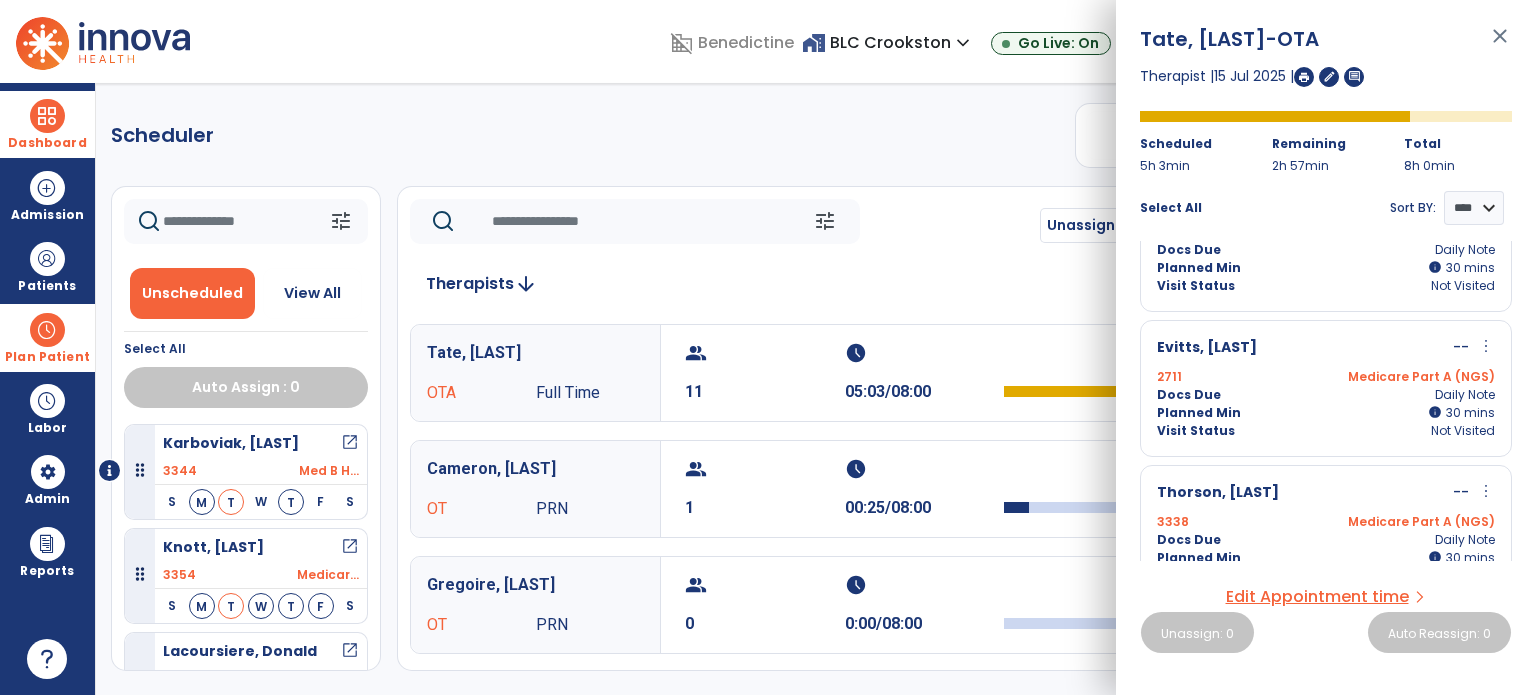click on "more_vert" at bounding box center (1486, 346) 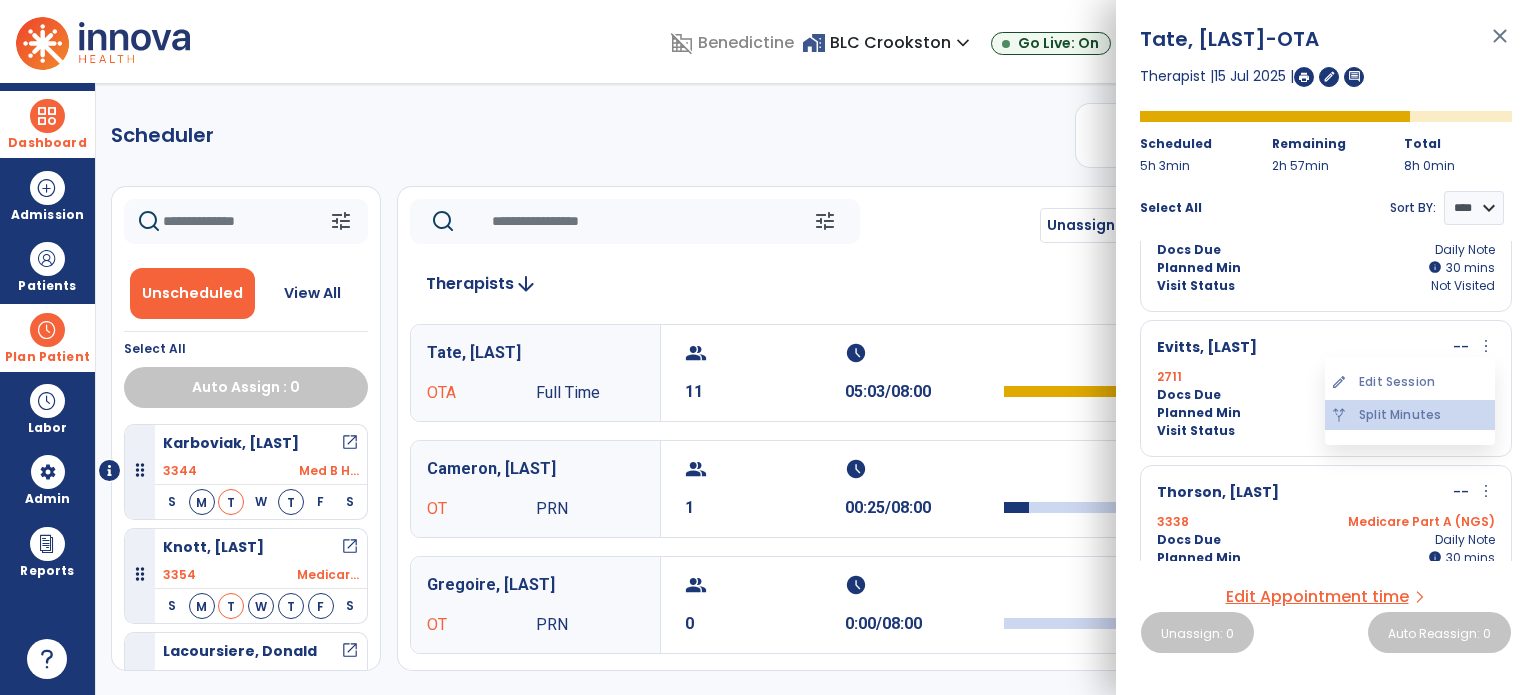 click on "alt_route   Split Minutes" at bounding box center (1410, 415) 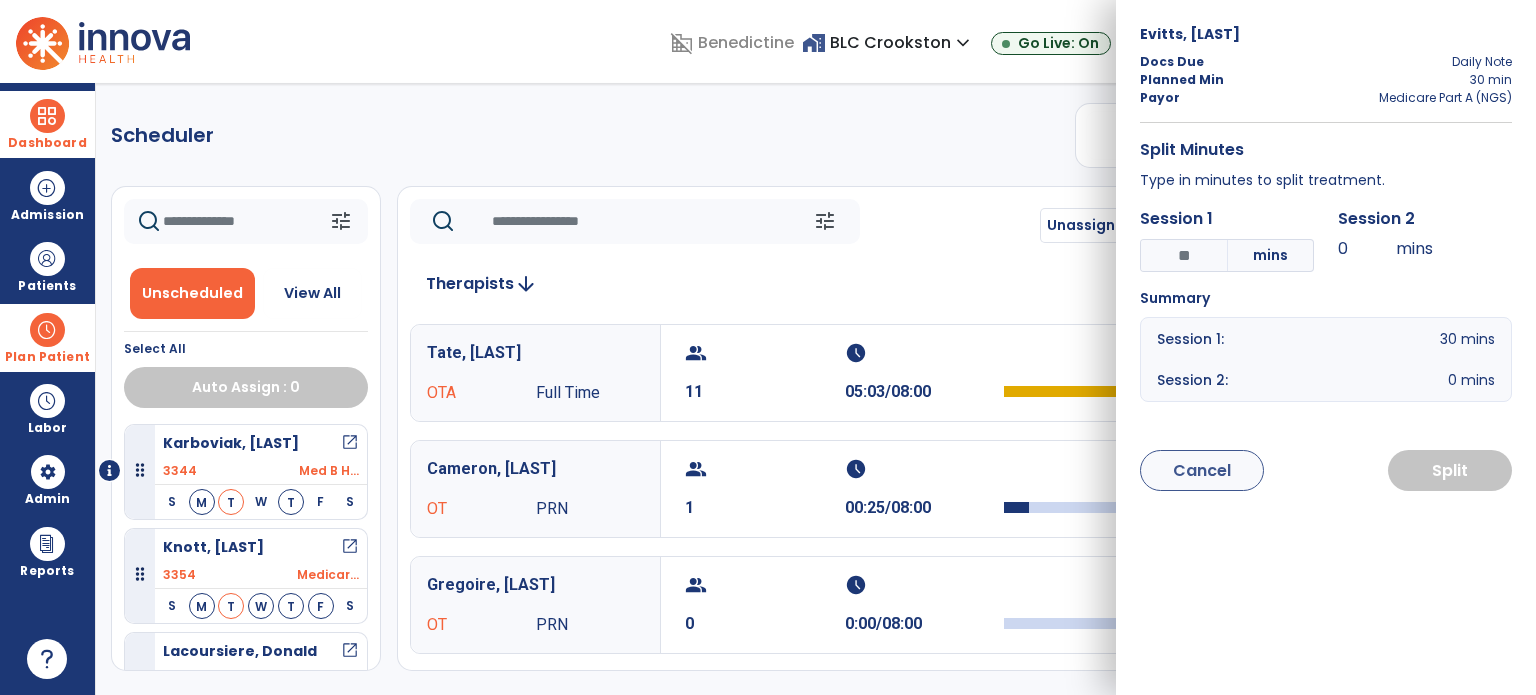 click on "*" at bounding box center (1184, 255) 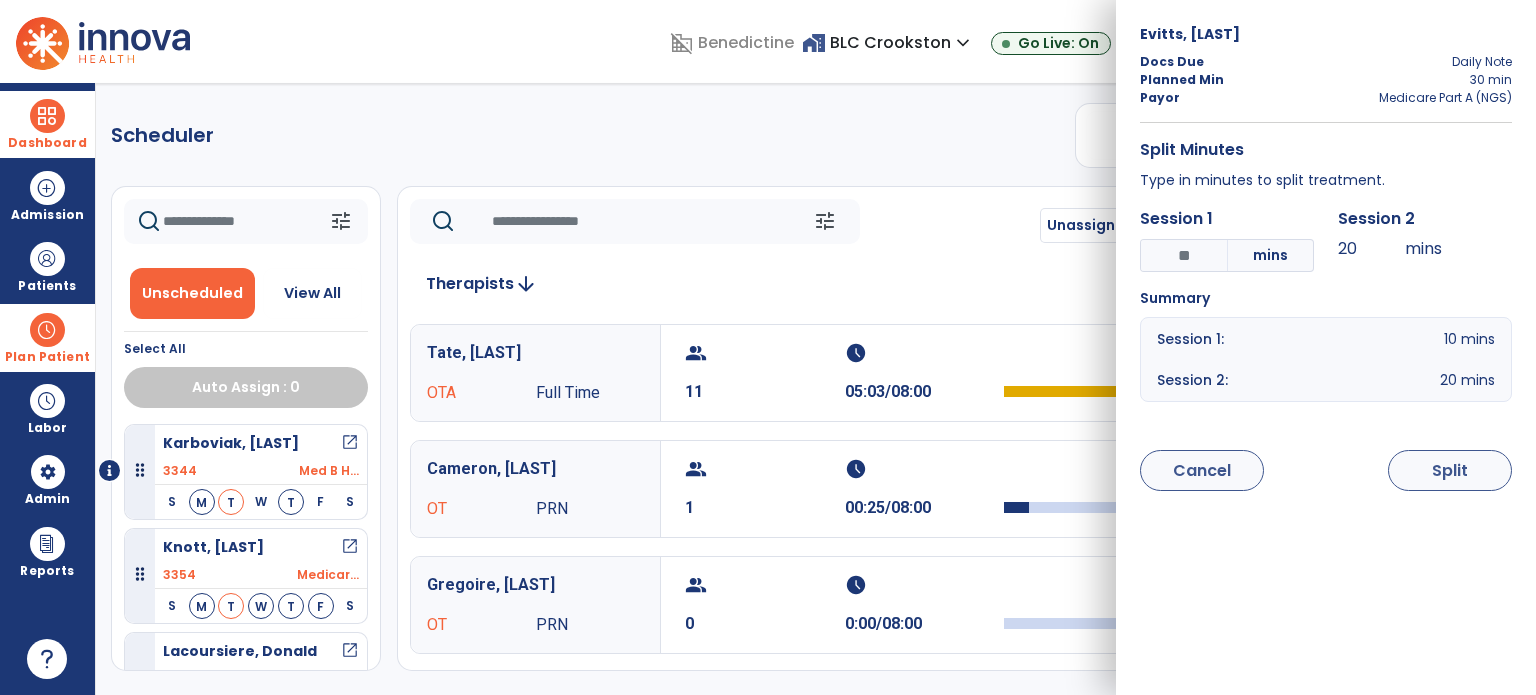 type on "**" 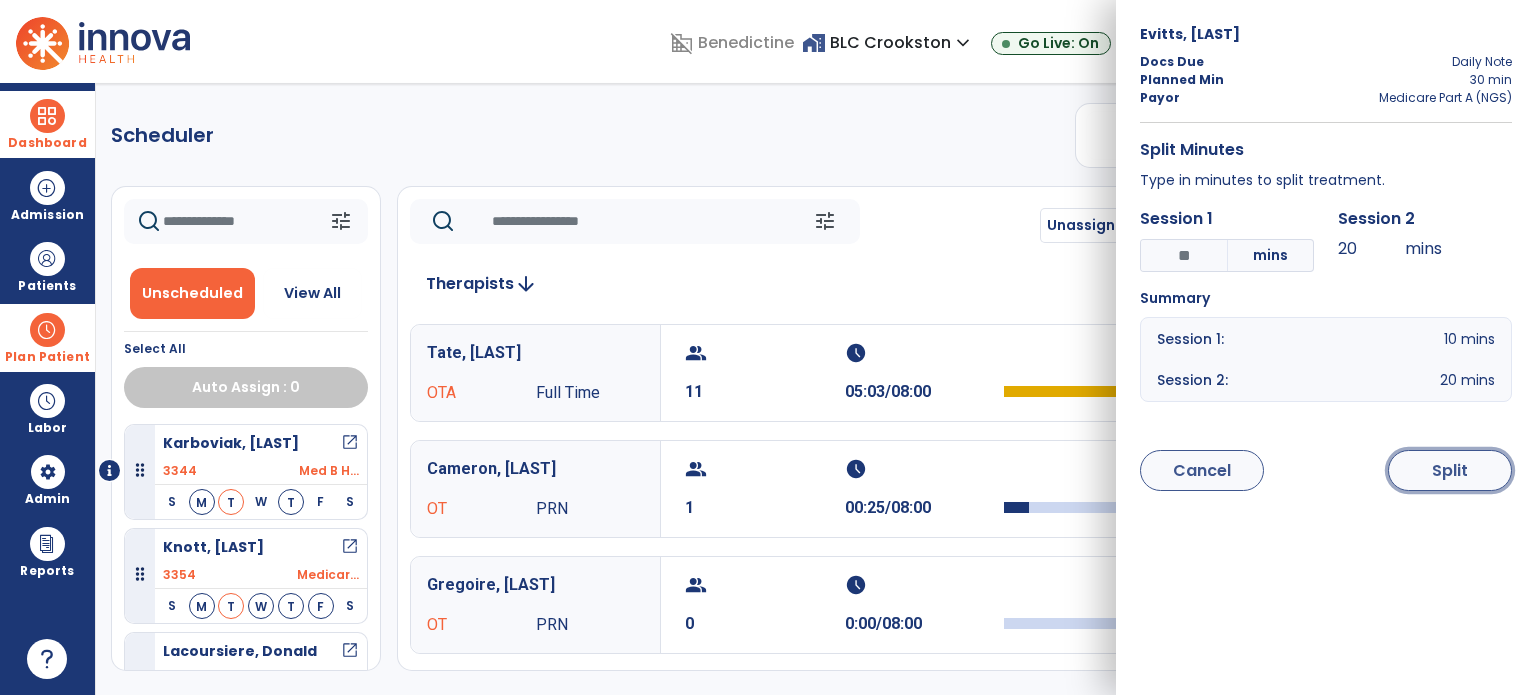 click on "Split" at bounding box center [1450, 470] 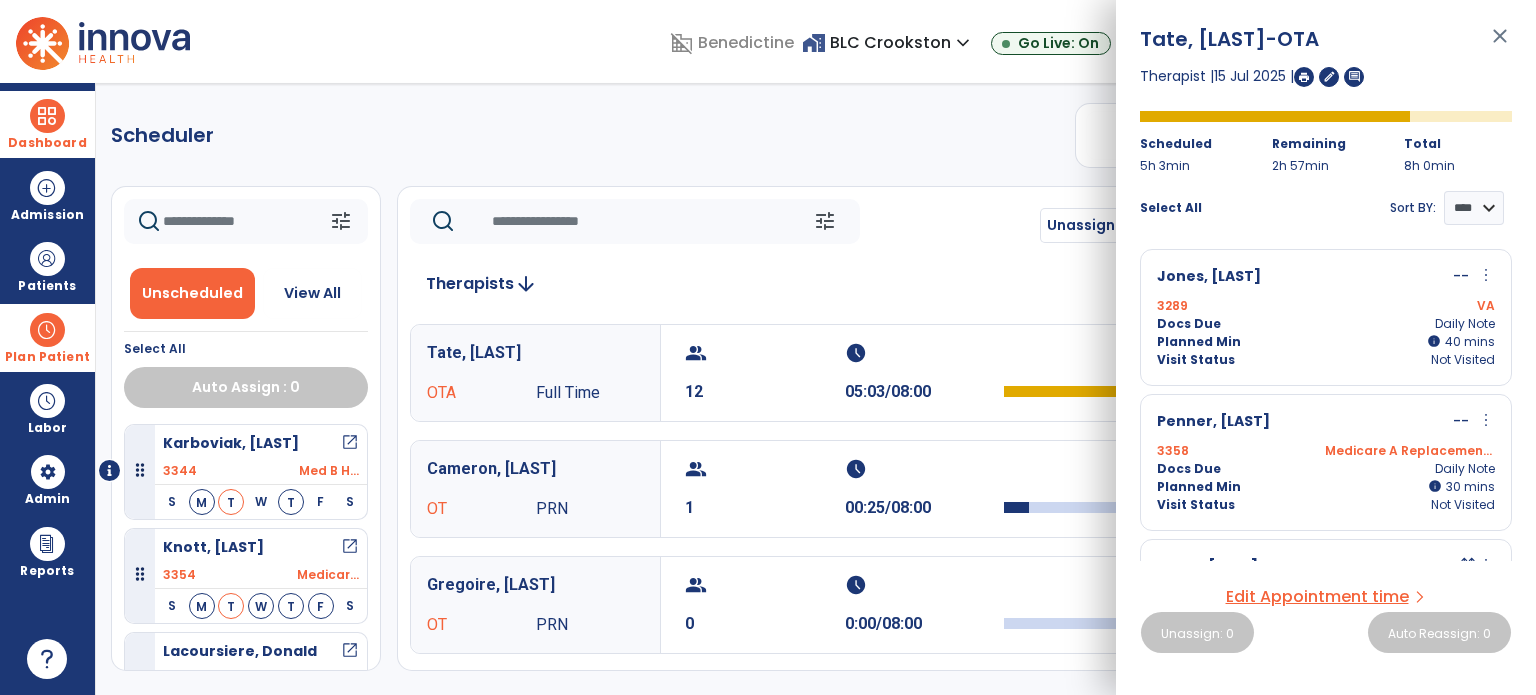 click on "more_vert" at bounding box center (1486, 420) 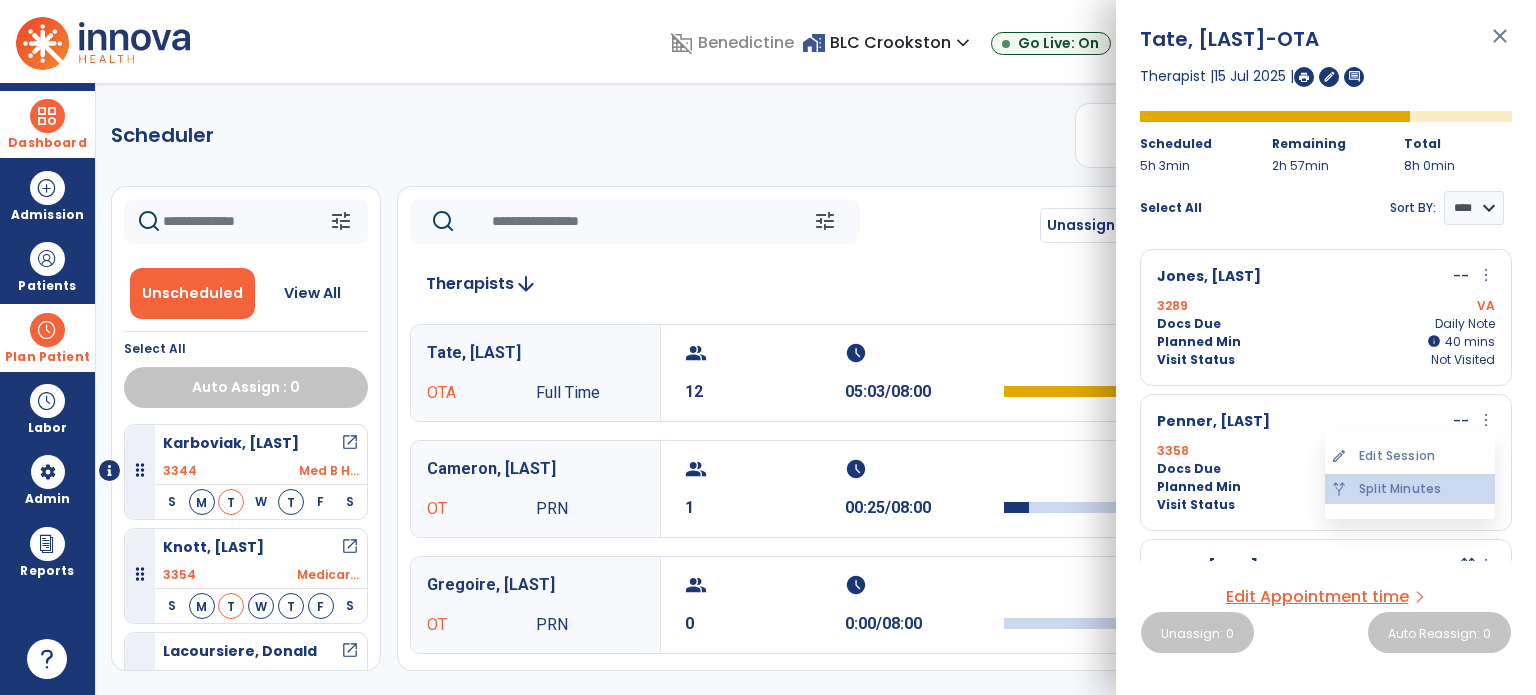click on "alt_route   Split Minutes" at bounding box center (1410, 489) 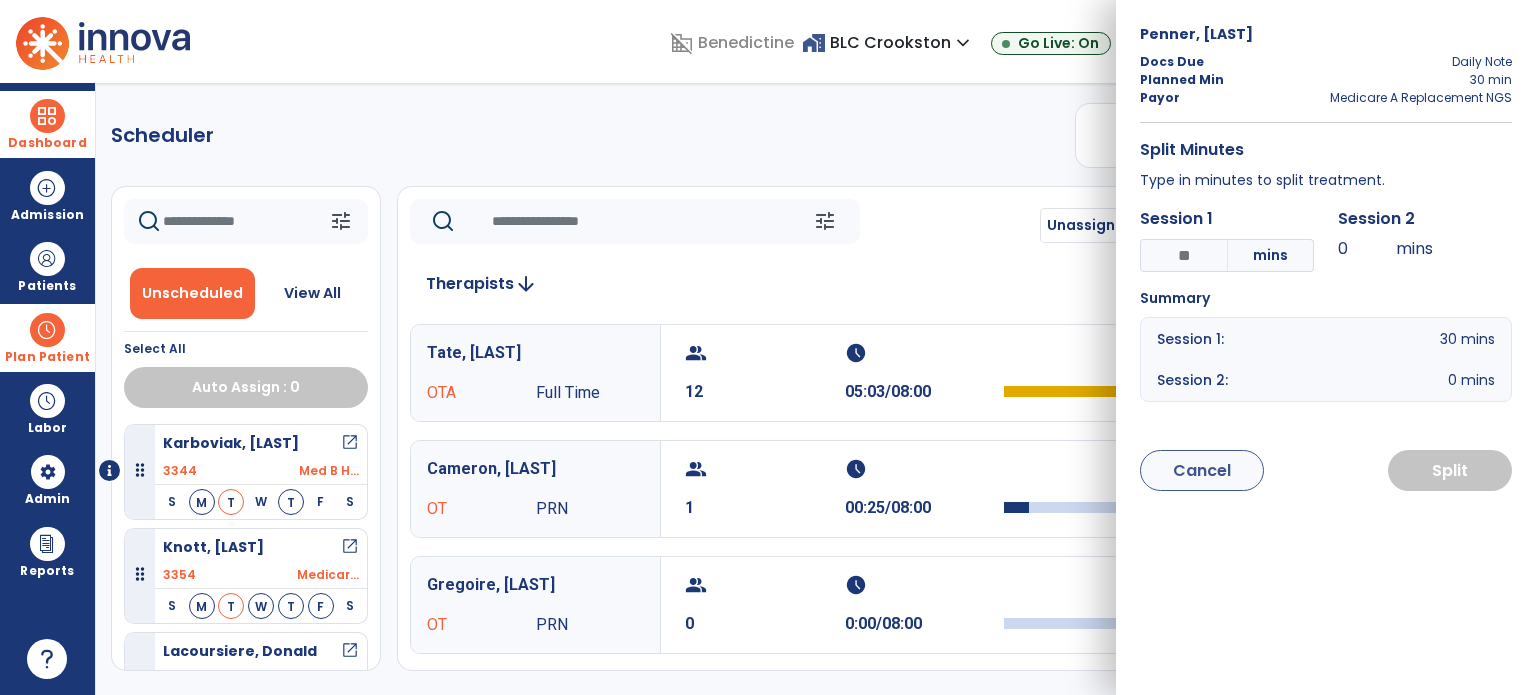 click on "*" at bounding box center [1184, 255] 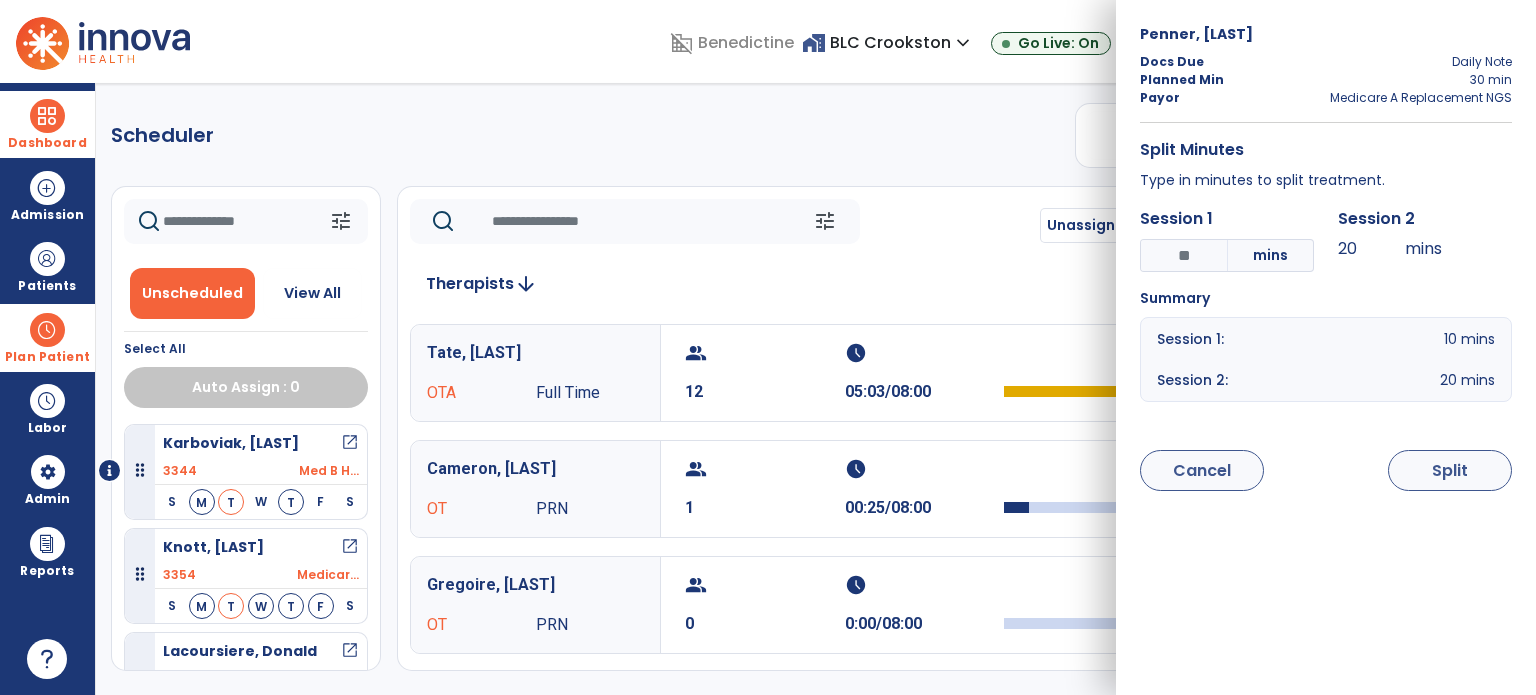 type on "**" 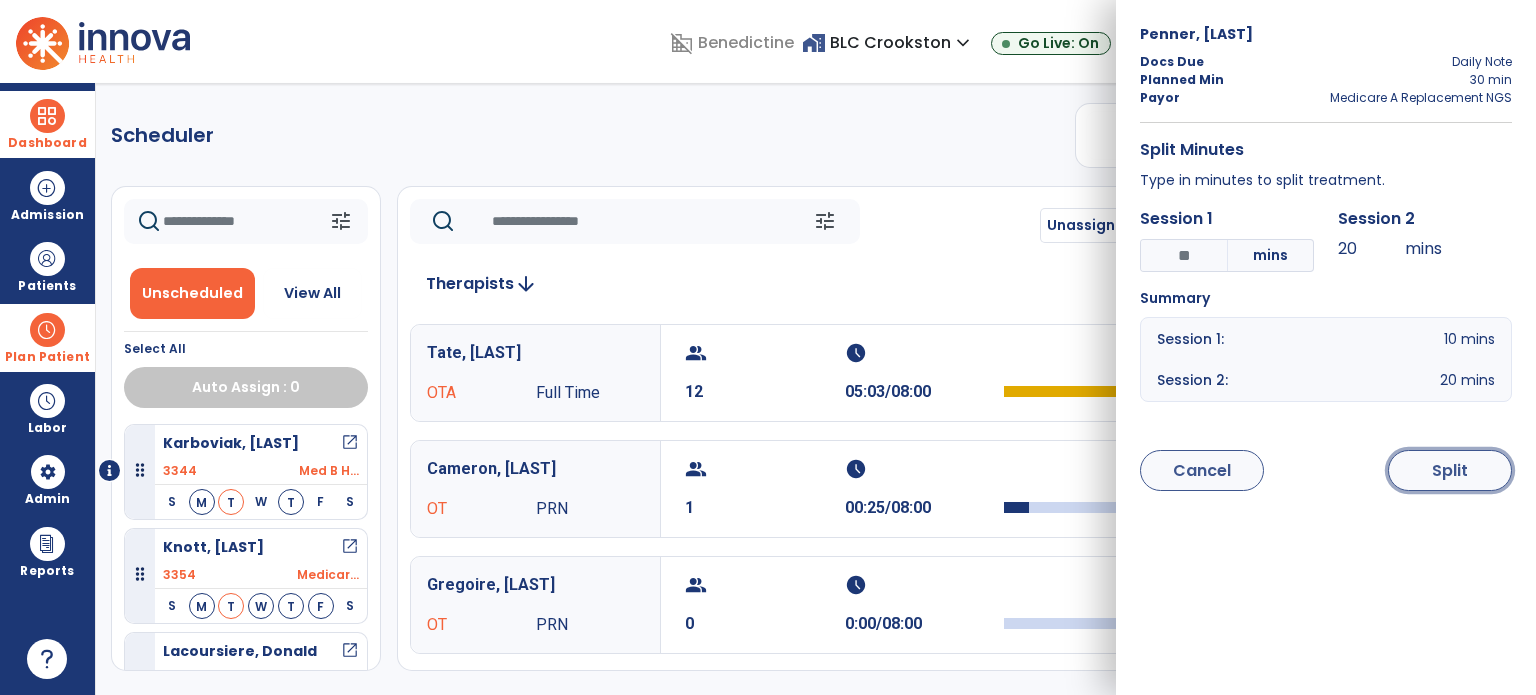 click on "Split" at bounding box center [1450, 470] 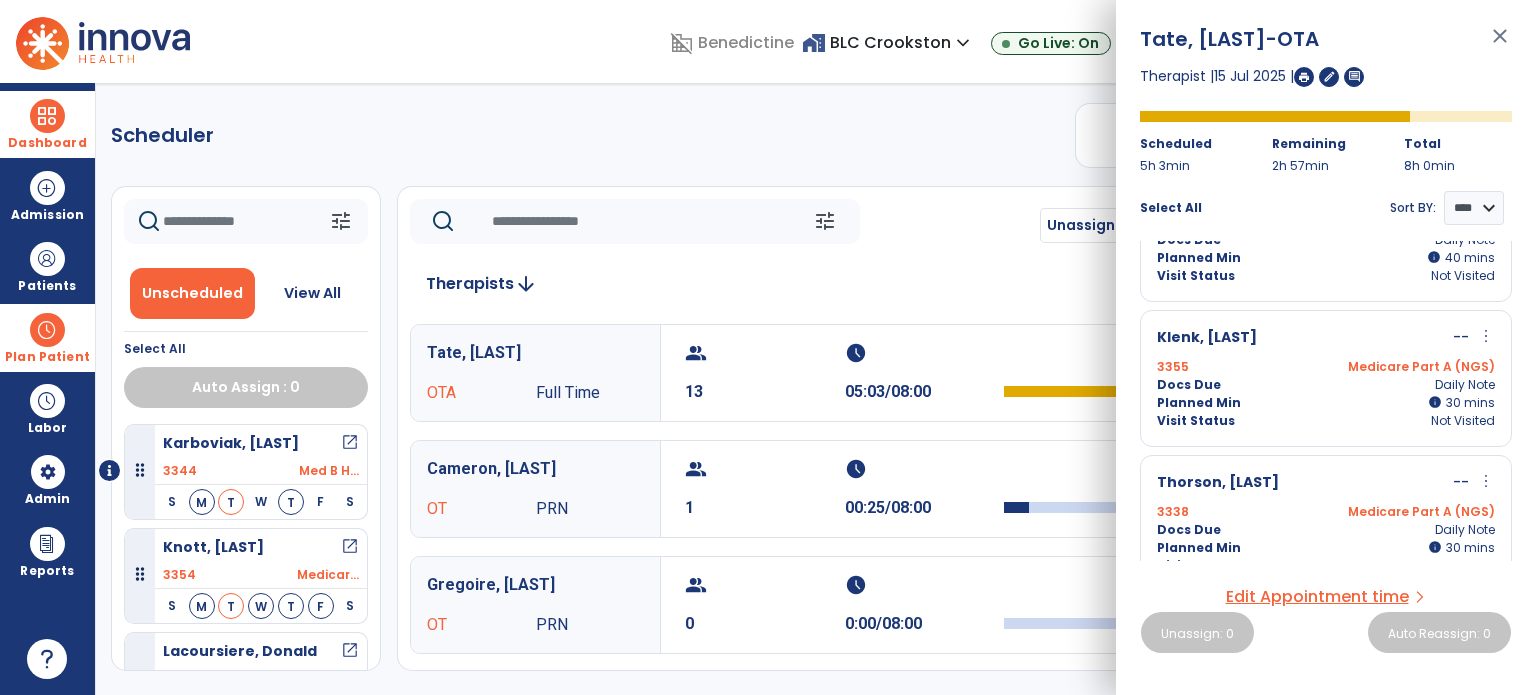 scroll, scrollTop: 88, scrollLeft: 0, axis: vertical 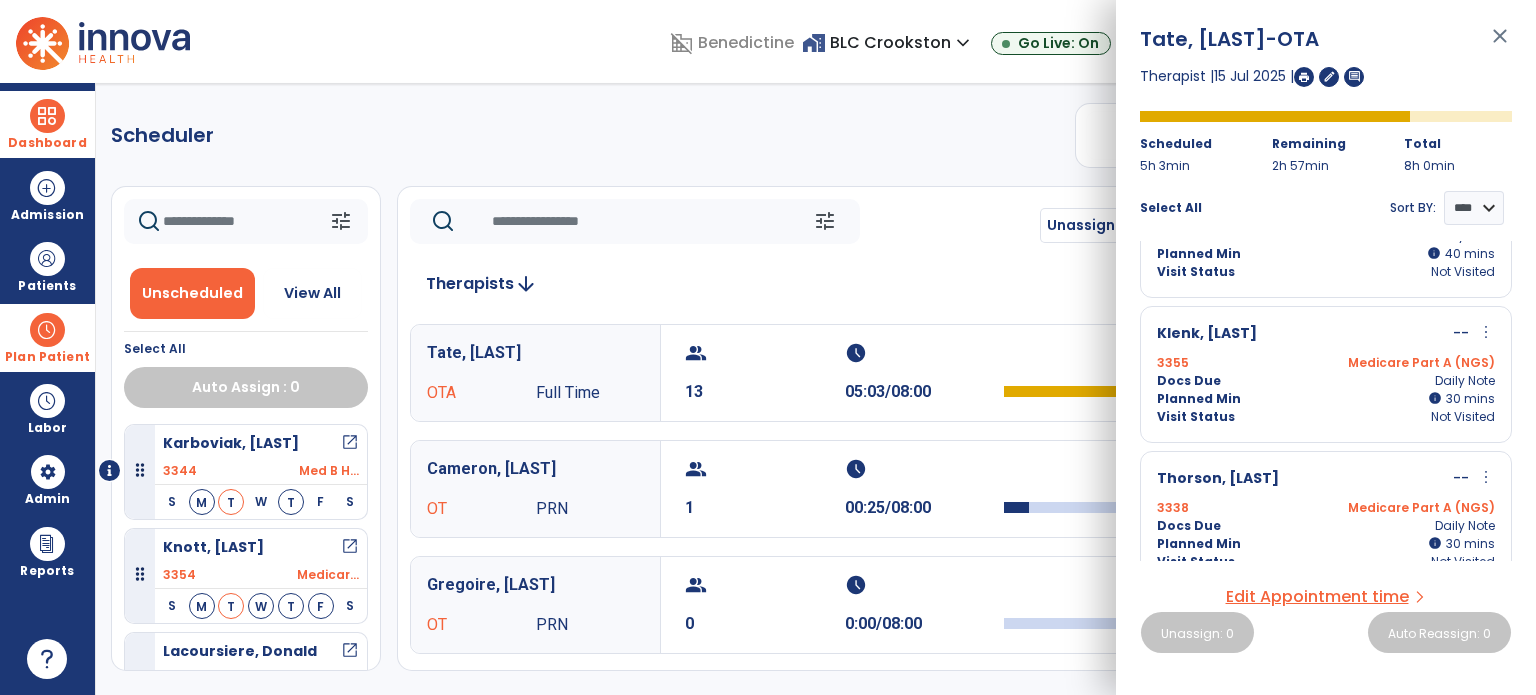 click on "more_vert" at bounding box center [1486, 332] 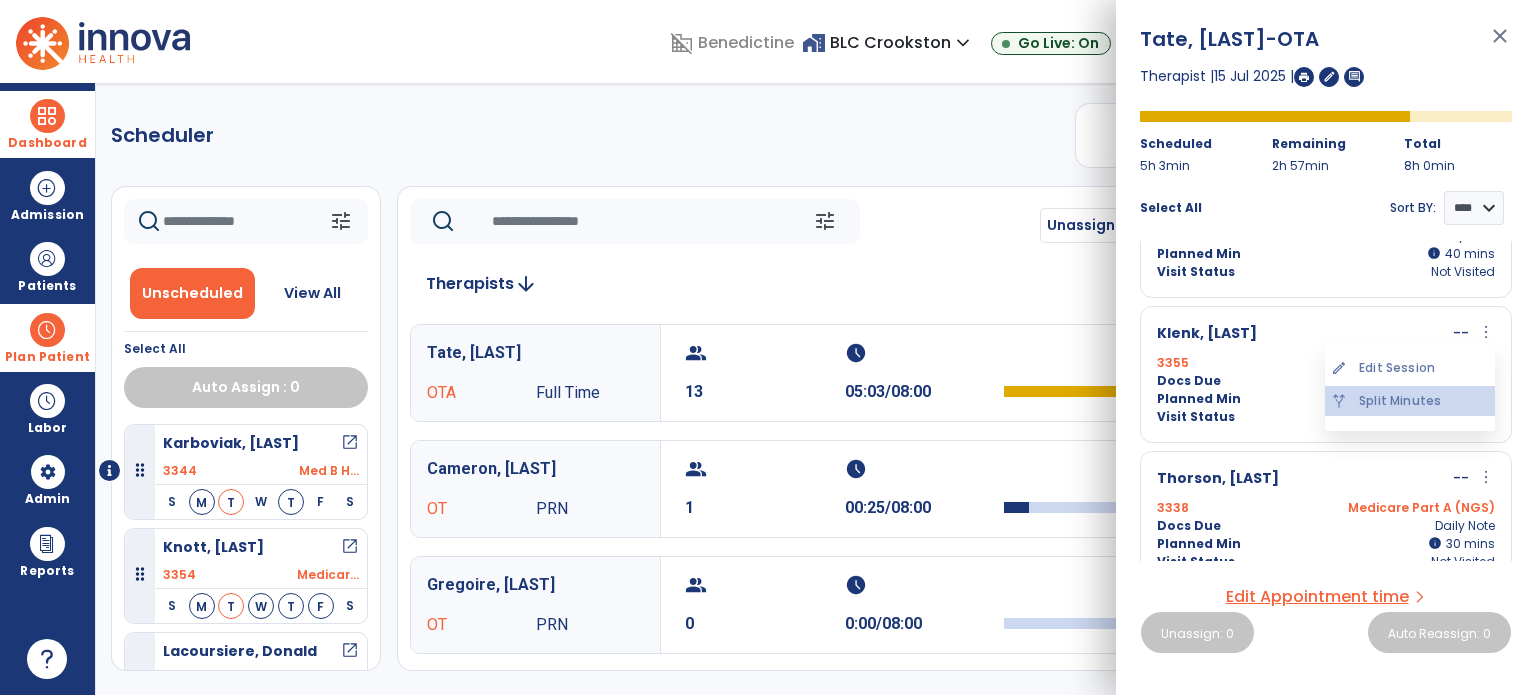click on "alt_route   Split Minutes" at bounding box center [1410, 401] 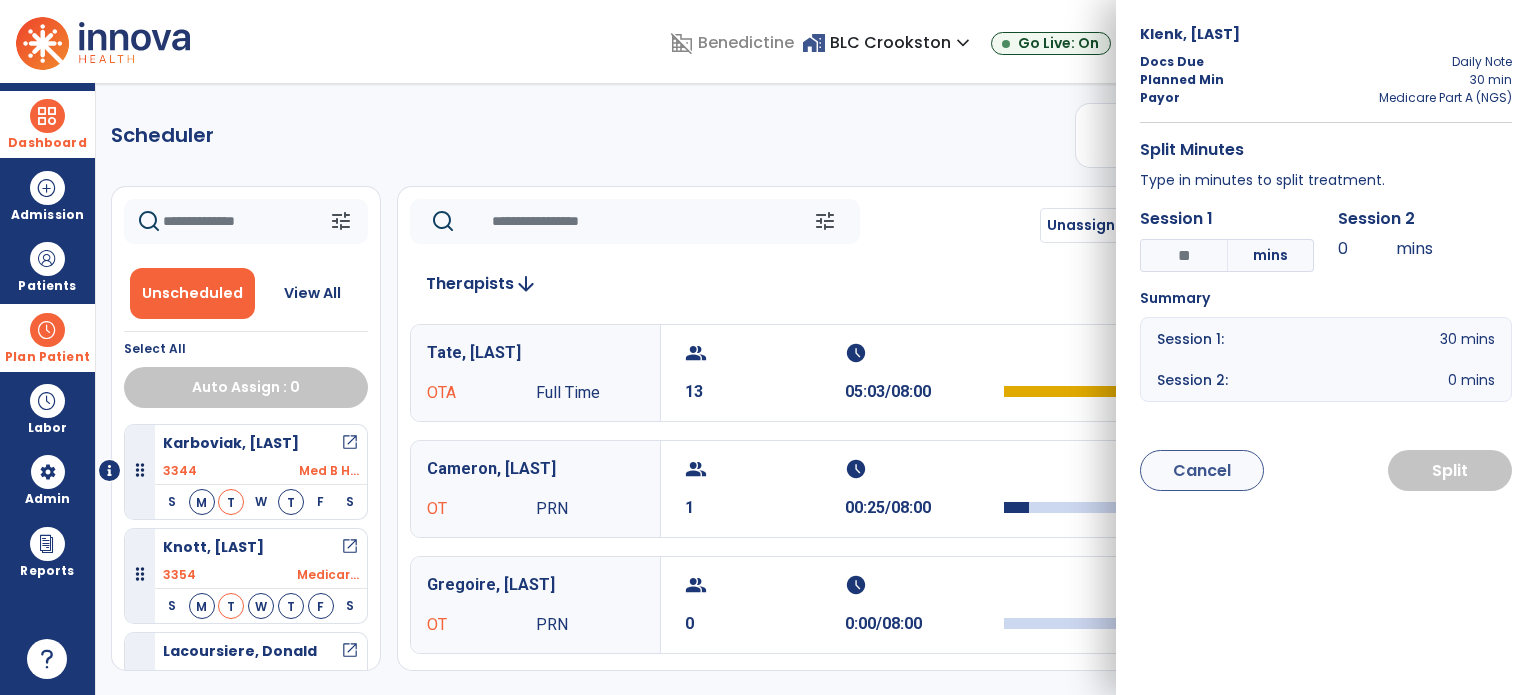 click on "*" at bounding box center (1184, 255) 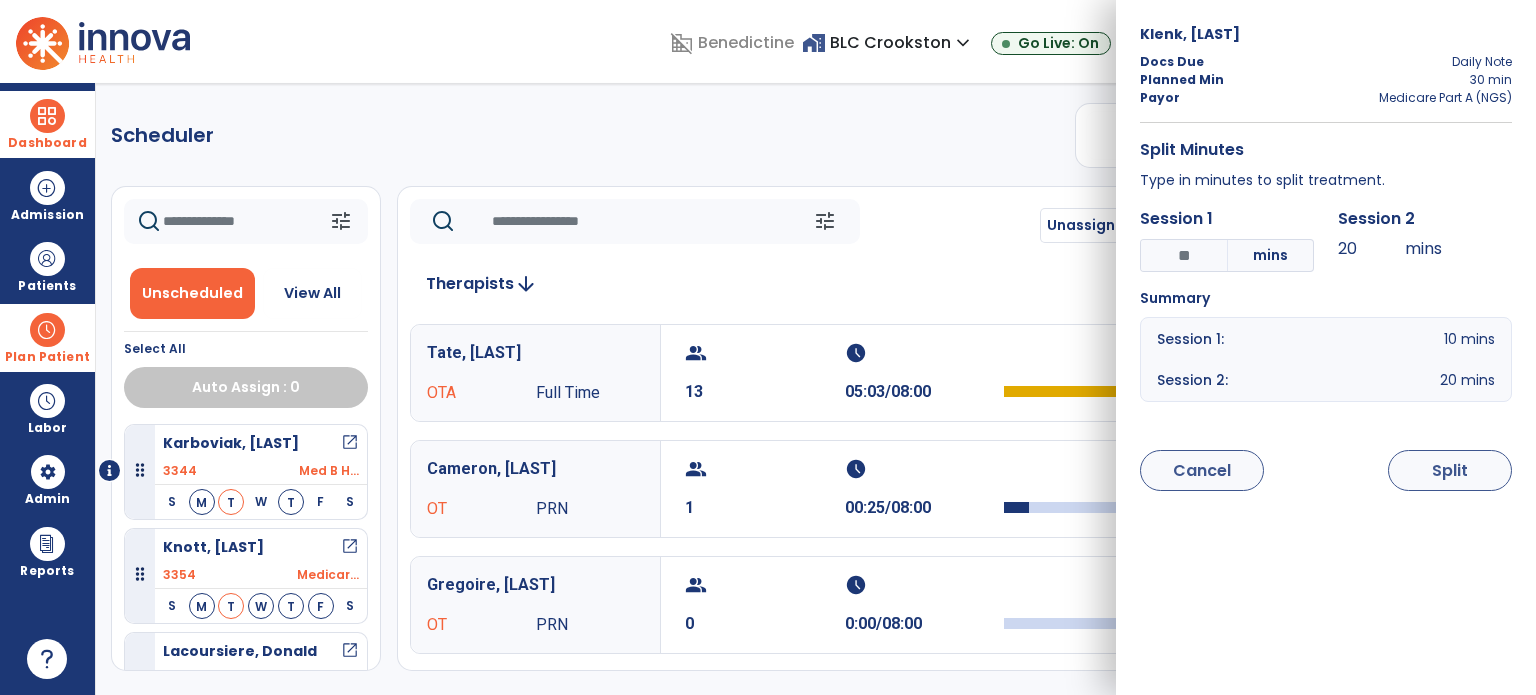 type on "**" 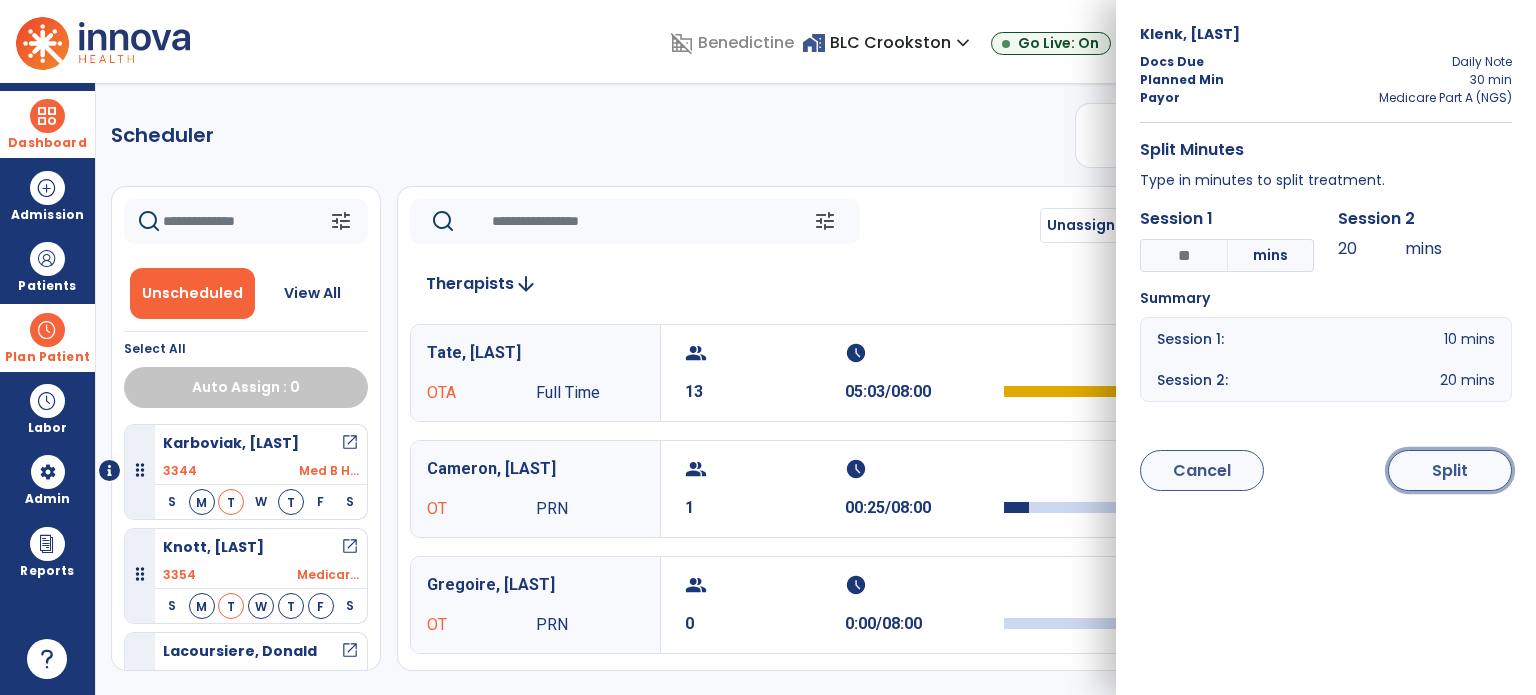 click on "Split" at bounding box center (1450, 470) 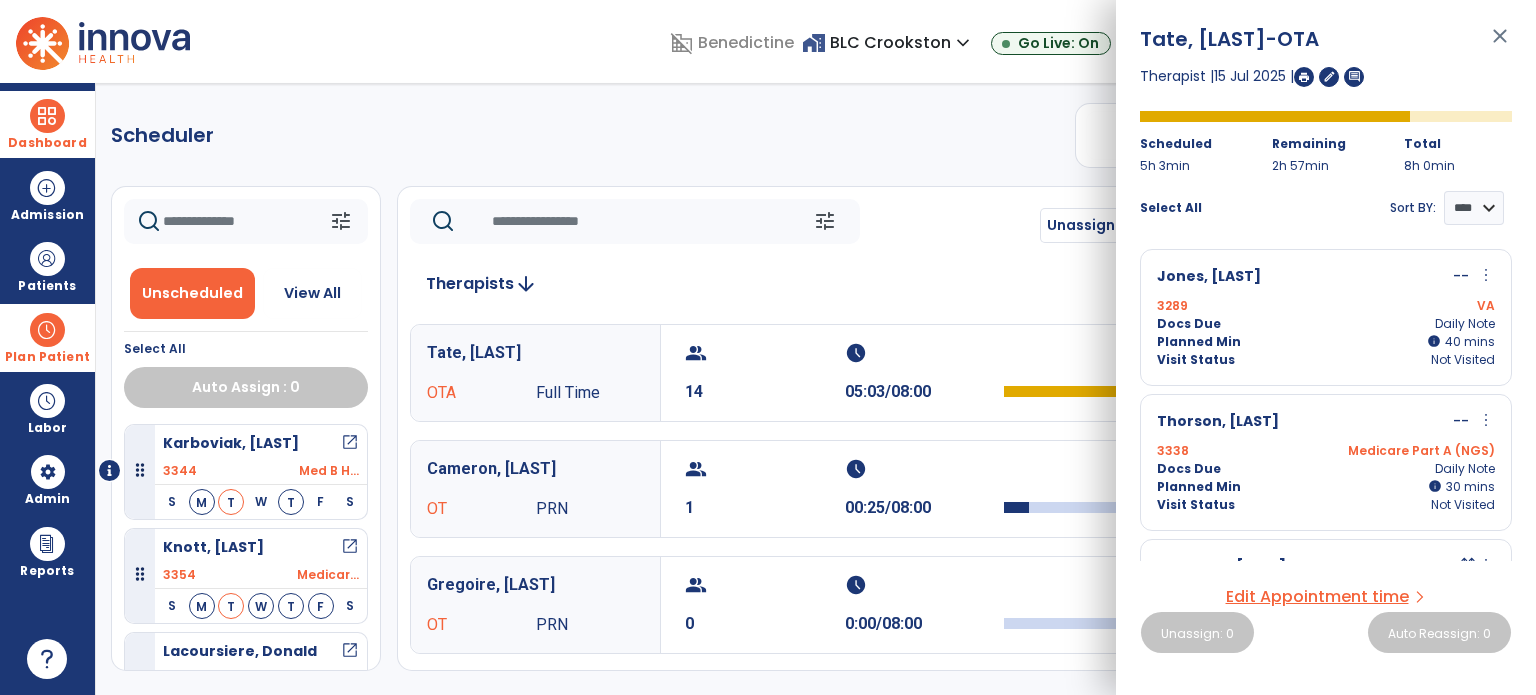 click on "more_vert" at bounding box center (1486, 420) 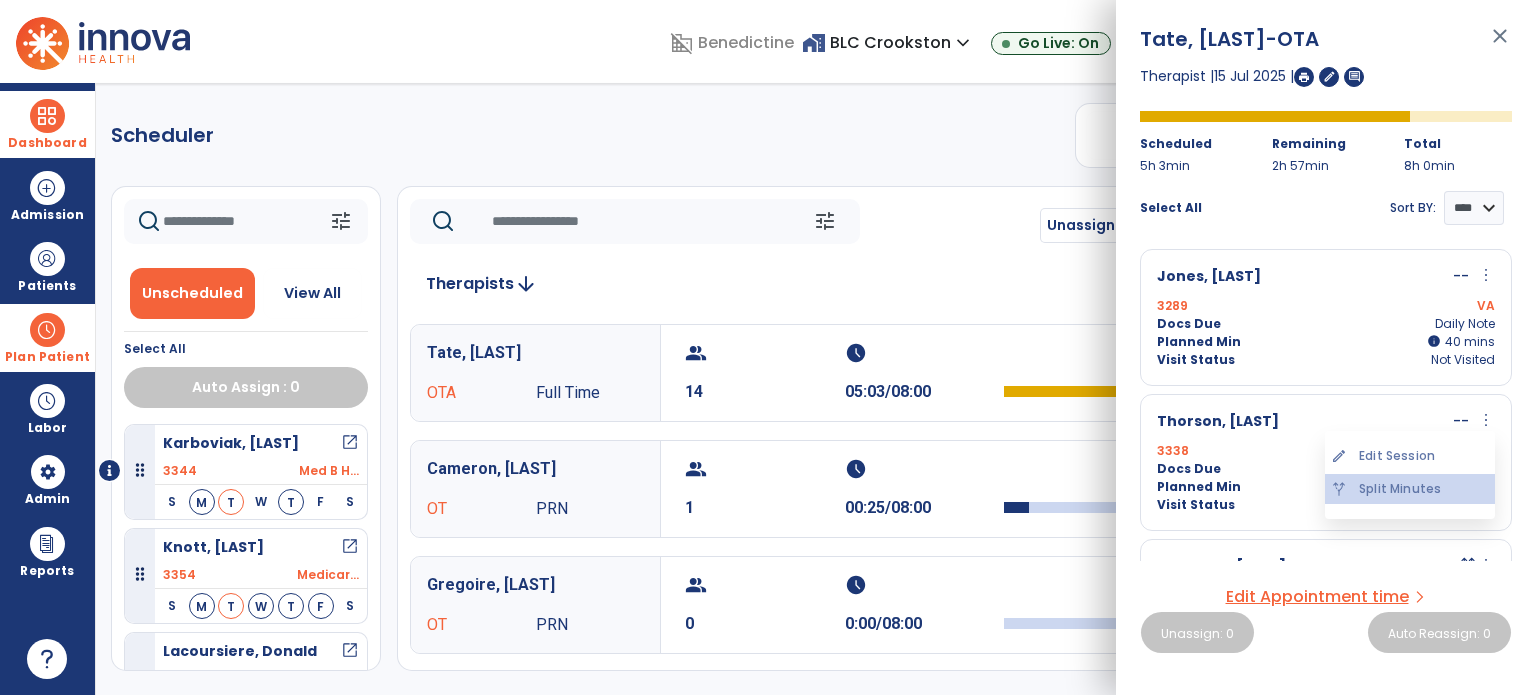 click on "alt_route   Split Minutes" at bounding box center (1410, 489) 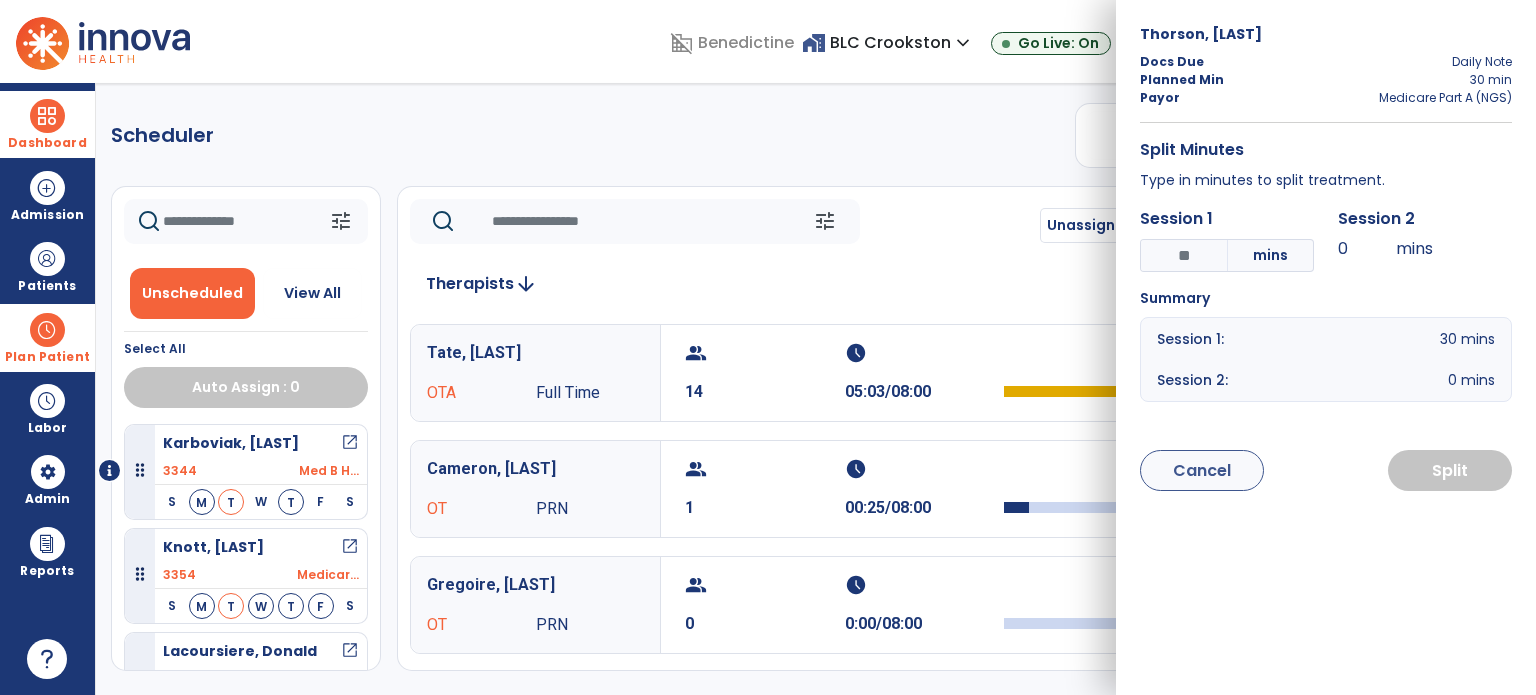 click on "*" at bounding box center [1184, 255] 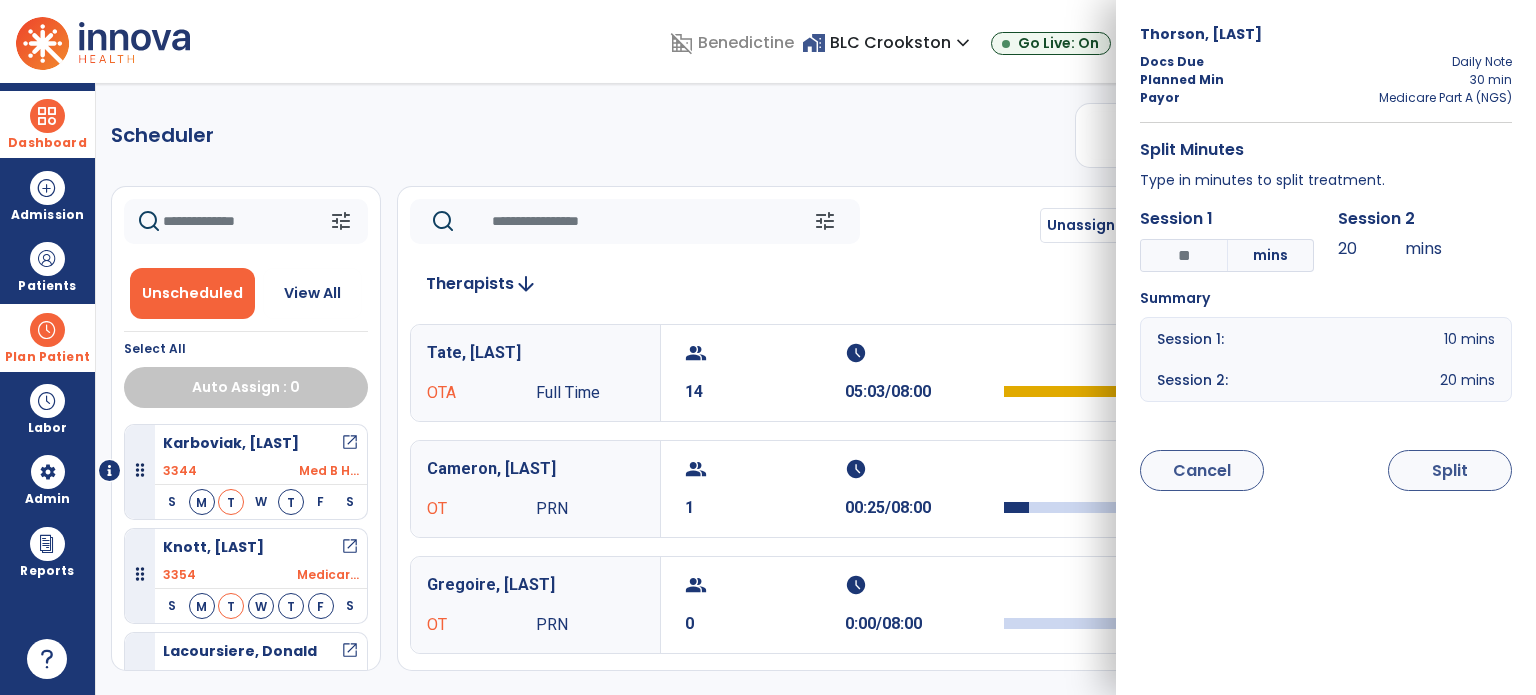 type on "**" 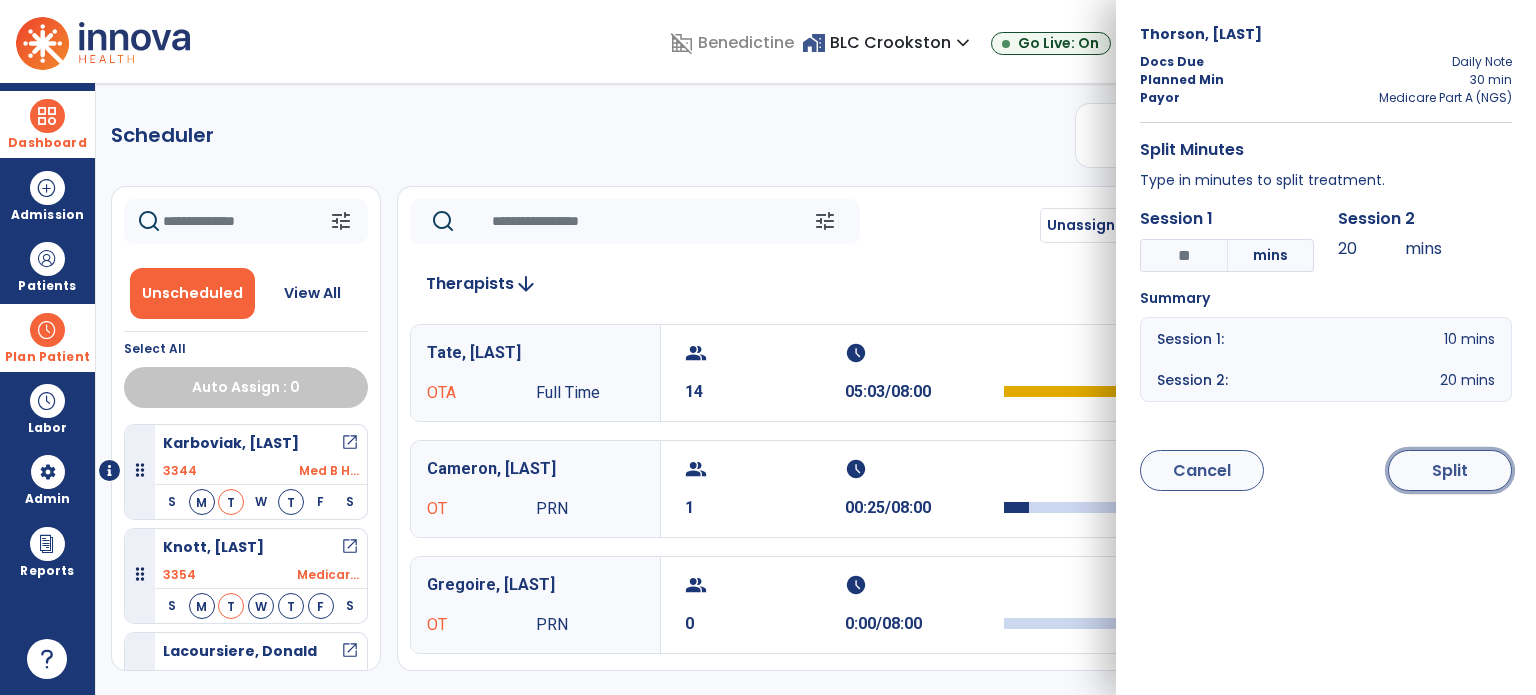 click on "Split" at bounding box center (1450, 470) 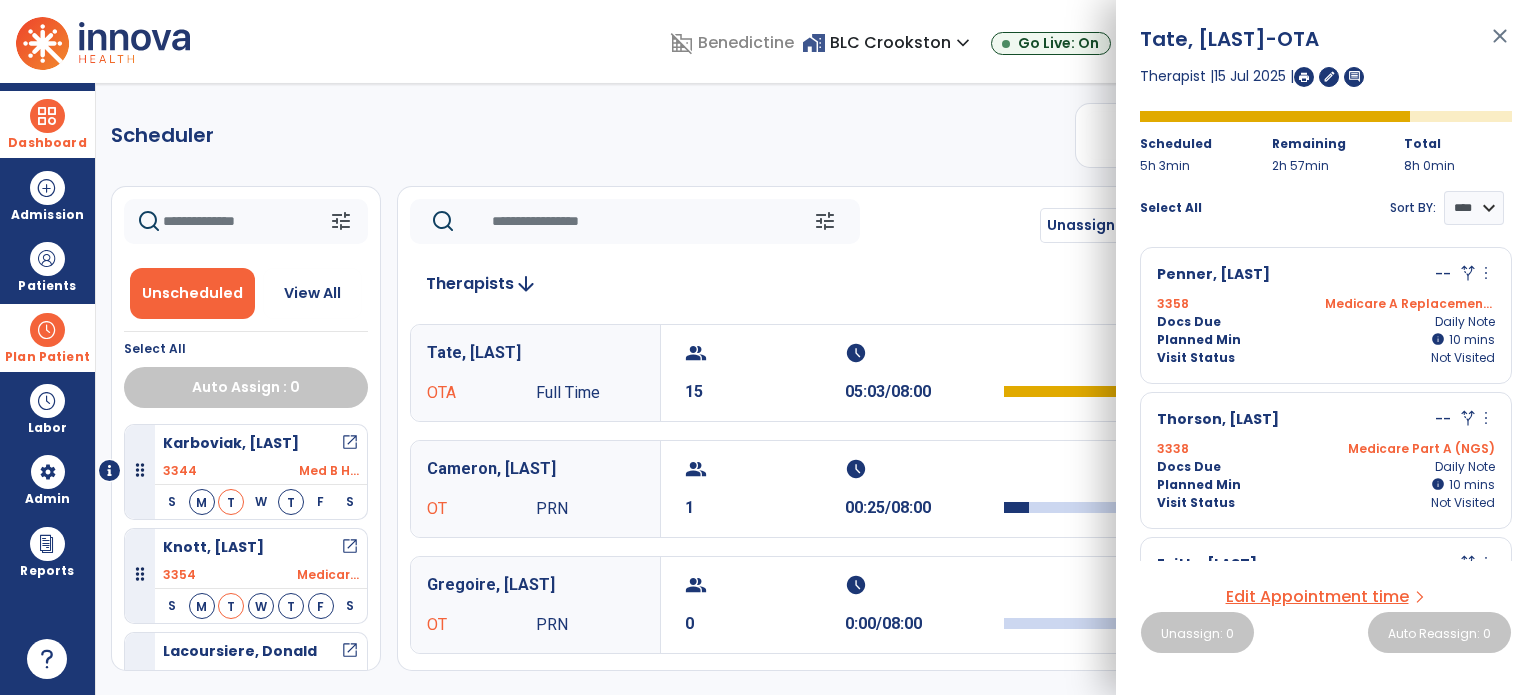 scroll, scrollTop: 1845, scrollLeft: 0, axis: vertical 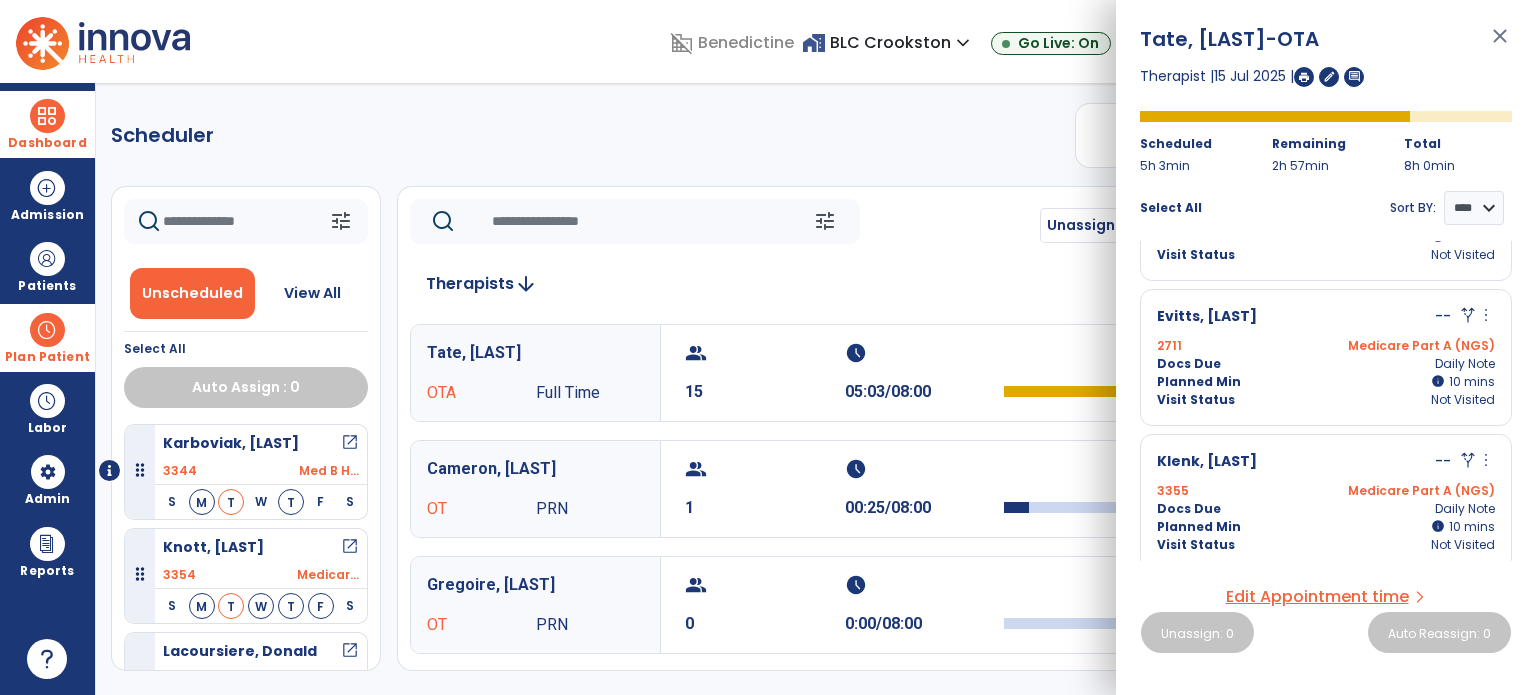 click on "Docs Due Daily Note" at bounding box center [1326, 509] 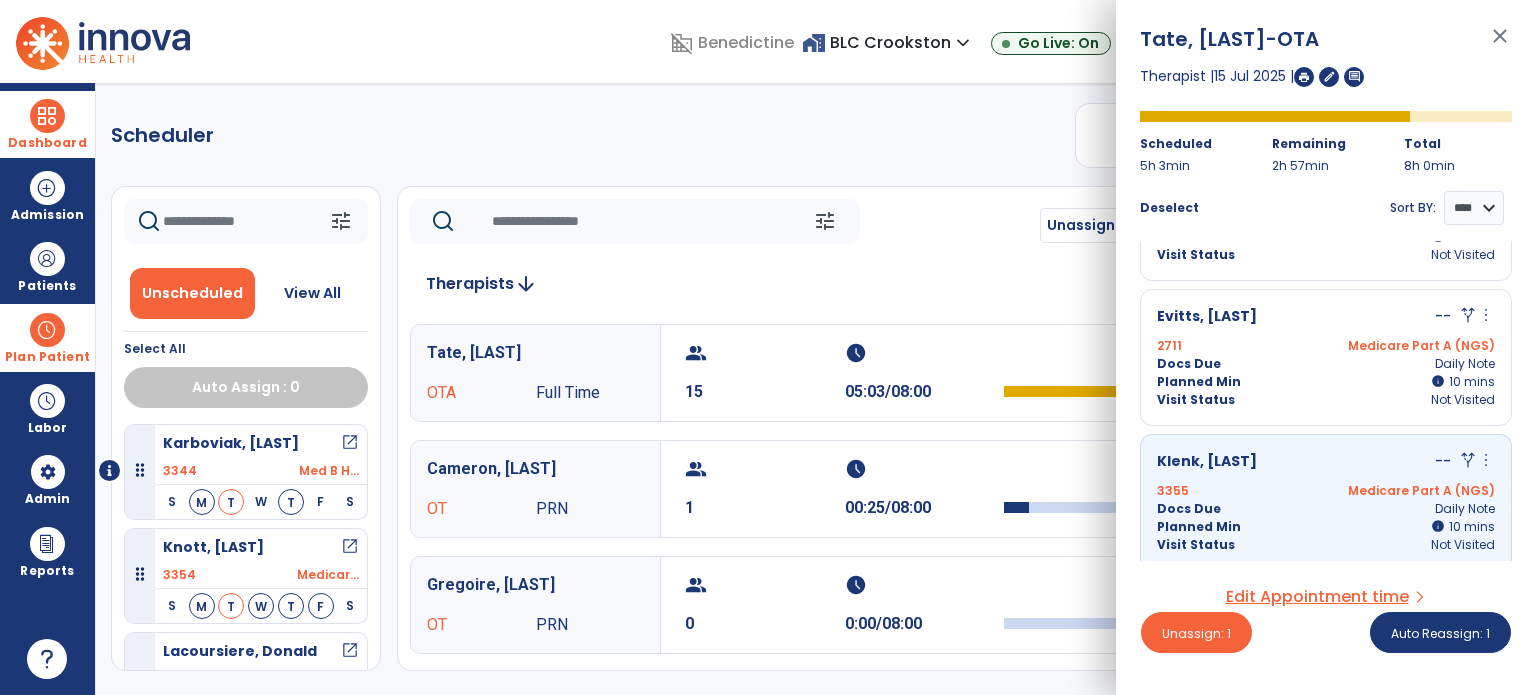 click on "Docs Due Daily Note" at bounding box center (1326, 364) 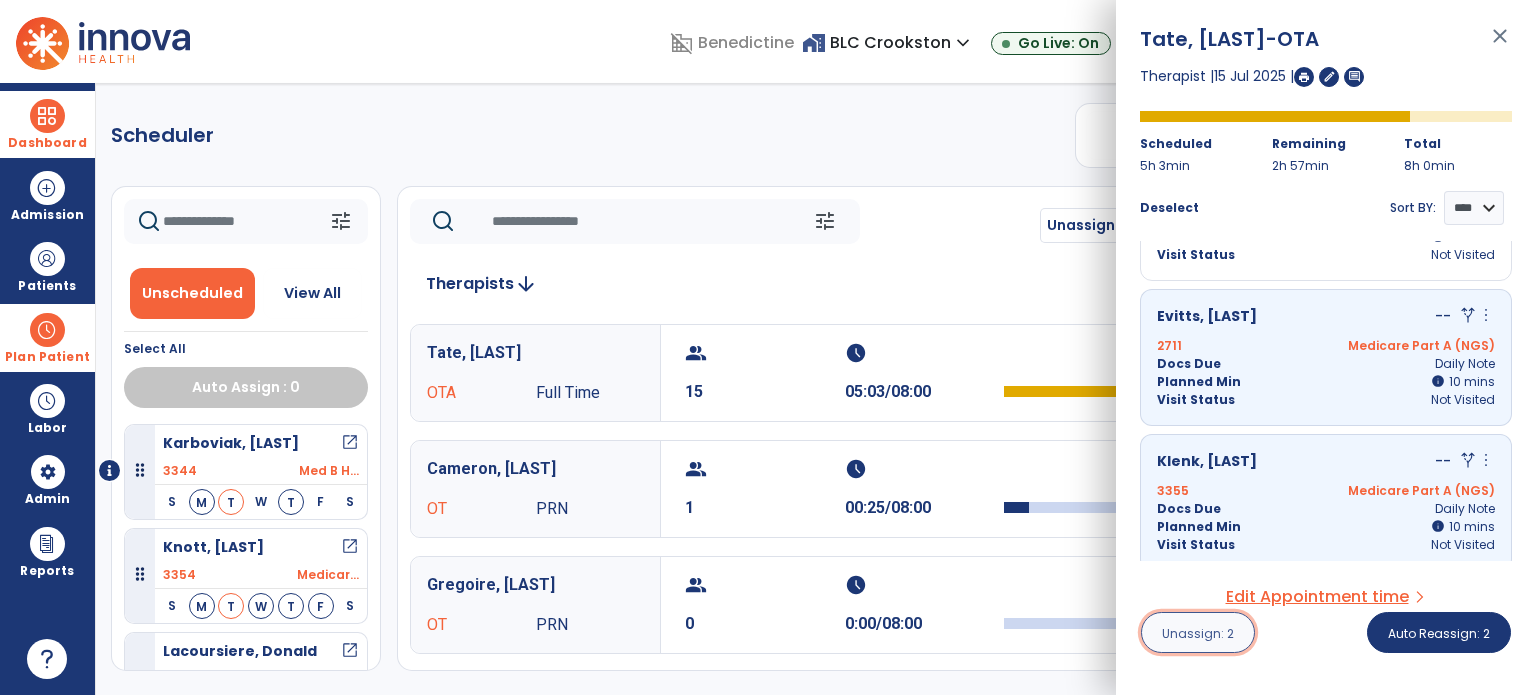 click on "Unassign: 2" at bounding box center (1198, 633) 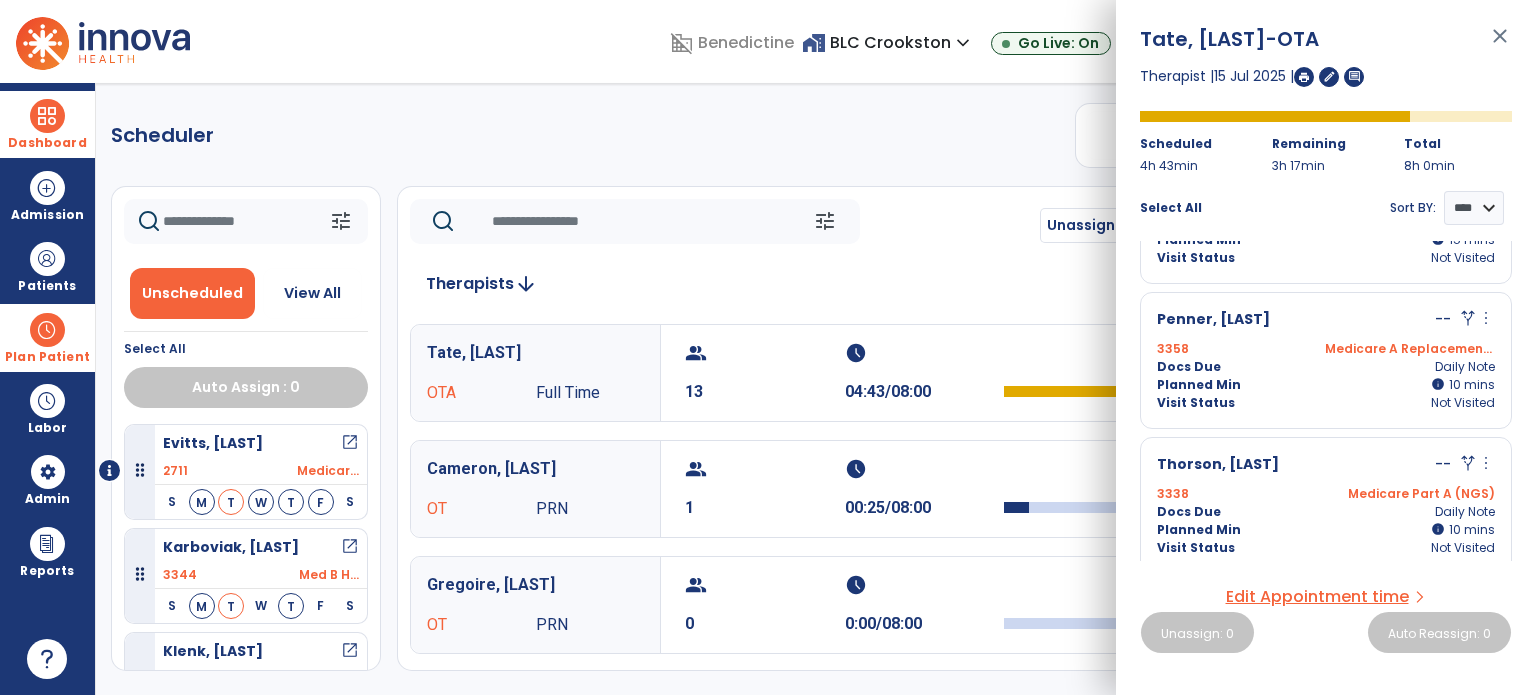 scroll, scrollTop: 1556, scrollLeft: 0, axis: vertical 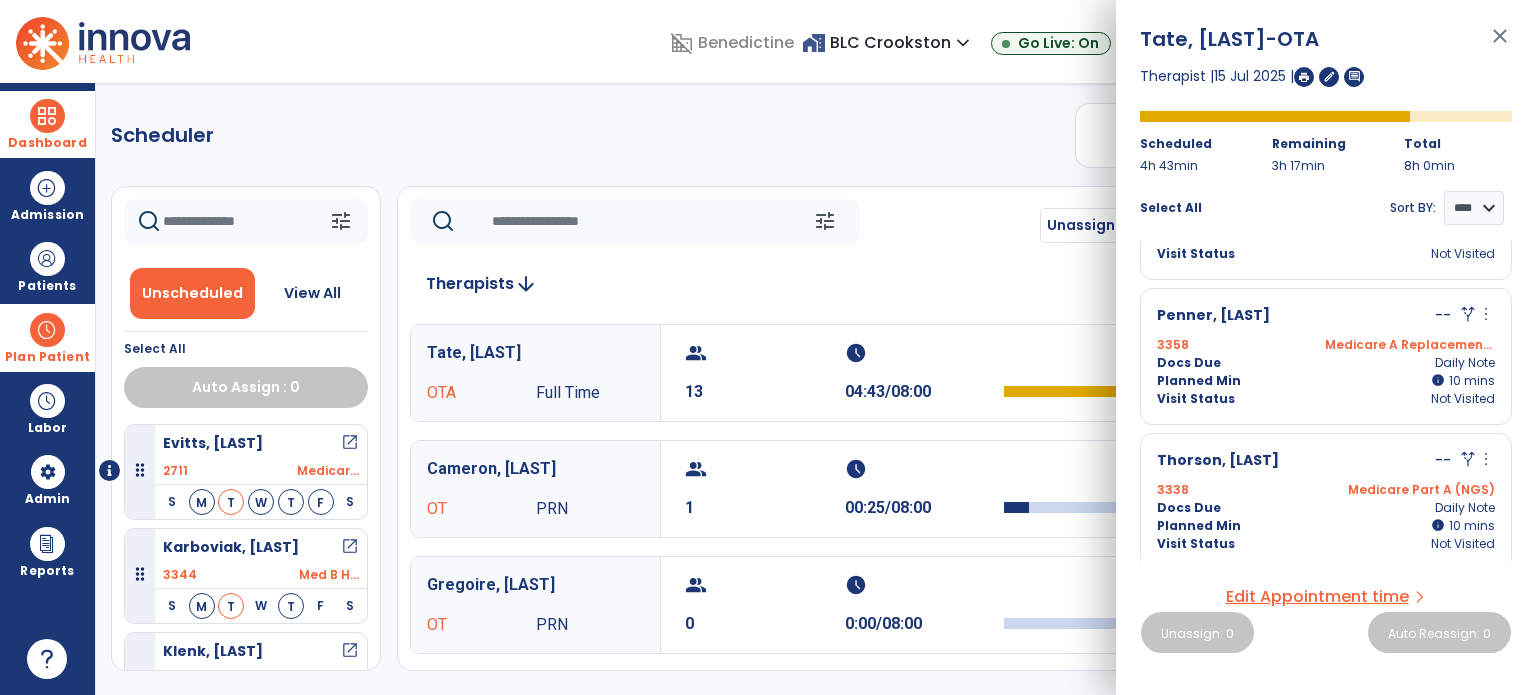 click on "Planned Min  info   30 I 10 mins" at bounding box center (1326, 526) 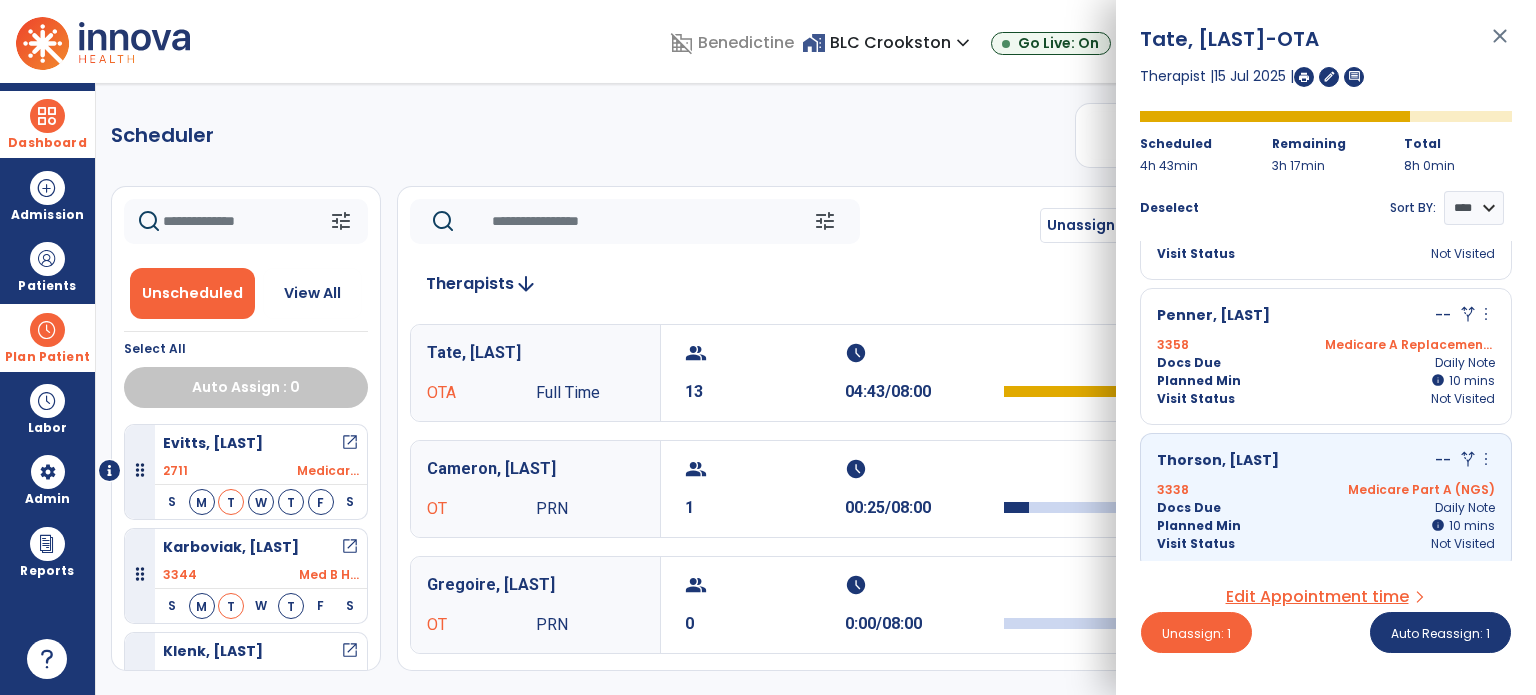 click on "Planned Min  info   30 I 10 mins" at bounding box center [1326, 381] 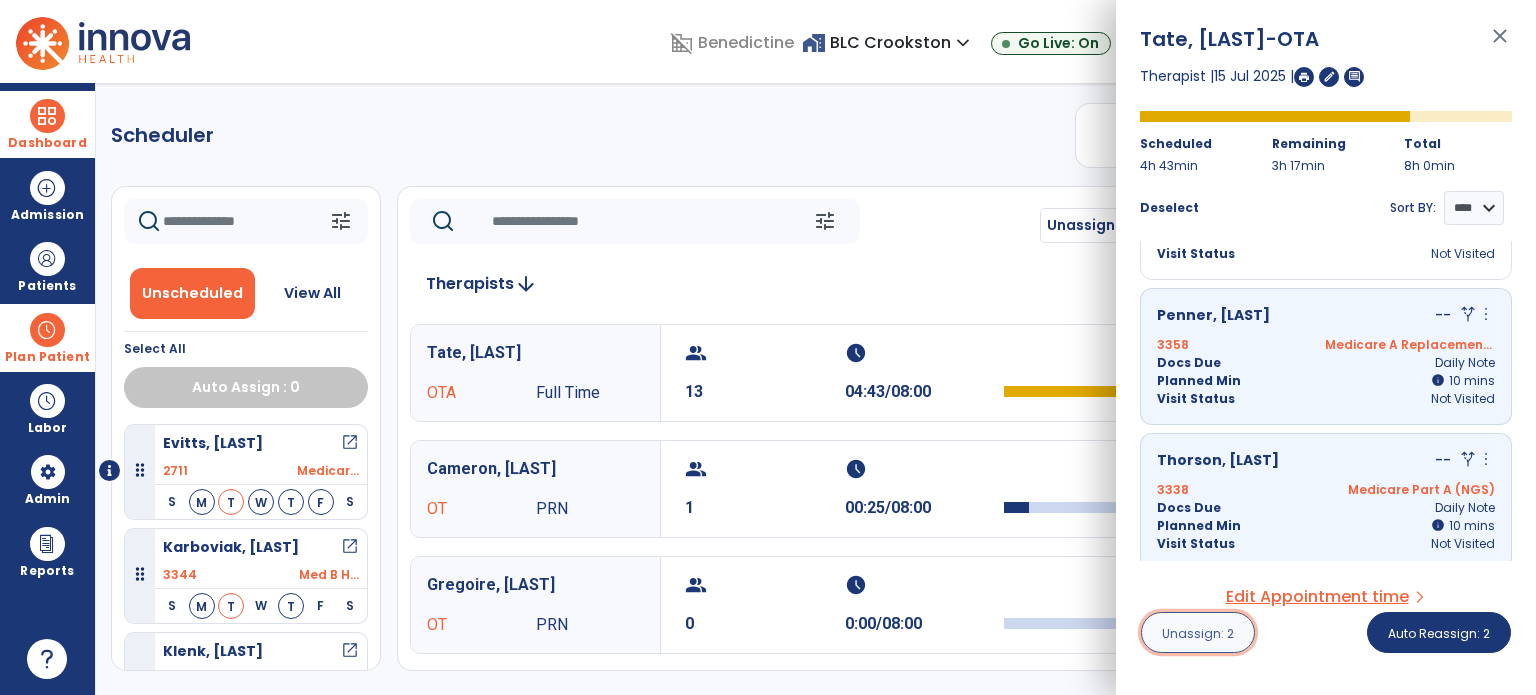 click on "Unassign: 2" at bounding box center [1198, 633] 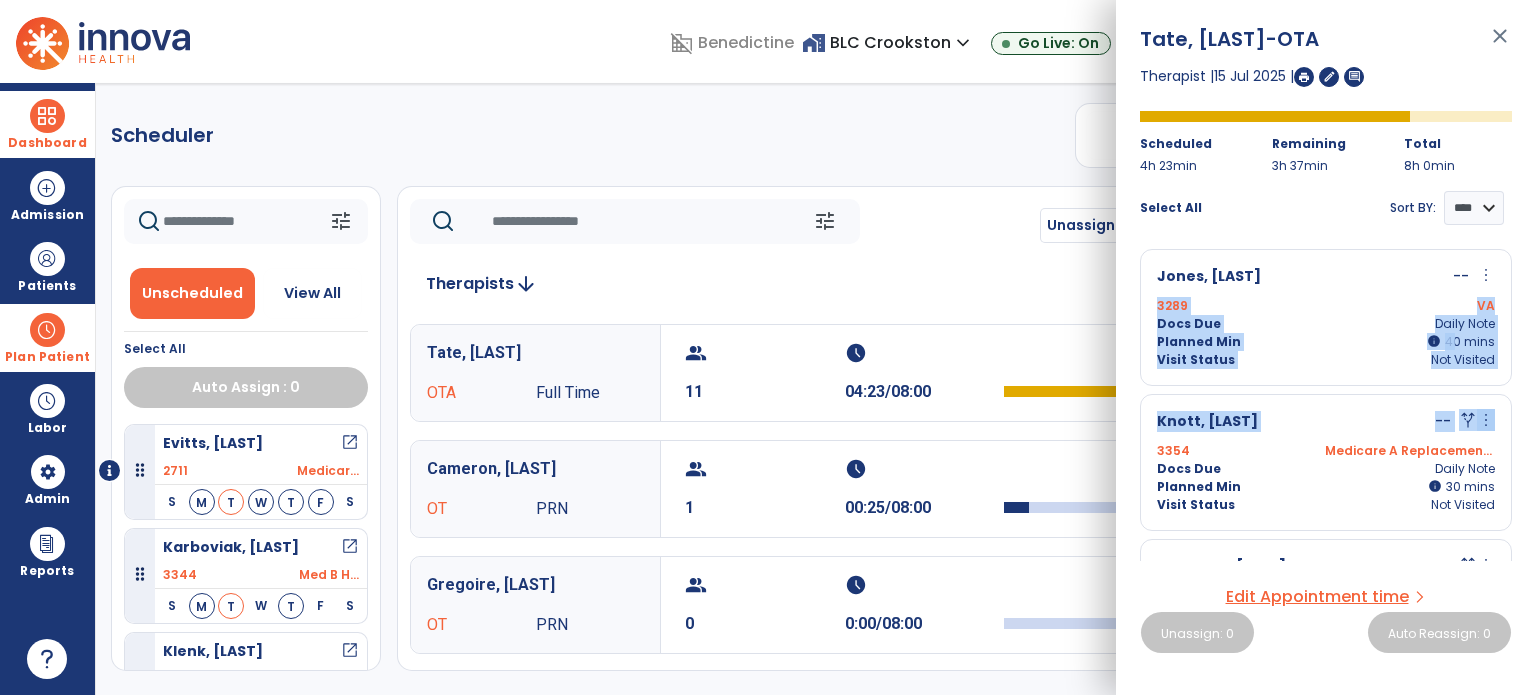 drag, startPoint x: 1506, startPoint y: 273, endPoint x: 1530, endPoint y: 431, distance: 159.8124 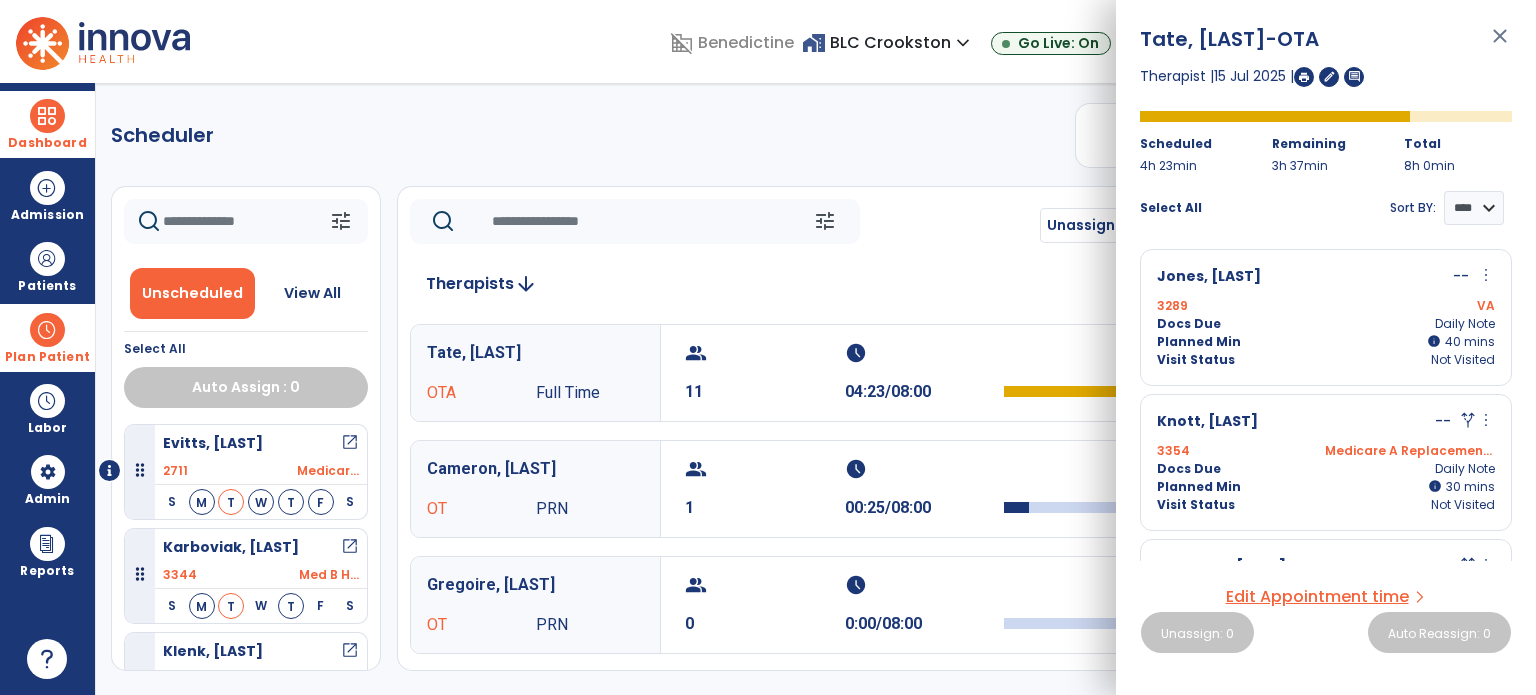click on "Tate, [LAST] -OTA close Therapist | 15 Jul 2025 | edit comment Scheduled 4h 23min Remaining 3h 37min Total 8h 0min Select All Sort BY: **** **** Jones, [LAST] -- more_vert edit Edit Session alt_route Split Minutes 3289 VA Docs Due Daily Note Planned Min info 40 I 40 mins Visit Status Not Visited Knott, [LAST] -- alt_route more_vert alt_route Unsplit Minutes 3354 Medicare A Replacement NGS Docs Due Daily Note Planned Min info 40 I 30 mins Visit Status Not Visited Trandem, [LAST] -- alt_route more_vert alt_route Unsplit Minutes 3348 Pvt Ins Docs Due Daily Note Planned Min info 40 I 30 mins Visit Status Not Visited Karboviak, [LAST] -- alt_route more_vert alt_route Unsplit Minutes 3344 Med B HMO (NGS) Docs Due Daily Note Planned Min info 38 I 28 mins Visit Status Not Visited Thorson, [LAST] -- alt_route more_vert alt_route Unsplit Minutes 3338 Medicare Part A (NGS) Docs Due Daily Note Planned Min info 30 I" at bounding box center [1326, 347] 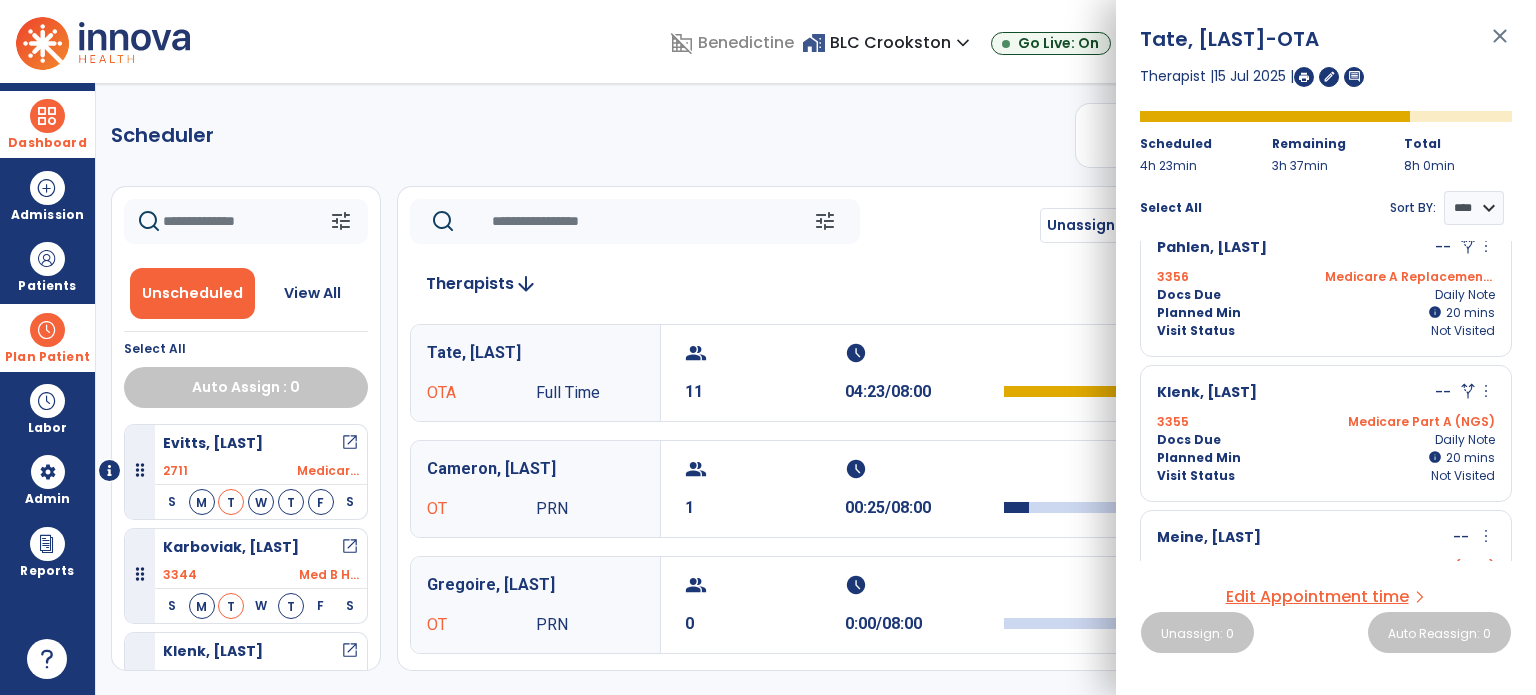 scroll, scrollTop: 1268, scrollLeft: 0, axis: vertical 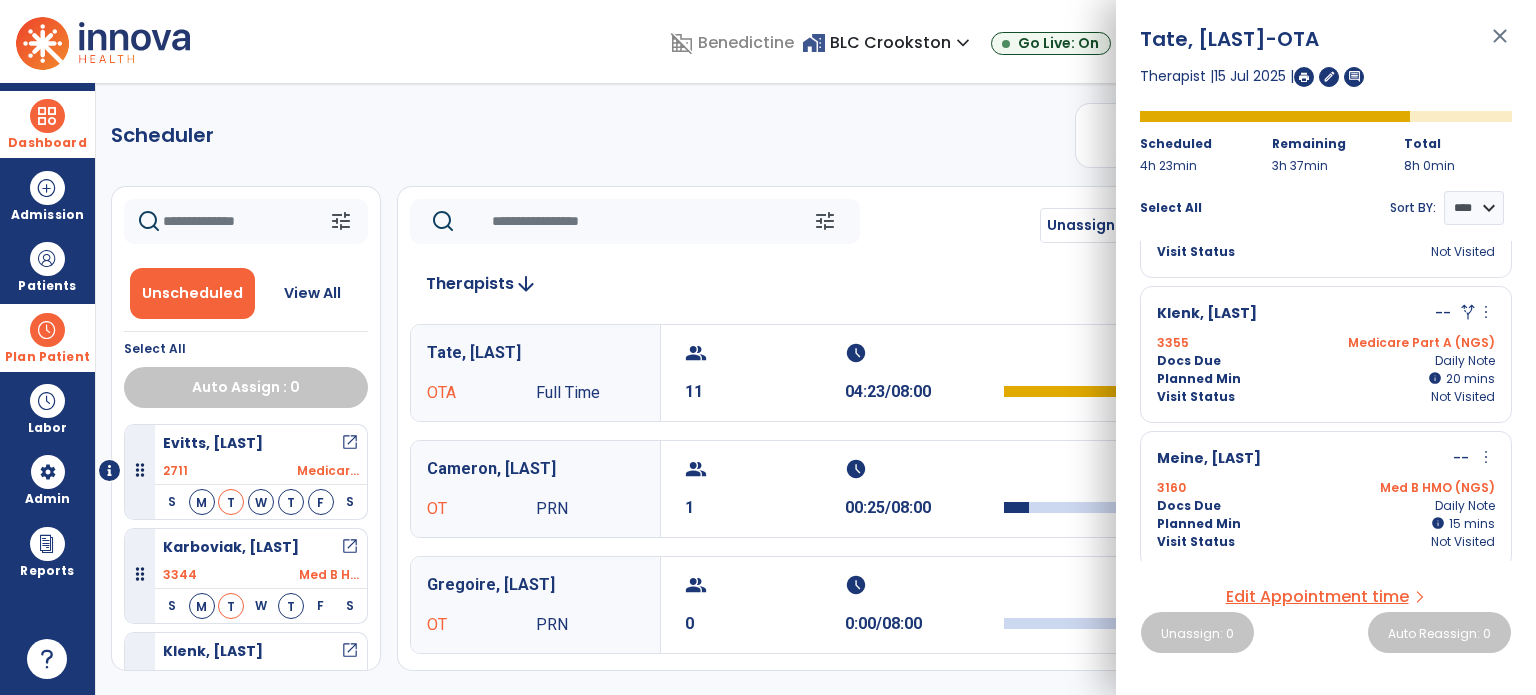 click on "tune Unassign All Today chevron_left Tue, Jul 15 2025 ********* calendar_today chevron_right Therapists arrow_downward Tate, [LAST] OTA Full Time group 11 schedule 04:23/08:00 Cameron, [LAST] OT PRN group 1 schedule 00:25/08:00 Gregoire, [LAST] OT PRN group 0 schedule 0:00/08:00 Miller, [LAST] OT group 0 schedule 0:00/08:00 Salvhus, [LAST] OTA PRN group 0 schedule 0:00/08:00" 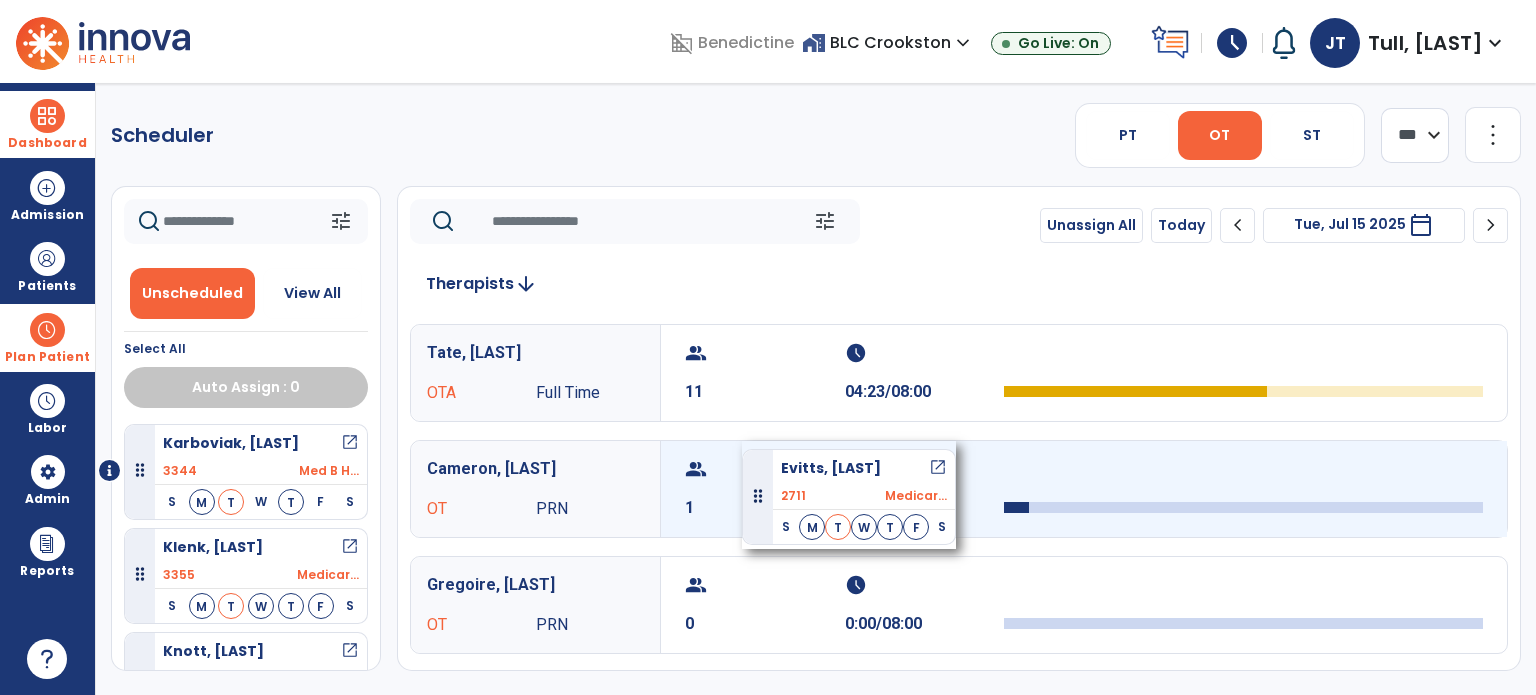 drag, startPoint x: 168, startPoint y: 459, endPoint x: 742, endPoint y: 441, distance: 574.28217 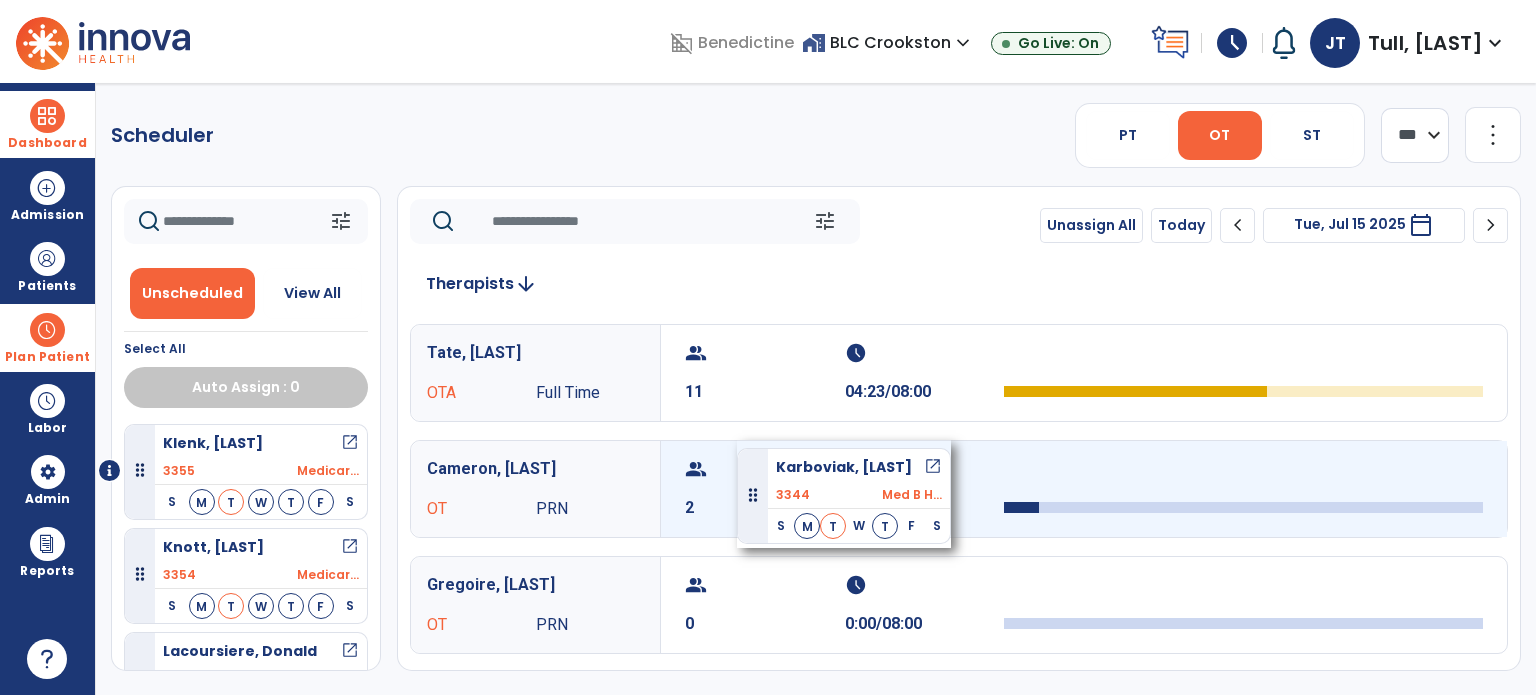 drag, startPoint x: 229, startPoint y: 455, endPoint x: 737, endPoint y: 440, distance: 508.2214 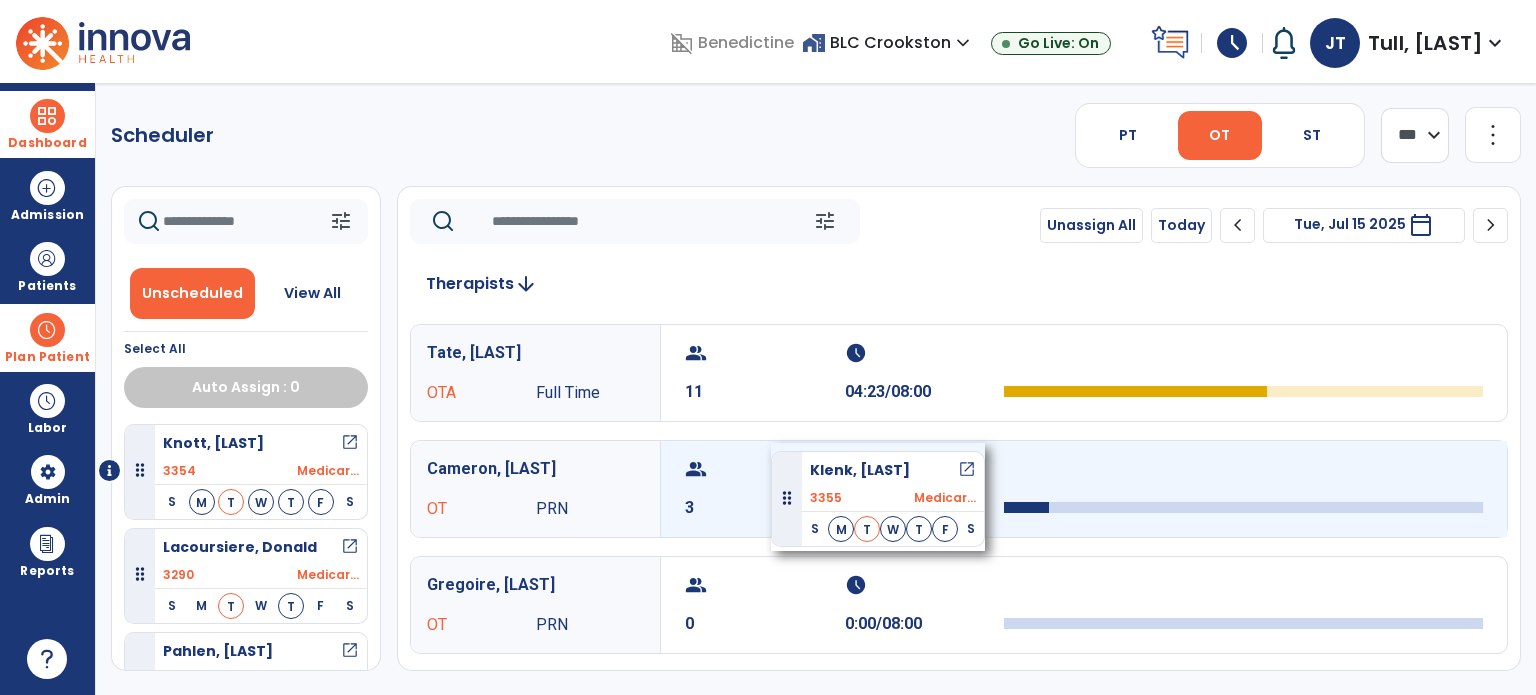 drag, startPoint x: 233, startPoint y: 451, endPoint x: 771, endPoint y: 443, distance: 538.05945 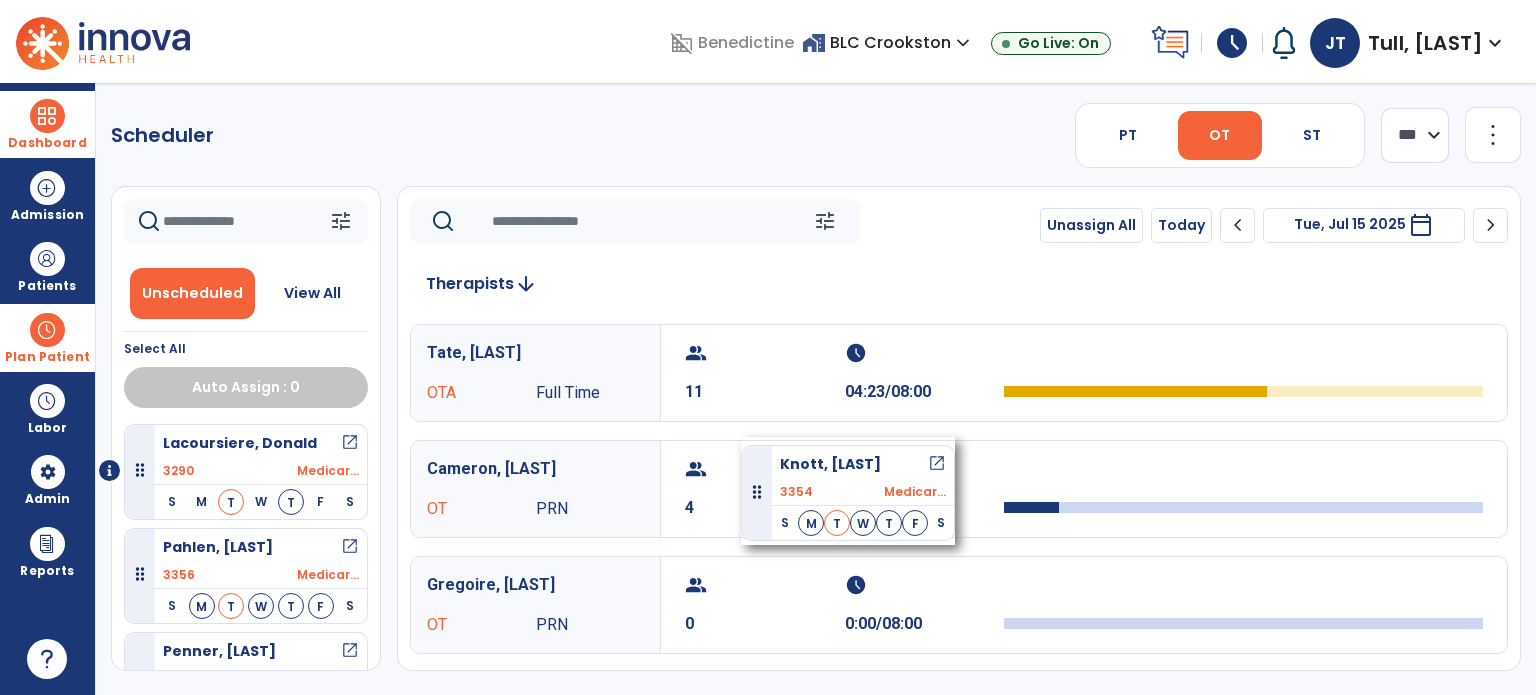 drag, startPoint x: 221, startPoint y: 457, endPoint x: 741, endPoint y: 437, distance: 520.38446 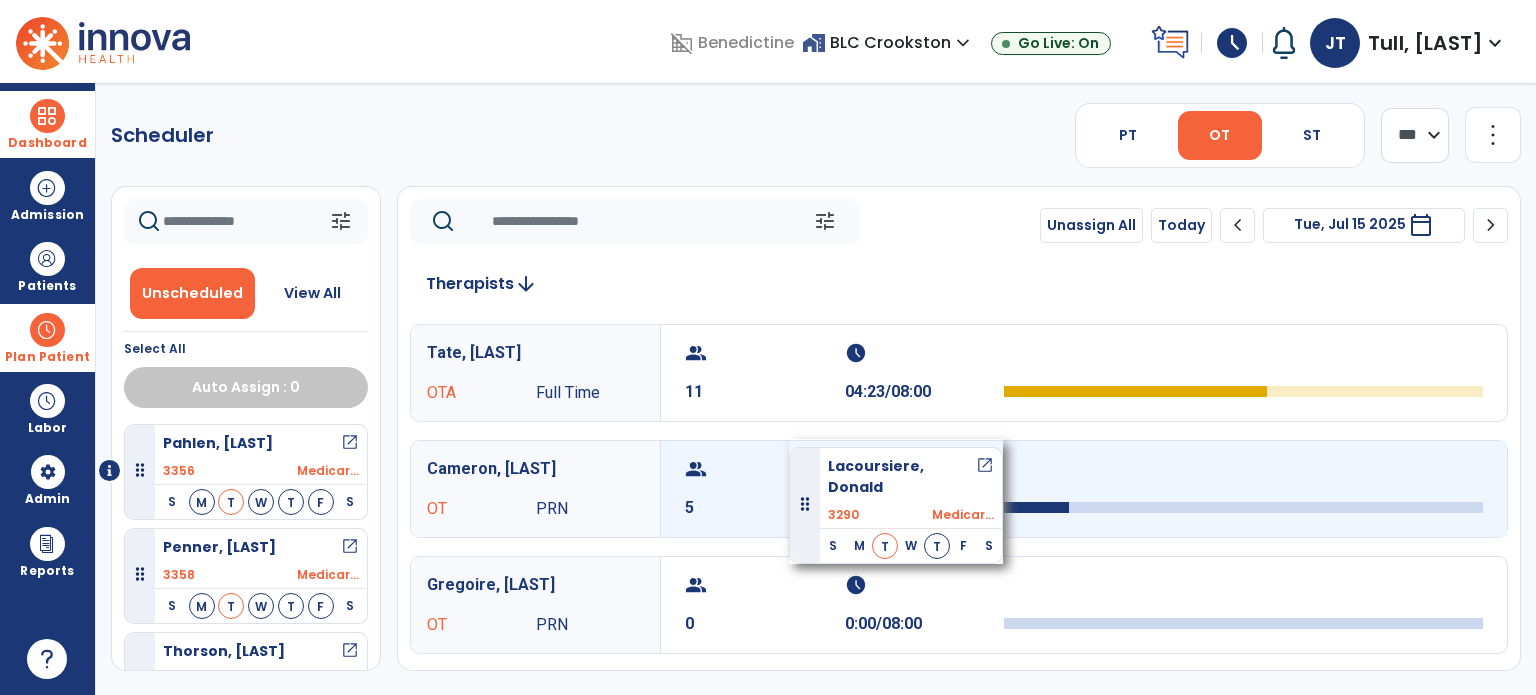 drag, startPoint x: 210, startPoint y: 457, endPoint x: 789, endPoint y: 439, distance: 579.2797 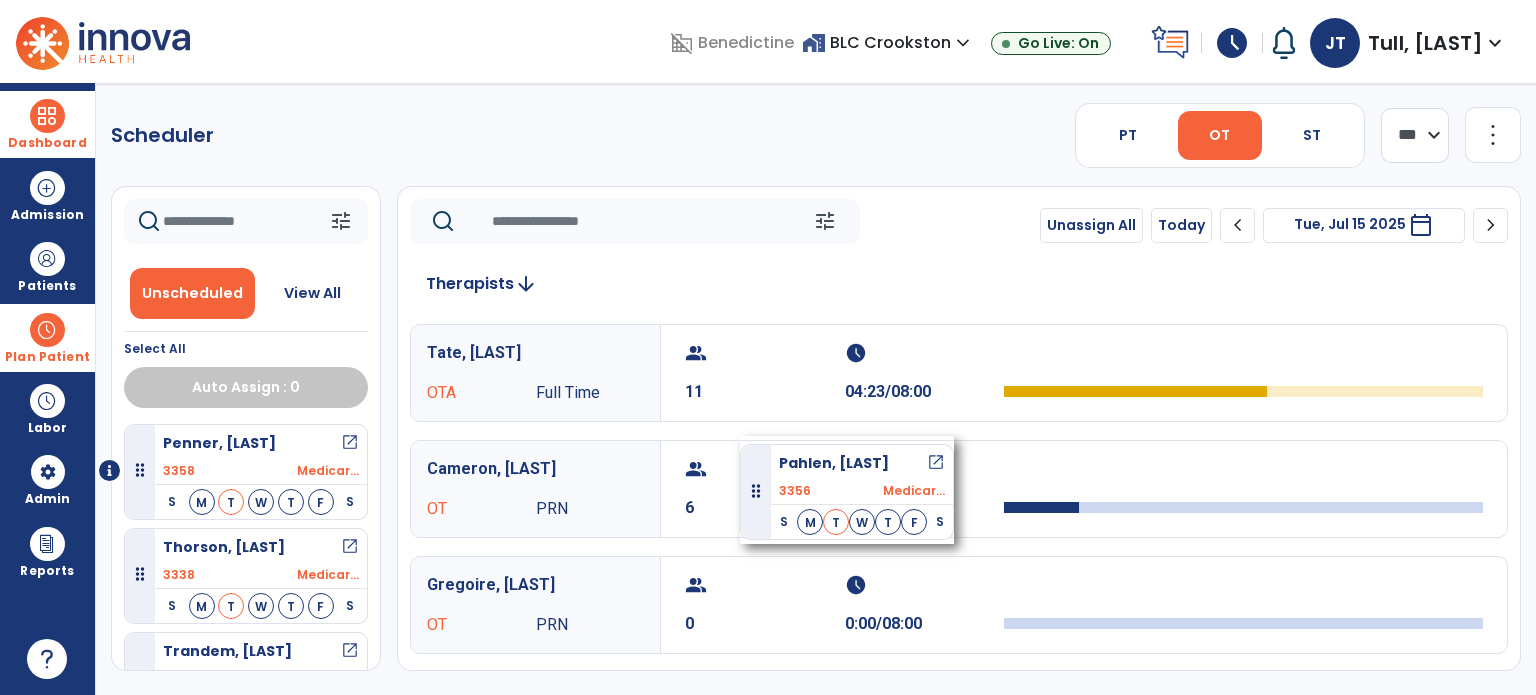 drag, startPoint x: 243, startPoint y: 453, endPoint x: 740, endPoint y: 436, distance: 497.29065 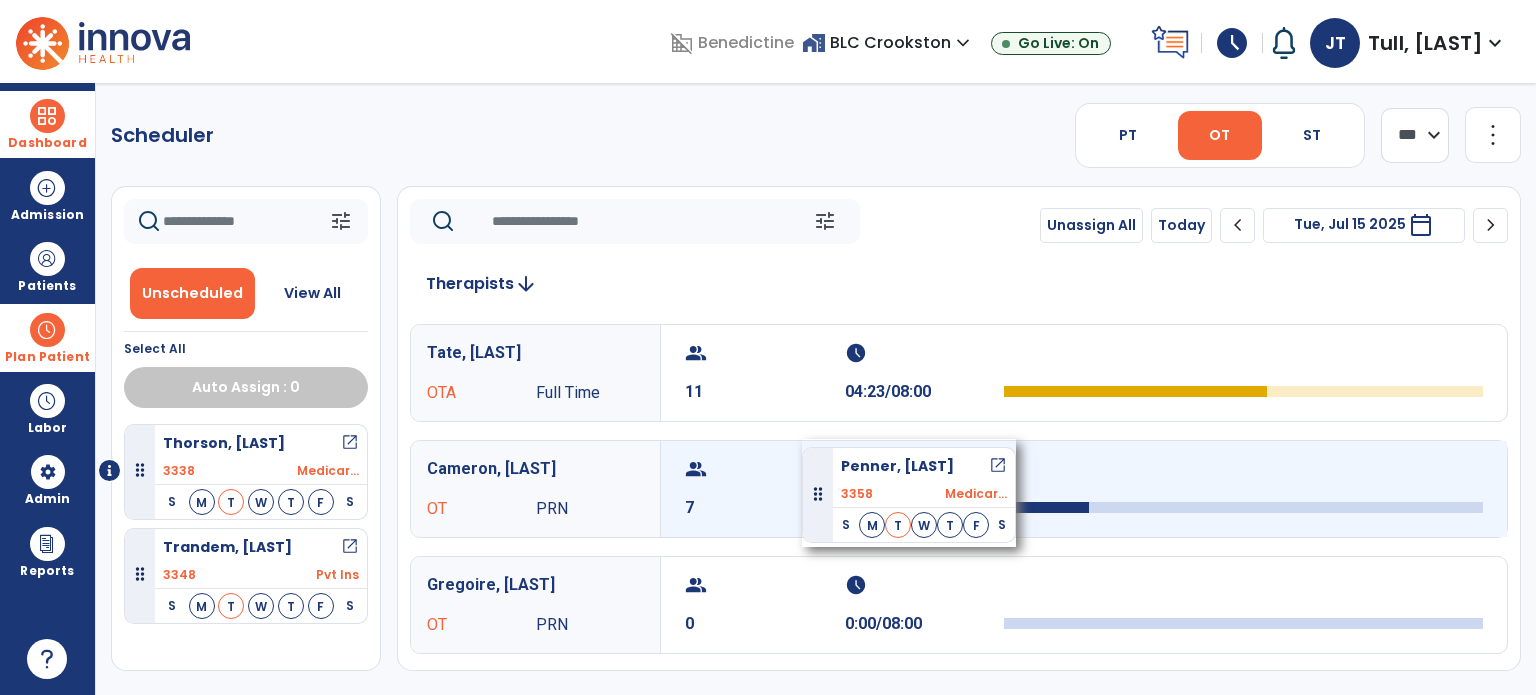drag, startPoint x: 222, startPoint y: 456, endPoint x: 802, endPoint y: 439, distance: 580.2491 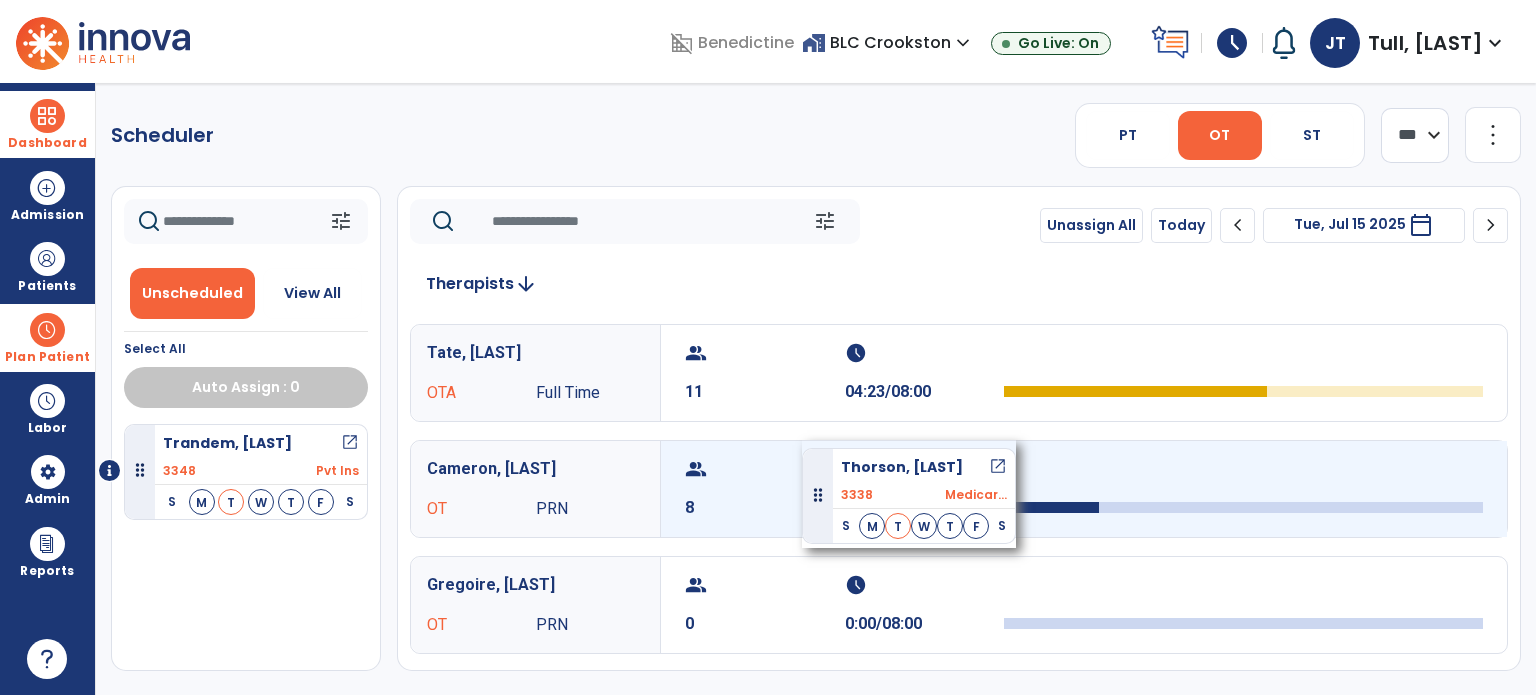 drag, startPoint x: 217, startPoint y: 456, endPoint x: 802, endPoint y: 440, distance: 585.21875 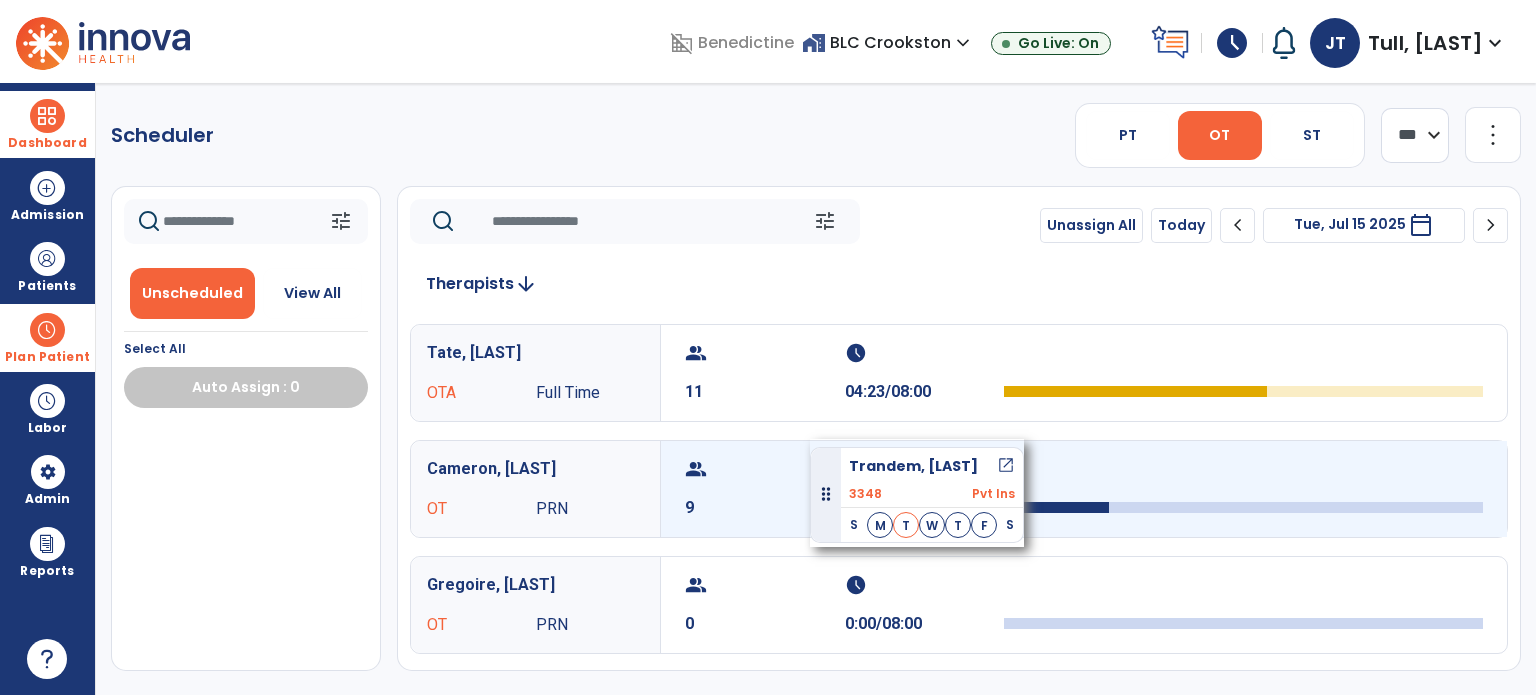 drag, startPoint x: 238, startPoint y: 453, endPoint x: 810, endPoint y: 439, distance: 572.1713 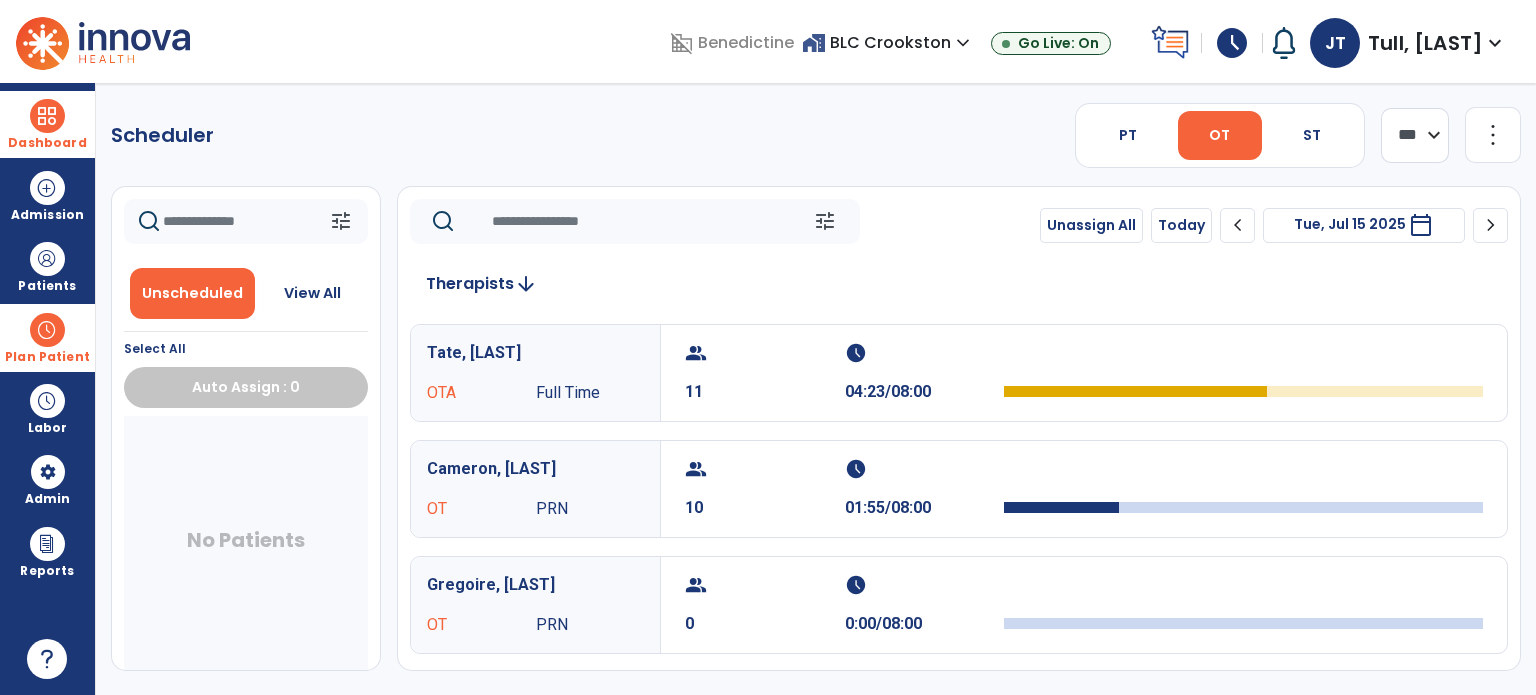 click at bounding box center [47, 330] 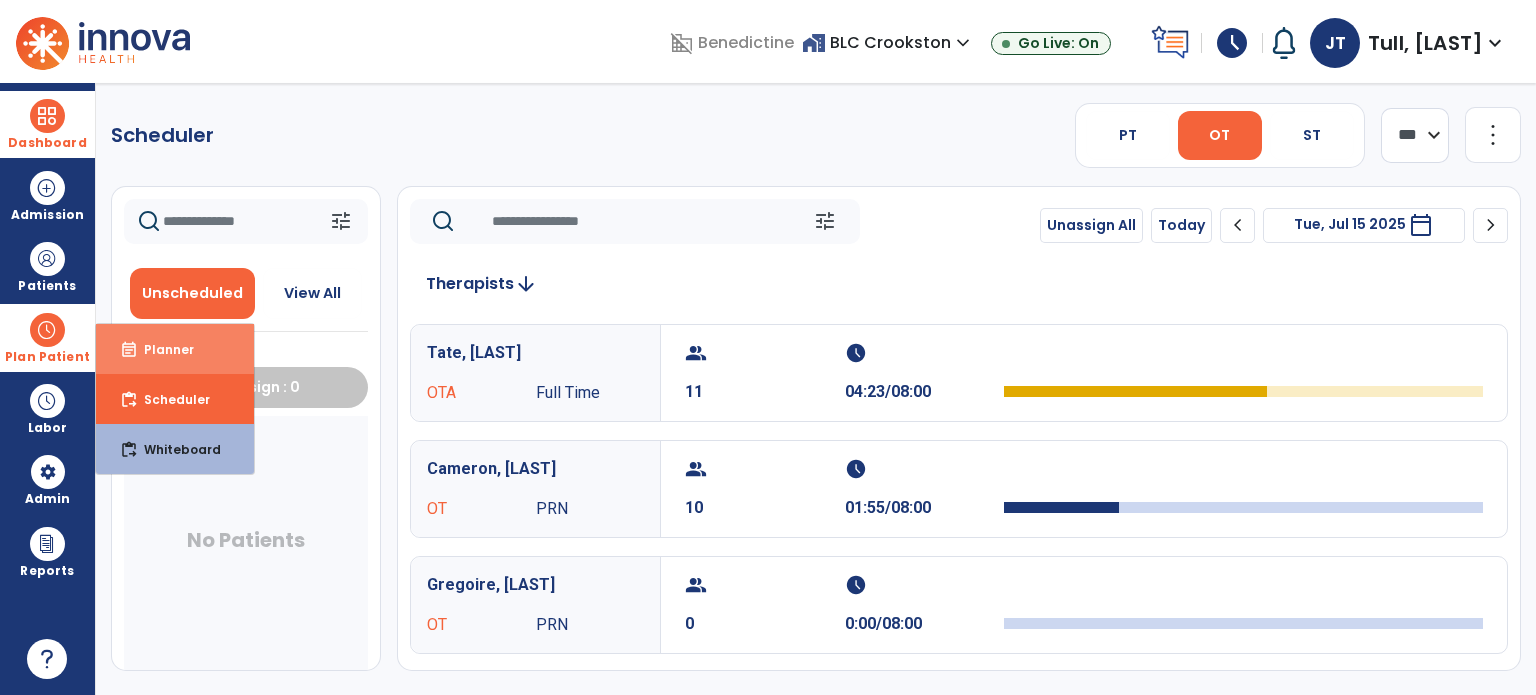 click on "Planner" at bounding box center (161, 349) 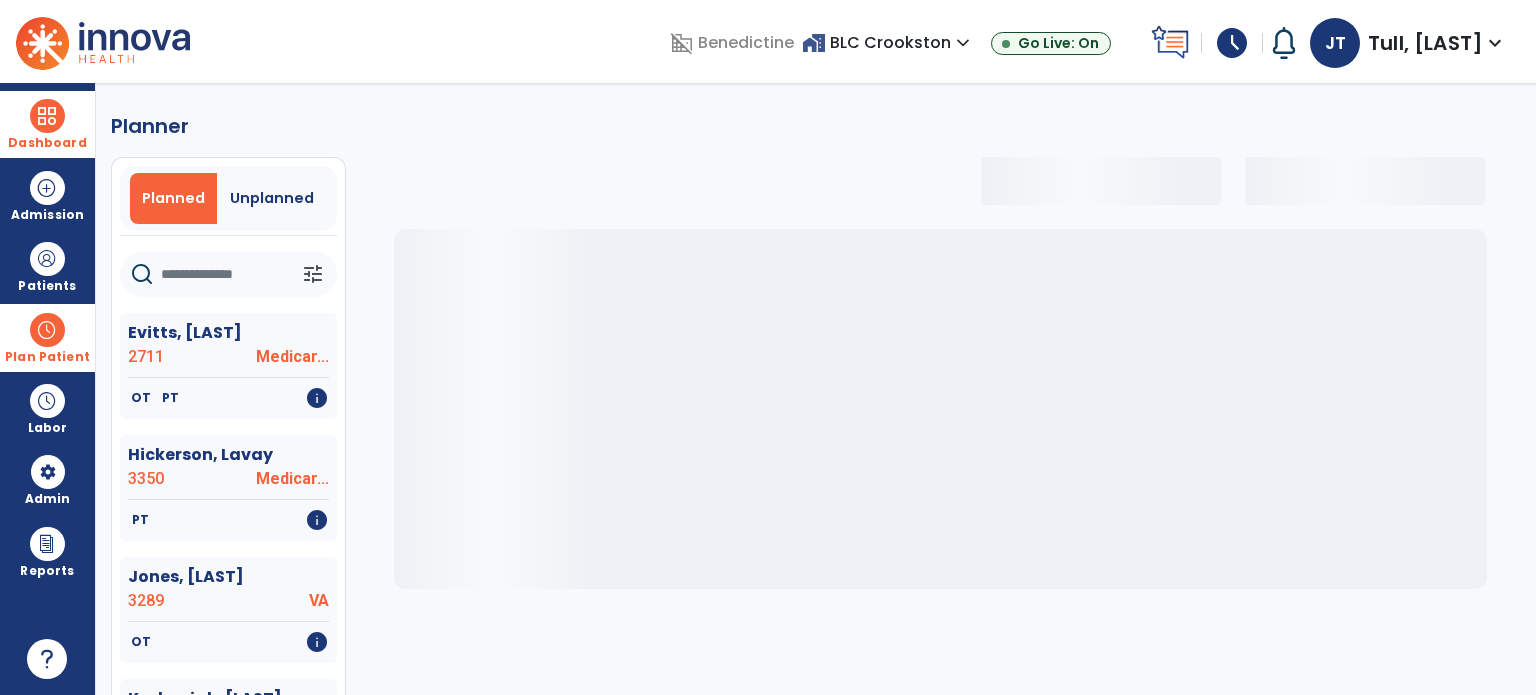select on "***" 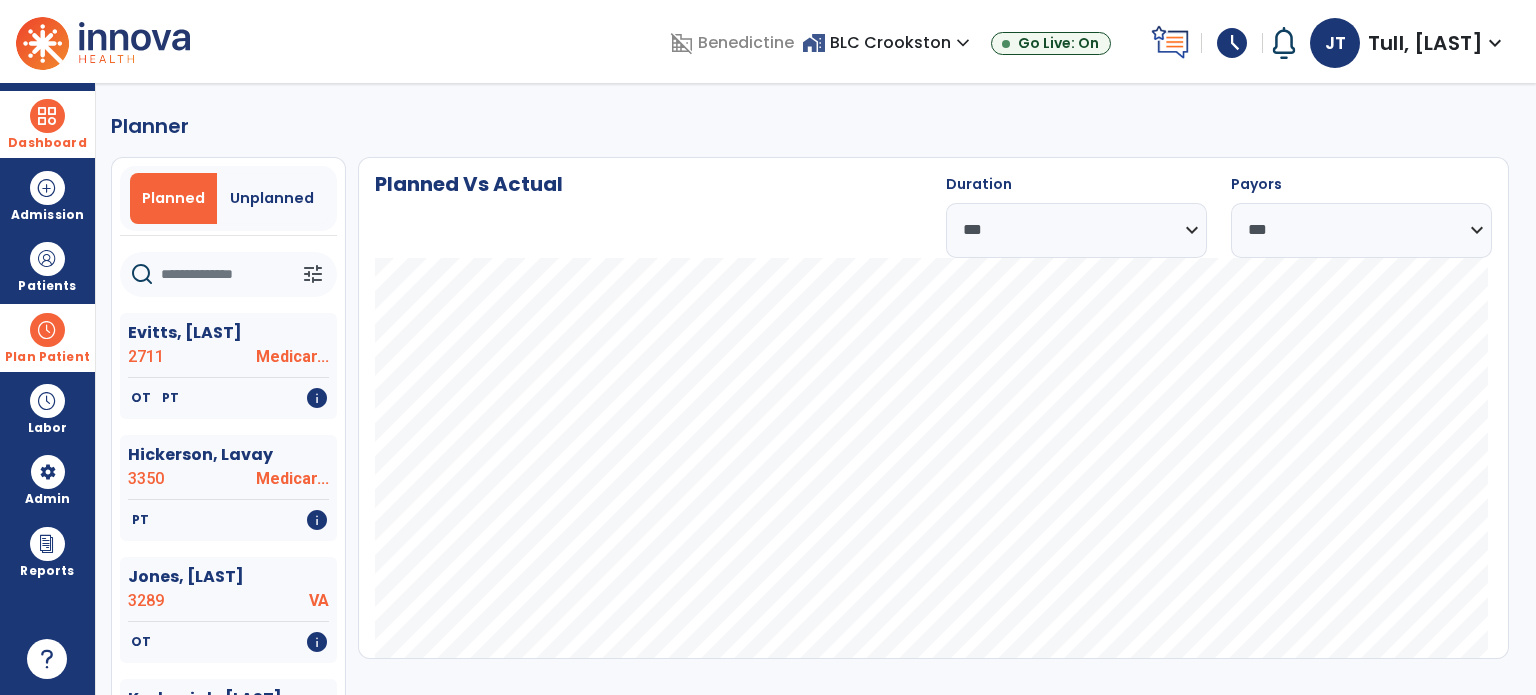 click 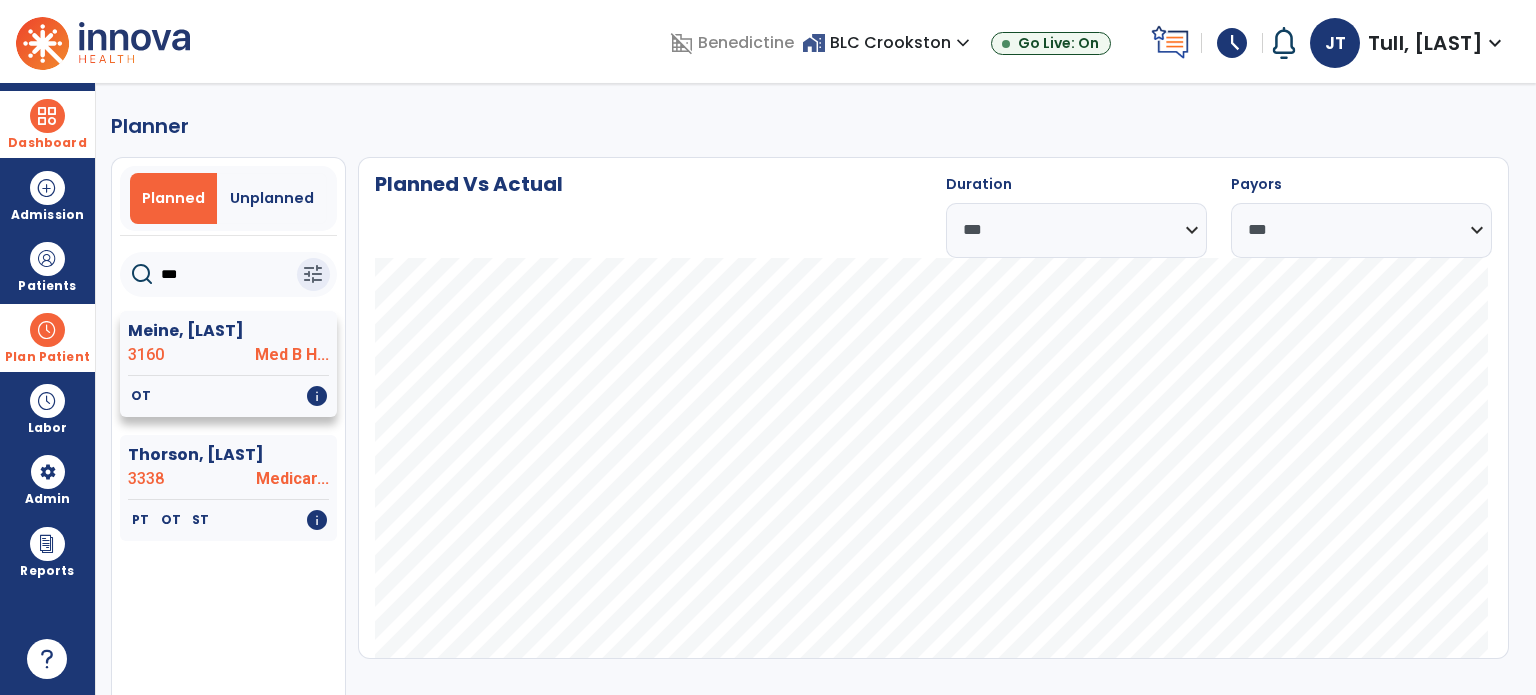 type on "***" 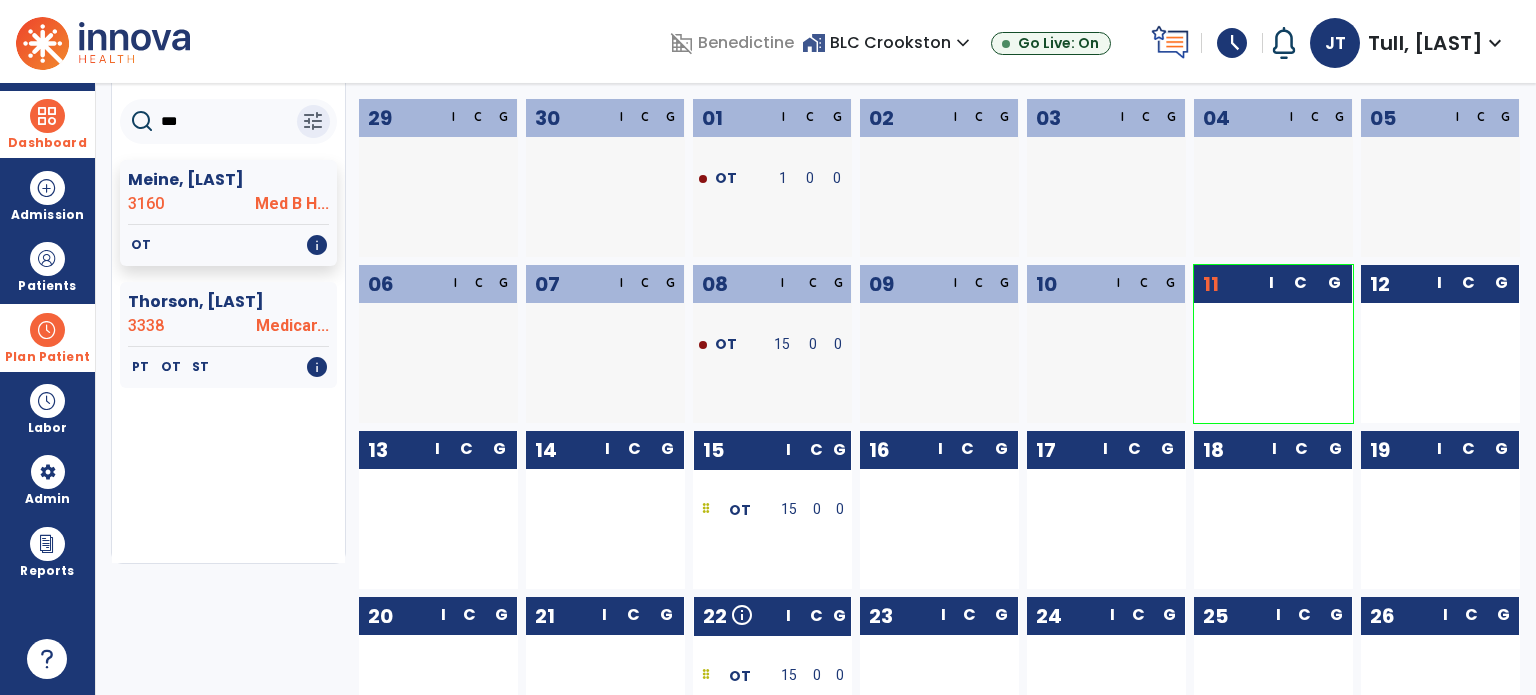 scroll, scrollTop: 200, scrollLeft: 0, axis: vertical 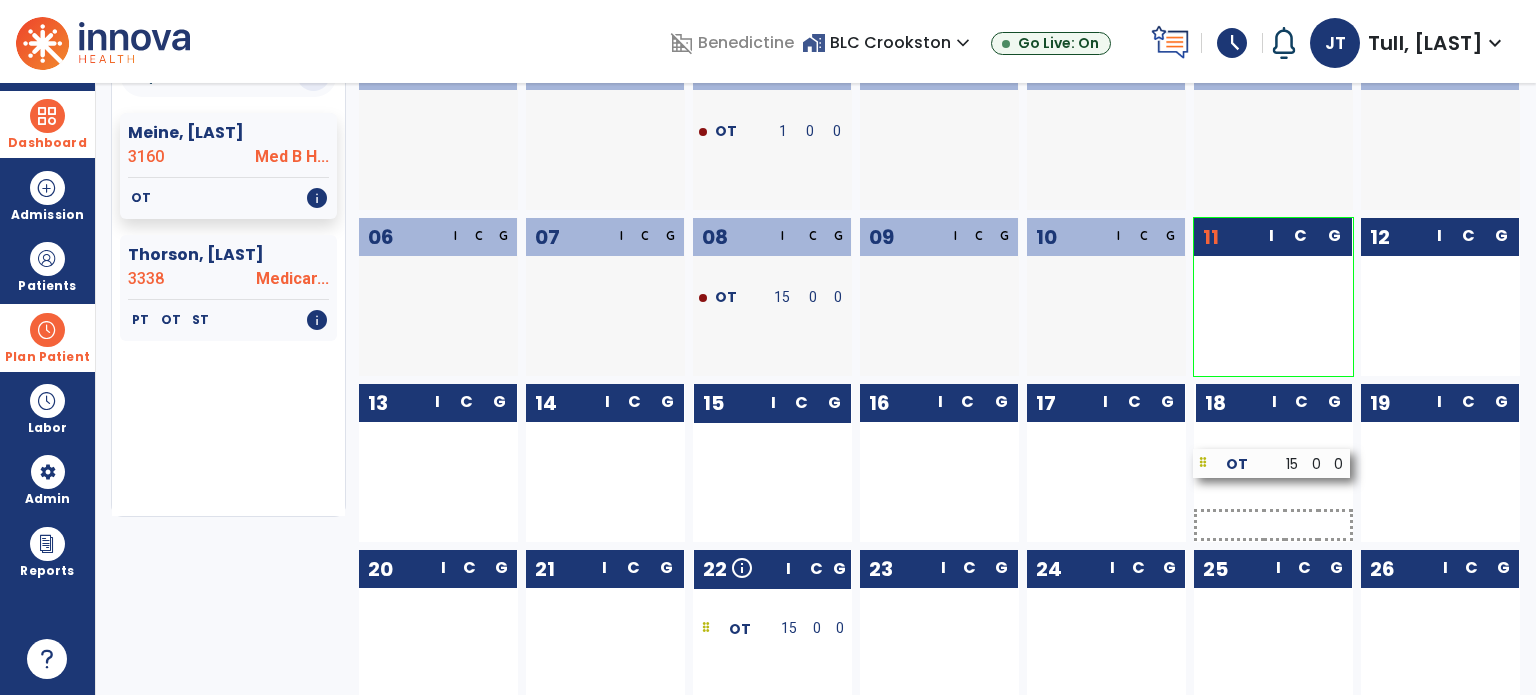 drag, startPoint x: 792, startPoint y: 468, endPoint x: 1292, endPoint y: 468, distance: 500 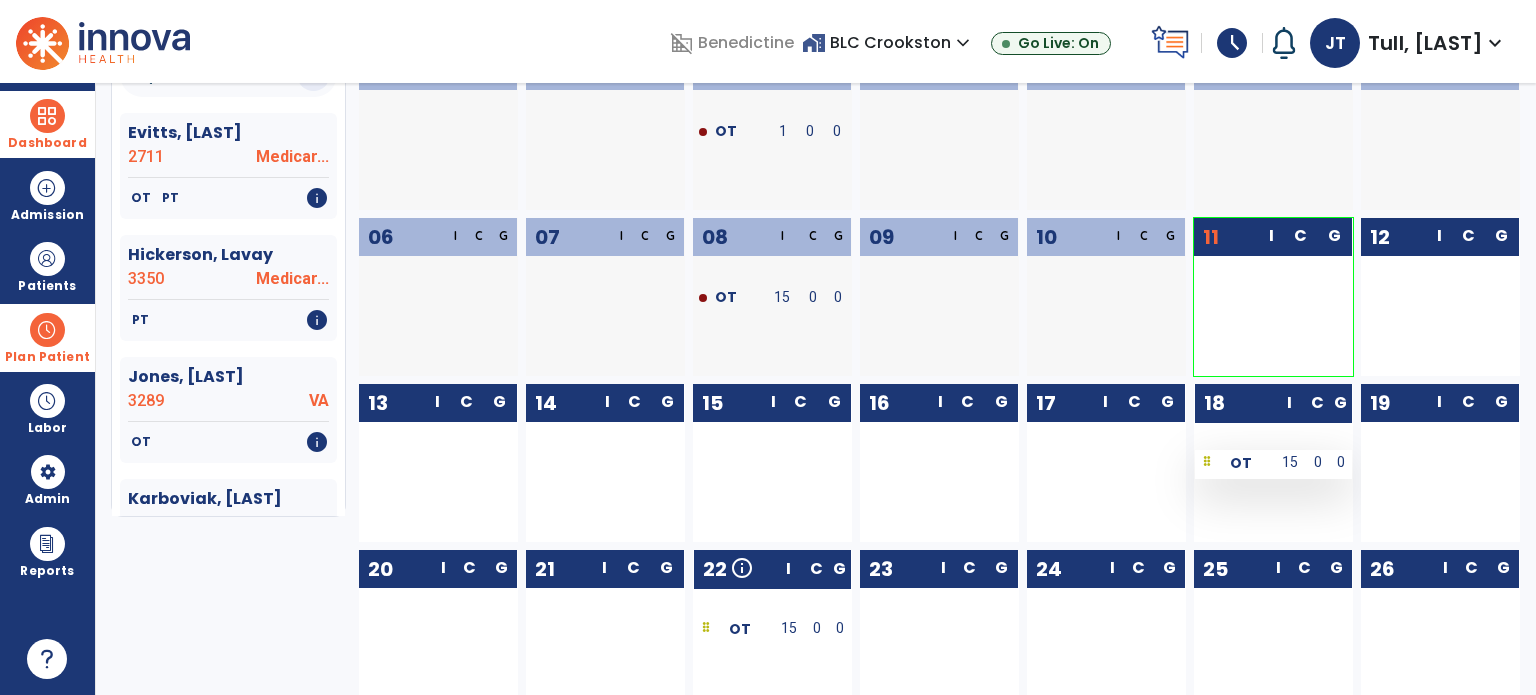 click on "OT" at bounding box center [1241, 463] 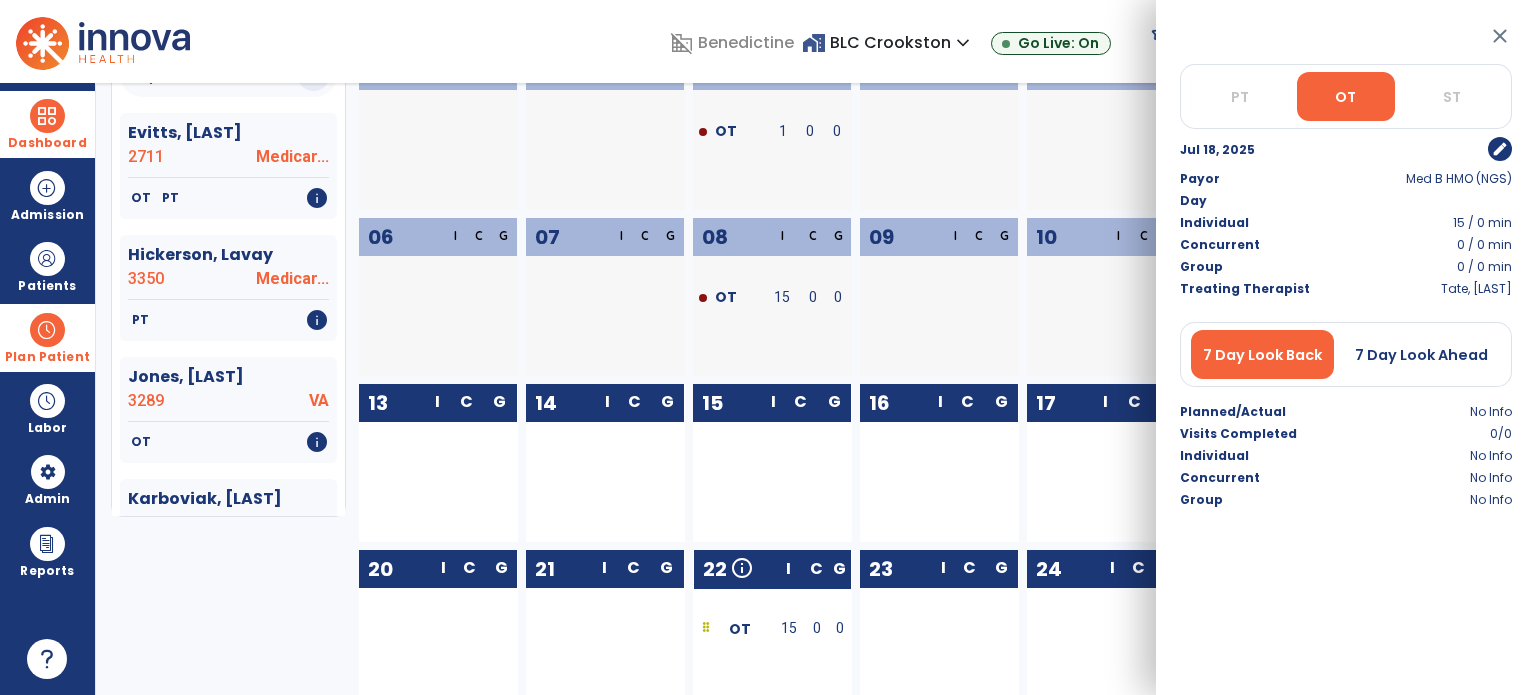 click on "edit" at bounding box center (1500, 149) 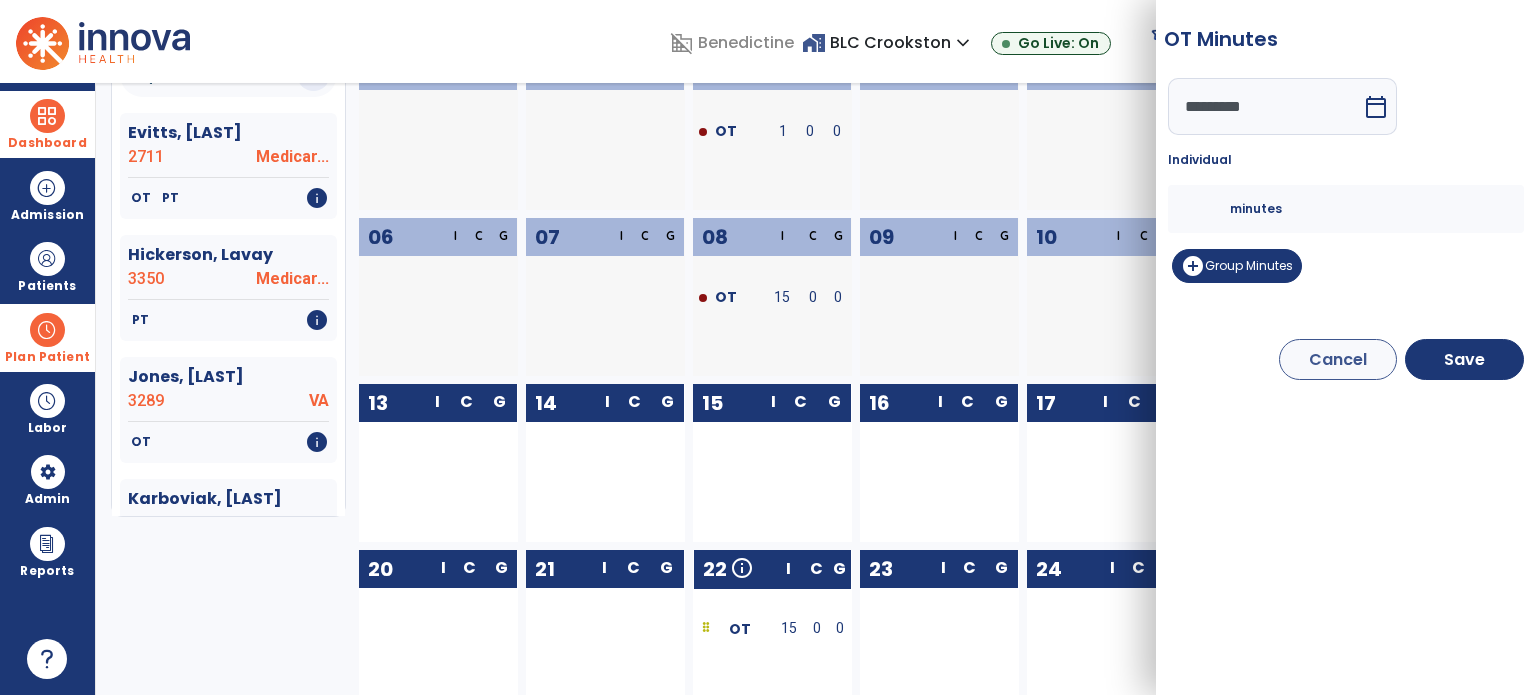 drag, startPoint x: 1196, startPoint y: 214, endPoint x: 1105, endPoint y: 222, distance: 91.350975 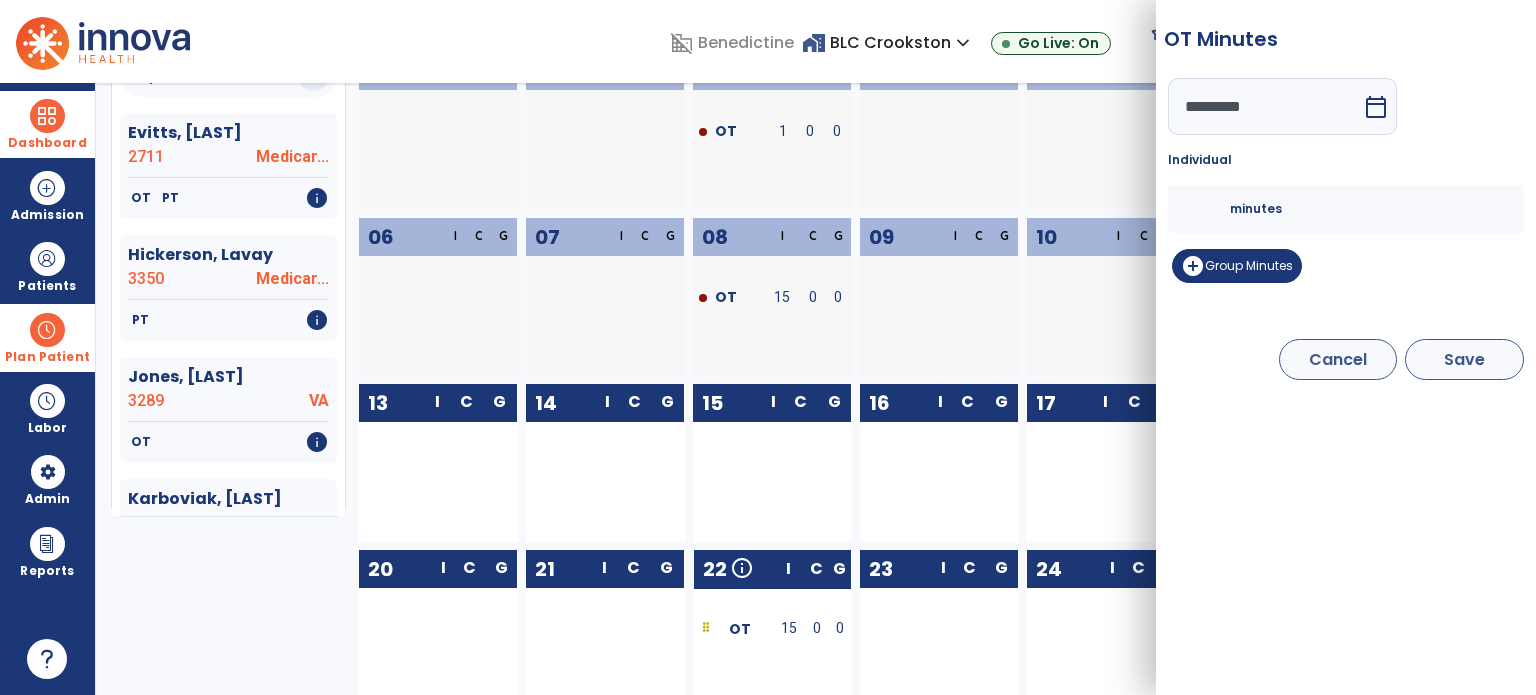 type on "**" 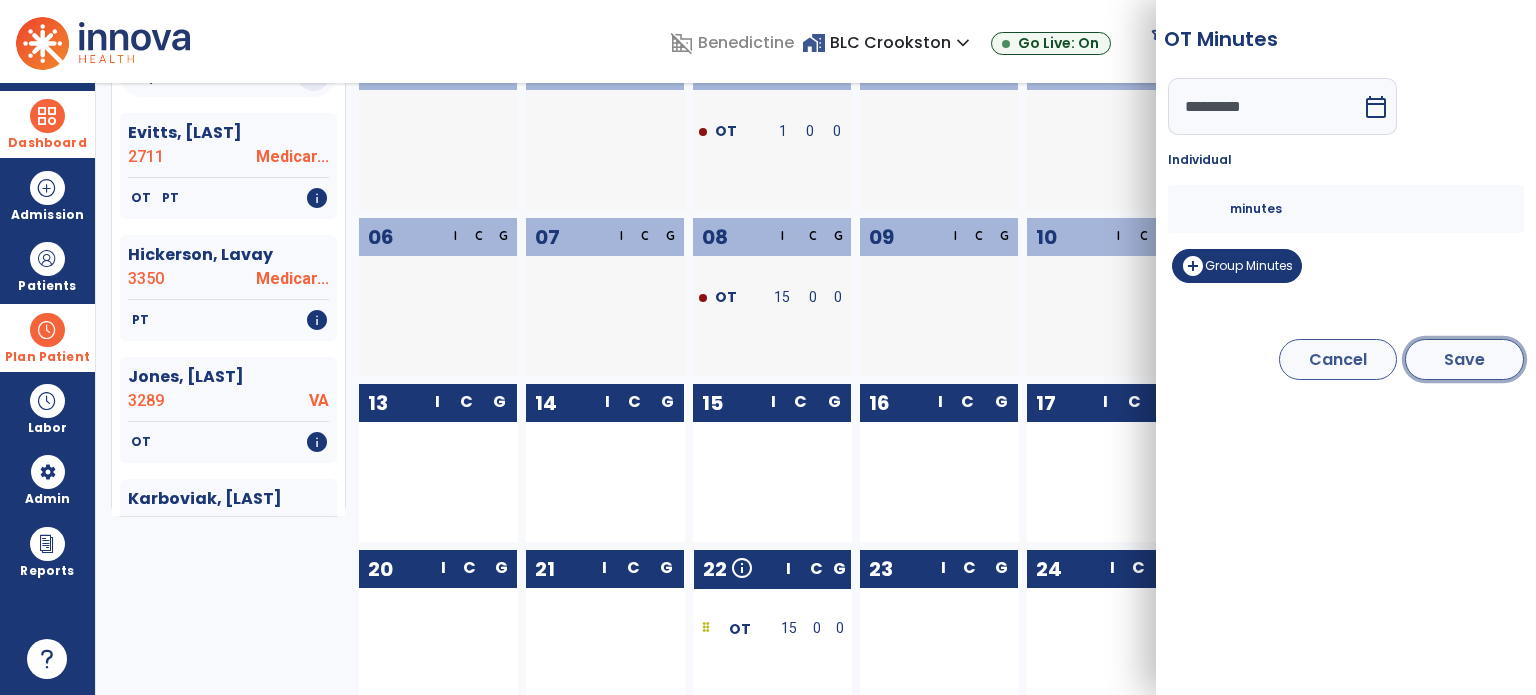 click on "Save" at bounding box center (1464, 359) 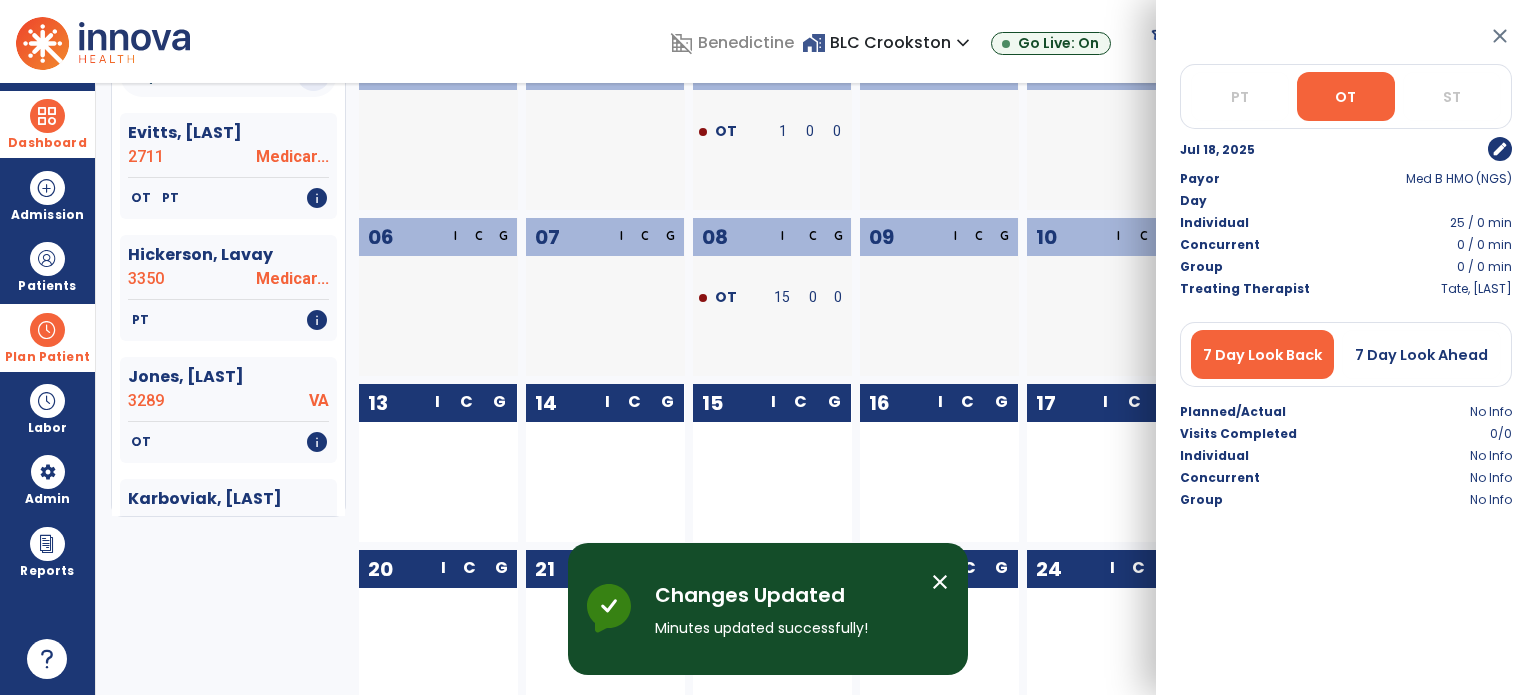 click on "Planner Planned Unplanned *** tune Evitts, [LAST] 2711 Medicar... OT PT info Hickerson, [LAST] 3350 Medicar... PT info Jones, [LAST] 3289 VA OT info Karboviak, [LAST] 3344 Med B H... PT OT info Klenk, [LAST] 3355 Medicar... PT OT info Knott, [LAST] 3354 Medicar... PT OT ST info Kostrzewski, [LAST] 3339 VA PT OT ST info Kvasager, [LAST] 2915 Med B H... PT info Lacoursiere, [LAST] 3290 Medicar... PT OT info Leblanc, [LAST] 3294 Medicar... OT info Lunsetter, [LAST] 3286 VA ST info Meine, [LAST] 3160 Med B H... OT info Neu, Jr [LAST] 2781 Medicar... PT info Pahlen, [LAST] 3356 Medicar... PT OT info Penner, [LAST] 3358 Medicar... PT OT info Perry, [LAST] 3197 Medicar... ST info Plante, [LAST] 3320 Medicar... PT info Radi, [LAST] 2944 Med B H... PT info Rude, [LAST] 3012 VA ST info Thorson, [LAST] 3338 Medicar... PT OT ST info Trandem, [LAST] 3348 PT I" at bounding box center (816, 389) 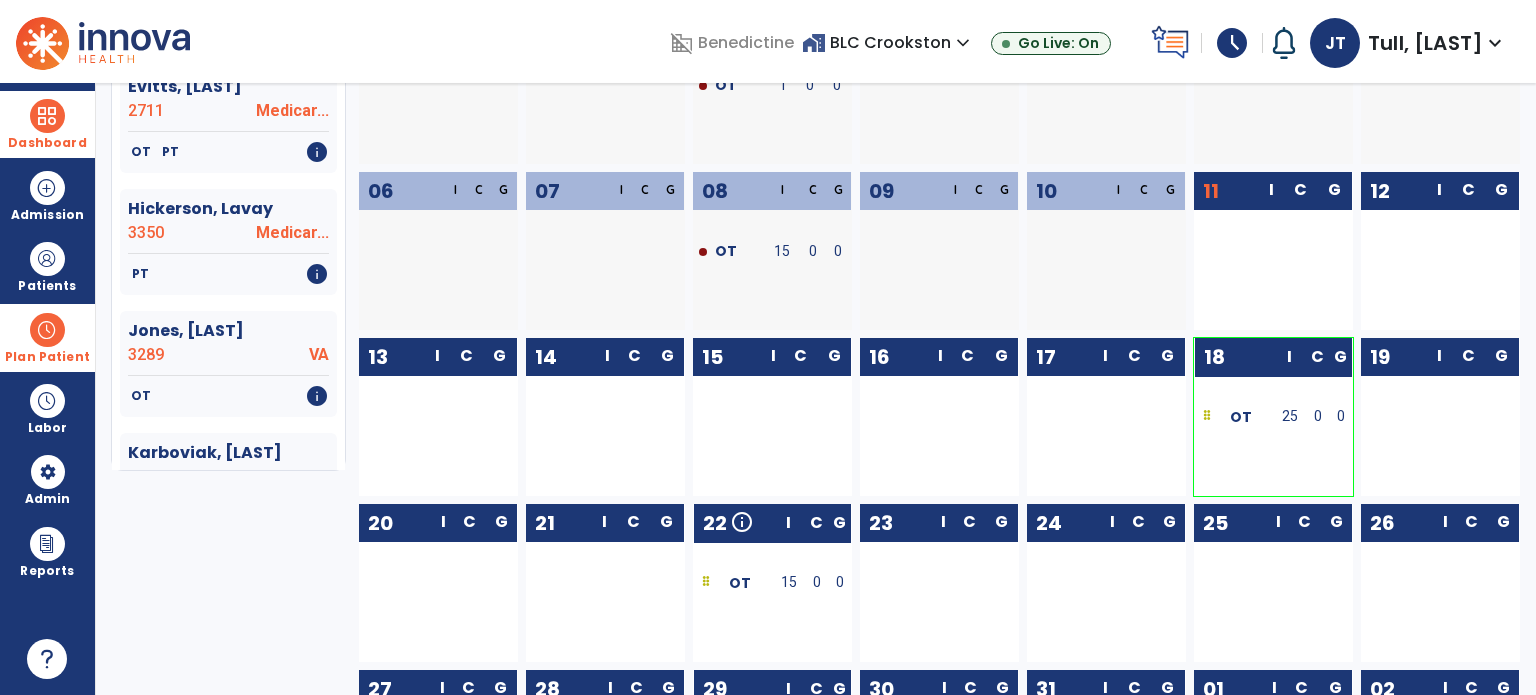 scroll, scrollTop: 0, scrollLeft: 0, axis: both 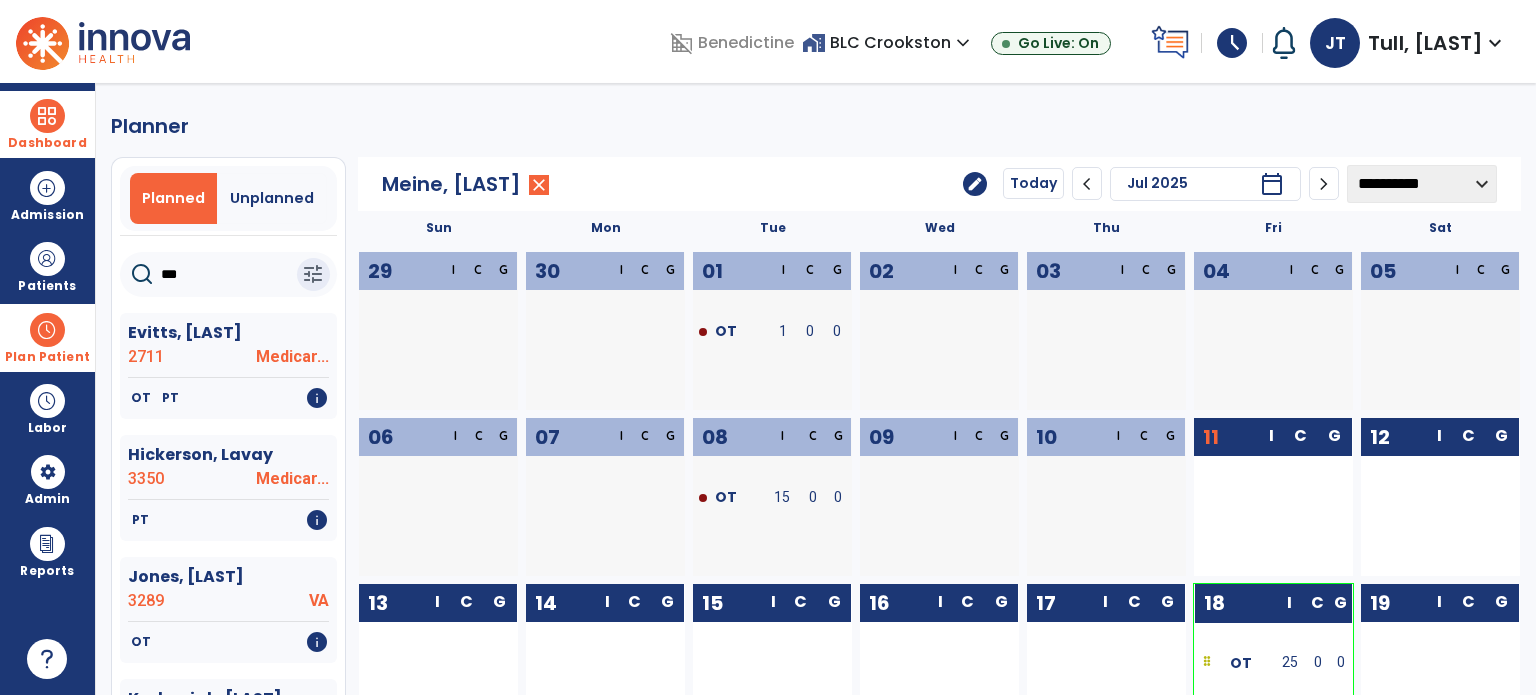 click at bounding box center (47, 330) 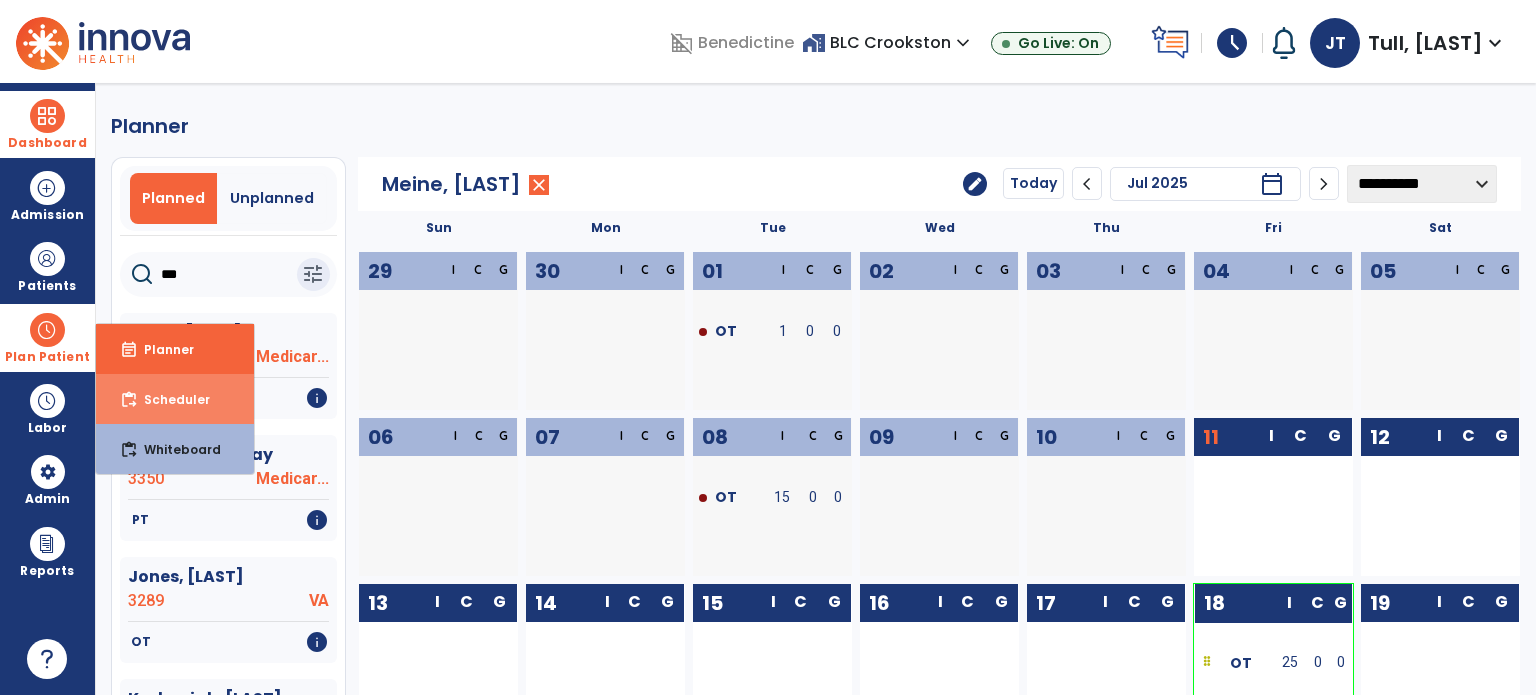 click on "Scheduler" at bounding box center [169, 399] 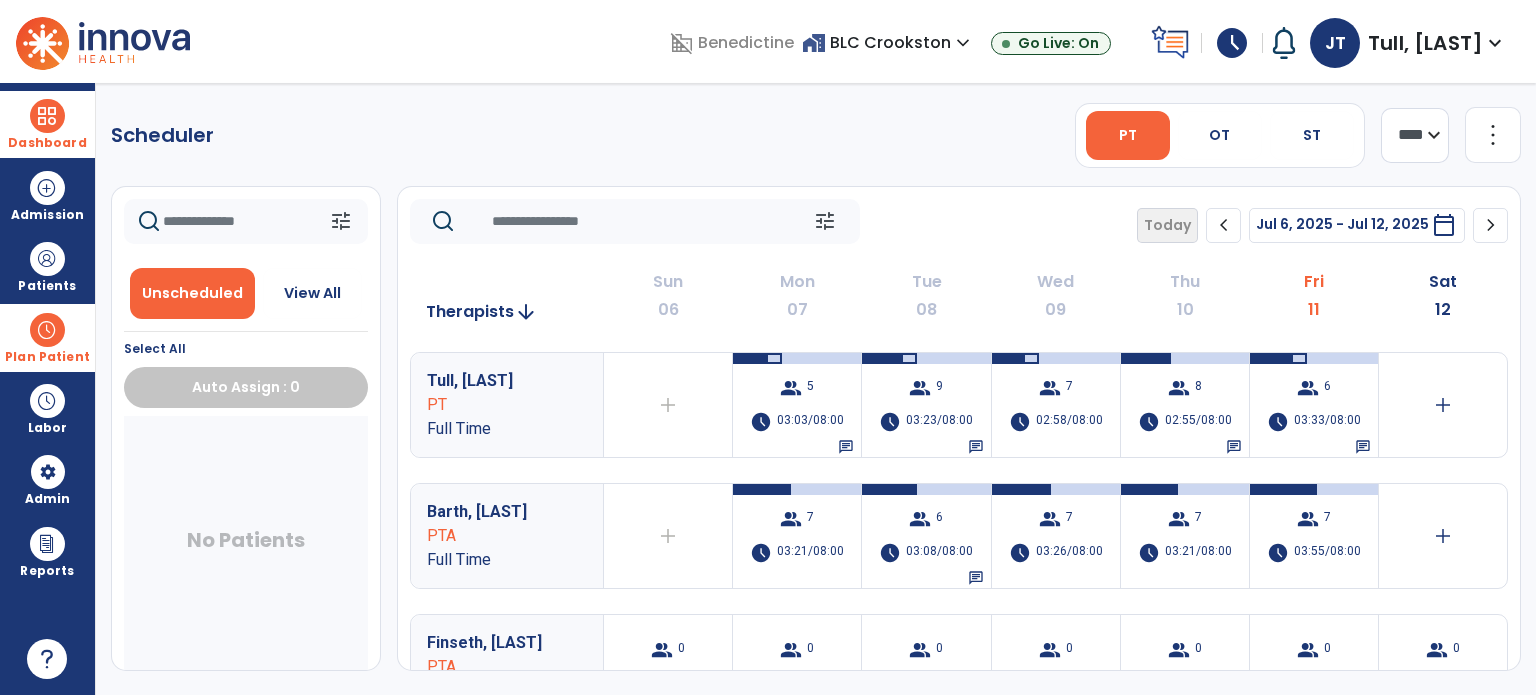 click on "calendar_today" at bounding box center (1444, 225) 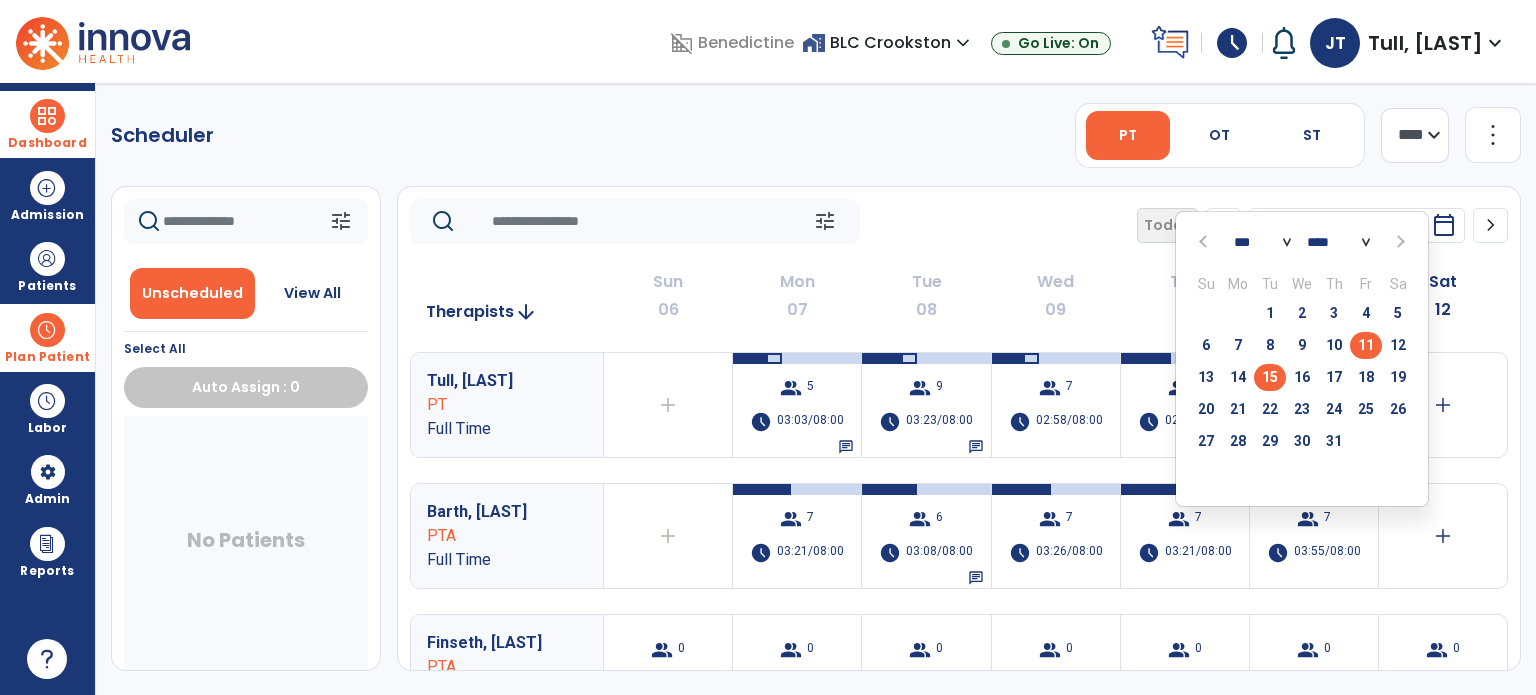 click on "15" at bounding box center (1270, 377) 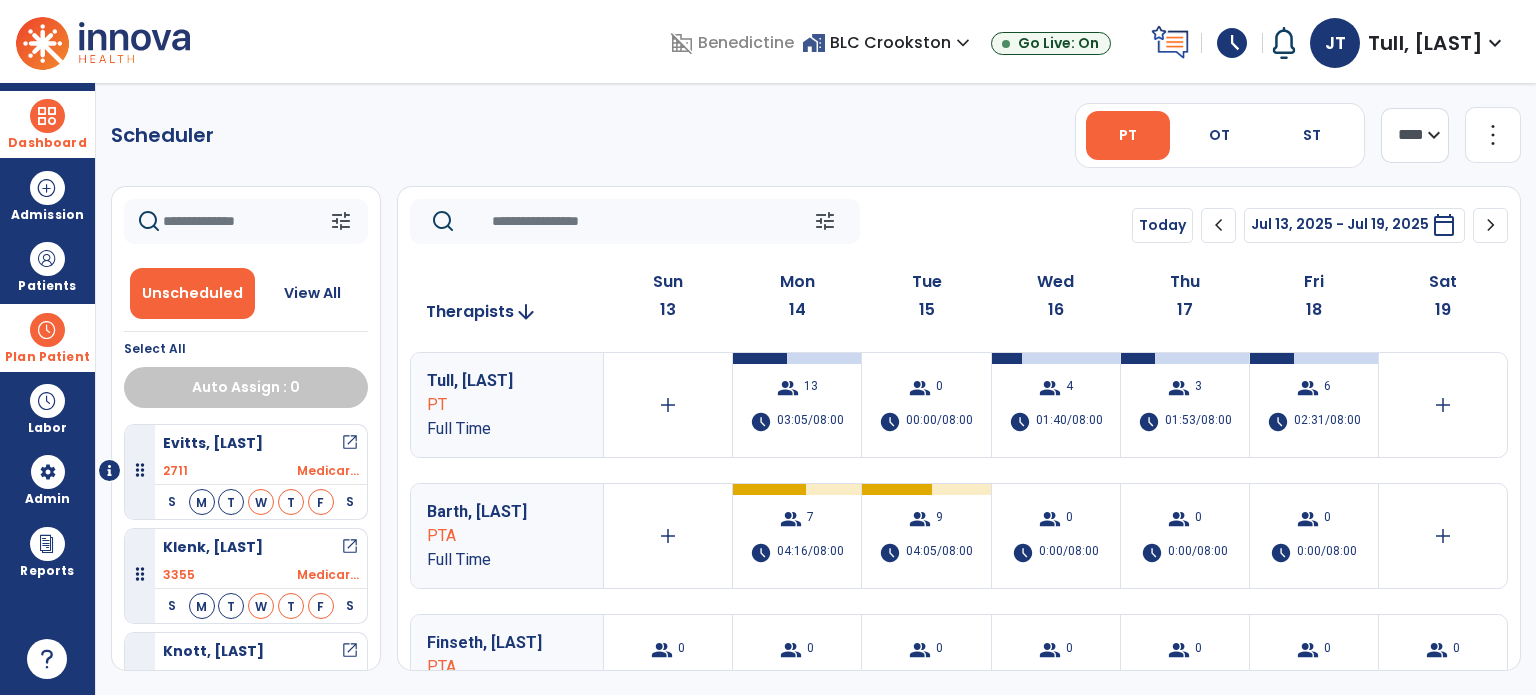 click on "**** ***" 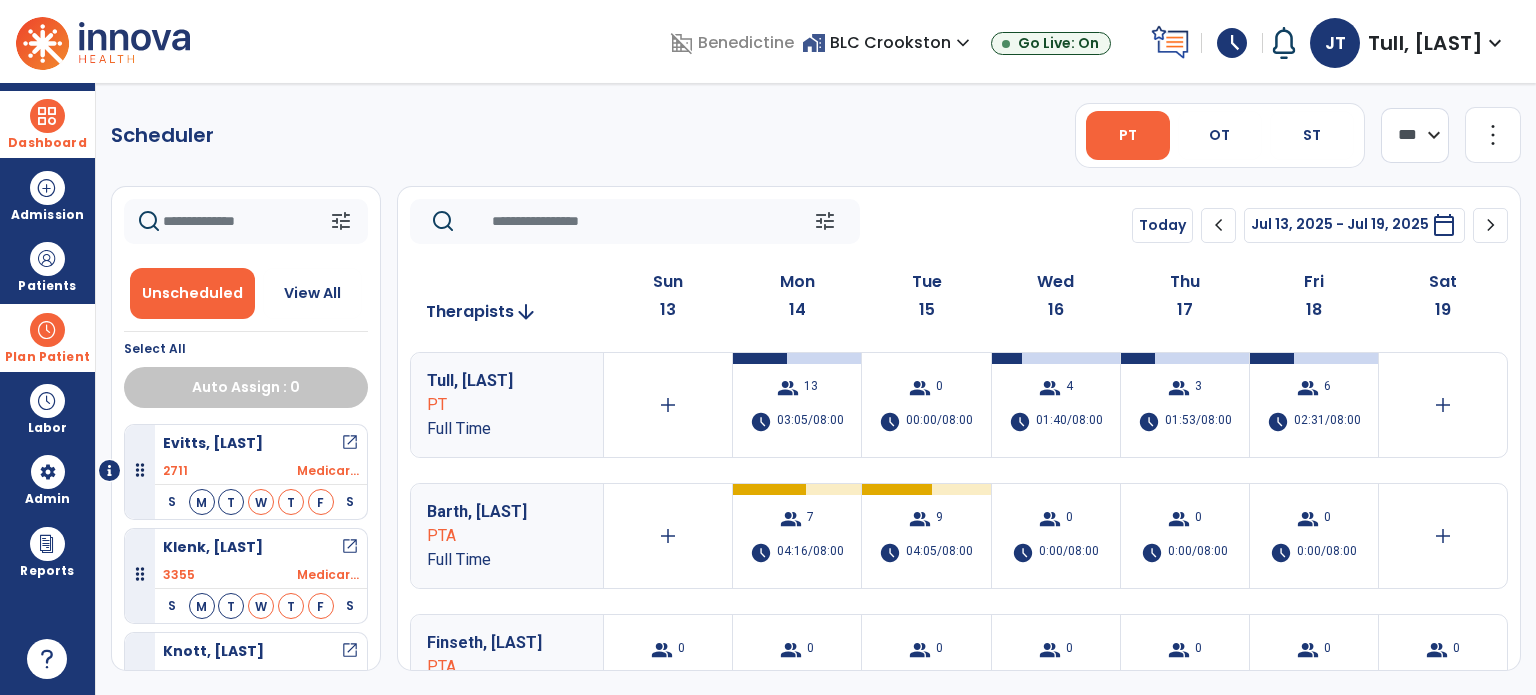 click on "**** ***" 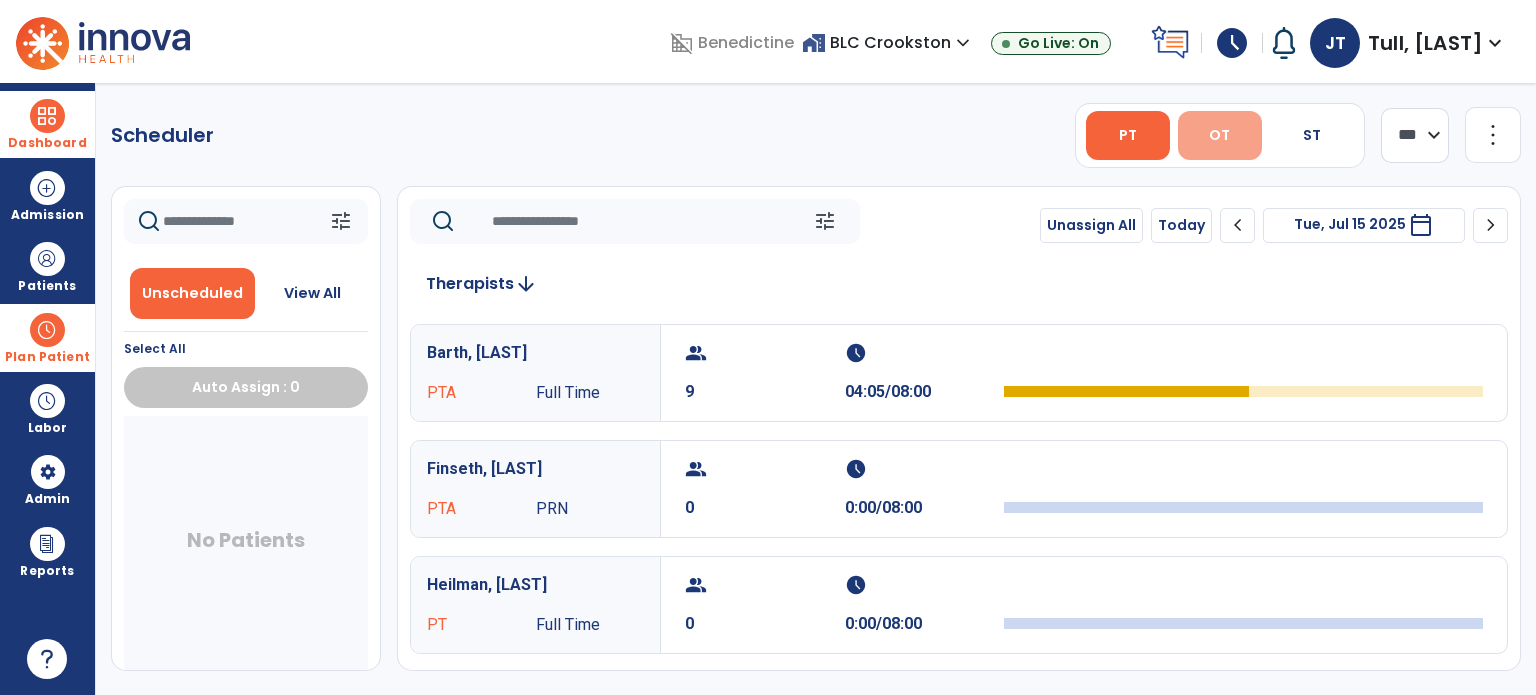 click on "OT" at bounding box center [1219, 135] 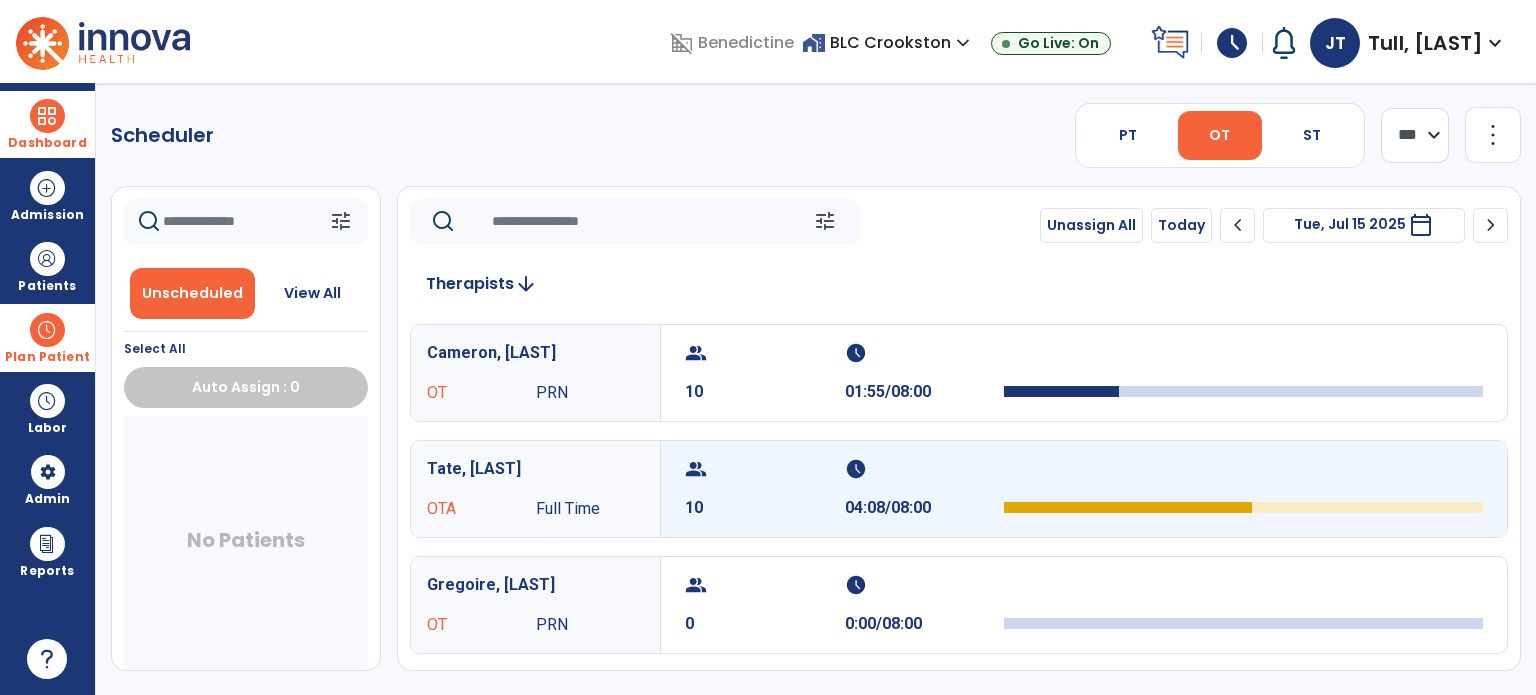 click on "group" at bounding box center [762, 469] 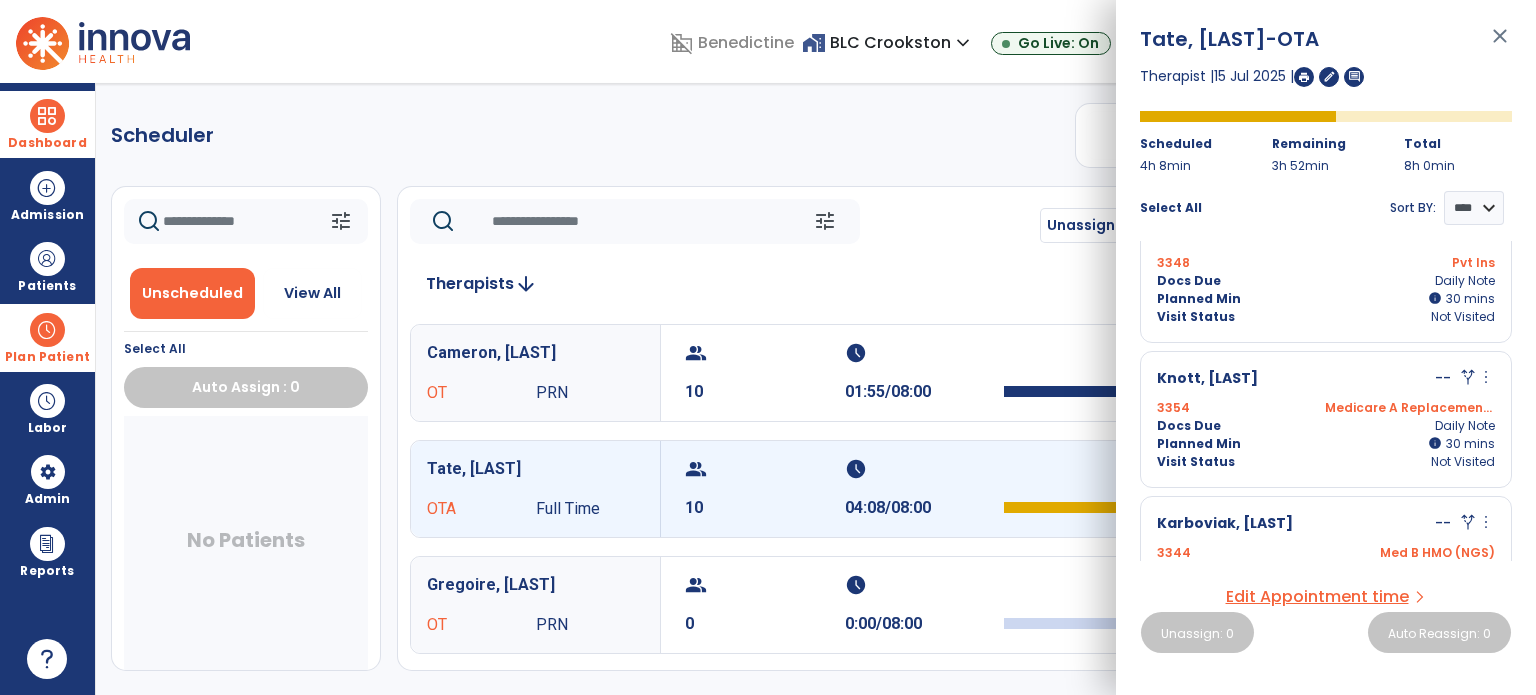 scroll, scrollTop: 0, scrollLeft: 0, axis: both 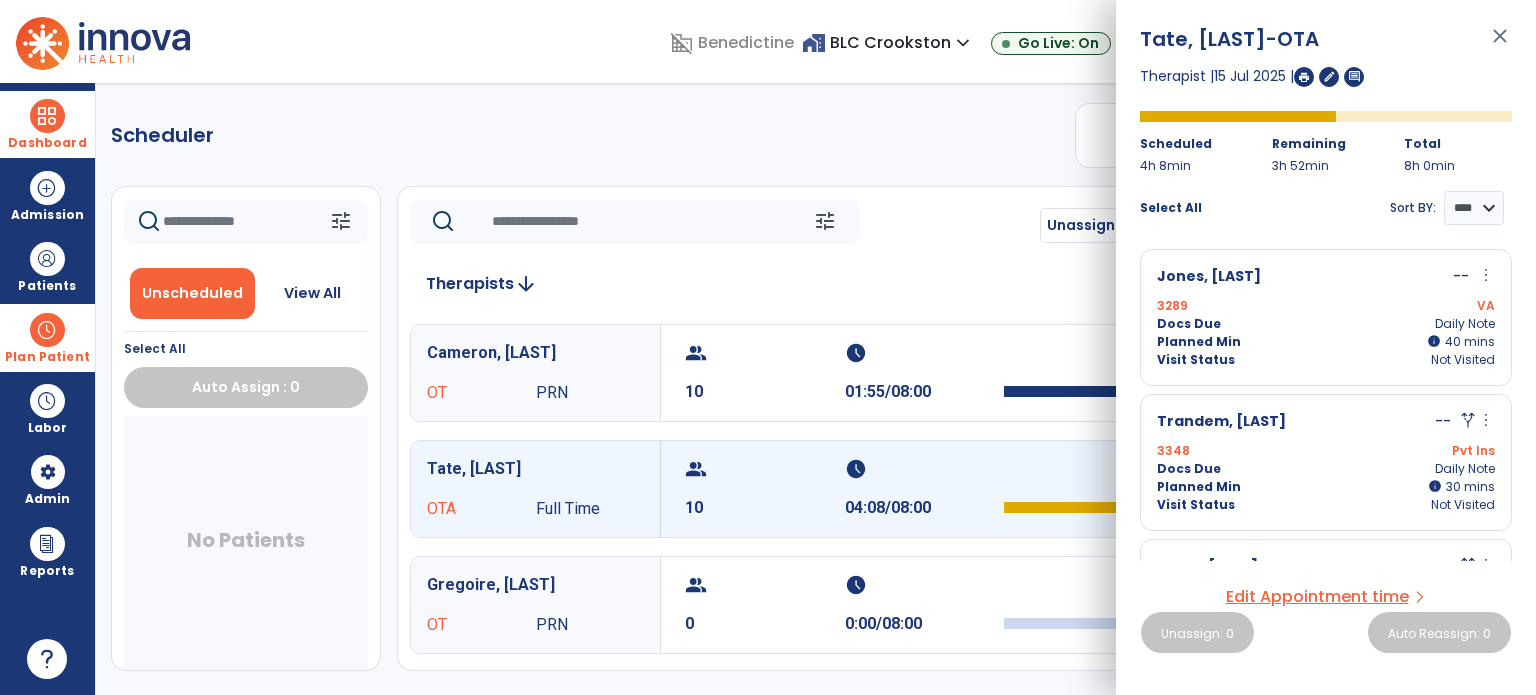 click on "Tate, [LAST] -OTA close Therapist | 15 Jul 2025 | edit comment Scheduled 4h 8min Remaining 3h 52min Total 8h 0min Select All Sort BY: **** **** Jones, [LAST] -- more_vert edit Edit Session alt_route Split Minutes 3289 VA Docs Due Daily Note Planned Min info 40 I 40 mins Visit Status Not Visited Trandem, [LAST] -- alt_route more_vert alt_route Unsplit Minutes 3348 Pvt Ins Docs Due Daily Note Planned Min info 40 I 30 mins Visit Status Not Visited Knott, [LAST] -- alt_route more_vert alt_route Unsplit Minutes 3354 Medicare A Replacement NGS Docs Due Daily Note Planned Min info 40 I 30 mins Visit Status Not Visited Karboviak, [LAST] -- alt_route more_vert alt_route Unsplit Minutes 3344 Med B HMO (NGS) Docs Due Daily Note Planned Min info 38 I 28 mins Visit Status Not Visited Evitts, [LAST] -- alt_route more_vert alt_route Unsplit Minutes 2711 Medicare Part A (NGS) Docs Due Daily Note Planned Min info 30 I" at bounding box center [1326, 347] 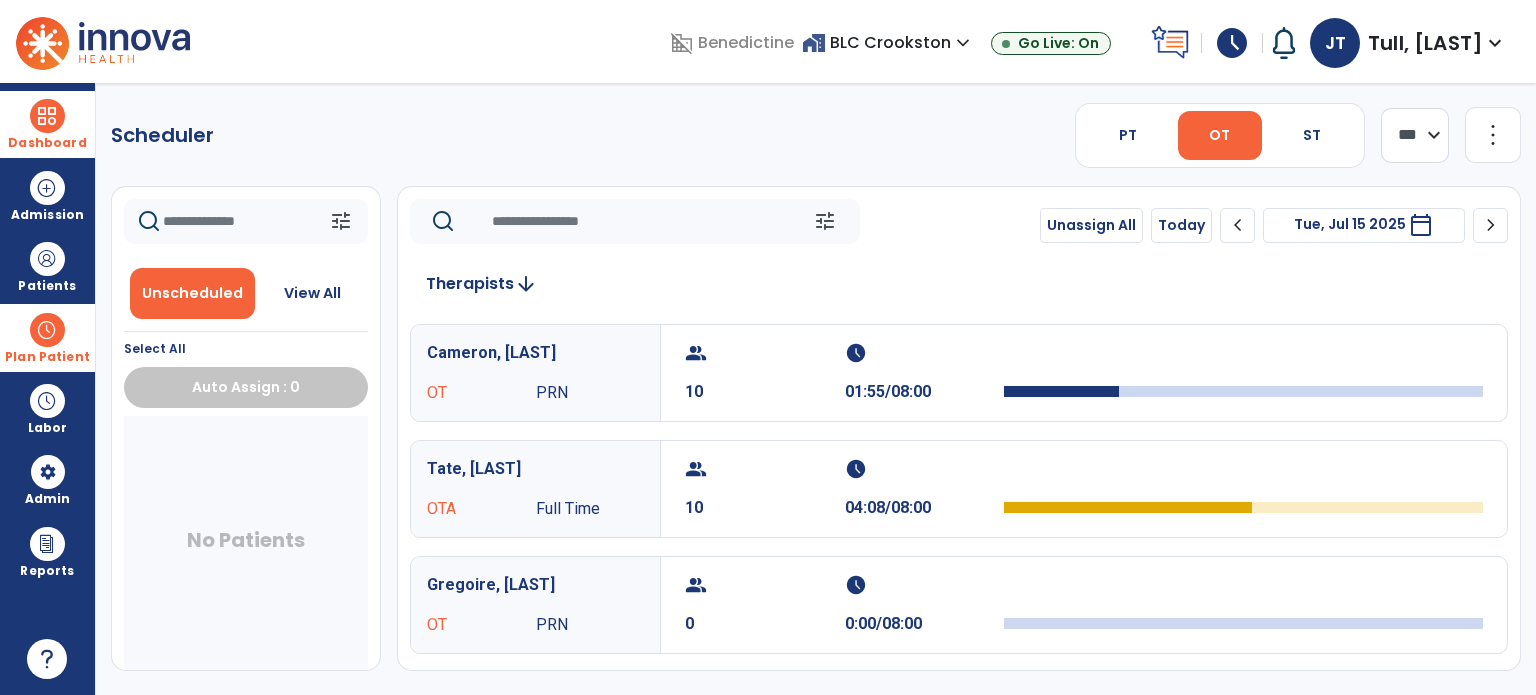 click on "schedule" at bounding box center [1232, 43] 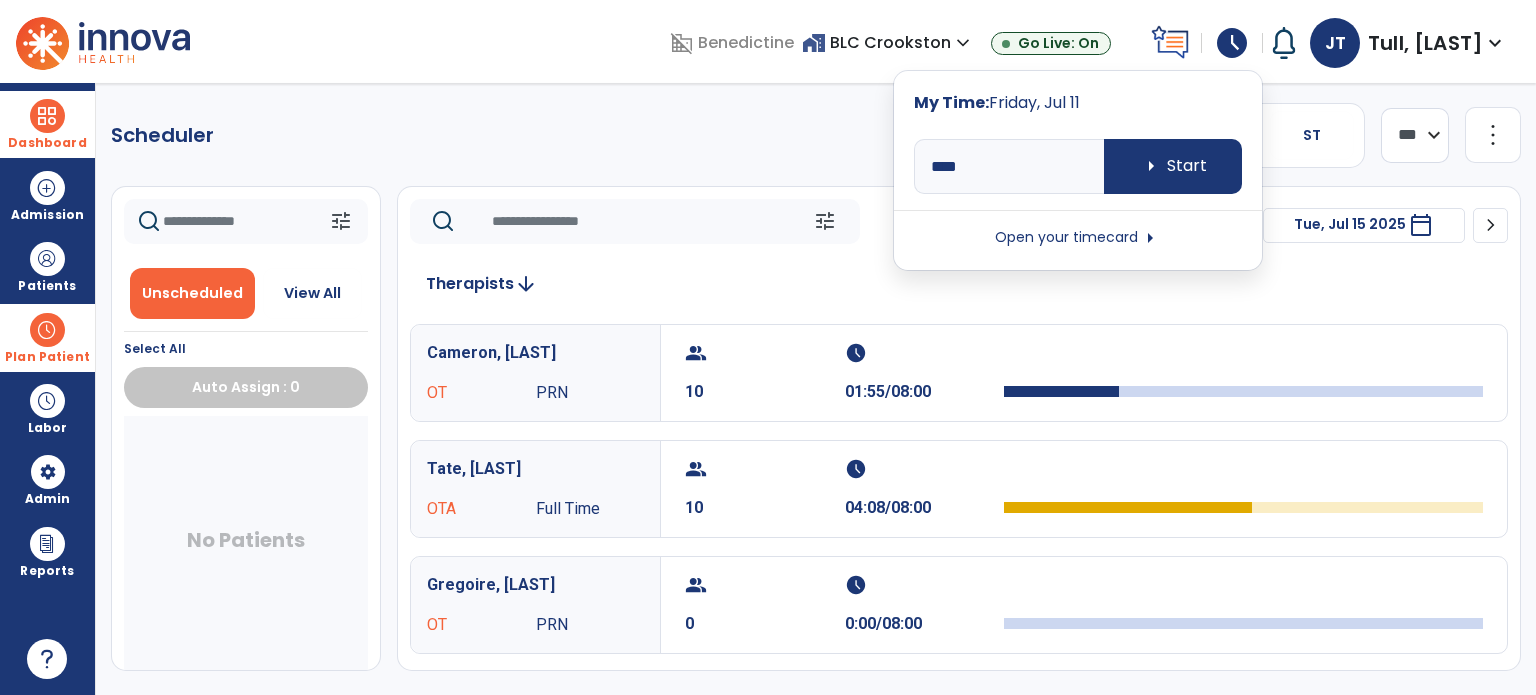 click on "Open your timecard  arrow_right" at bounding box center [1078, 238] 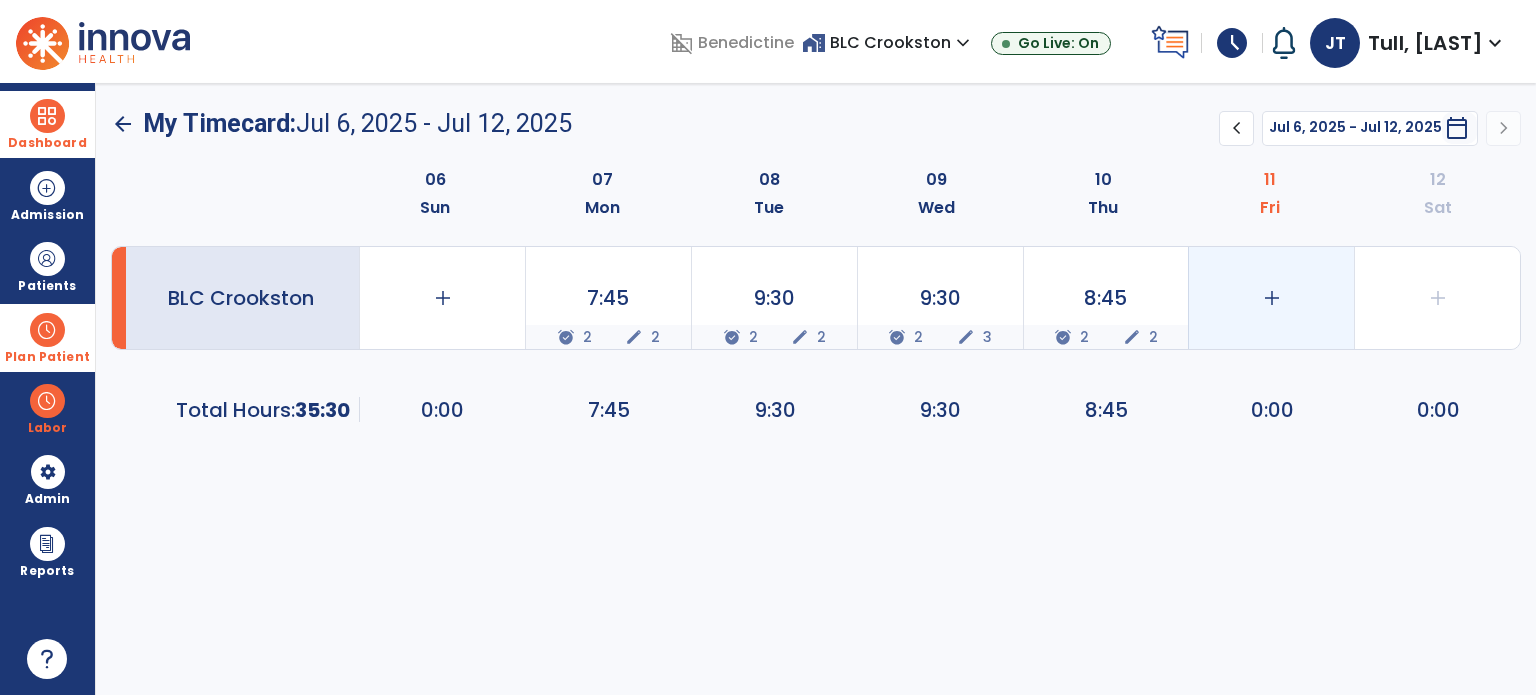 click on "add" 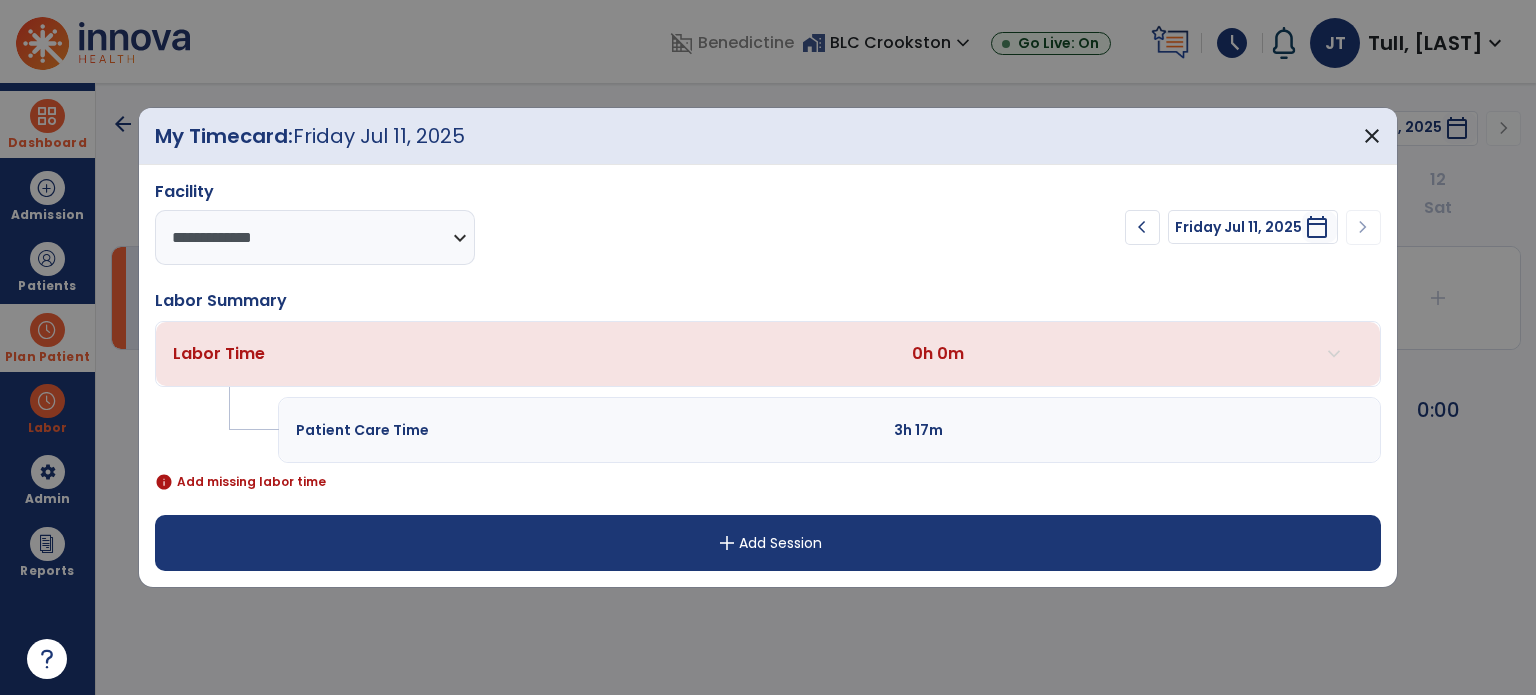 click on "add  Add Session" at bounding box center (768, 543) 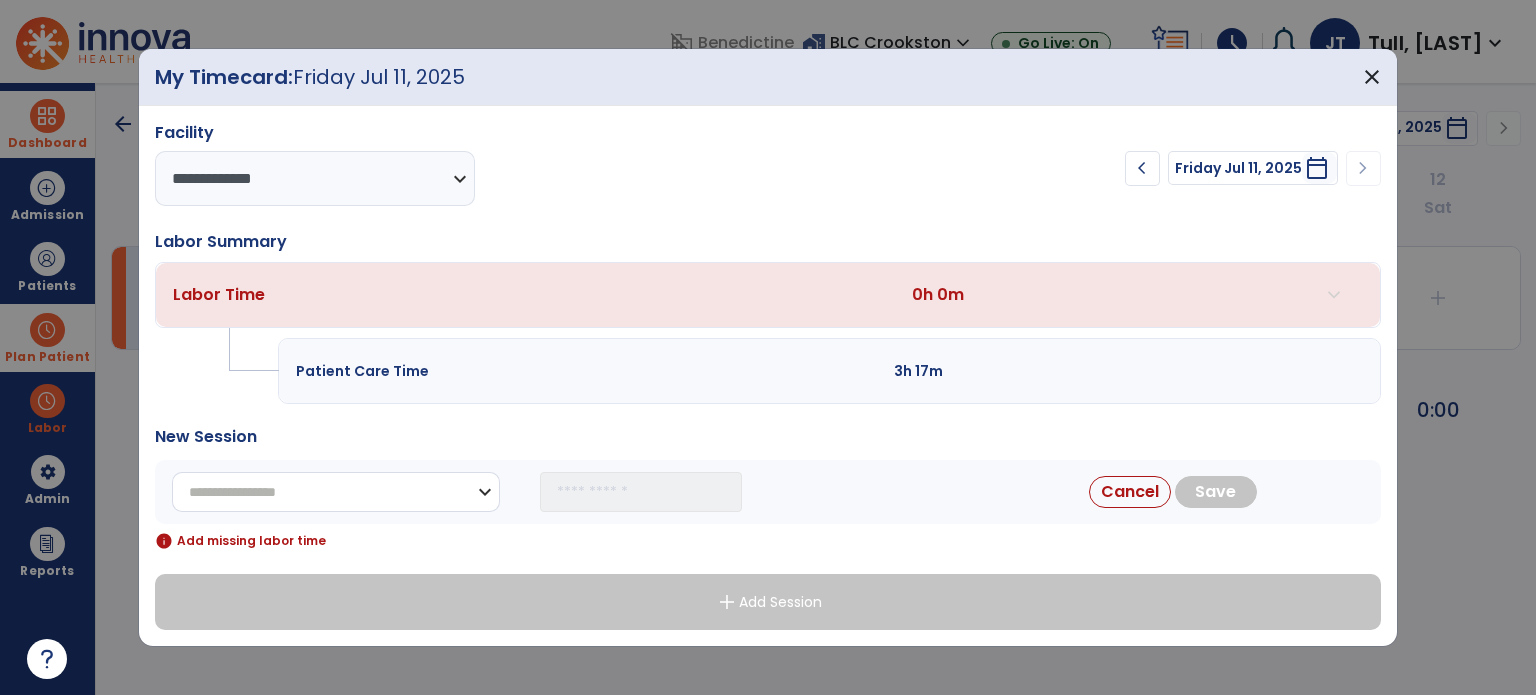 click on "**********" at bounding box center [336, 492] 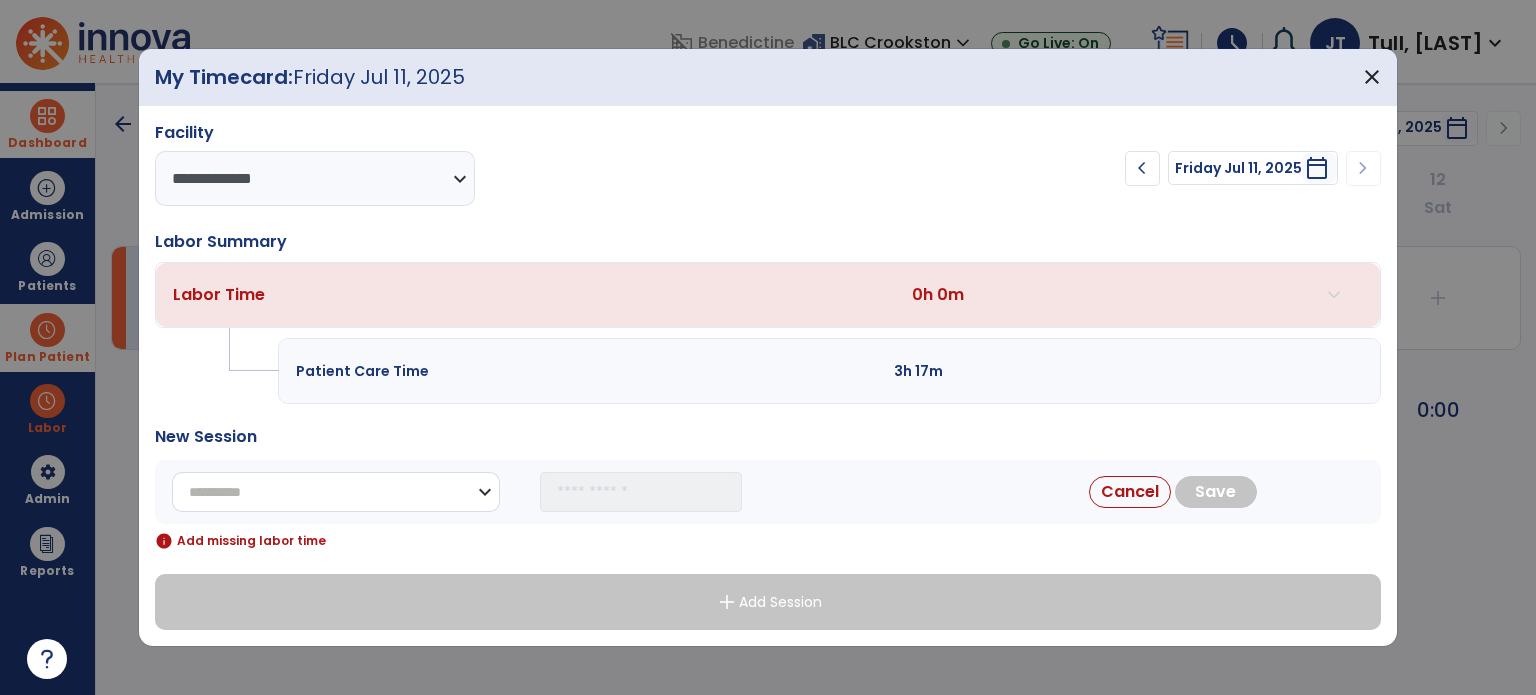 click on "**********" at bounding box center [336, 492] 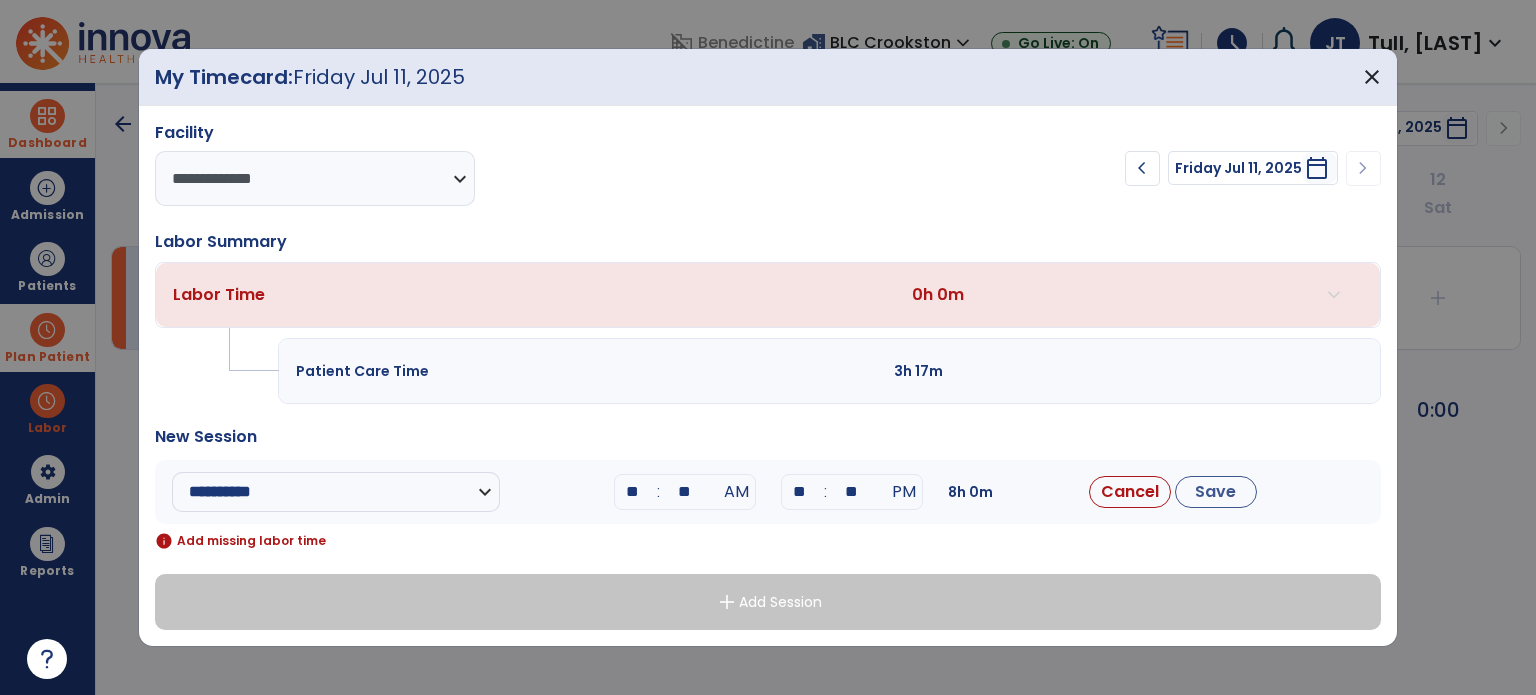 click on "**" at bounding box center [633, 492] 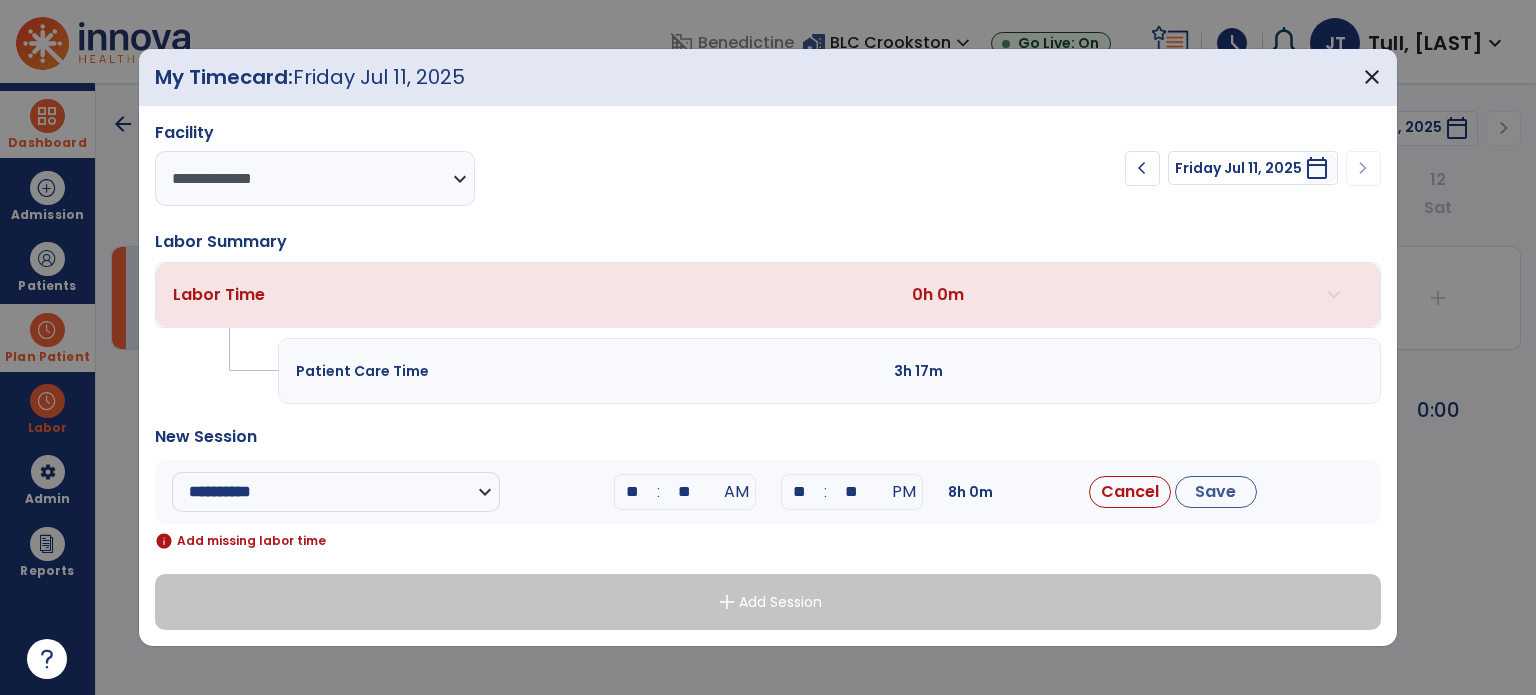 type on "**" 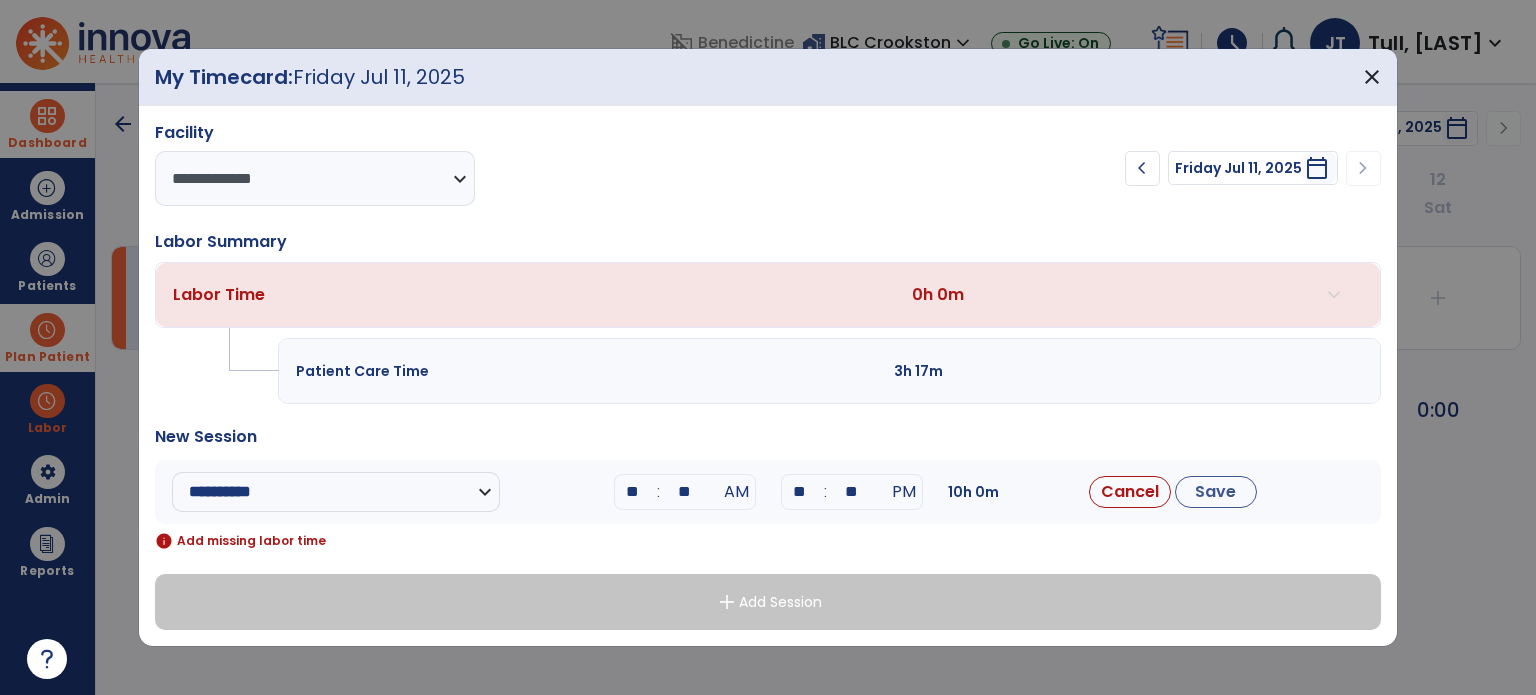 type on "**" 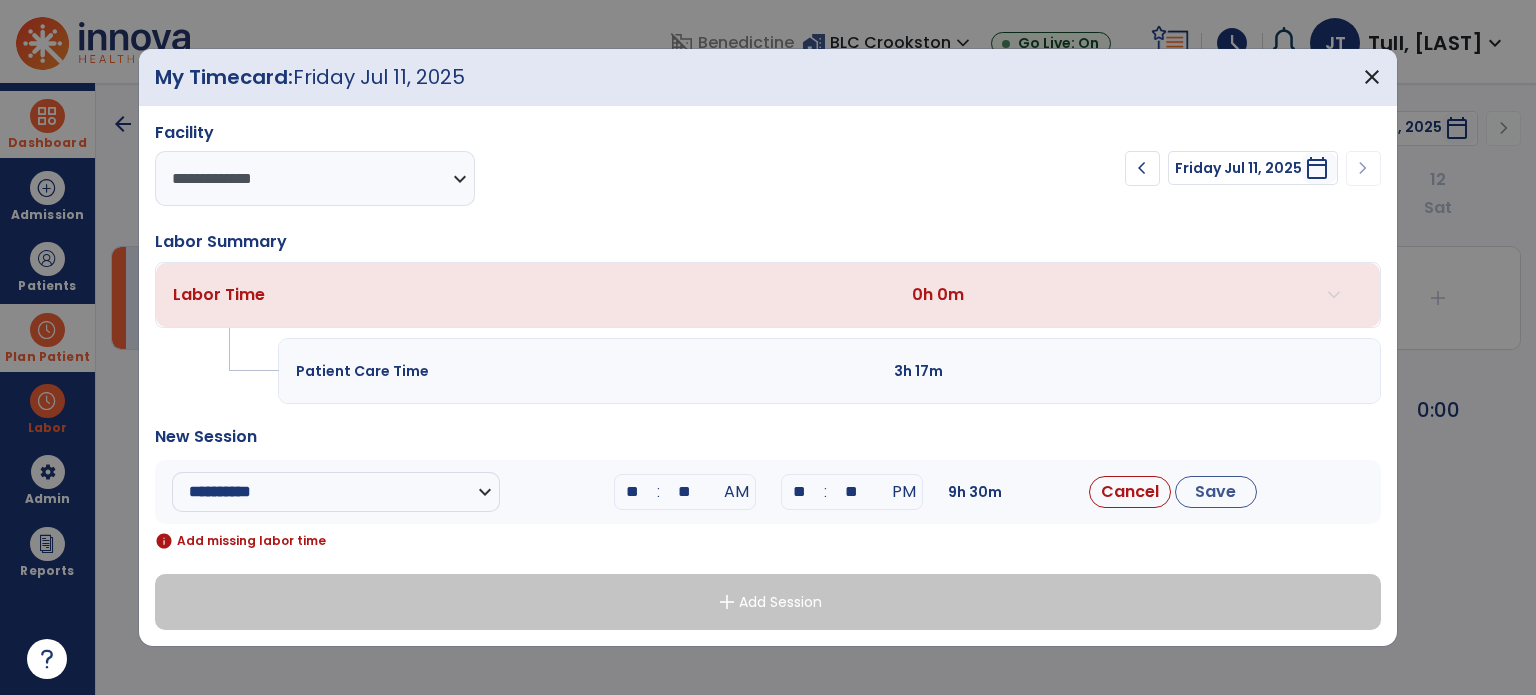 type on "**" 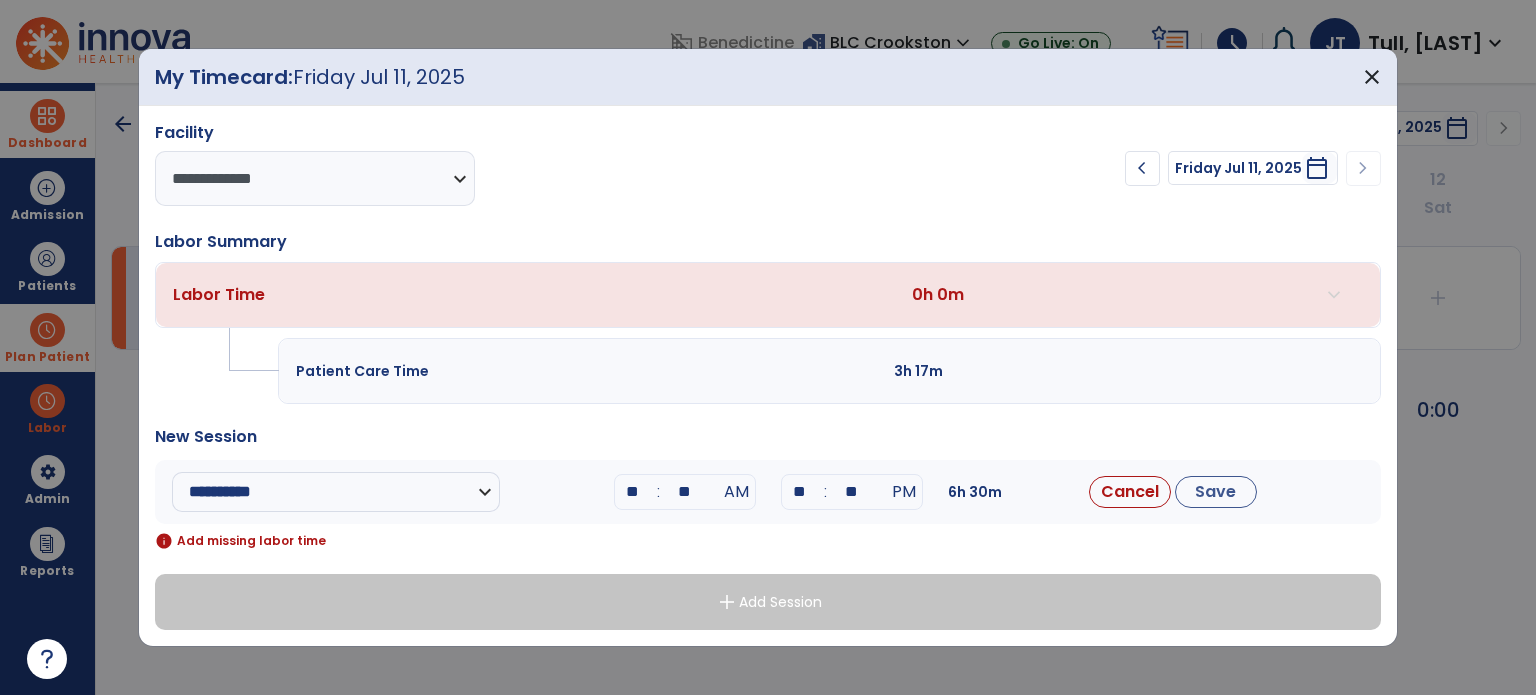 click on "**" at bounding box center (852, 492) 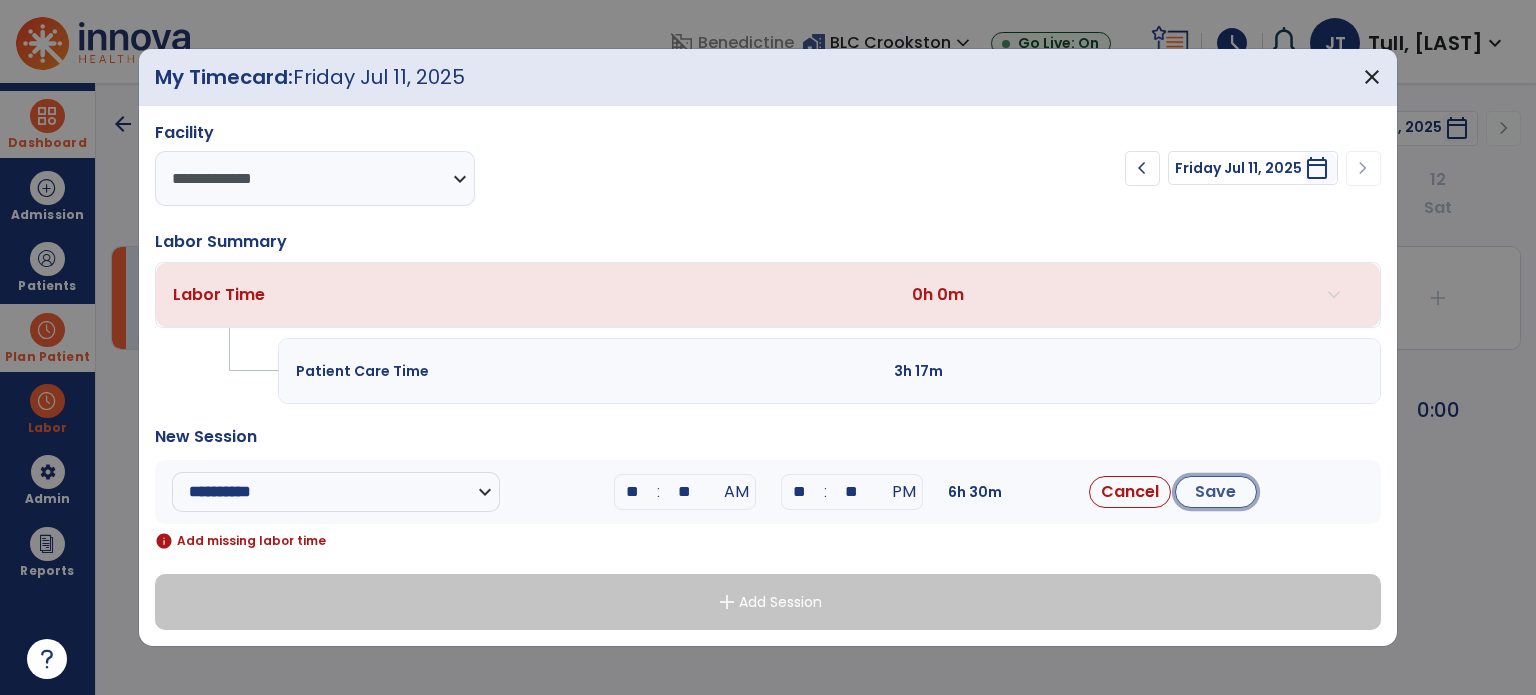 click on "Save" at bounding box center [1216, 492] 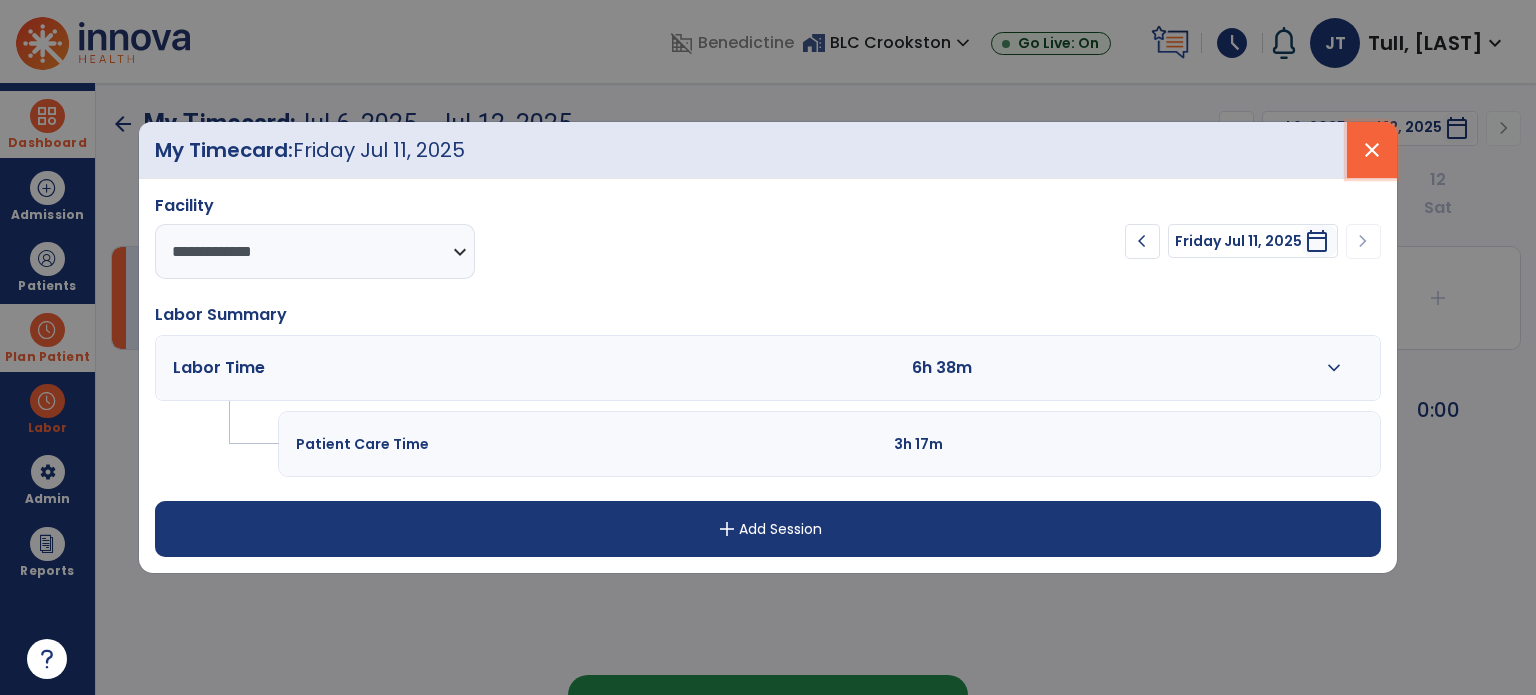 click on "close" at bounding box center (1372, 150) 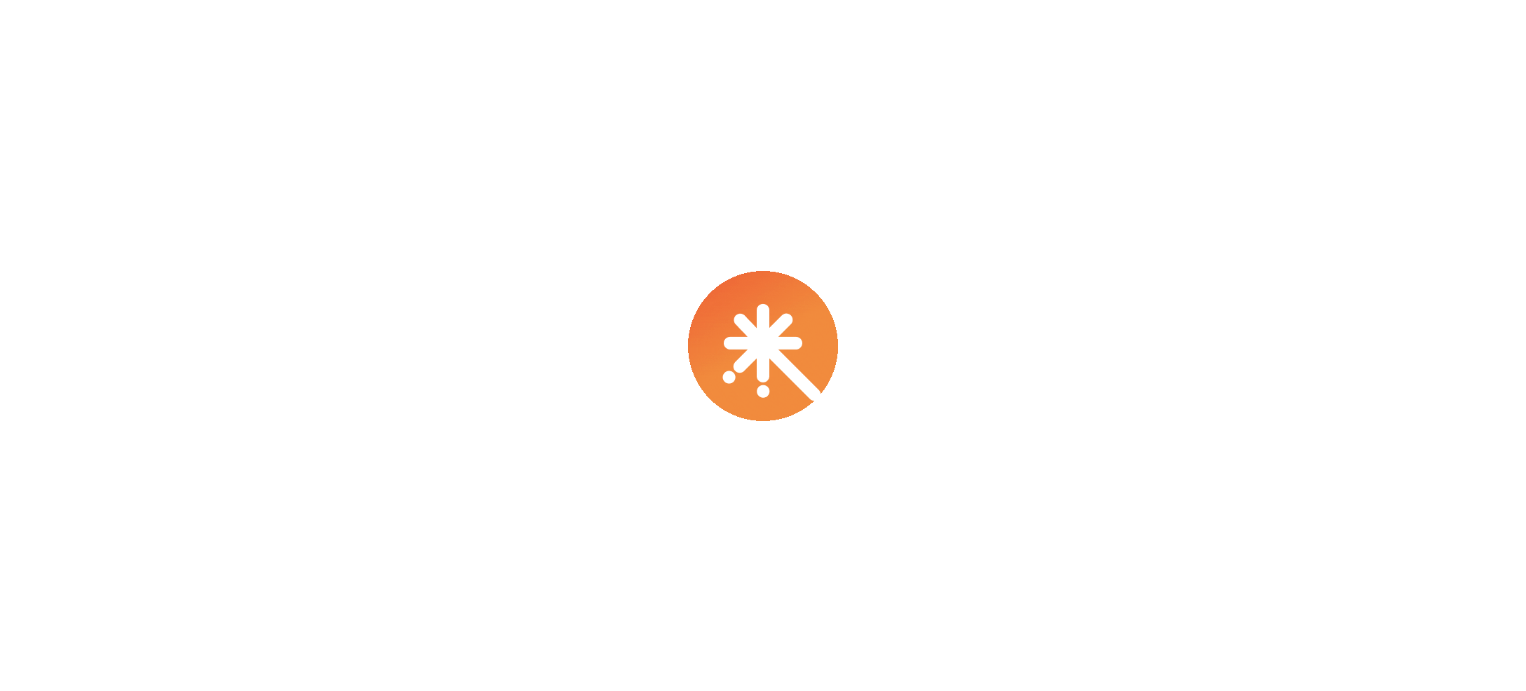 scroll, scrollTop: 0, scrollLeft: 0, axis: both 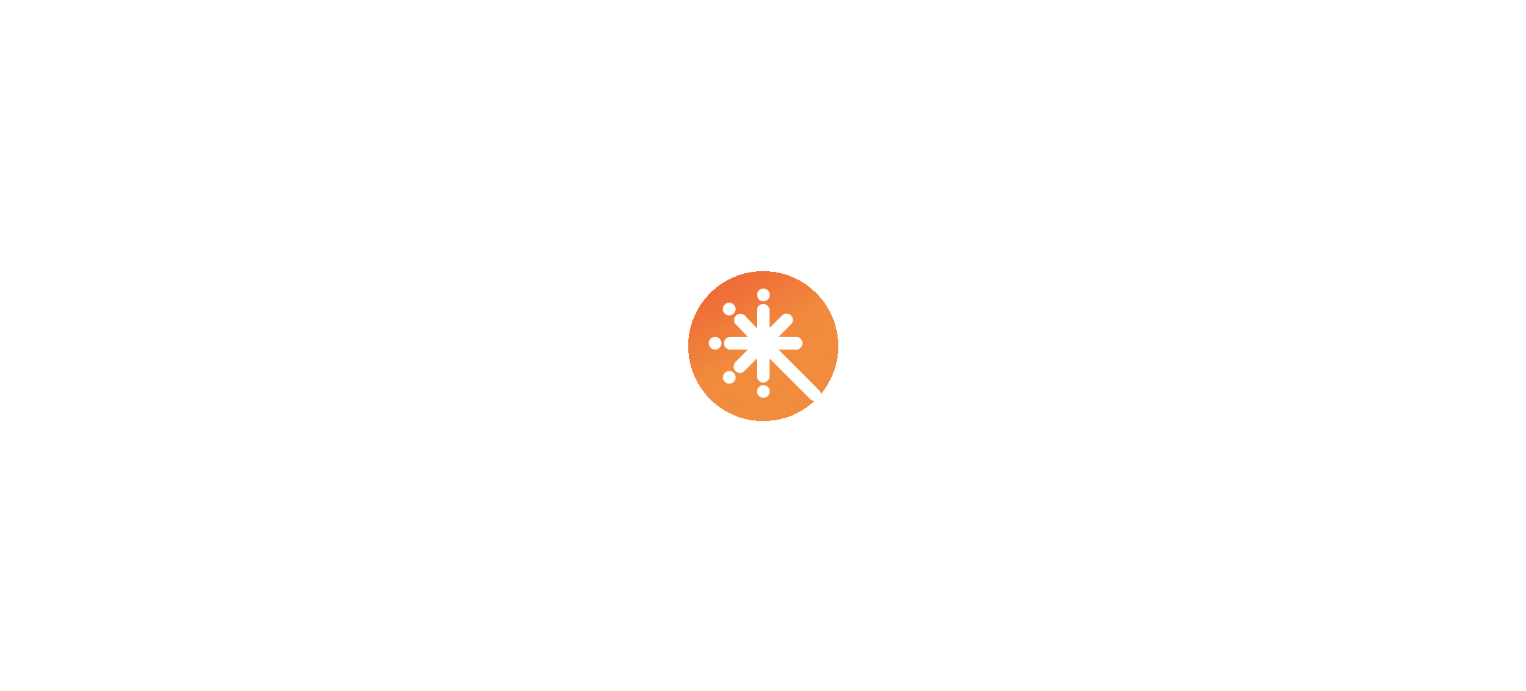 select on "***" 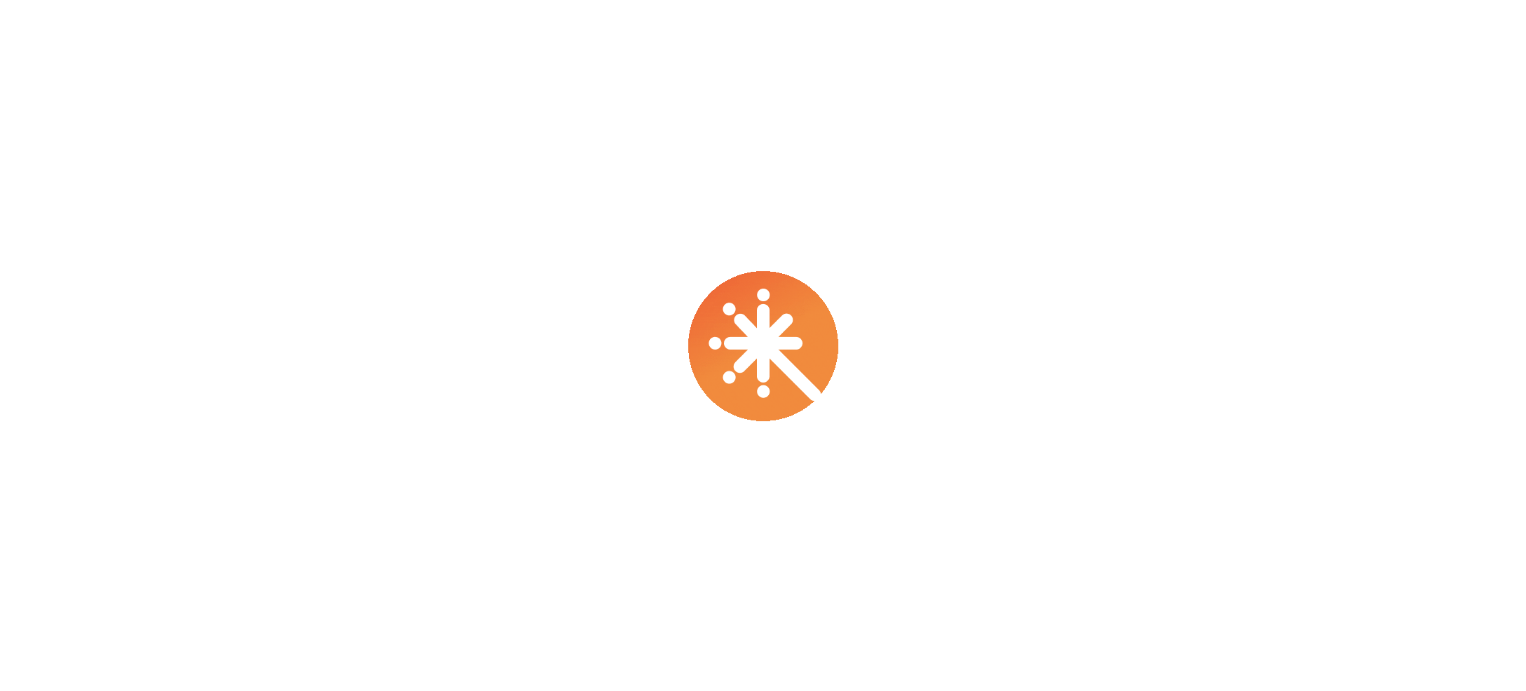 select on "****" 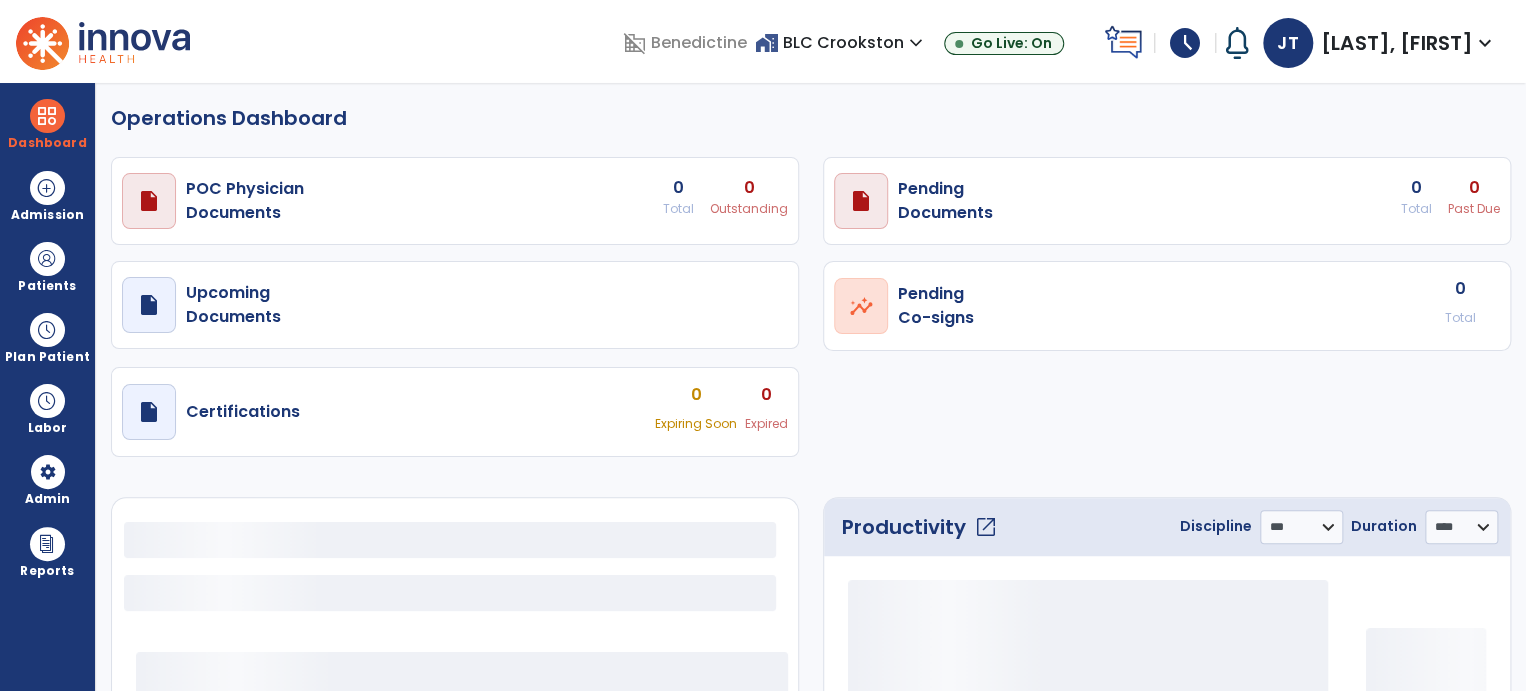 select on "***" 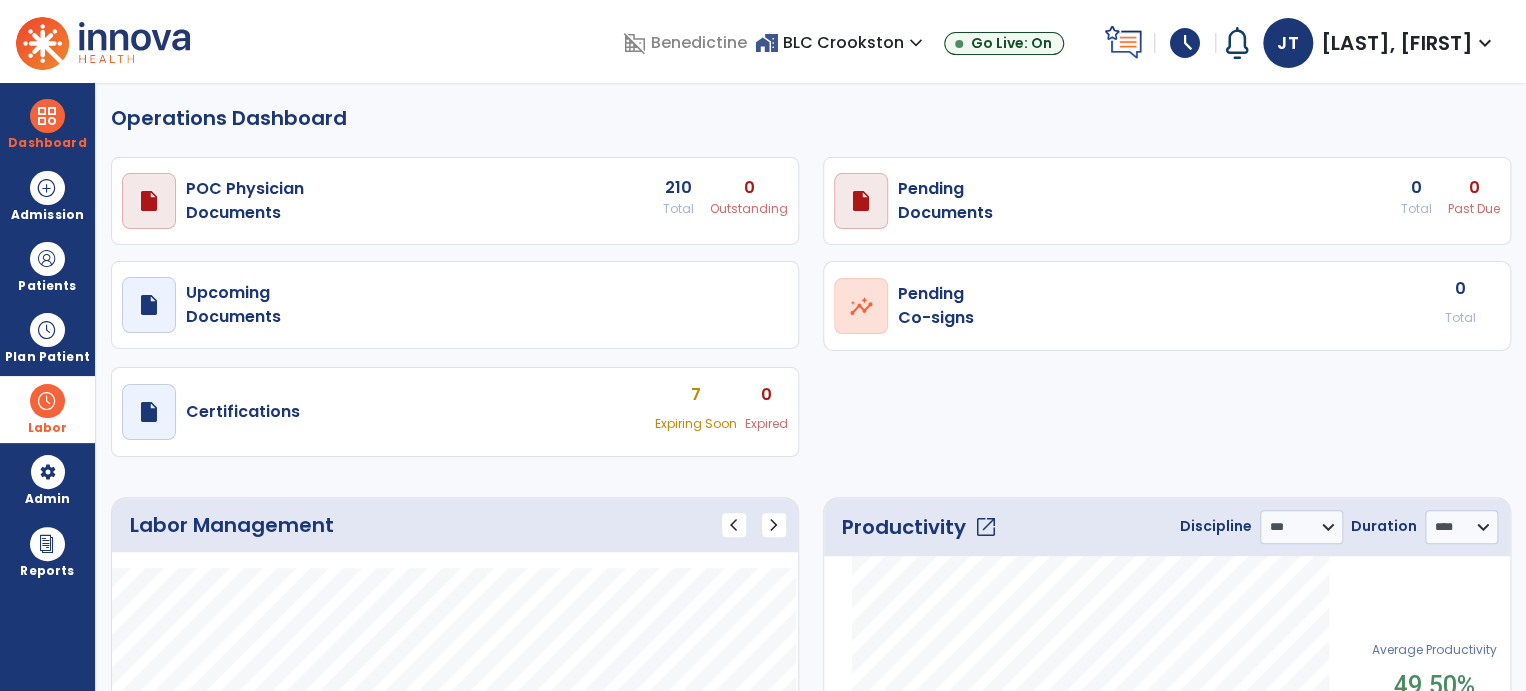 click at bounding box center (47, 401) 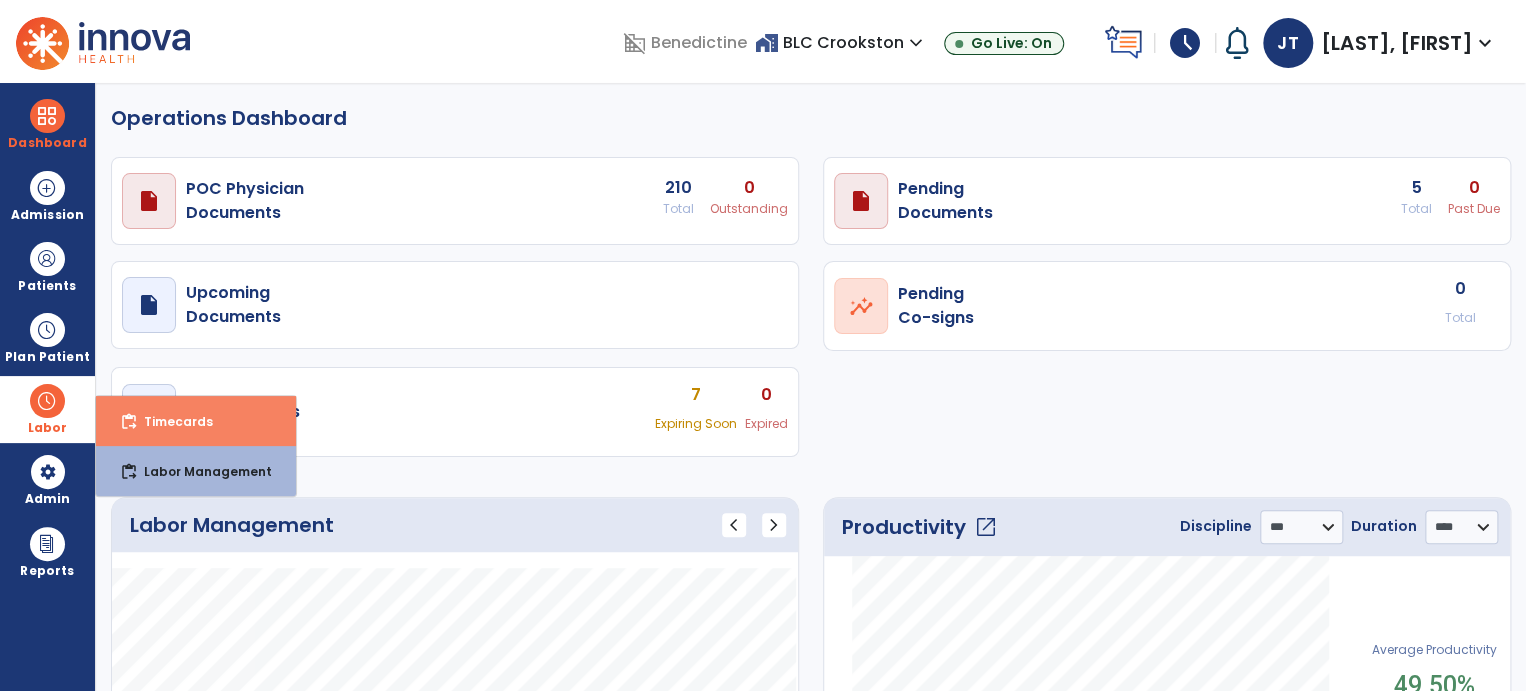 click on "Timecards" at bounding box center (170, 421) 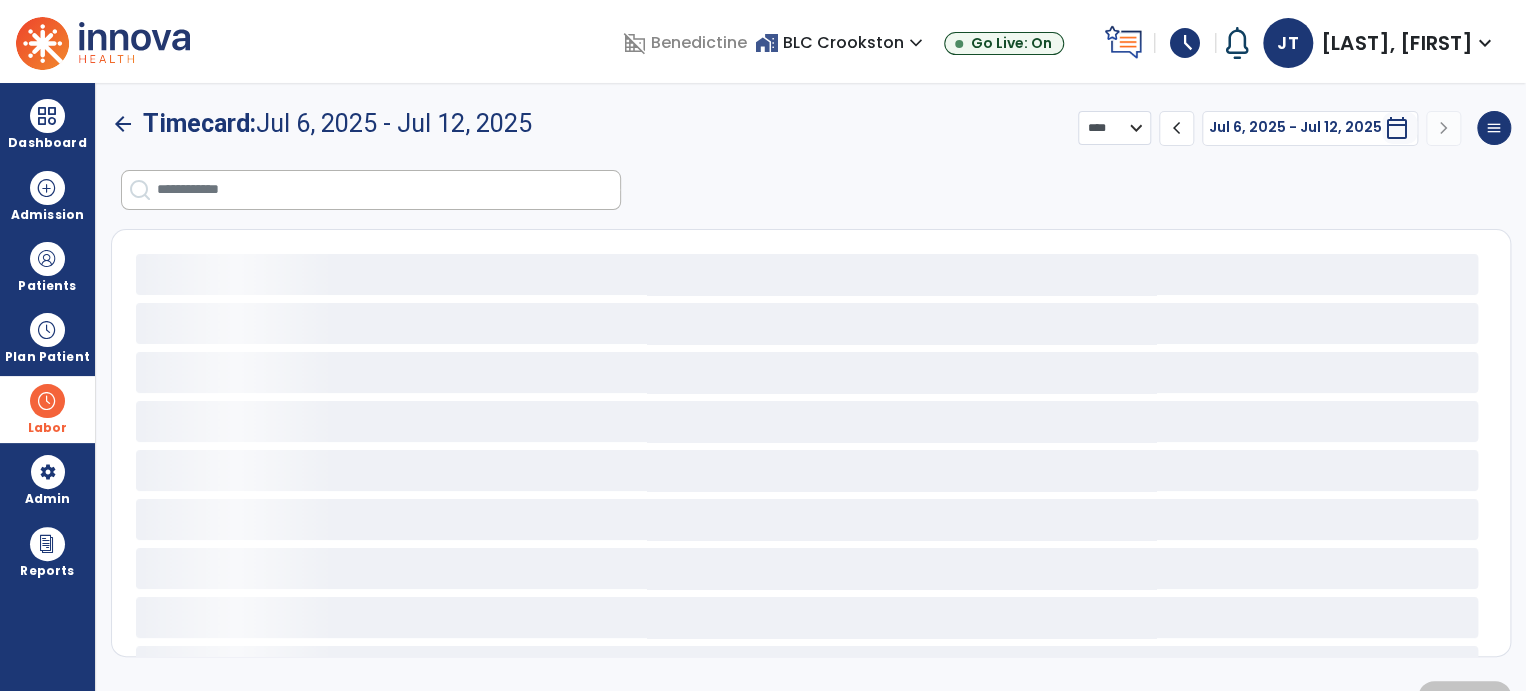 select on "***" 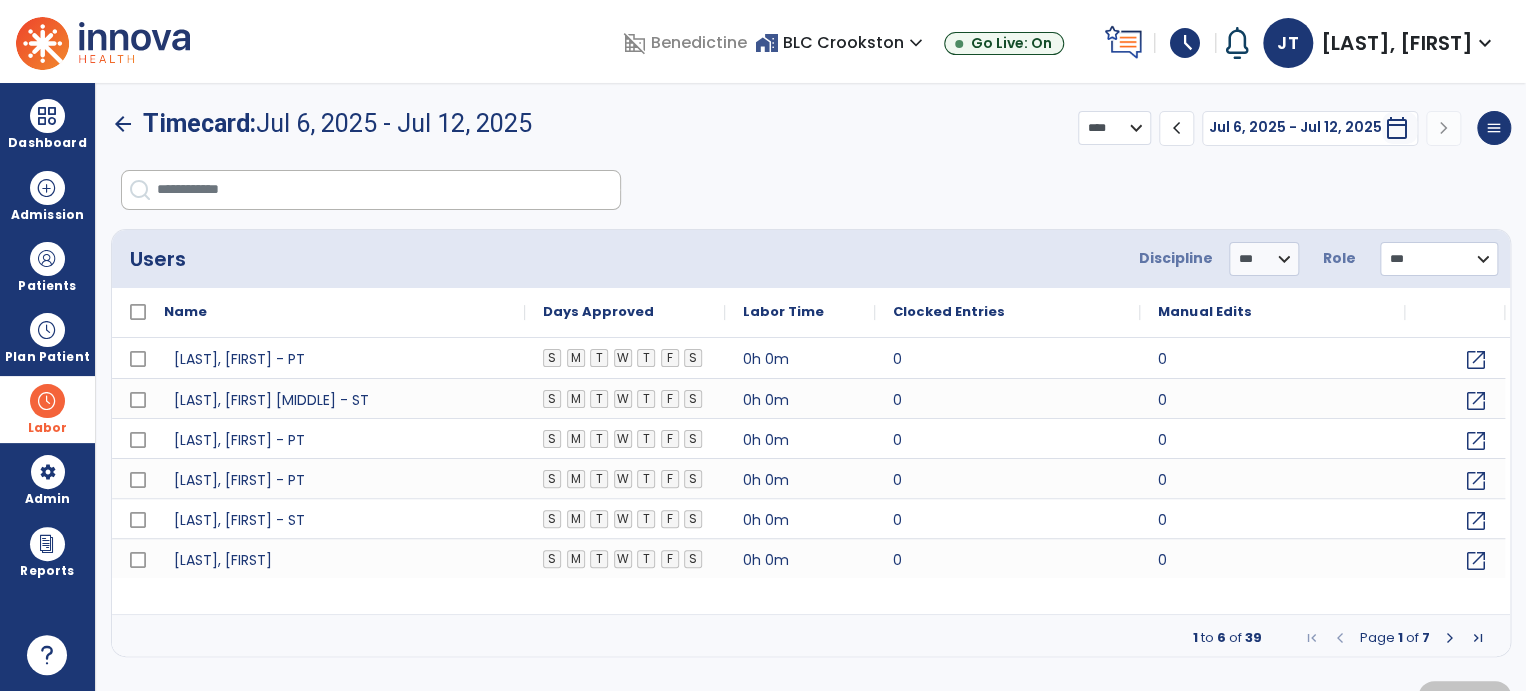 click at bounding box center [388, 190] 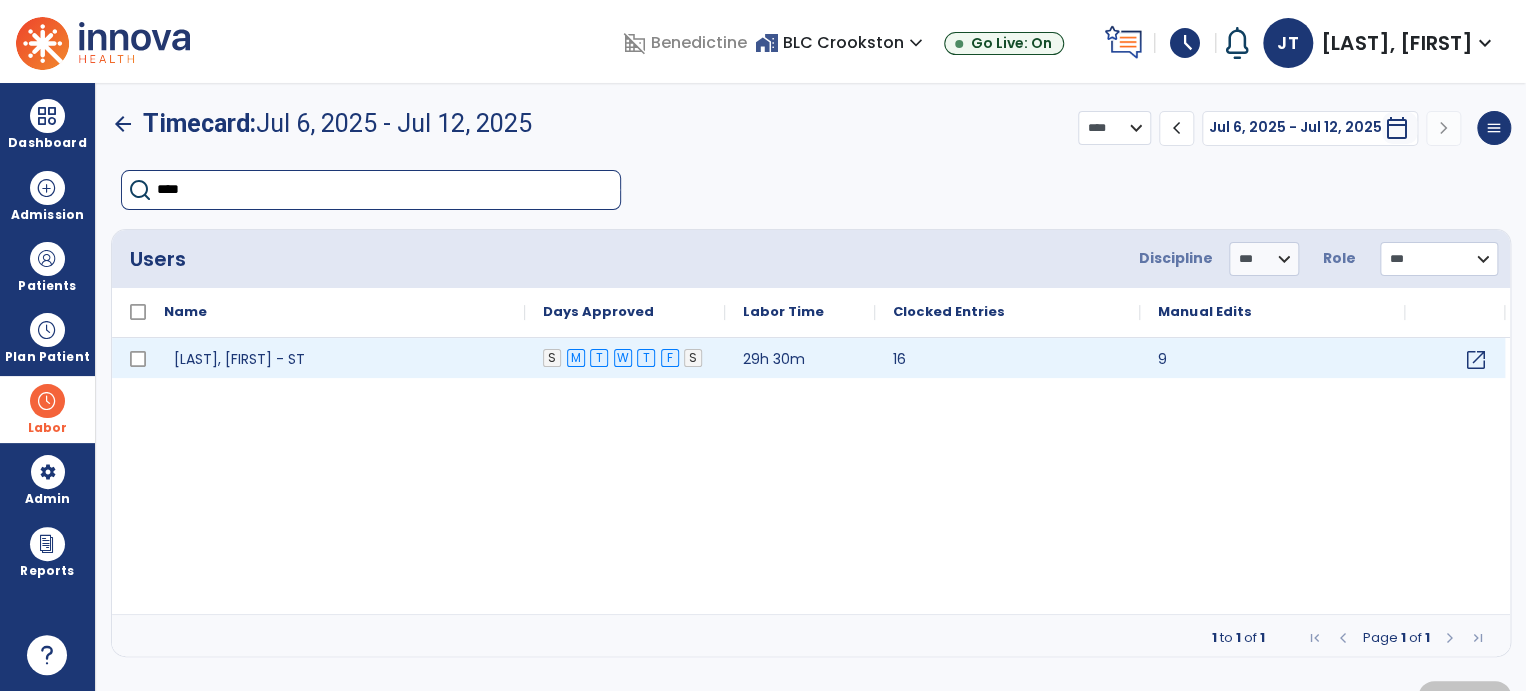 type on "****" 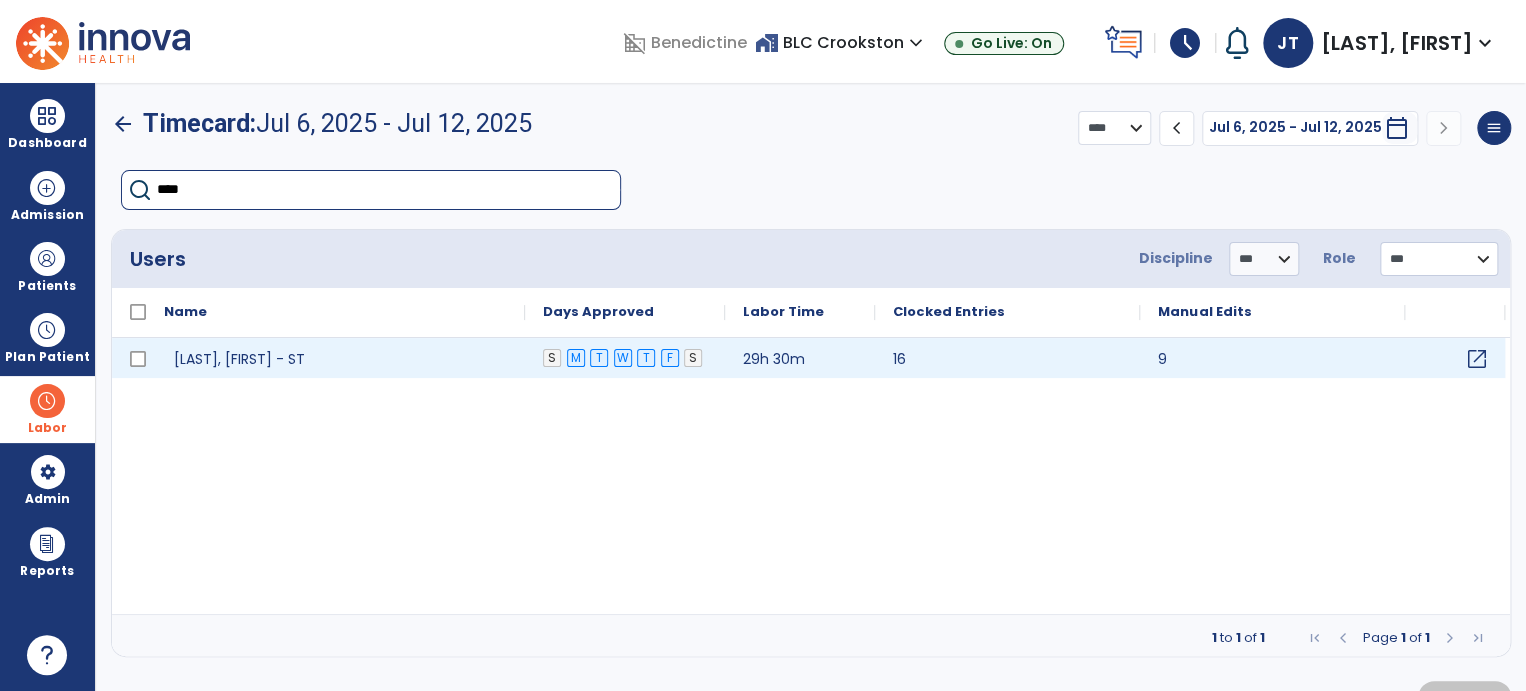 click on "open_in_new" 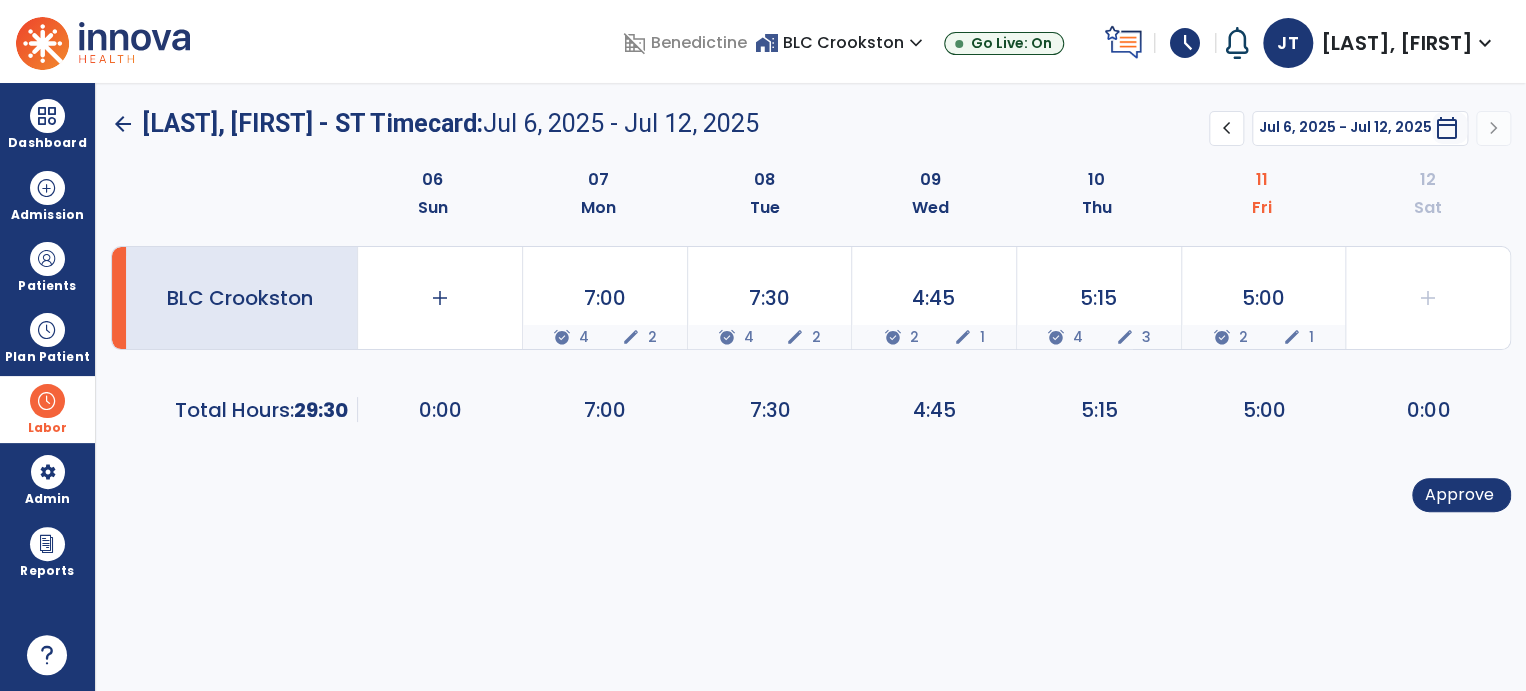 click on "arrow_back" 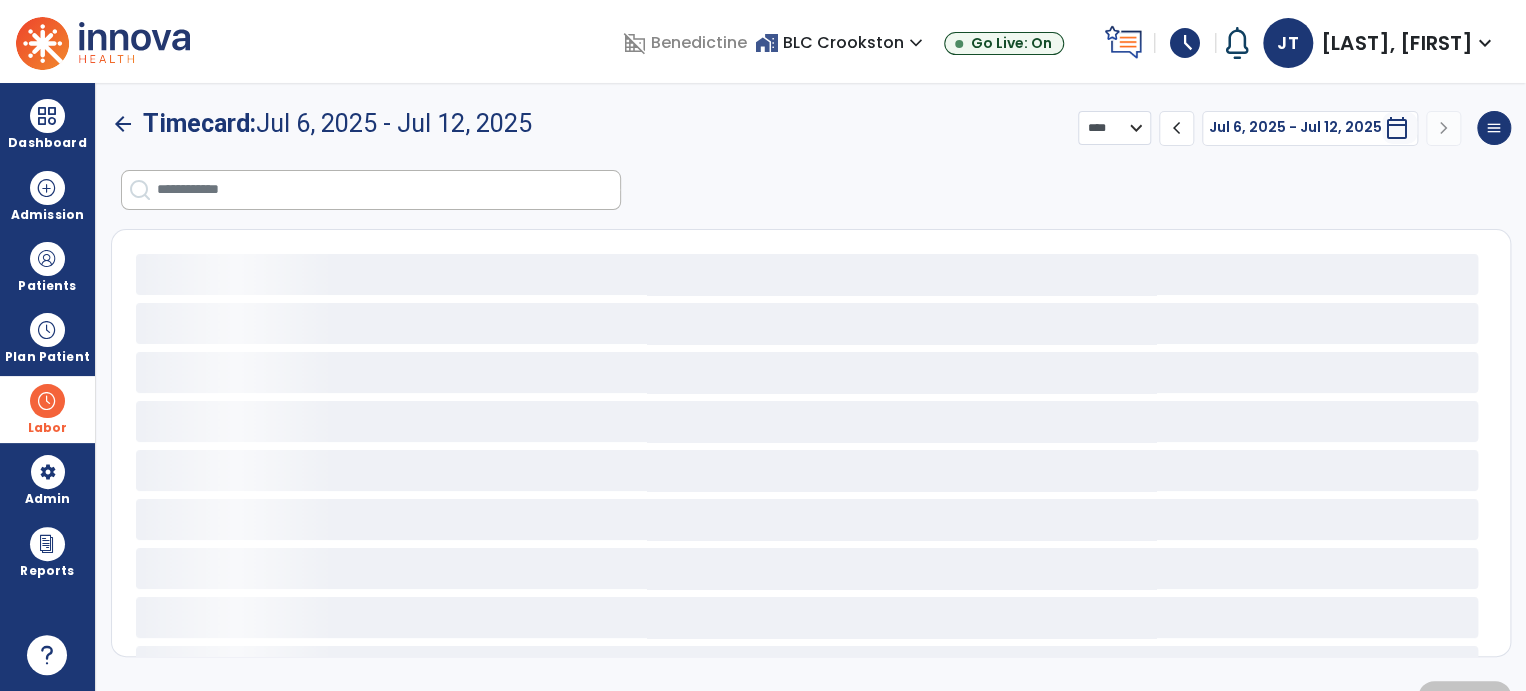 select on "***" 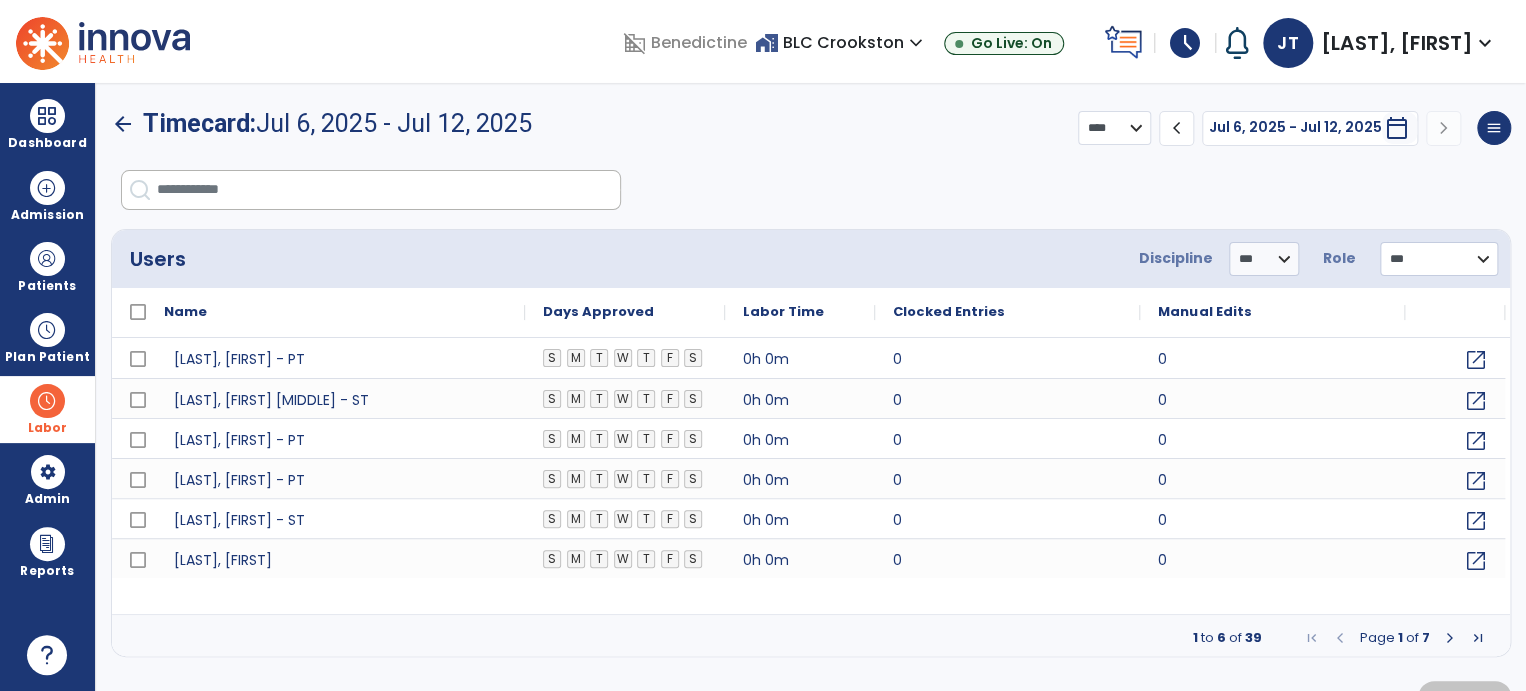 click at bounding box center [388, 190] 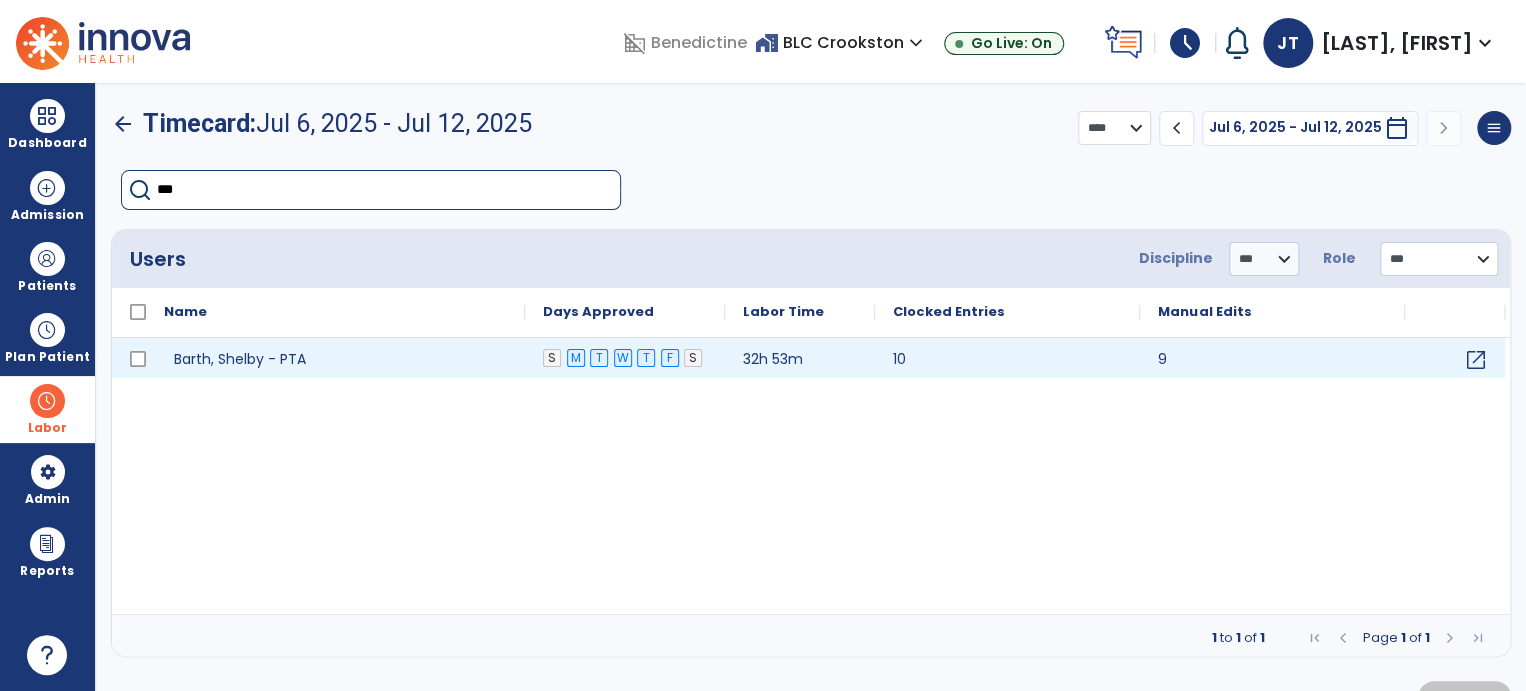type on "***" 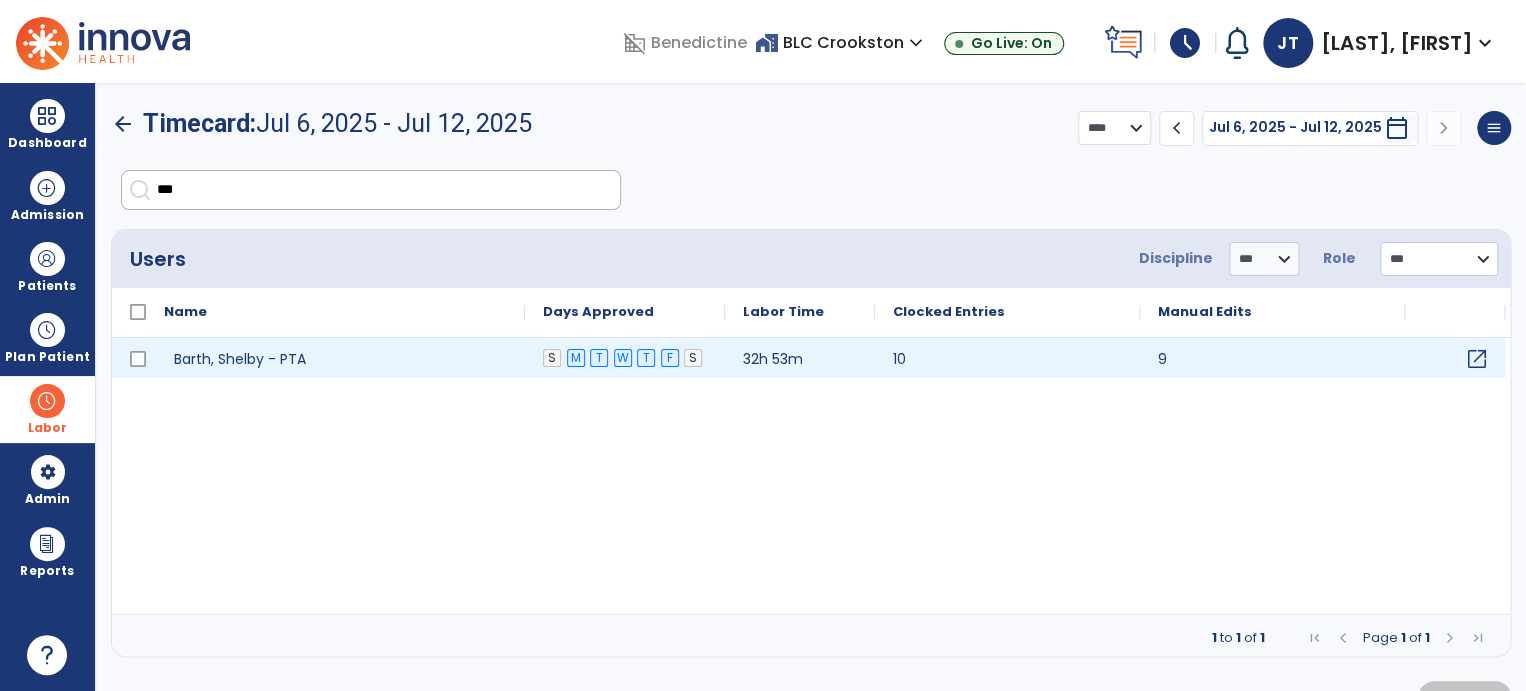 click on "open_in_new" 